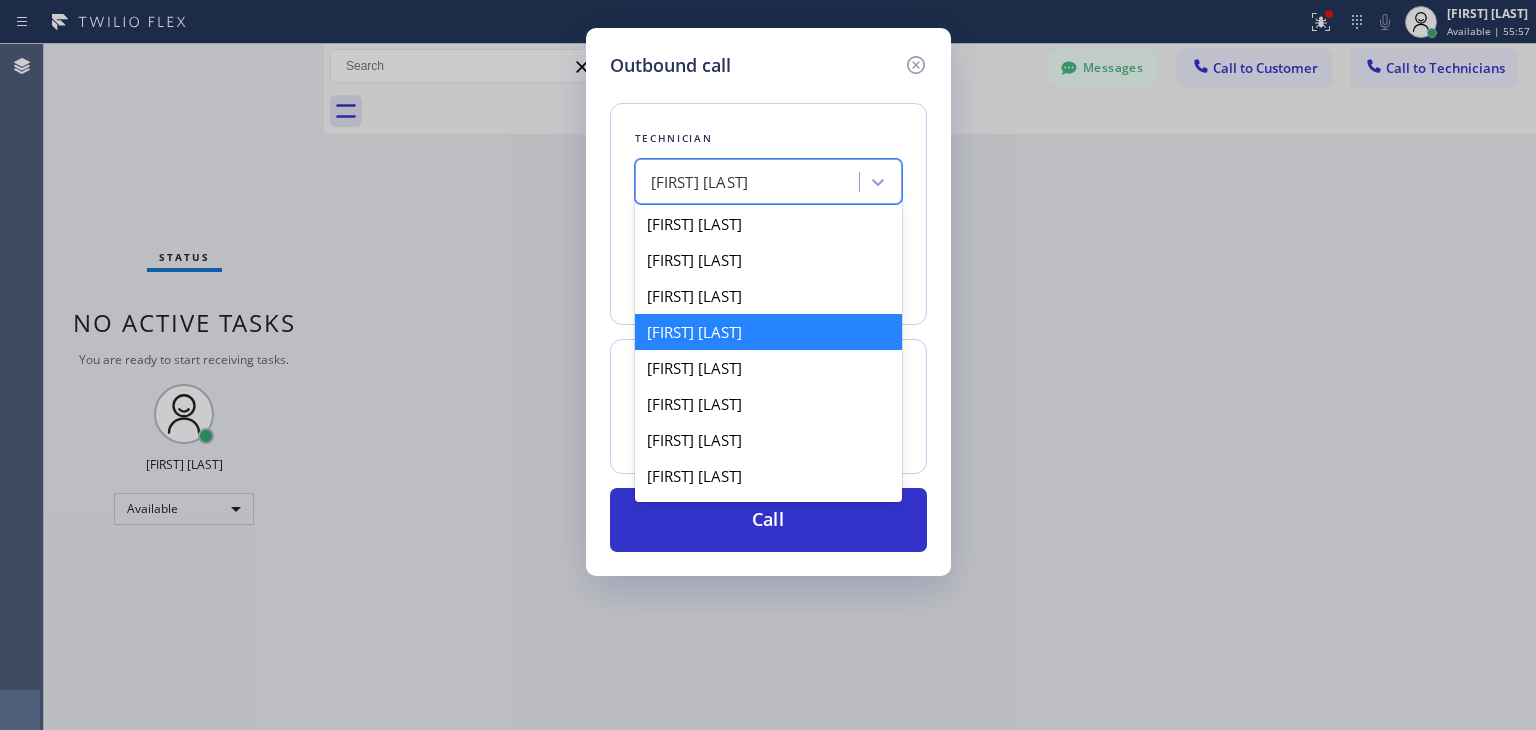 scroll, scrollTop: 0, scrollLeft: 0, axis: both 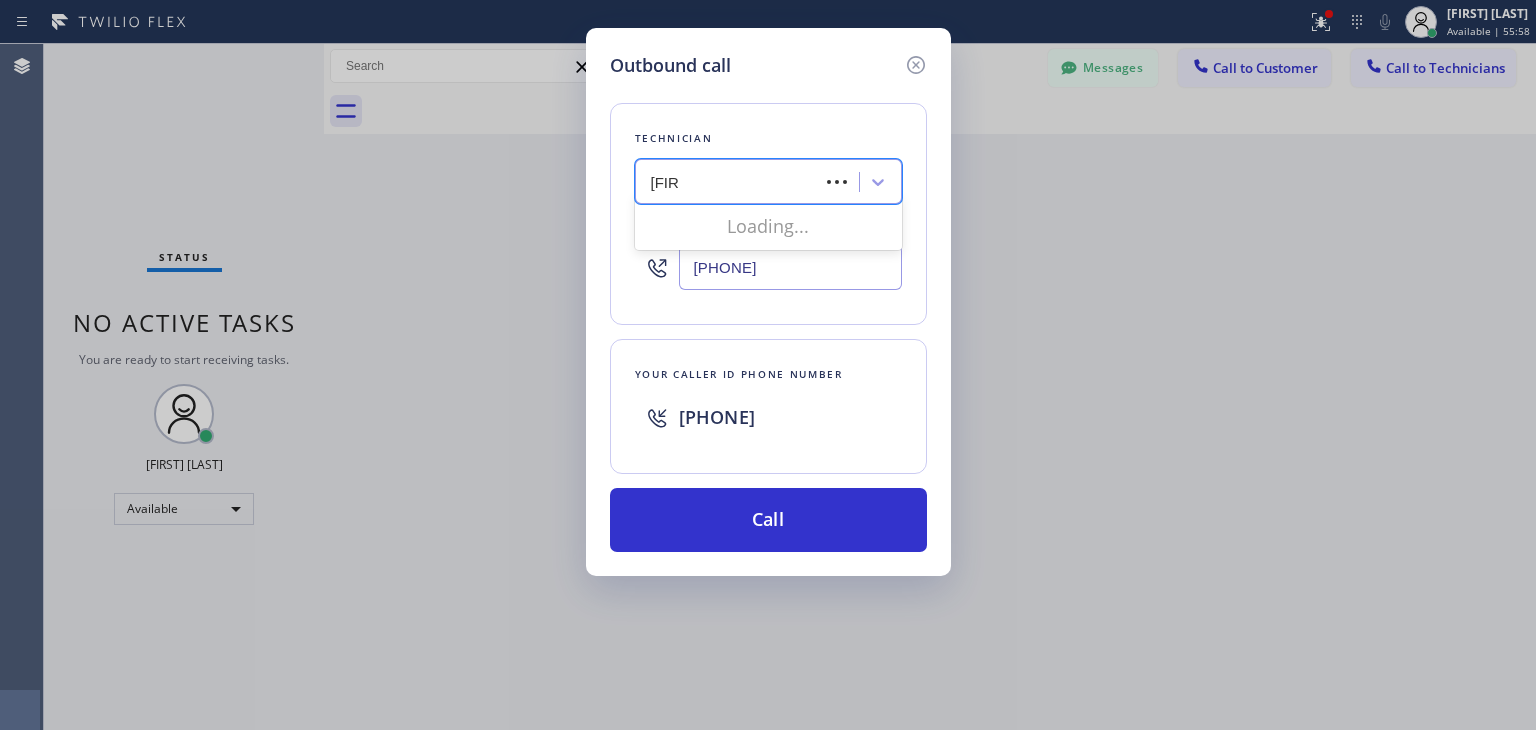 type on "paul" 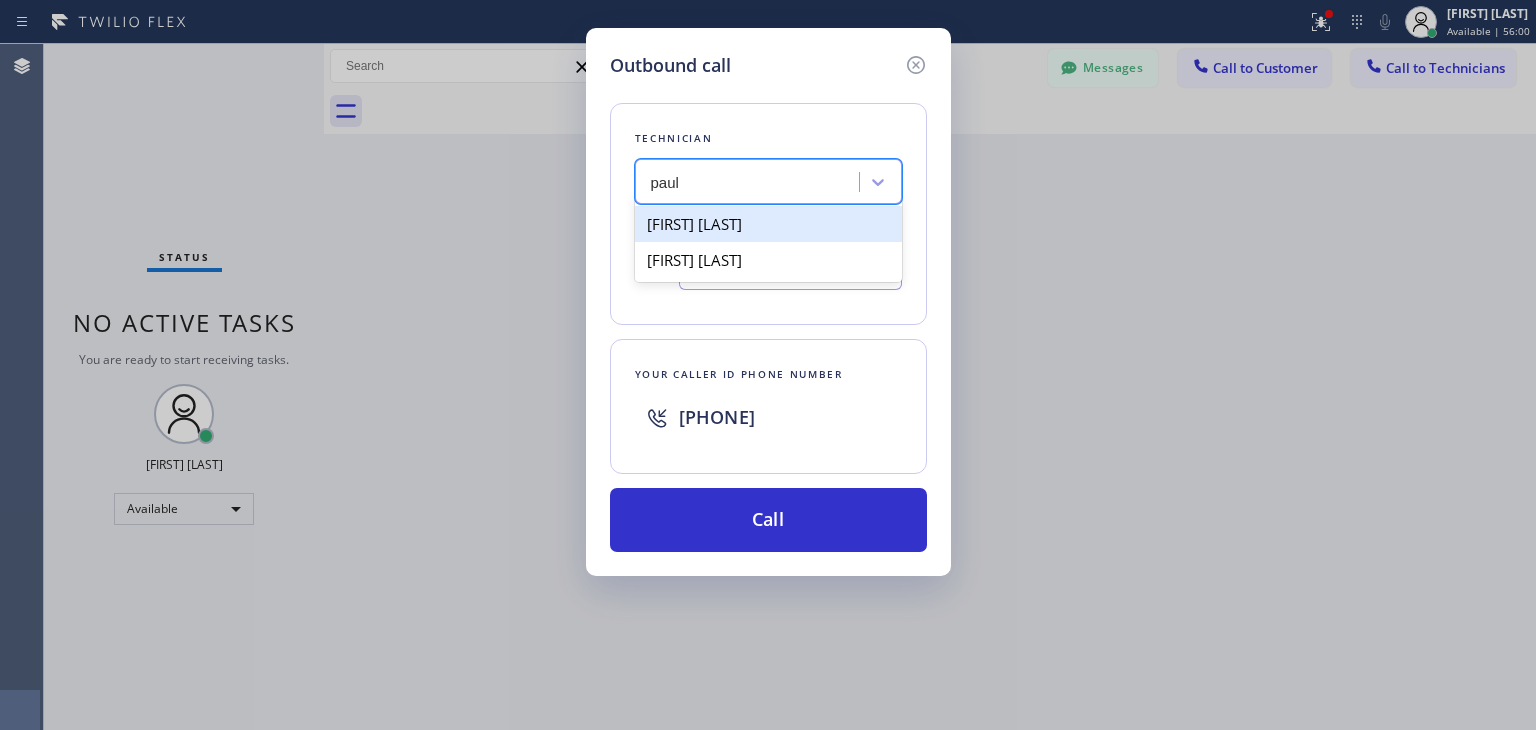 click on "[FIRST] [LAST]" at bounding box center [768, 224] 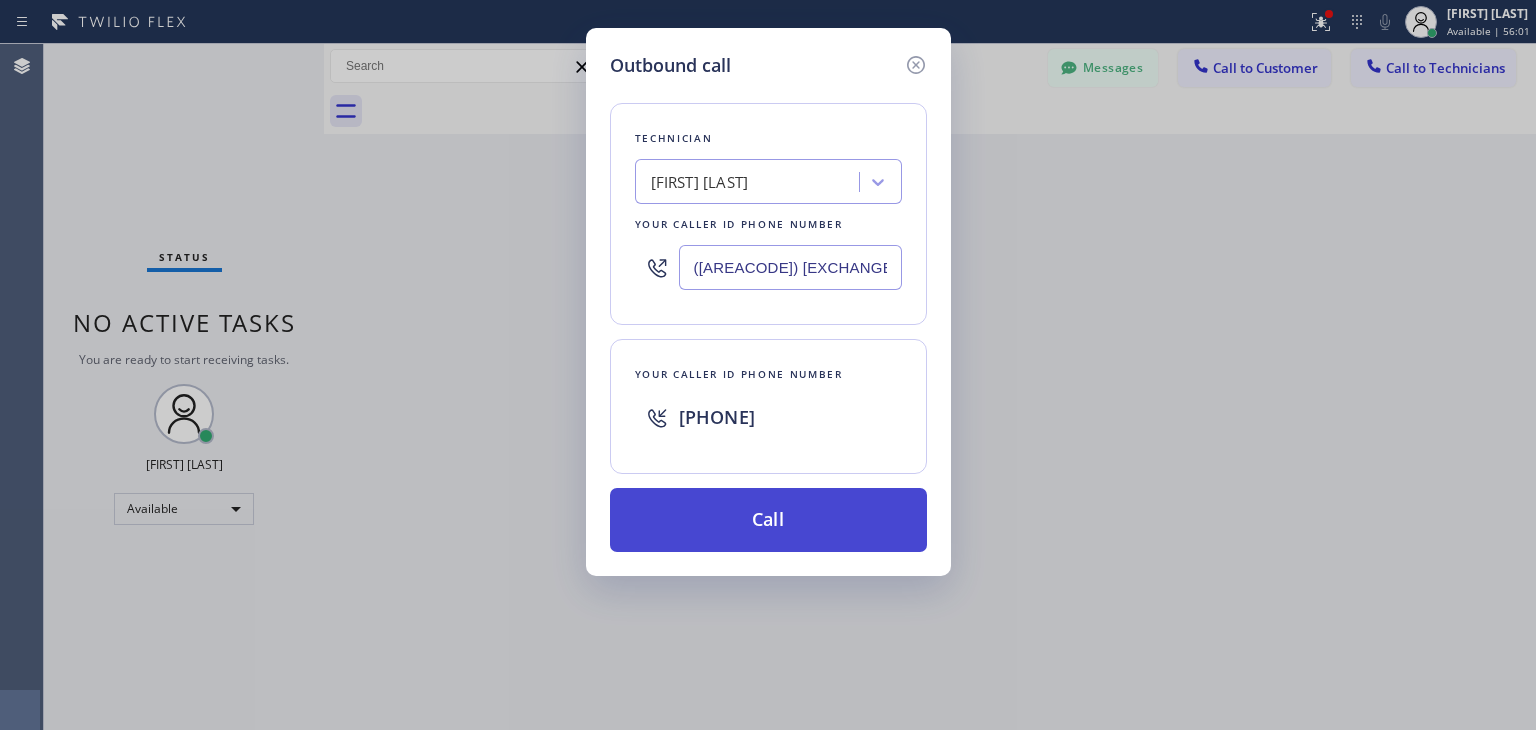 click on "Call" at bounding box center (768, 520) 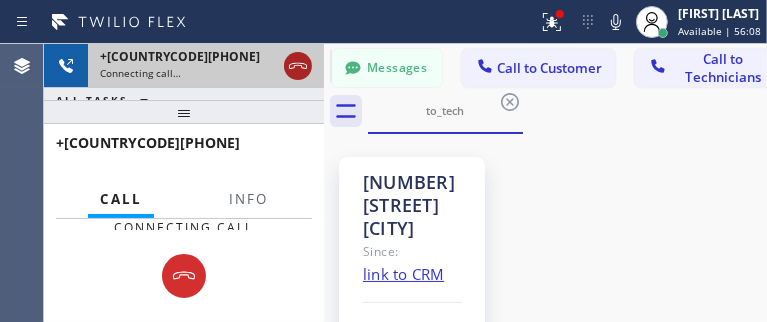 click 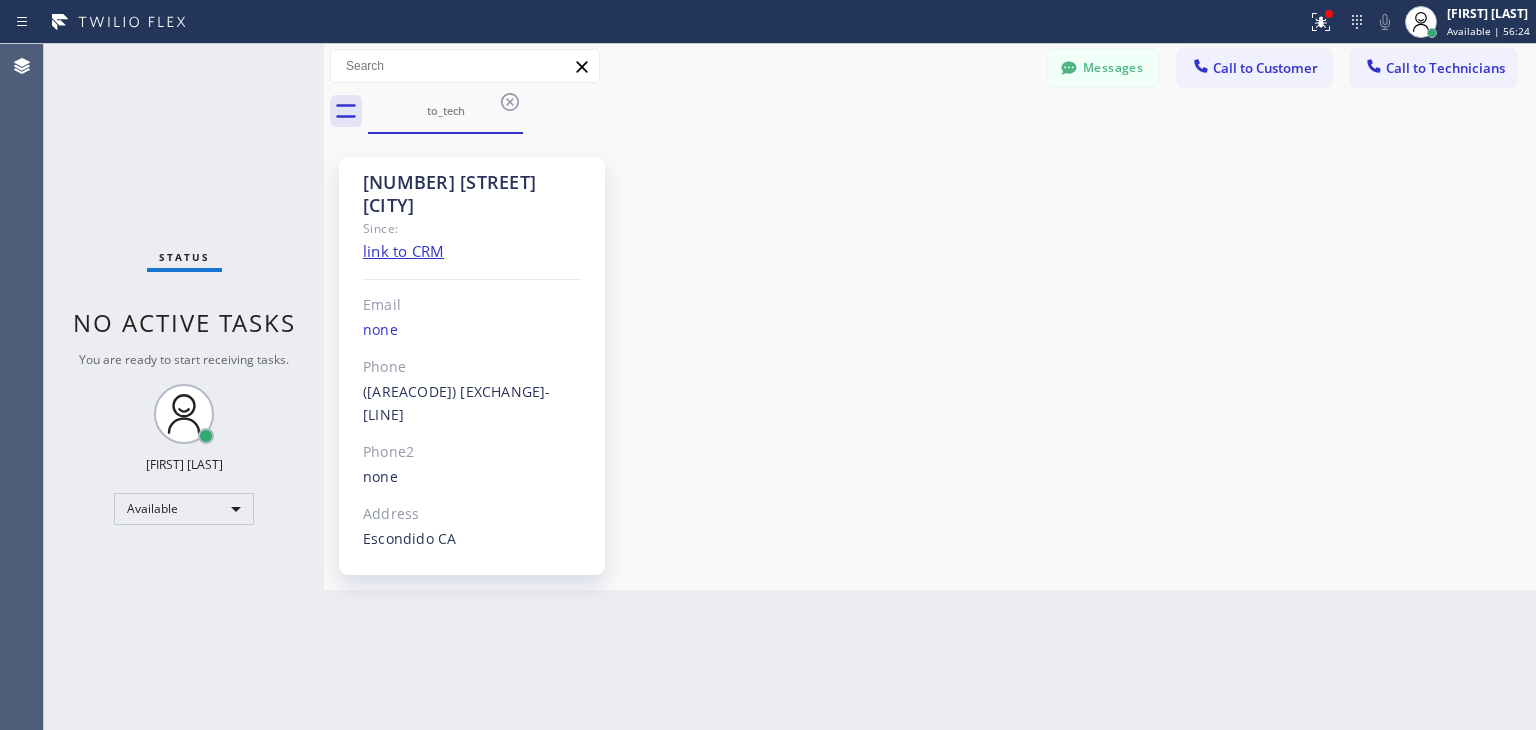 drag, startPoint x: 1498, startPoint y: 69, endPoint x: 1168, endPoint y: 90, distance: 330.6675 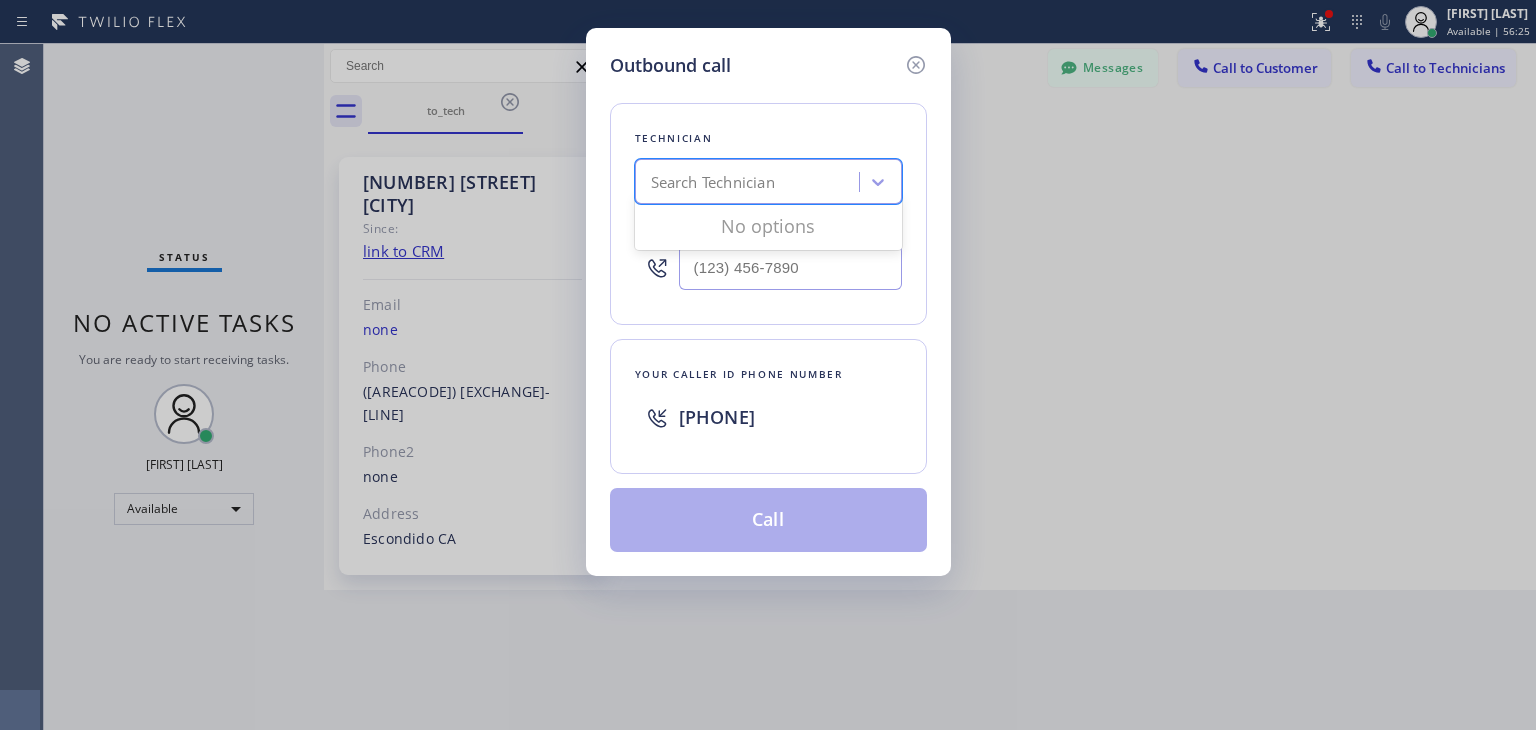 click on "Search Technician" at bounding box center (750, 182) 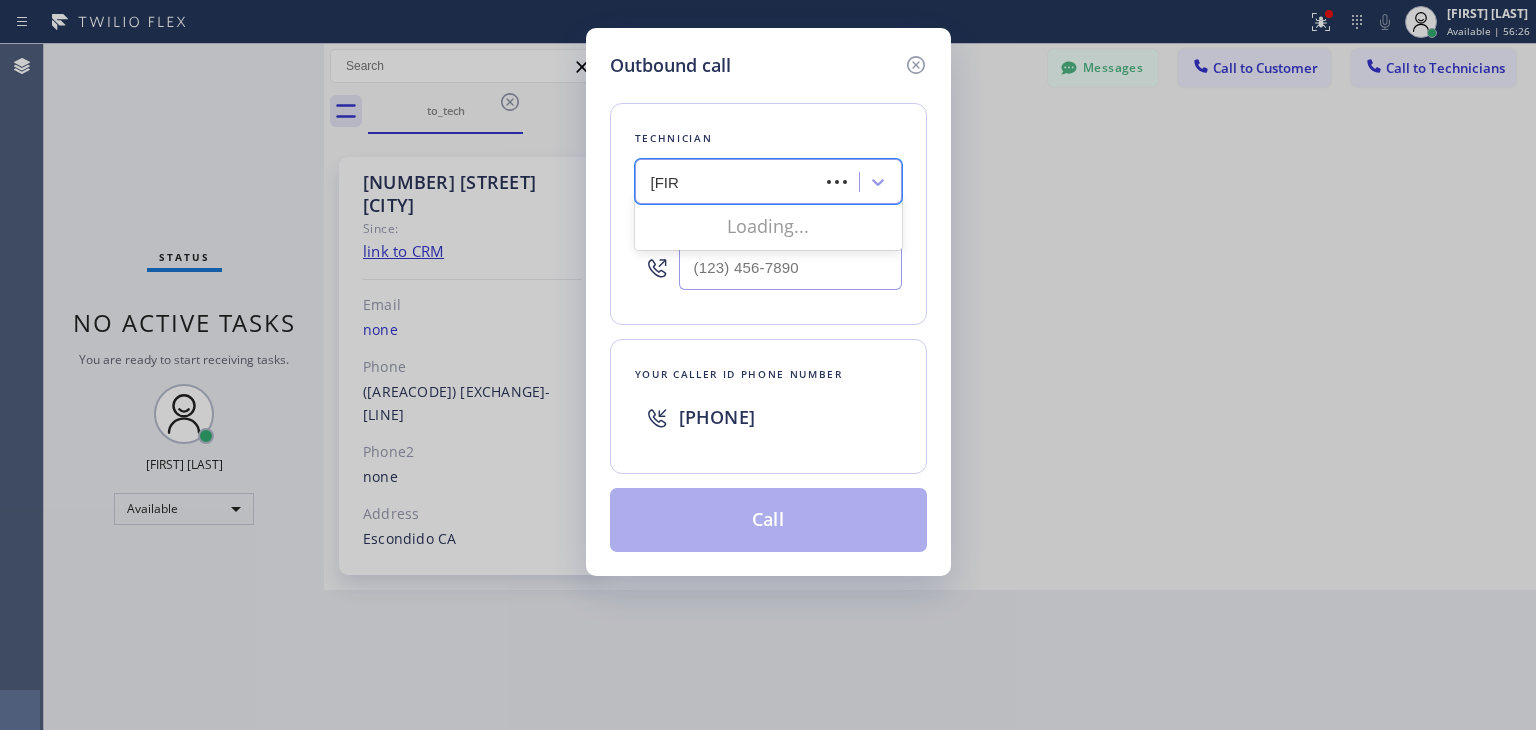type on "paul" 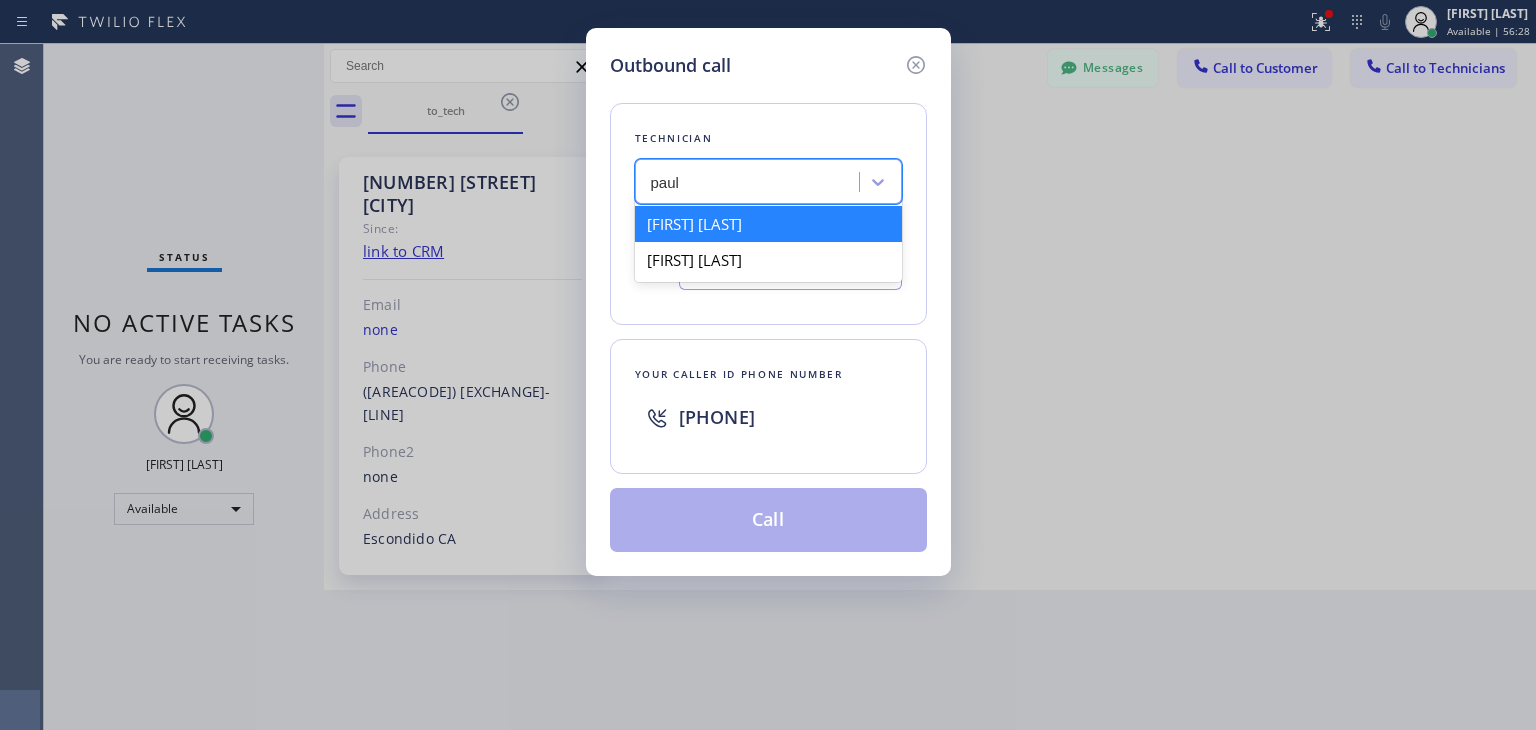 click on "Pavel Morozov" at bounding box center [768, 224] 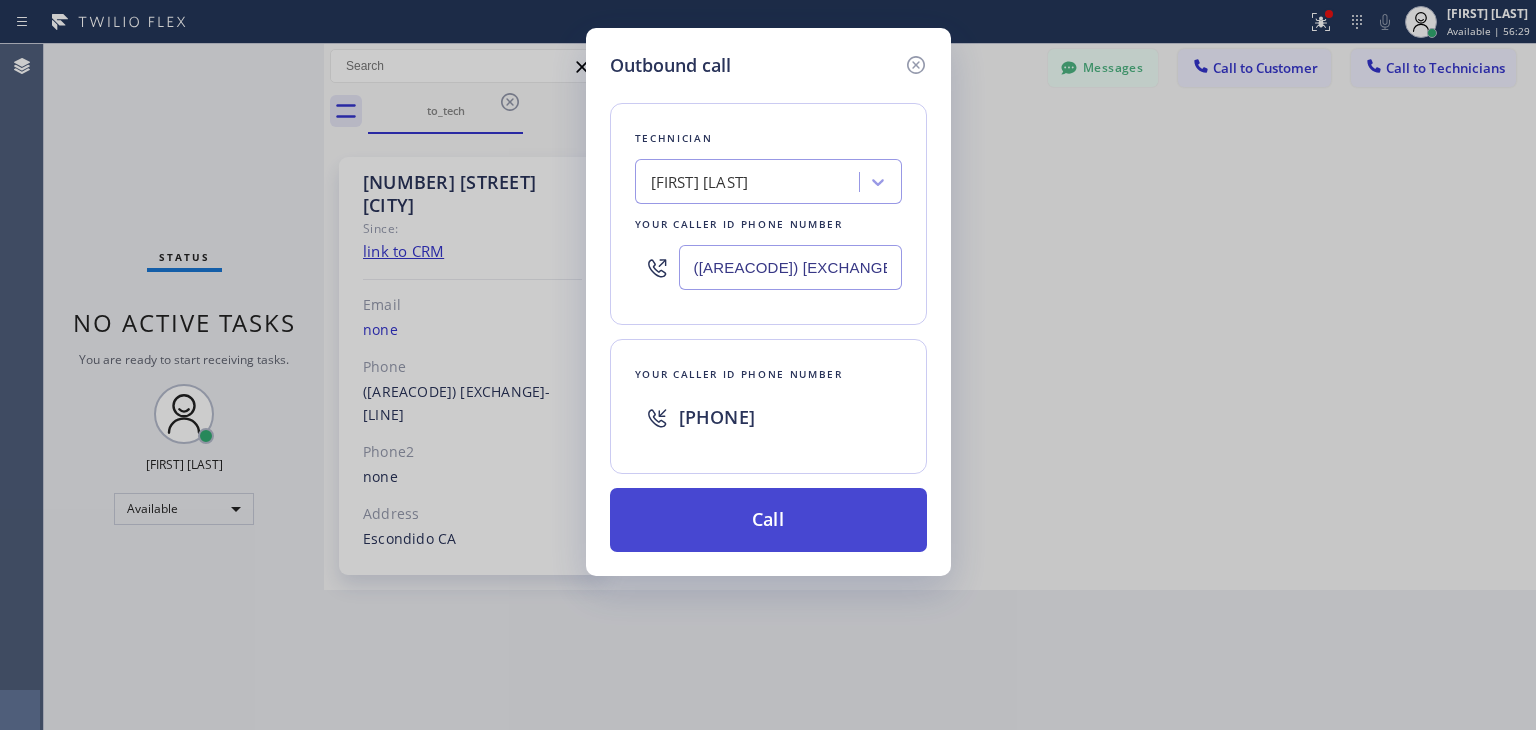 click on "Call" at bounding box center (768, 520) 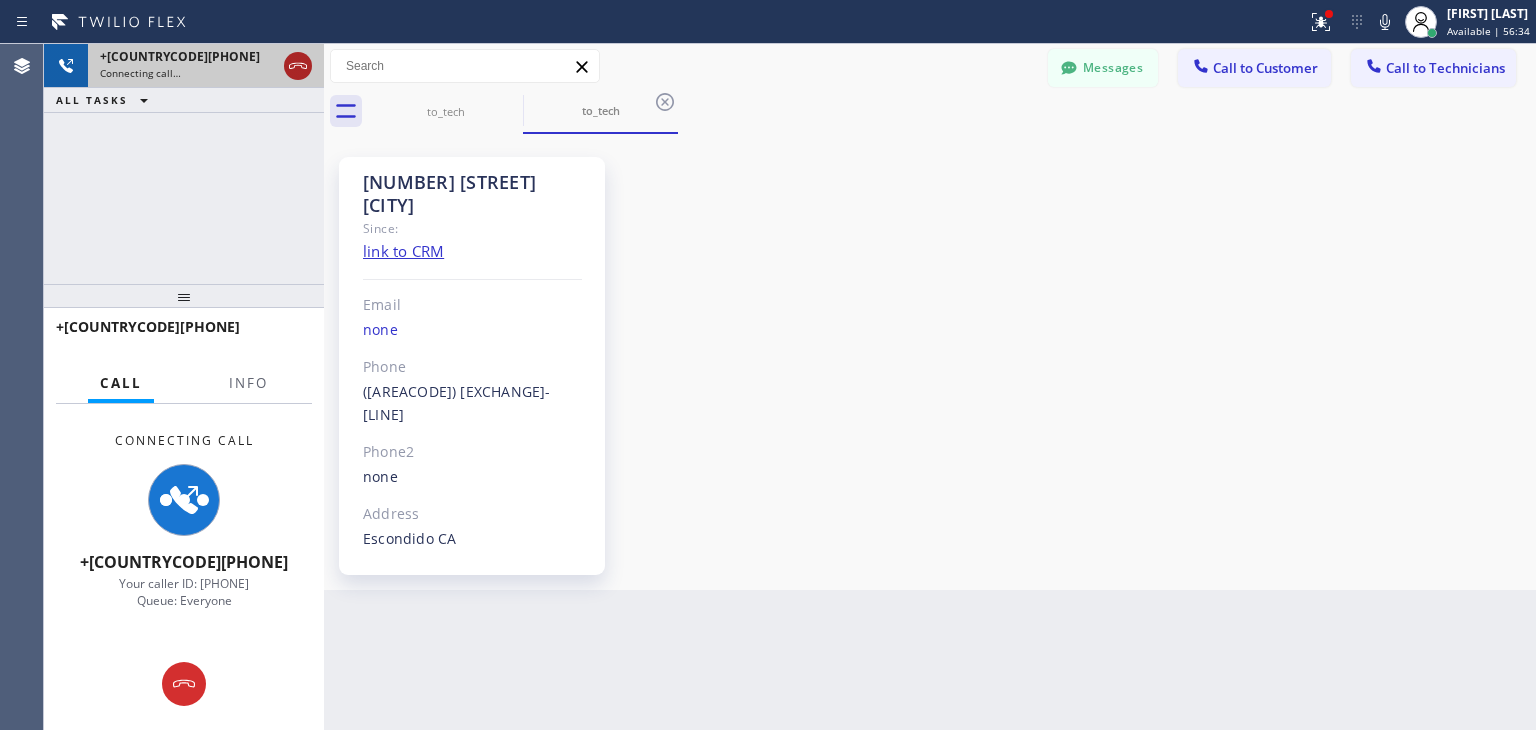 click at bounding box center (298, 66) 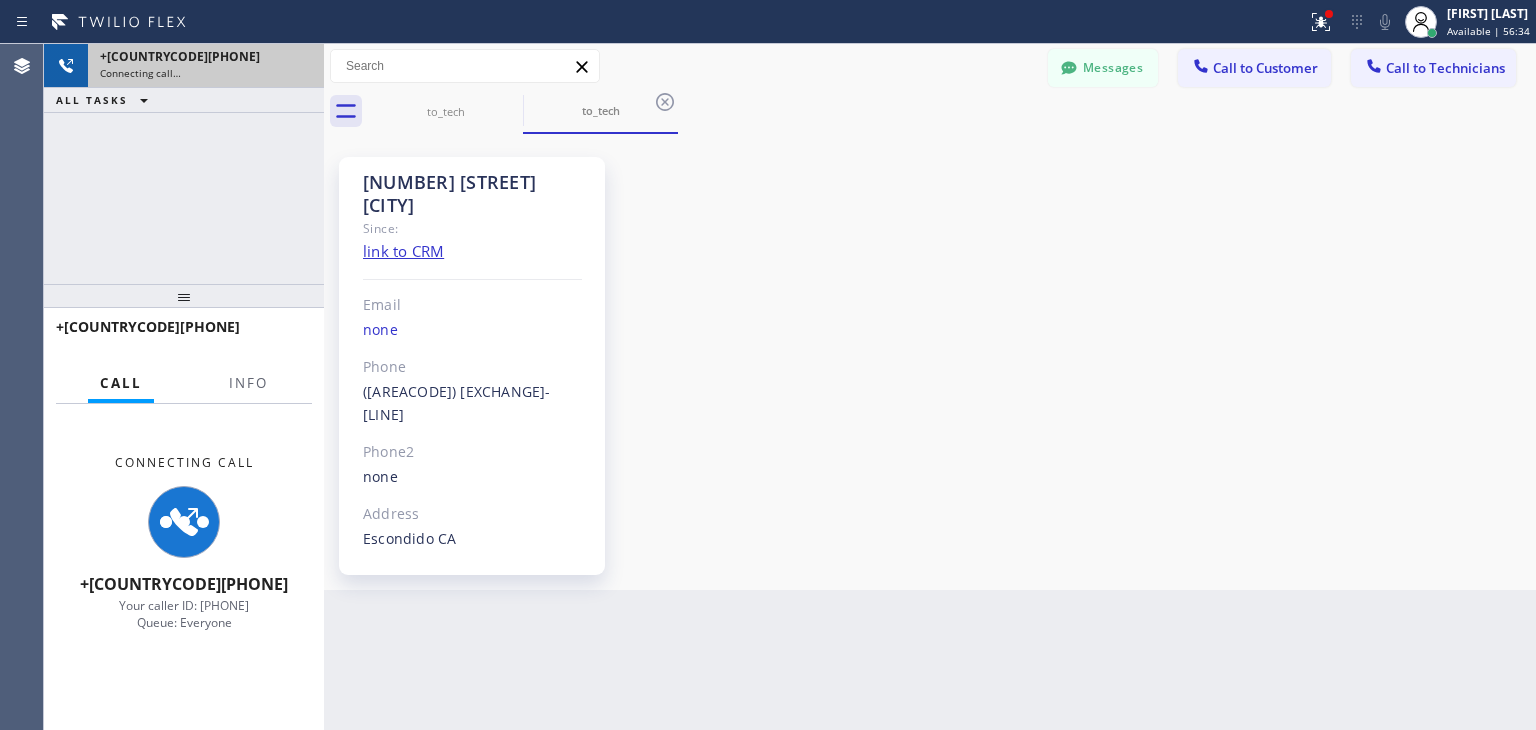 drag, startPoint x: 284, startPoint y: 60, endPoint x: 1516, endPoint y: 646, distance: 1364.2654 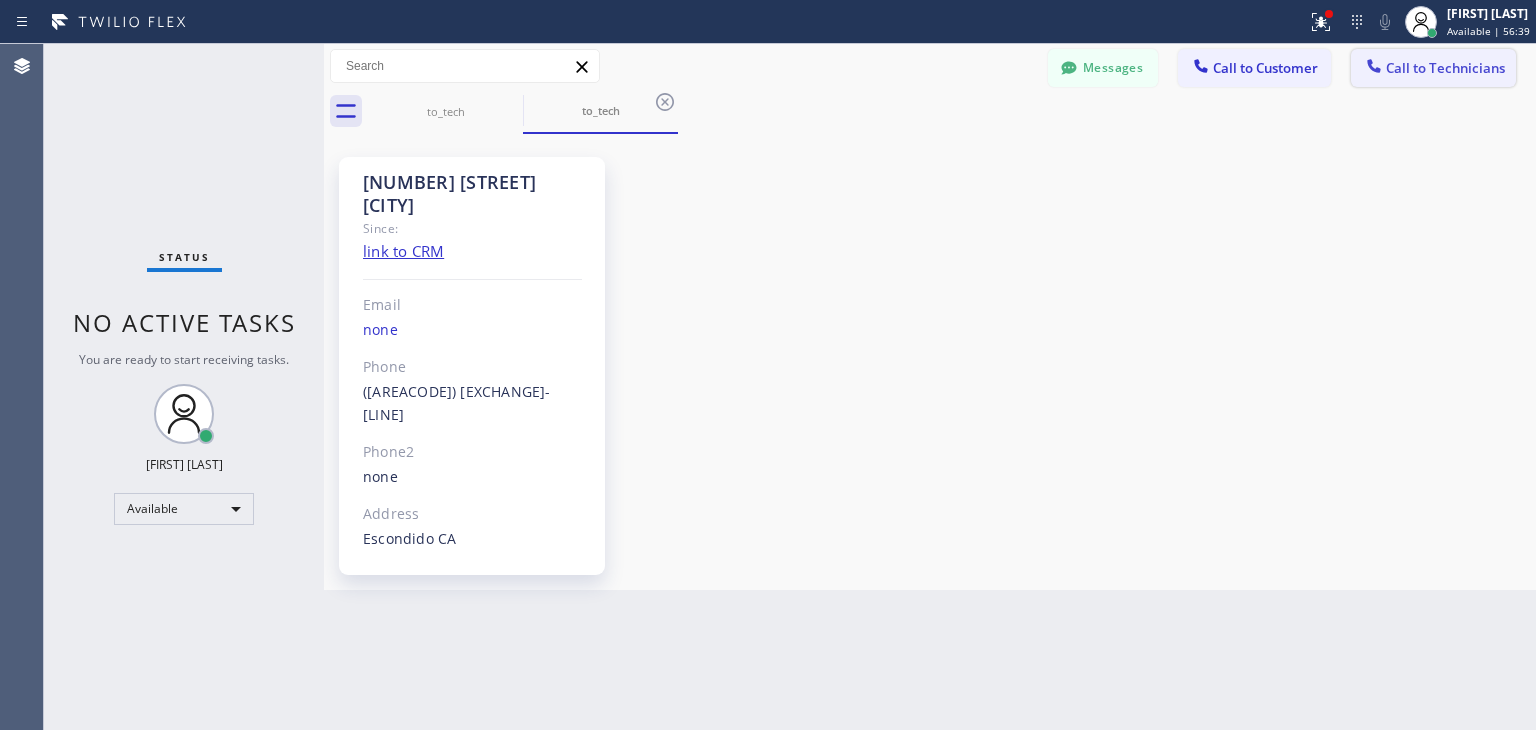 drag, startPoint x: 1428, startPoint y: 61, endPoint x: 1108, endPoint y: 56, distance: 320.03906 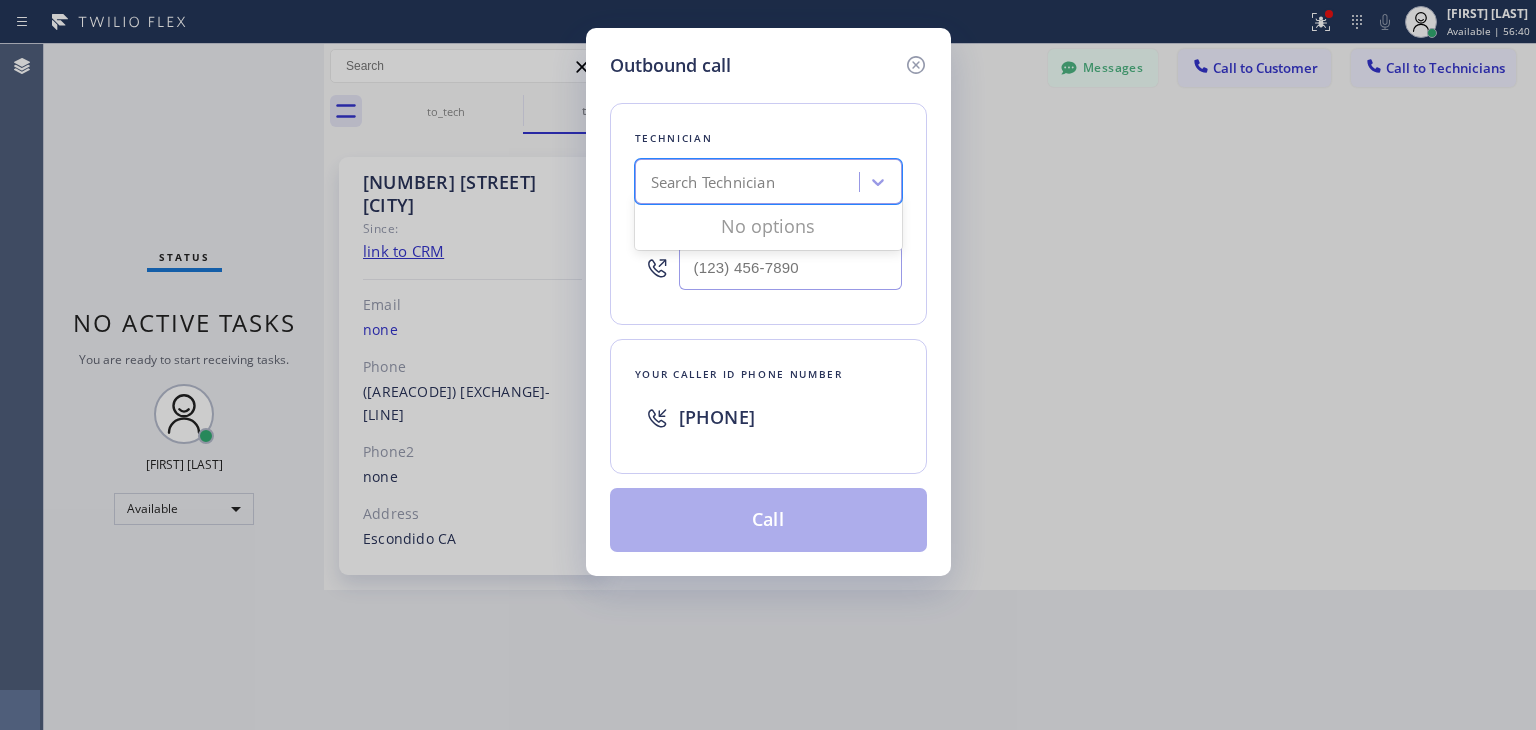 click on "Search Technician" at bounding box center [768, 181] 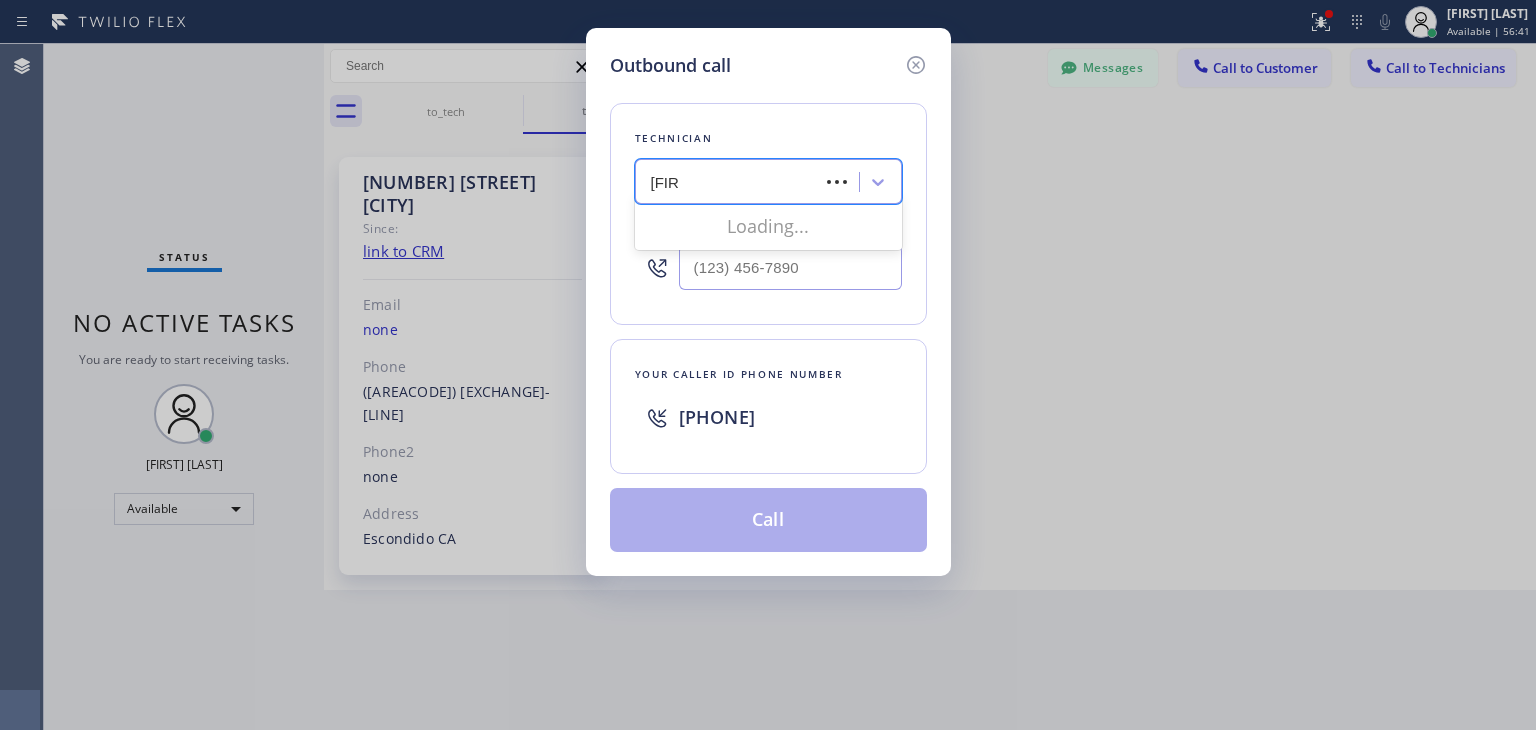 type on "paul" 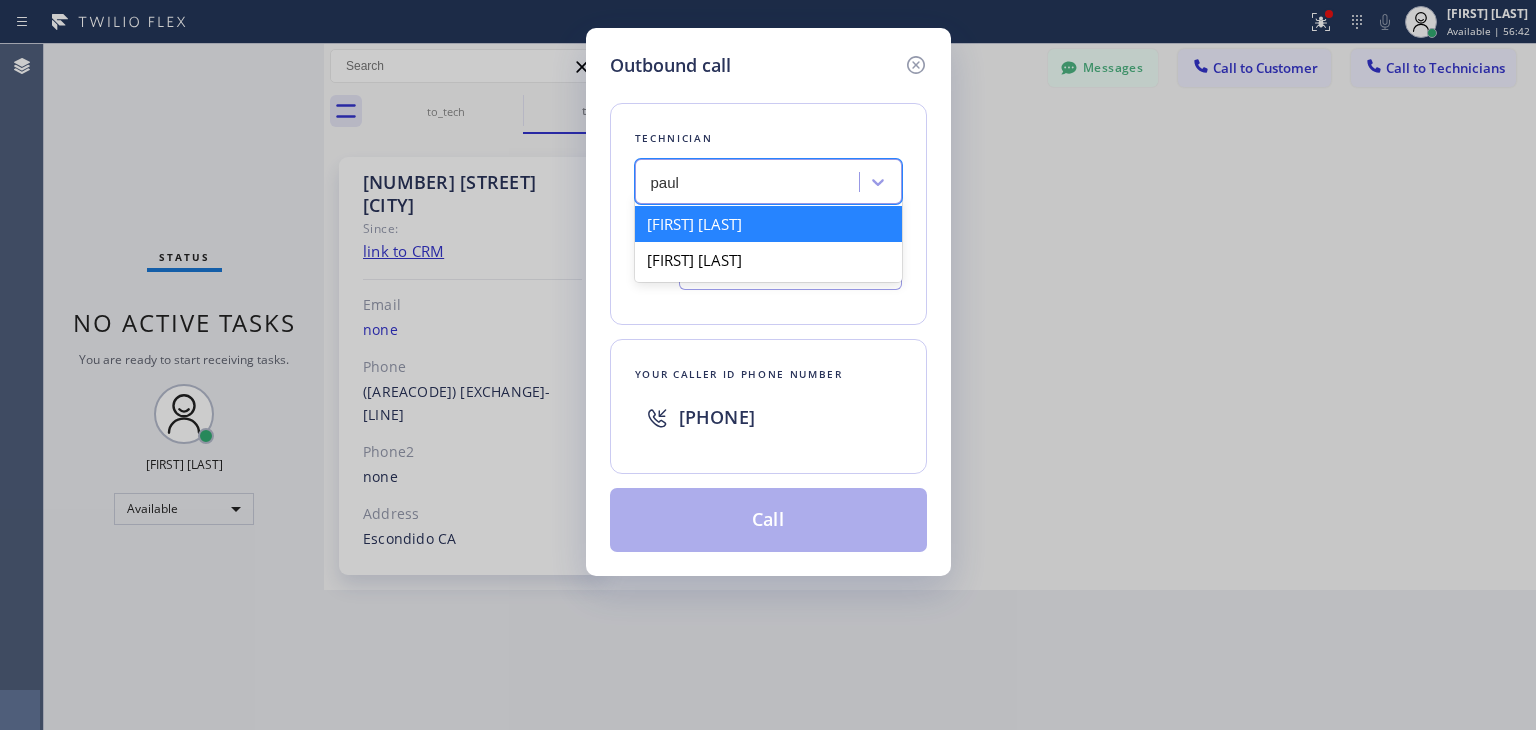 click on "Pavel Morozov" at bounding box center [768, 224] 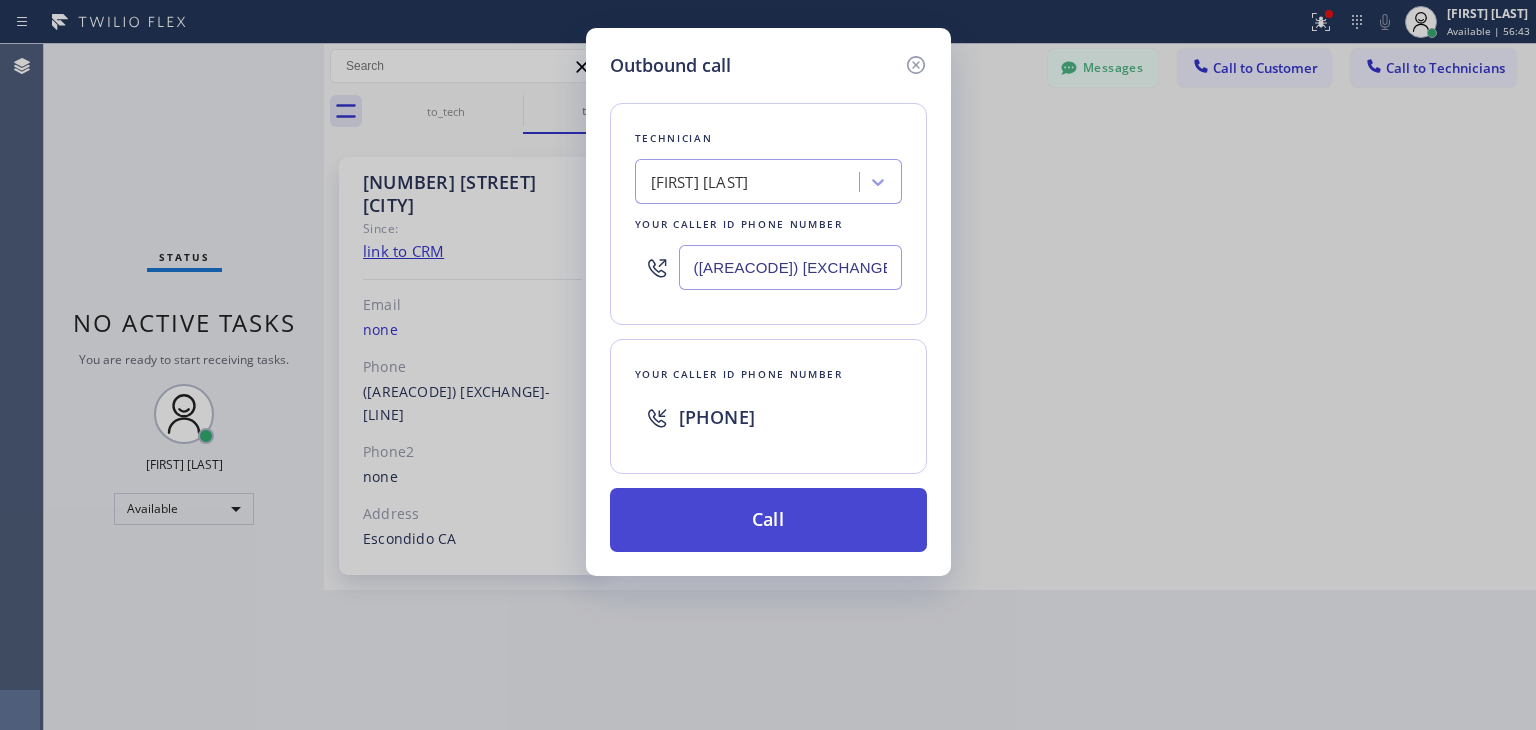 click on "Call" at bounding box center (768, 520) 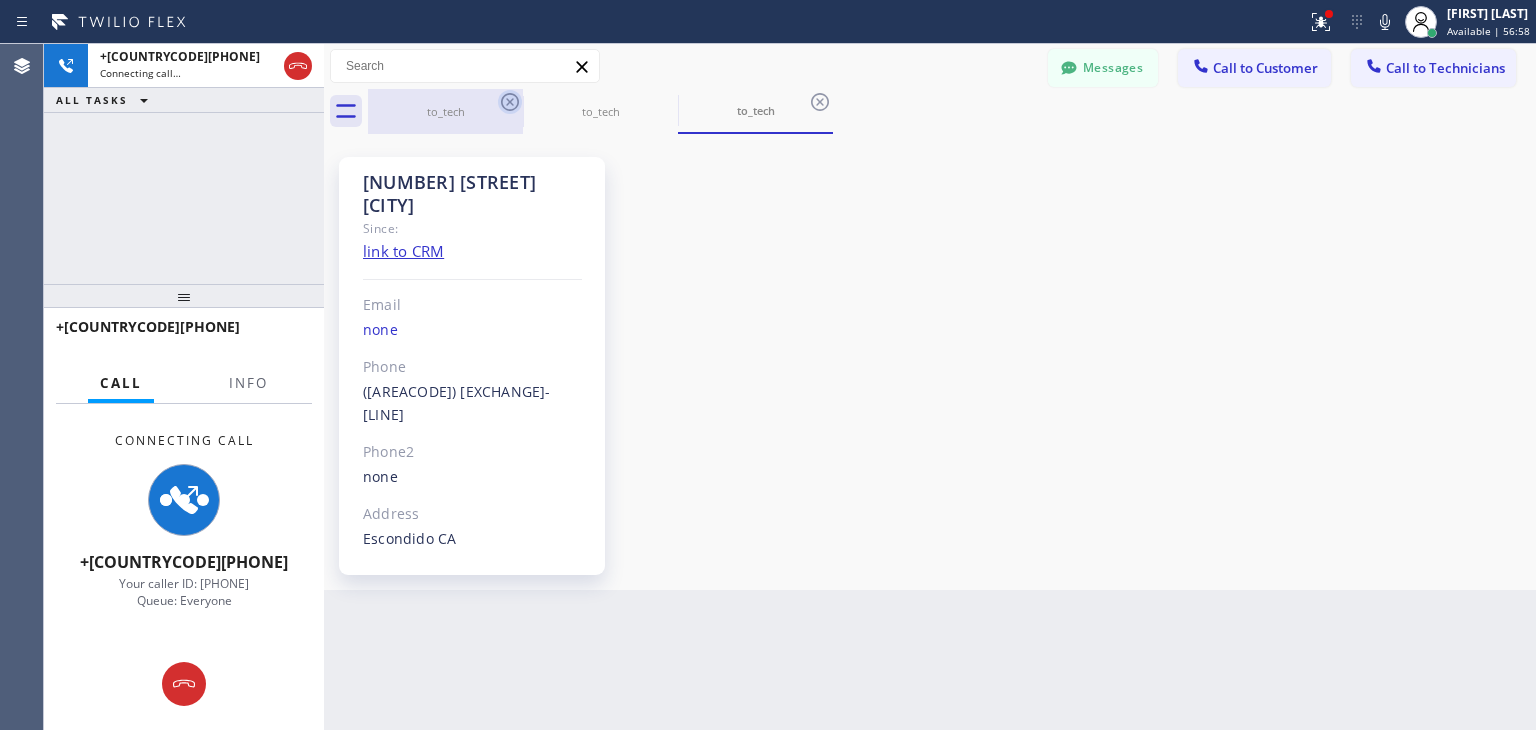 click 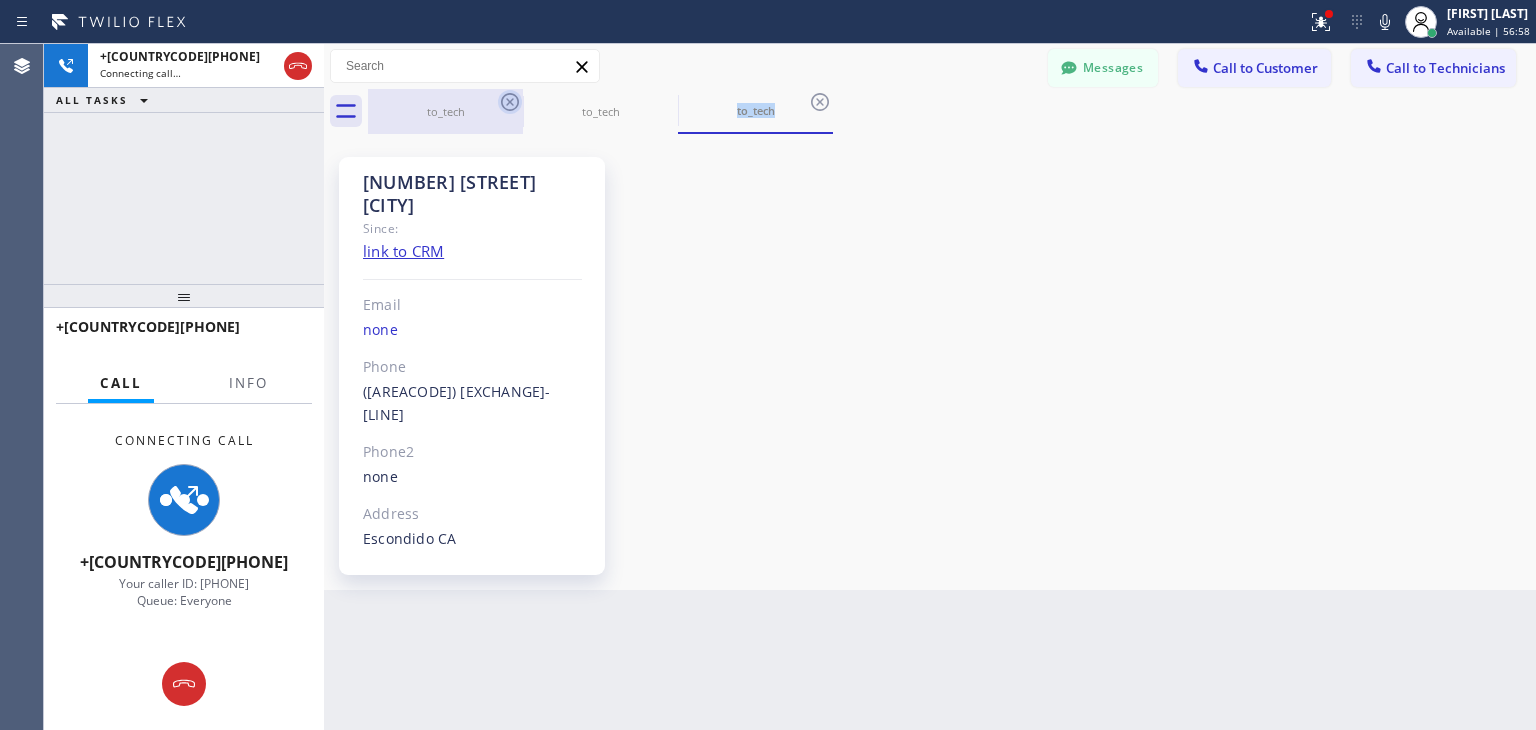 click 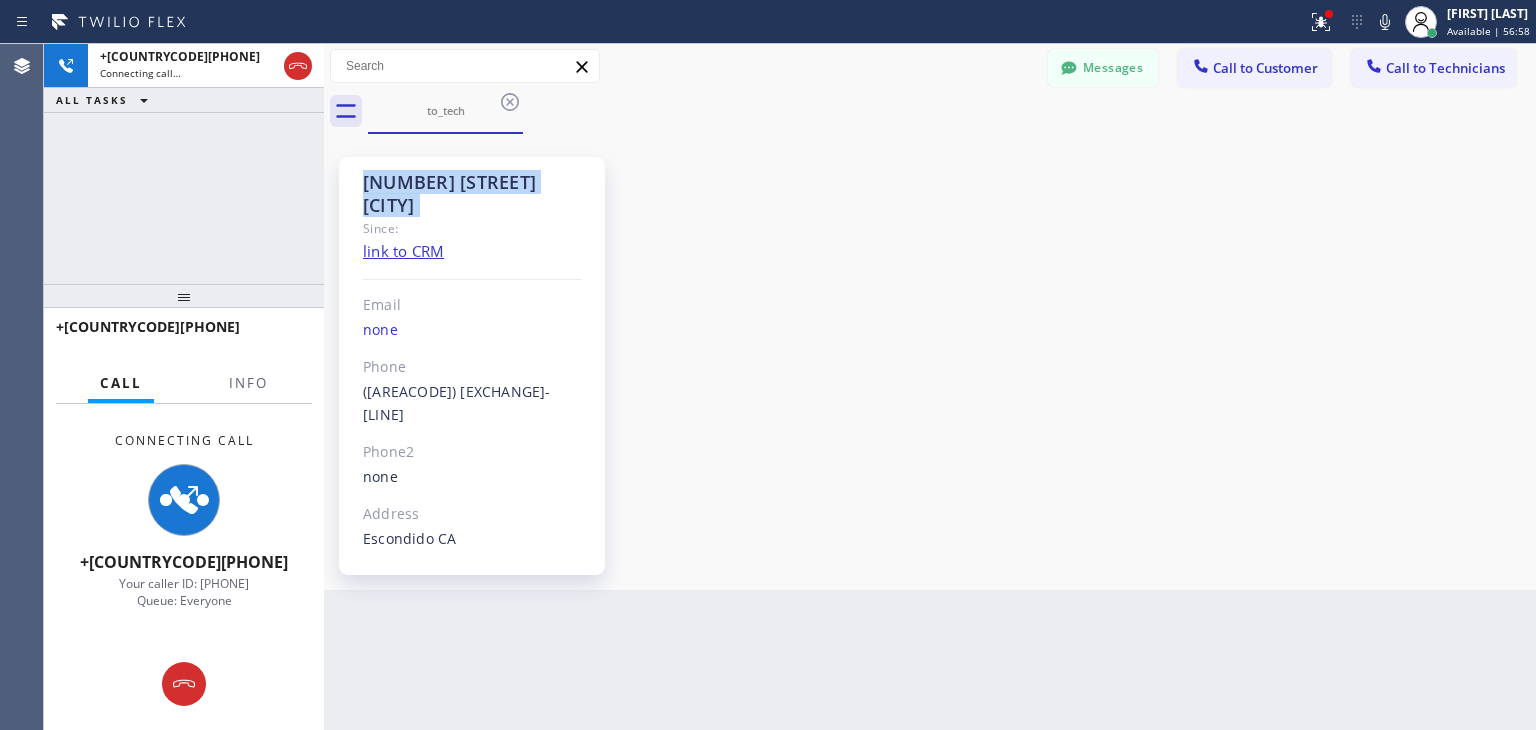 click 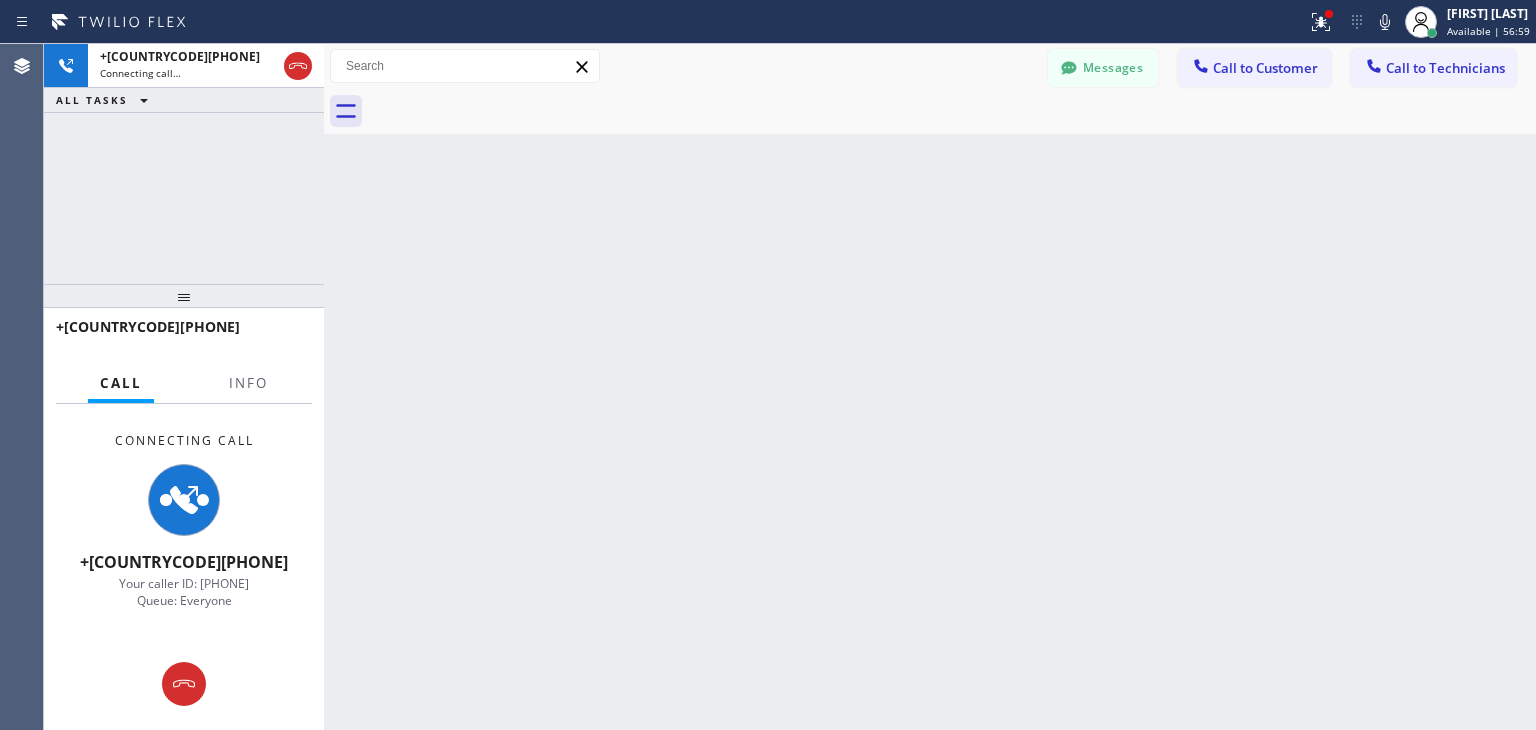 click at bounding box center (952, 111) 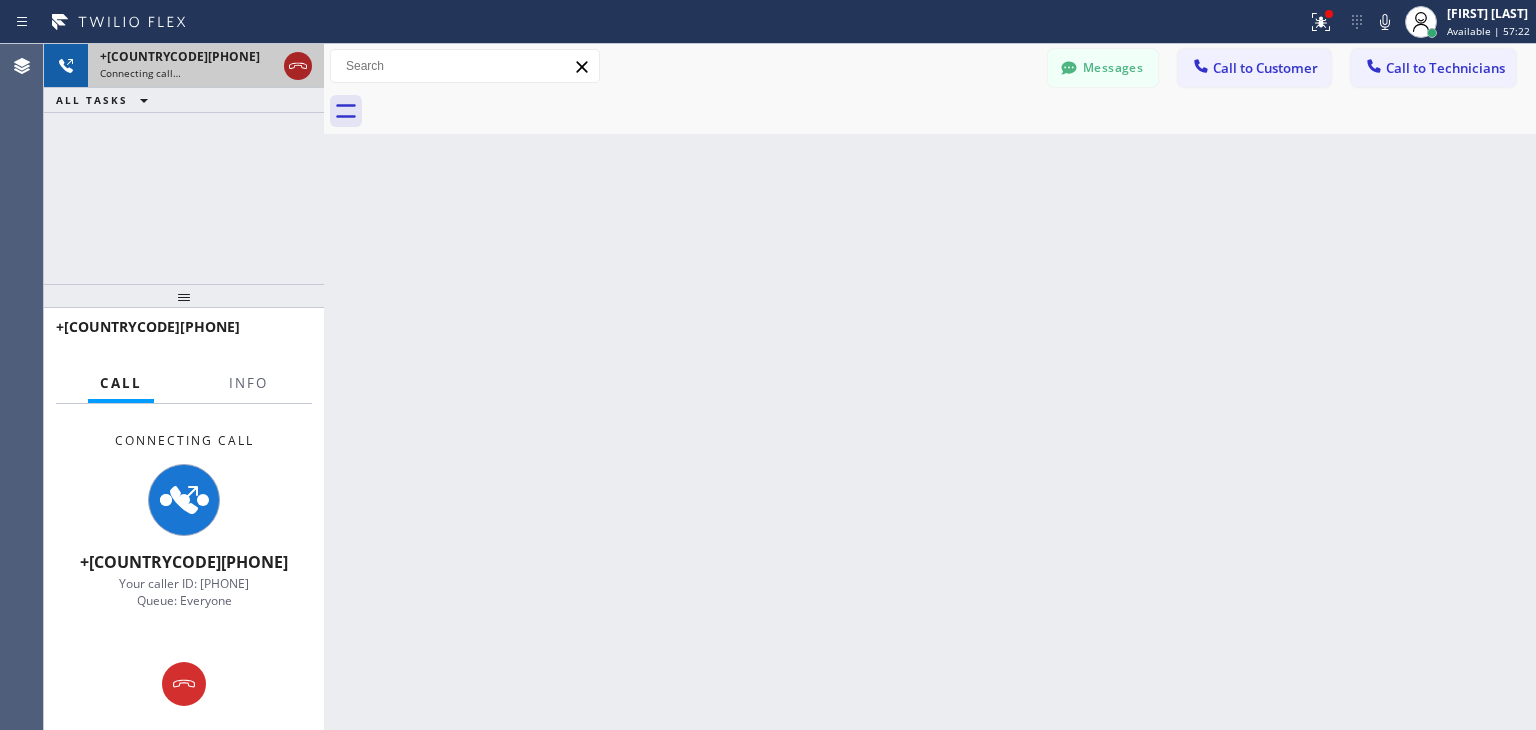 click 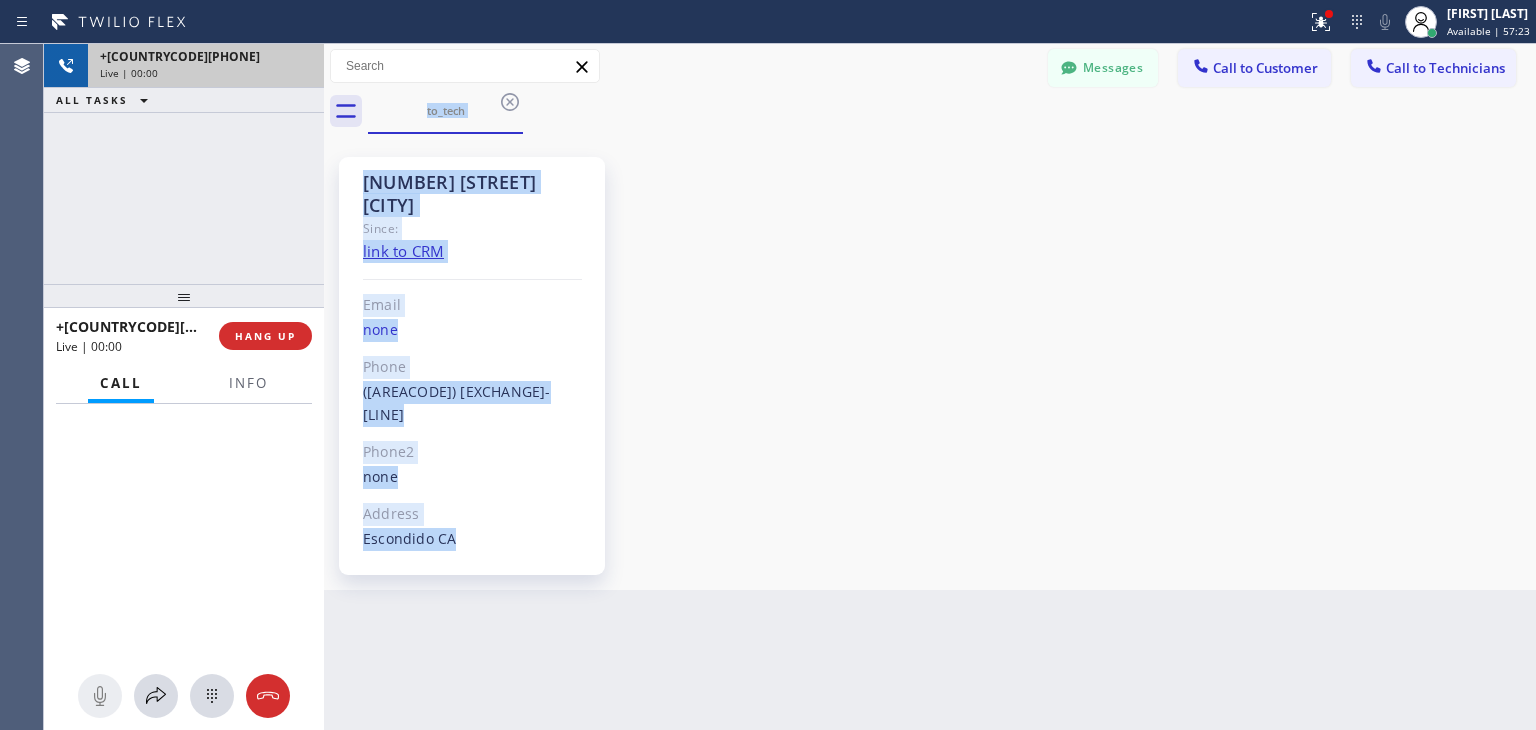 click on "Live | 00:00" at bounding box center [206, 73] 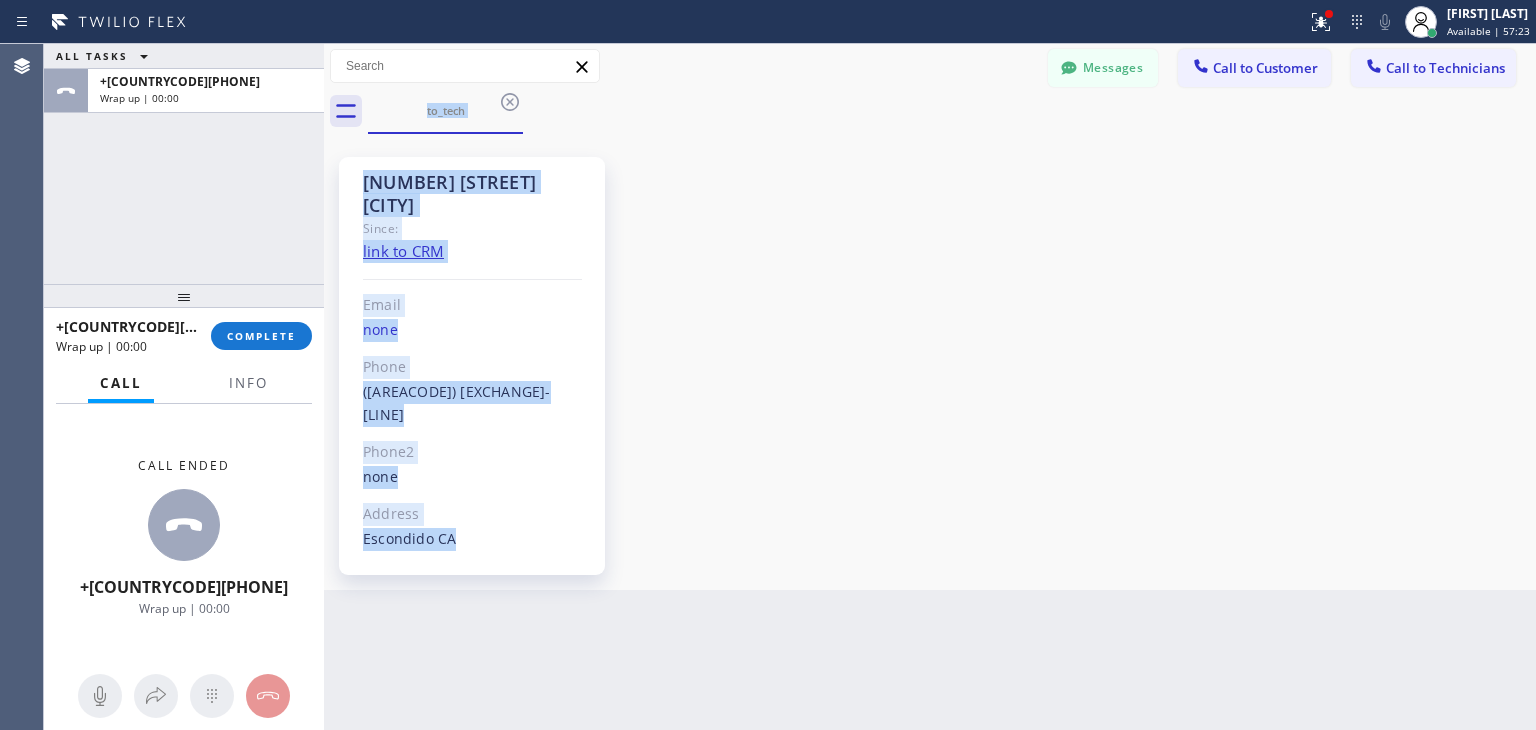 drag, startPoint x: 300, startPoint y: 75, endPoint x: 272, endPoint y: 353, distance: 279.40652 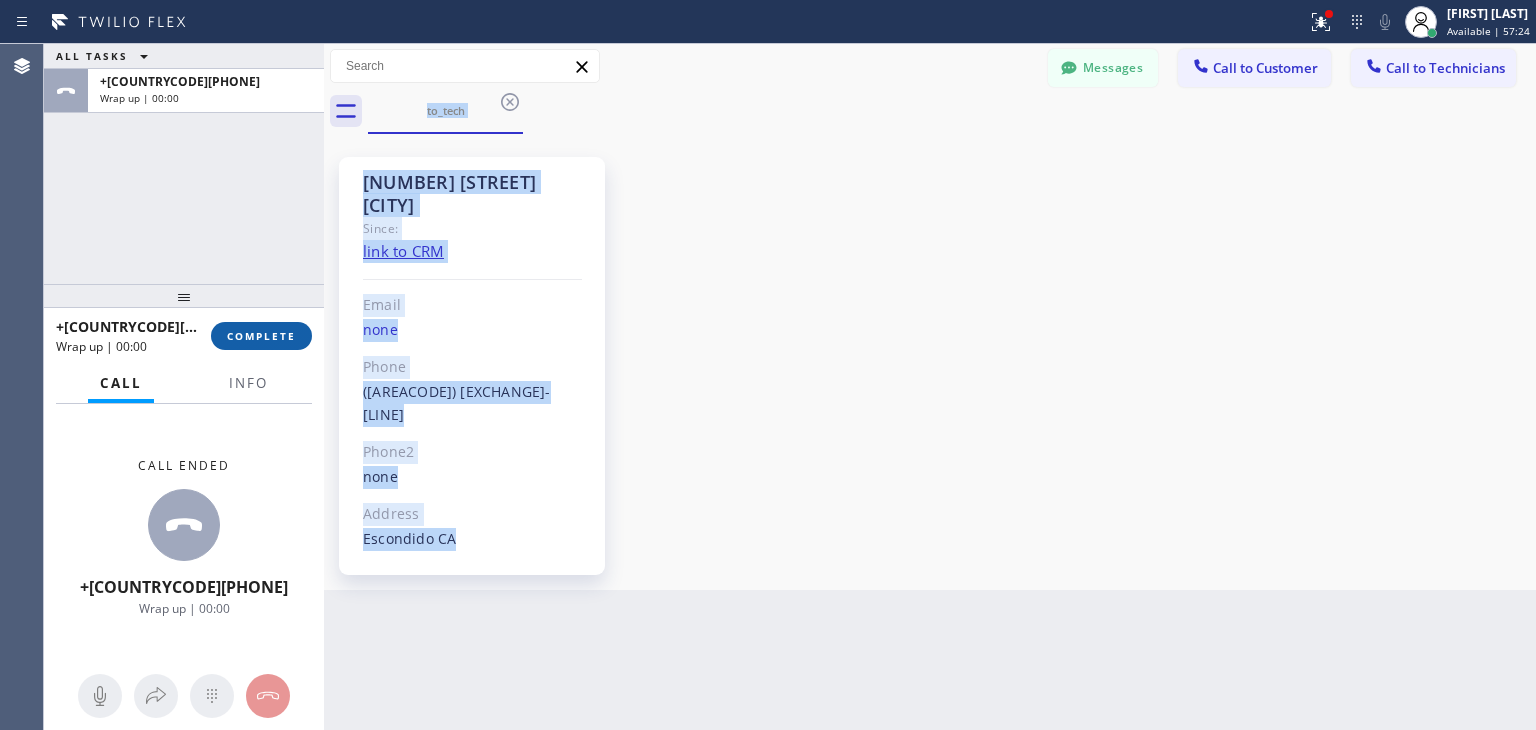 click on "COMPLETE" at bounding box center [261, 336] 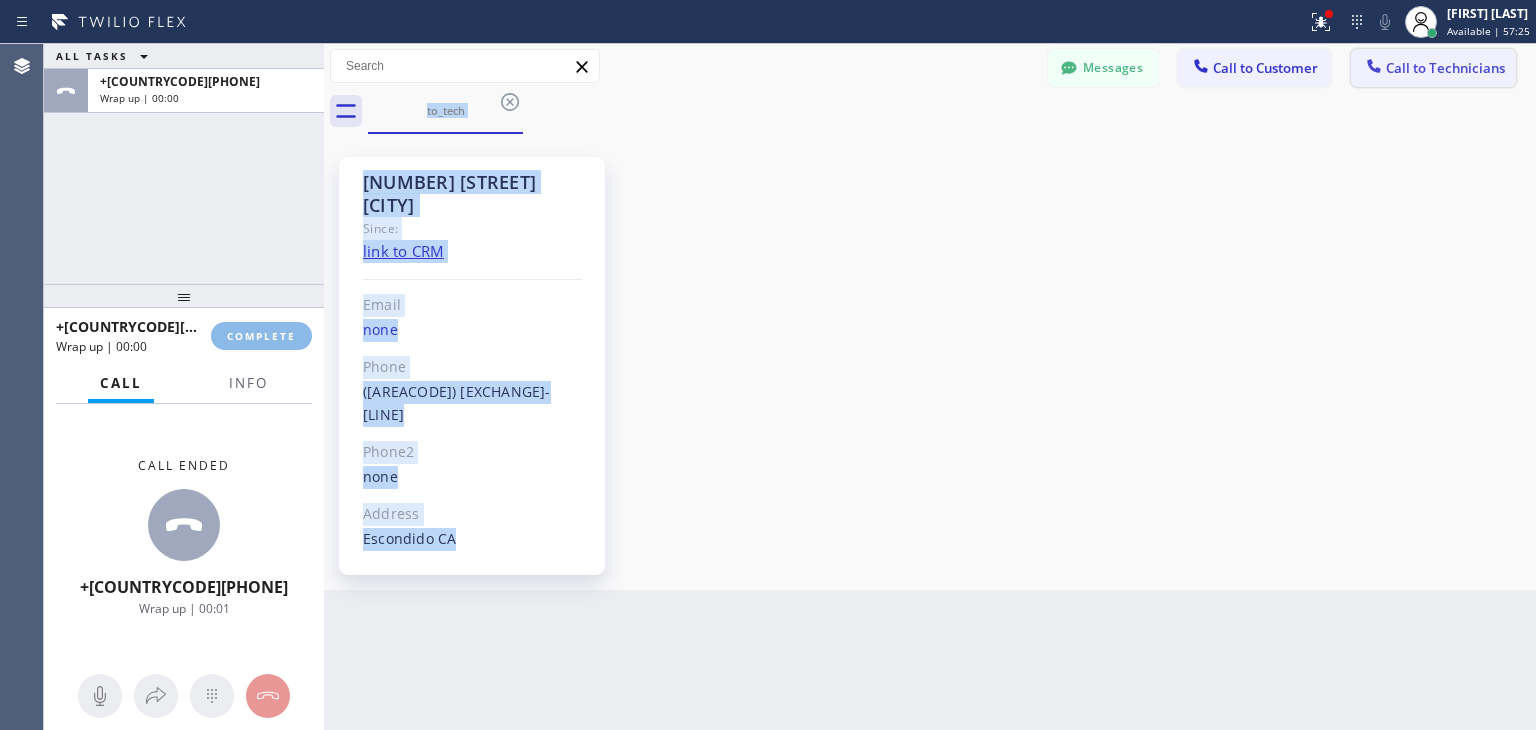 click on "Call to Technicians" at bounding box center [1433, 68] 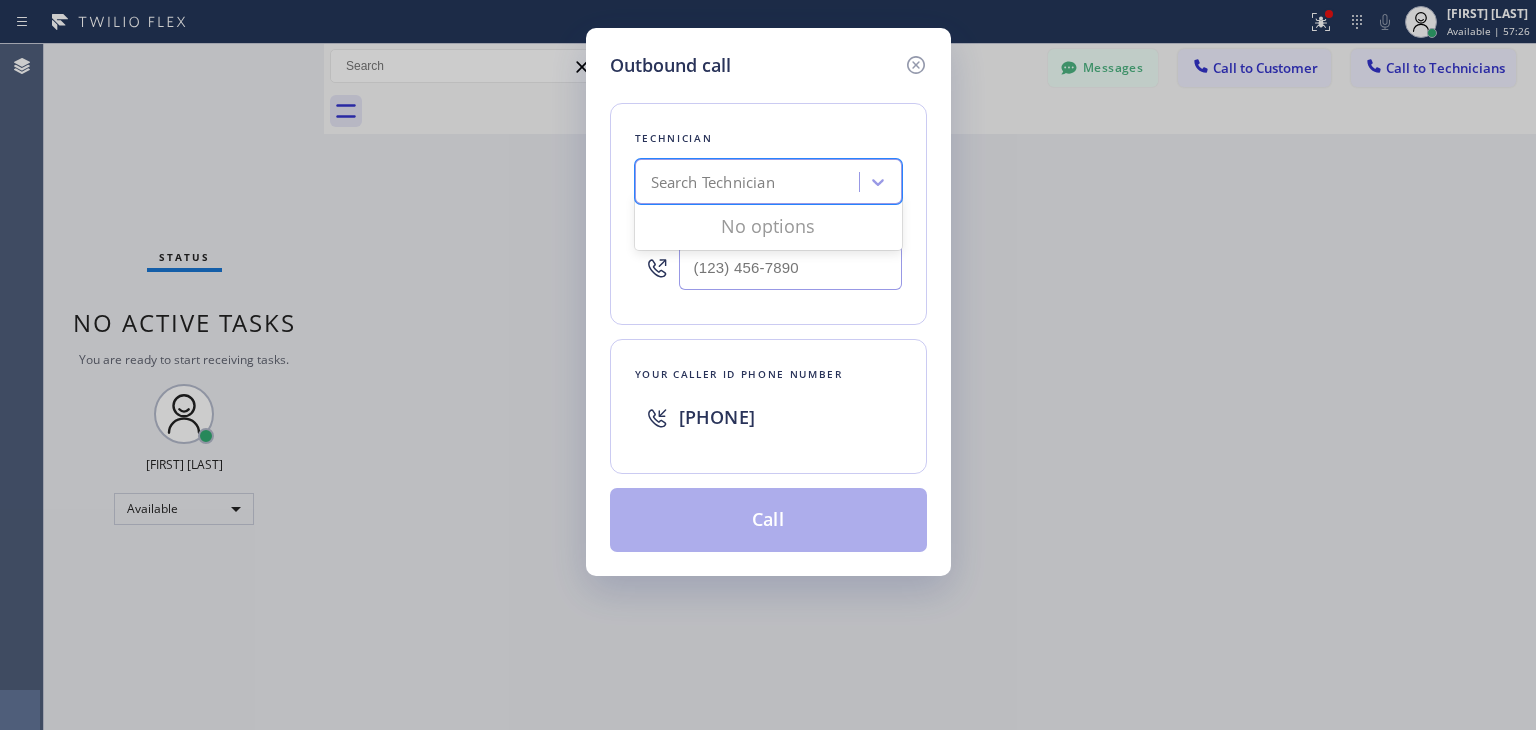 click on "Search Technician" at bounding box center [750, 182] 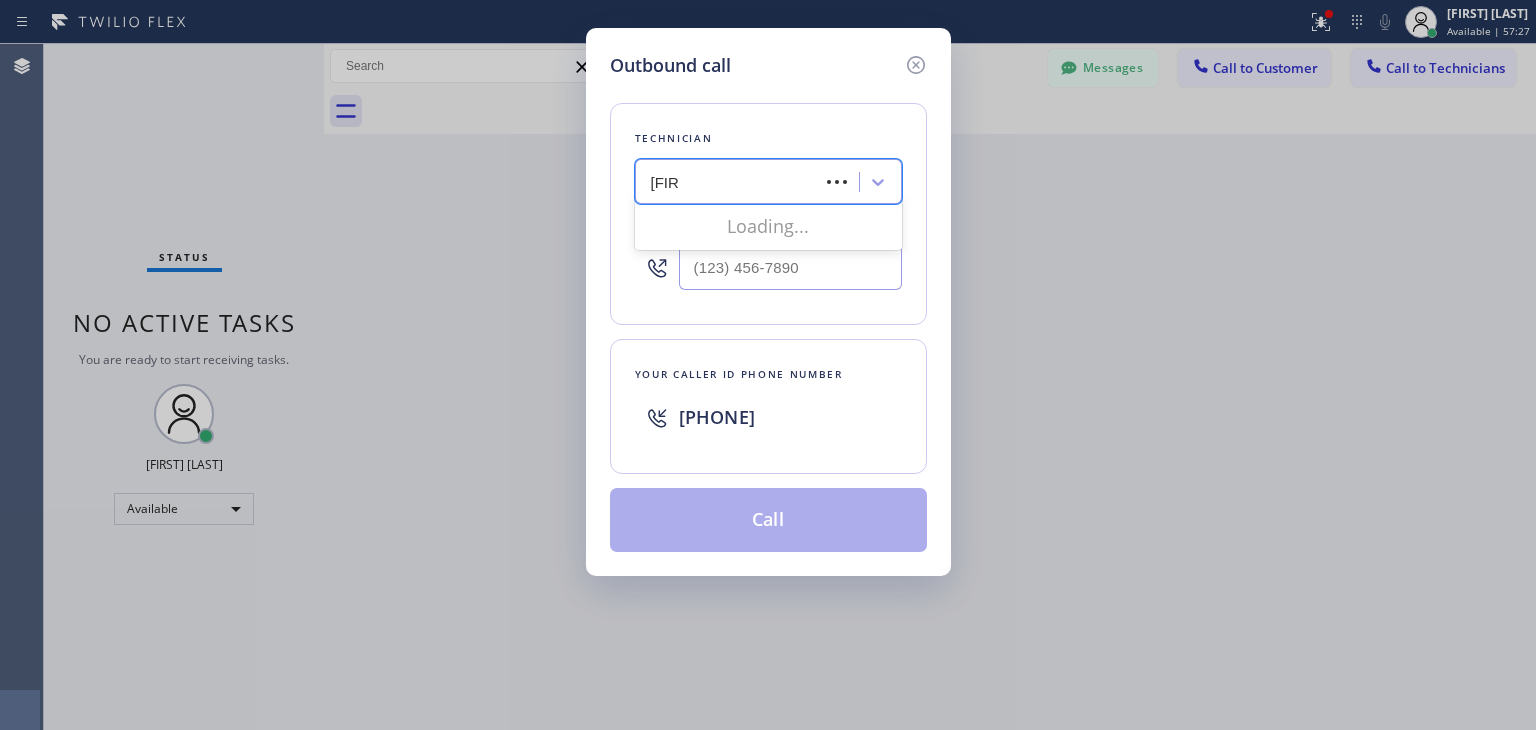 type on "paul" 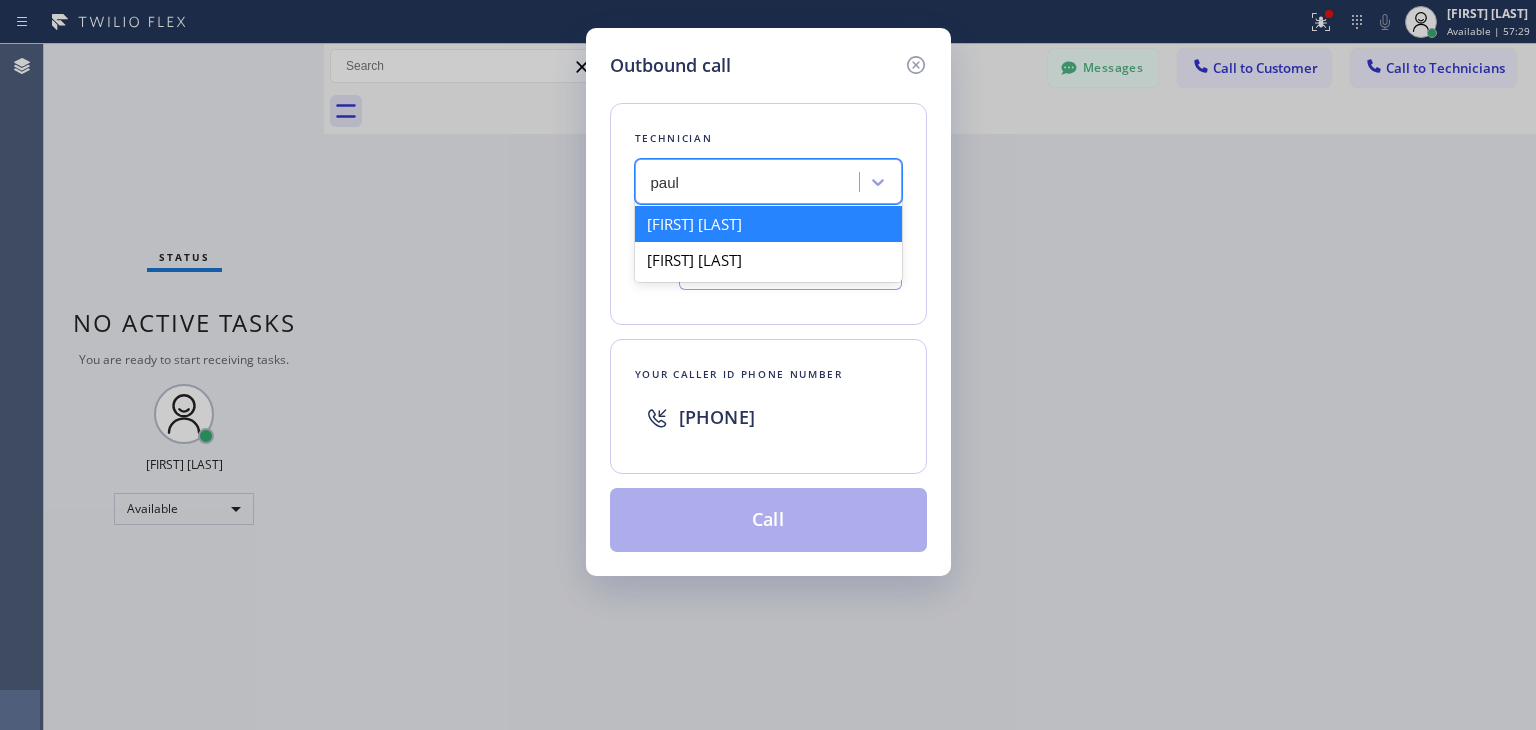 click on "Pavel Morozov" at bounding box center [768, 224] 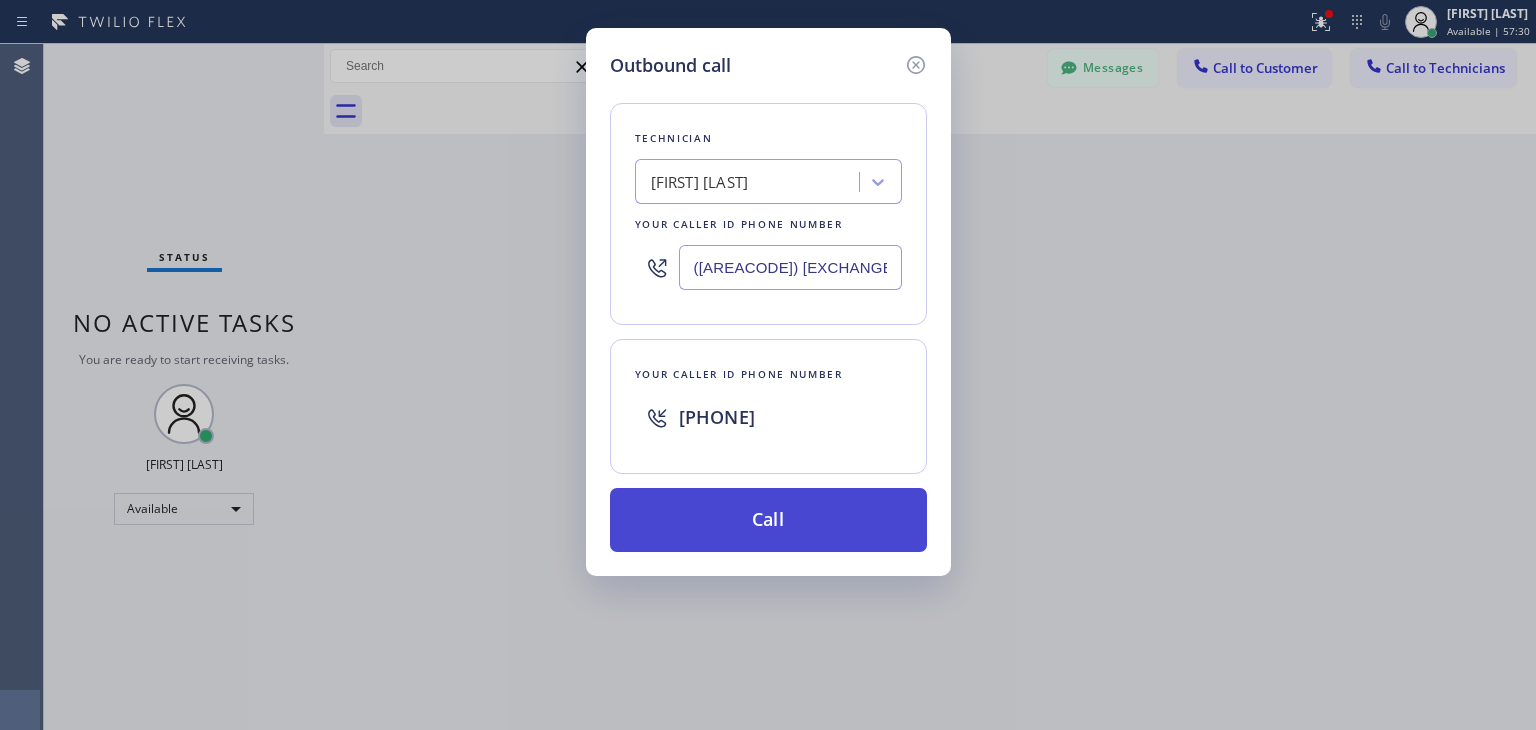 click on "Call" at bounding box center (768, 520) 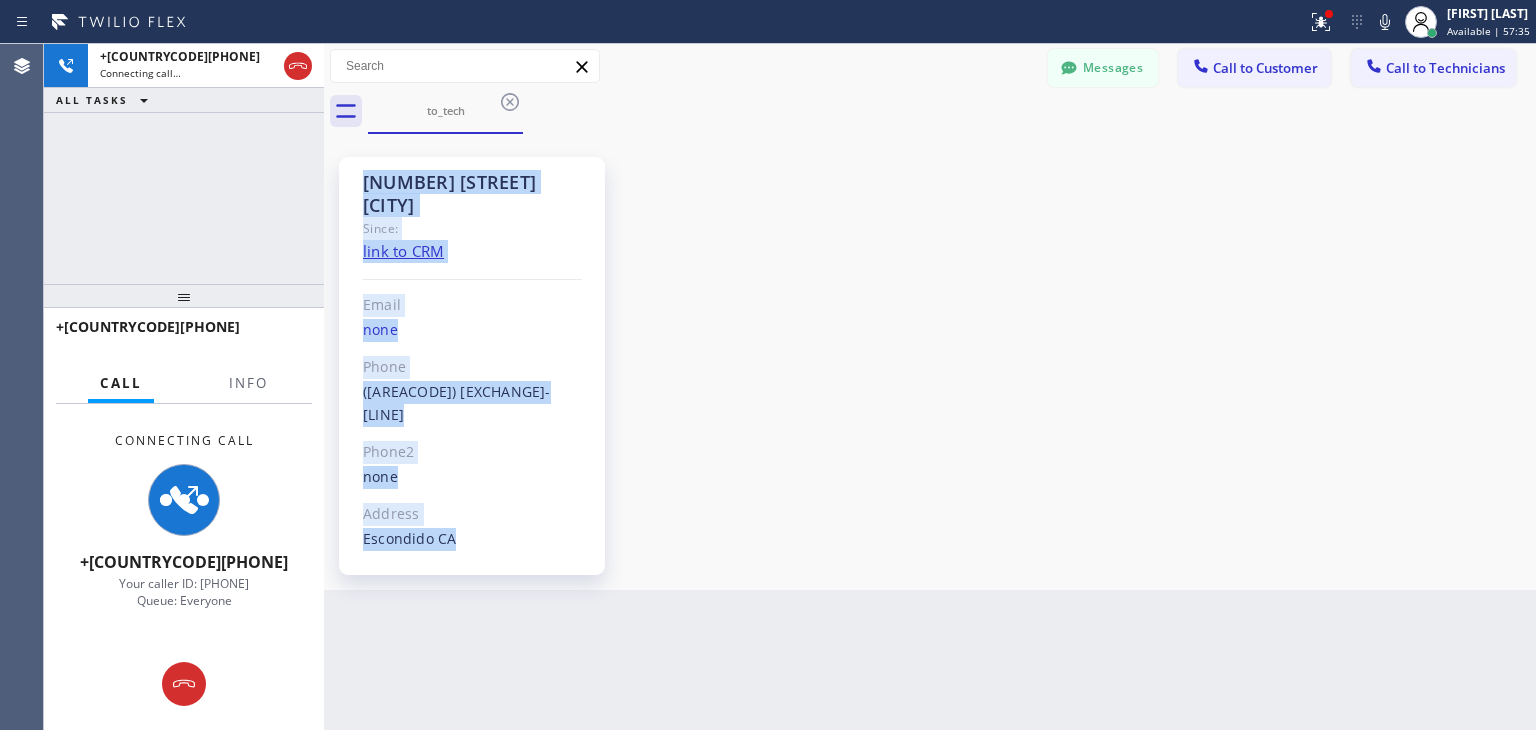 drag, startPoint x: 512, startPoint y: 100, endPoint x: 1065, endPoint y: 676, distance: 798.4892 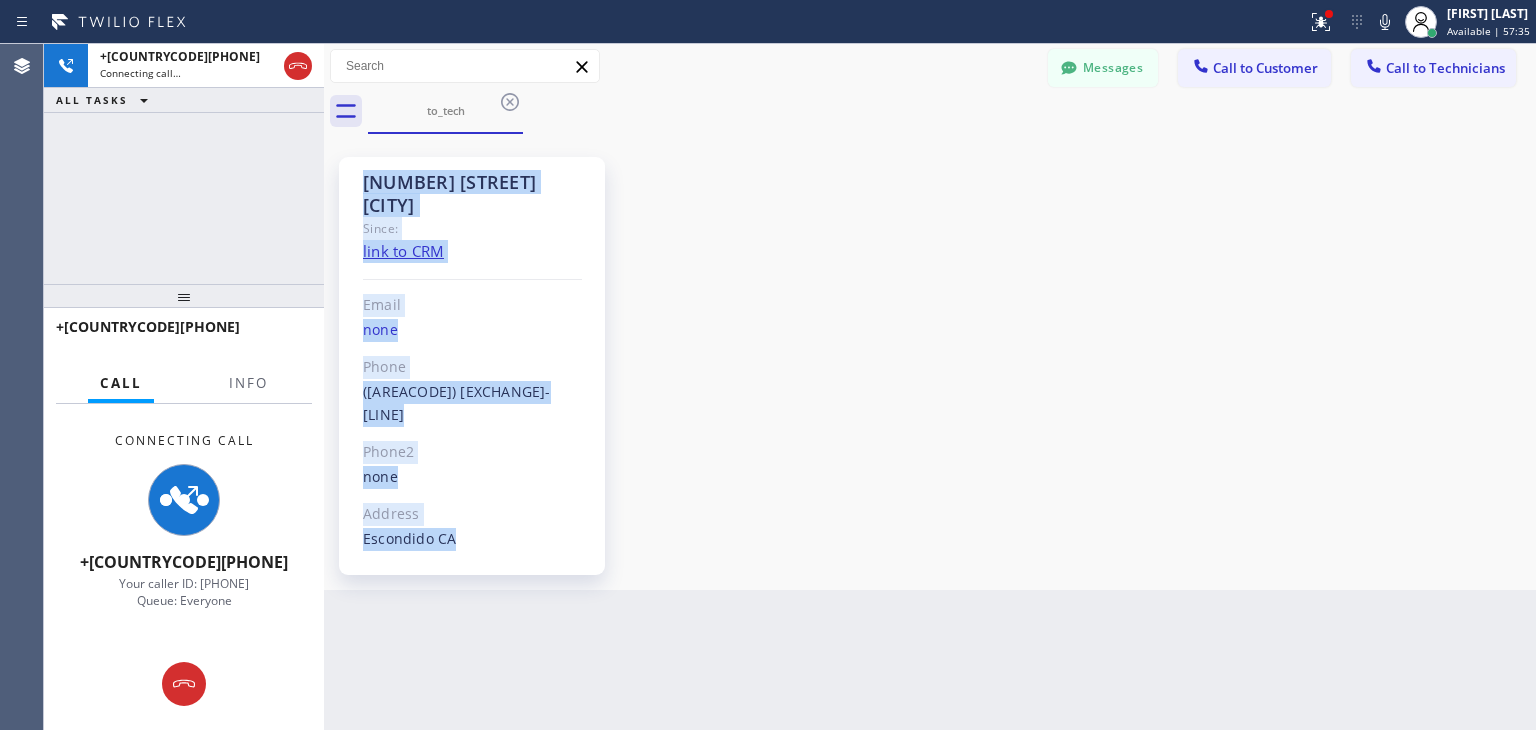 click on "Back to Dashboard Change Sender ID Customers Technicians WA Will Abdallah 08/01 05:54 AM Ok see you then. Thank you R- Renata  08/01 02:09 AM Good day! This is the appliance repair company. Unfortunately our phone rep made a mistake. We don't have a tech that services your appliance in your area at the moment. We need to cancel your appointment. Our apologies. MS Michelle Saylor 08/01 01:59 AM And may you please advice where the blower motor is on your hood so we can be a bit more prepared CW Cindy Wong 08/01 01:33 AM Okay EM Elena Madriaga 07/31 08:51 PM I hope u received my response to you yesterday. Pls call me if you can make the 10-11 pls ty MD Mr Doug 07/31 04:17 AM Ok.  Thanks SK Shamir  Kumar 07/30 04:33 AM Has been paid  JK Josh Kawahara 07/30 03:36 AM MJ Mr Jack 07/30 03:10 AM MU Mia Ulutika 07/29 02:56 AM BS Brandon Spevak 07/24 01:33 AM SB Steve  Bontadelli 07/23 05:32 AM Can't you just add the part numbers to the original invoice? AS Alex Scharwath 07/23 05:30 AM BW Beth  Wilson 07/22 03:12 AM RV" at bounding box center [930, 387] 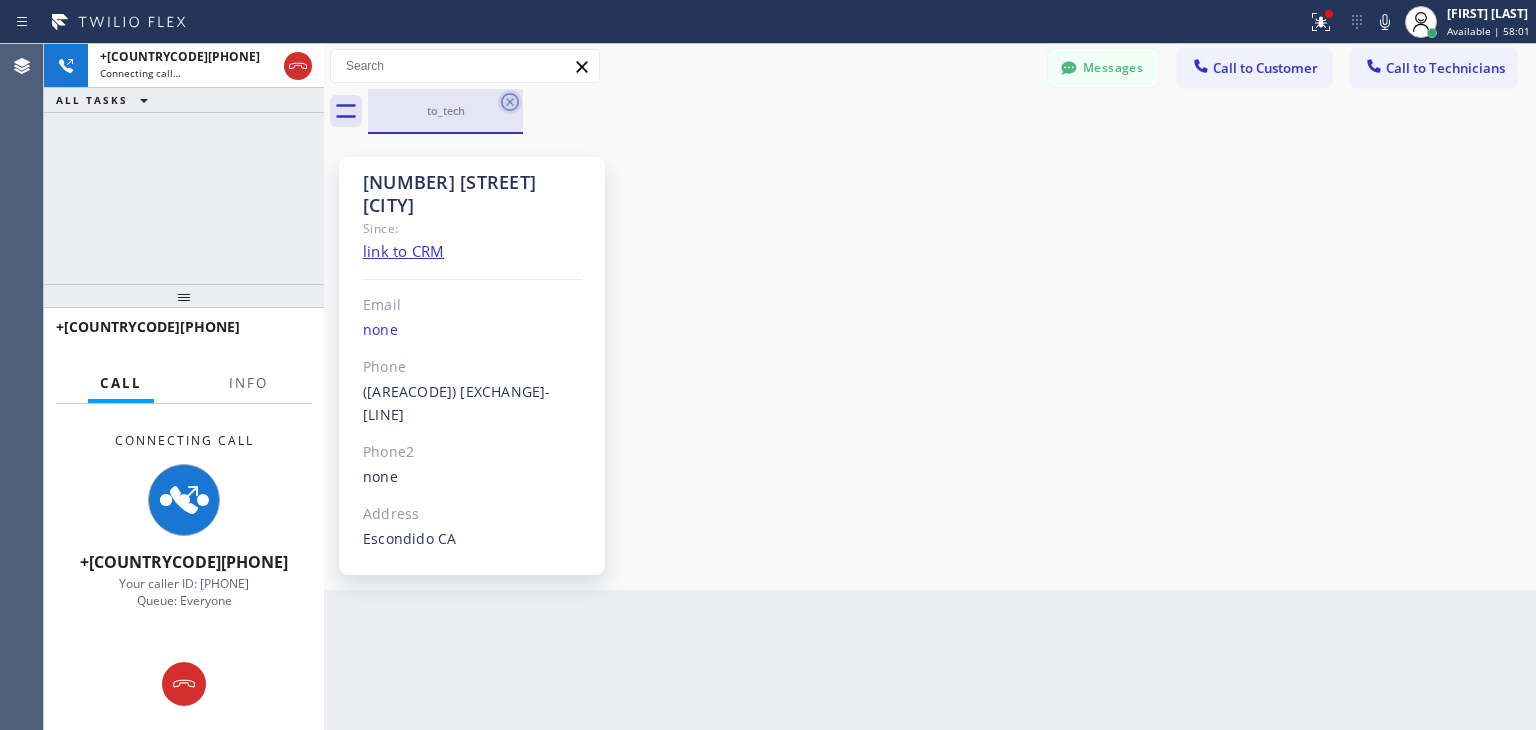 click 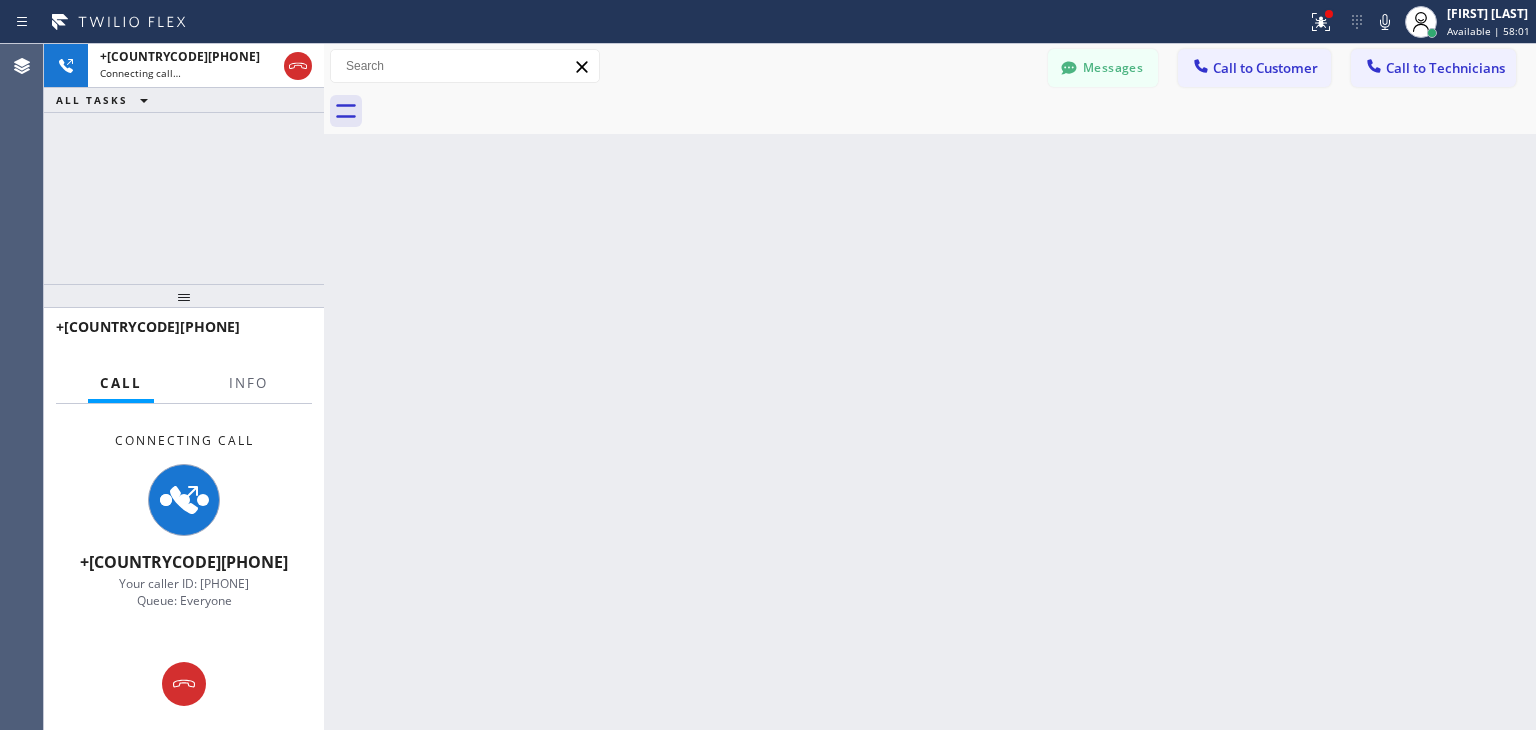 click at bounding box center (952, 111) 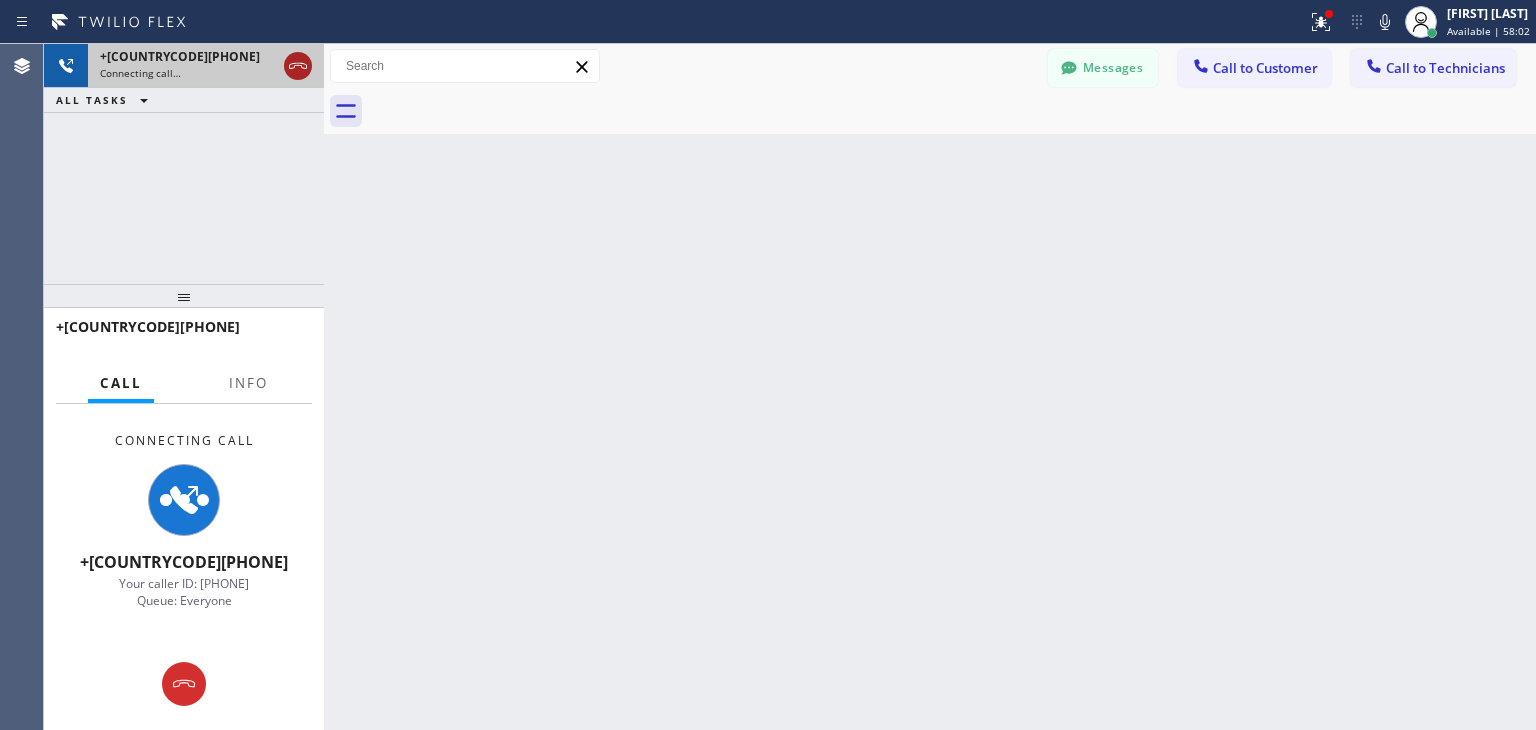 click at bounding box center (298, 66) 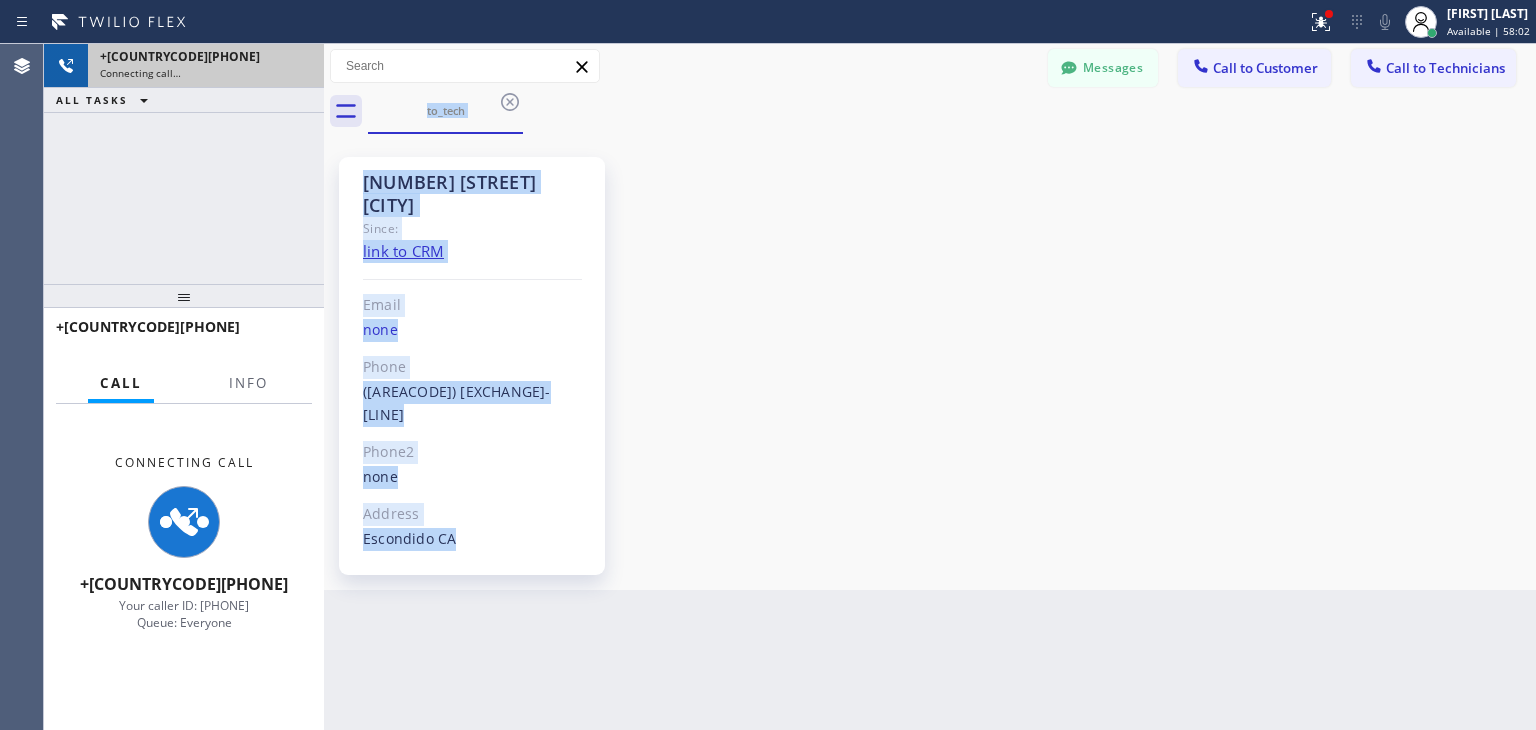 click on "Connecting call…" at bounding box center (206, 73) 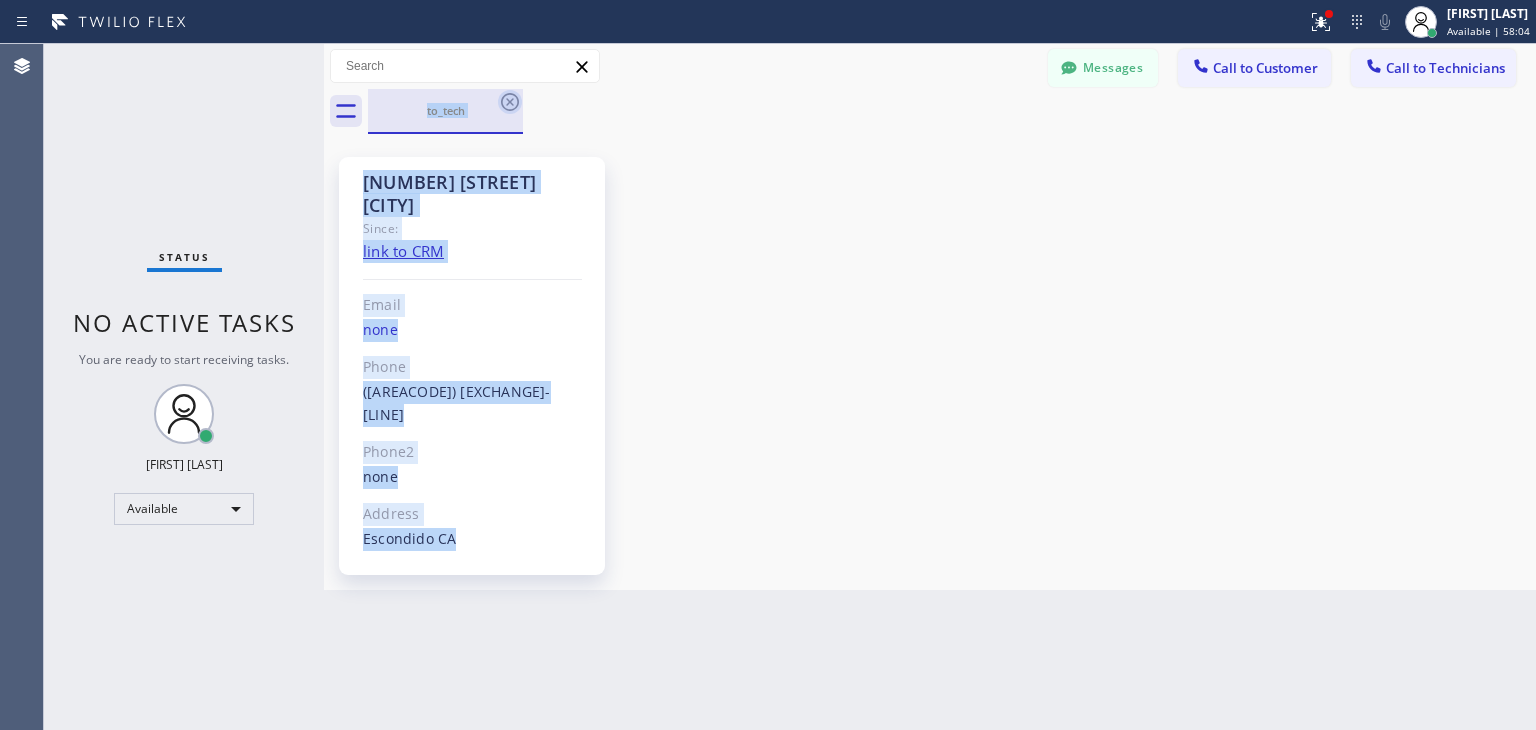 click 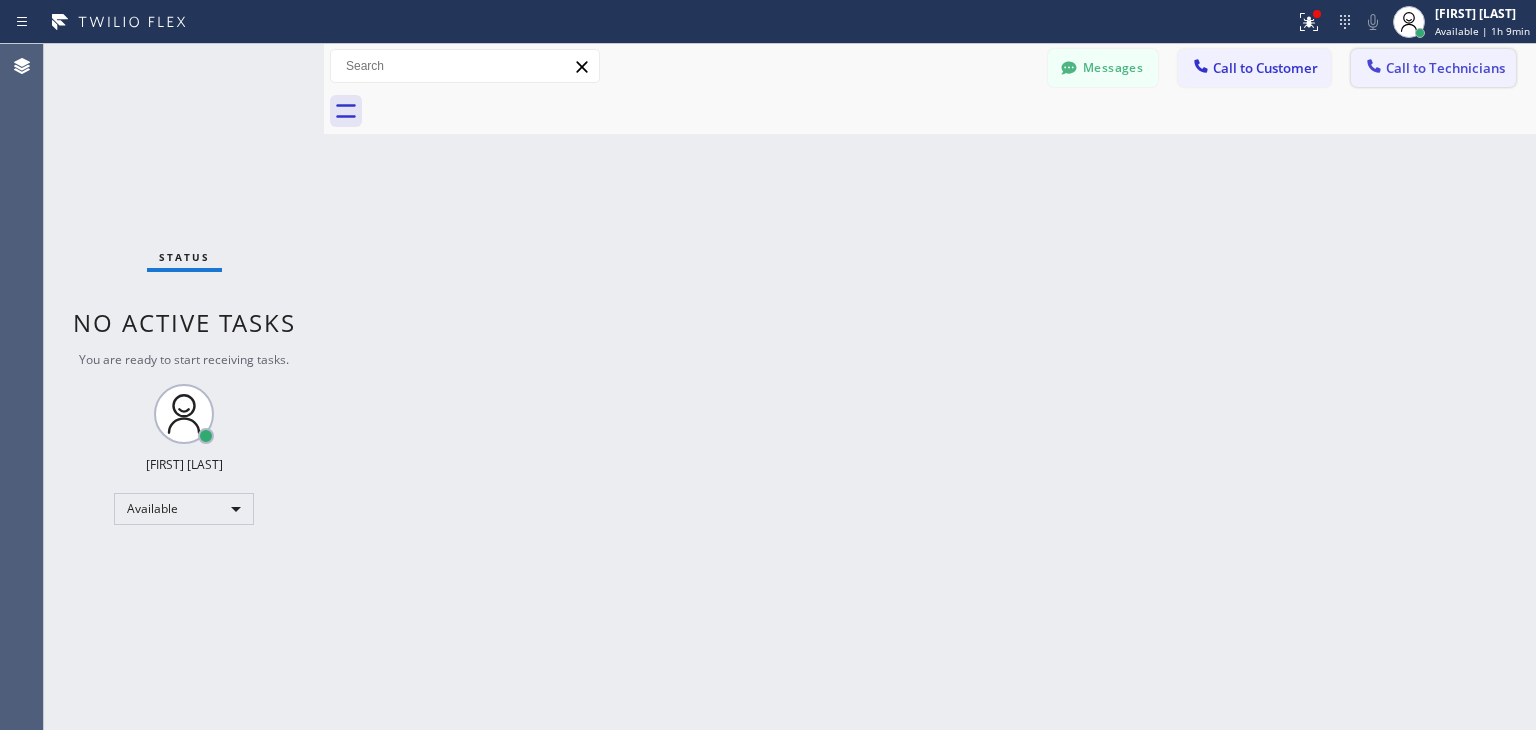 click on "Call to Technicians" at bounding box center (1433, 68) 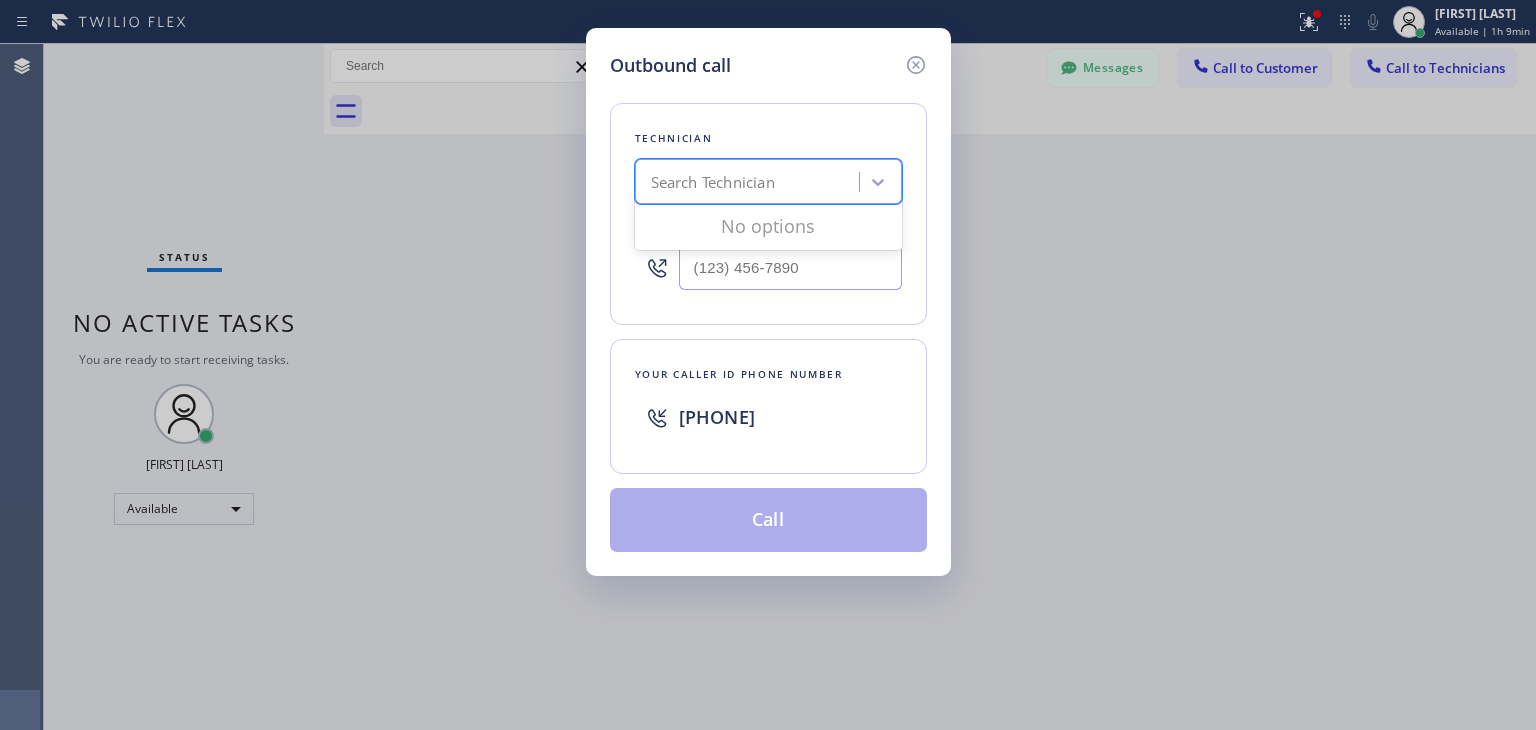 click on "Search Technician" at bounding box center (750, 182) 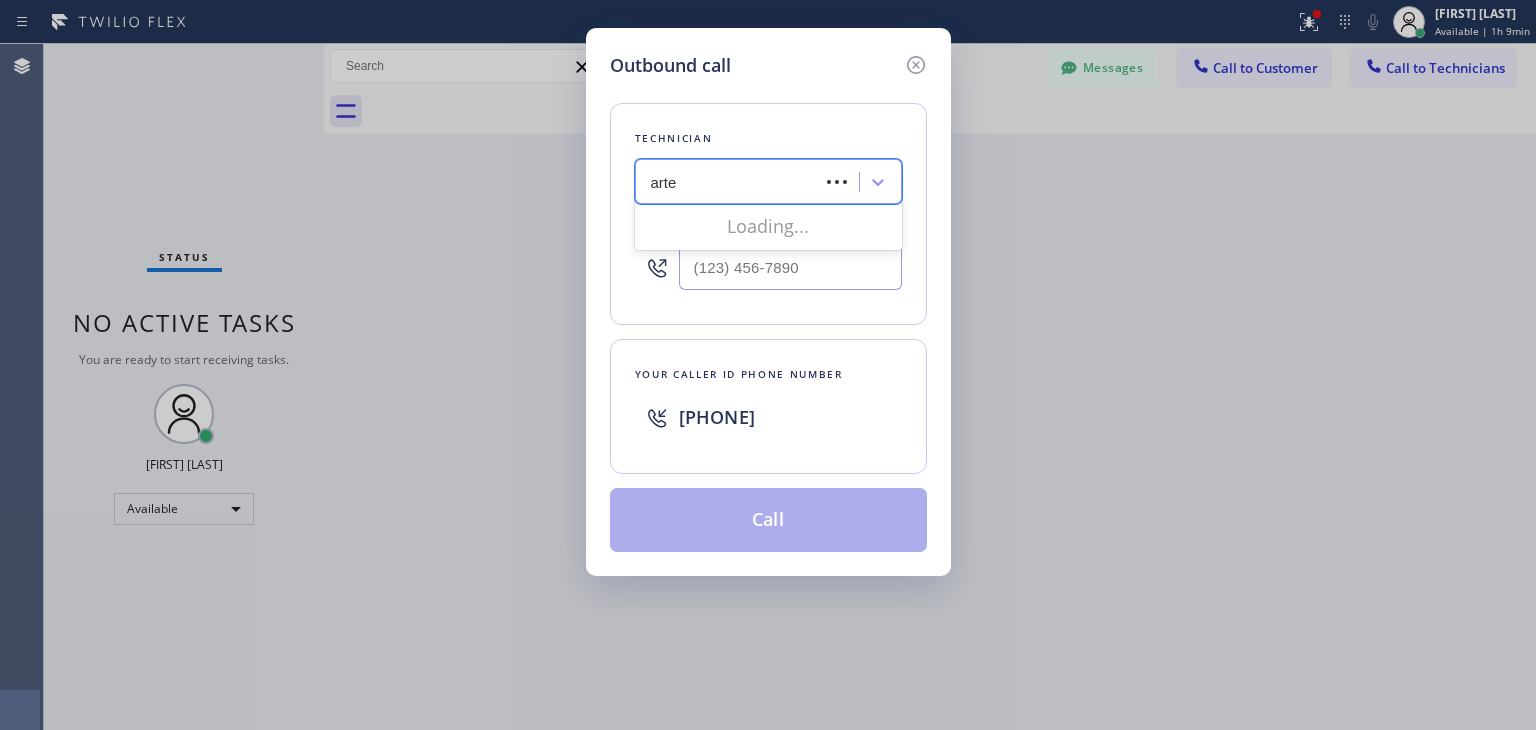 type on "artem" 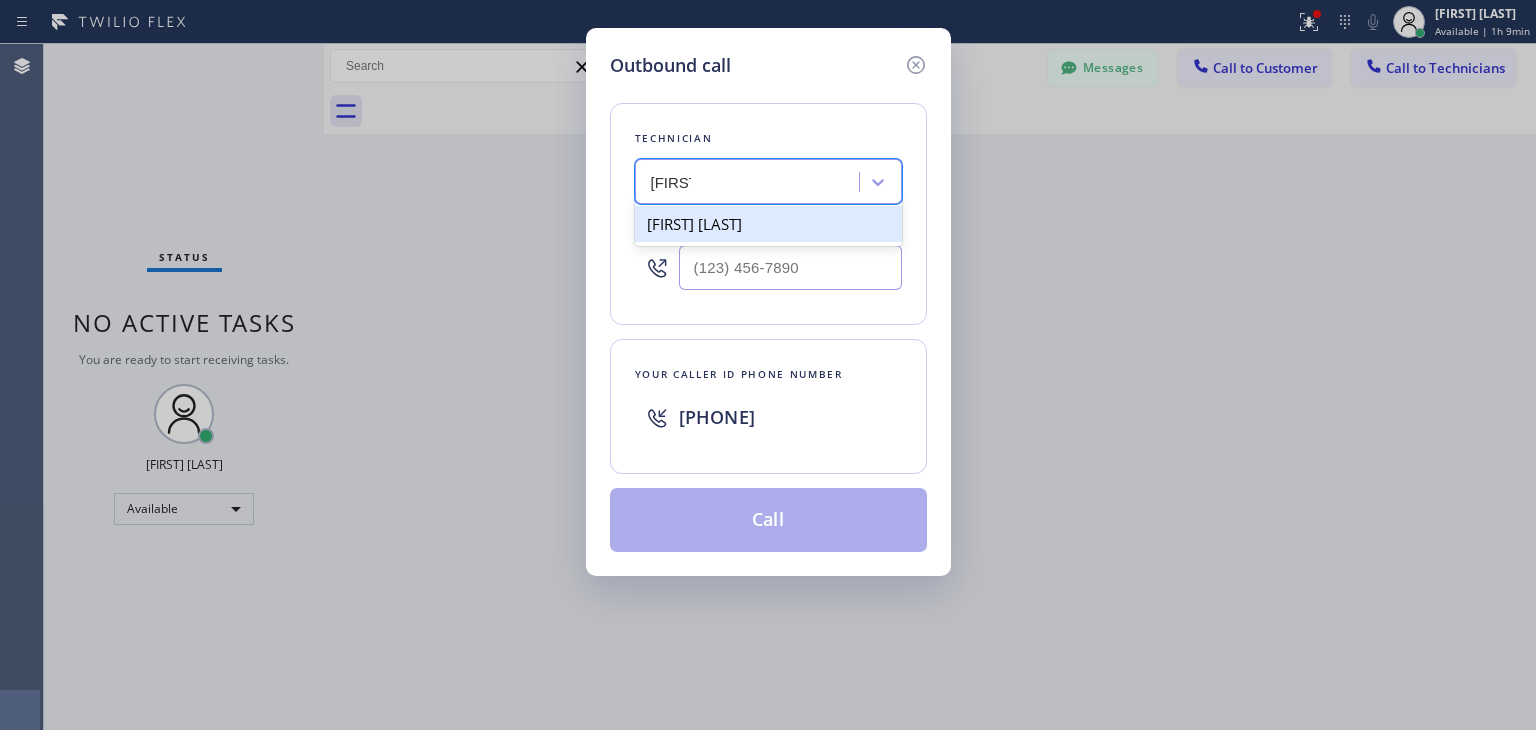 click on "Artem Popov" at bounding box center (768, 224) 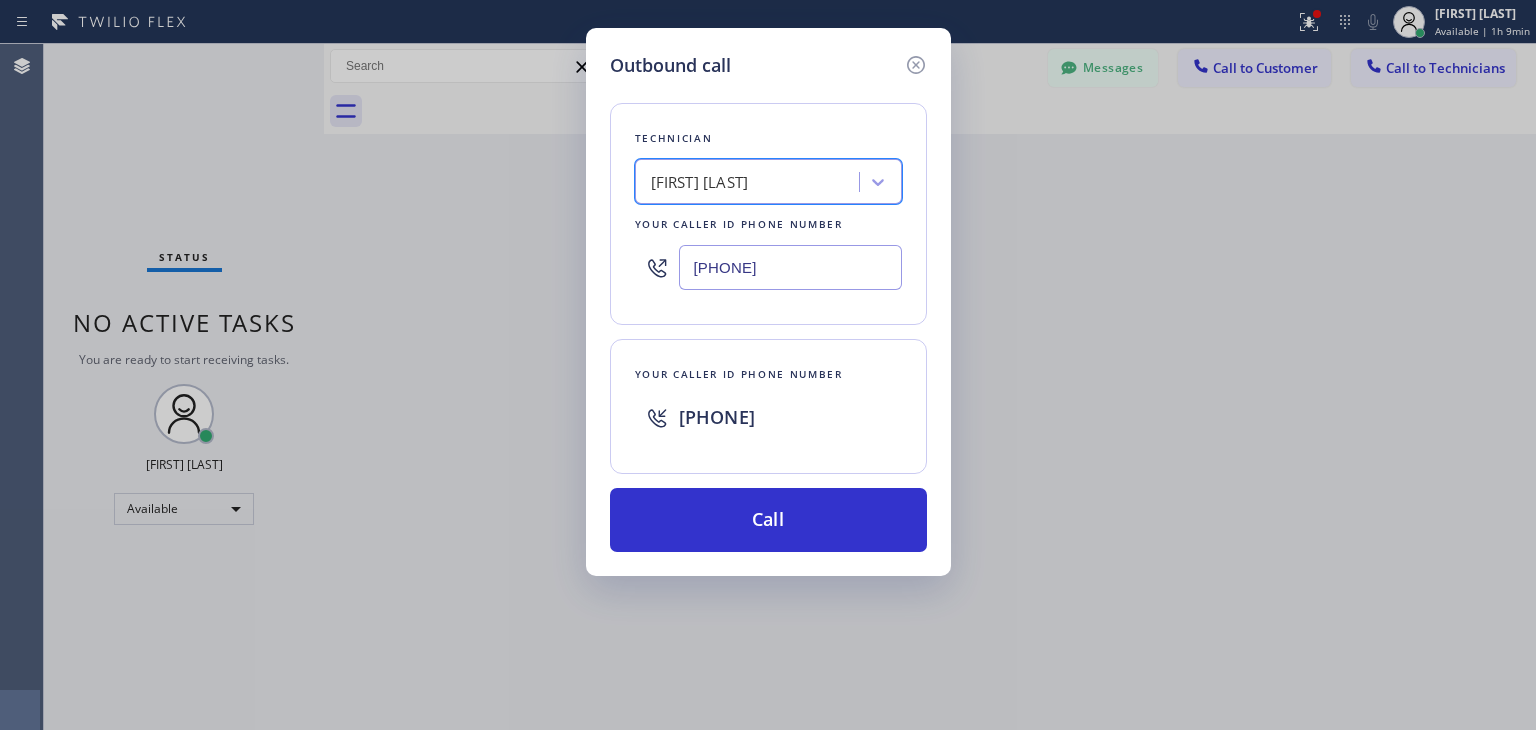 click on "Artem Popov" at bounding box center (750, 182) 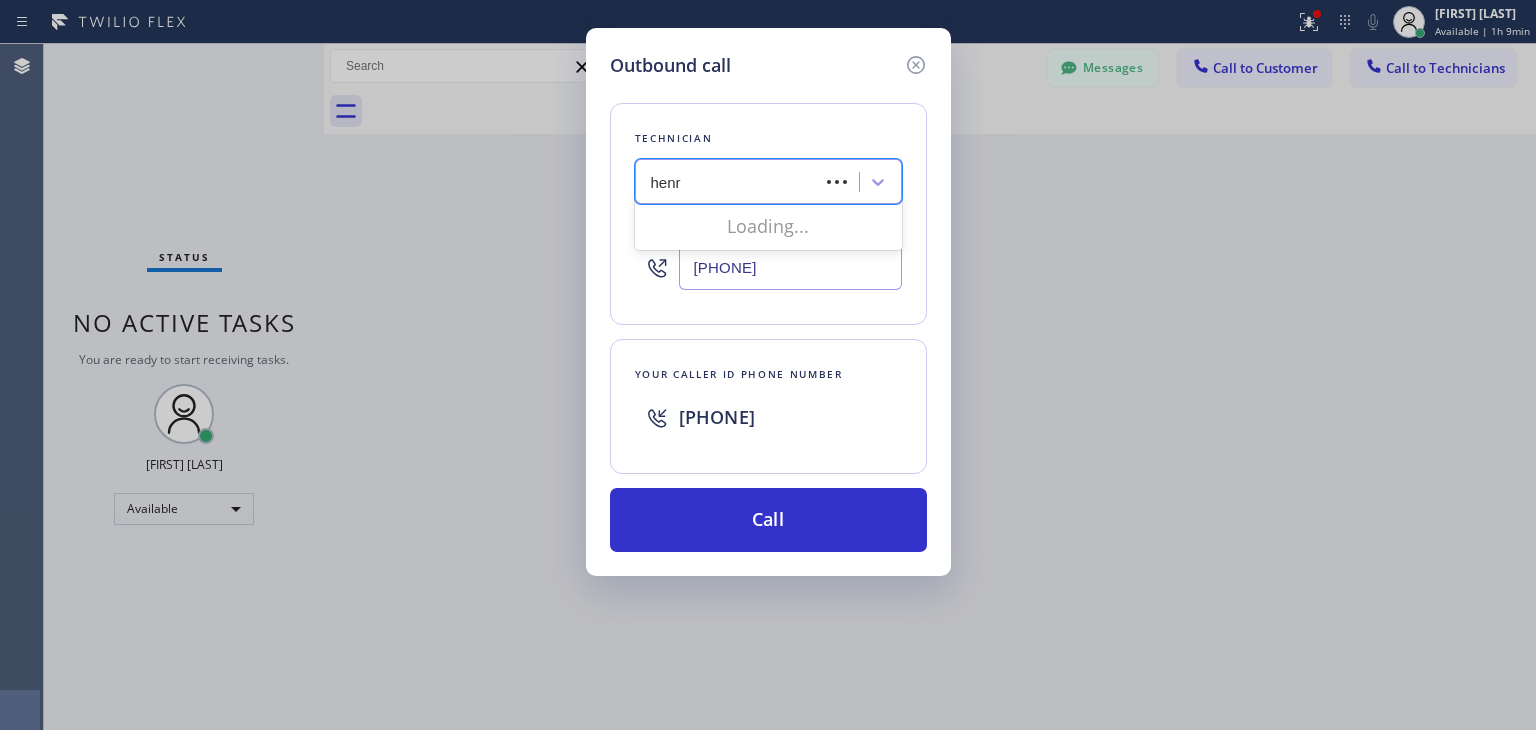 type on "henry" 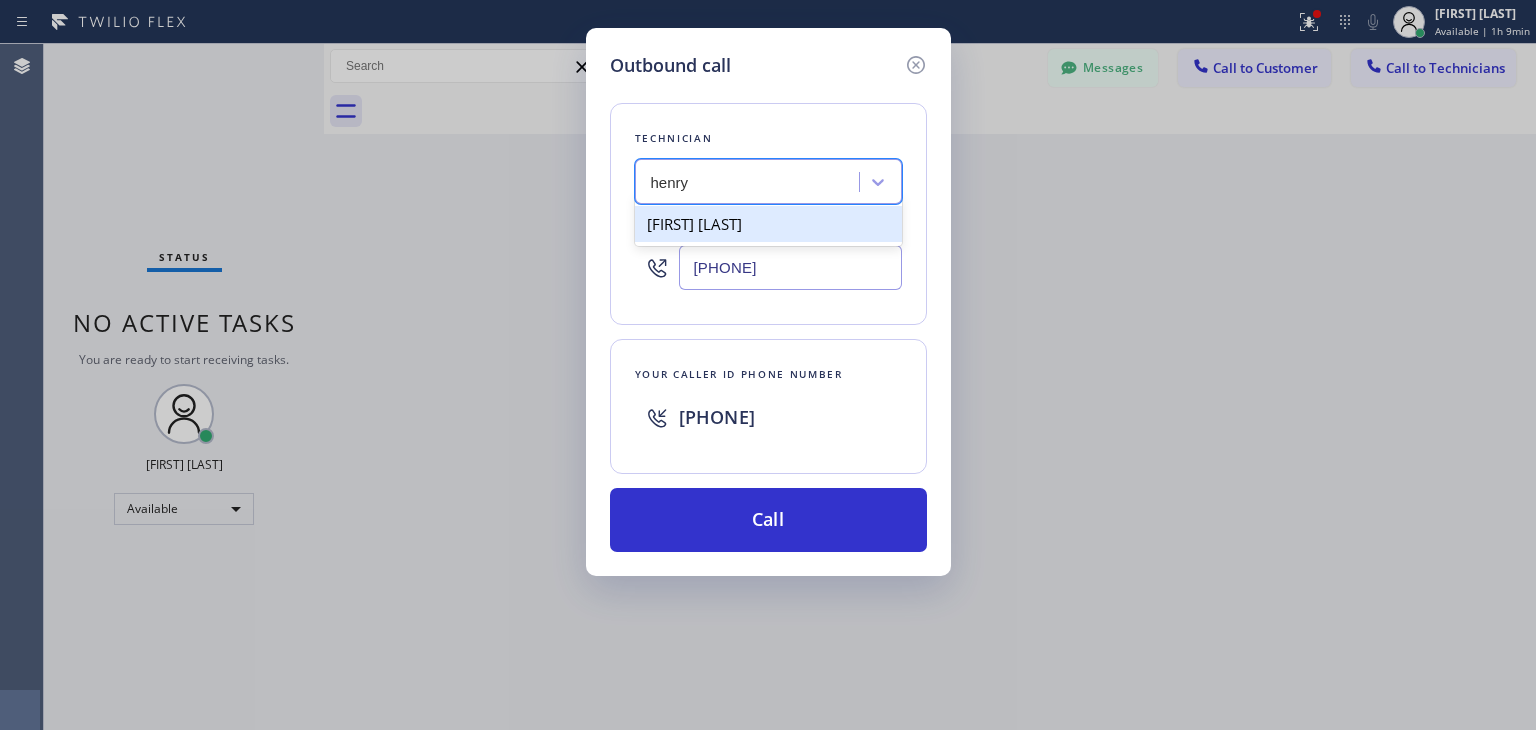 click on "Henry Sanchez" at bounding box center [768, 224] 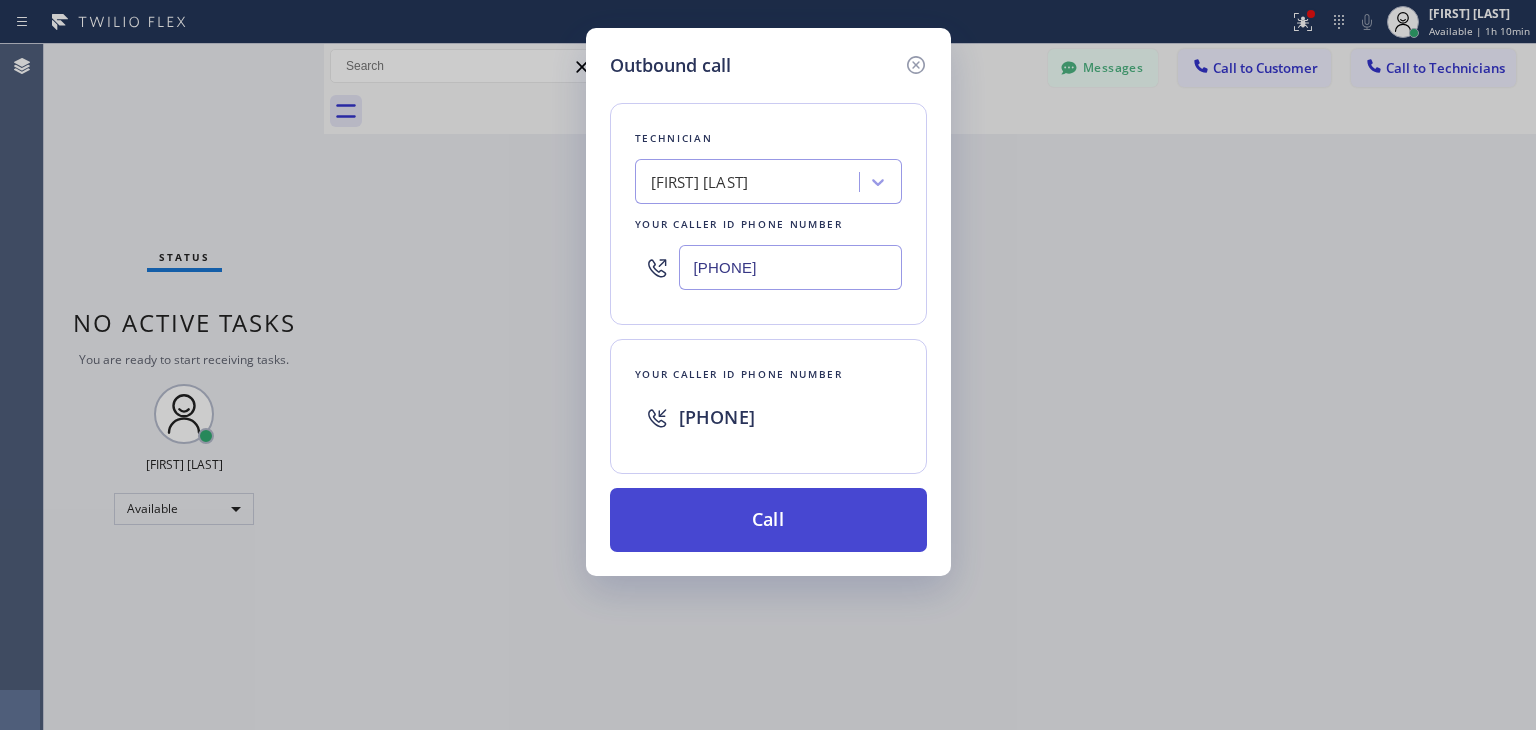 click on "Call" at bounding box center [768, 520] 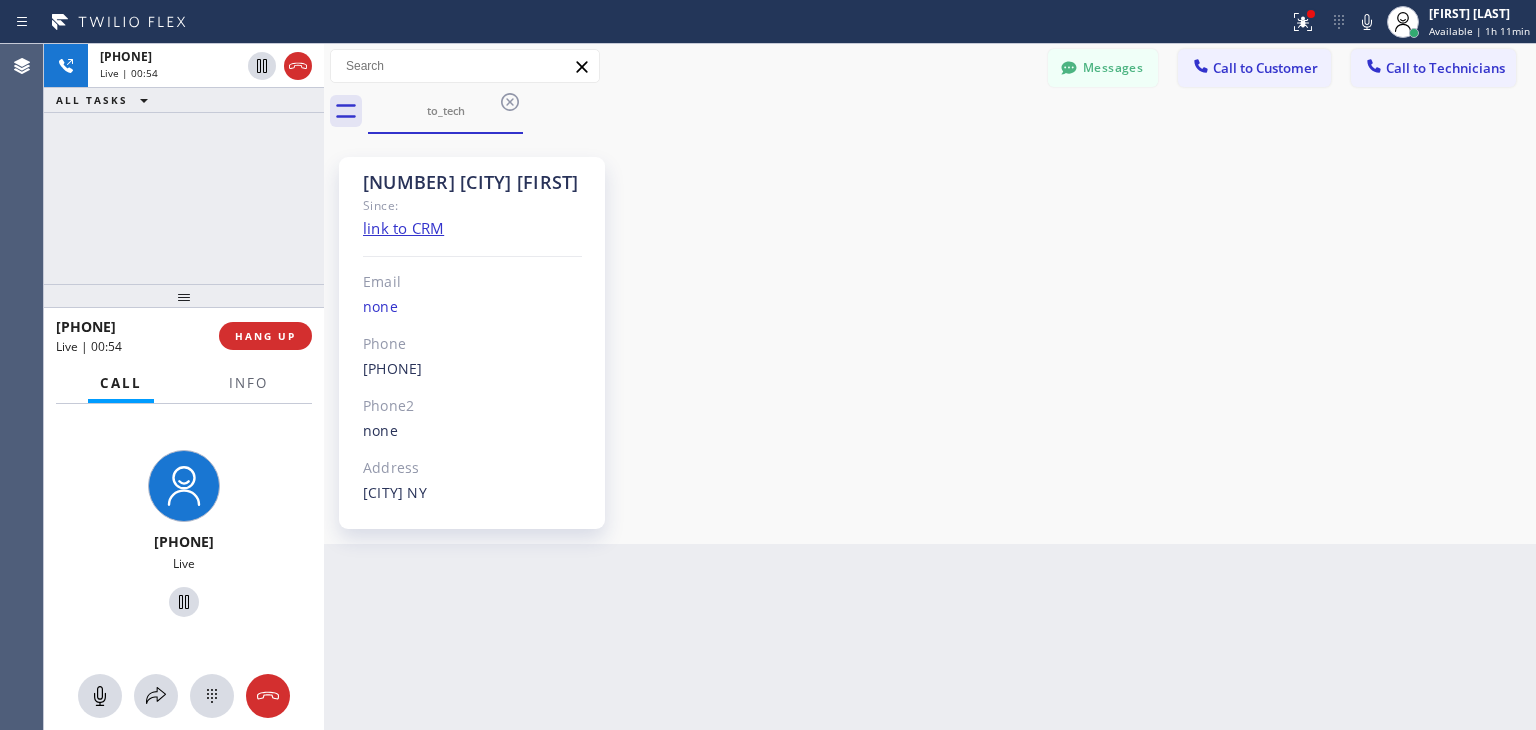 click at bounding box center (324, 387) 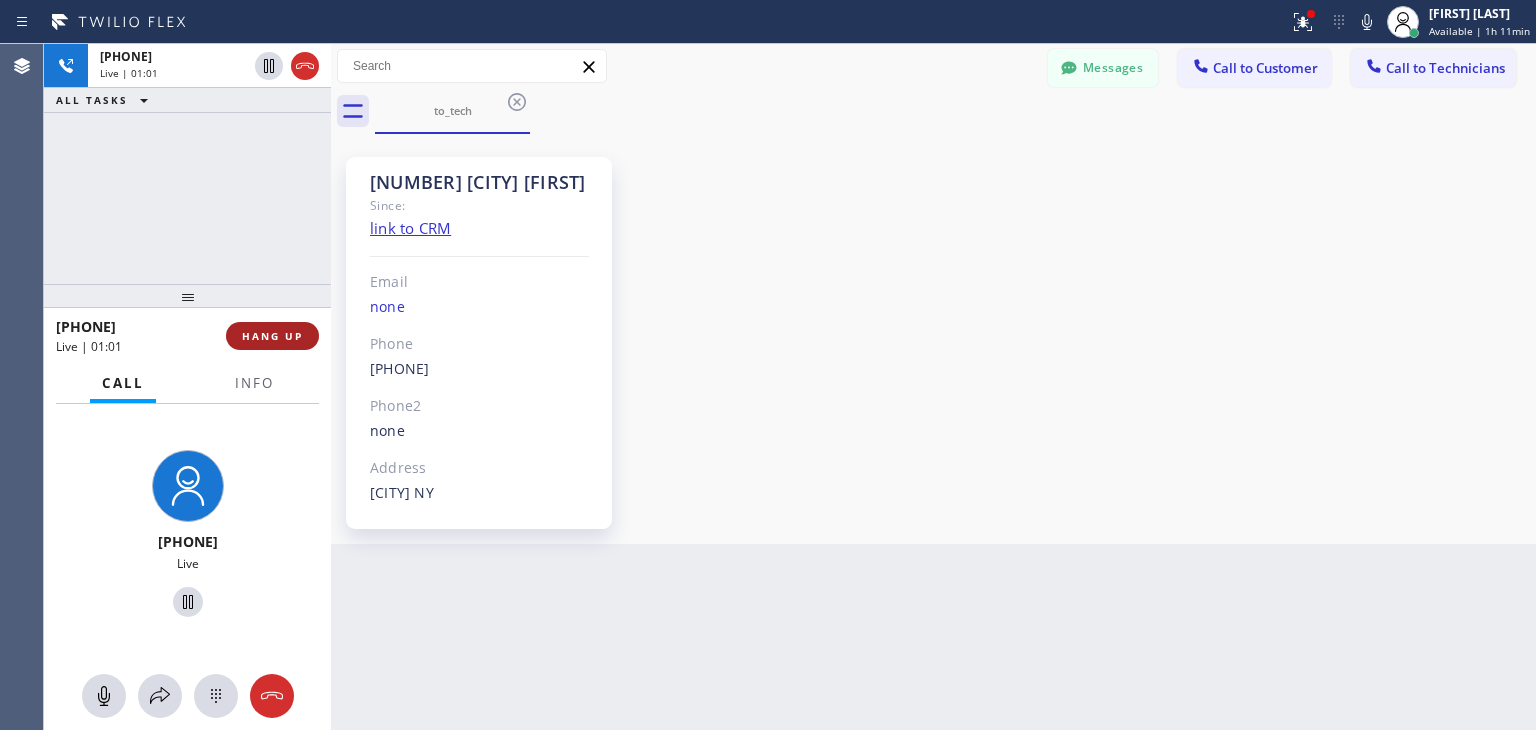 click on "HANG UP" at bounding box center (272, 336) 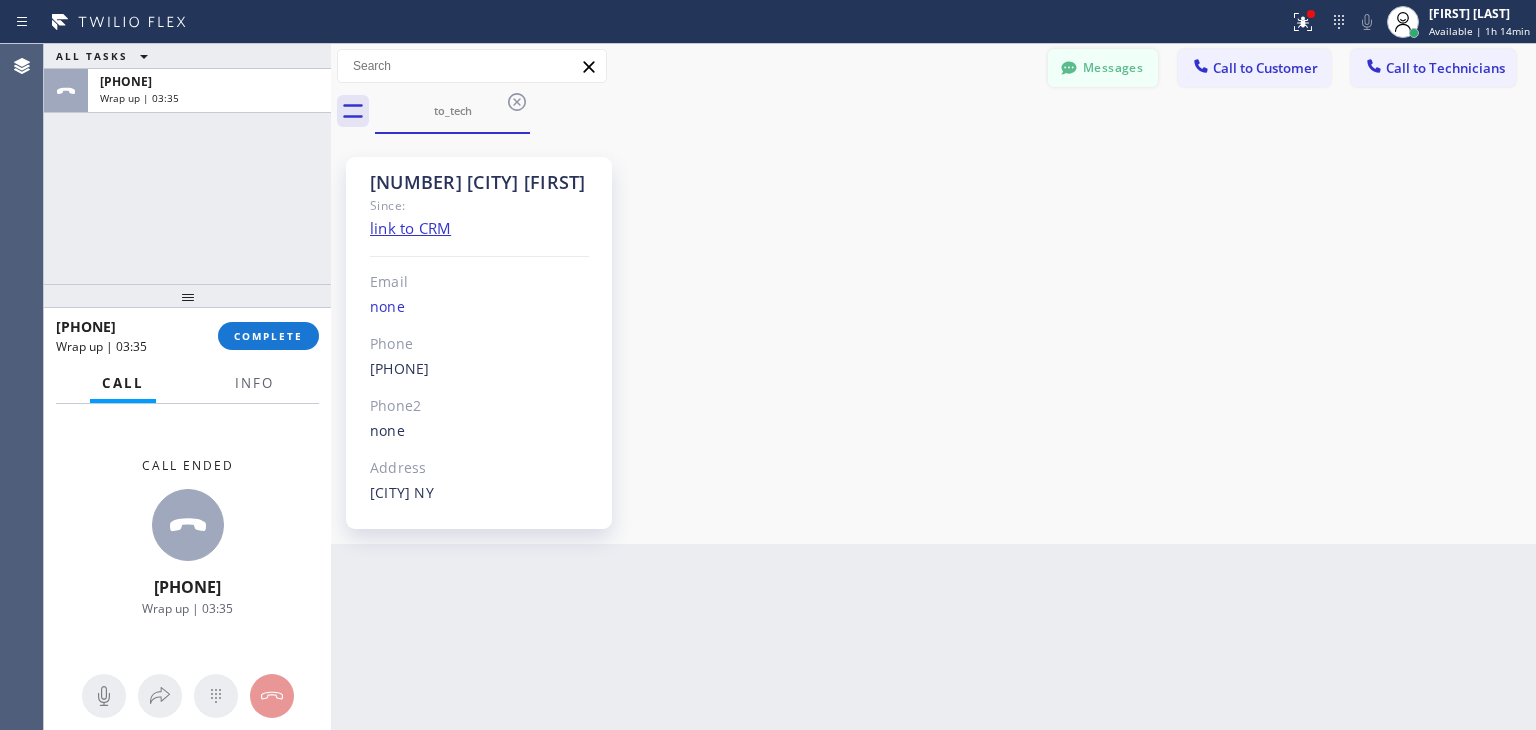 click on "Messages" at bounding box center [1103, 68] 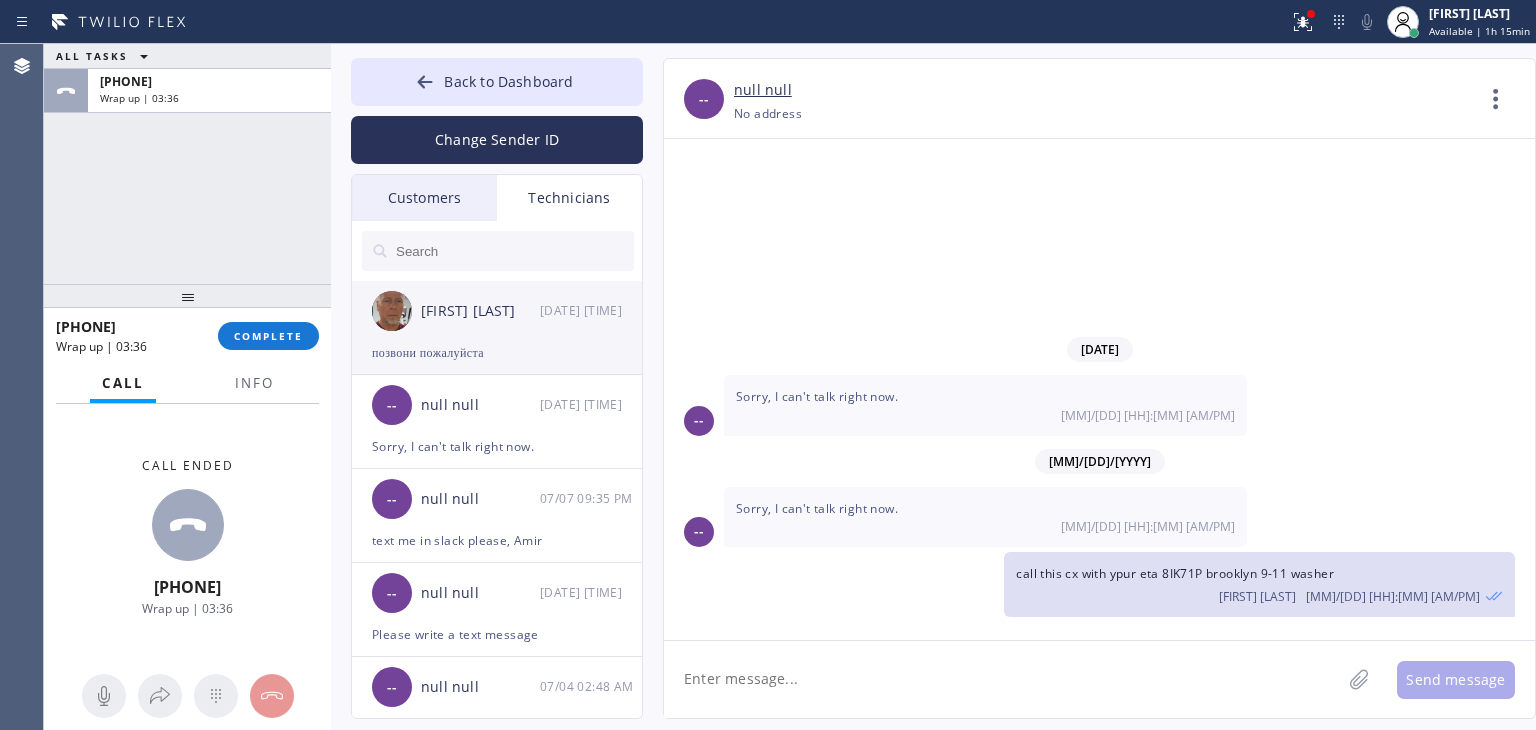 click on "Dmitriy  Astrakhantsev 08/02 12:22 AM" at bounding box center [498, 311] 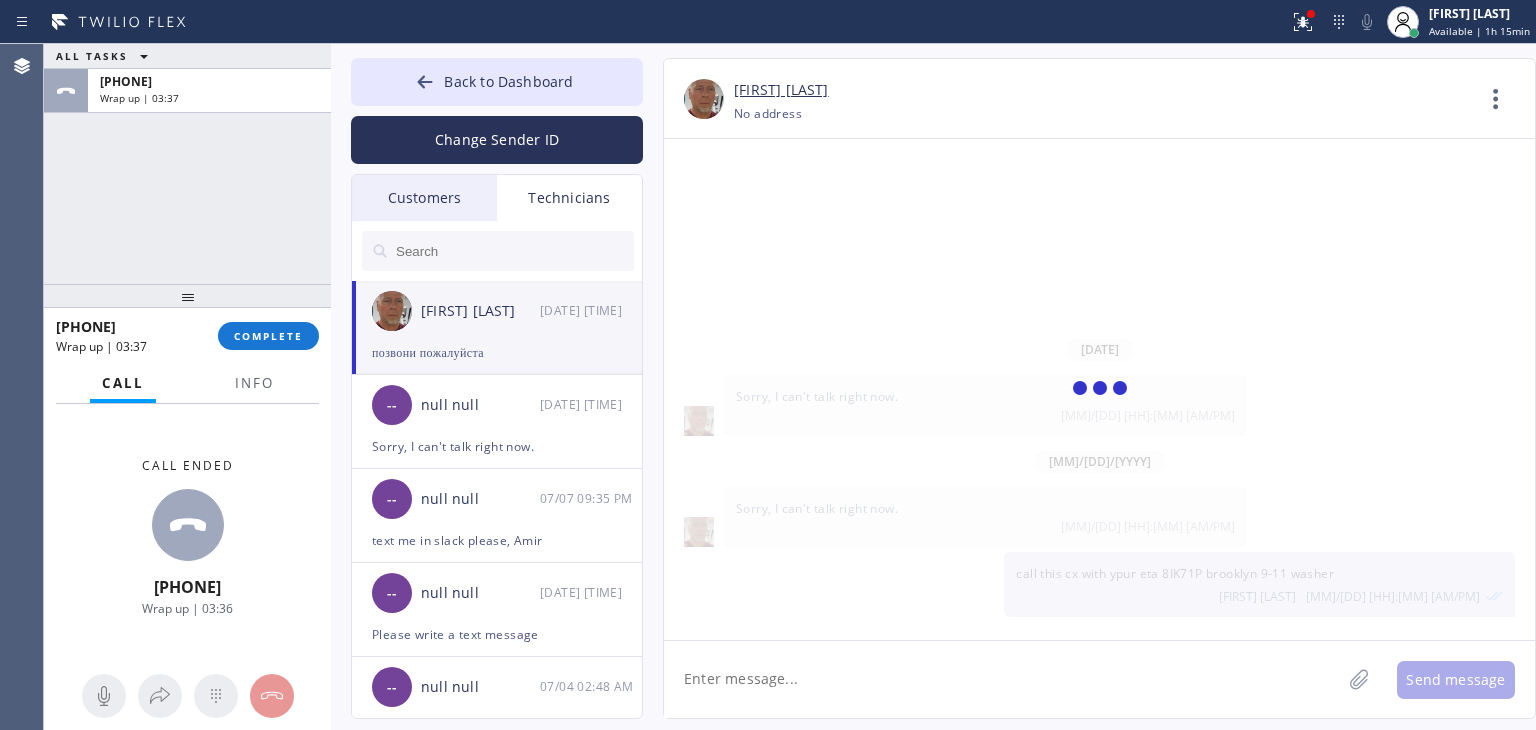 scroll, scrollTop: 16456, scrollLeft: 0, axis: vertical 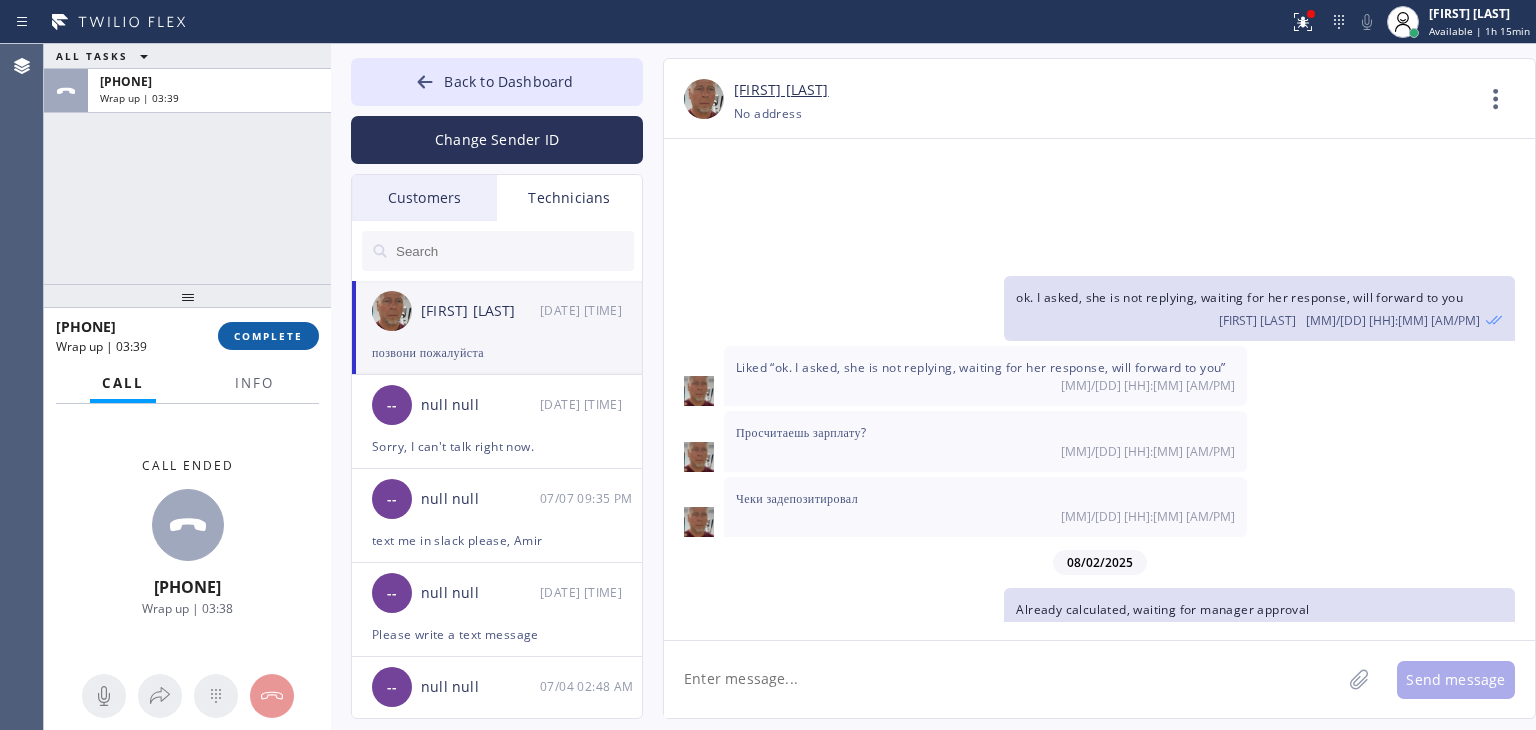 click on "COMPLETE" at bounding box center [268, 336] 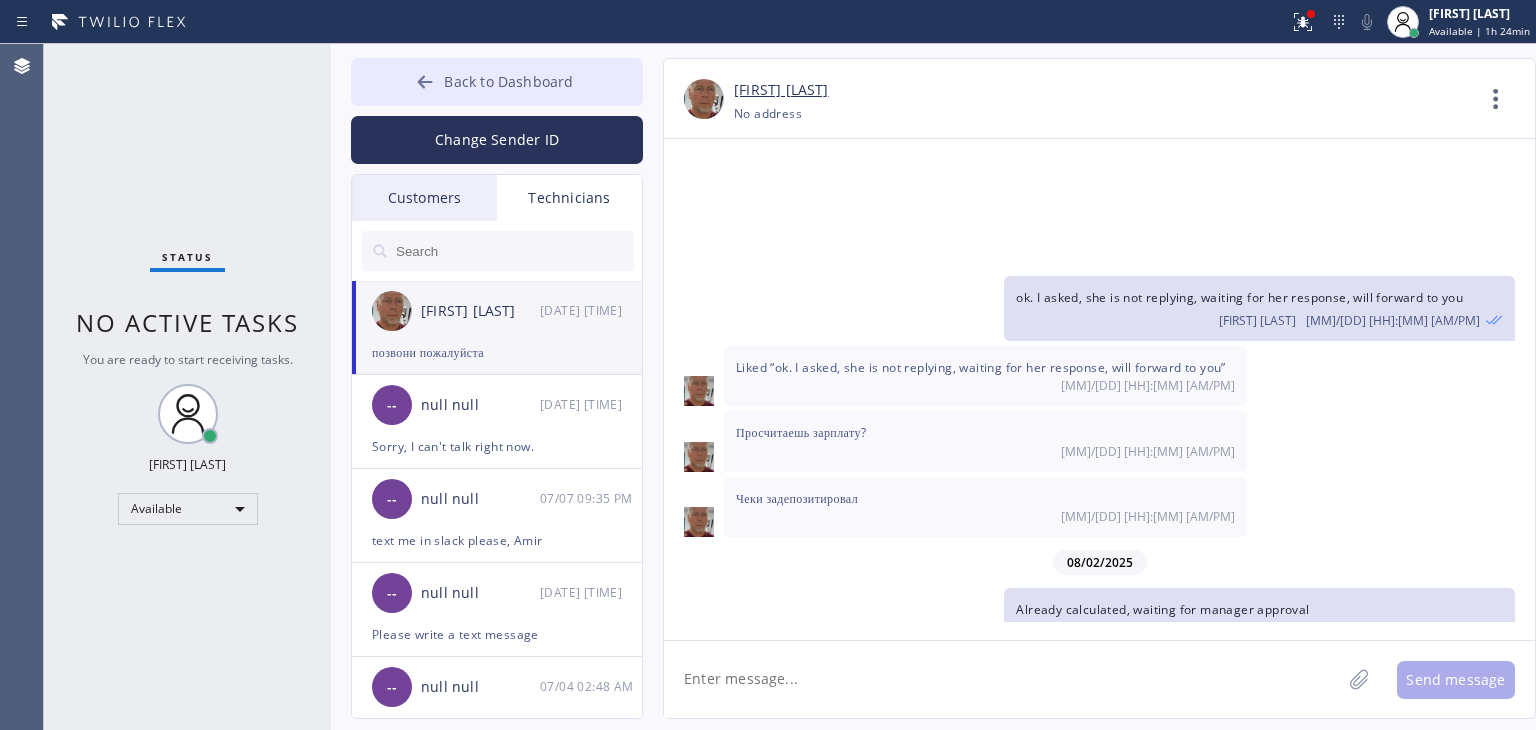 click on "Back to Dashboard" at bounding box center (508, 81) 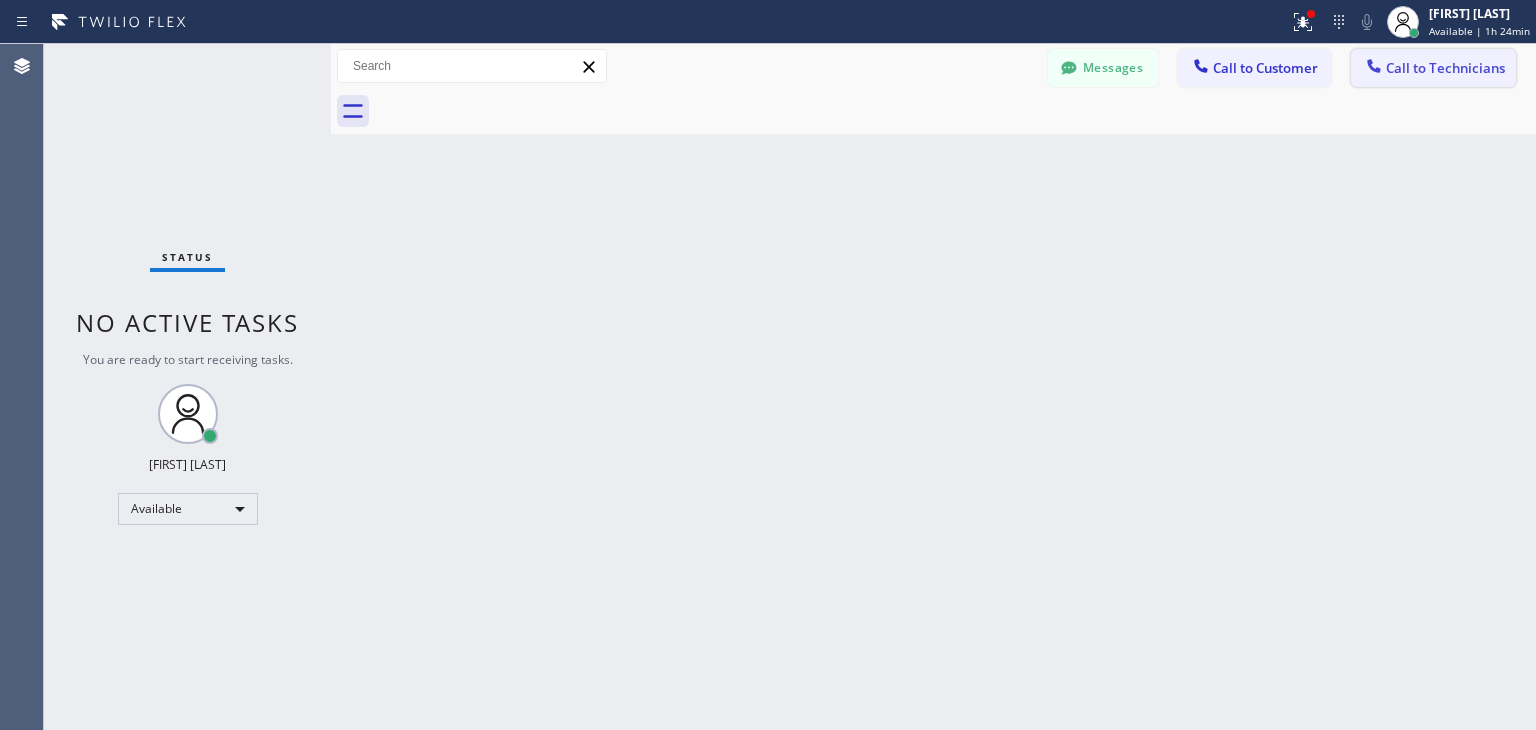 click on "Call to Technicians" at bounding box center [1433, 68] 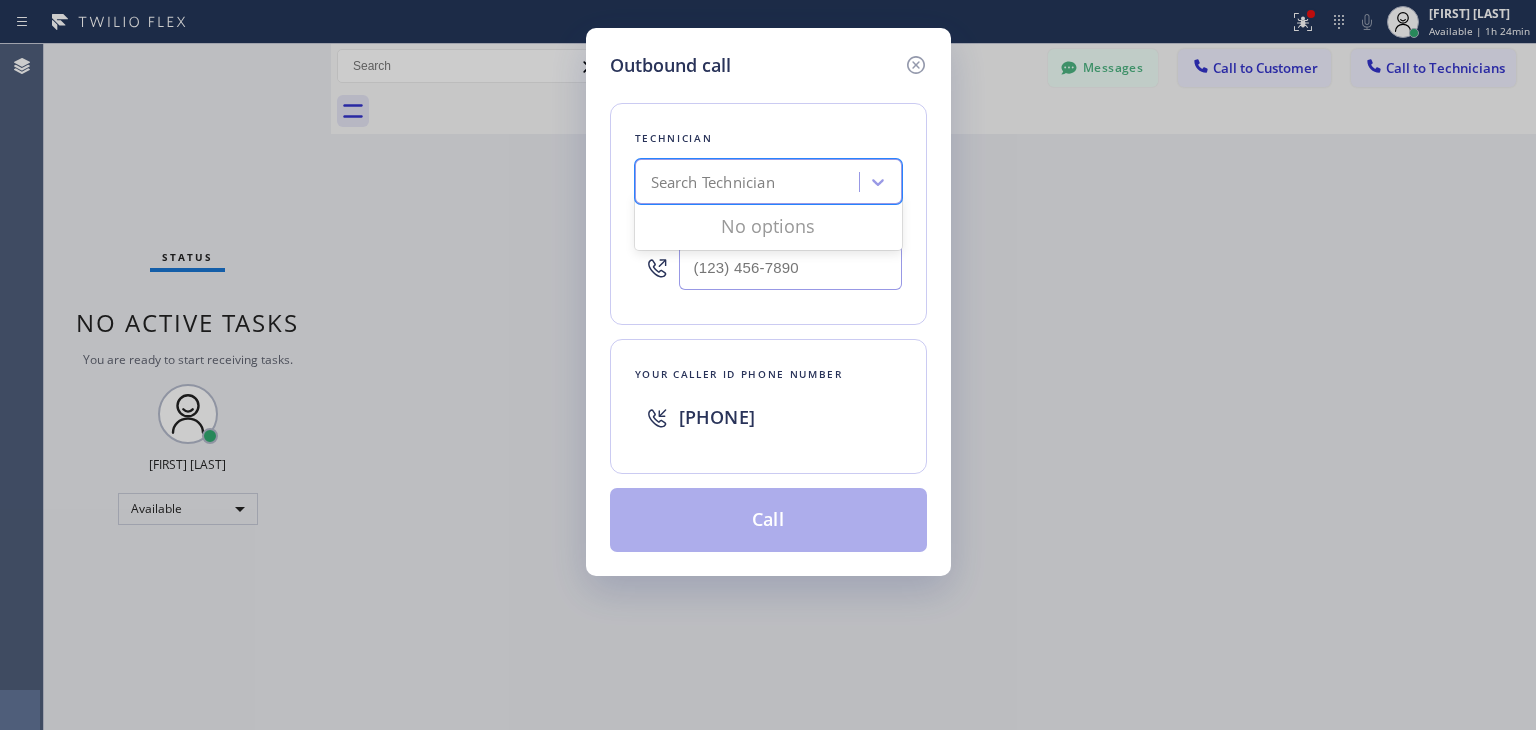 click on "Search Technician" at bounding box center [713, 182] 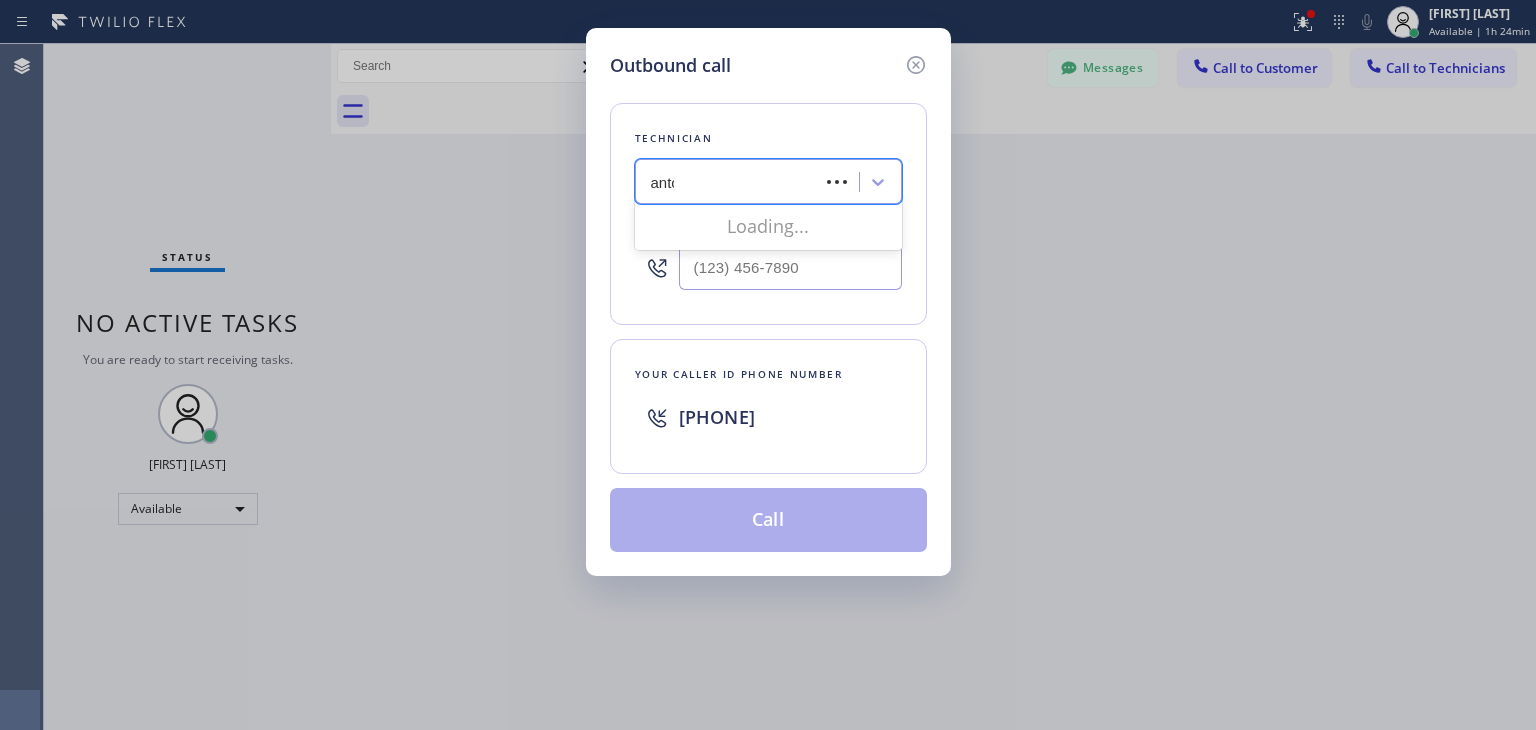 type on "anton" 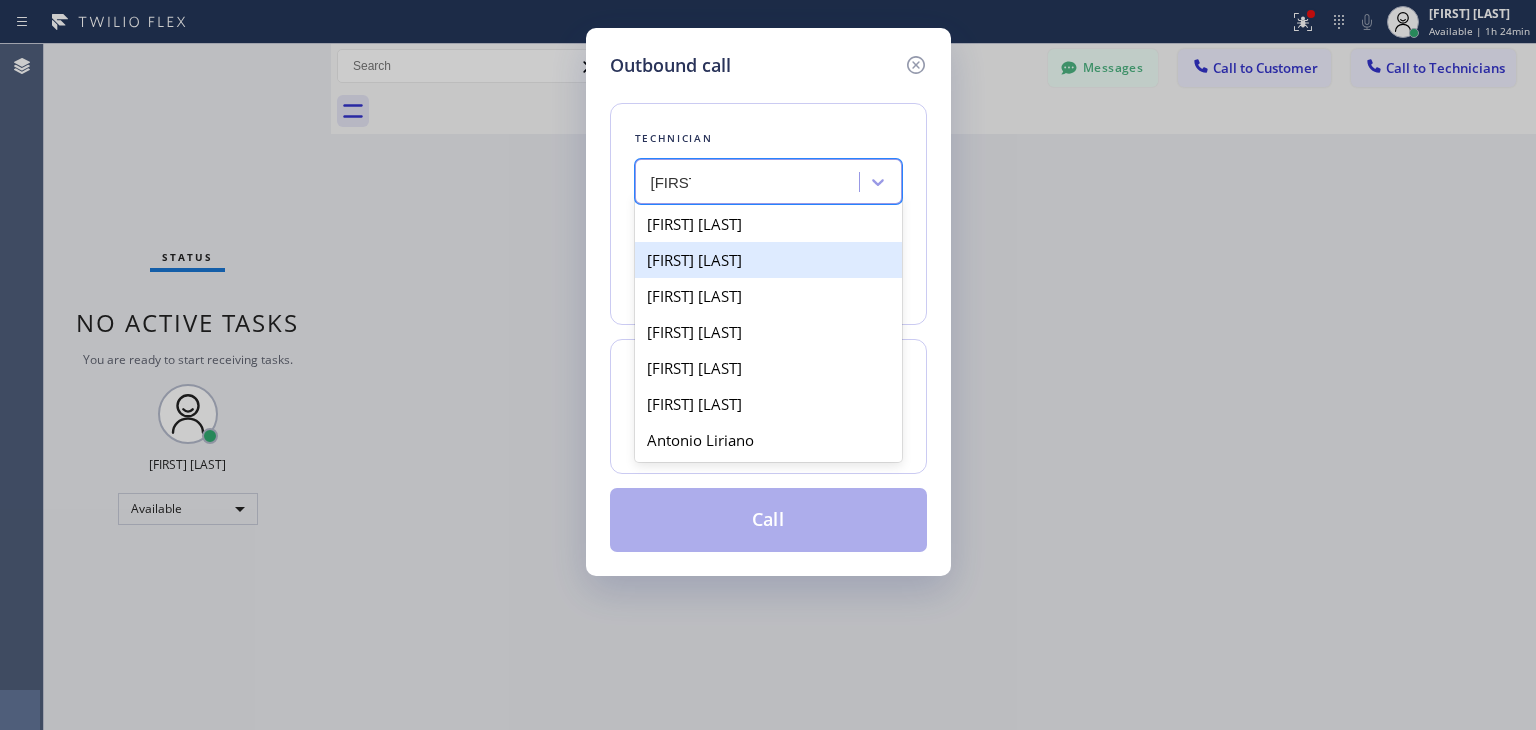 drag, startPoint x: 756, startPoint y: 225, endPoint x: 758, endPoint y: 259, distance: 34.058773 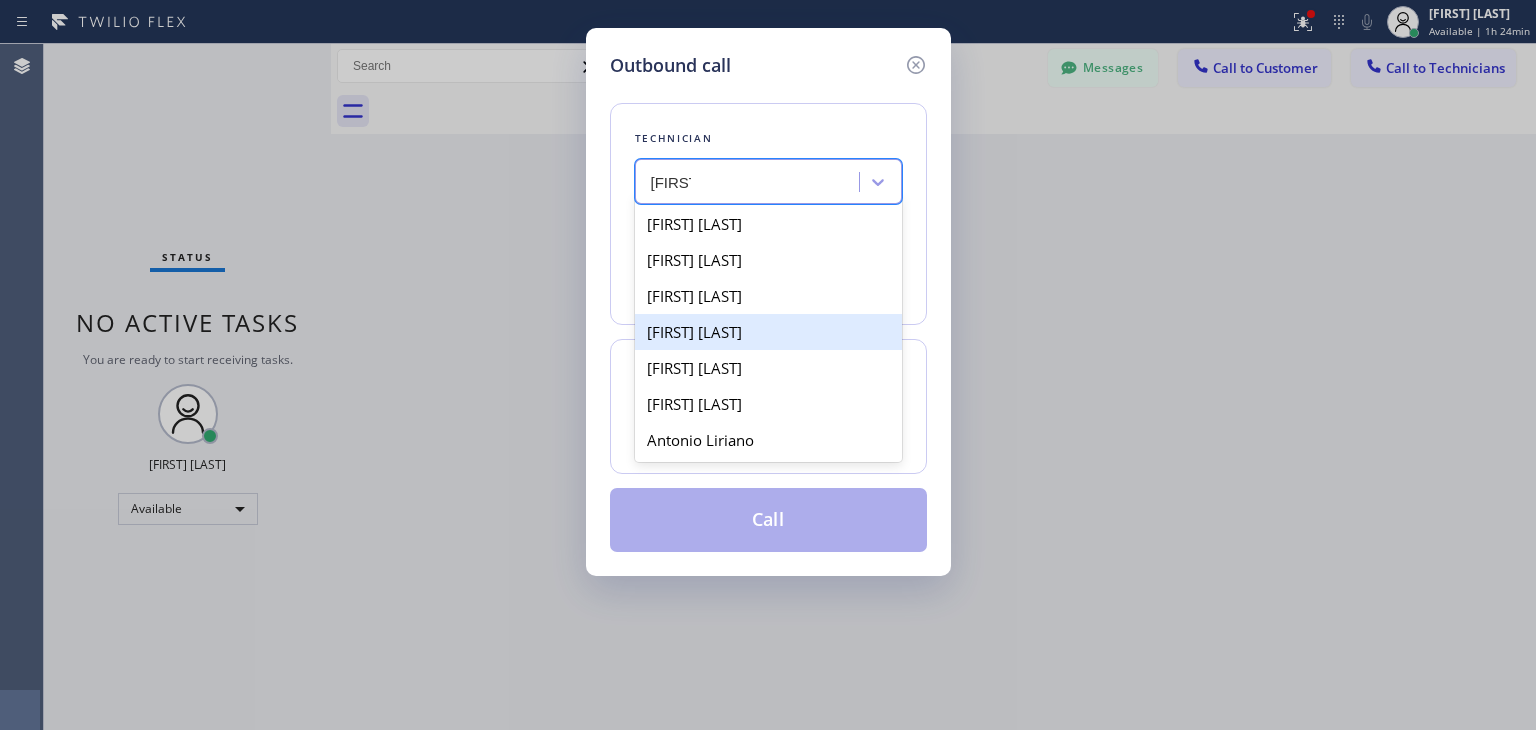 click on "Anton Semizorov" at bounding box center (768, 332) 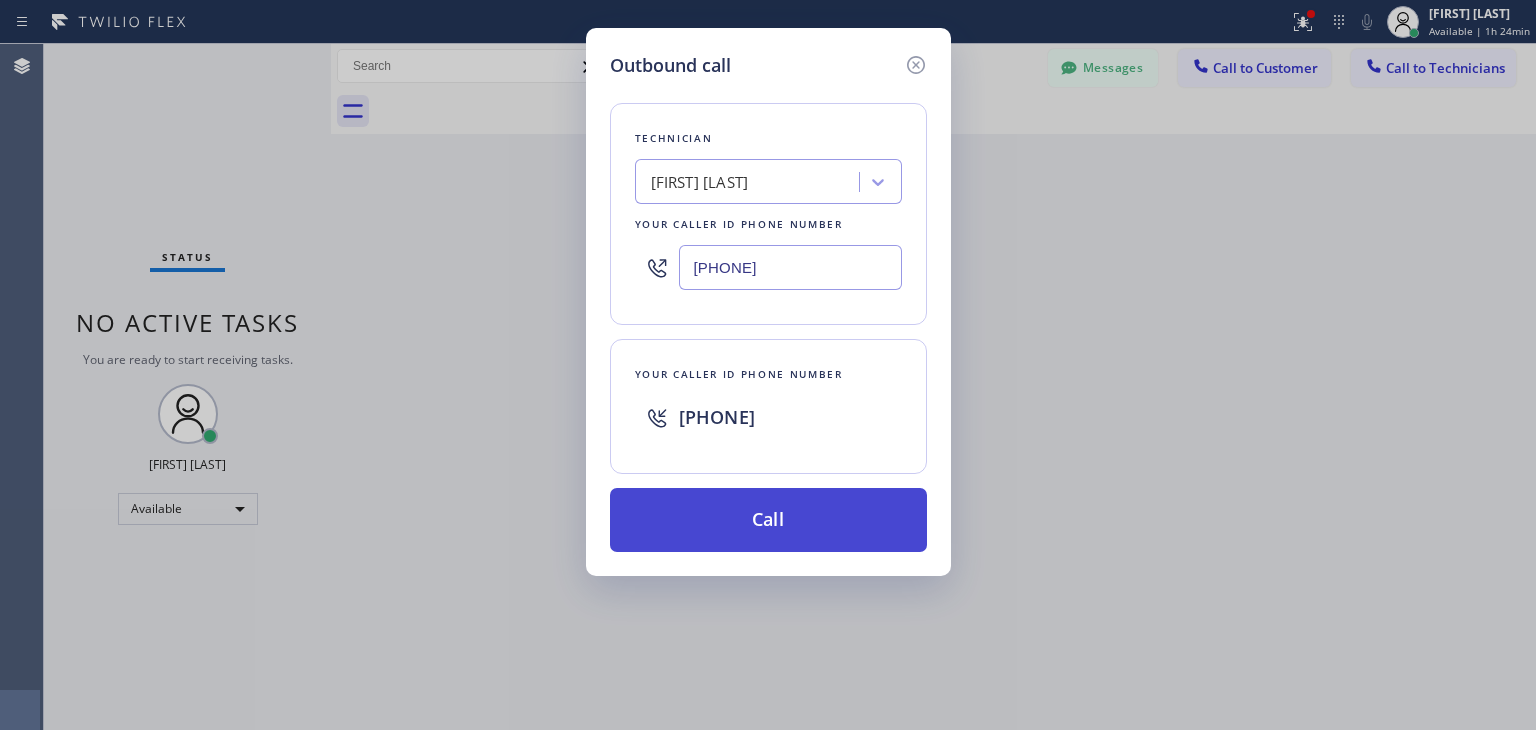 click on "Call" at bounding box center (768, 520) 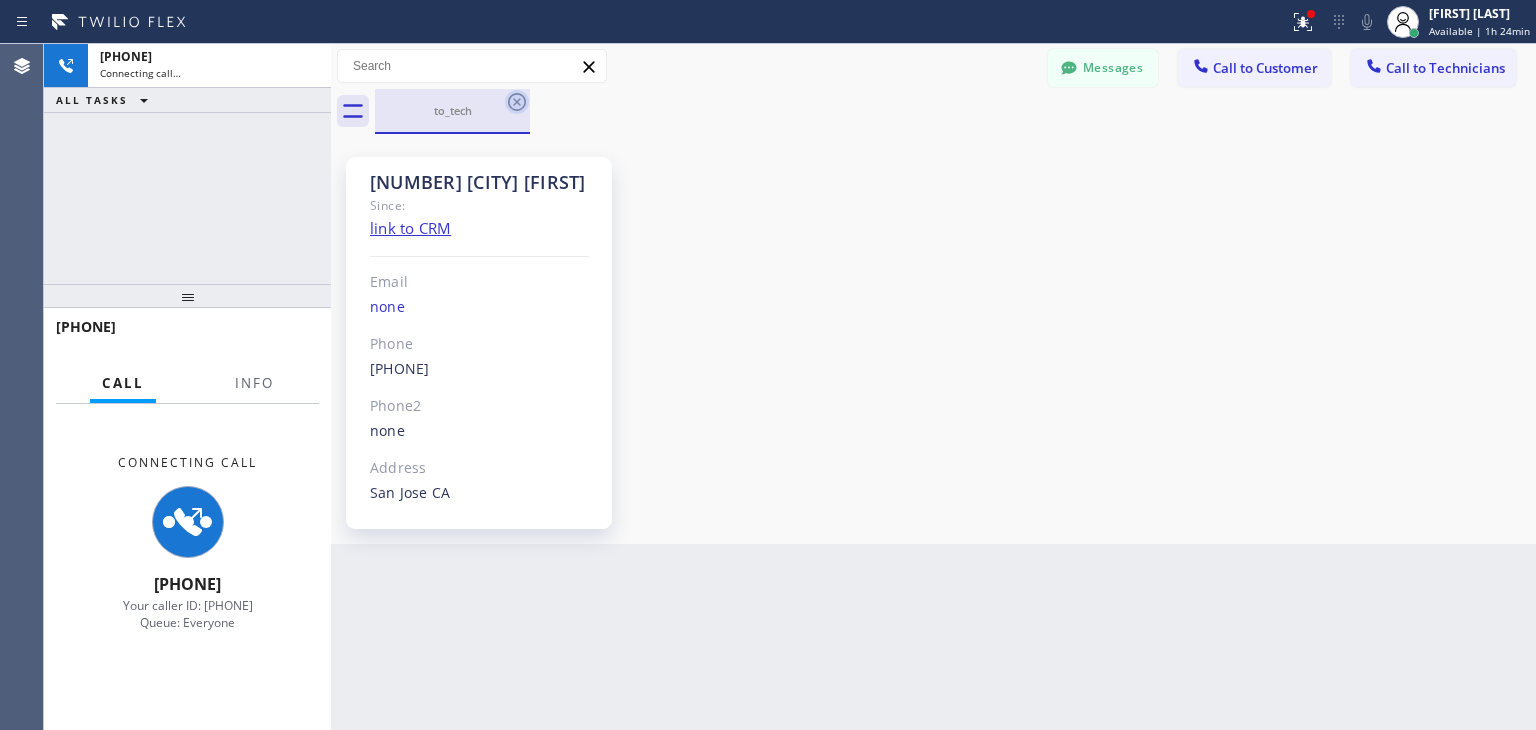 click 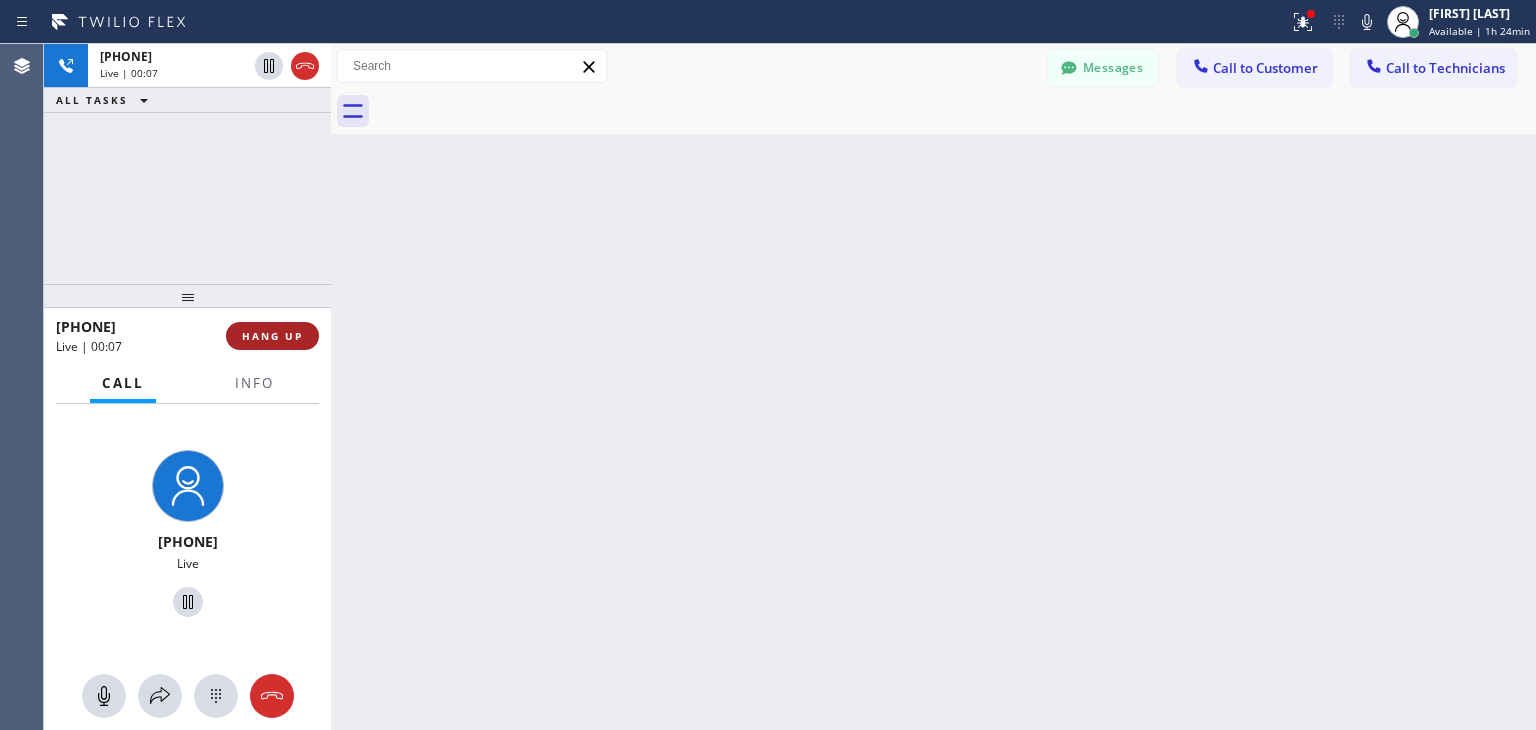 click on "HANG UP" at bounding box center (272, 336) 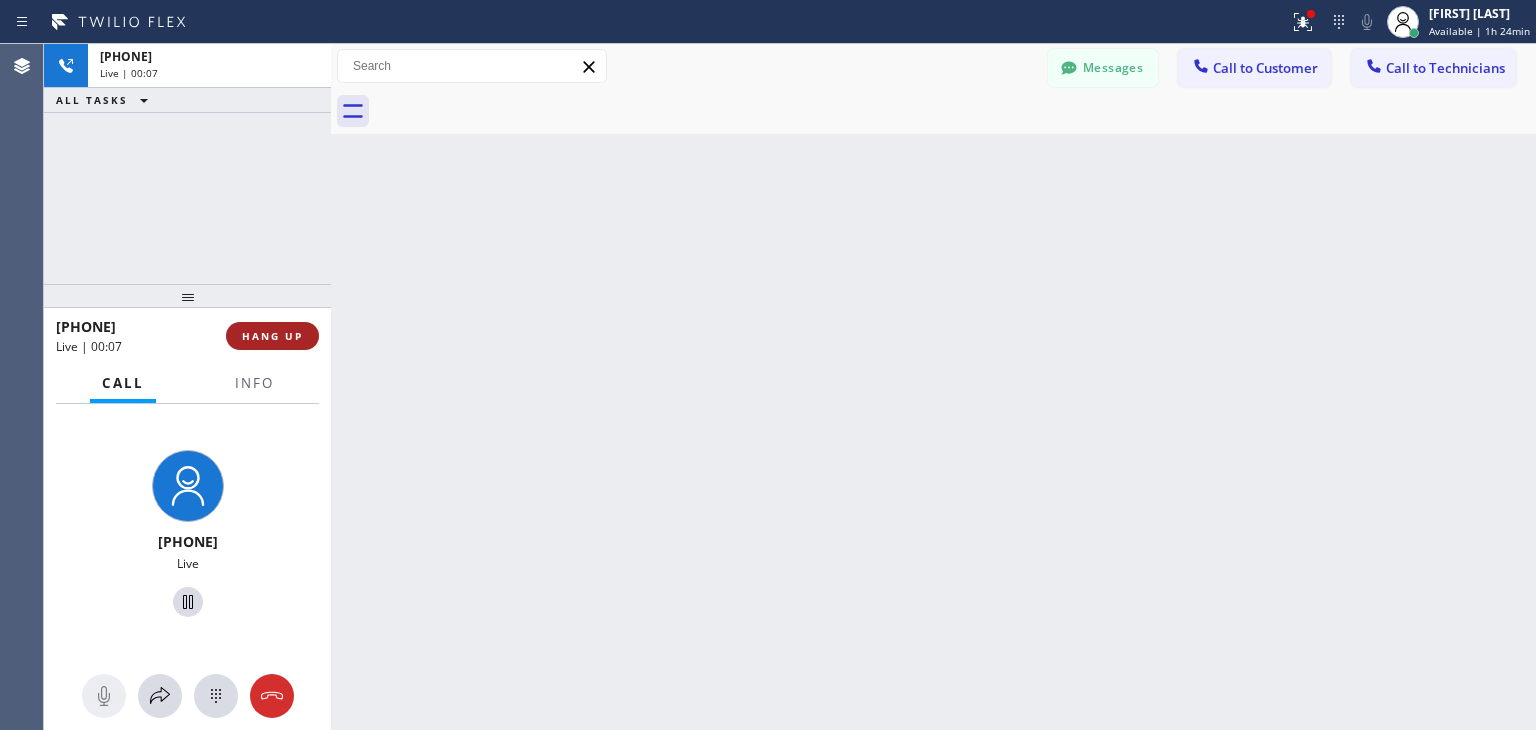 click on "HANG UP" at bounding box center [272, 336] 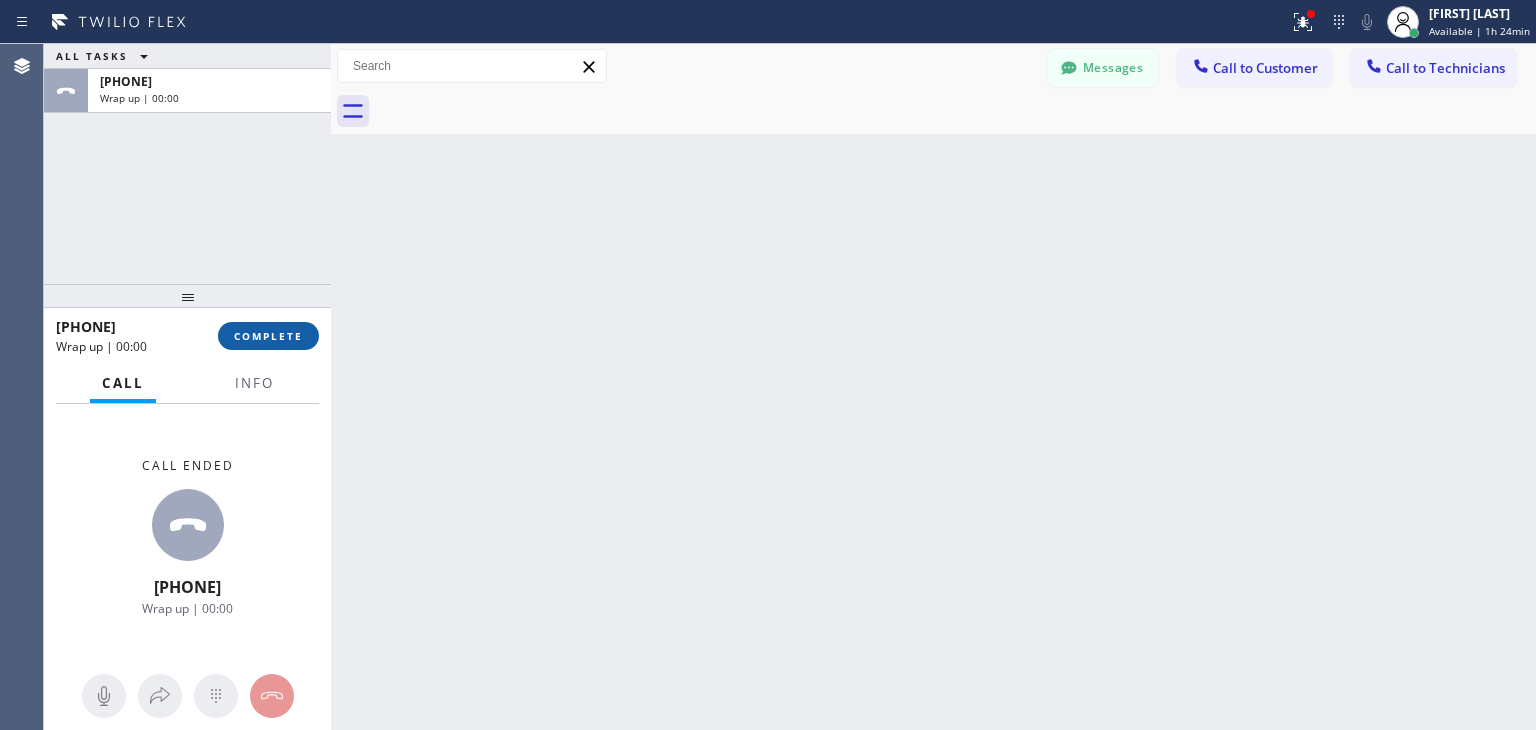 click on "COMPLETE" at bounding box center (268, 336) 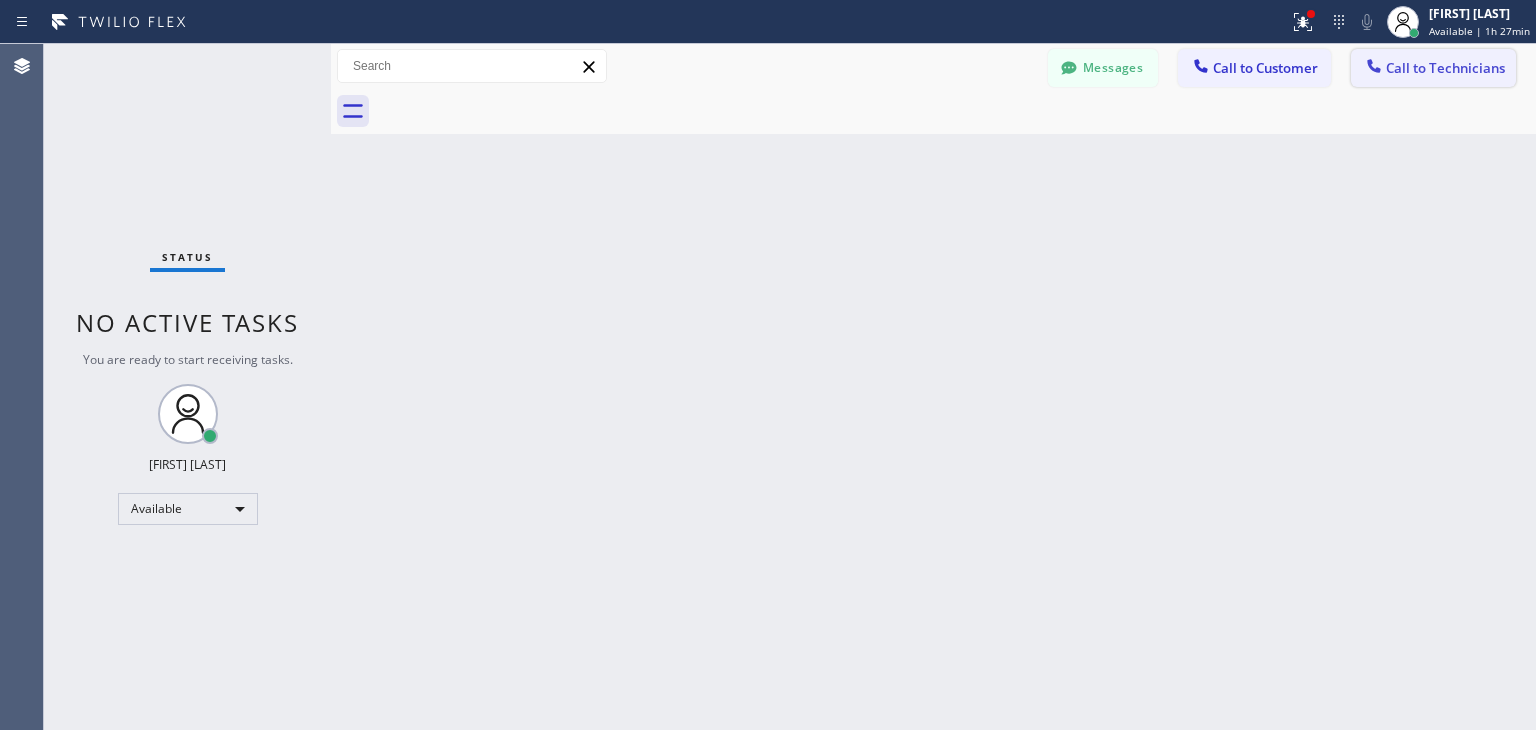 click on "Call to Technicians" at bounding box center (1433, 68) 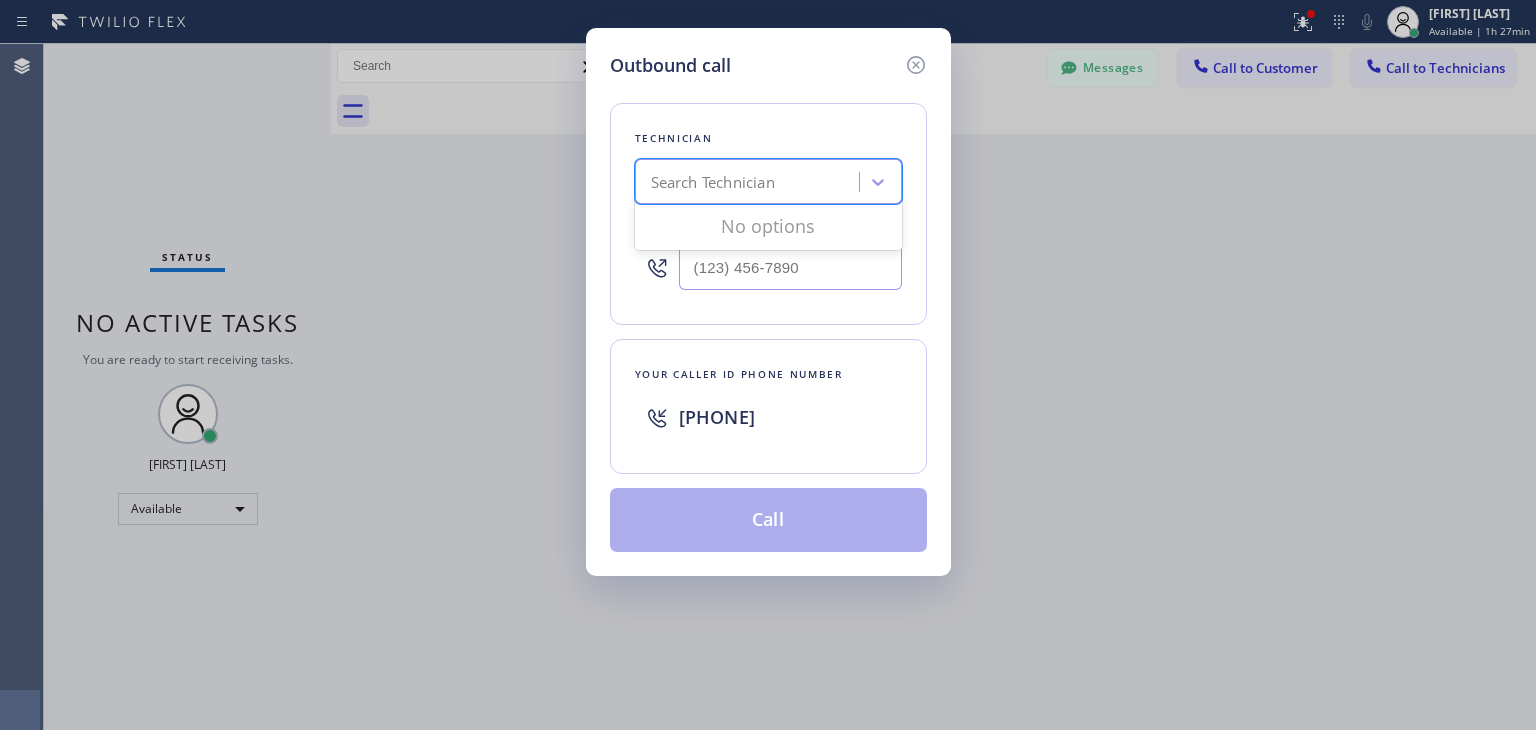 click on "Search Technician" at bounding box center [713, 182] 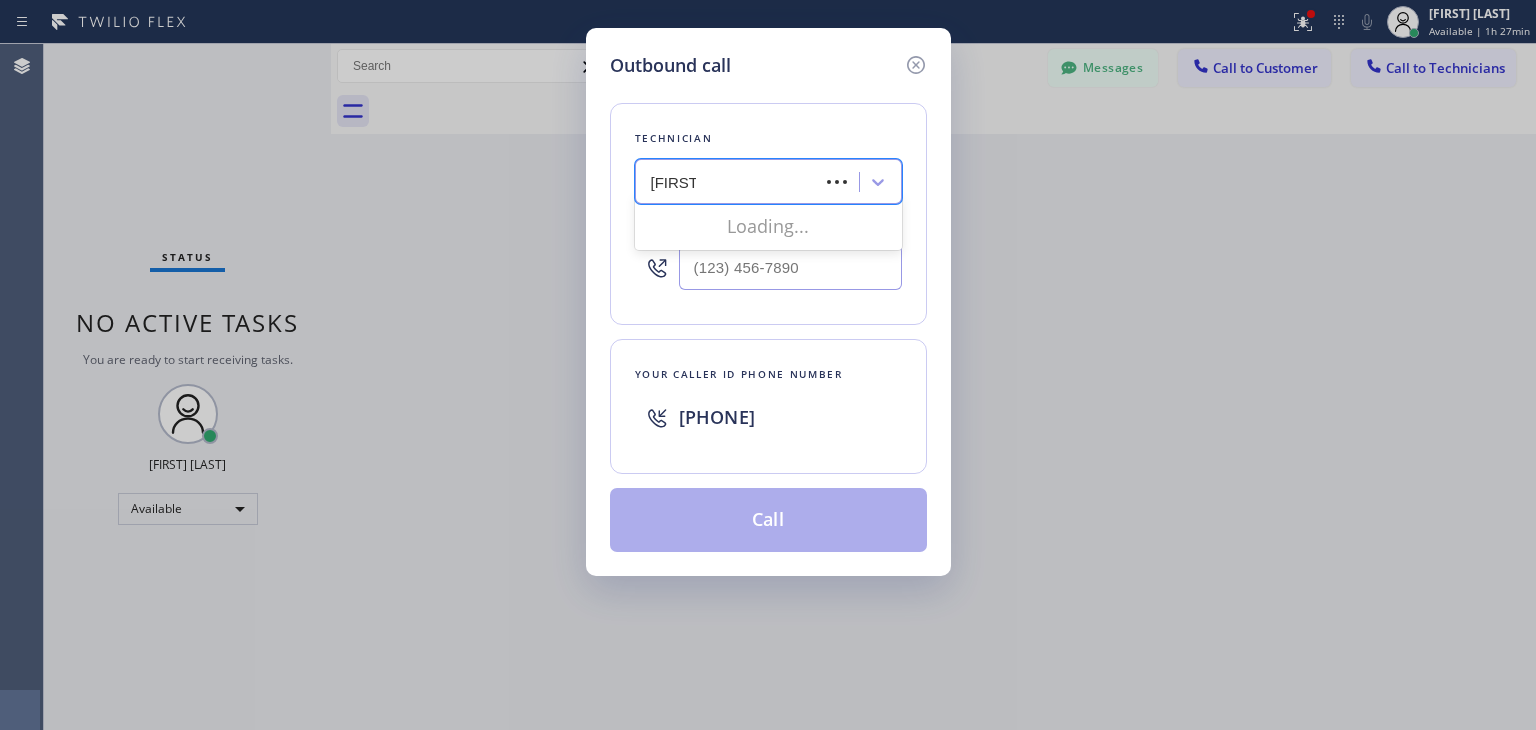 type on "gregory" 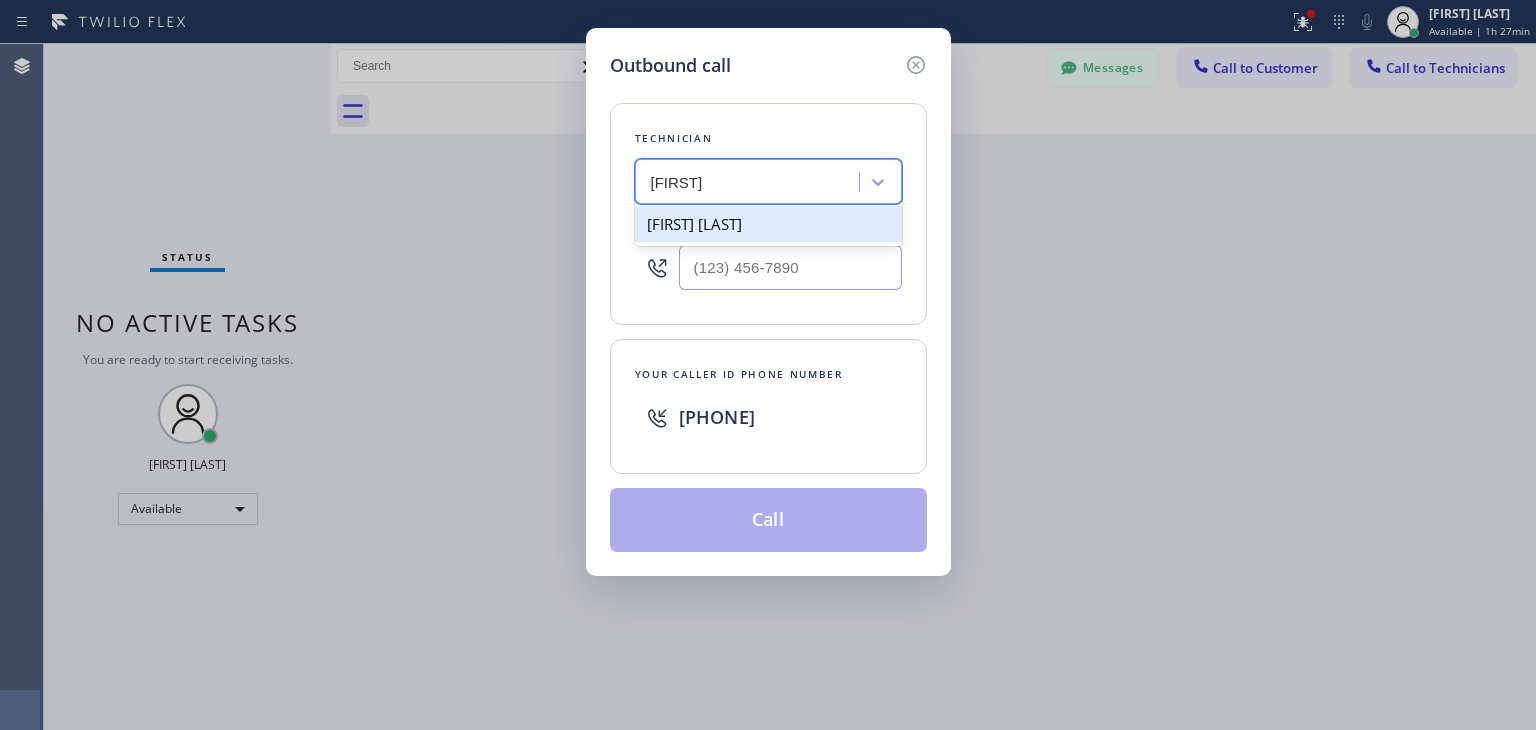 click on "[FIRST] [LAST]" at bounding box center [768, 224] 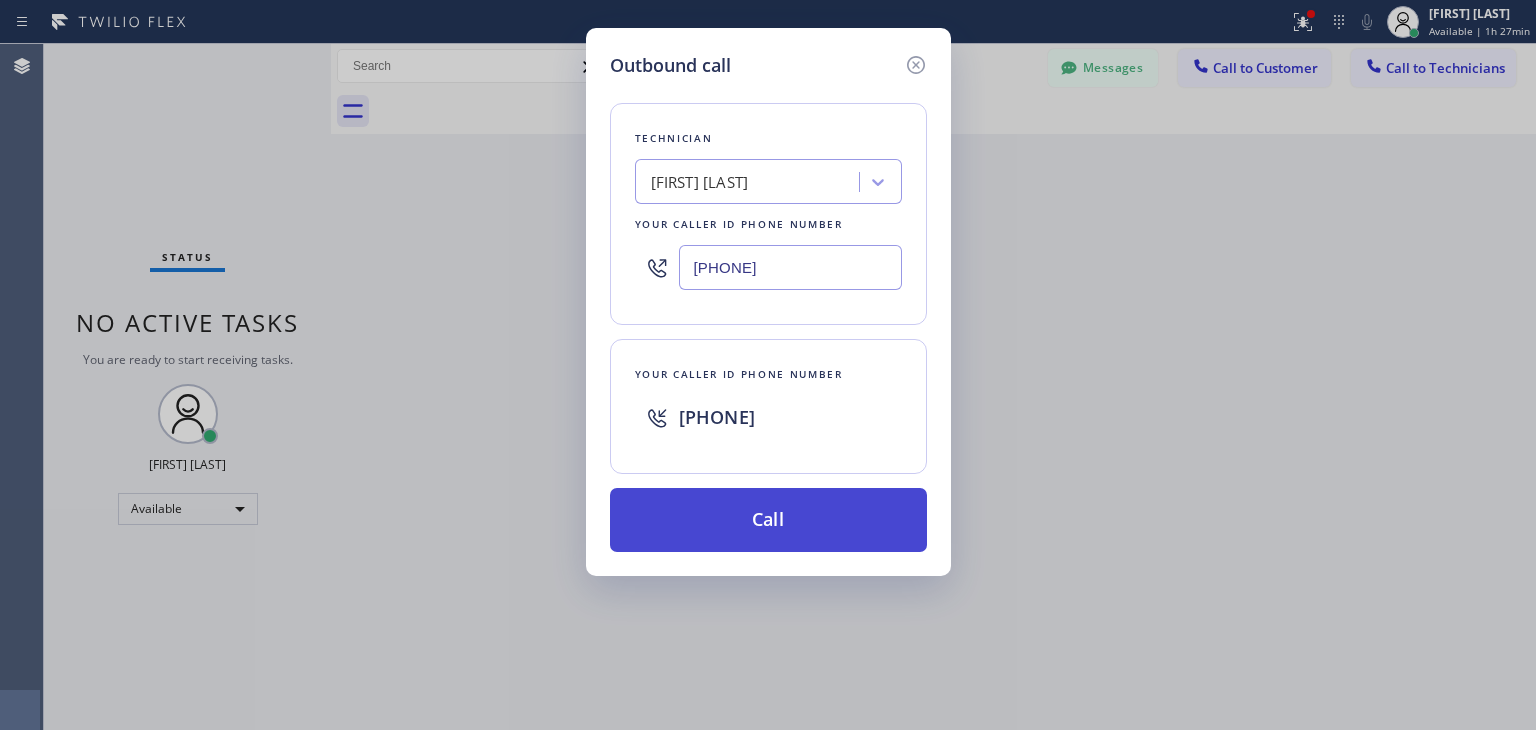 click on "Call" at bounding box center (768, 520) 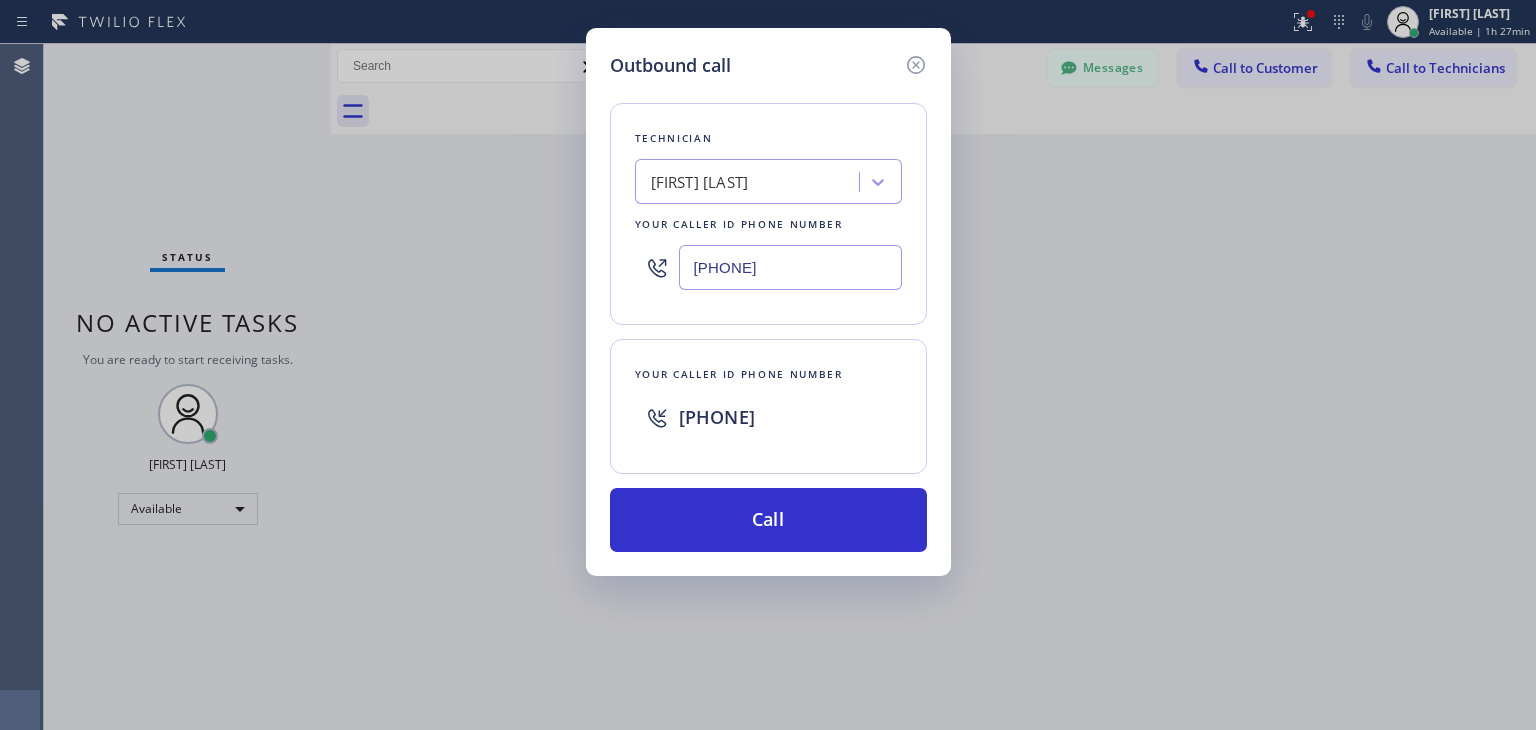 click on "Outbound call Technician Gegam  Eranosyan Your caller id phone number (818) 512-7430 Your caller id phone number +12135102748 Call" at bounding box center [768, 302] 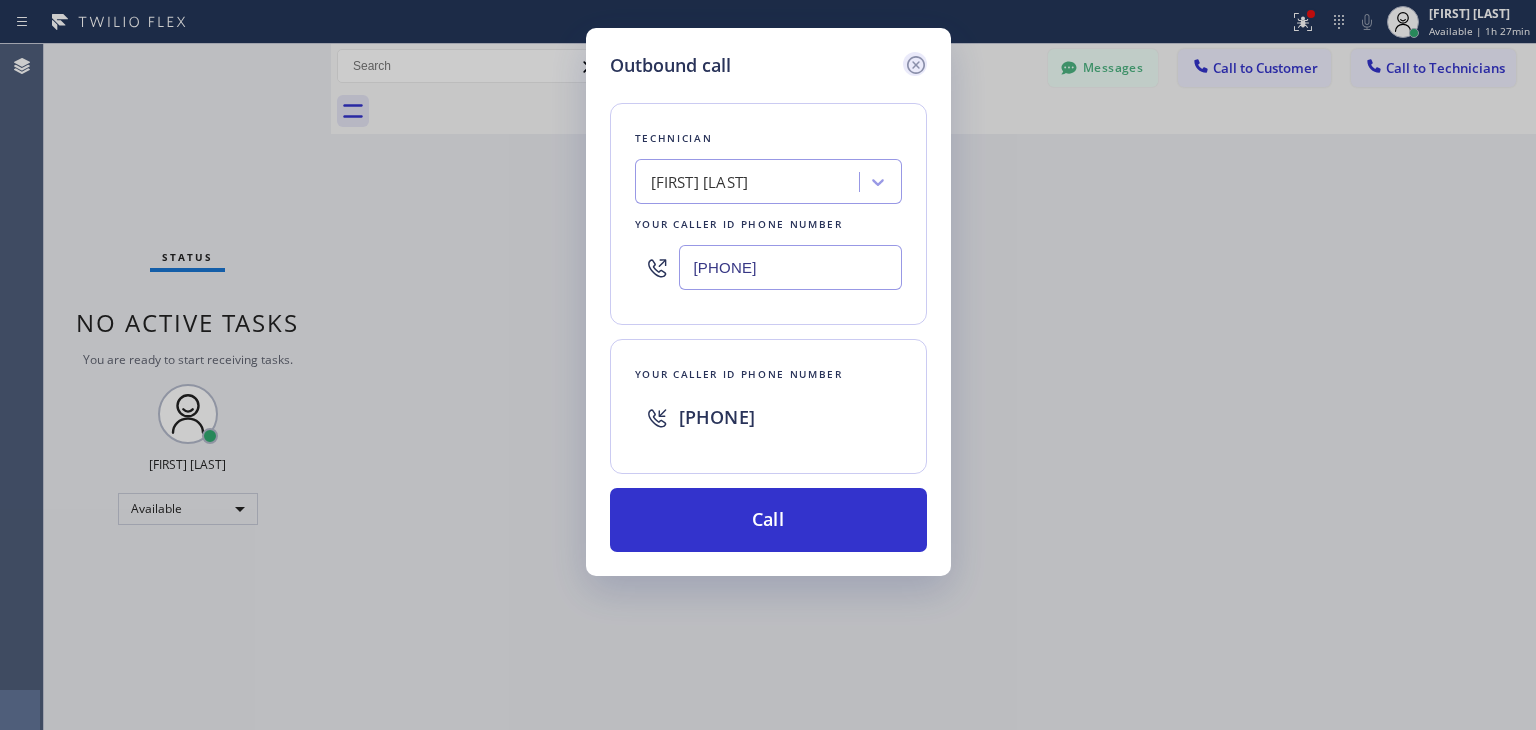click 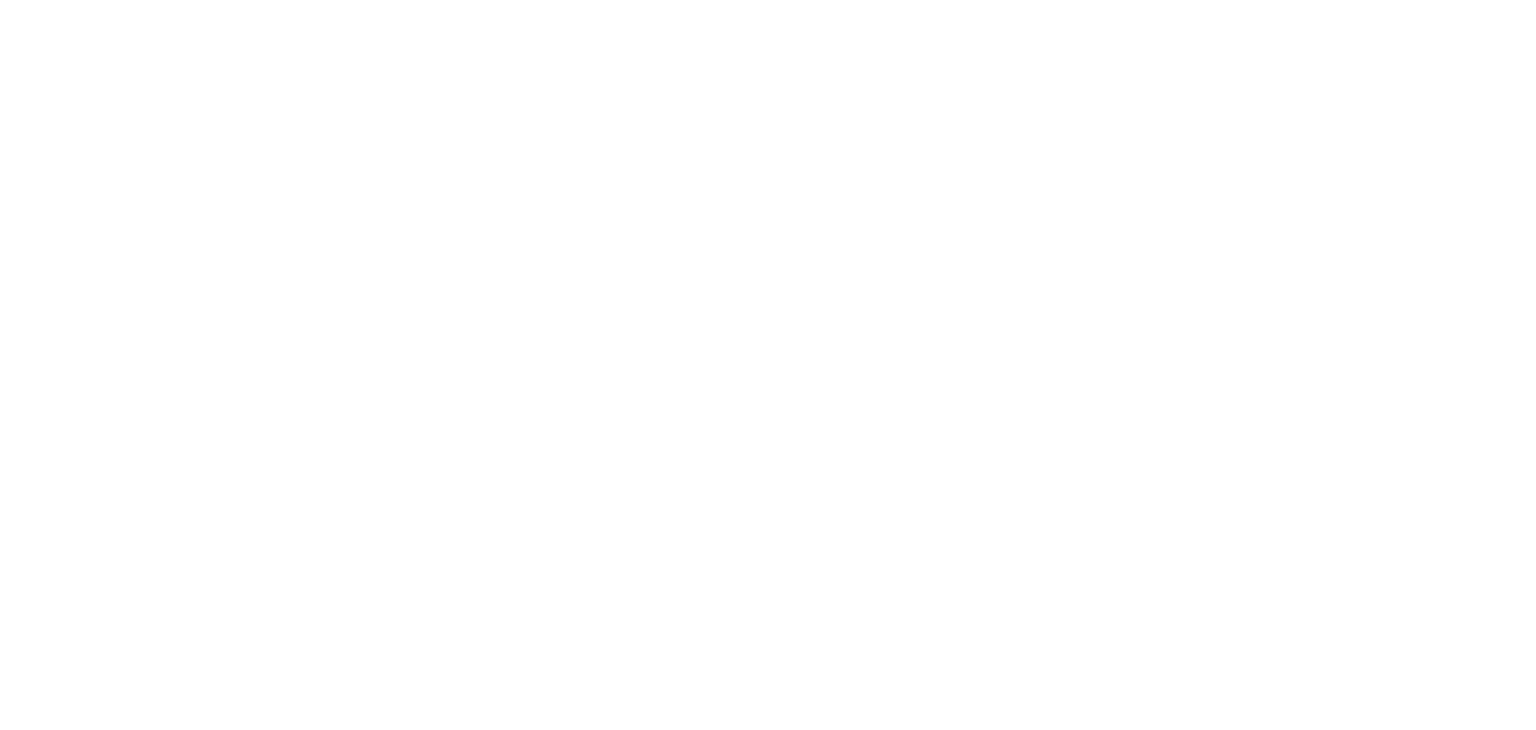 scroll, scrollTop: 0, scrollLeft: 0, axis: both 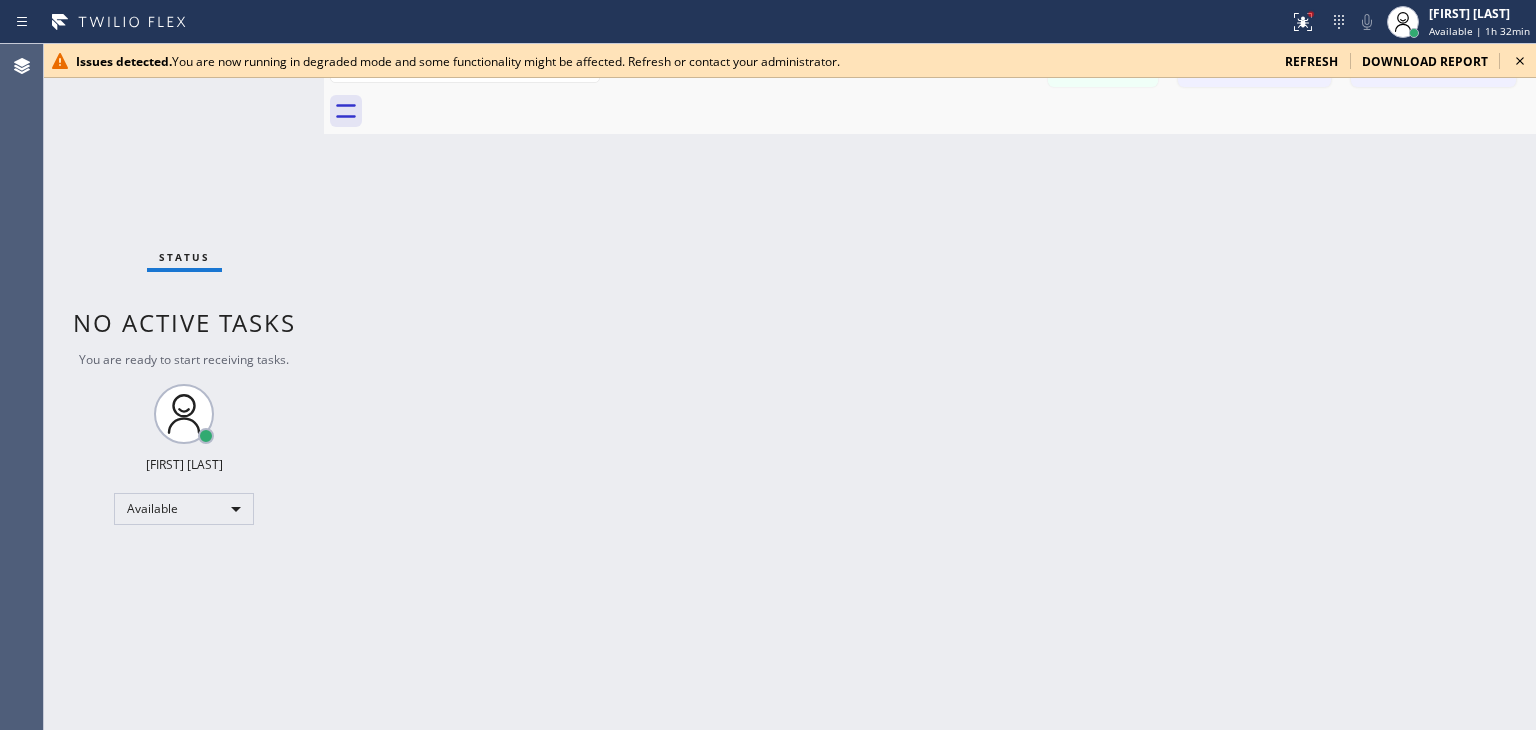 click 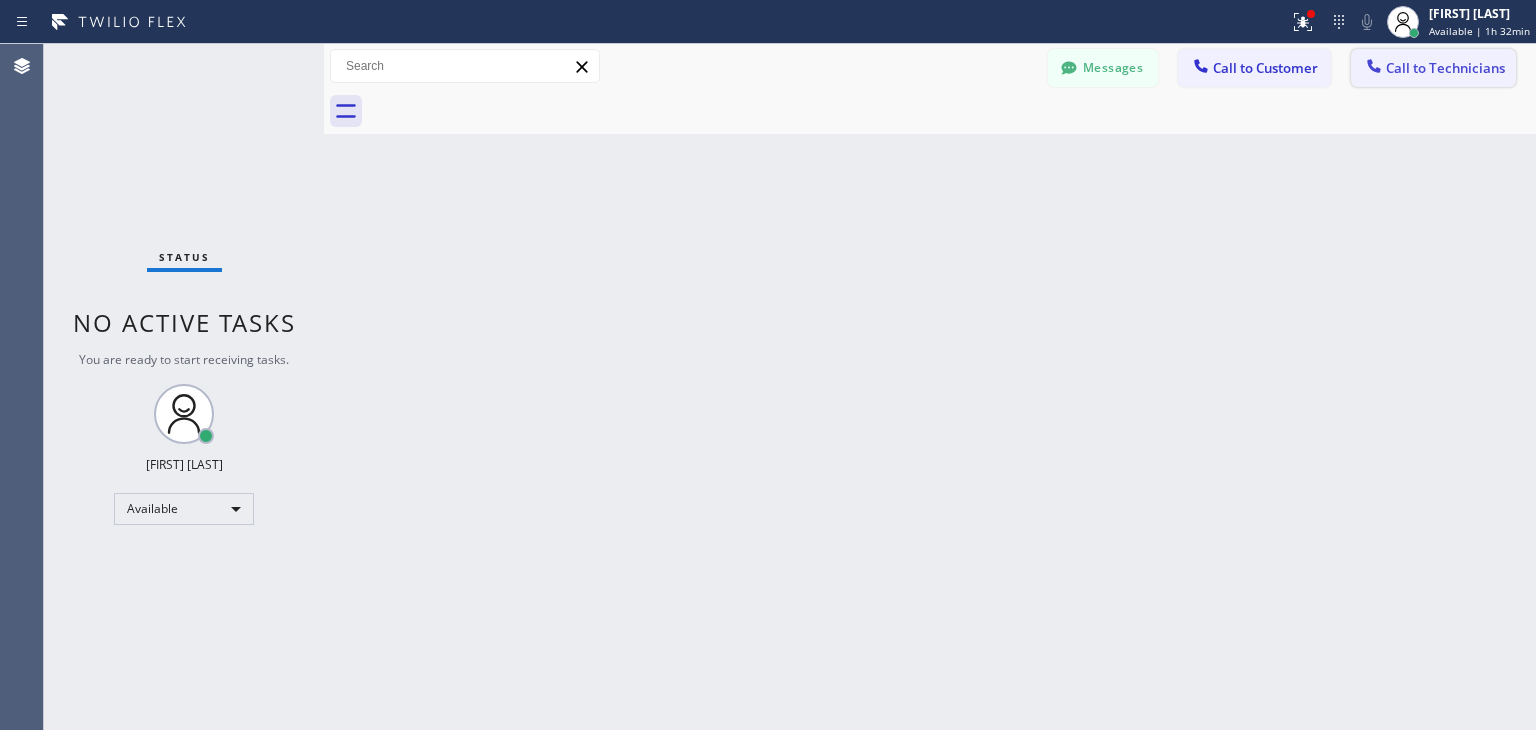 click on "Call to Technicians" at bounding box center [1433, 68] 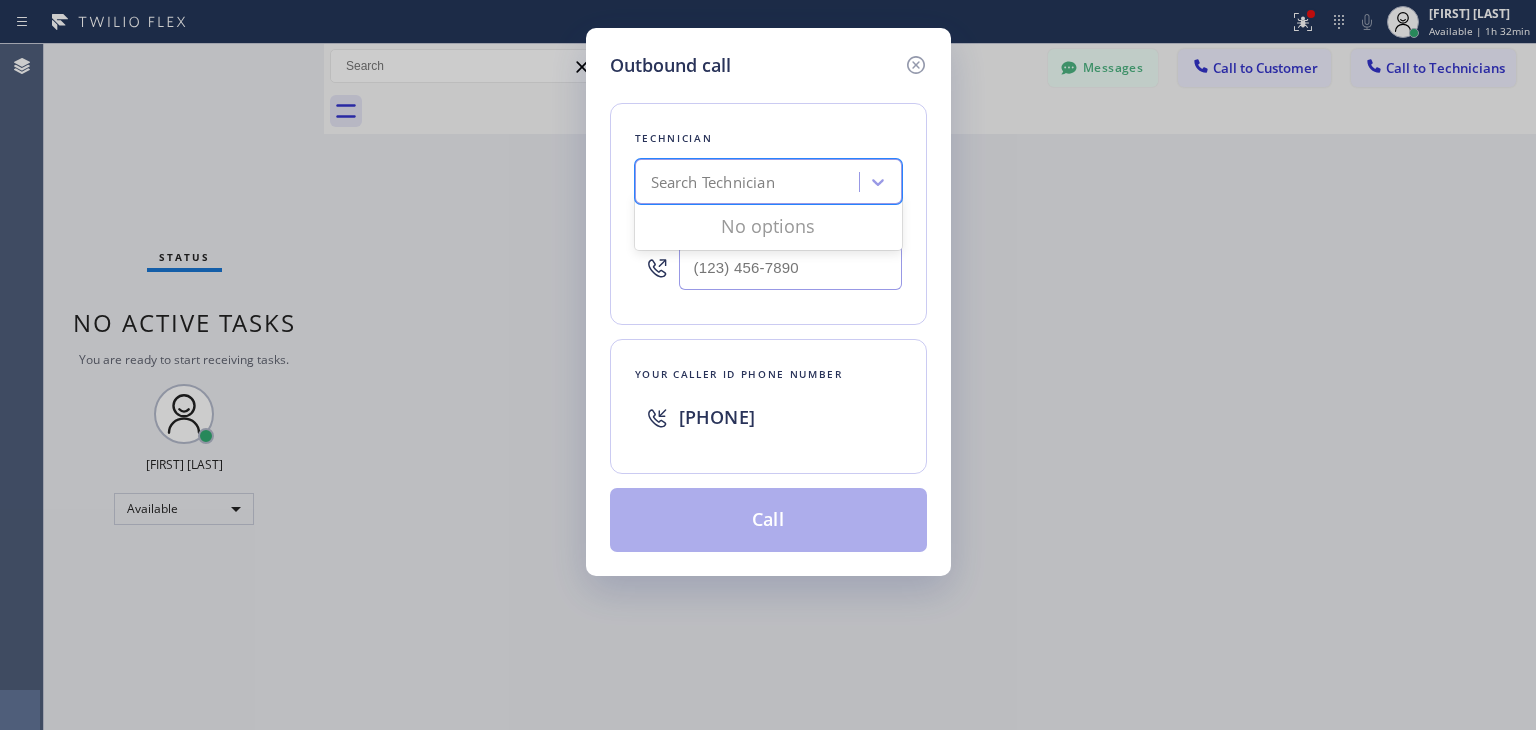 click on "Search Technician" at bounding box center [750, 182] 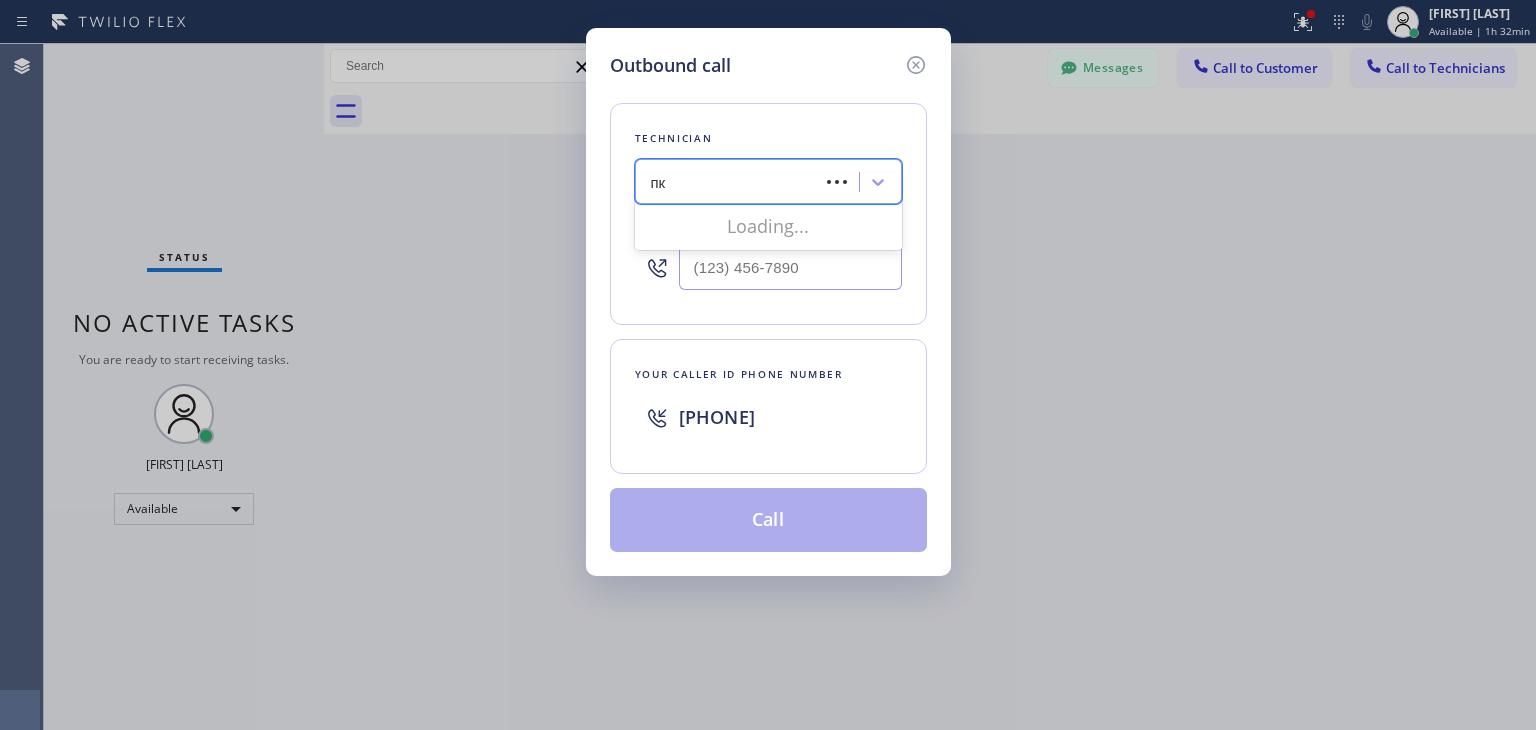 type on "п" 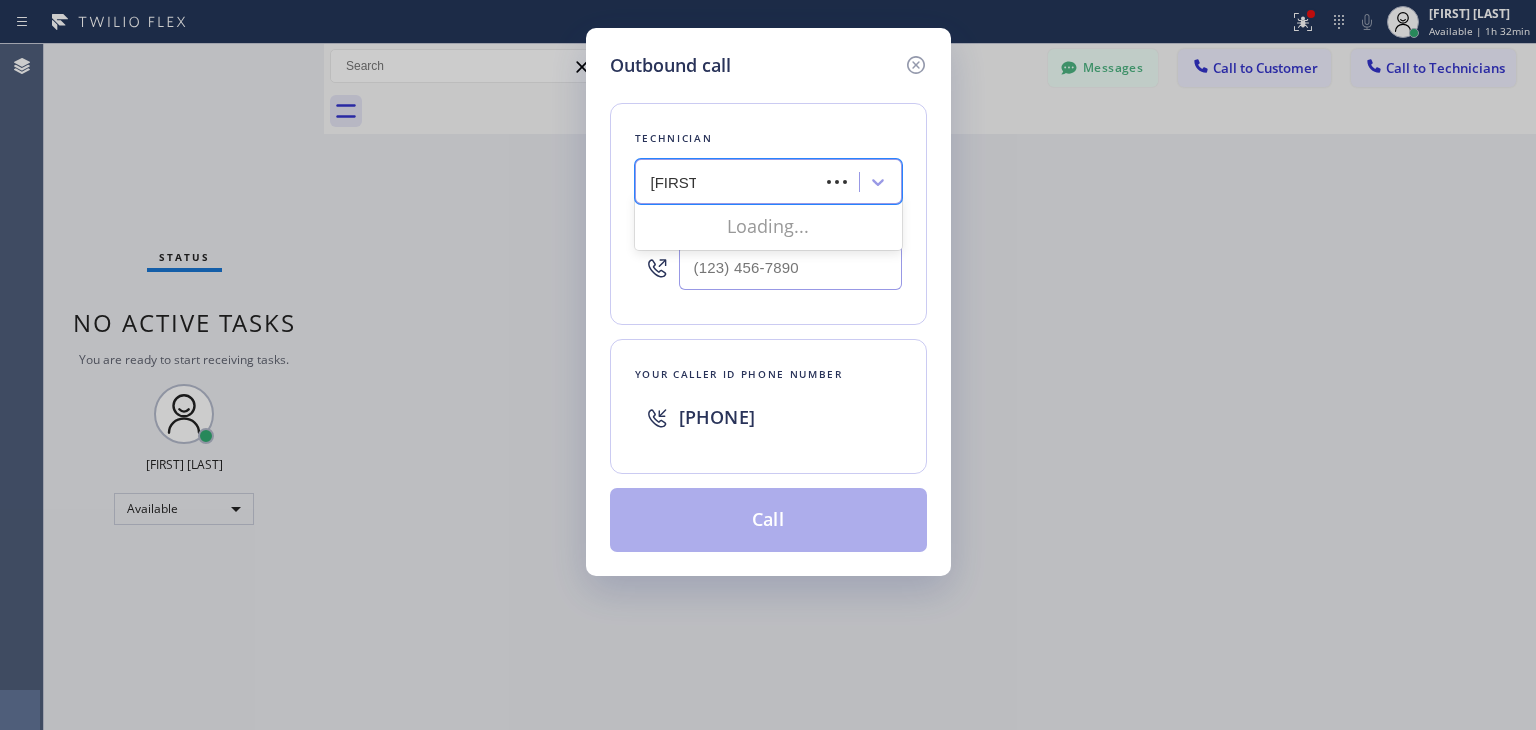 type on "gregory" 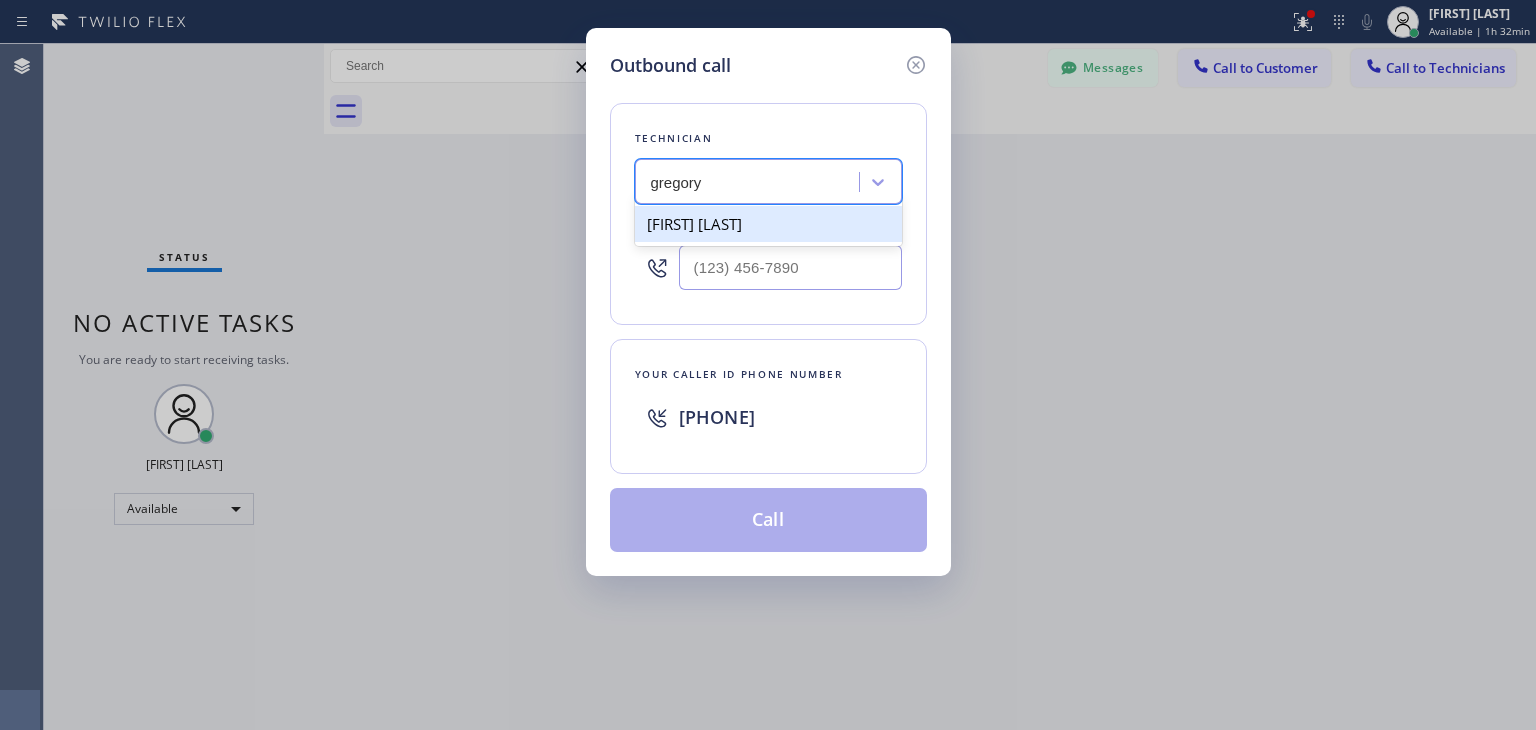 click on "[FIRST] [LAST]" at bounding box center (768, 224) 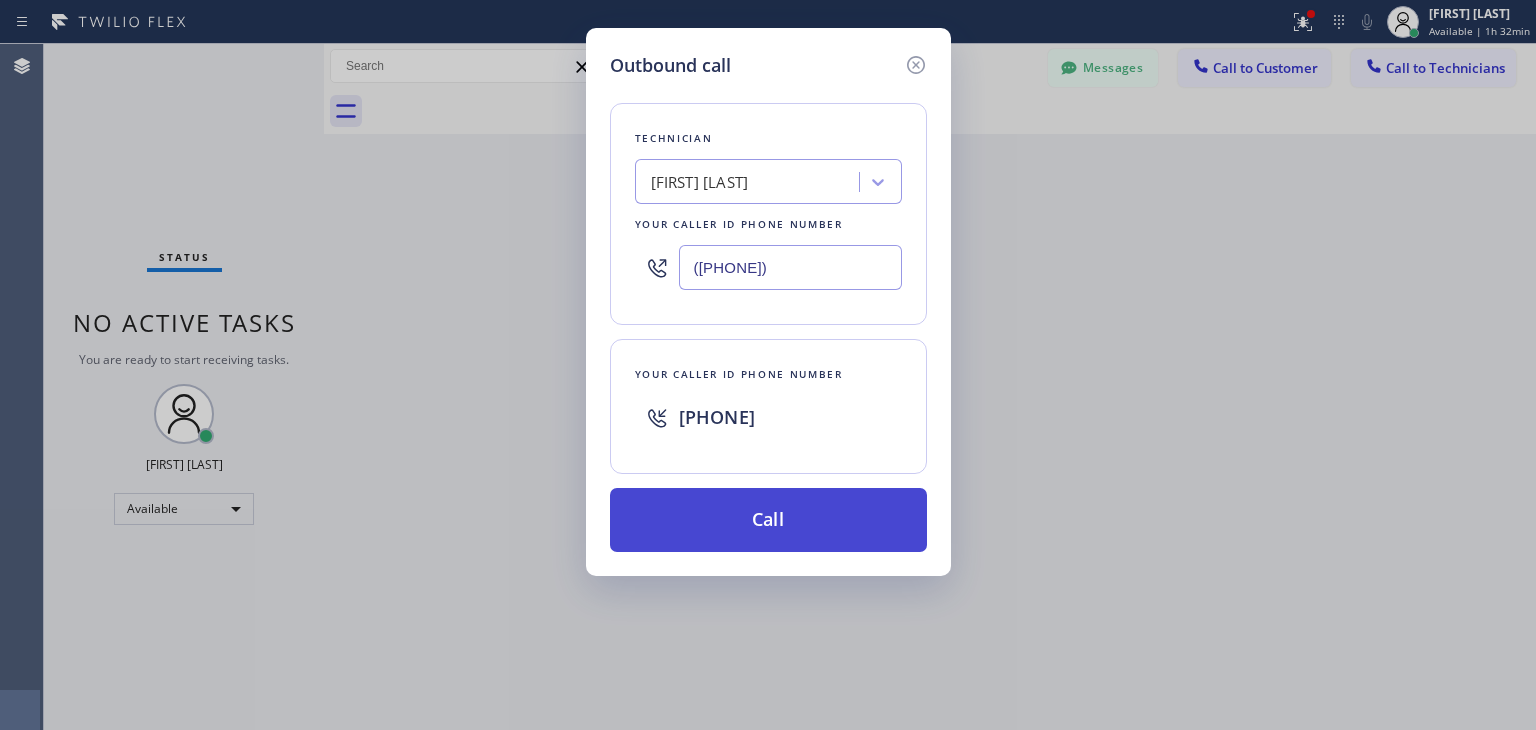 click on "Call" at bounding box center [768, 520] 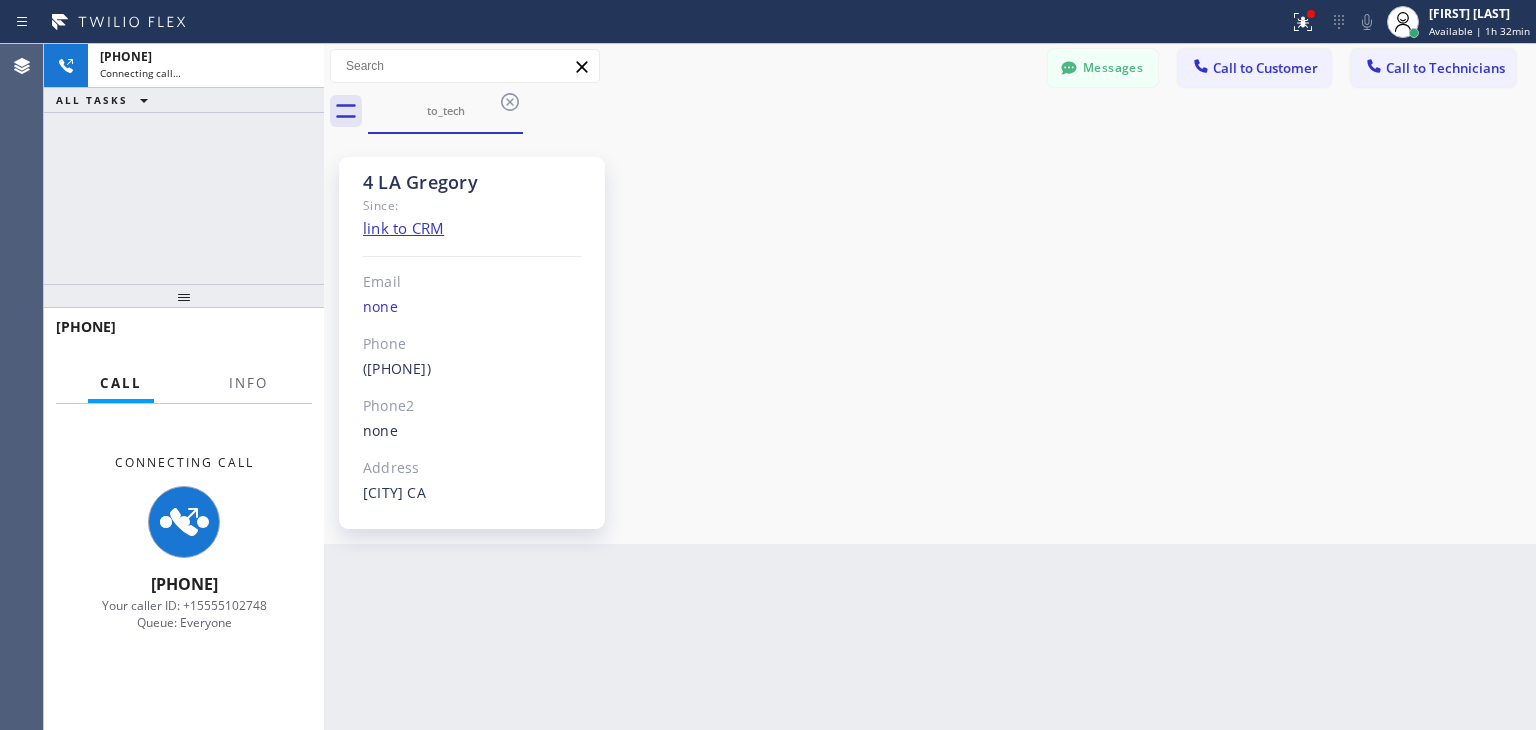 scroll, scrollTop: 204, scrollLeft: 0, axis: vertical 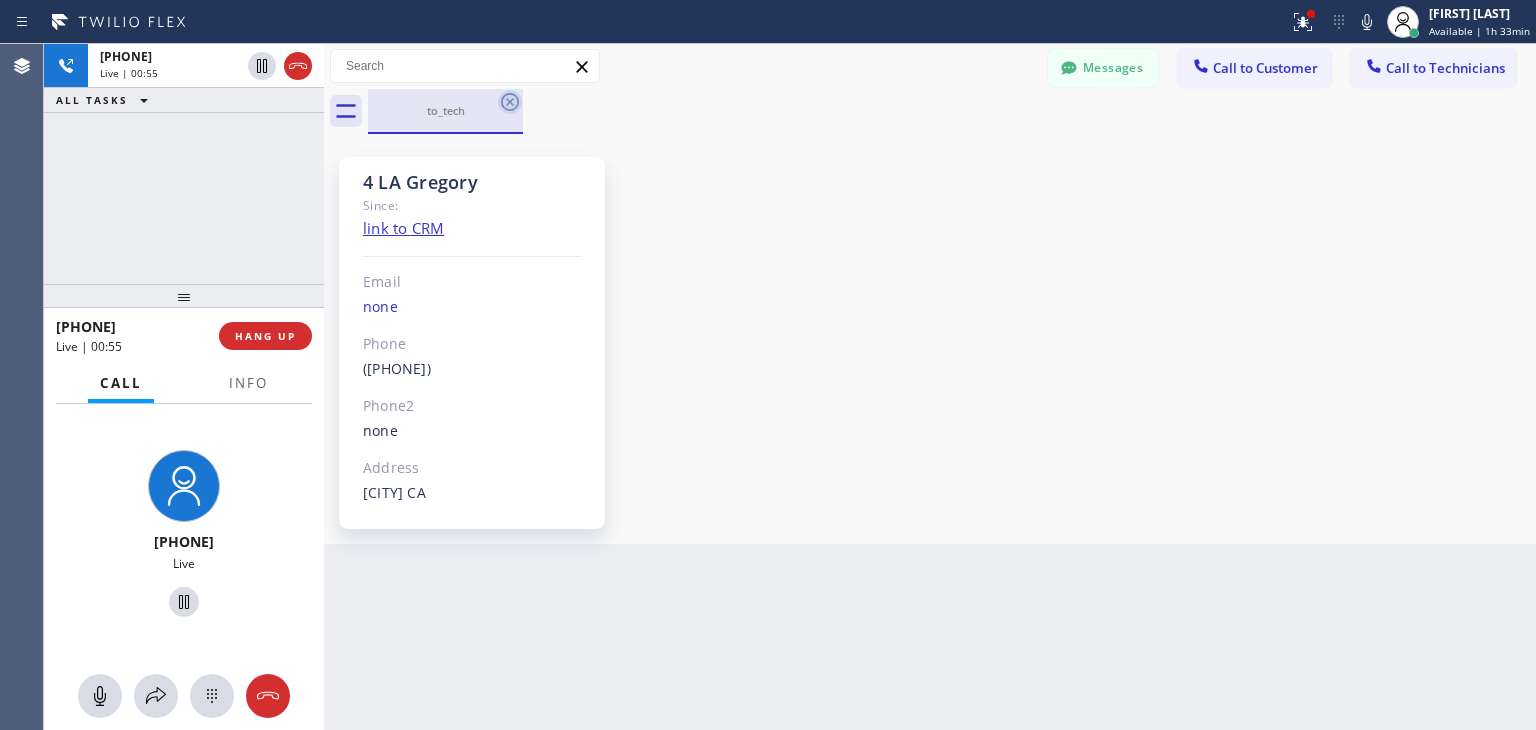 click 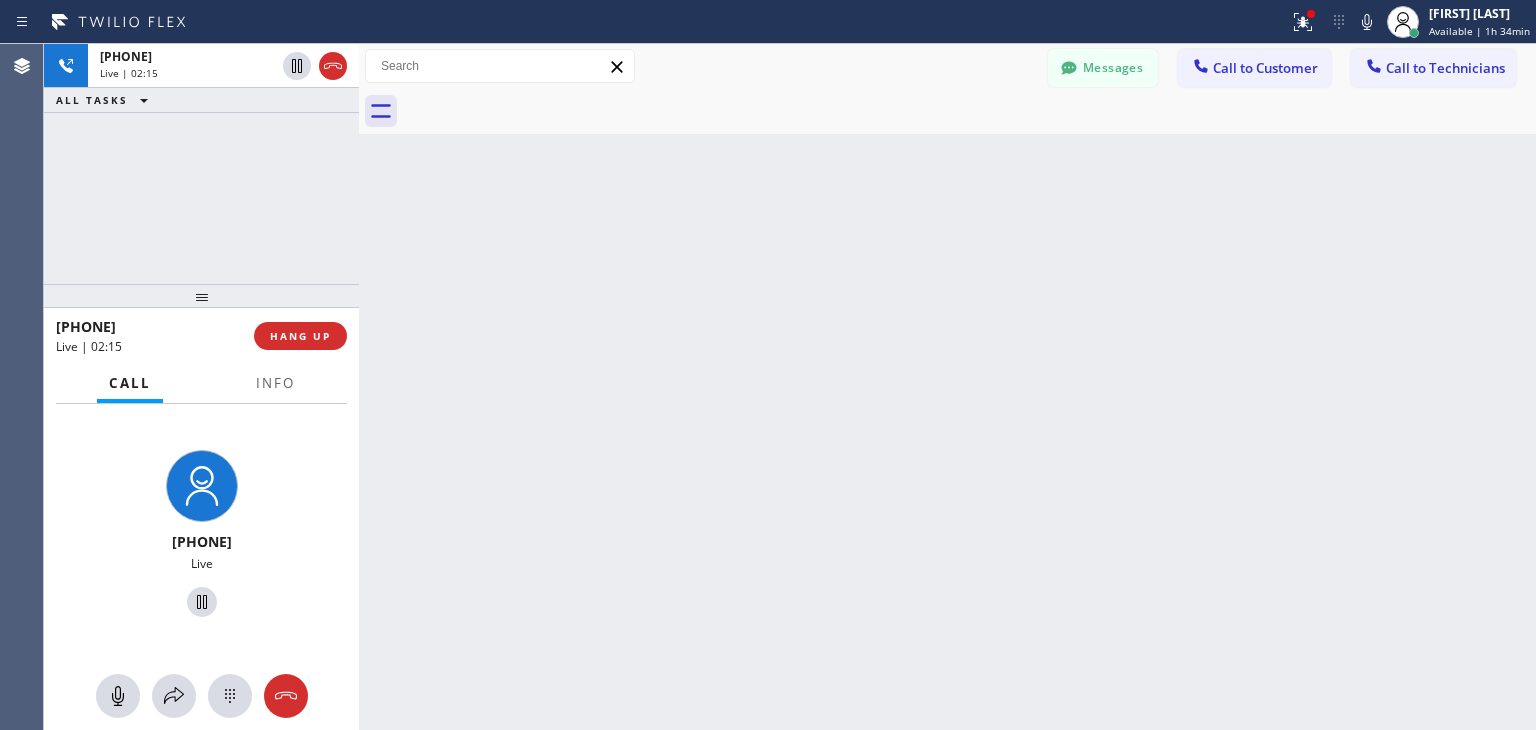 drag, startPoint x: 324, startPoint y: 257, endPoint x: 360, endPoint y: 254, distance: 36.124783 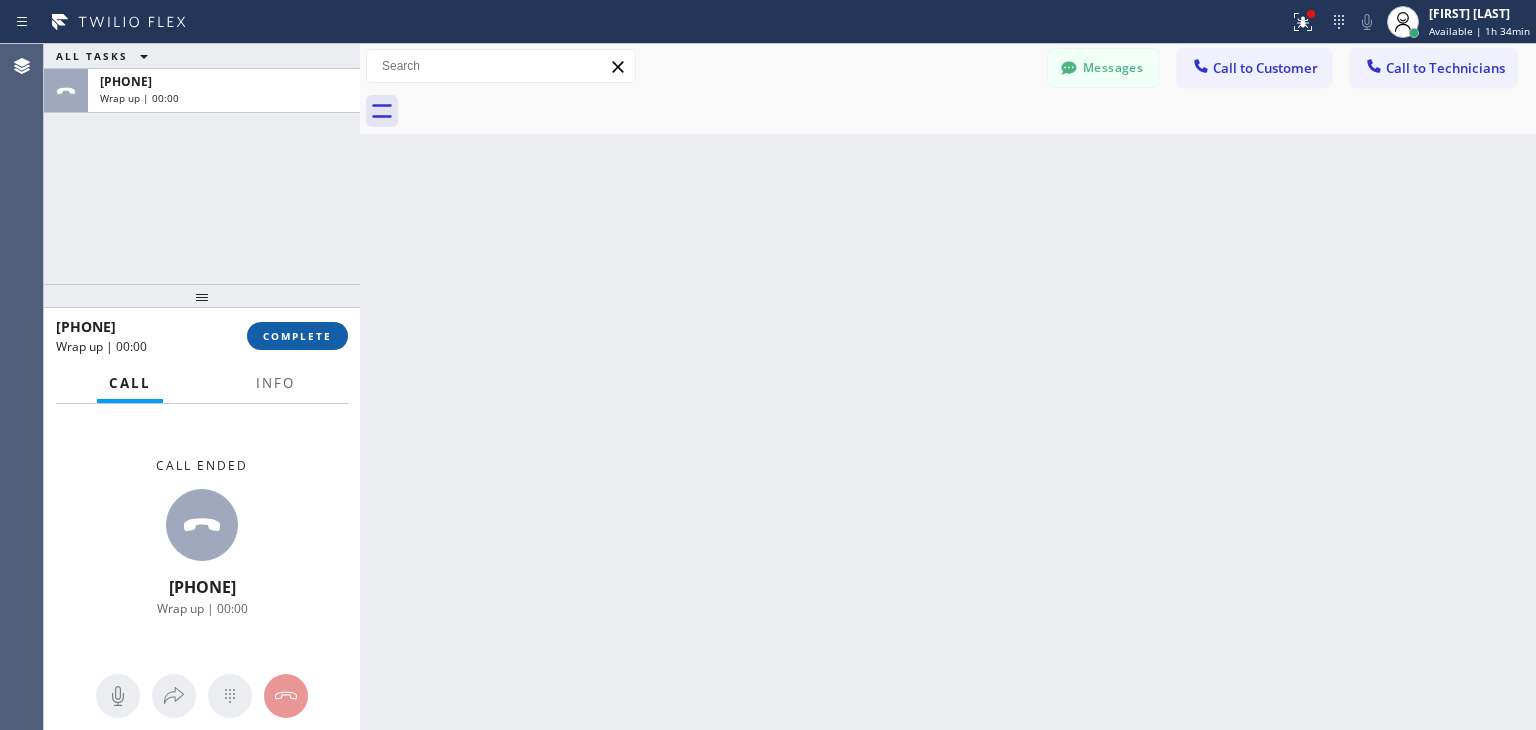 drag, startPoint x: 315, startPoint y: 349, endPoint x: 320, endPoint y: 329, distance: 20.615528 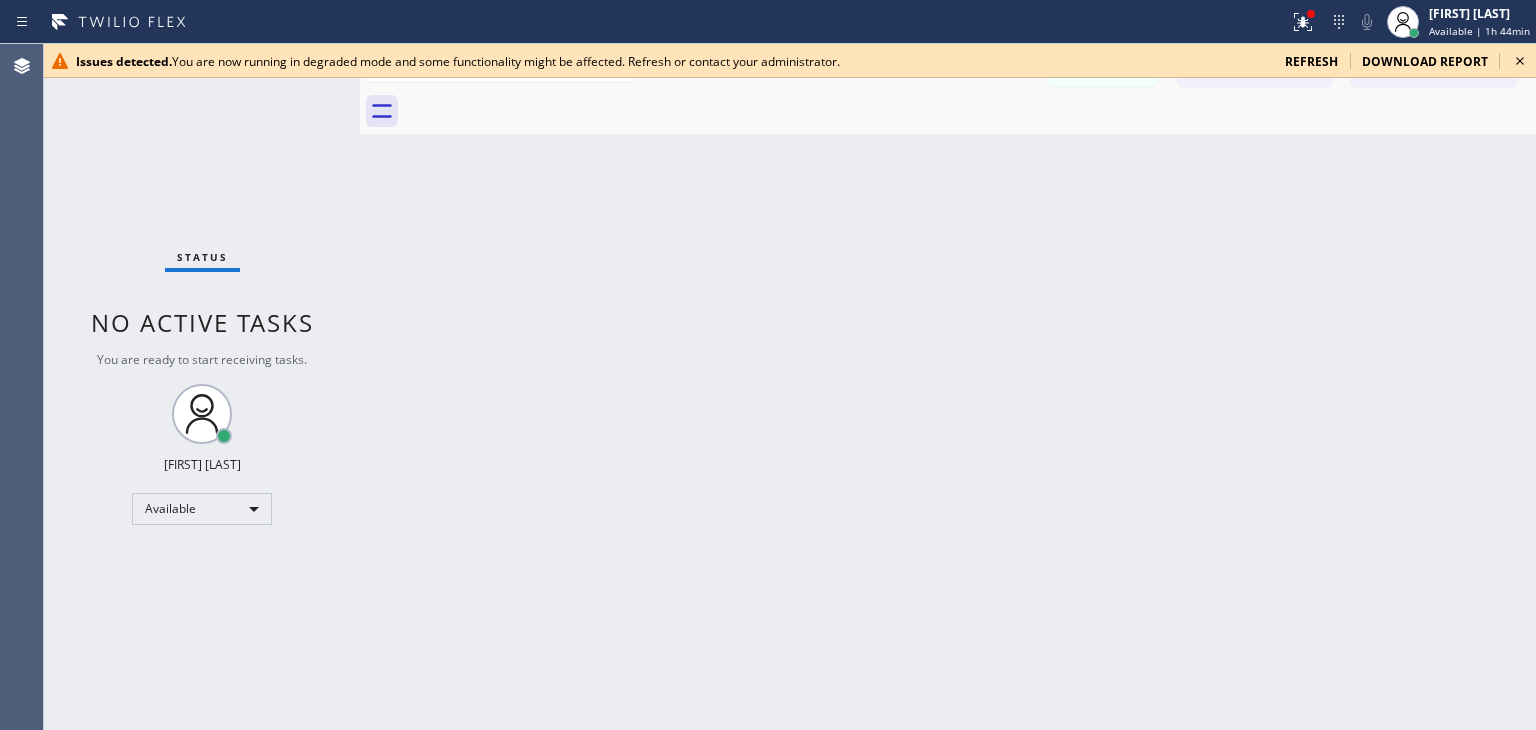 click 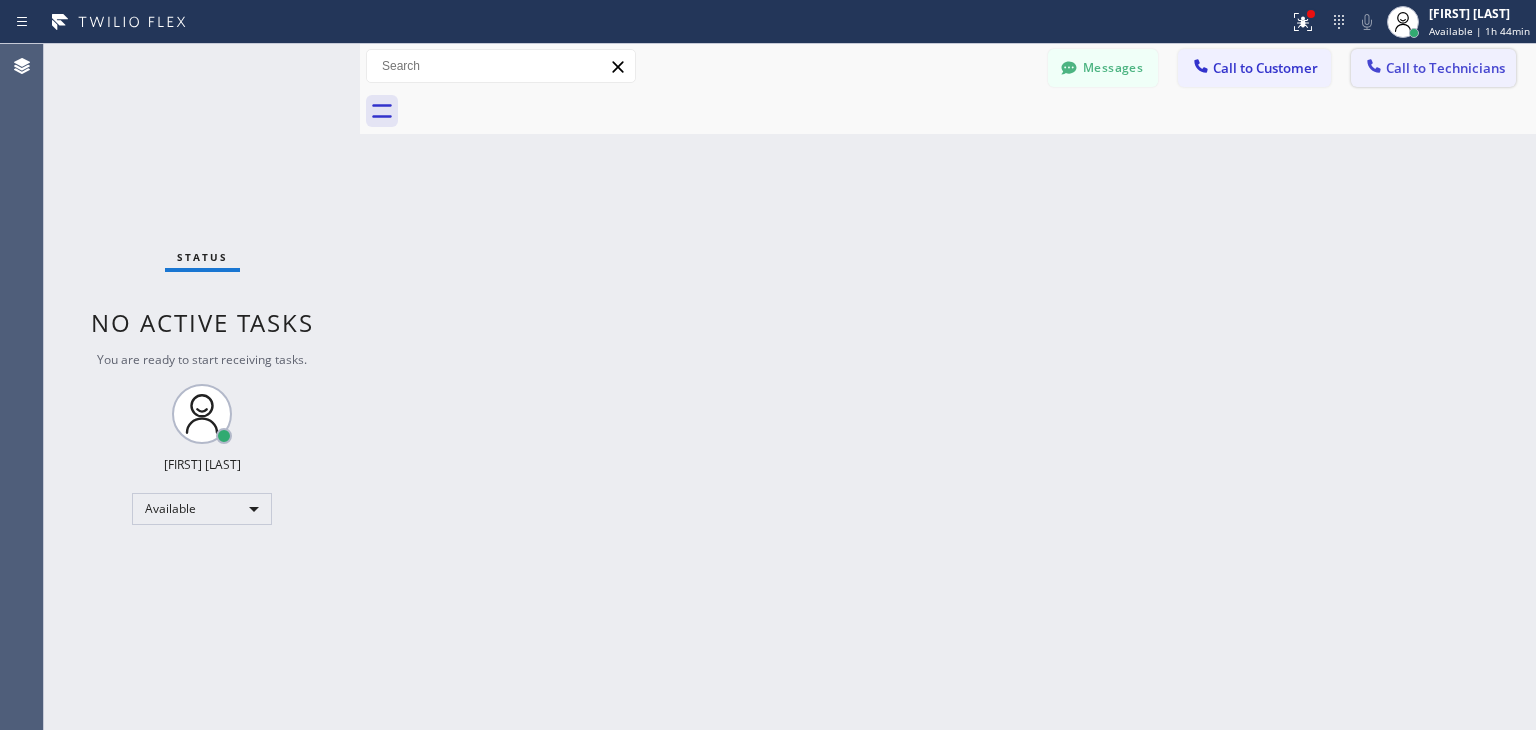 click on "Call to Technicians" at bounding box center [1445, 68] 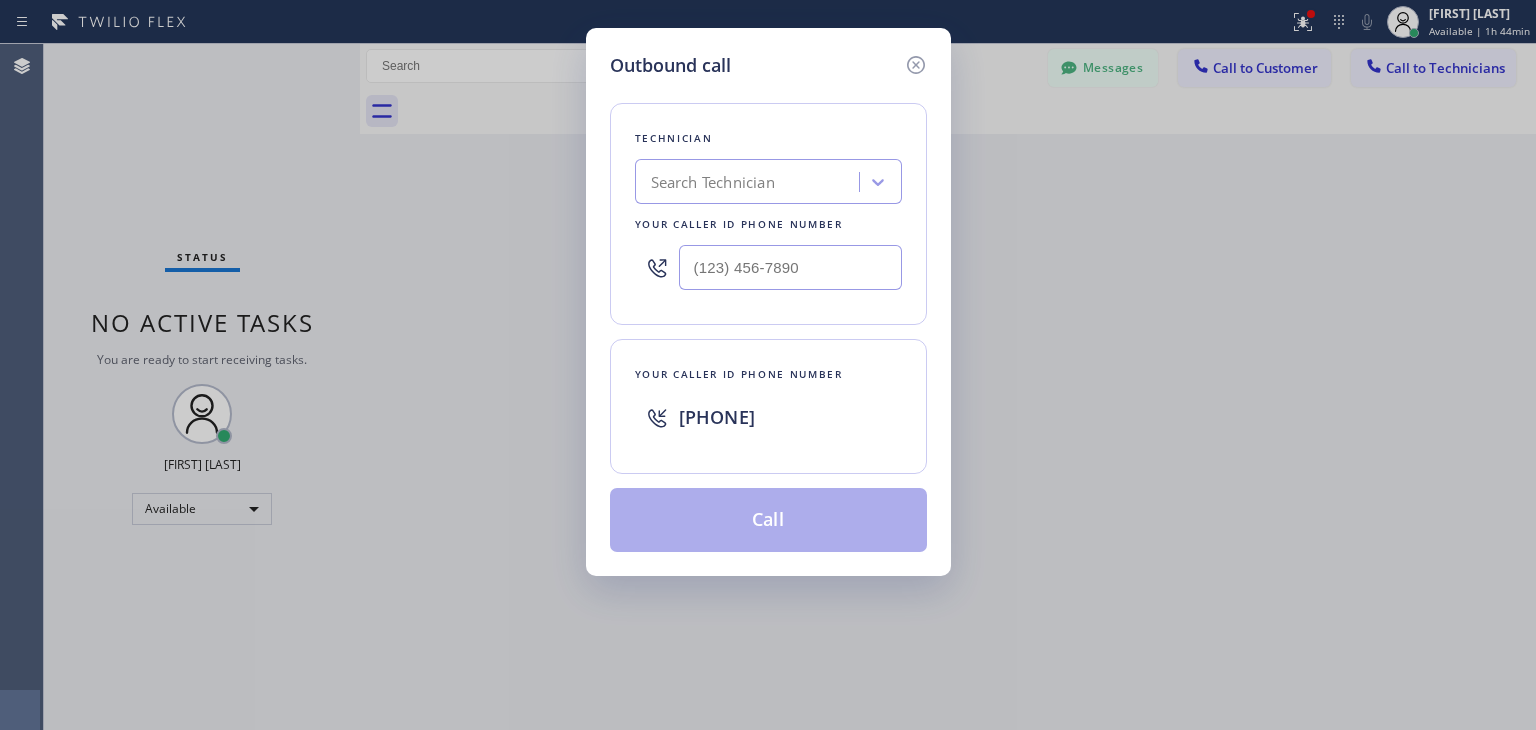 click on "Search Technician" at bounding box center [750, 182] 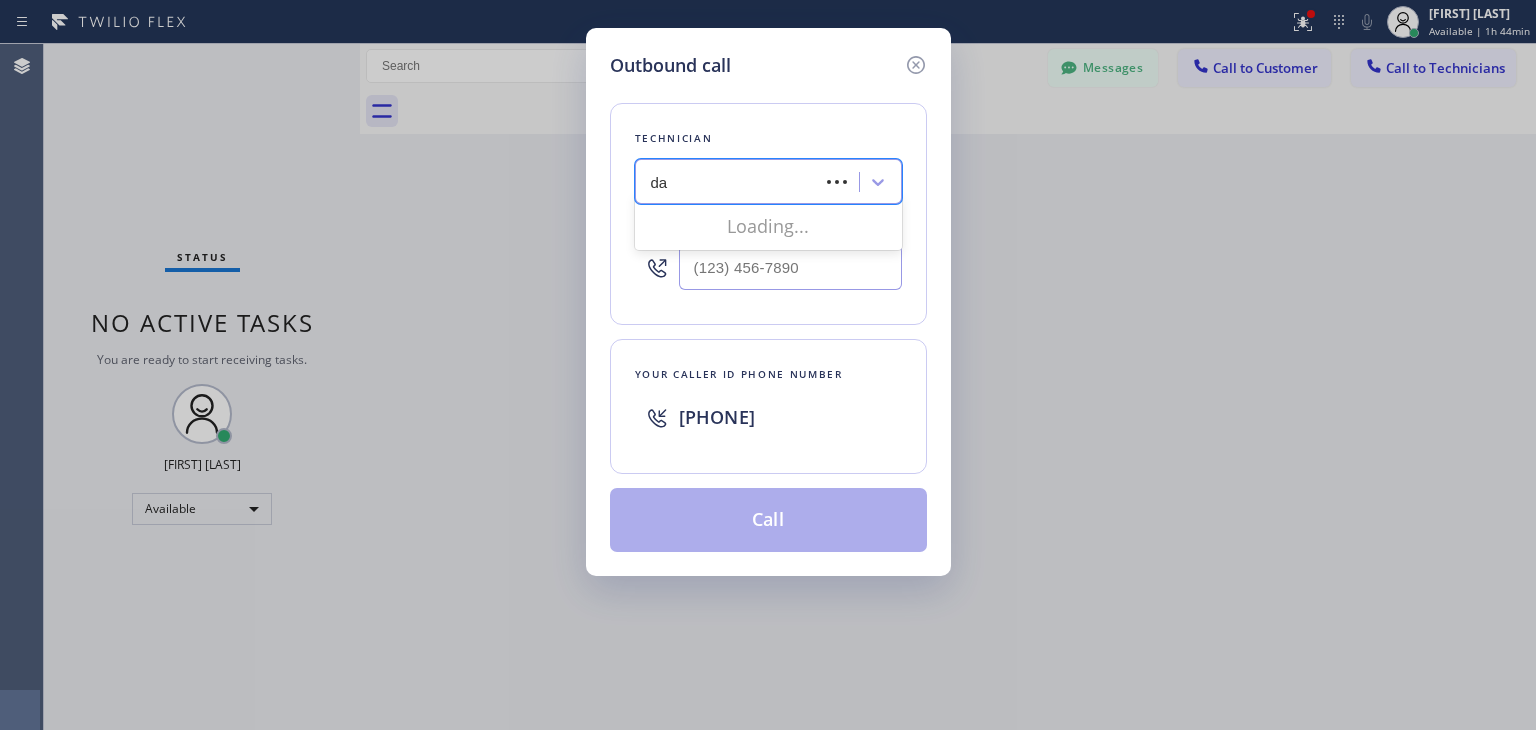 type on "dan" 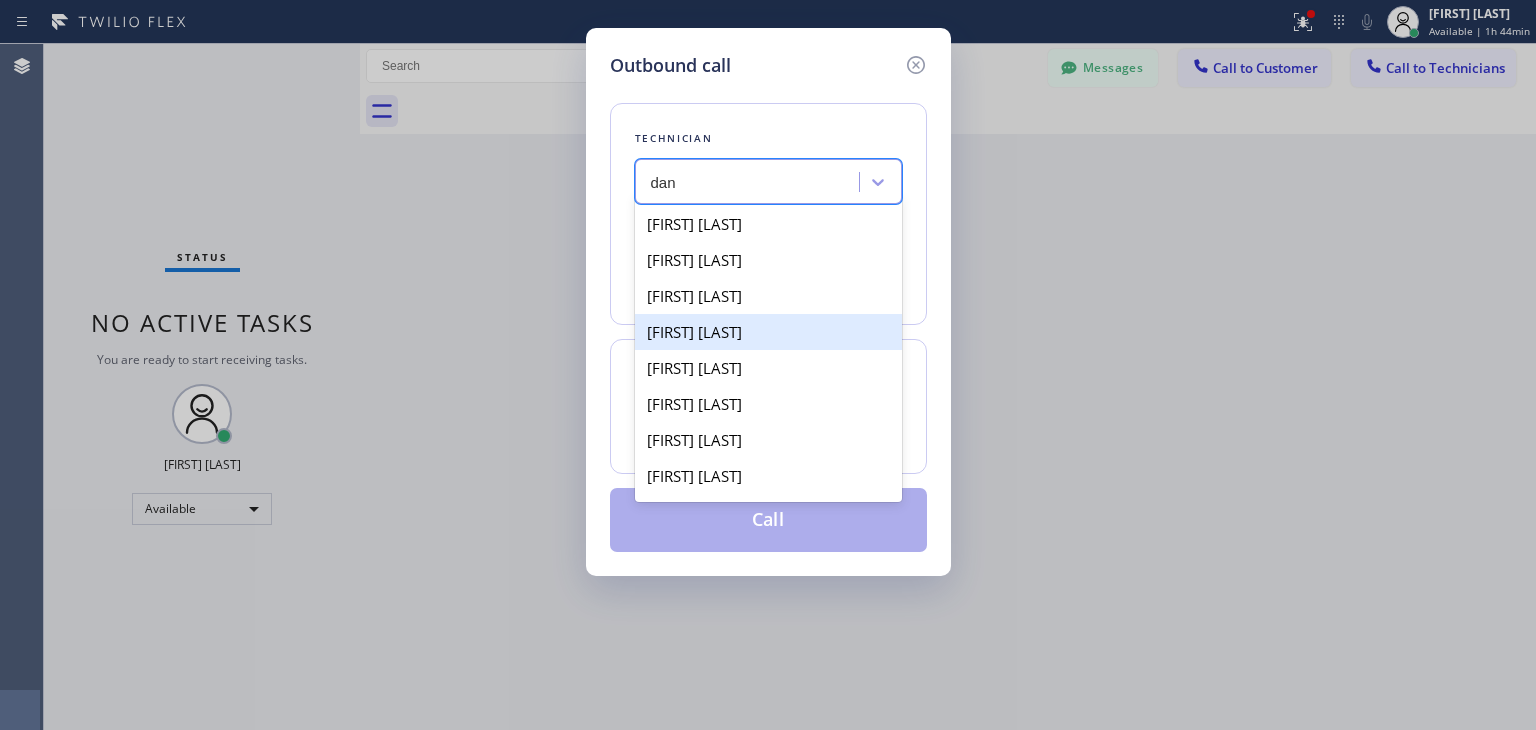 click on "[FIRST] [LAST]" at bounding box center (768, 332) 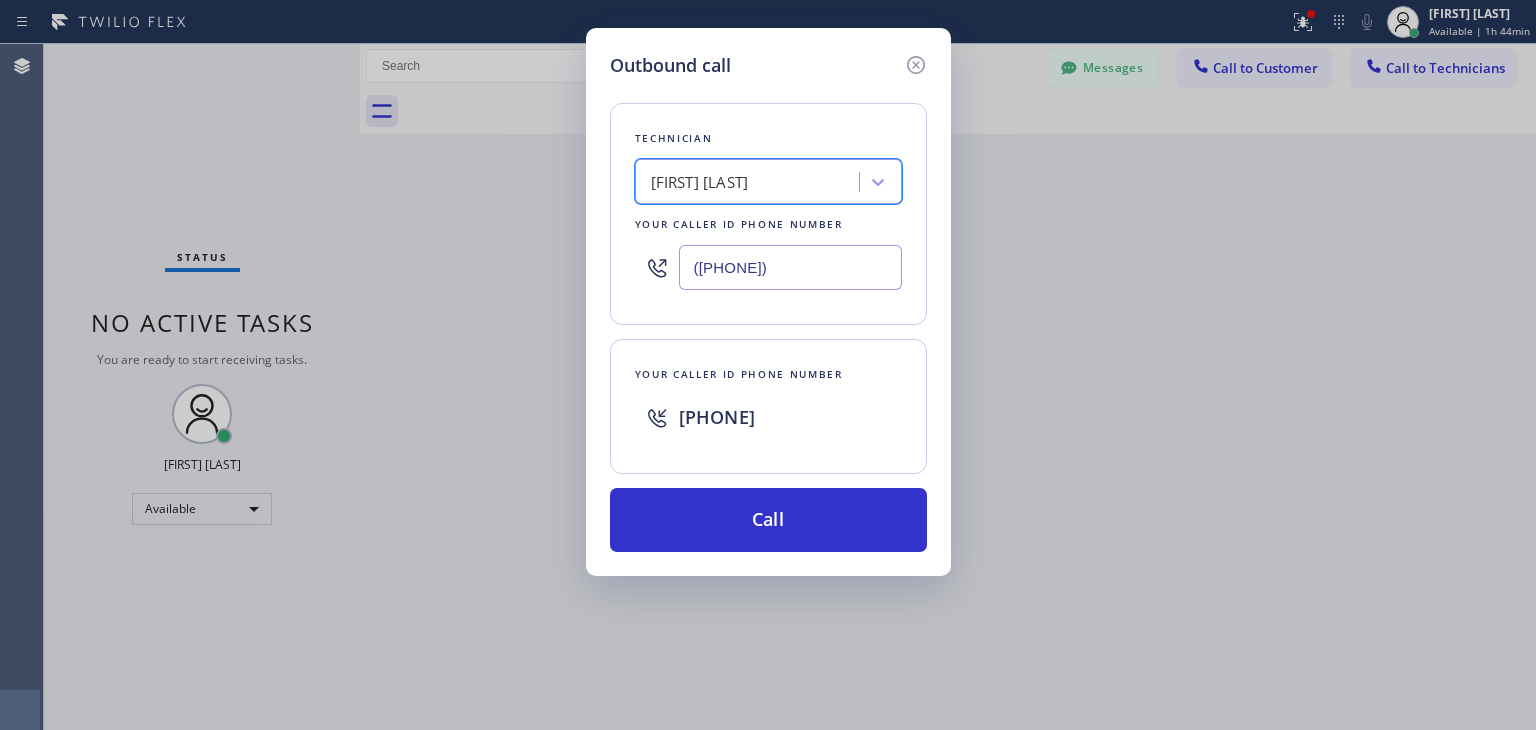 click on "[FIRST] [LAST]" at bounding box center (700, 182) 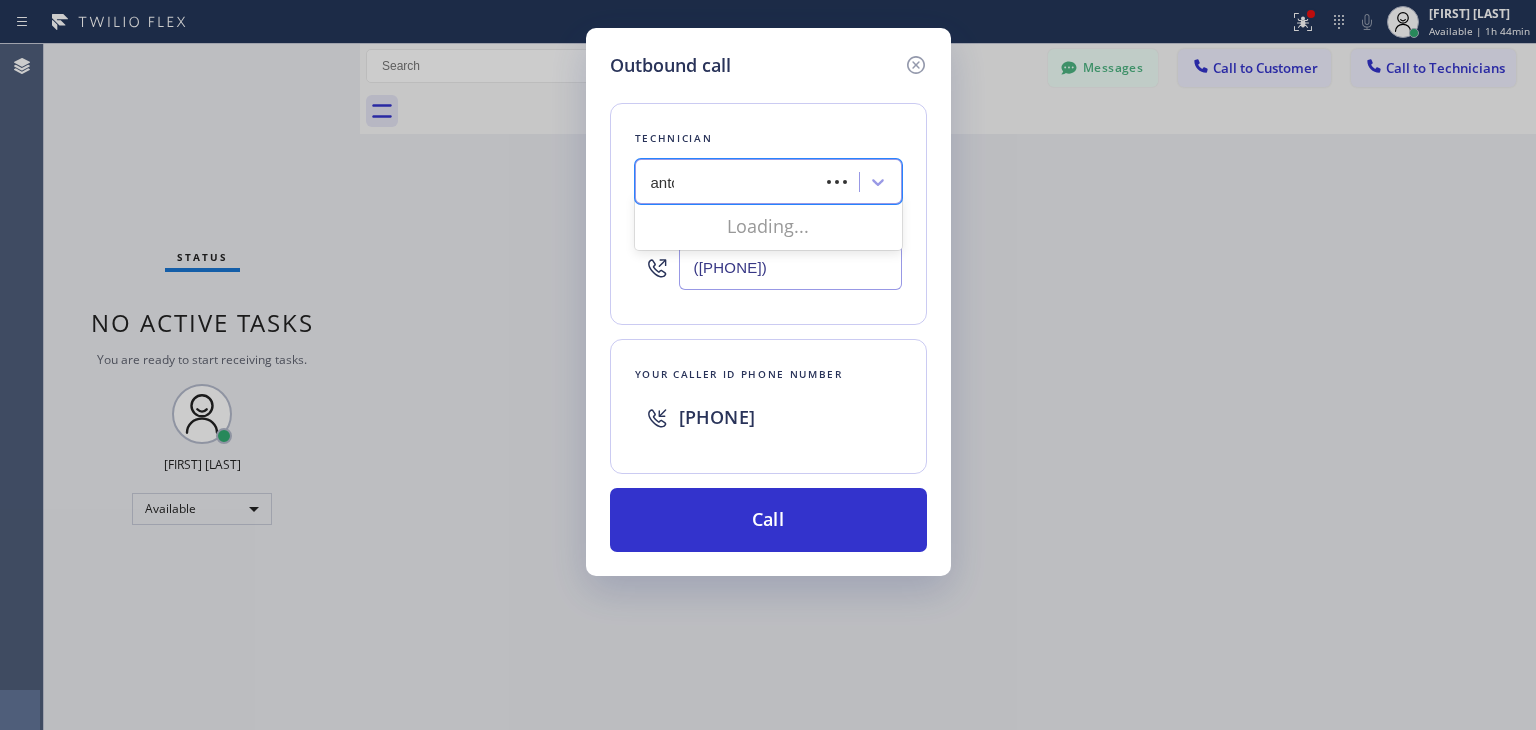 type on "[FIRST]" 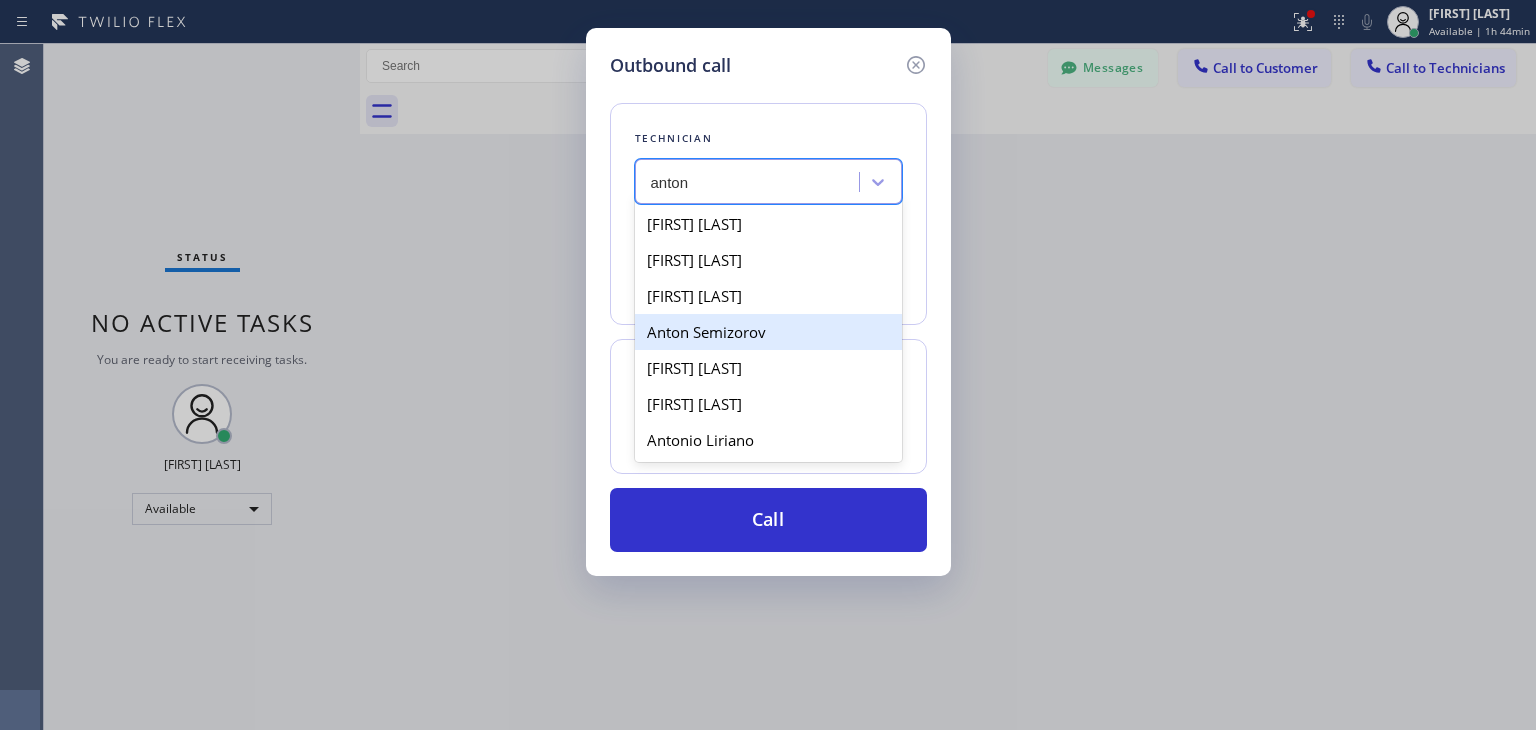 click on "[FIRST] [LAST]" at bounding box center [768, 332] 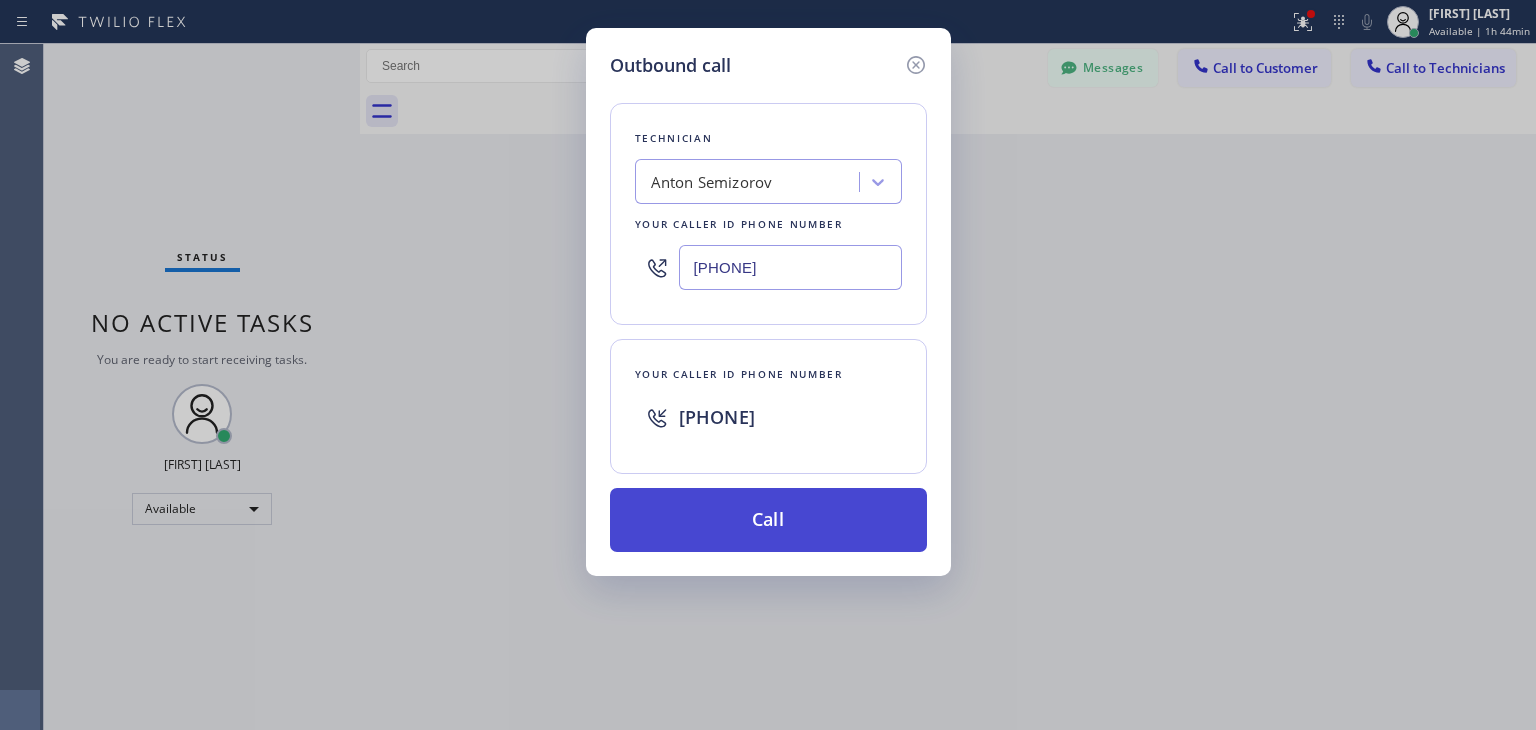 click on "Call" at bounding box center (768, 520) 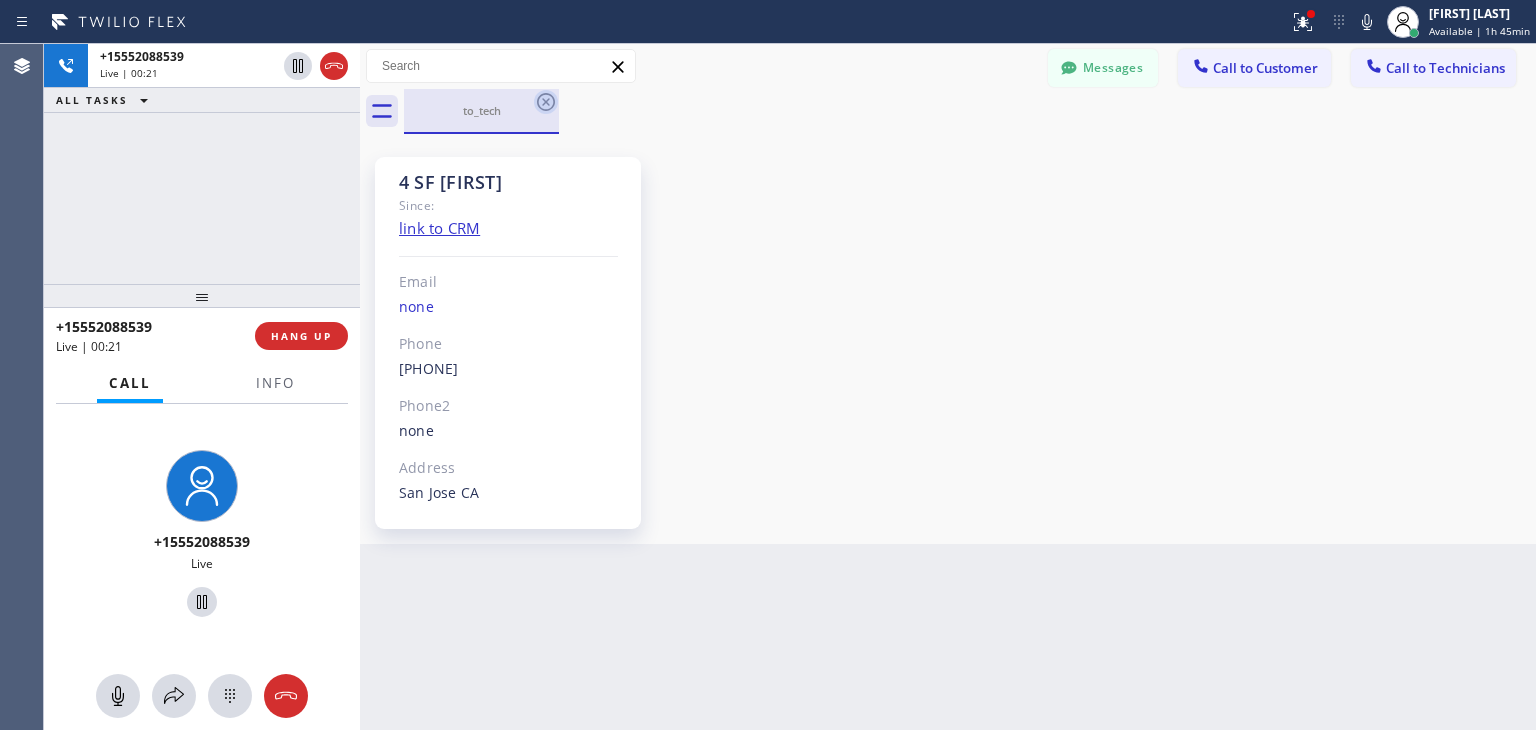 click 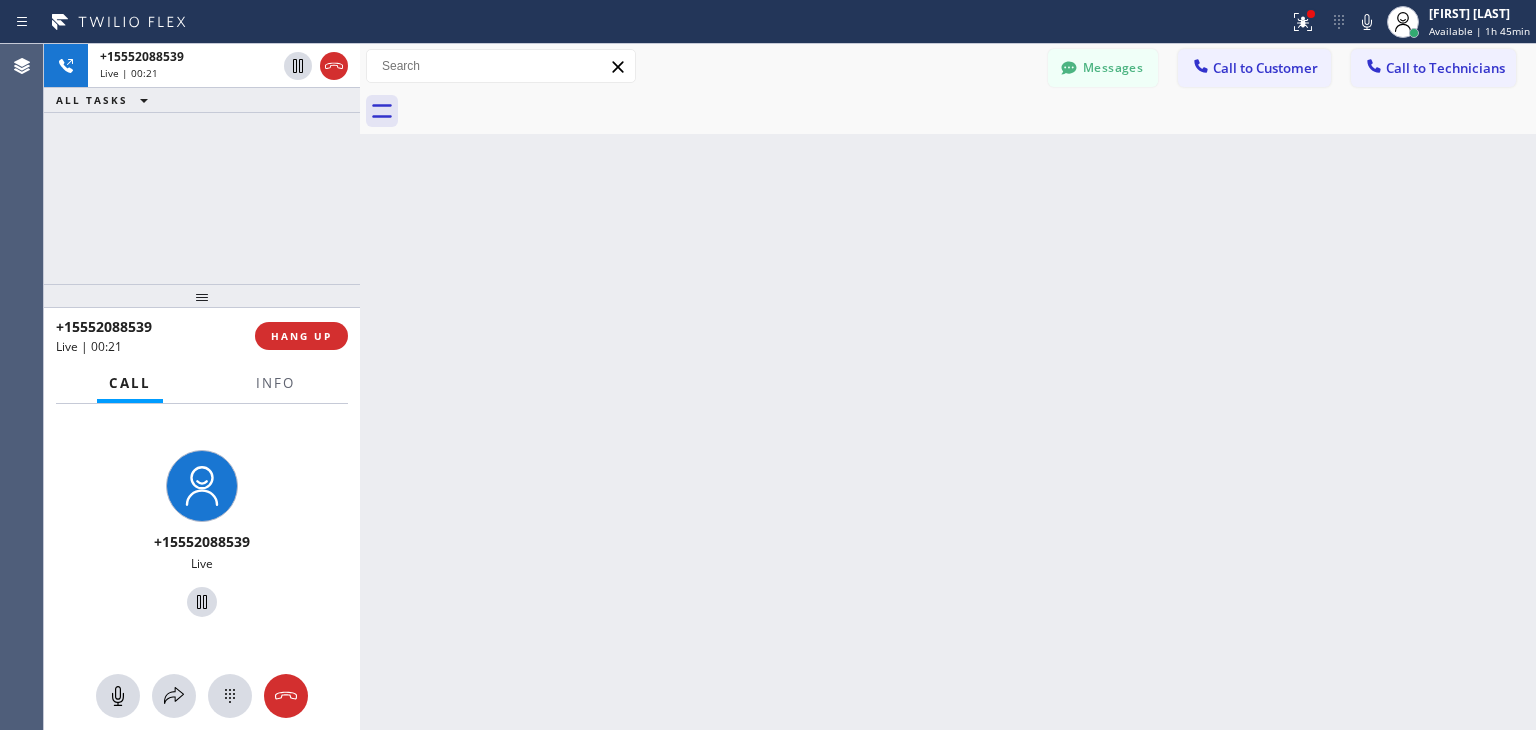 click at bounding box center [970, 111] 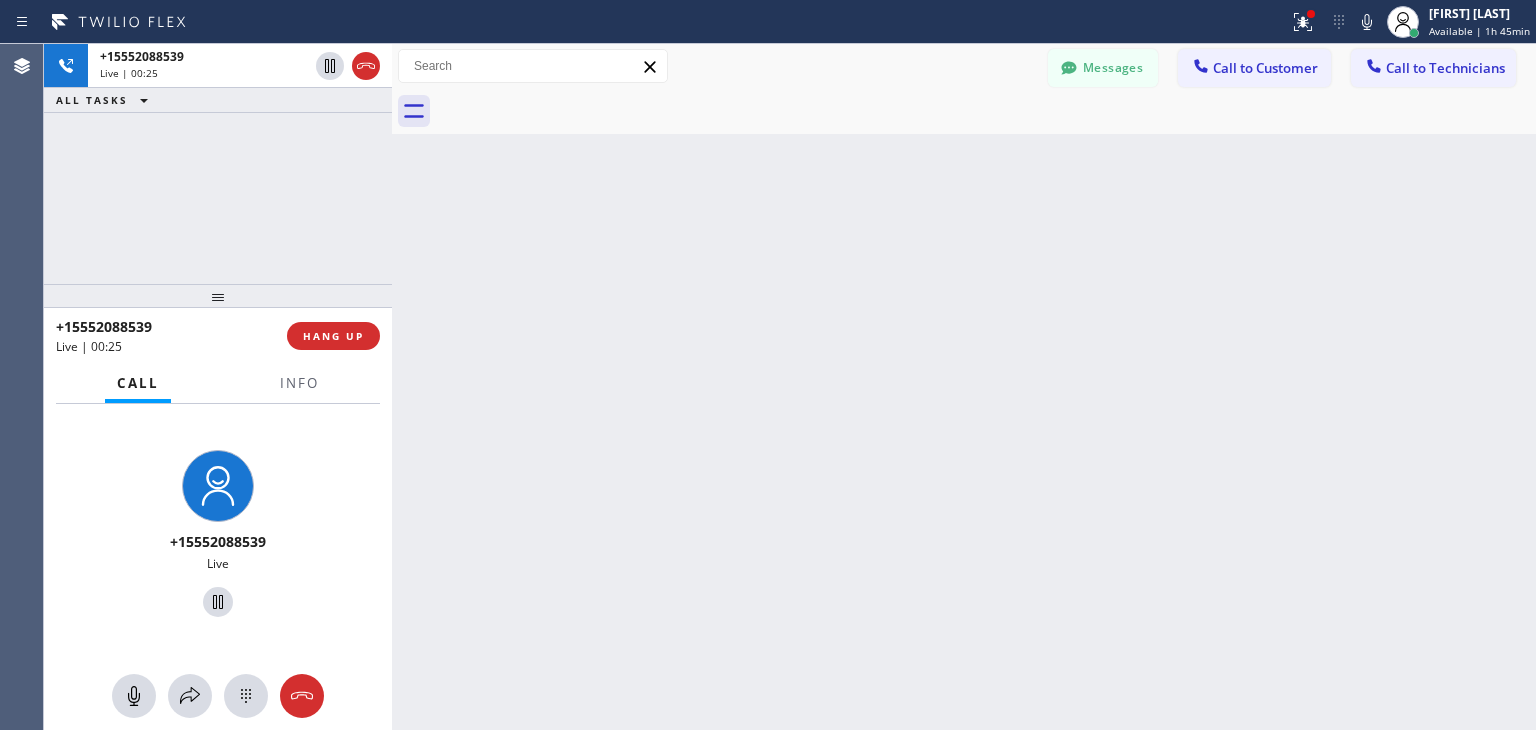 drag, startPoint x: 360, startPoint y: 237, endPoint x: 393, endPoint y: 232, distance: 33.37664 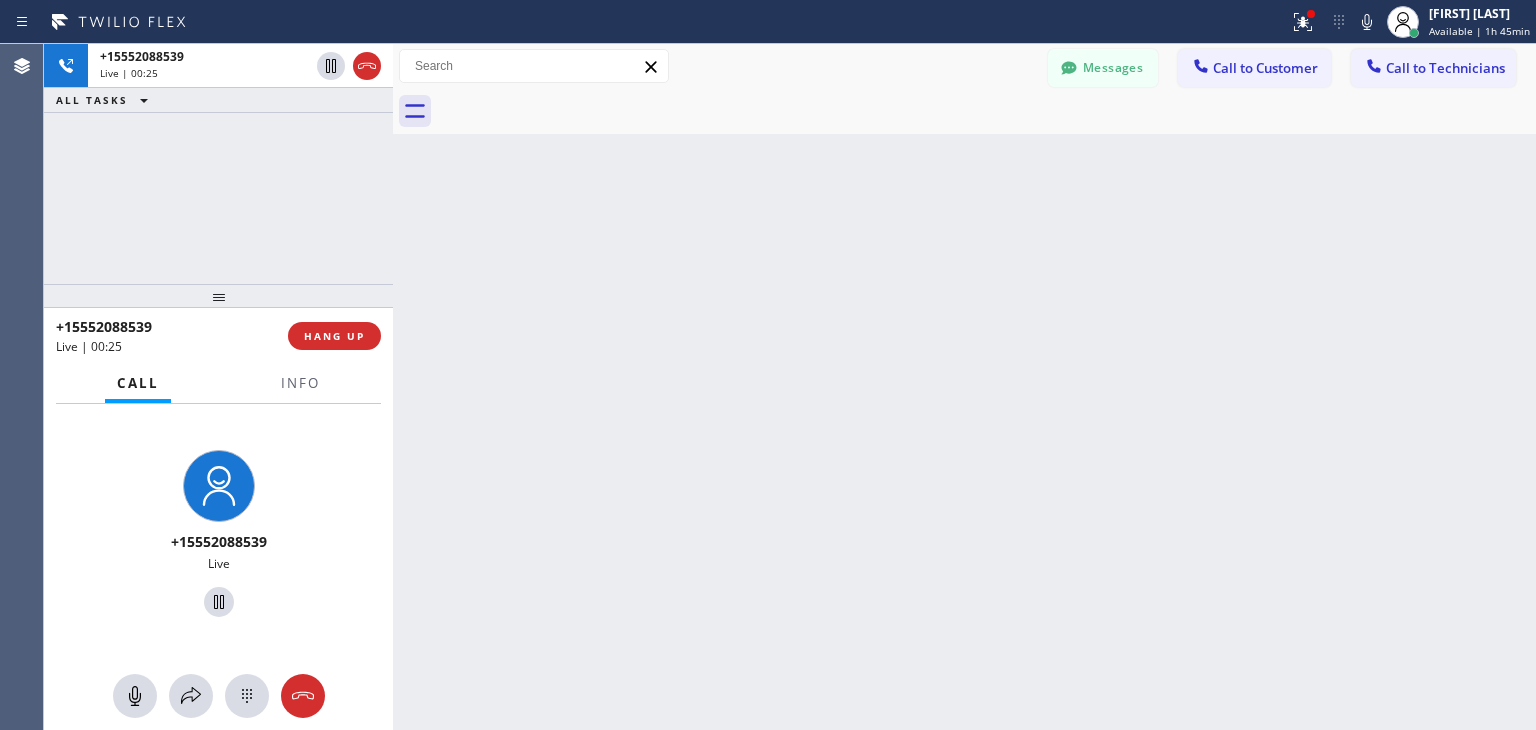 drag, startPoint x: 393, startPoint y: 232, endPoint x: 374, endPoint y: 230, distance: 19.104973 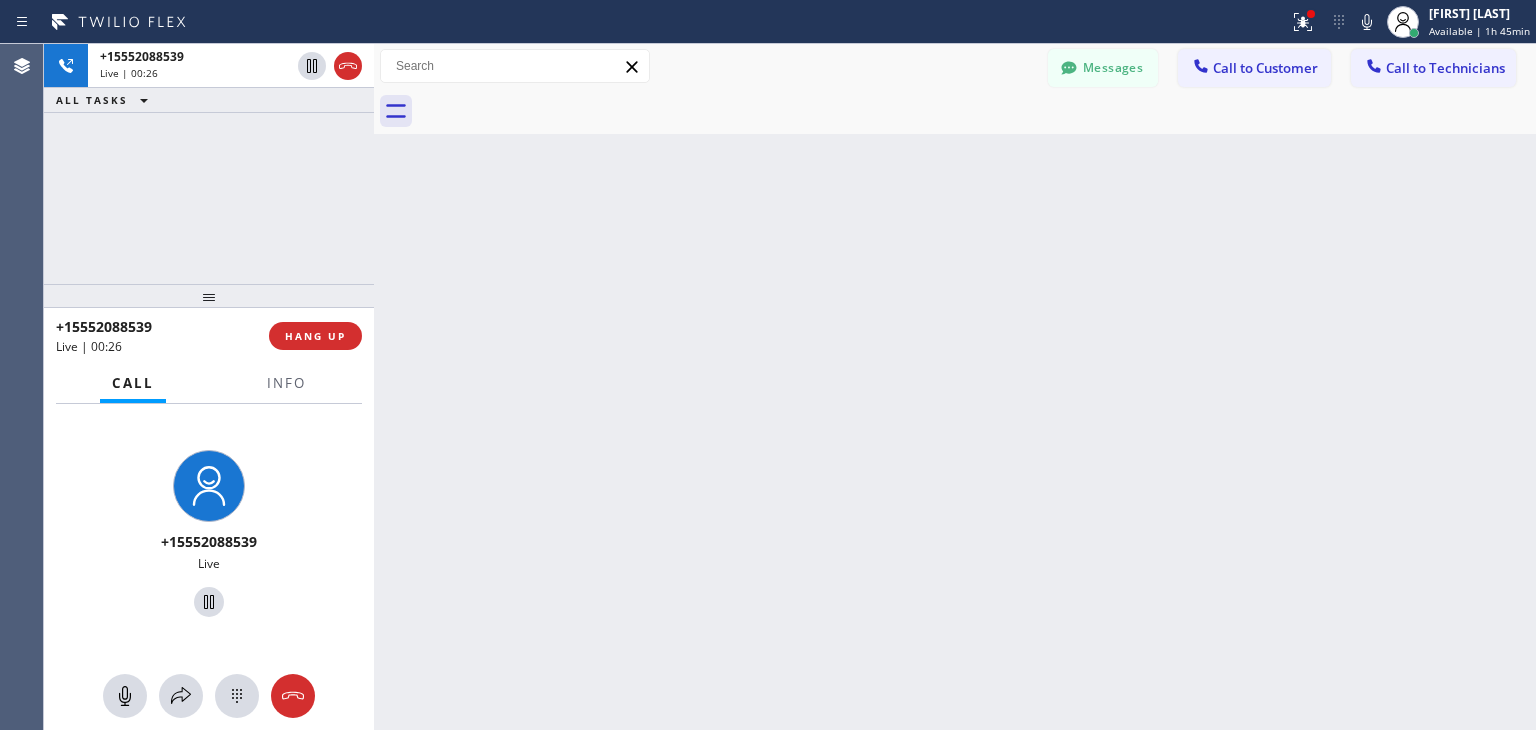 drag, startPoint x: 374, startPoint y: 230, endPoint x: 333, endPoint y: 227, distance: 41.109608 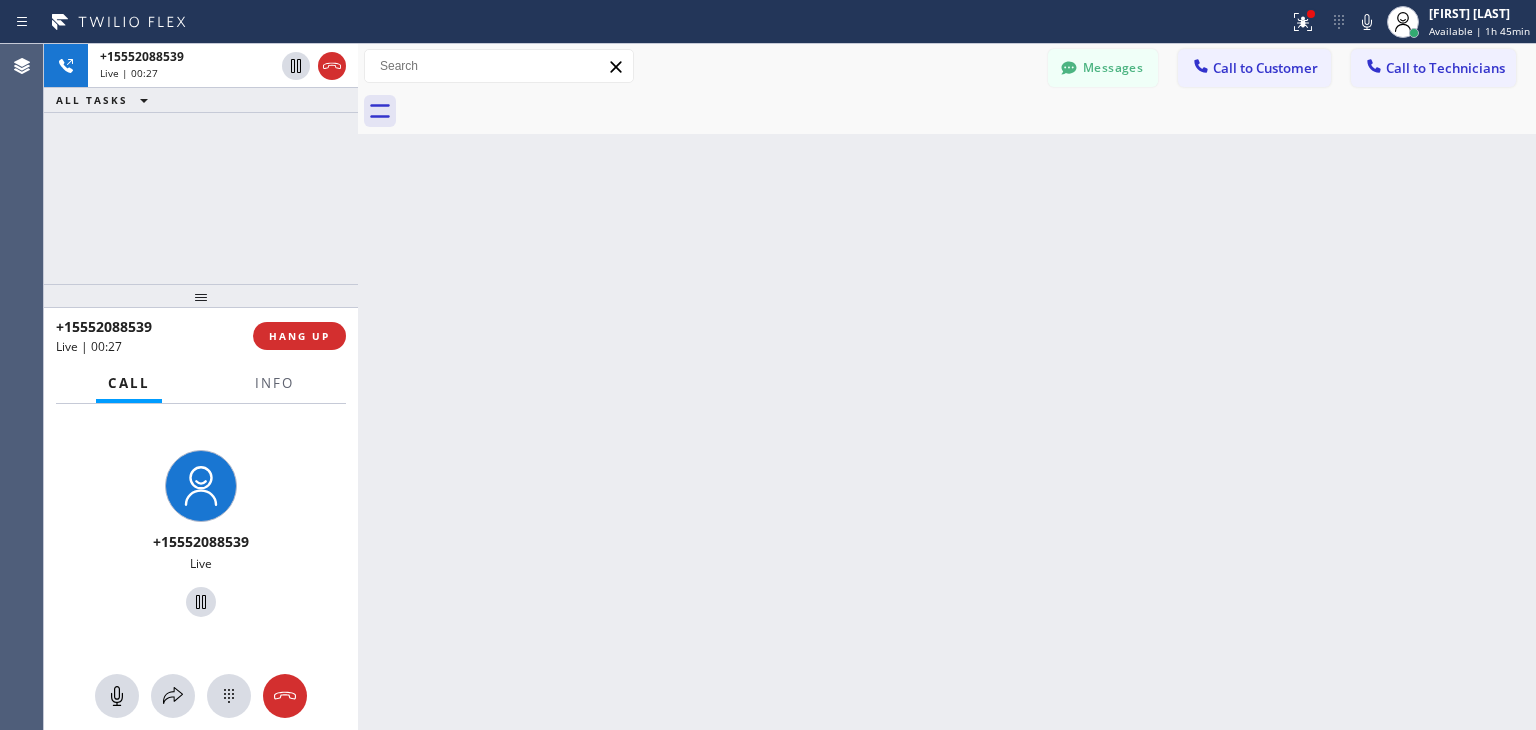 drag, startPoint x: 333, startPoint y: 227, endPoint x: 368, endPoint y: 236, distance: 36.138622 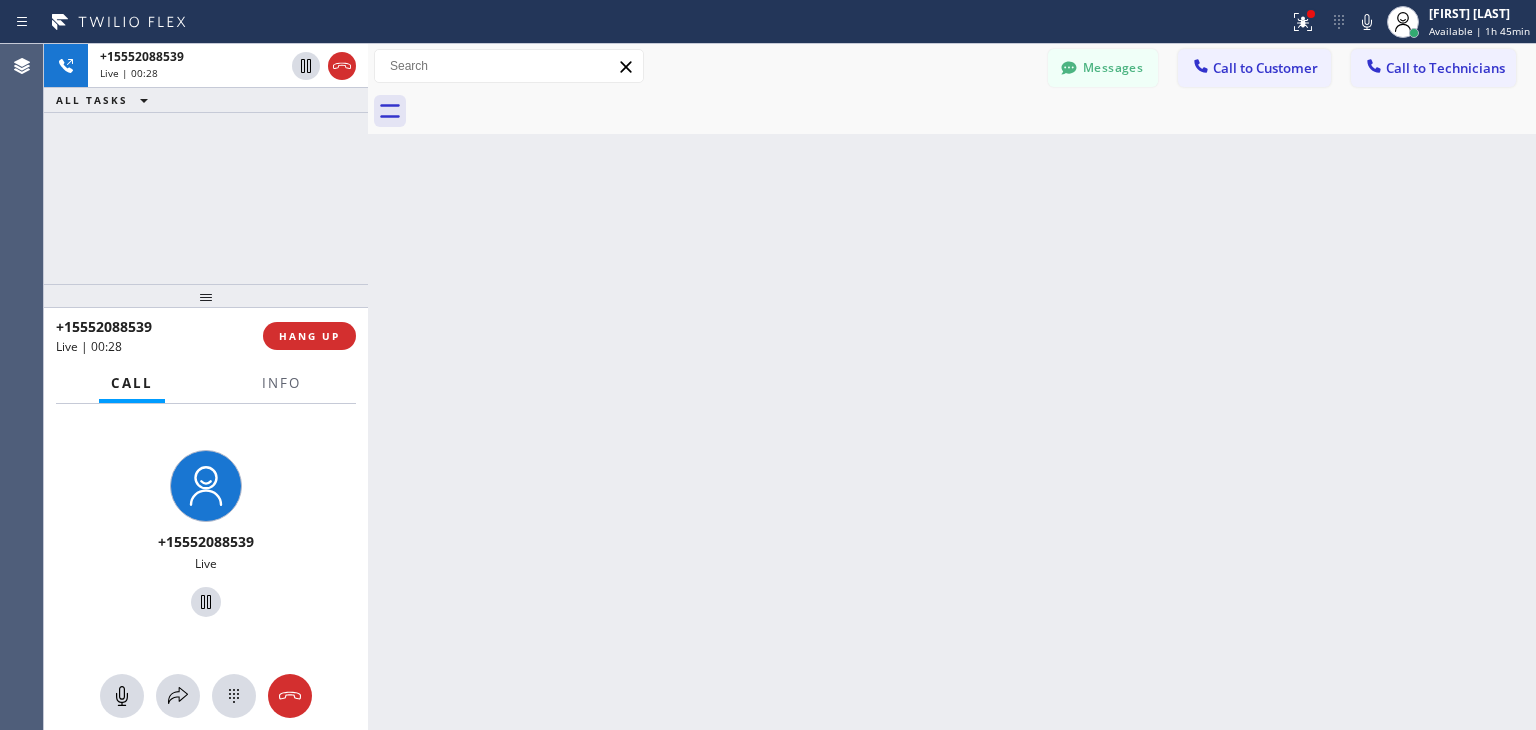 click at bounding box center [368, 387] 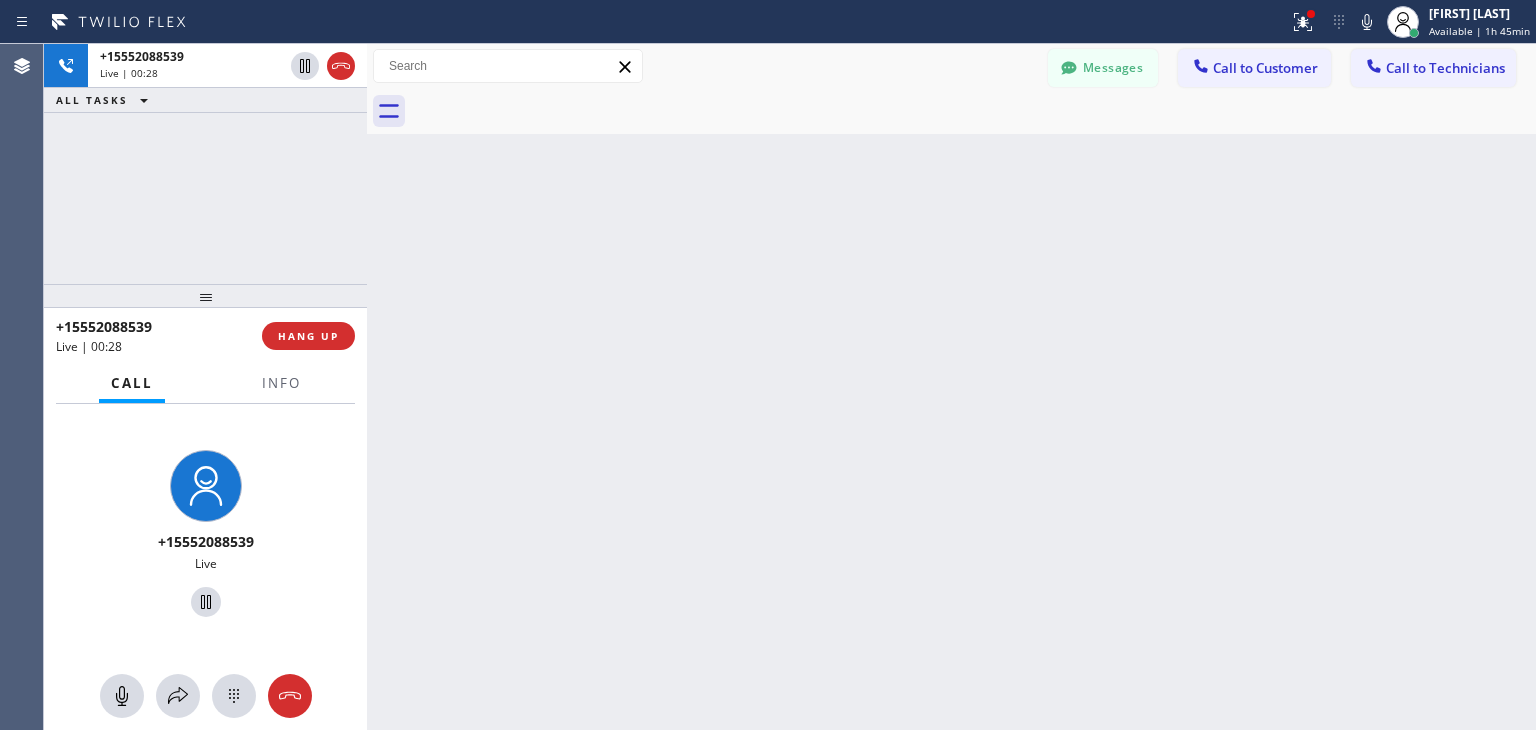 click at bounding box center (367, 387) 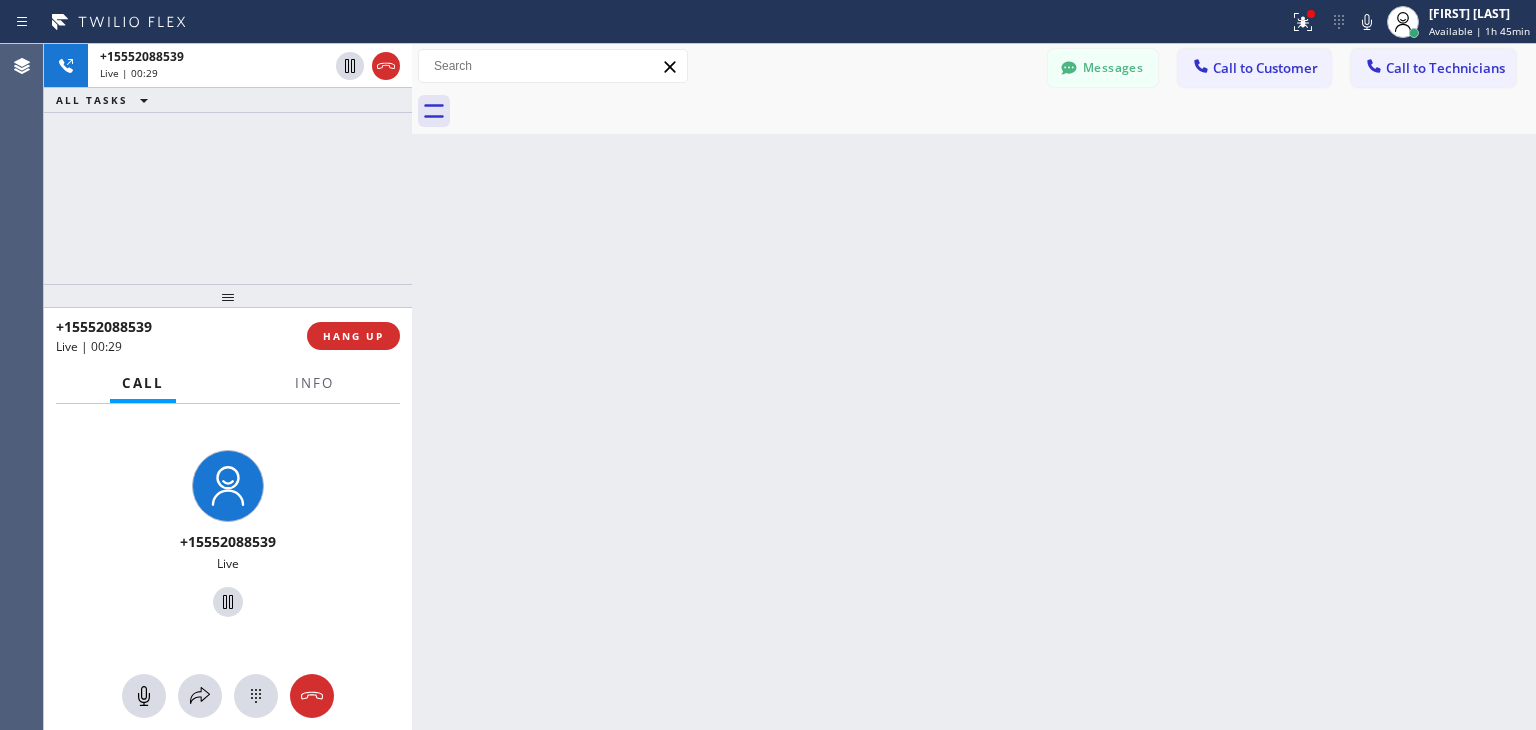 drag, startPoint x: 367, startPoint y: 236, endPoint x: 412, endPoint y: 253, distance: 48.104053 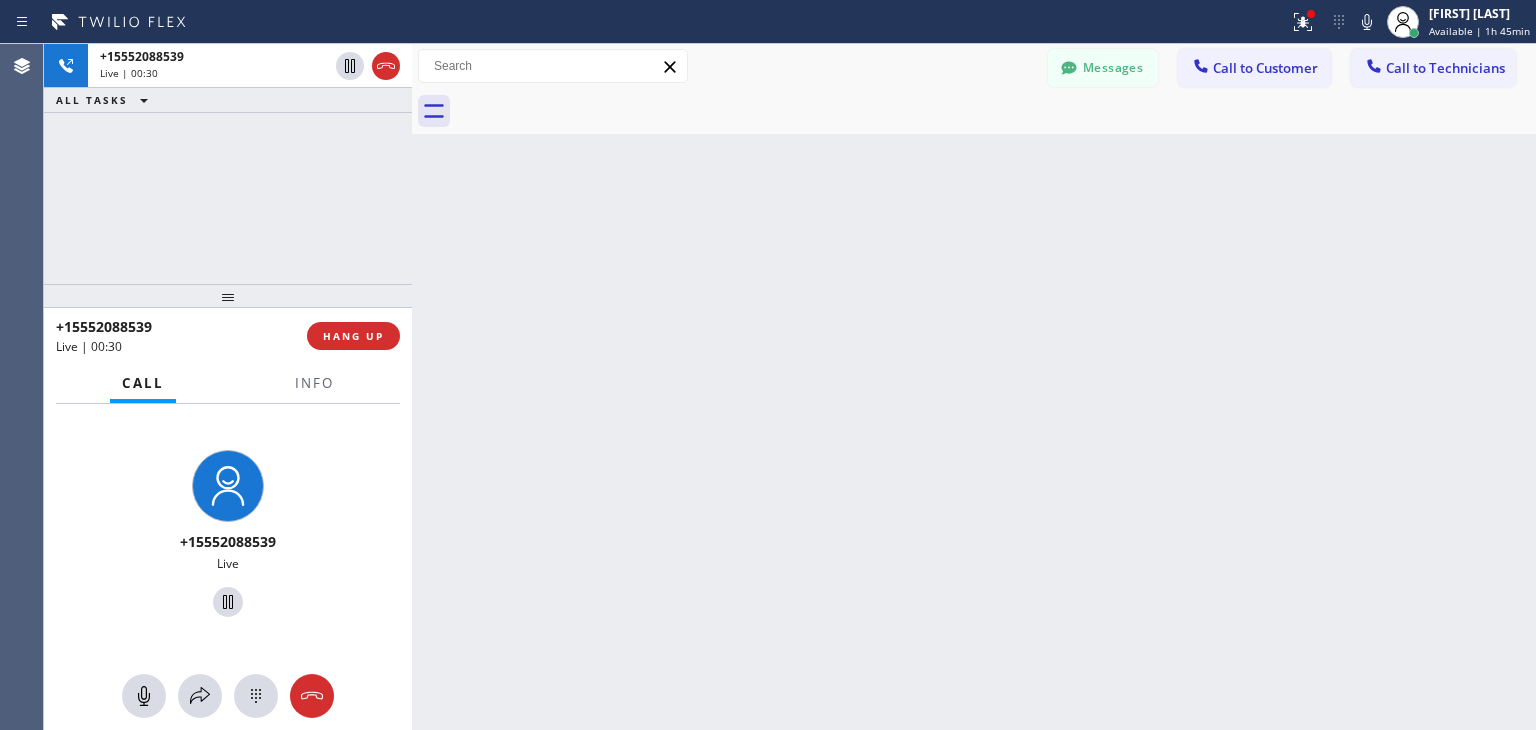 drag, startPoint x: 412, startPoint y: 253, endPoint x: 397, endPoint y: 252, distance: 15.033297 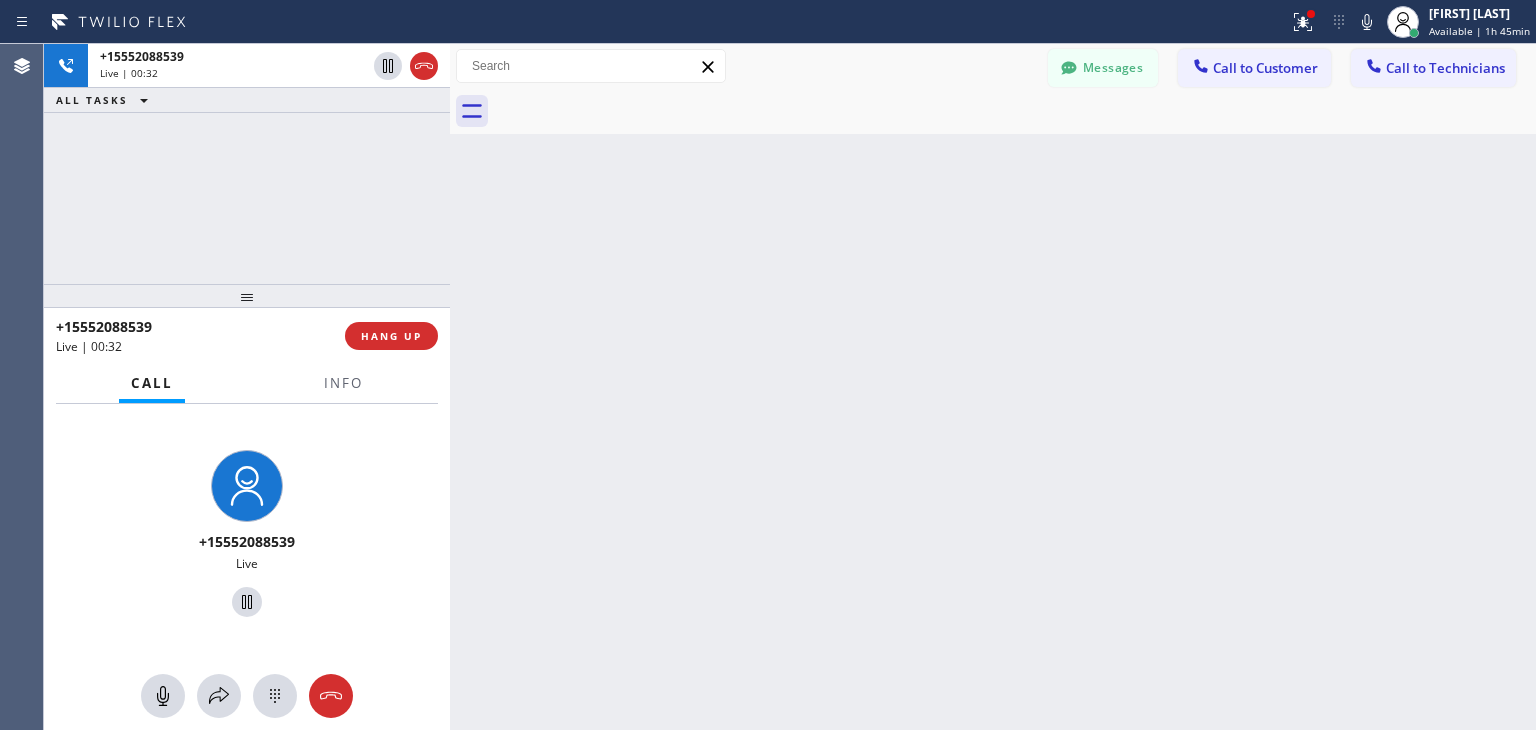 drag, startPoint x: 397, startPoint y: 252, endPoint x: 450, endPoint y: 261, distance: 53.75872 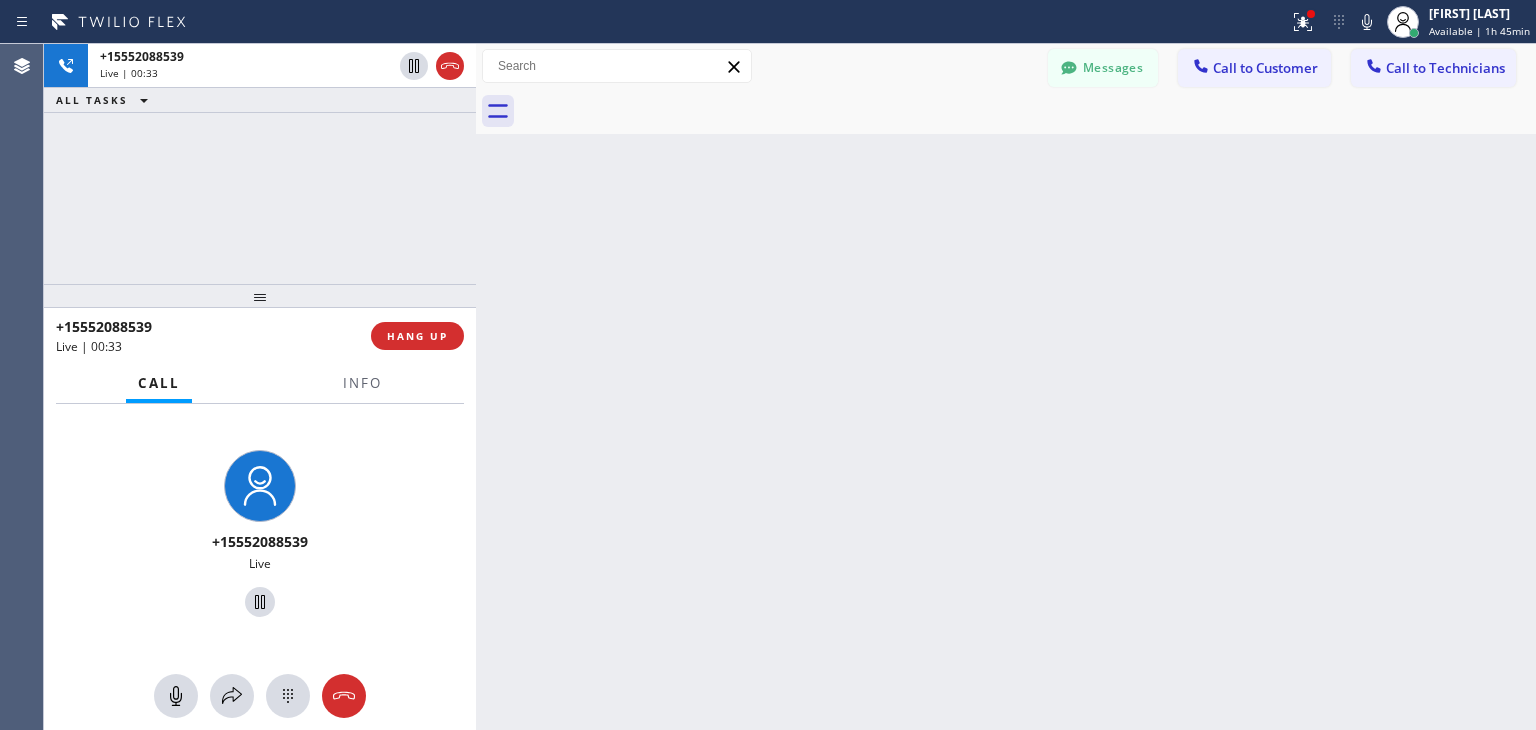 drag, startPoint x: 450, startPoint y: 261, endPoint x: 476, endPoint y: 270, distance: 27.513634 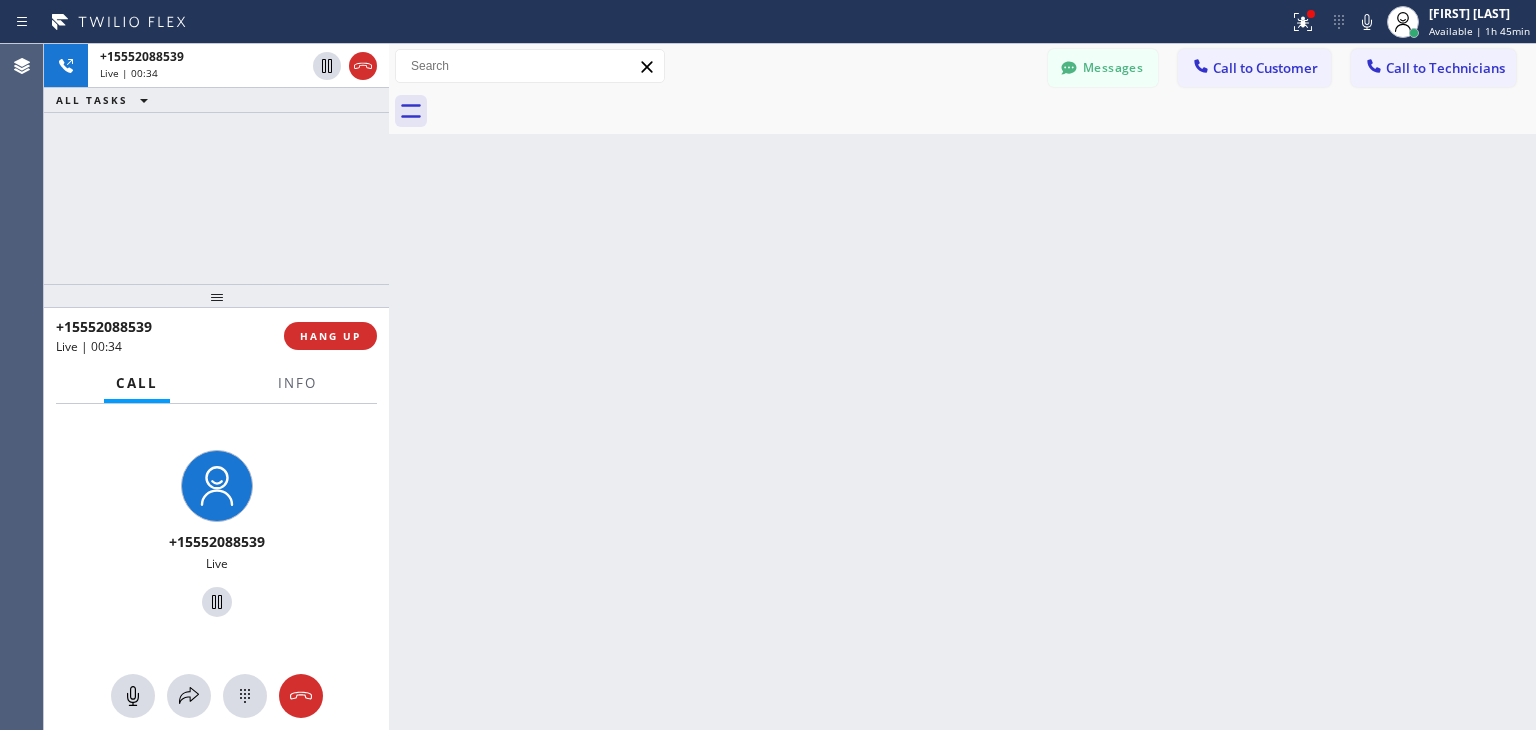 drag, startPoint x: 476, startPoint y: 270, endPoint x: 380, endPoint y: 245, distance: 99.20181 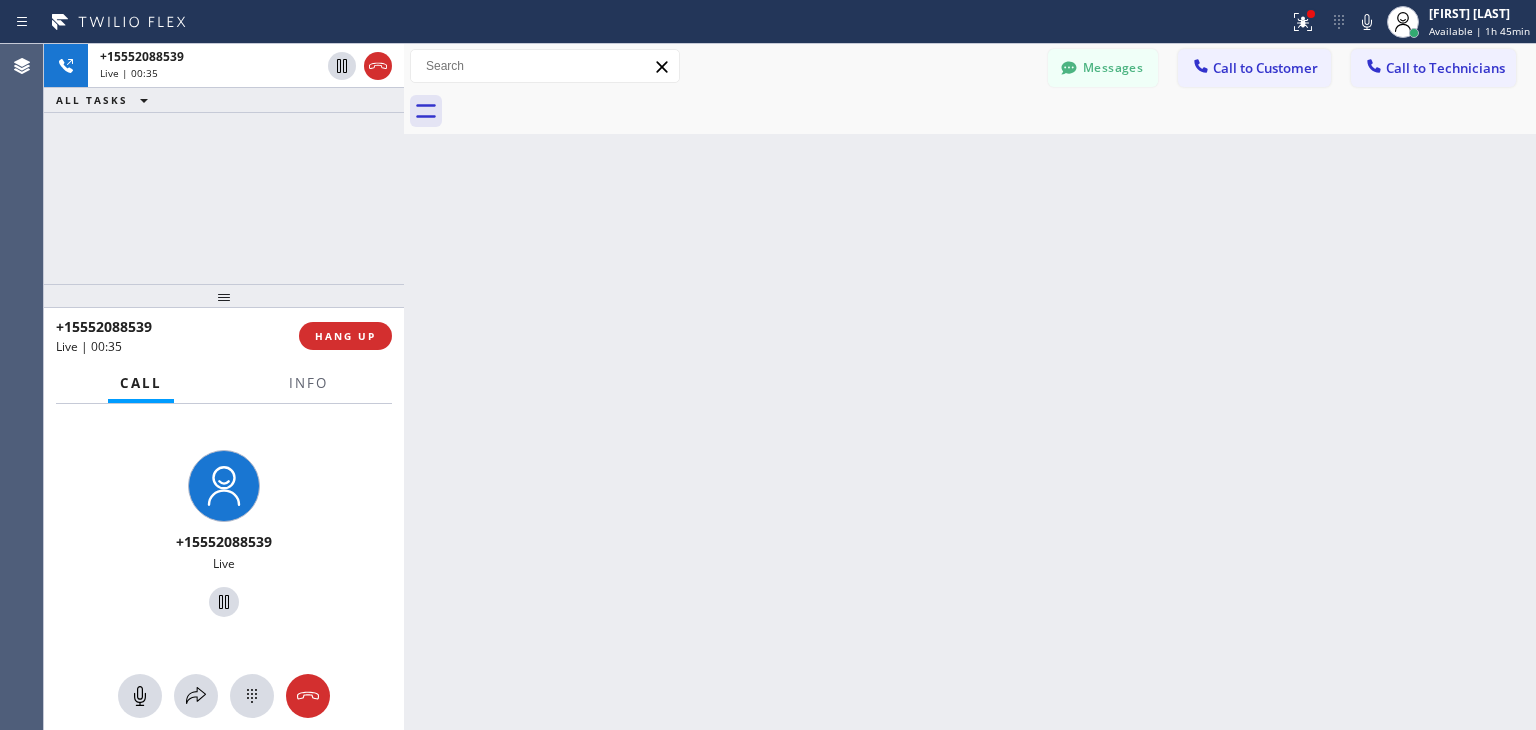 click at bounding box center [404, 387] 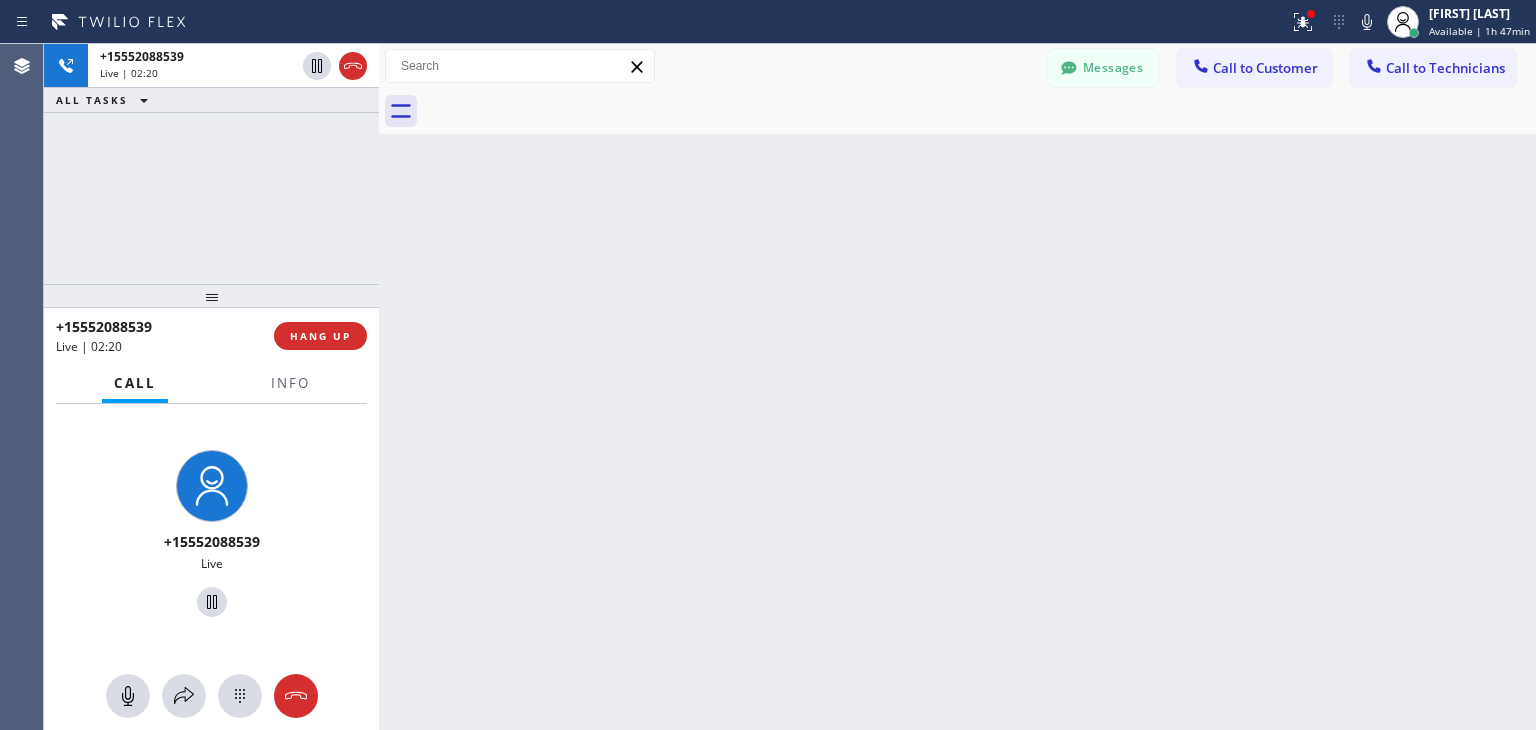 click at bounding box center (379, 387) 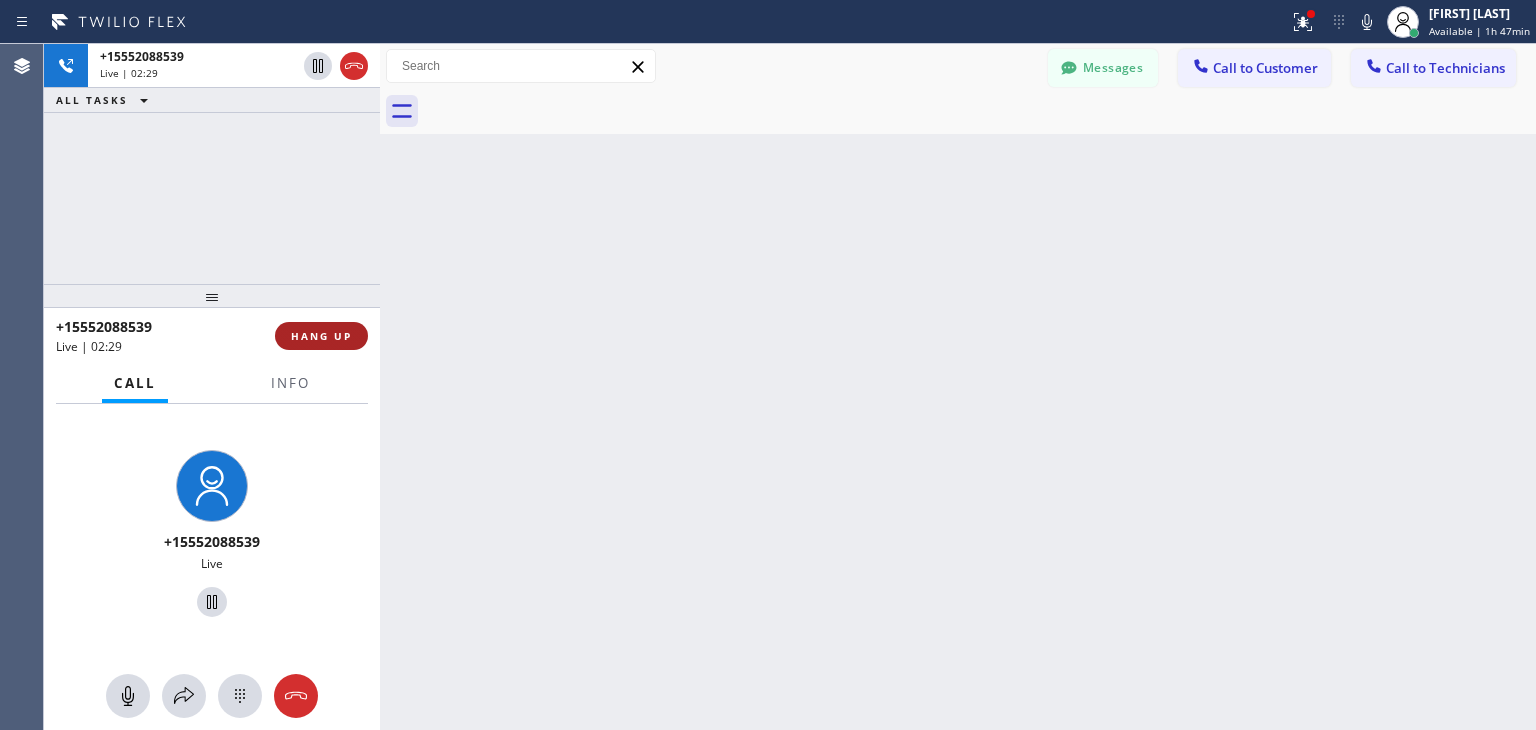 click on "HANG UP" at bounding box center (321, 336) 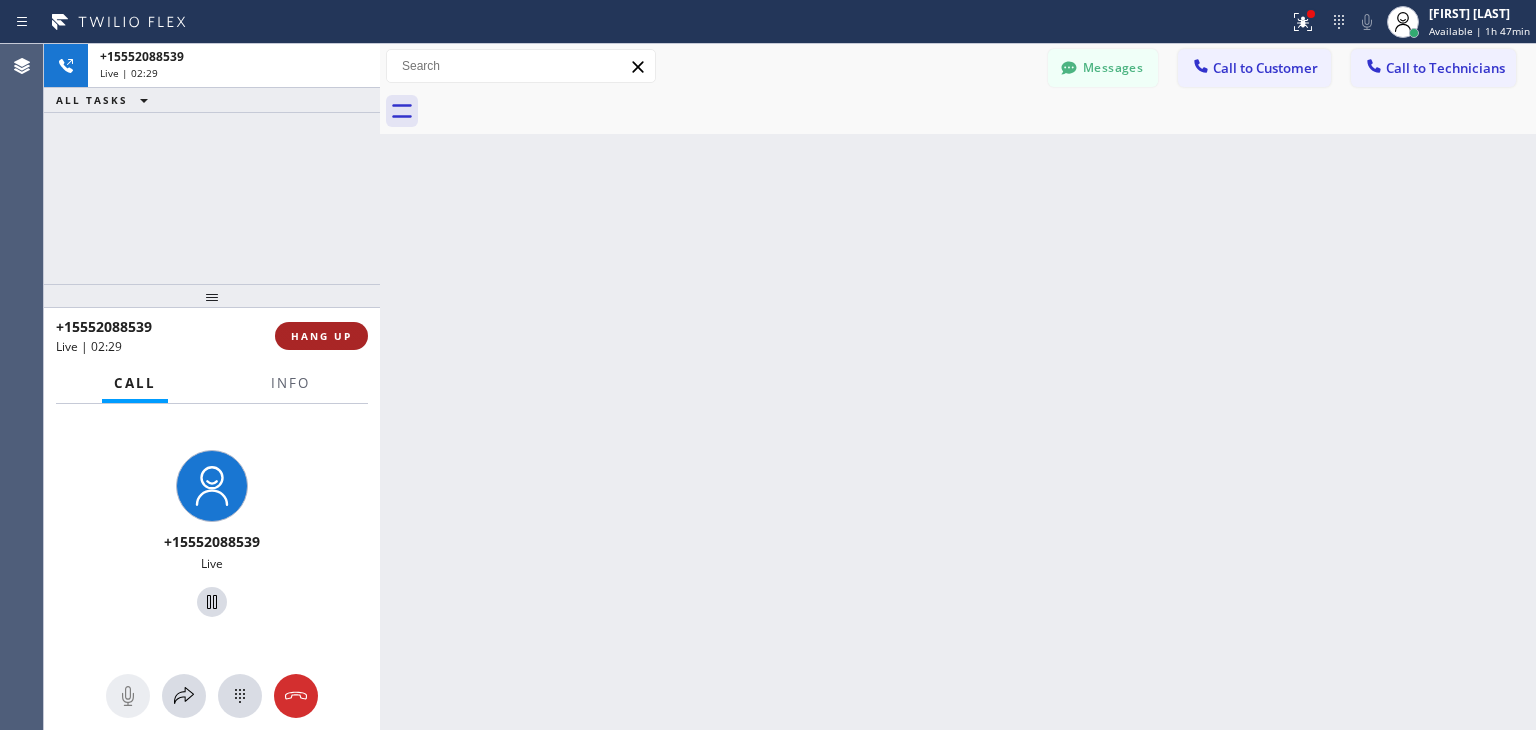 click on "HANG UP" at bounding box center [321, 336] 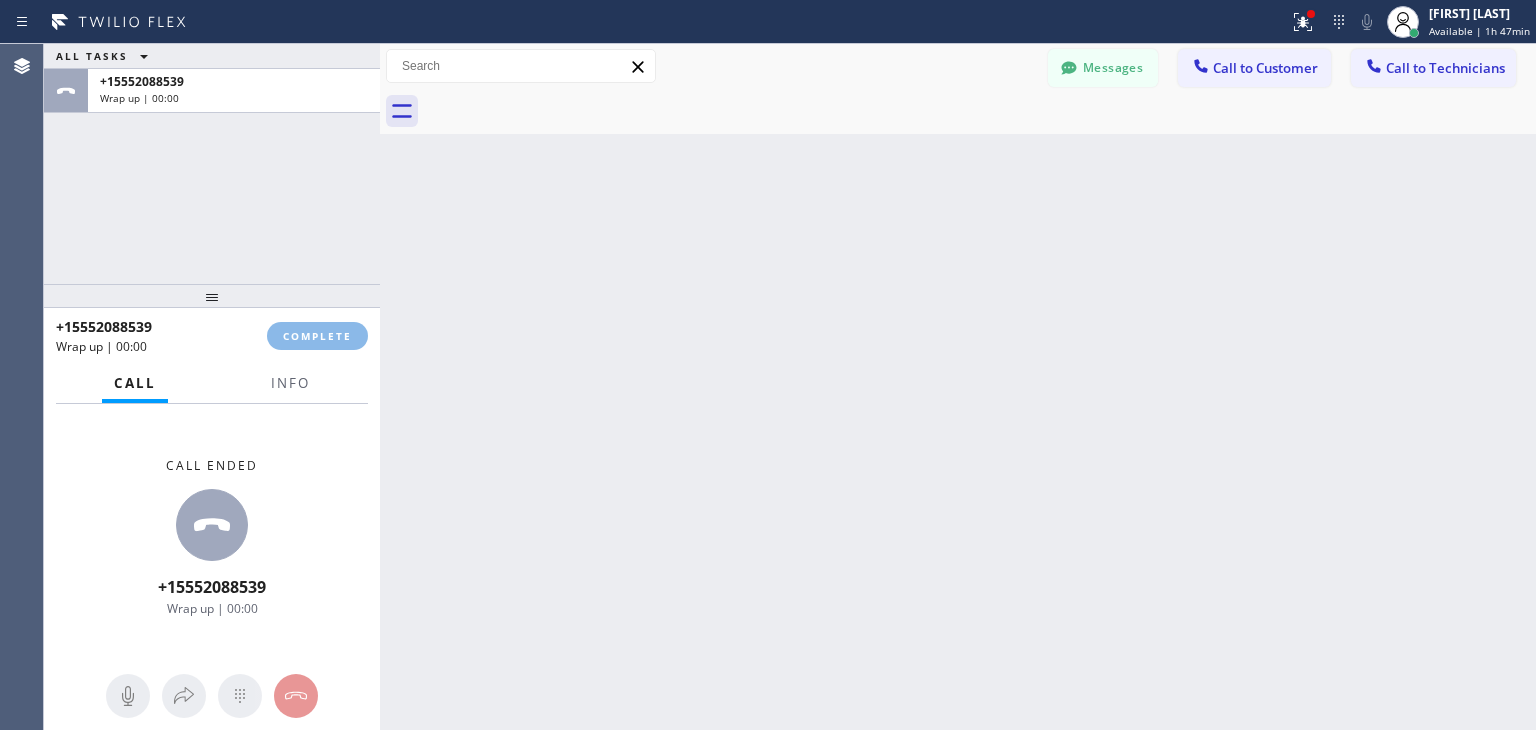 click on "ALL TASKS ALL TASKS ACTIVE TASKS TASKS IN WRAP UP +16692088539 Wrap up | 00:00 +16692088539 Wrap up | 00:00 COMPLETE Call Info Call ended +16692088539 Wrap up | 00:00 Context Queue: Everyone Priority: 0 User  4 SF Anton Role: Technitian Name: Anton Semizorov Phone: (669) 208-8539 Location: CA   San Jose Outbound call Technician Search Technician Your caller id phone number Your caller id phone number +12135102748 Call Transfer Back to Dashboard Change Sender ID Customers Technicians WA Will Abdallah 08/01 05:54 AM Ok see you then. Thank you R- Renata  08/01 02:09 AM Good day! This is the appliance repair company. Unfortunately our phone rep made a mistake. We don't have a tech that services your appliance in your area at the moment. We need to cancel your appointment. Our apologies. MS Michelle Saylor 08/01 01:59 AM And may you please advice where the blower motor is on your hood so we can be a bit more prepared CW Cindy Wong 08/01 01:33 AM Okay EM Elena Madriaga 07/31 08:51 PM MD Mr Doug 07/31 04:17 AM SK JK" at bounding box center [790, 387] 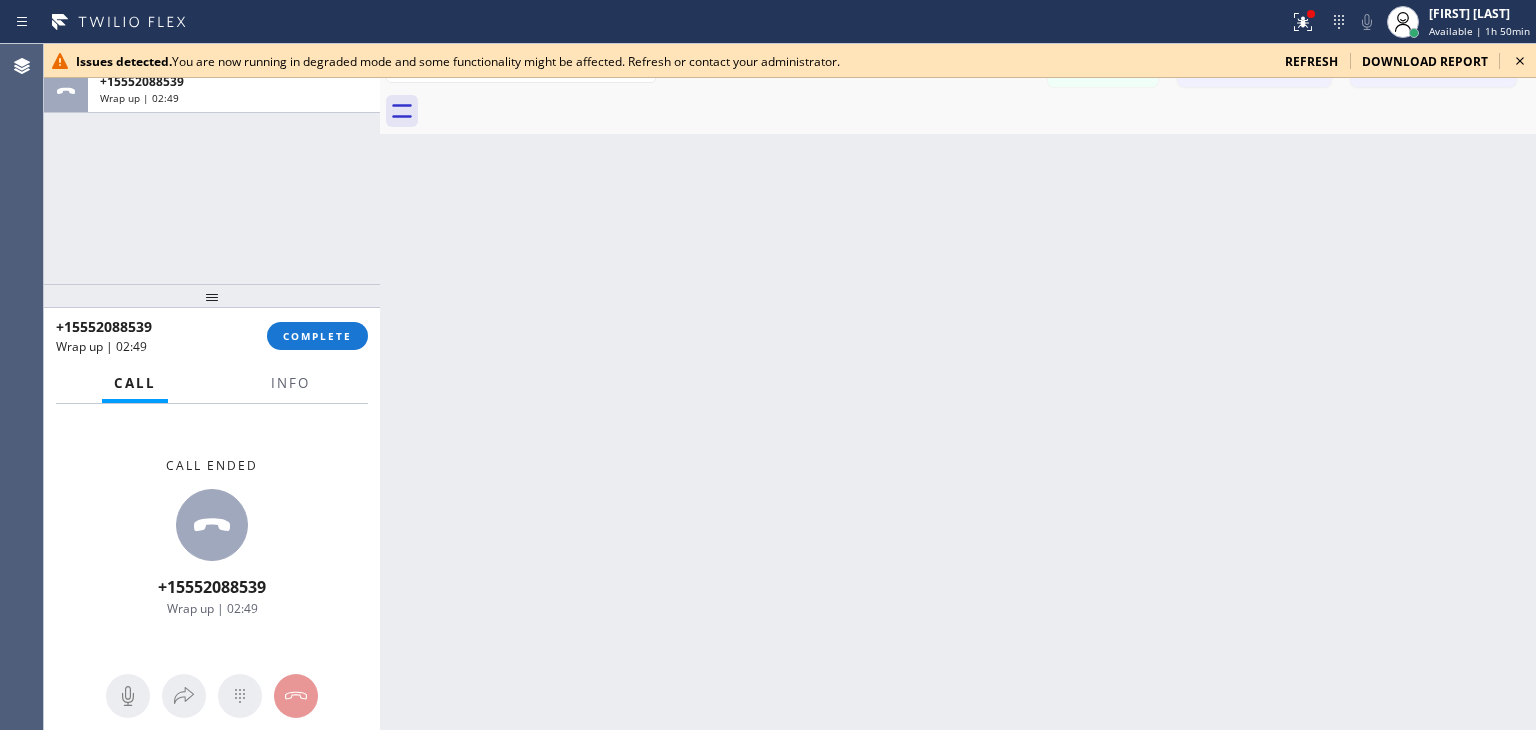 click 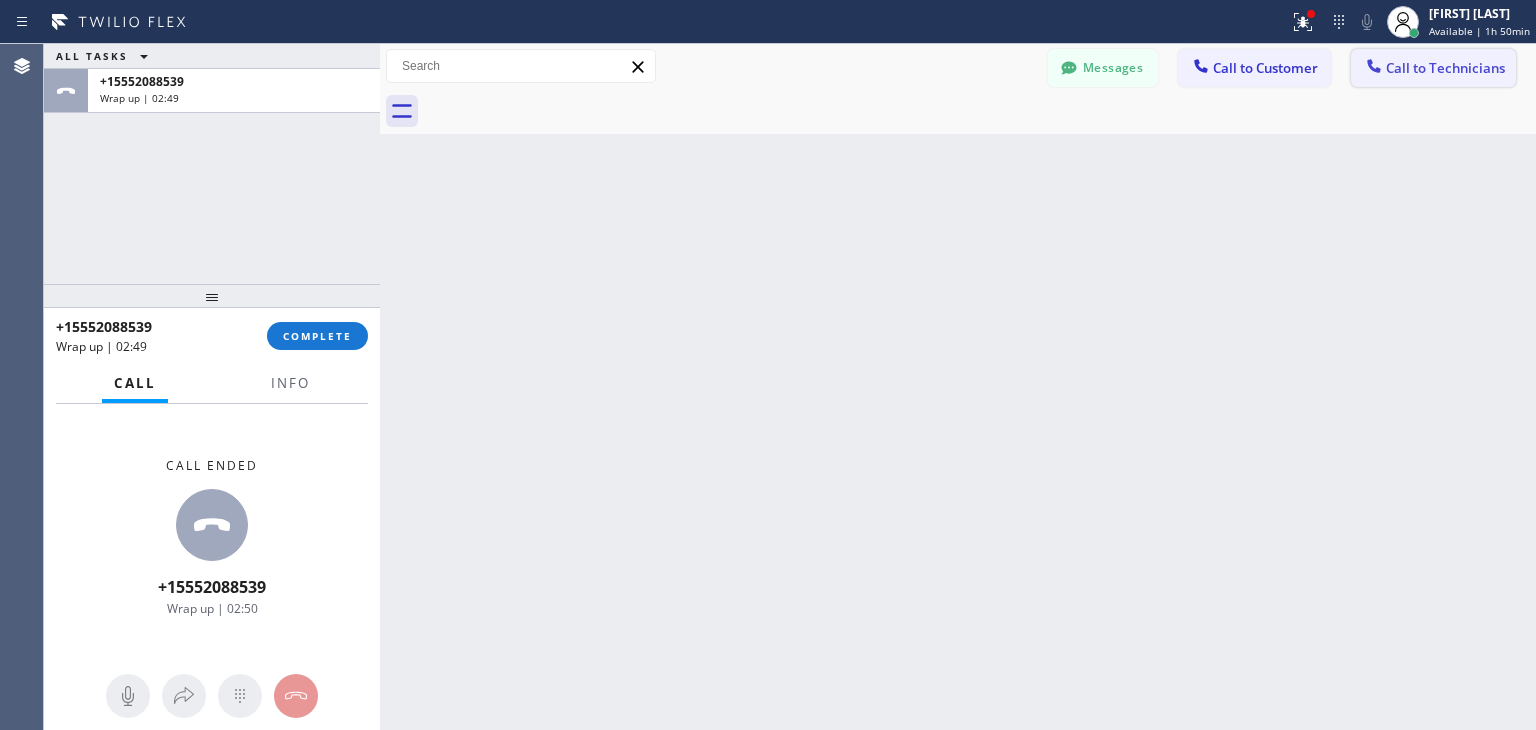 click on "Call to Technicians" at bounding box center (1445, 68) 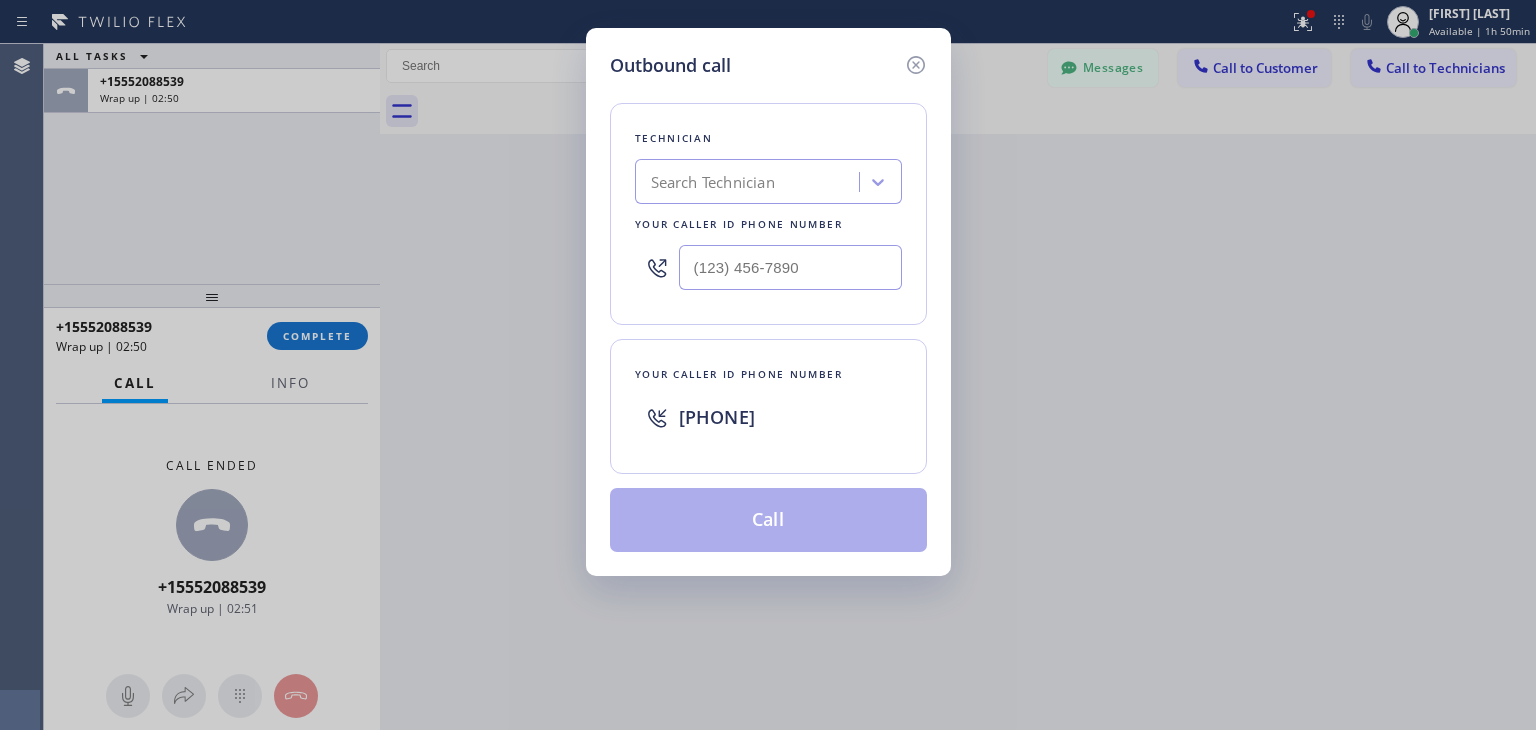 click on "Technician Search Technician Your caller id phone number" at bounding box center [768, 214] 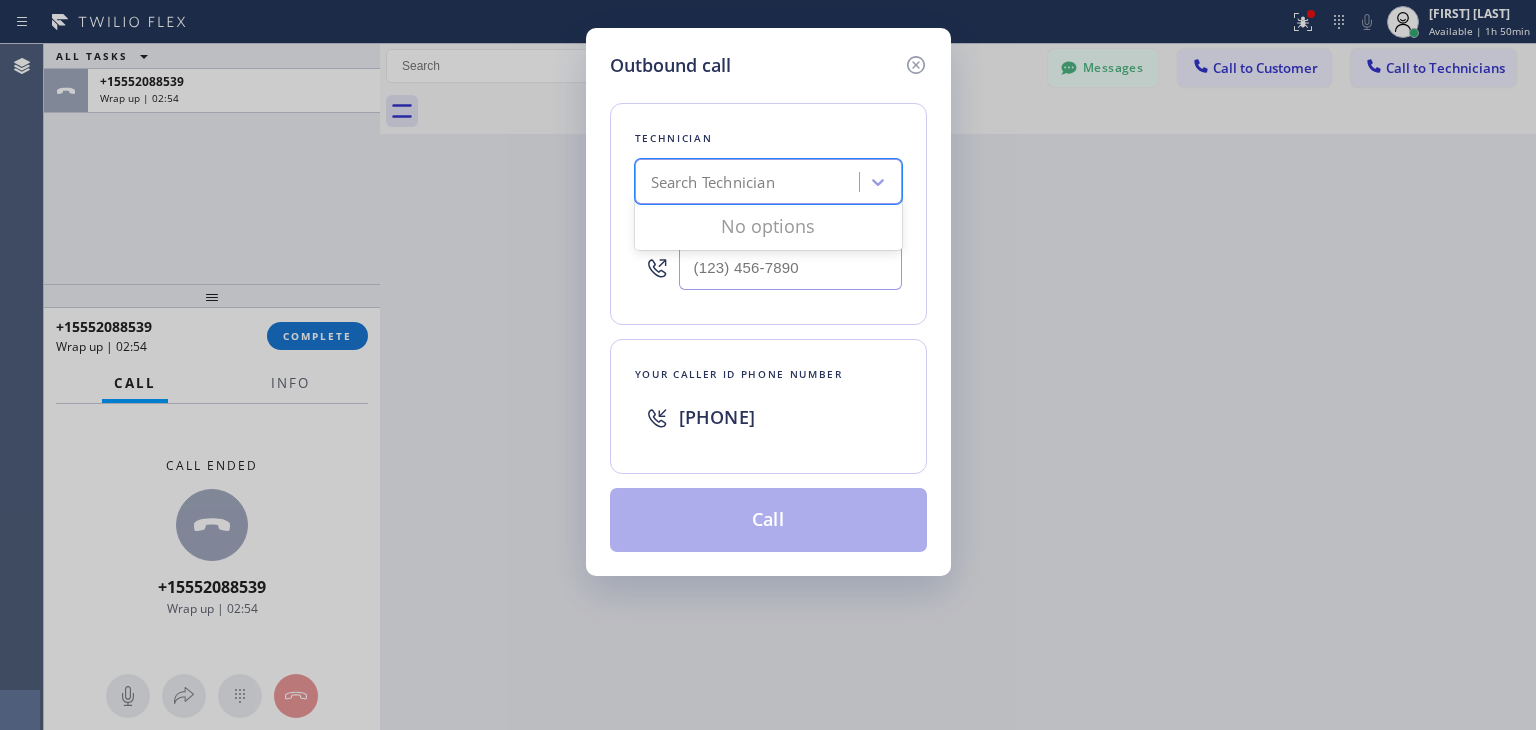 click on "Search Technician" at bounding box center (750, 182) 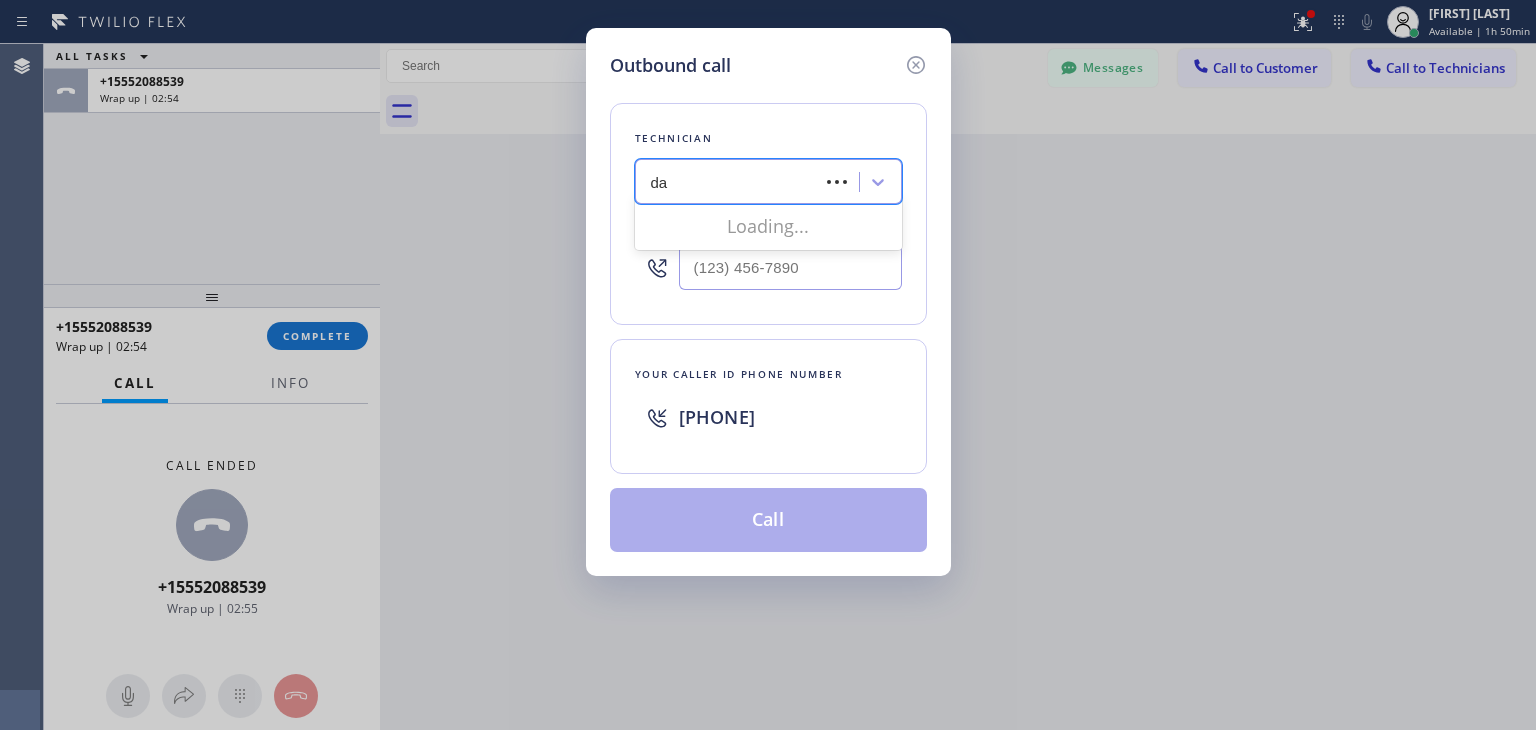 type on "dan" 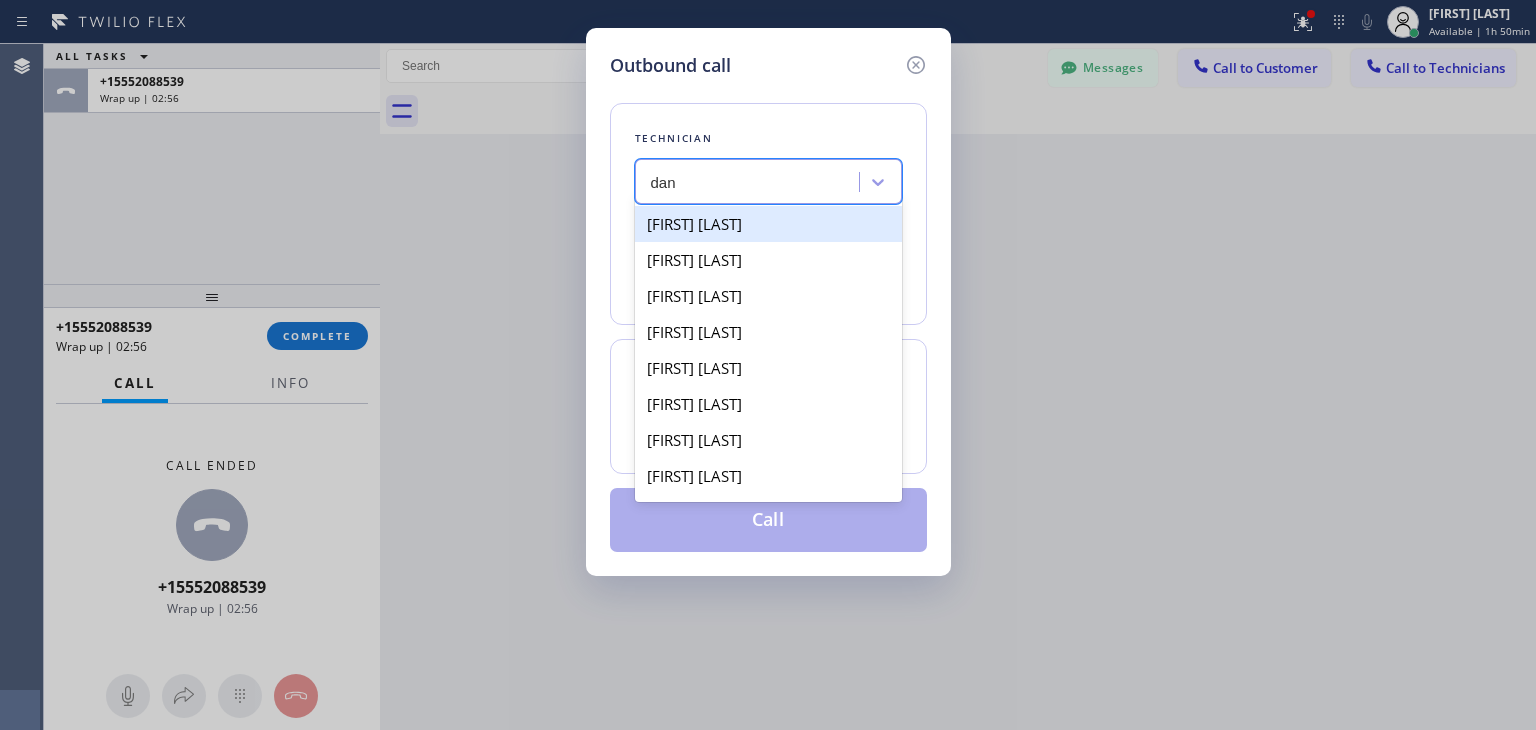 click on "Vardan Poghosyan" at bounding box center [768, 224] 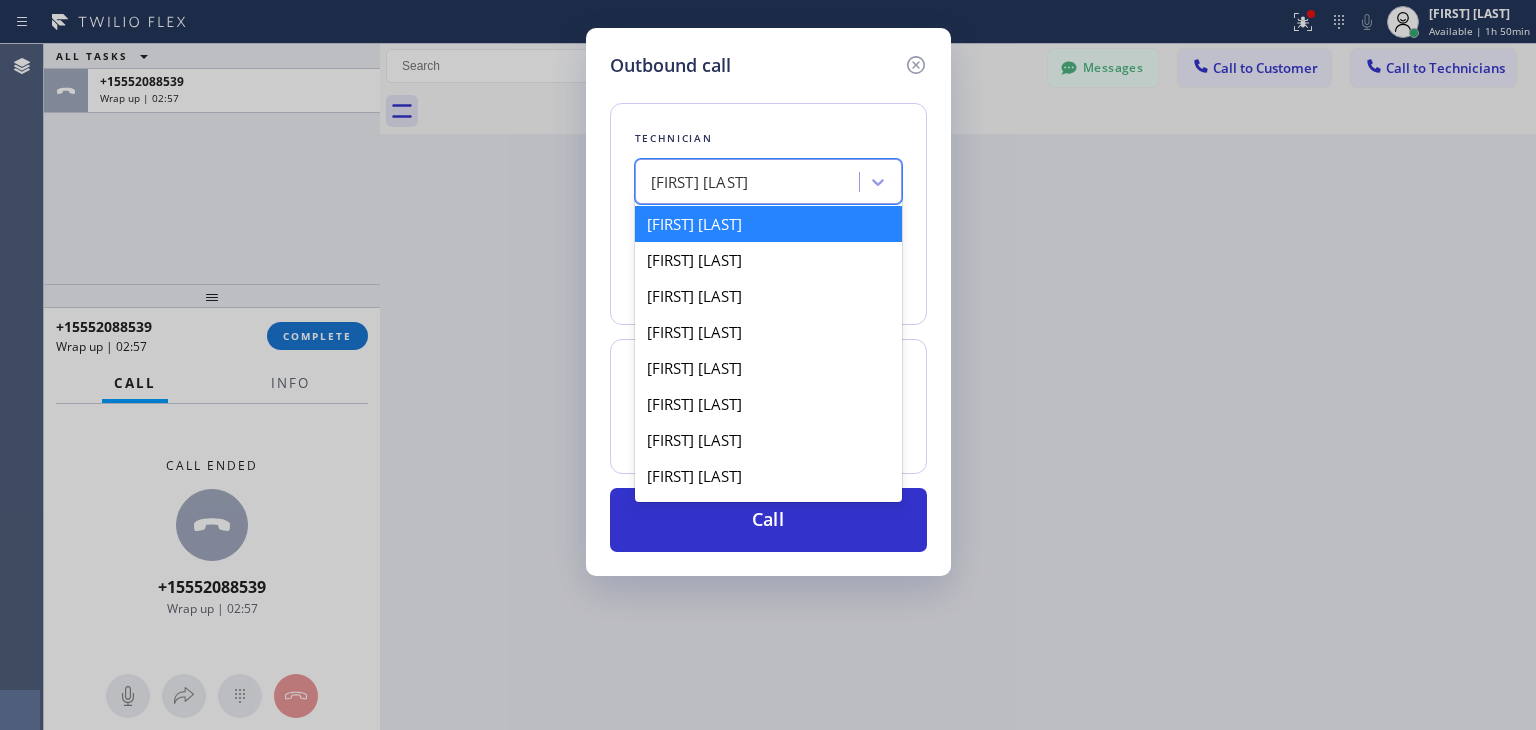 click on "Vardan Poghosyan" at bounding box center (700, 182) 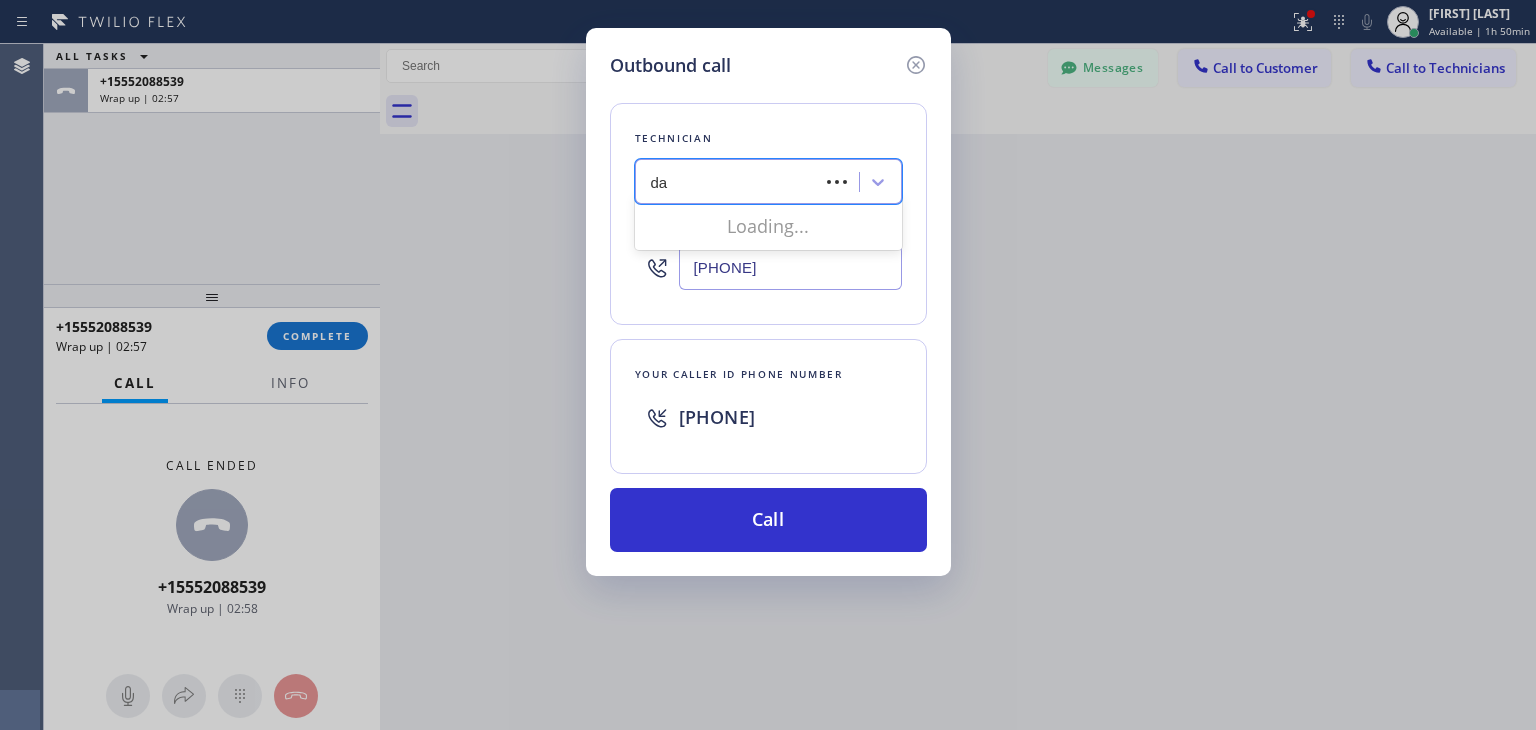 type on "dan" 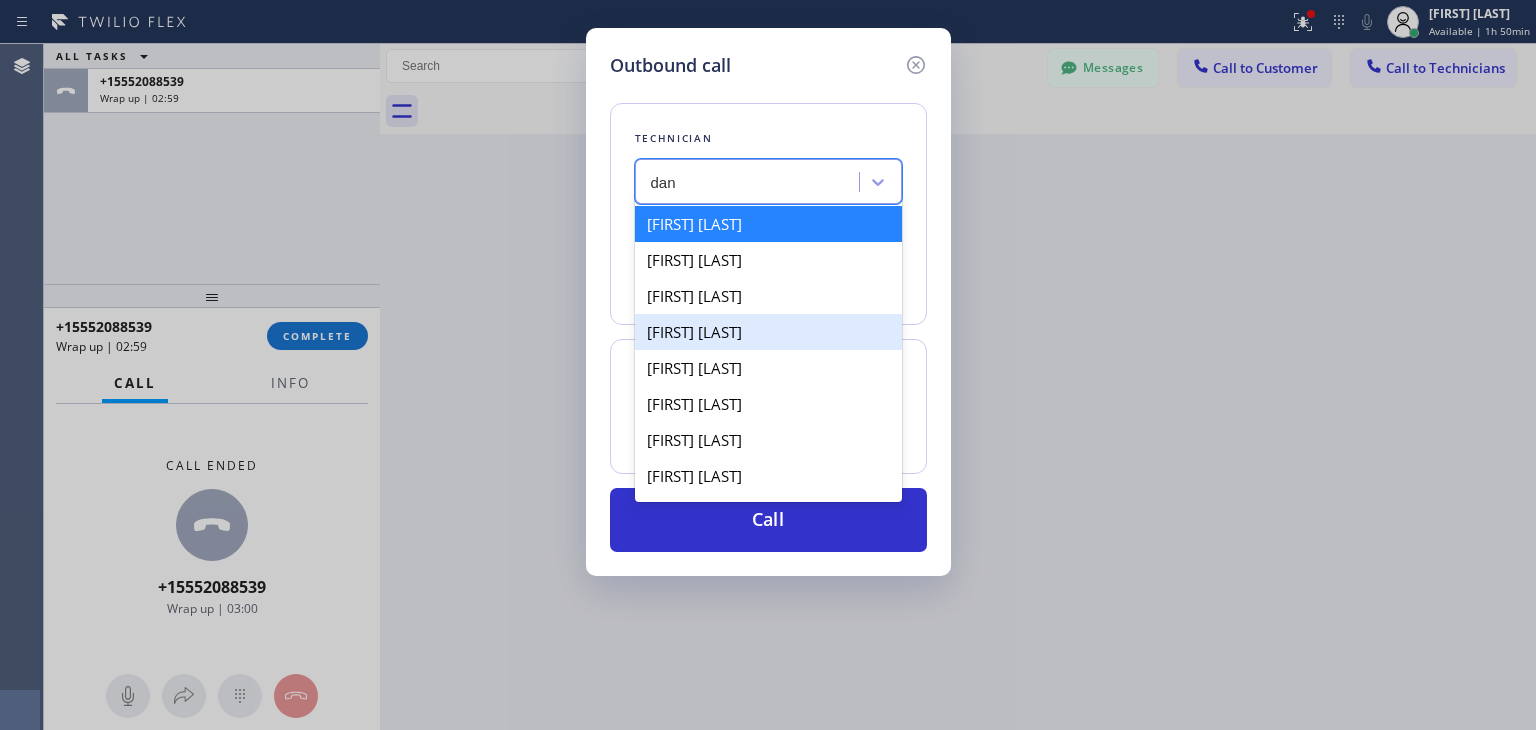 click on "[FIRST] [LAST]" at bounding box center [768, 332] 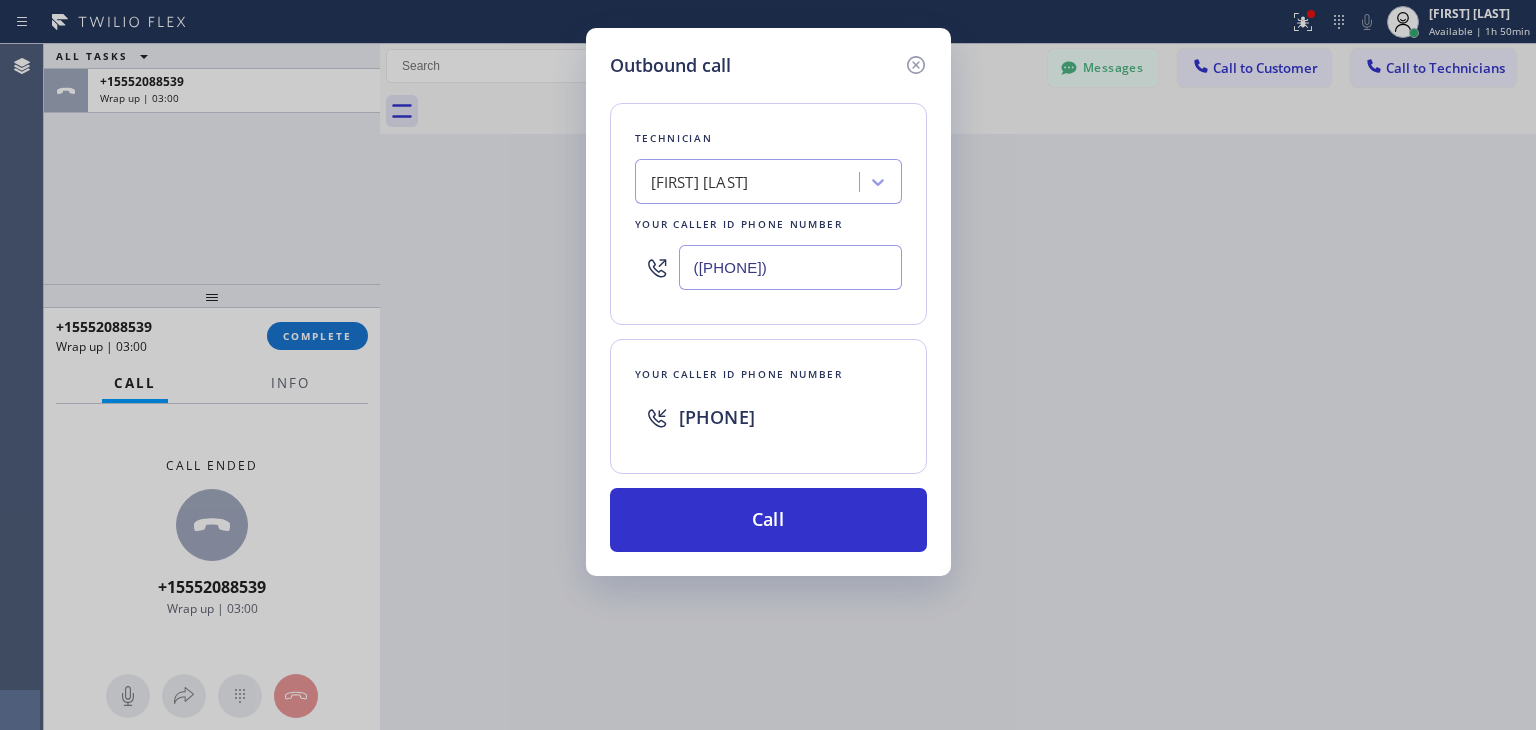 click on "(415) 505-0900" at bounding box center [790, 267] 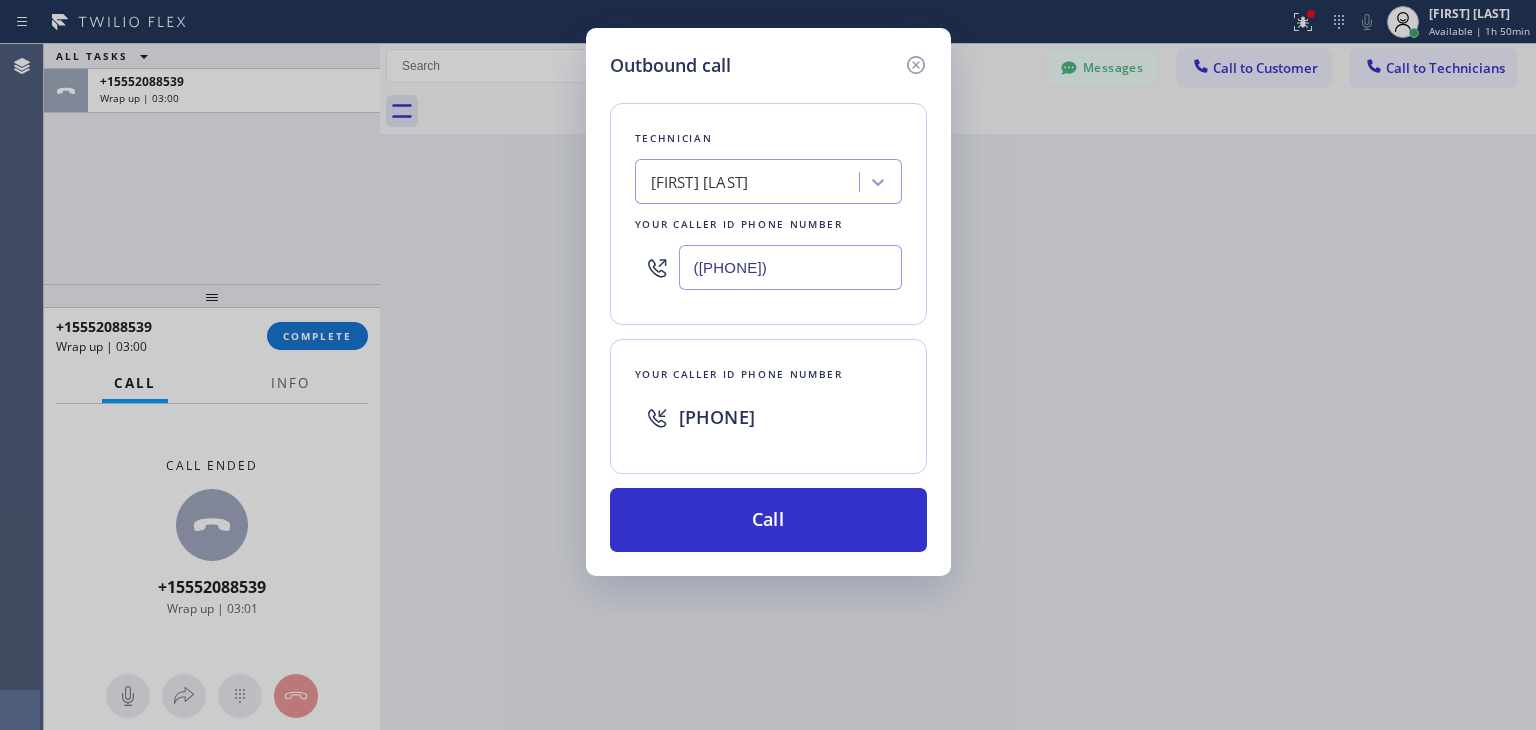 click on "(415) 505-0900" at bounding box center (790, 267) 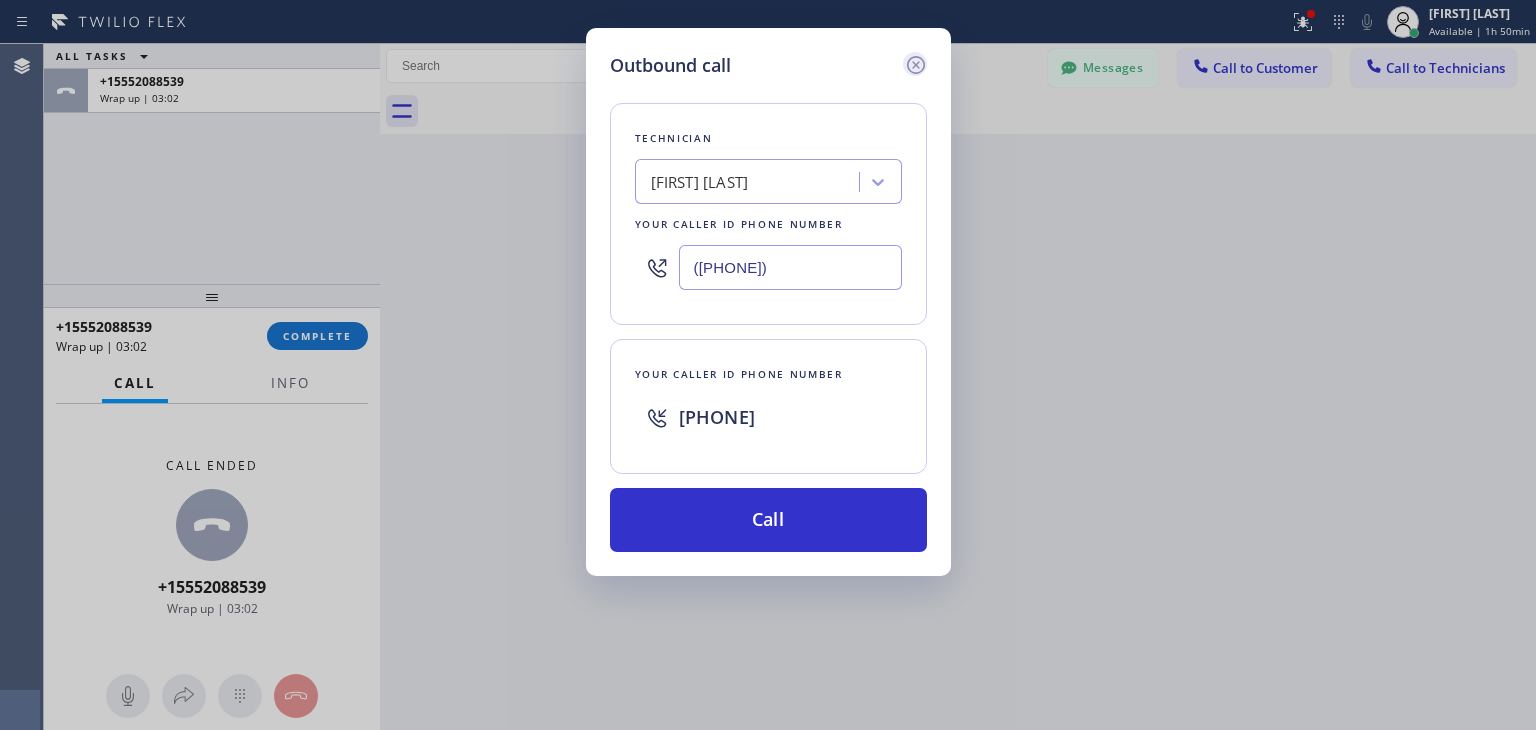 click 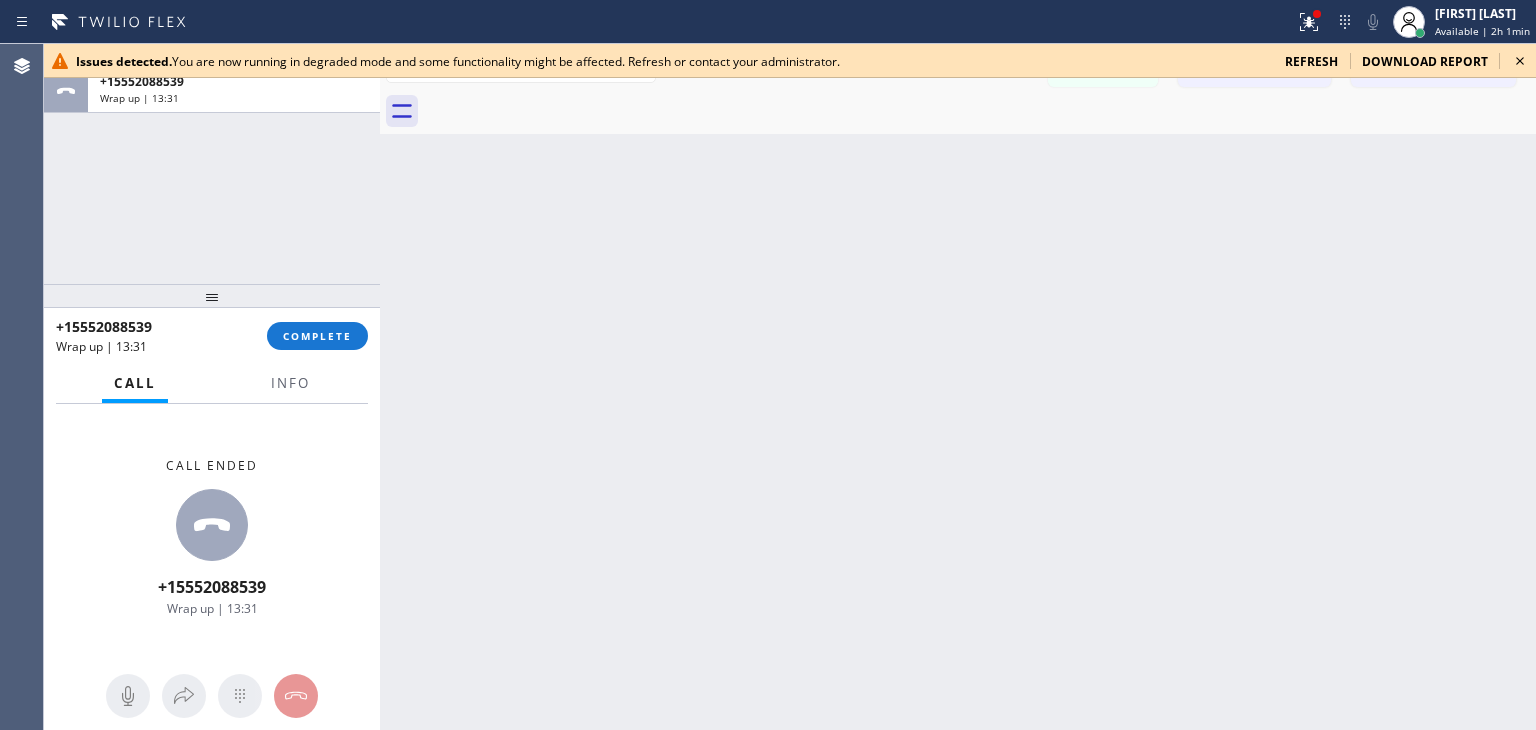 click 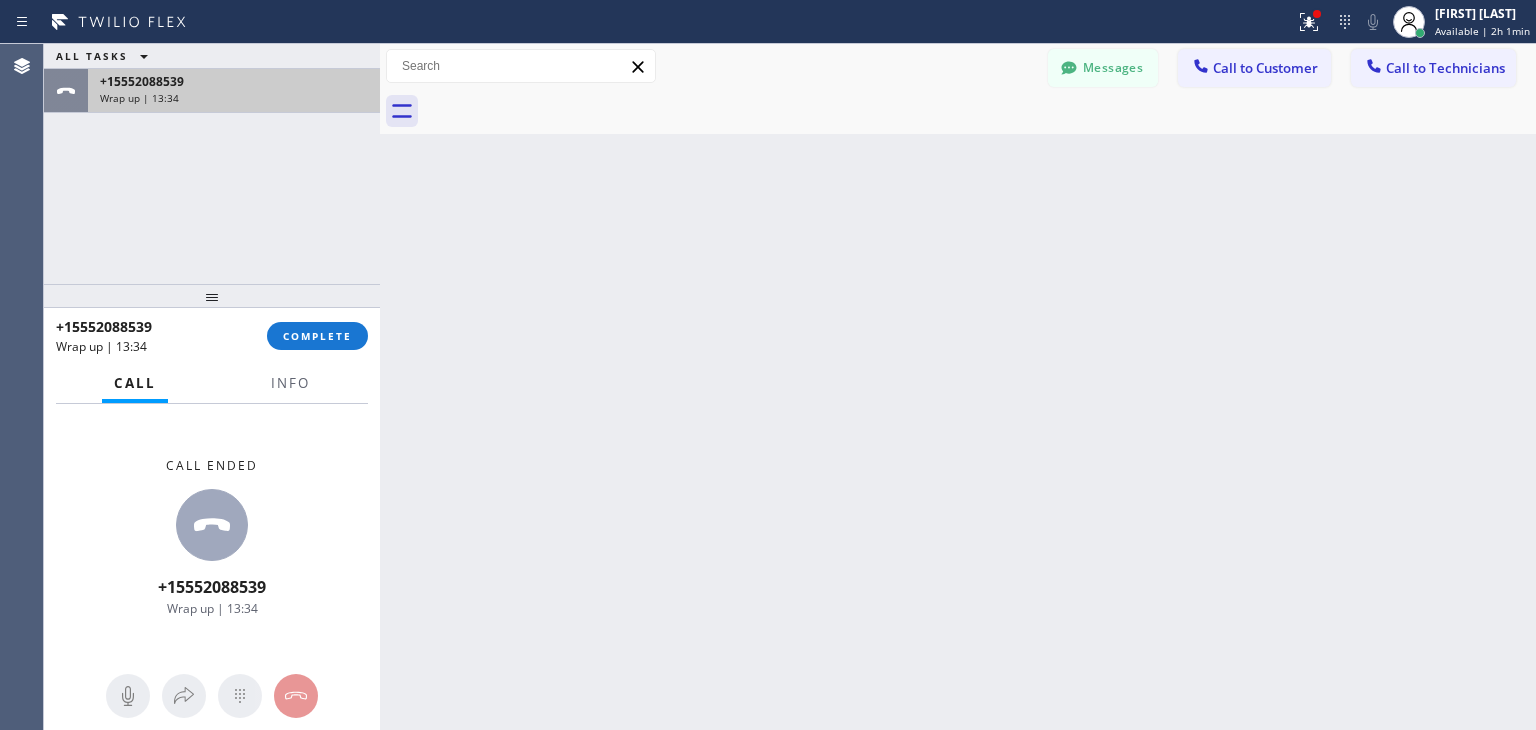 click on "+16692088539 Wrap up | 13:34" at bounding box center (230, 91) 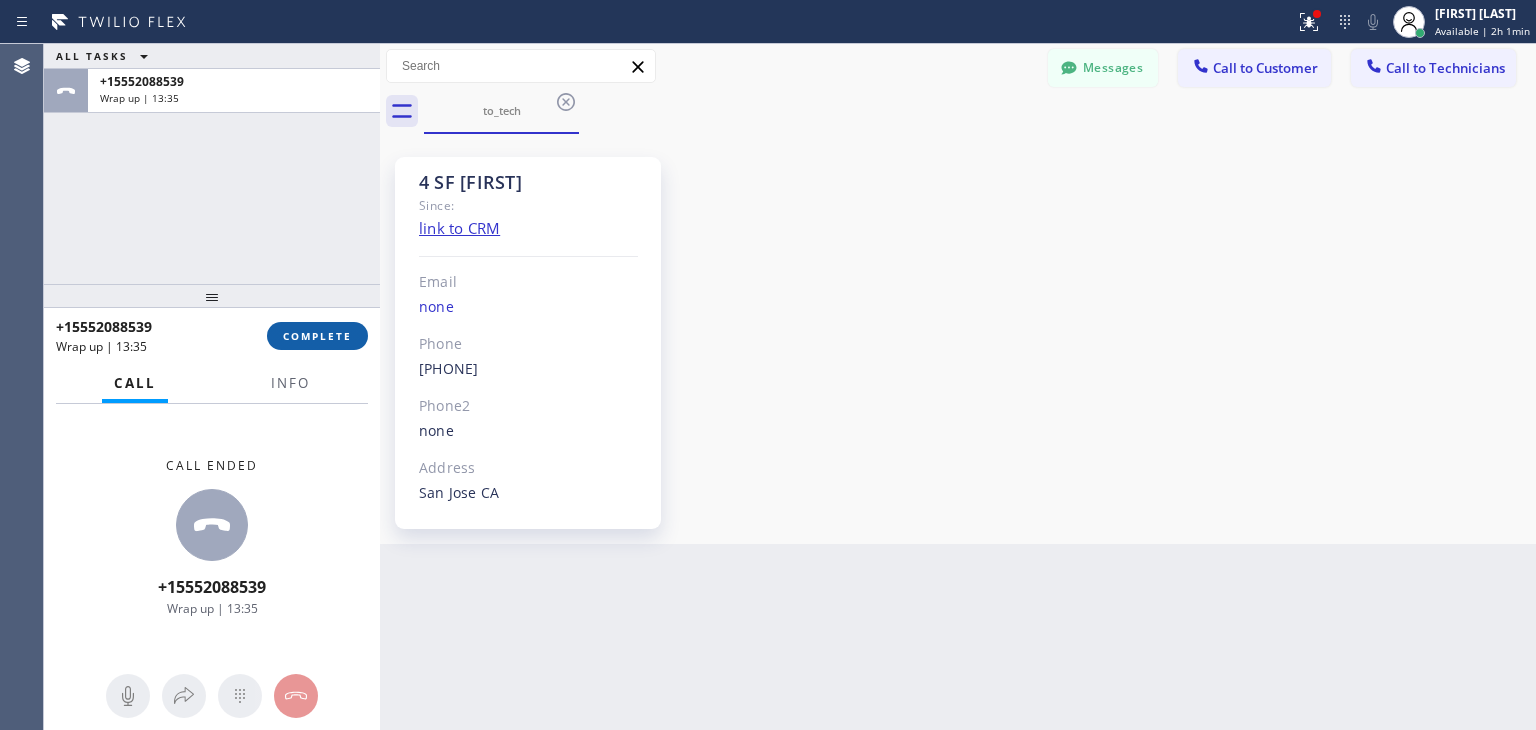 click on "COMPLETE" at bounding box center (317, 336) 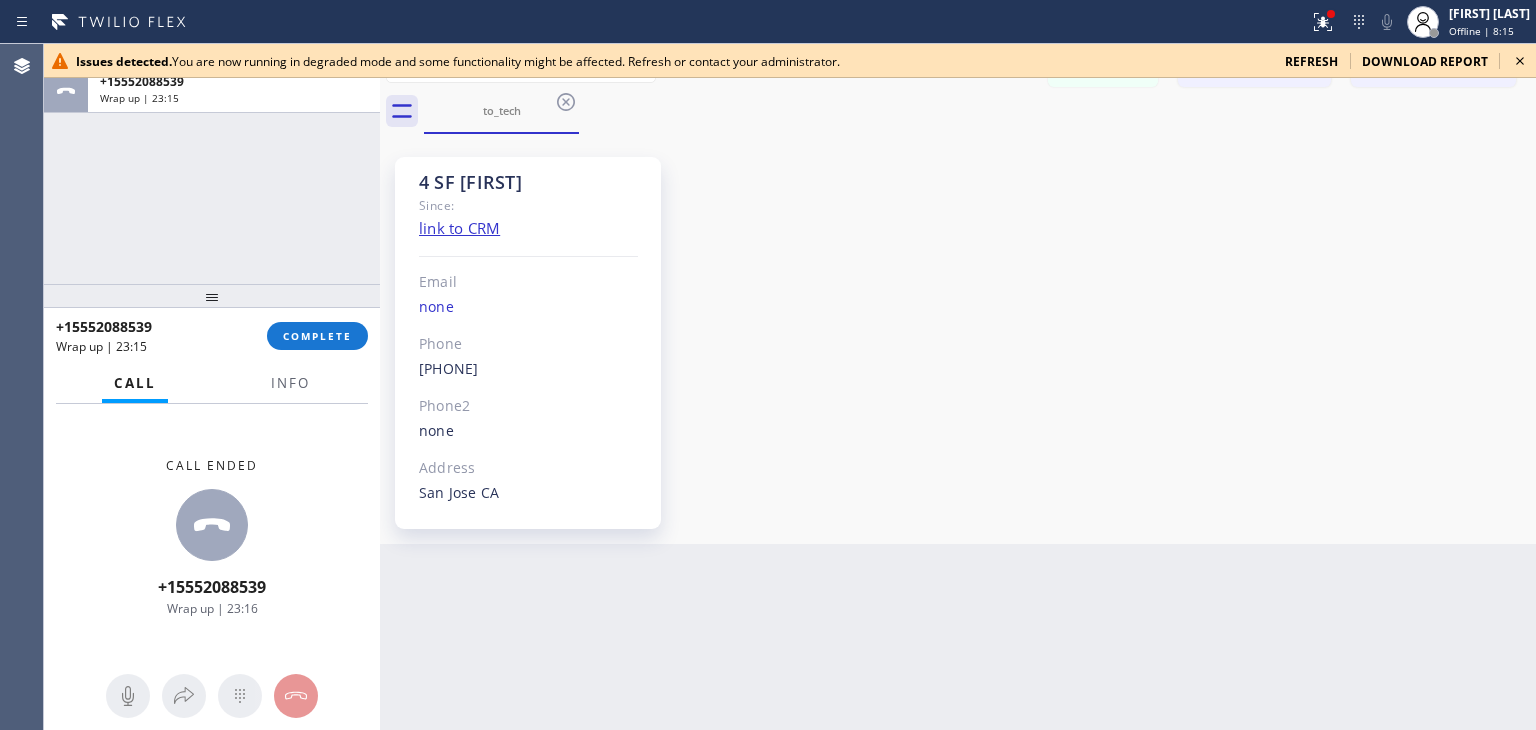 click 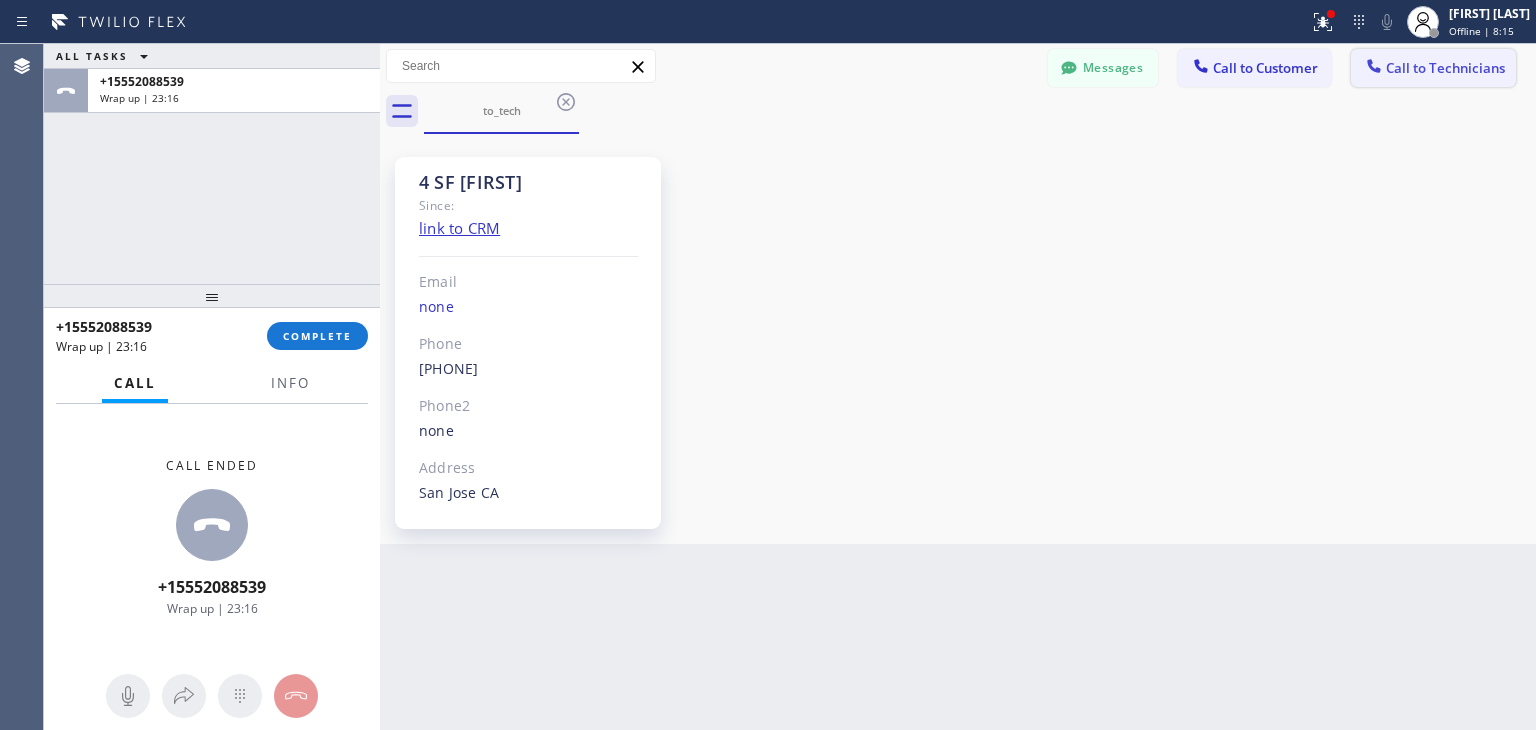 click on "Call to Technicians" at bounding box center [1445, 68] 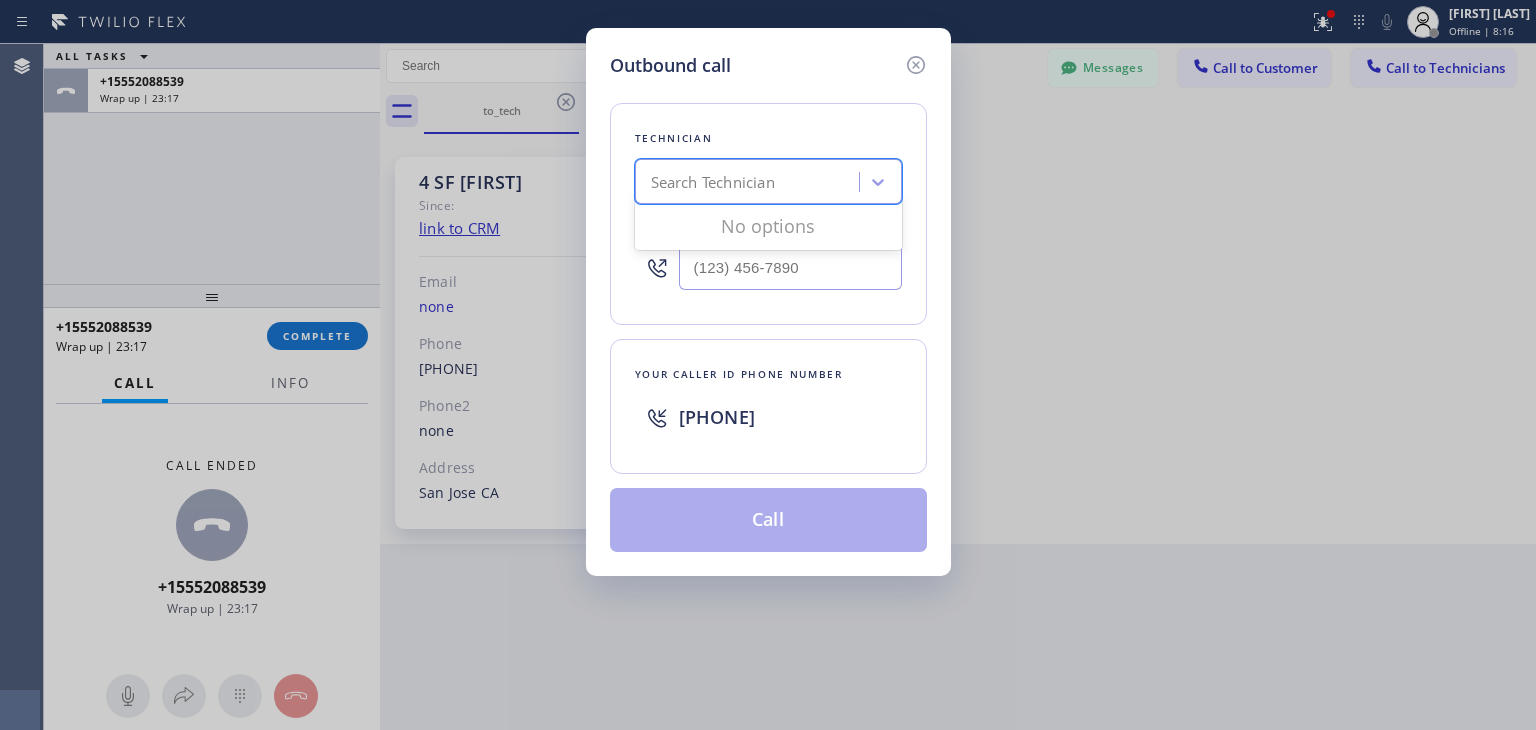 click on "Search Technician" at bounding box center (750, 182) 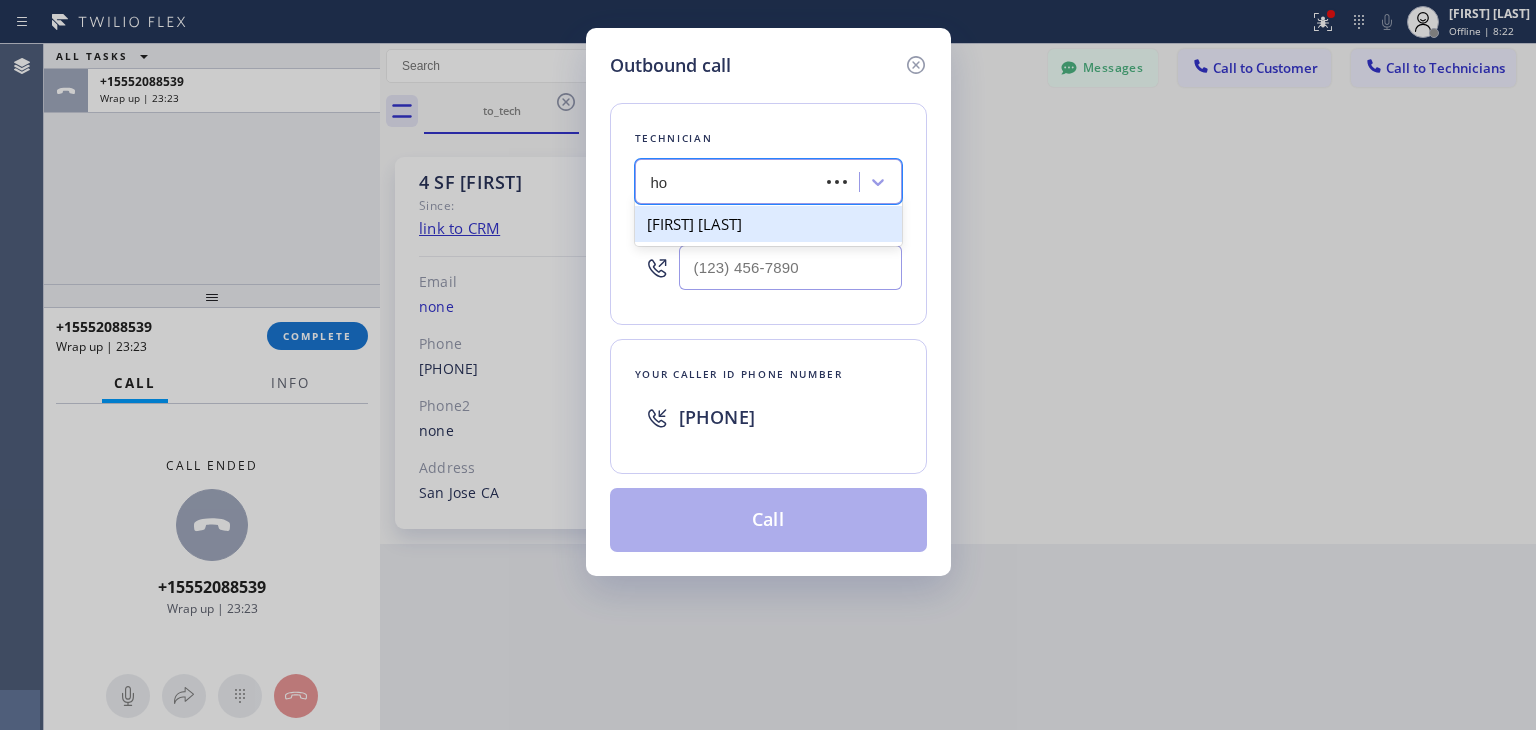 type on "h" 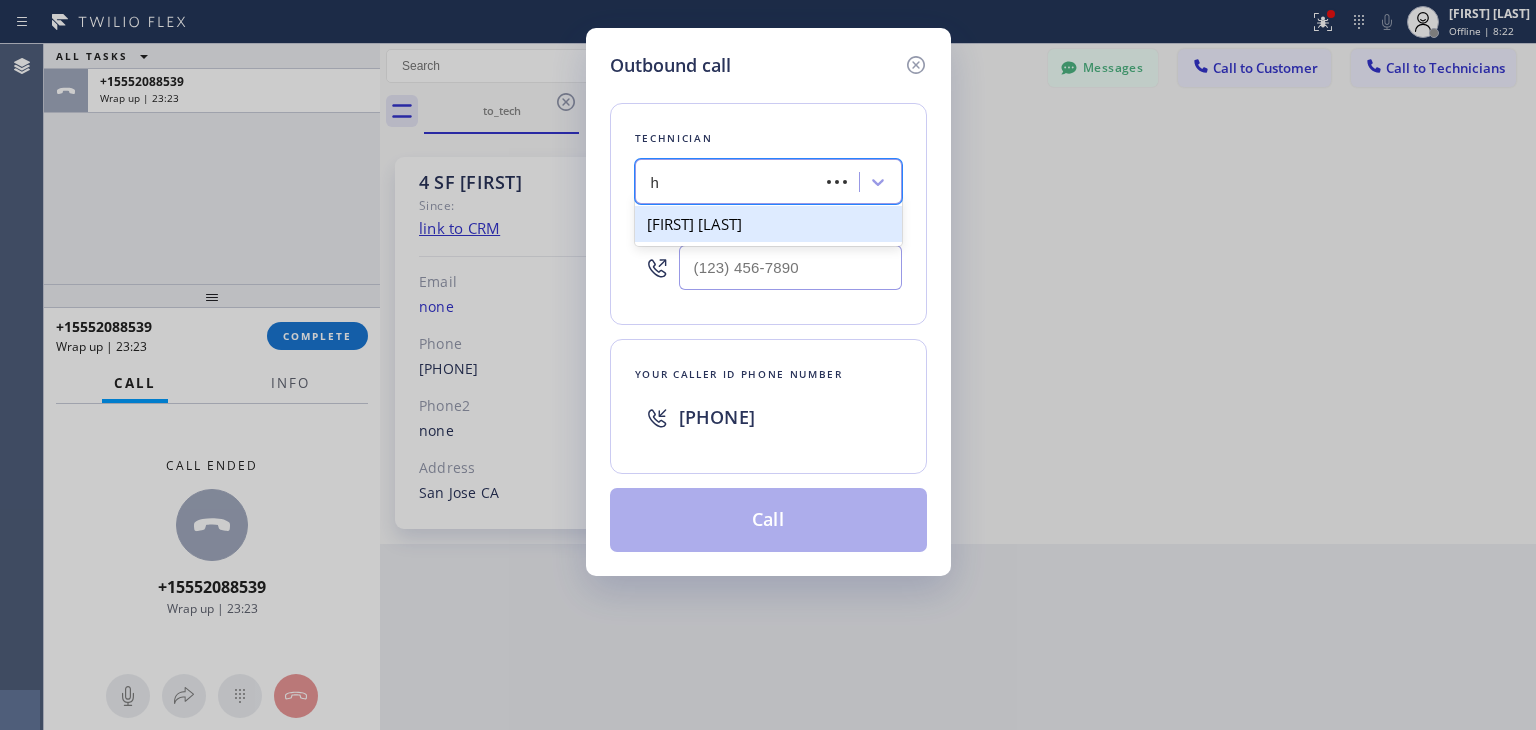type 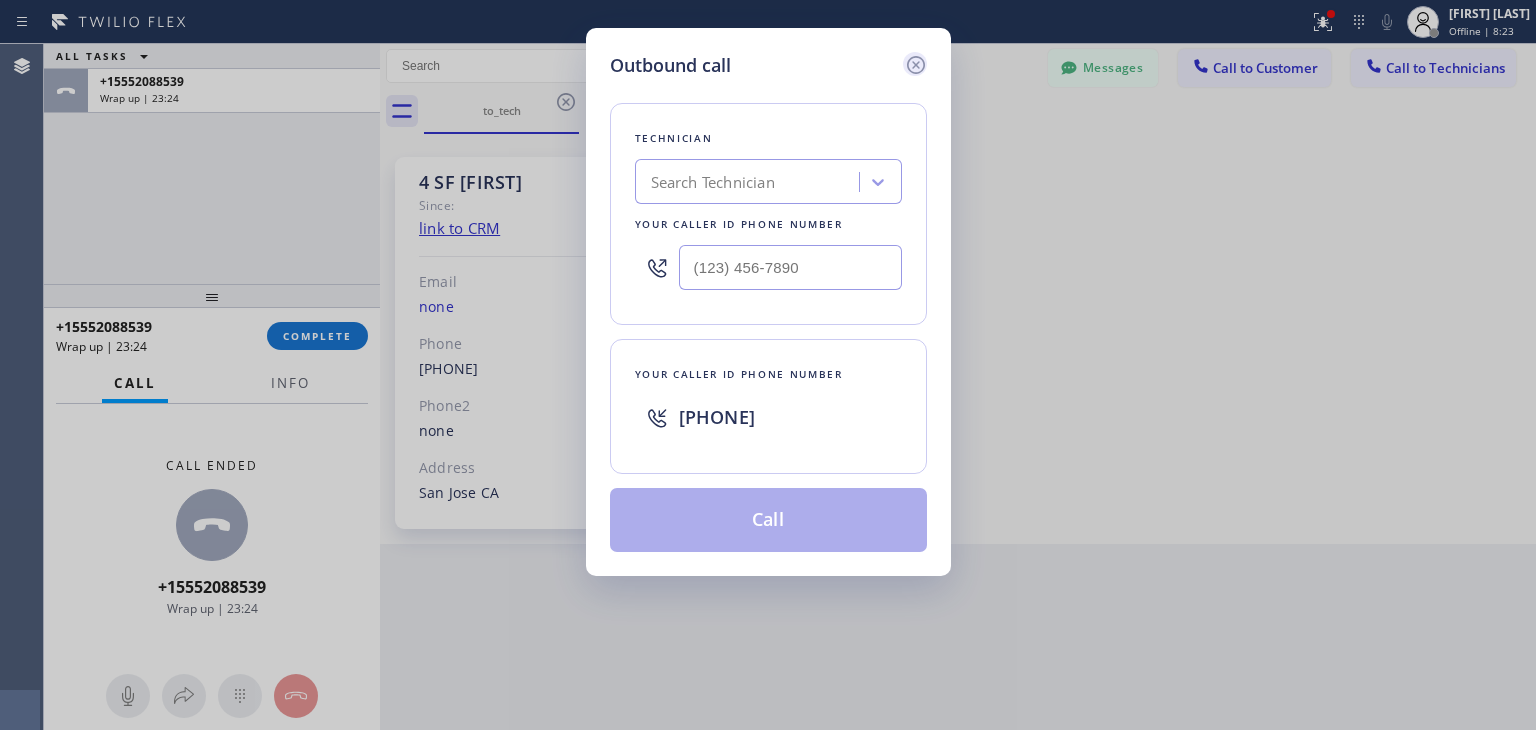 click 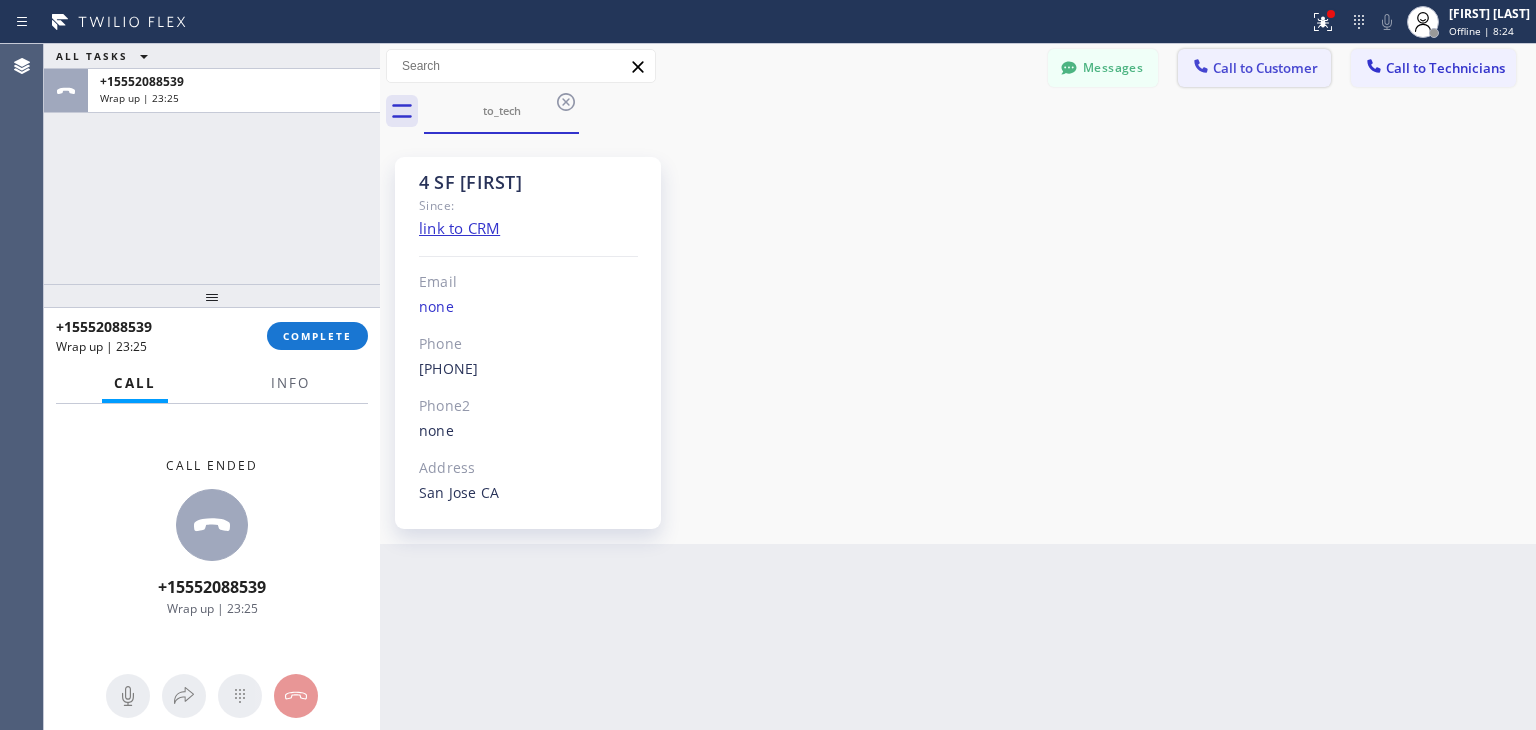 click at bounding box center [1201, 68] 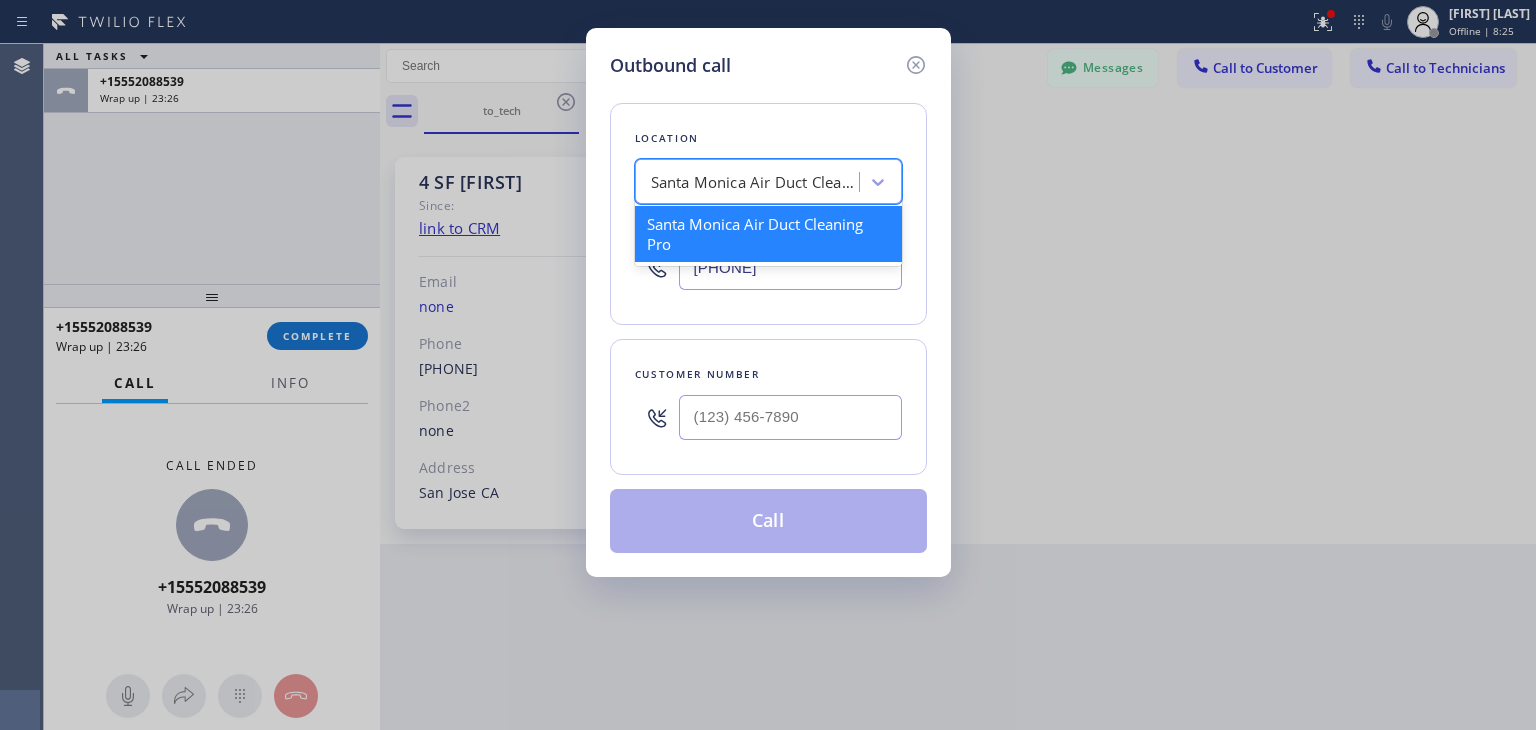 click on "Santa Monica Air Duct Cleaning Pro" at bounding box center [750, 182] 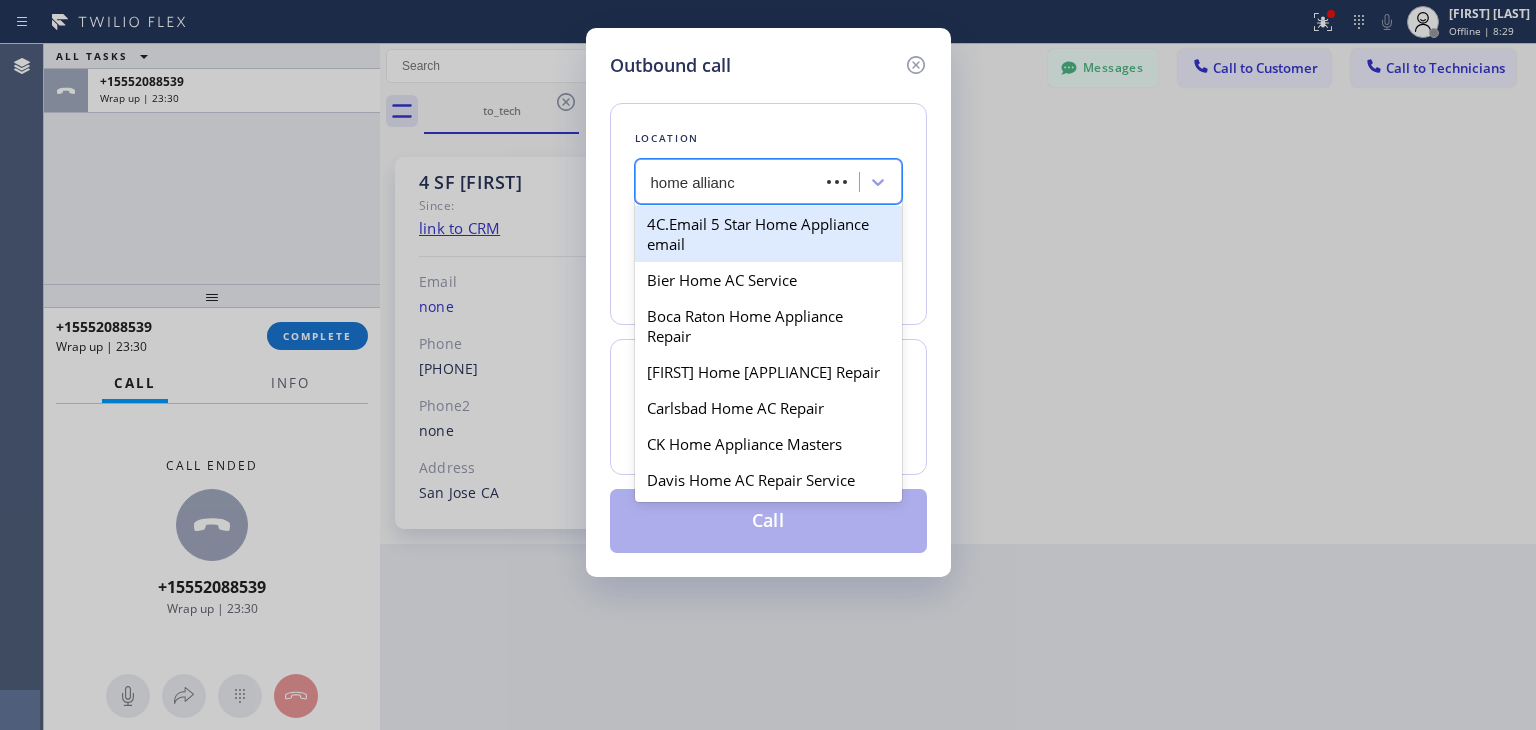 type on "home alliance" 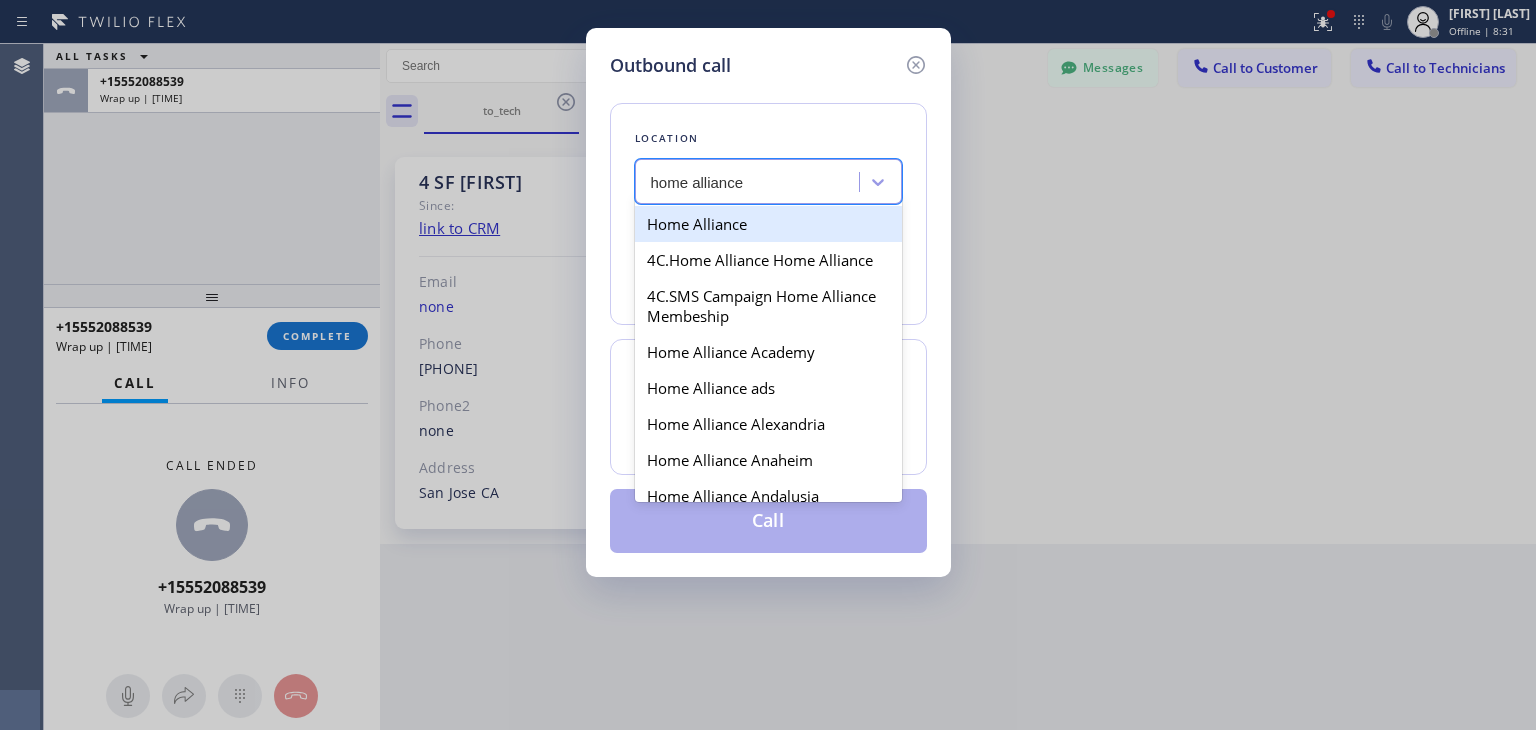 click on "Home Alliance" at bounding box center (768, 224) 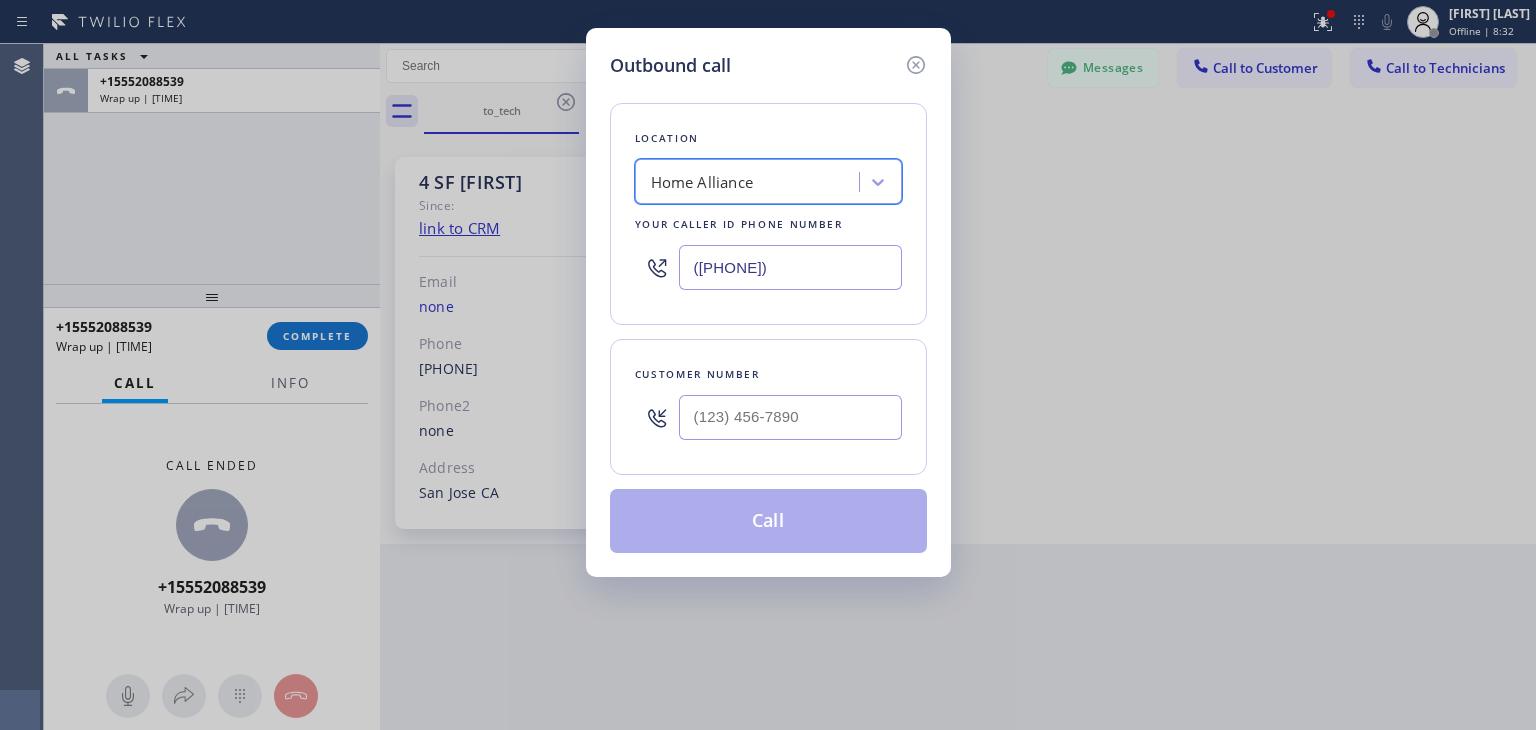 click on "(877) 777-0796" at bounding box center (790, 267) 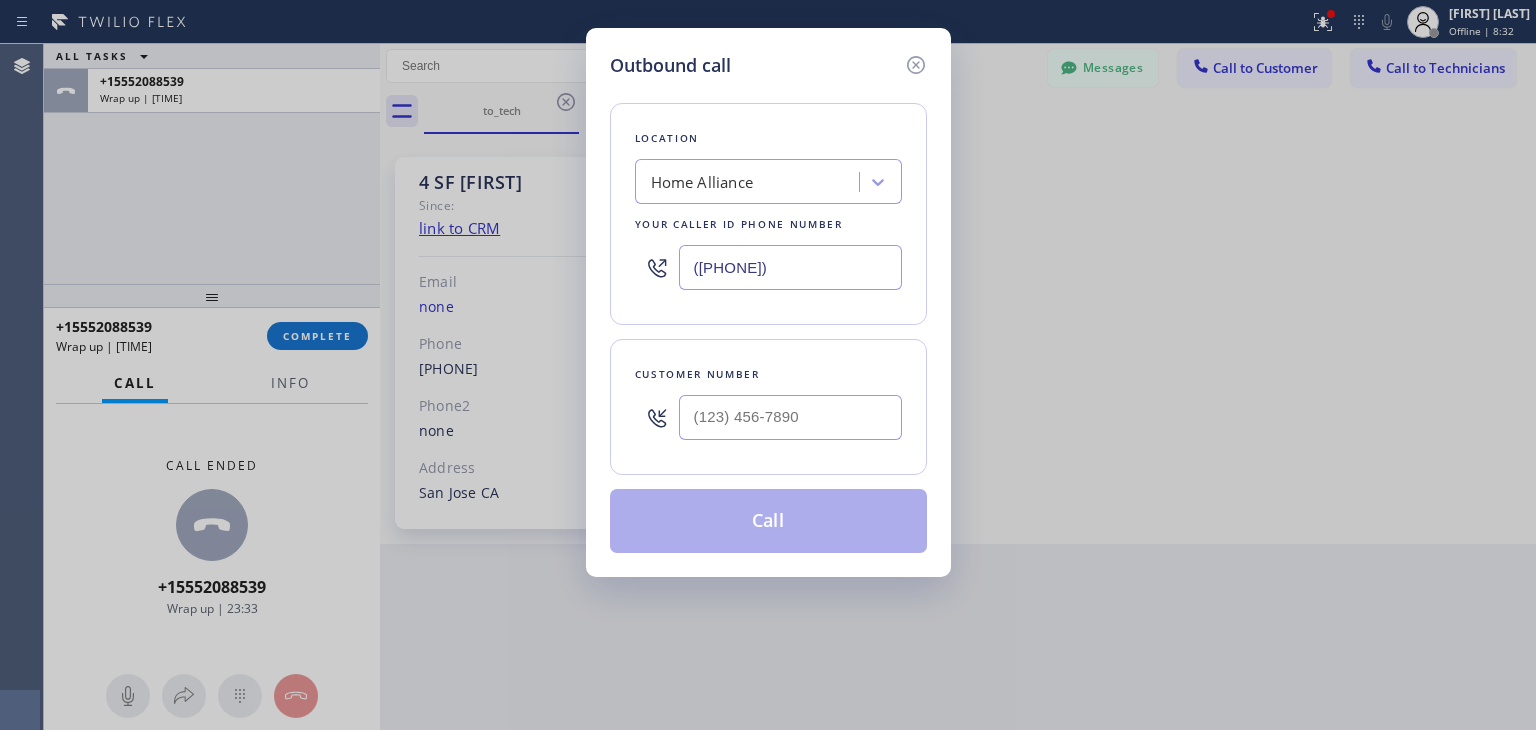 click on "(877) 777-0796" at bounding box center (790, 267) 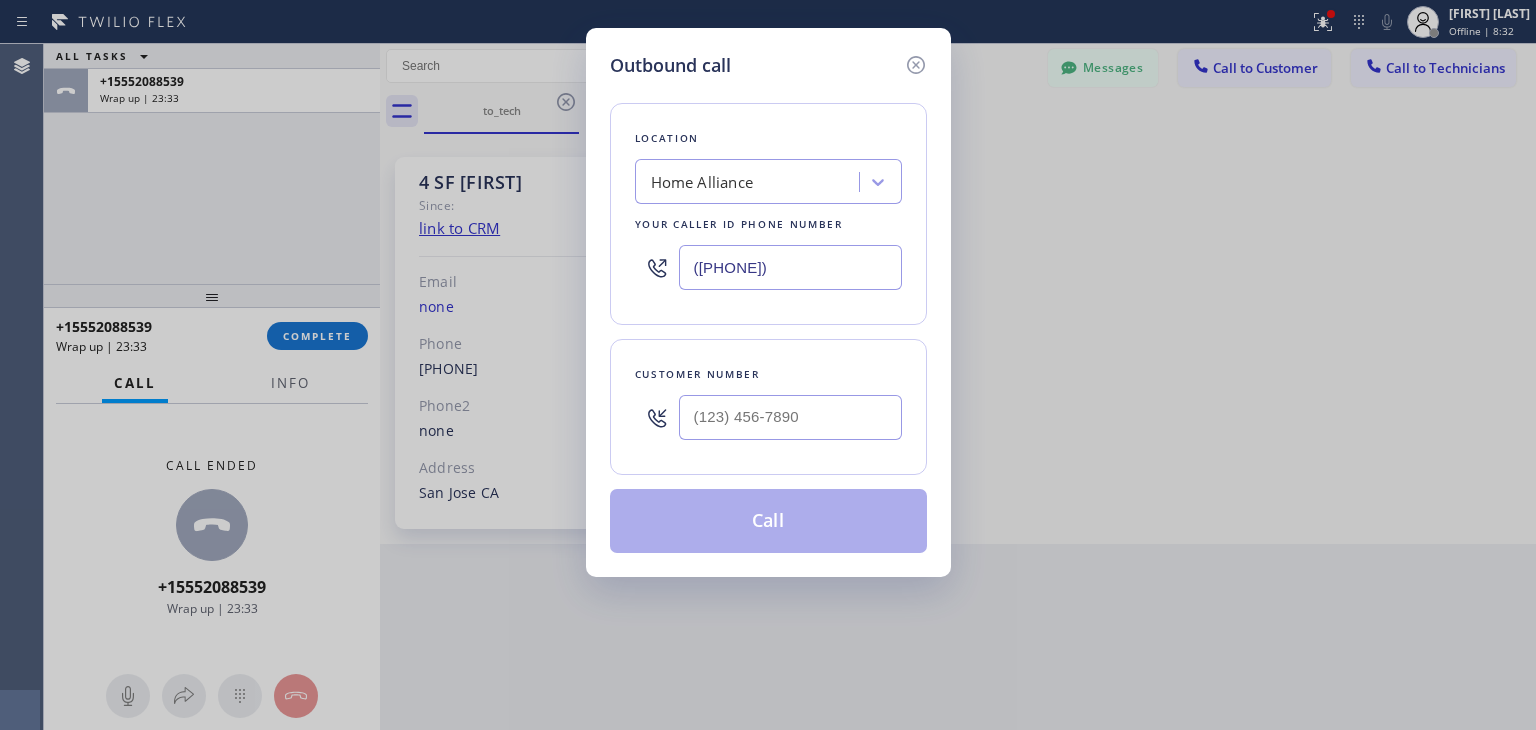 click on "(877) 777-0796" at bounding box center (790, 267) 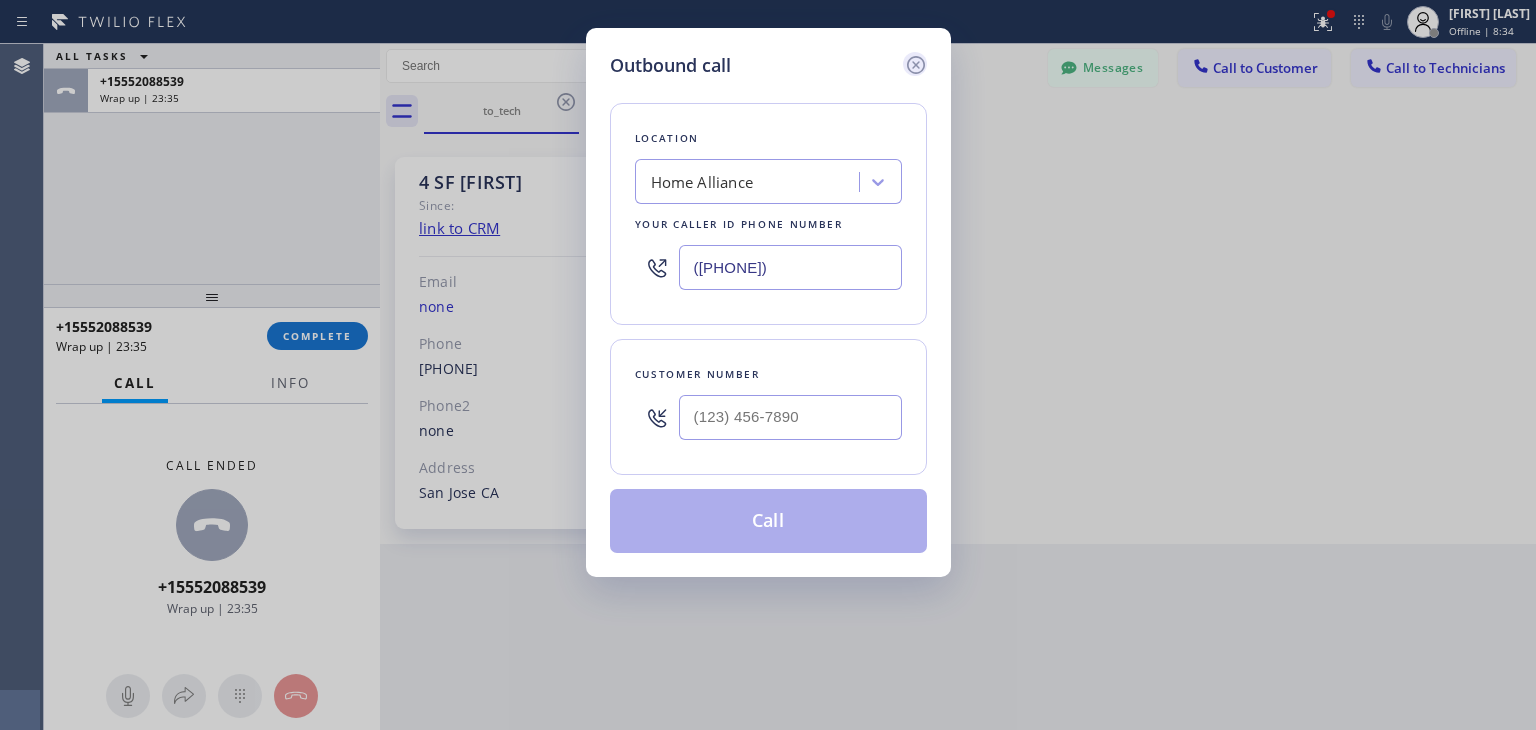 click 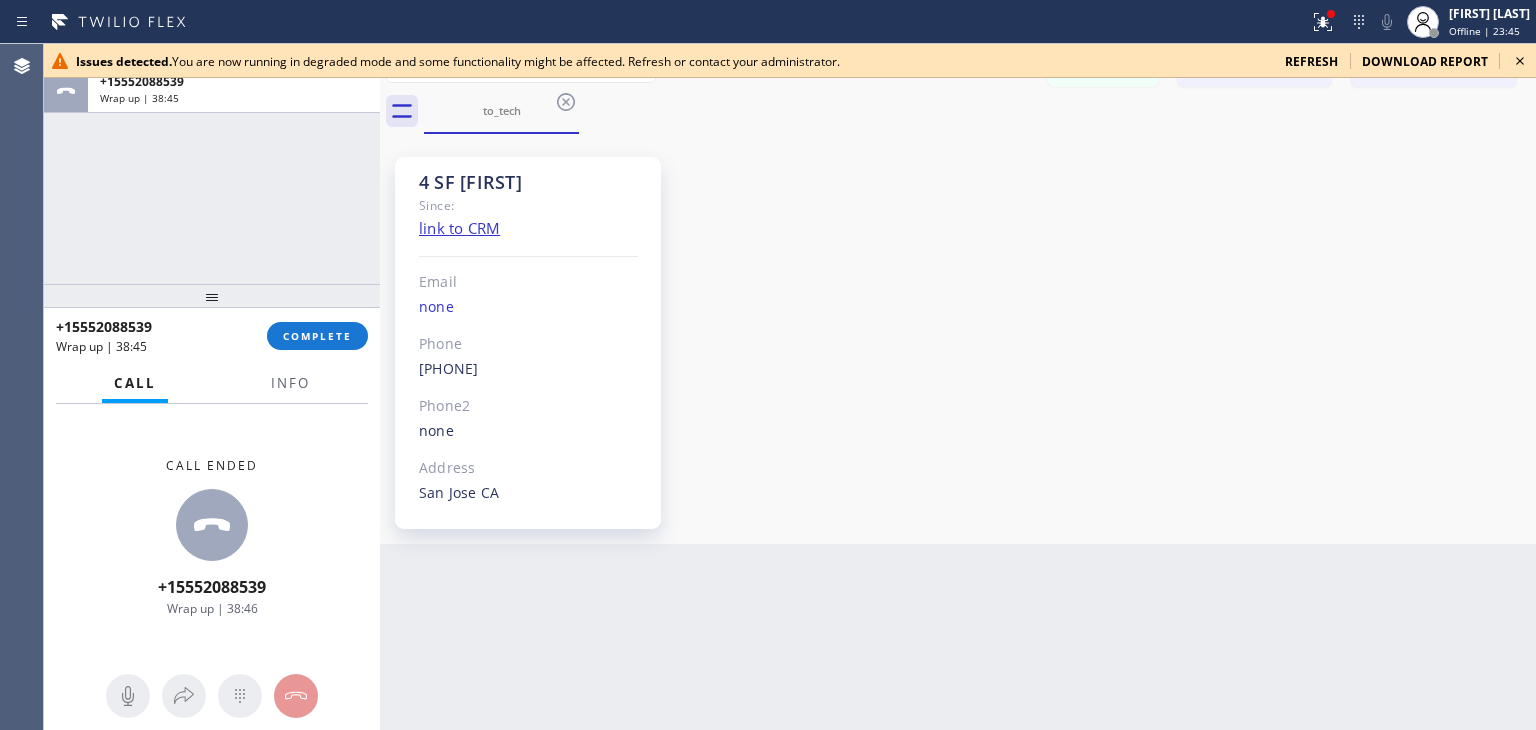 click 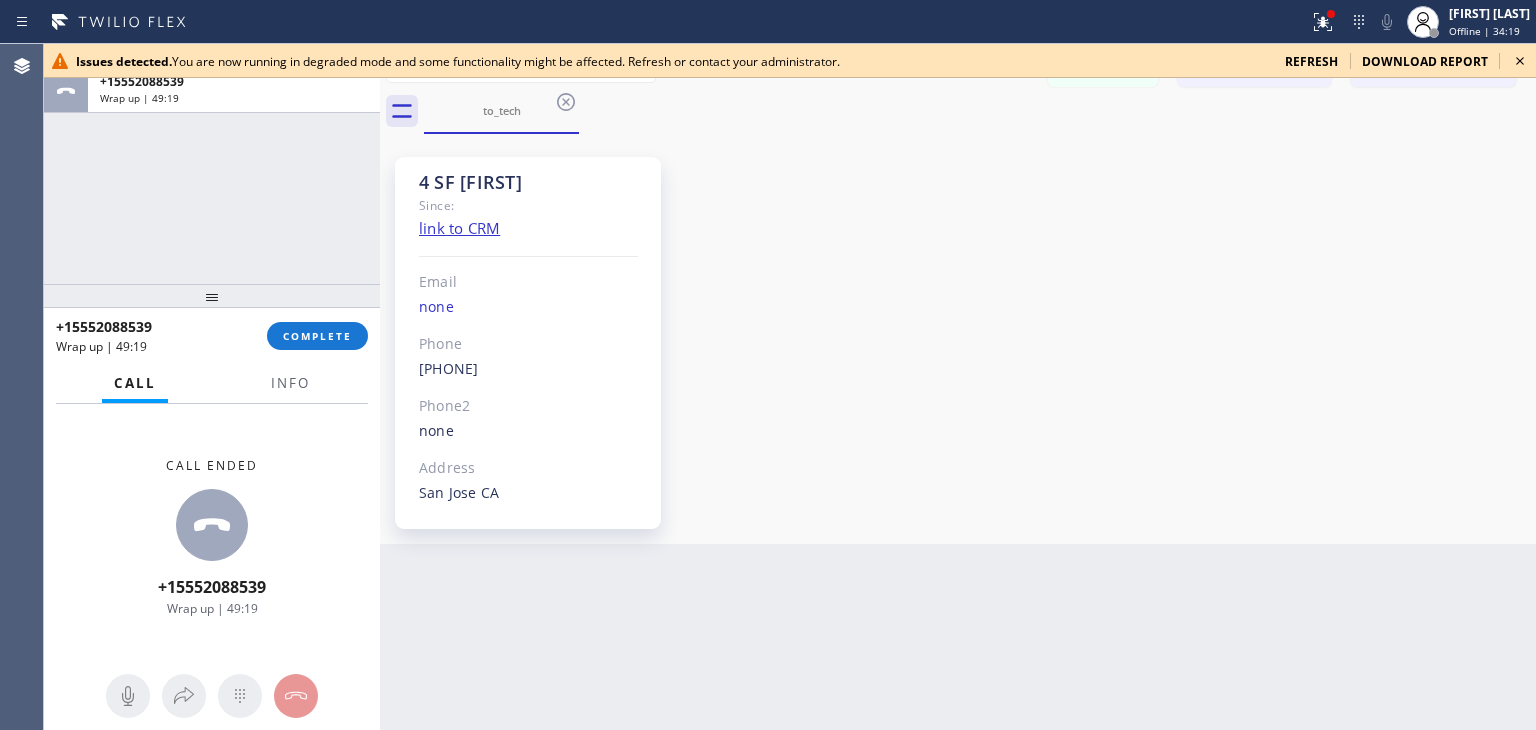 click 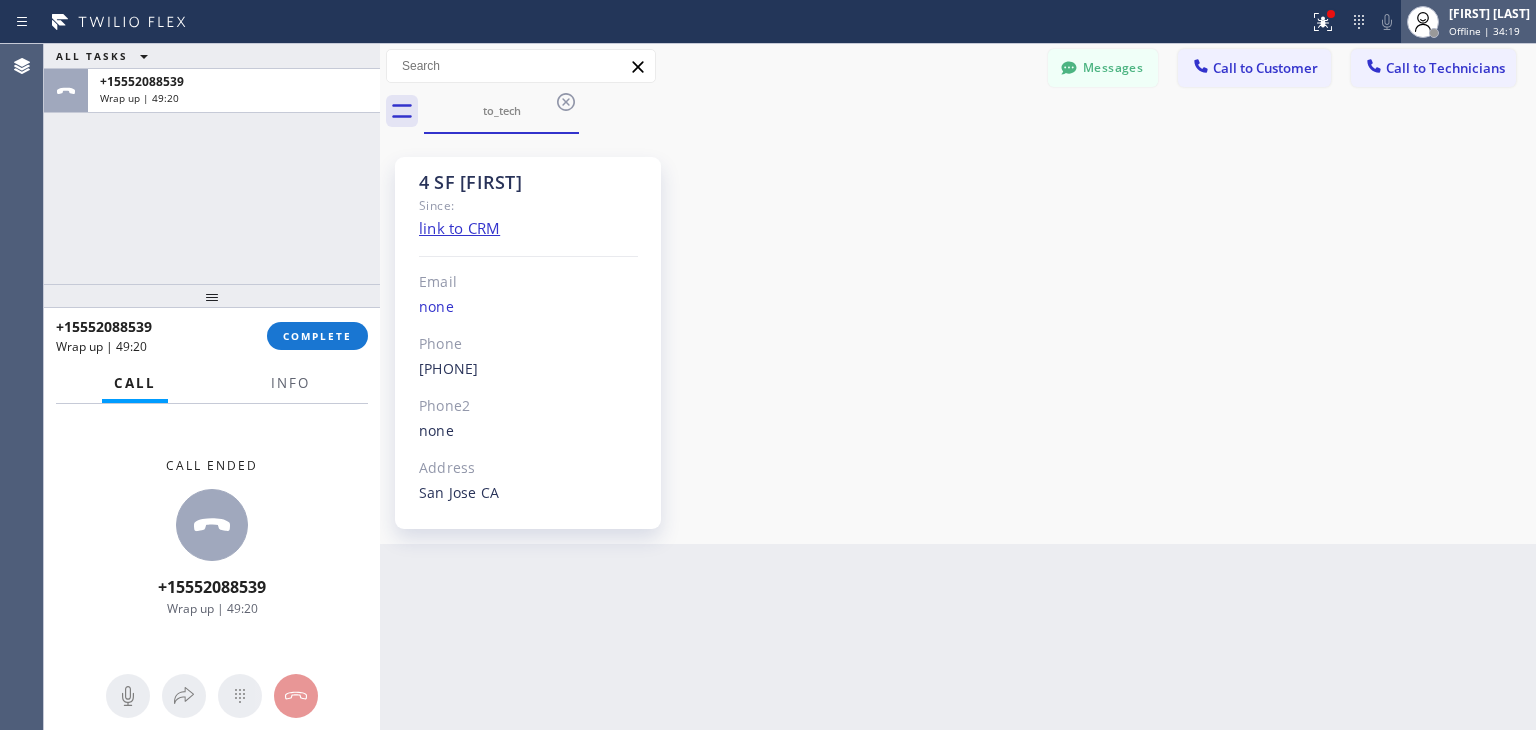 click on "[FIRST] [LAST]" at bounding box center (1489, 13) 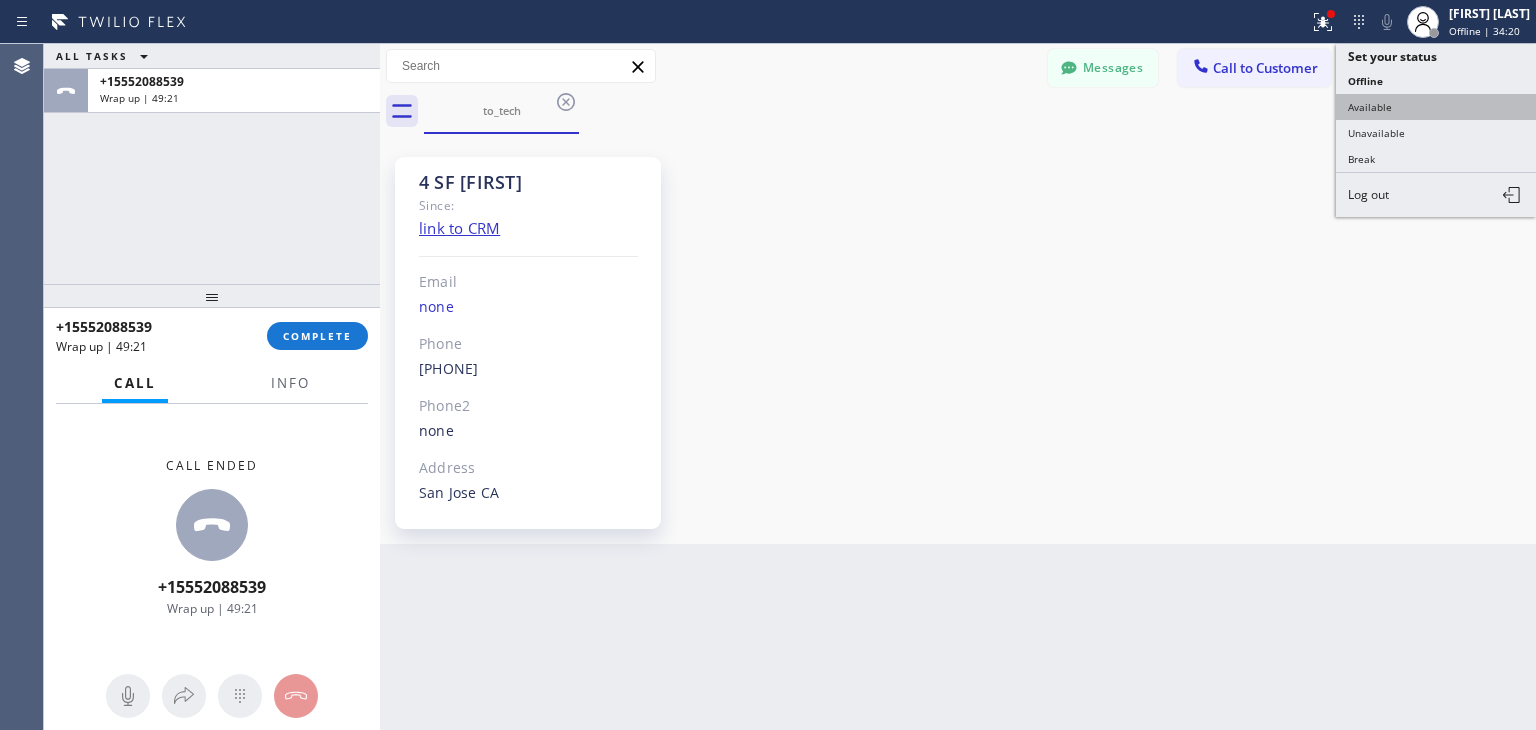 drag, startPoint x: 1424, startPoint y: 121, endPoint x: 1442, endPoint y: 111, distance: 20.59126 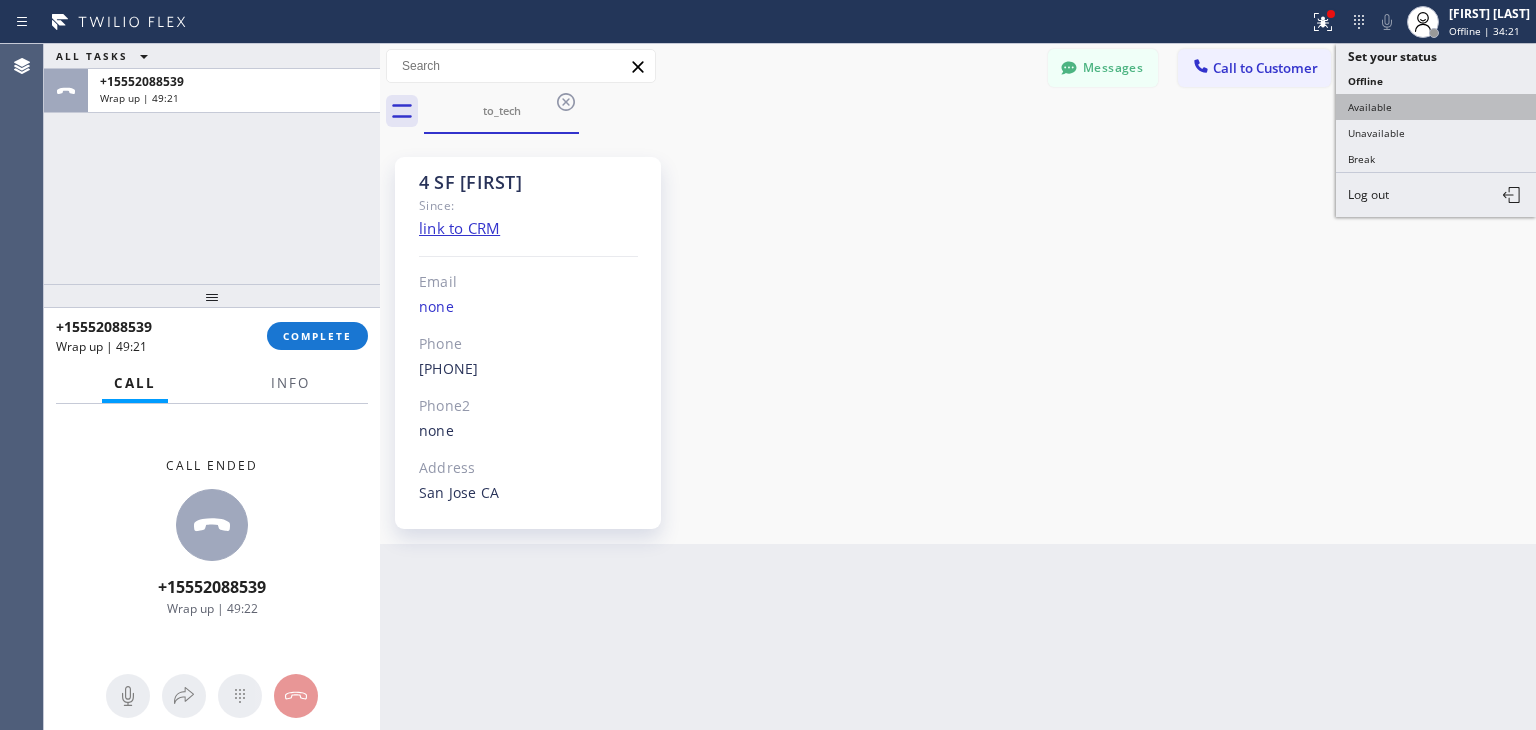 click on "Available" at bounding box center (1436, 107) 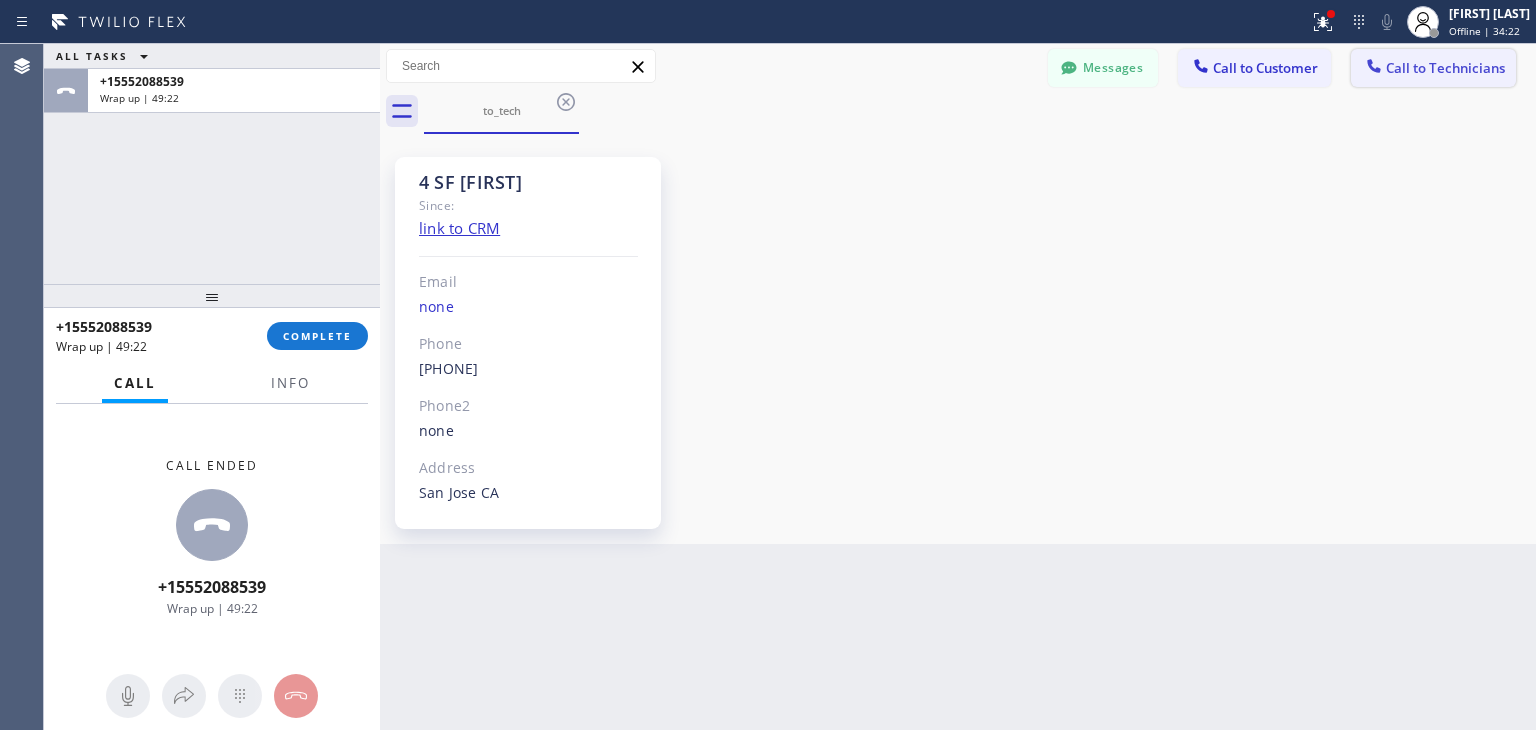 click on "Call to Technicians" at bounding box center (1433, 68) 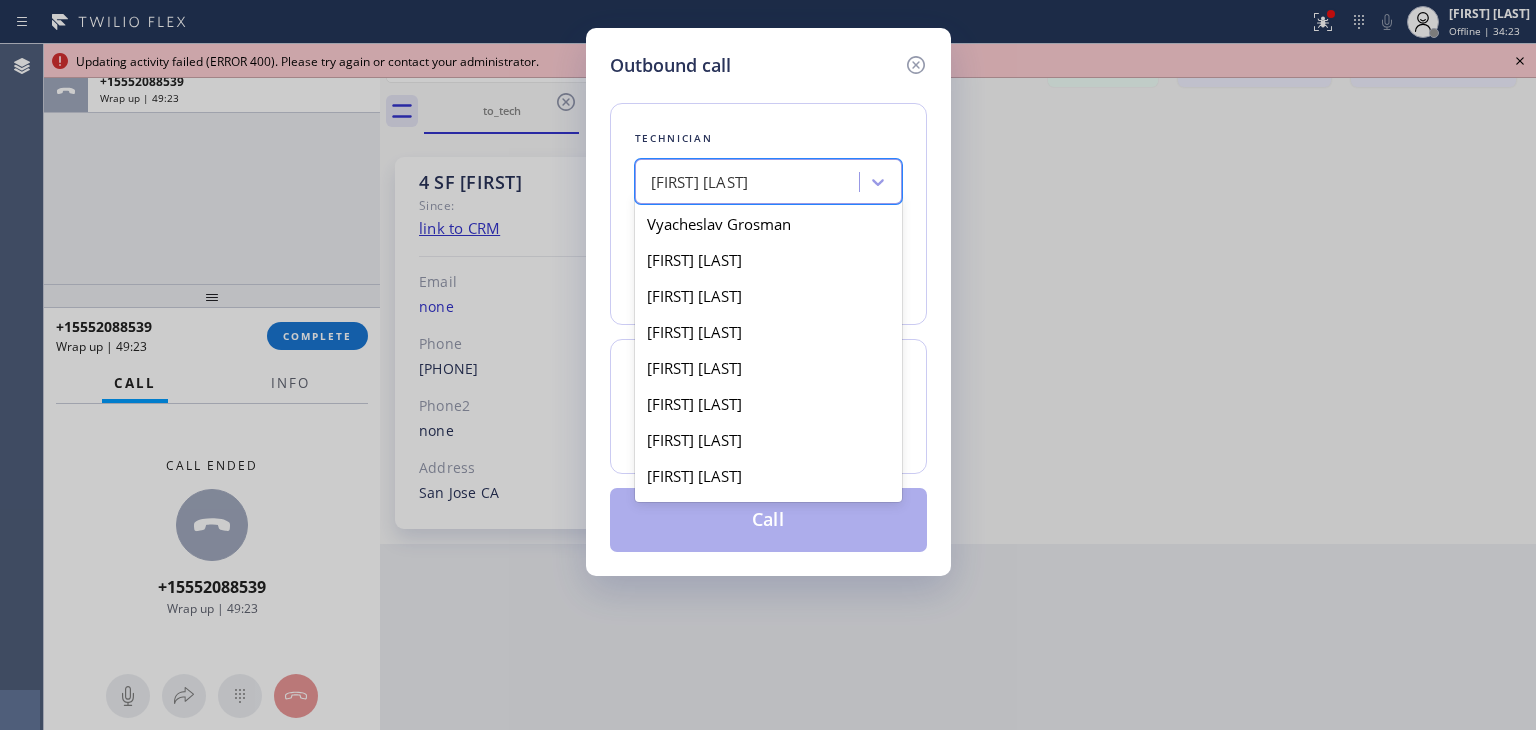 click on "[FIRST] [LAST]" at bounding box center (750, 182) 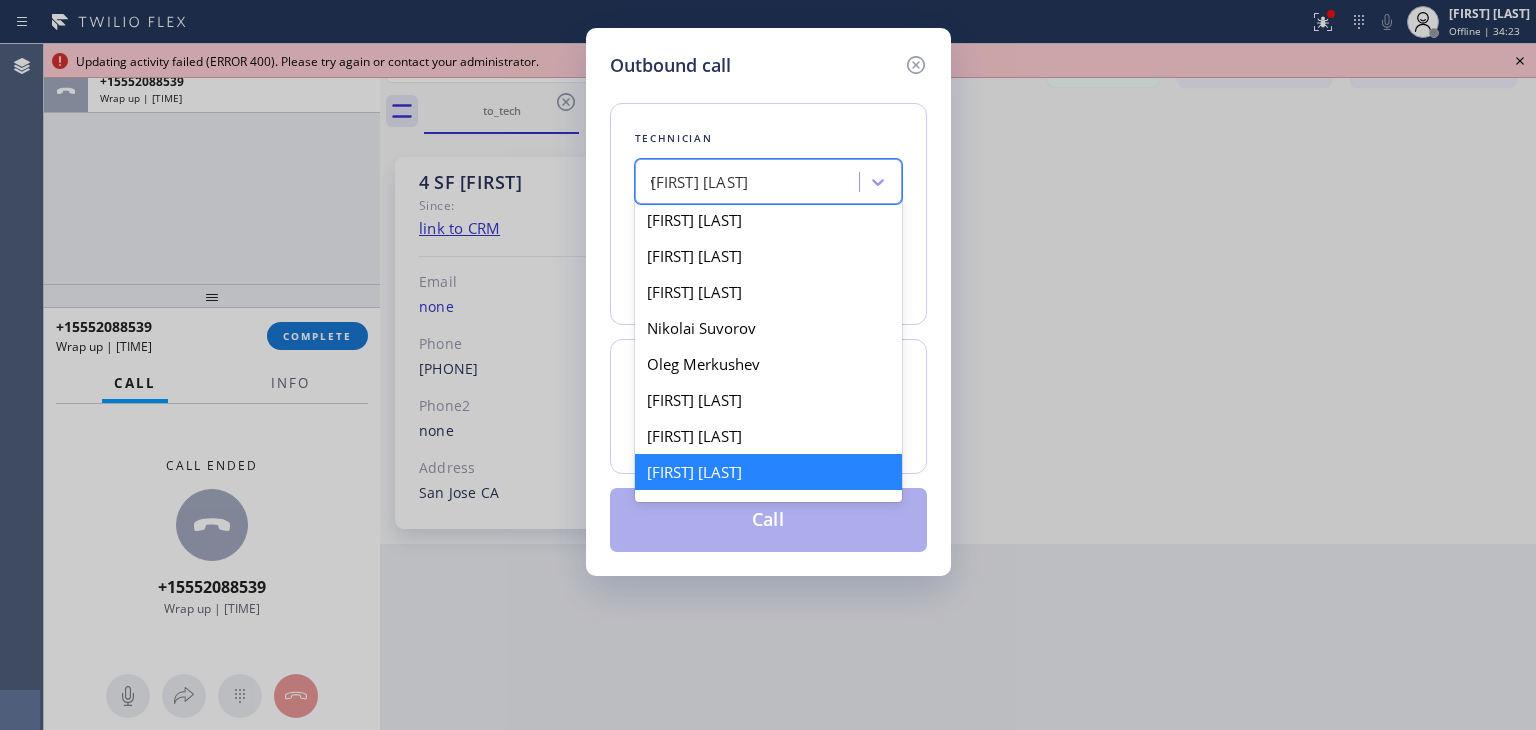 scroll, scrollTop: 0, scrollLeft: 0, axis: both 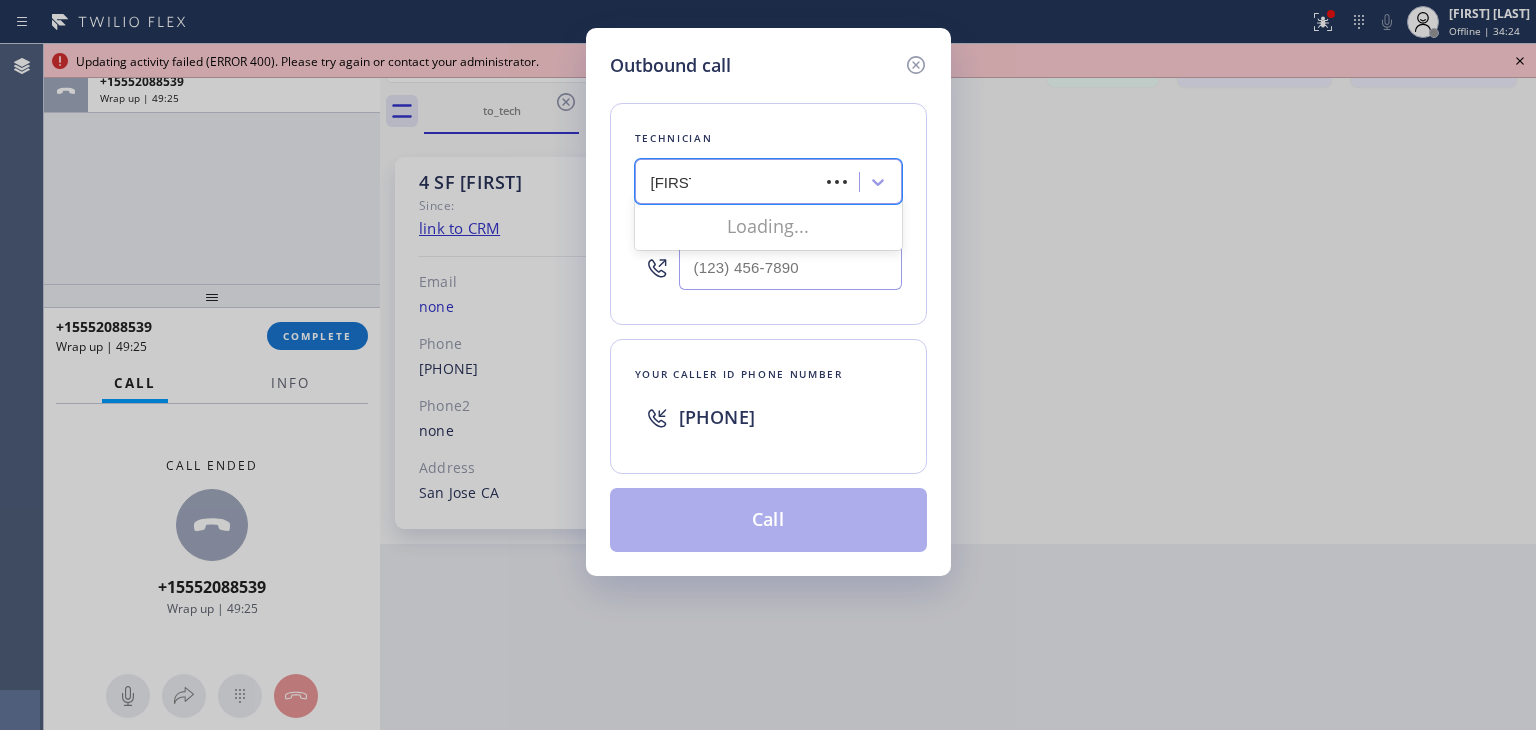 type on "vardan" 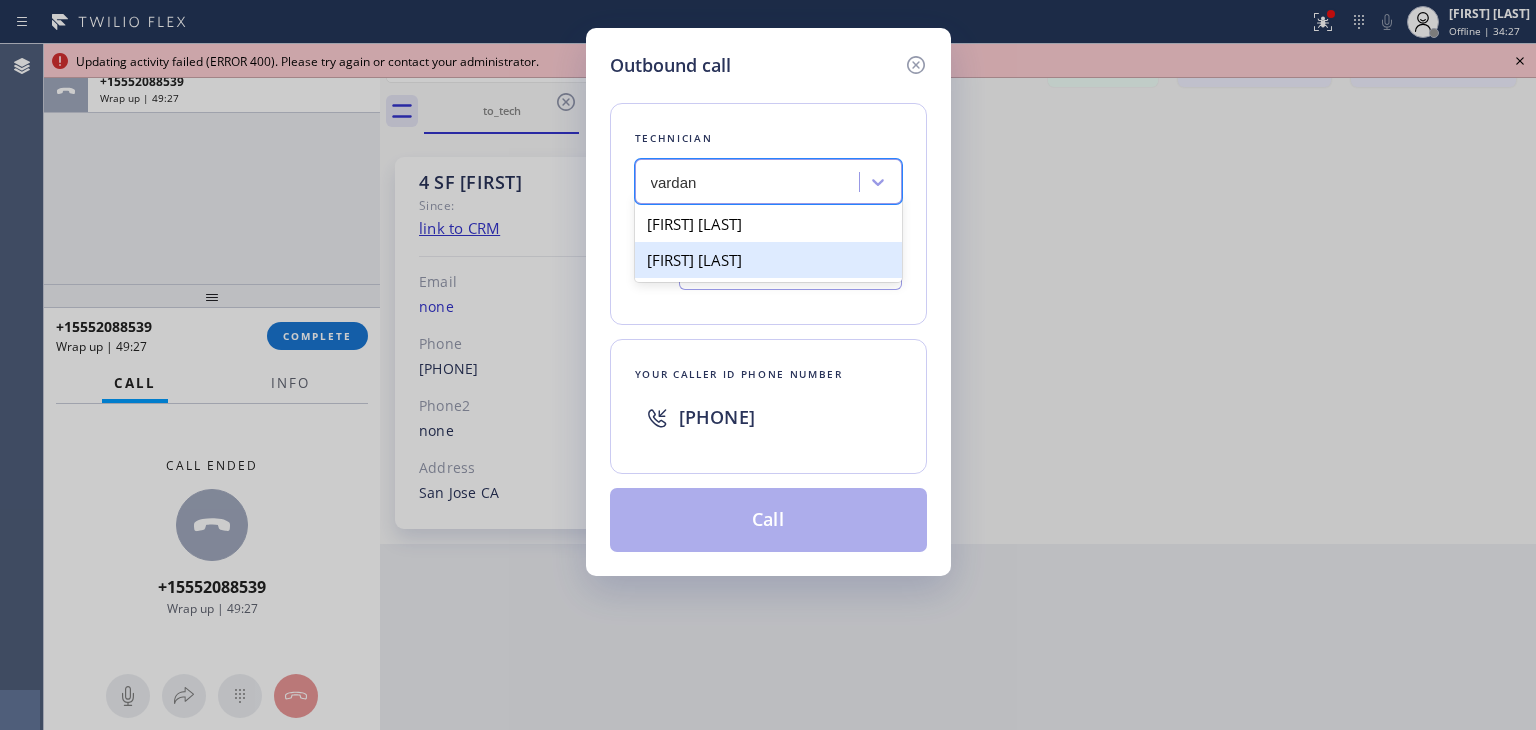 click on "Azat Vardanyan" at bounding box center [768, 260] 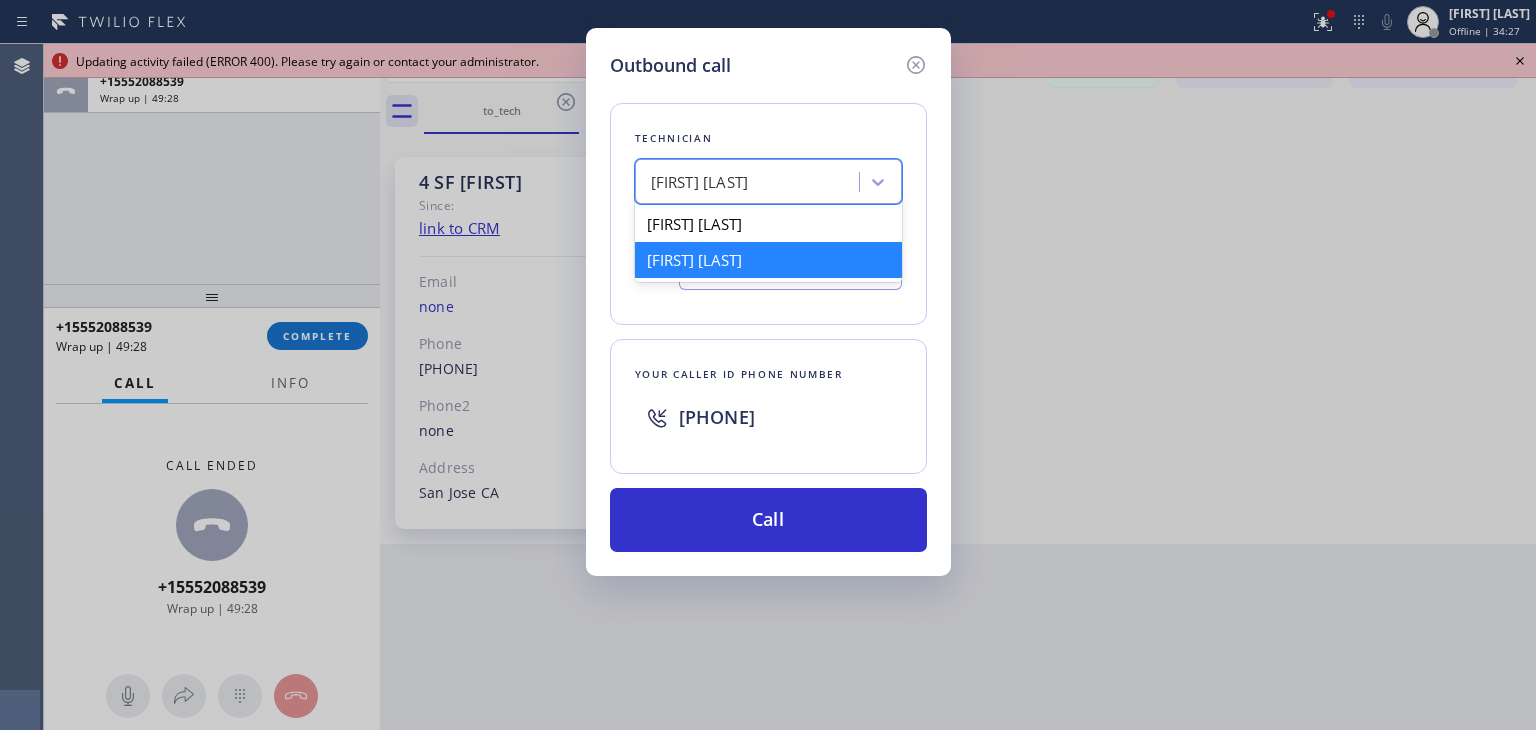 click on "Azat Vardanyan" at bounding box center (750, 182) 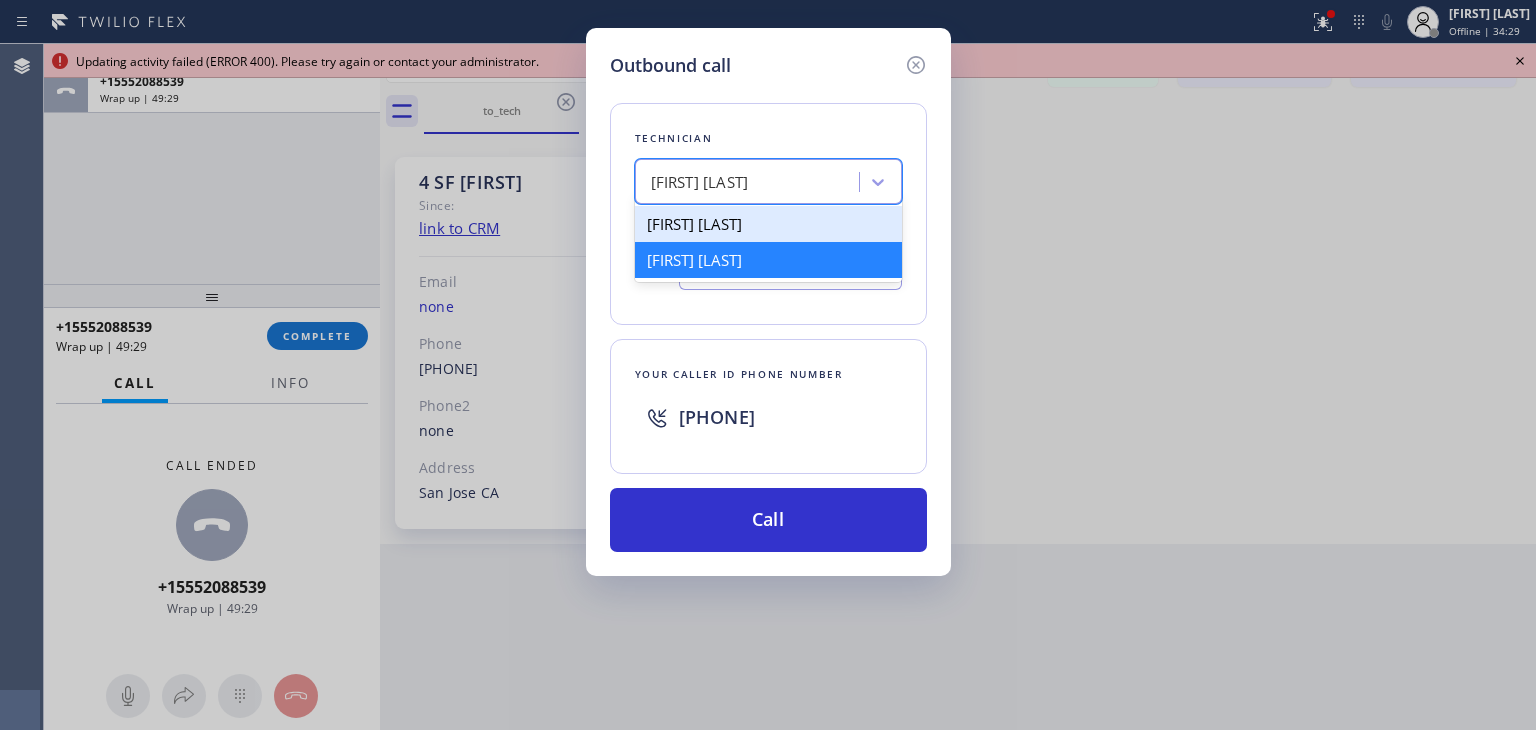 click on "Vardan Poghosyan" at bounding box center [768, 224] 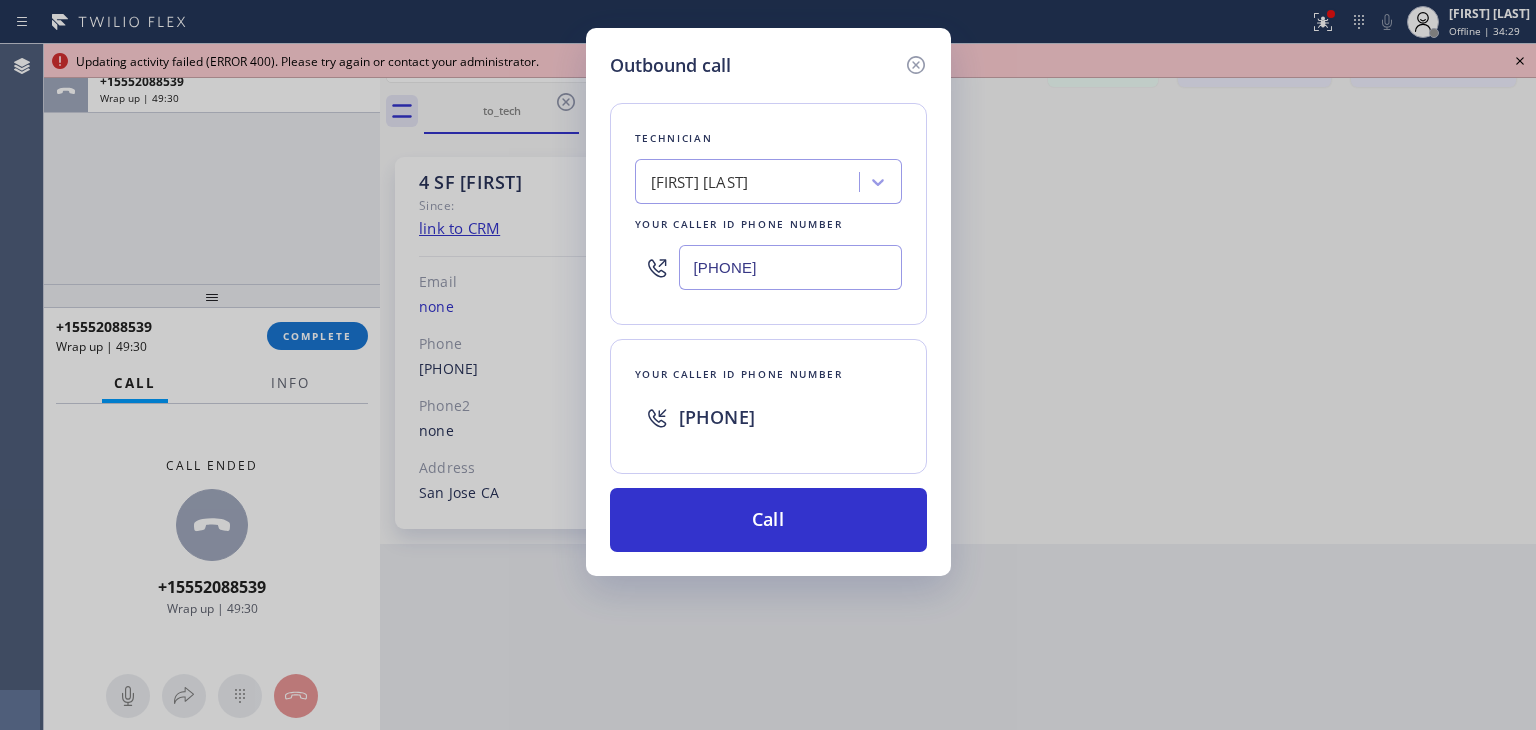 click on "Technician Vardan Poghosyan Your caller id phone number (818) 213-5540 Your caller id phone number +12135102748 Call" at bounding box center (768, 315) 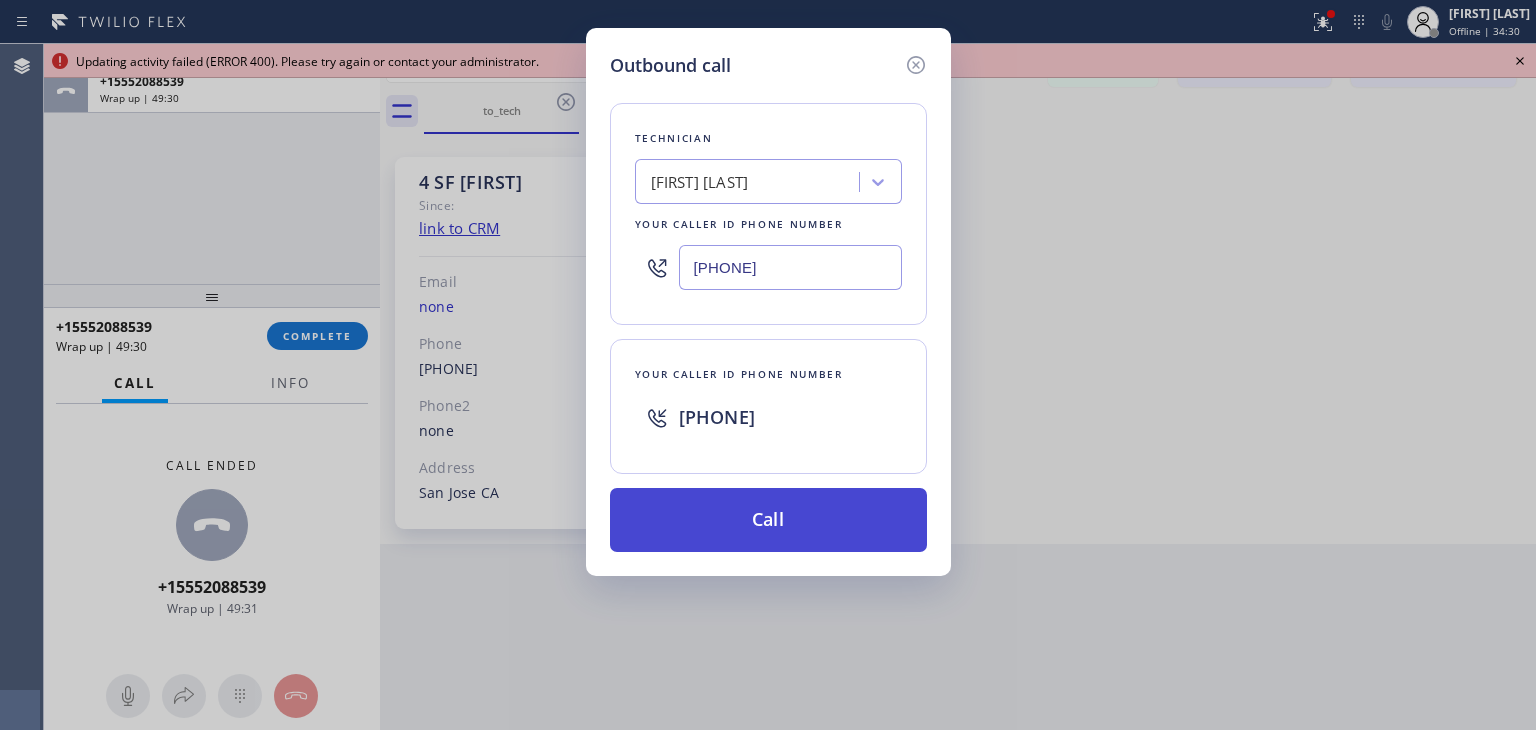 click on "Call" at bounding box center [768, 520] 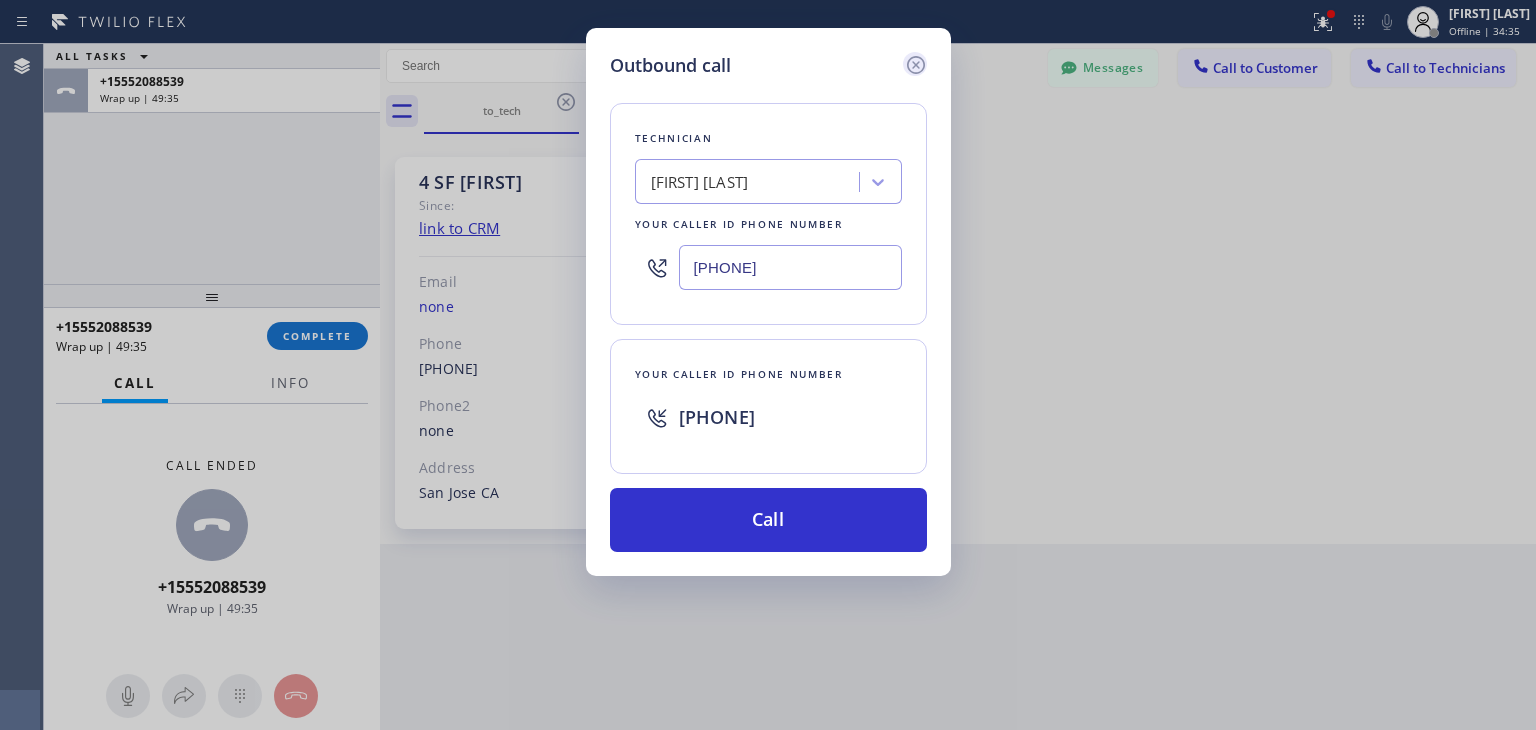 drag, startPoint x: 937, startPoint y: 69, endPoint x: 918, endPoint y: 68, distance: 19.026299 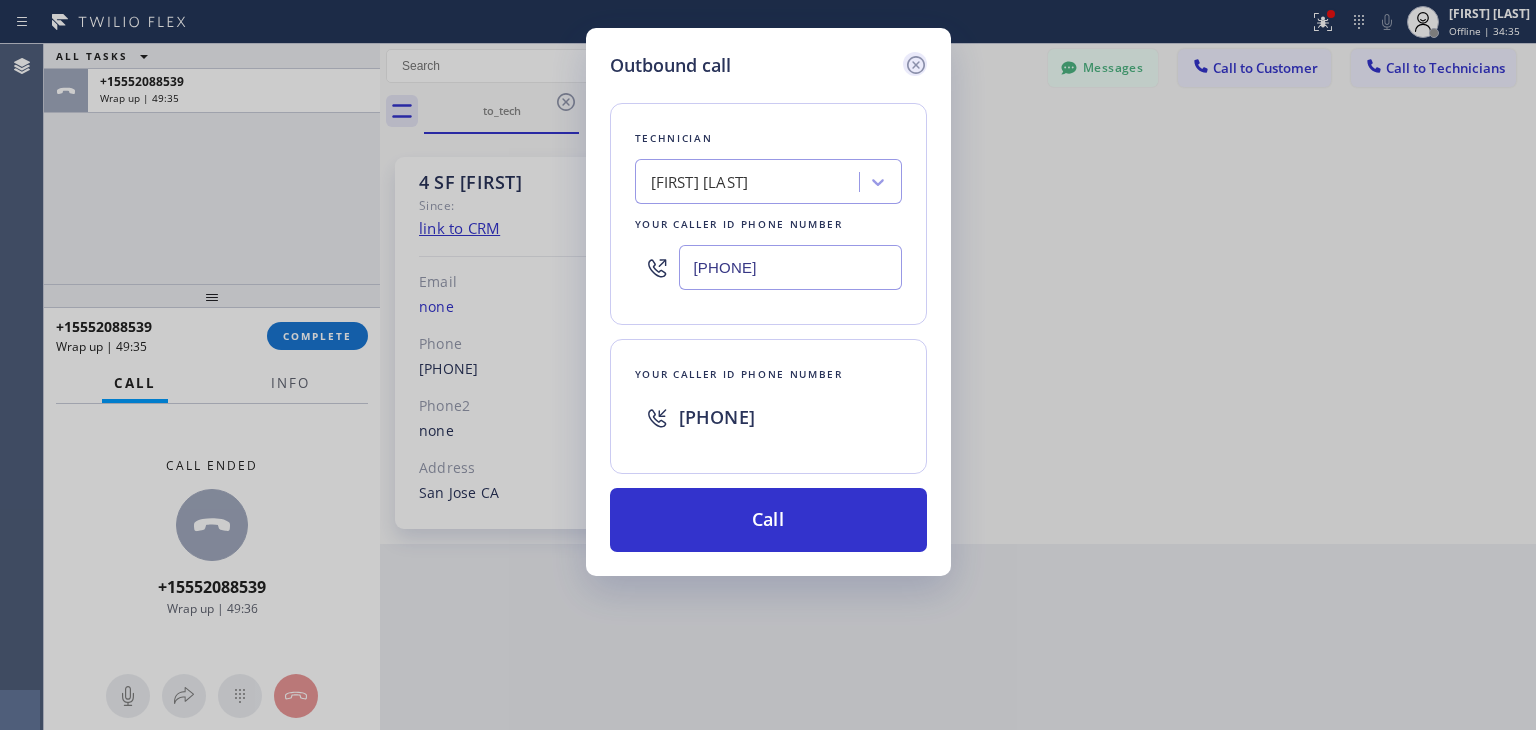 click 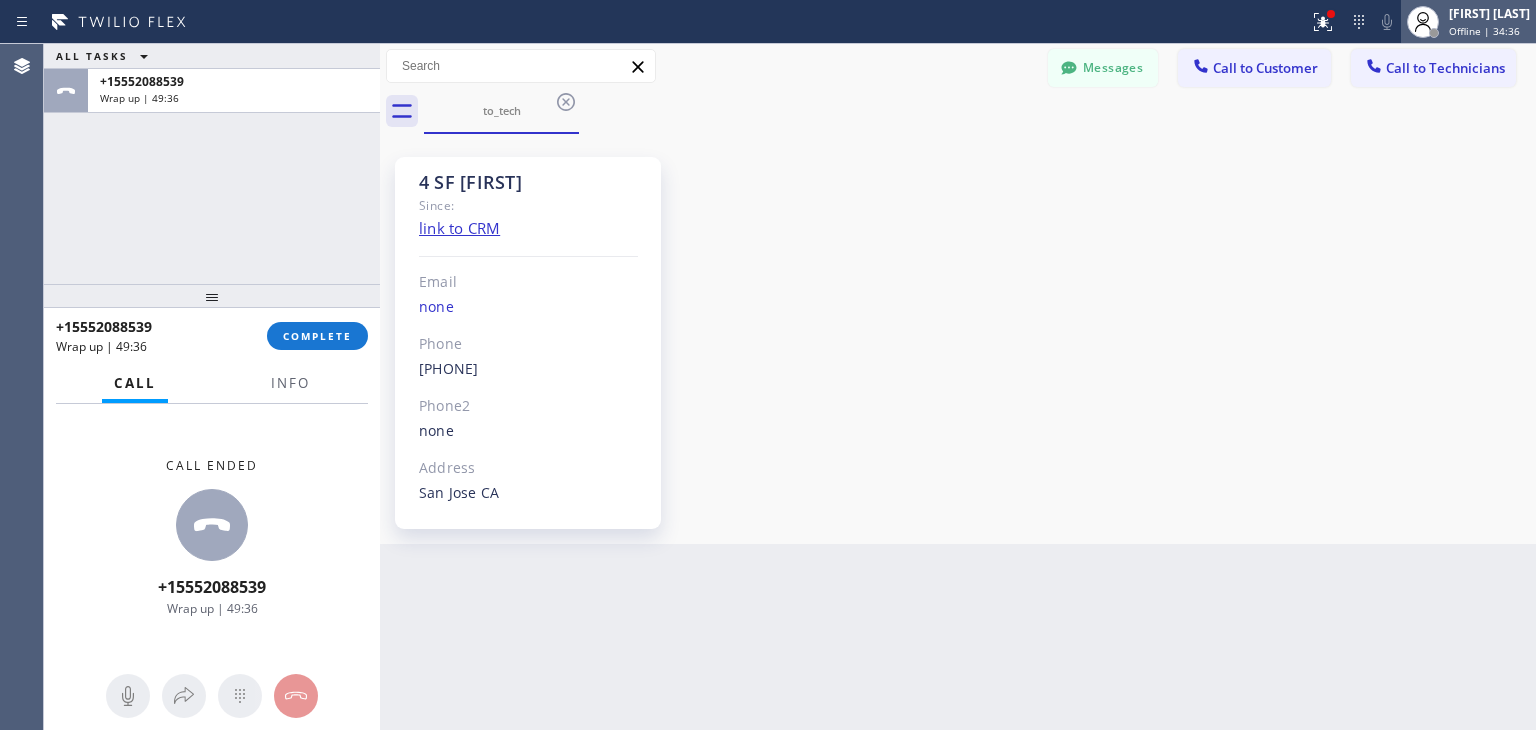 drag, startPoint x: 1368, startPoint y: 24, endPoint x: 1445, endPoint y: 31, distance: 77.31753 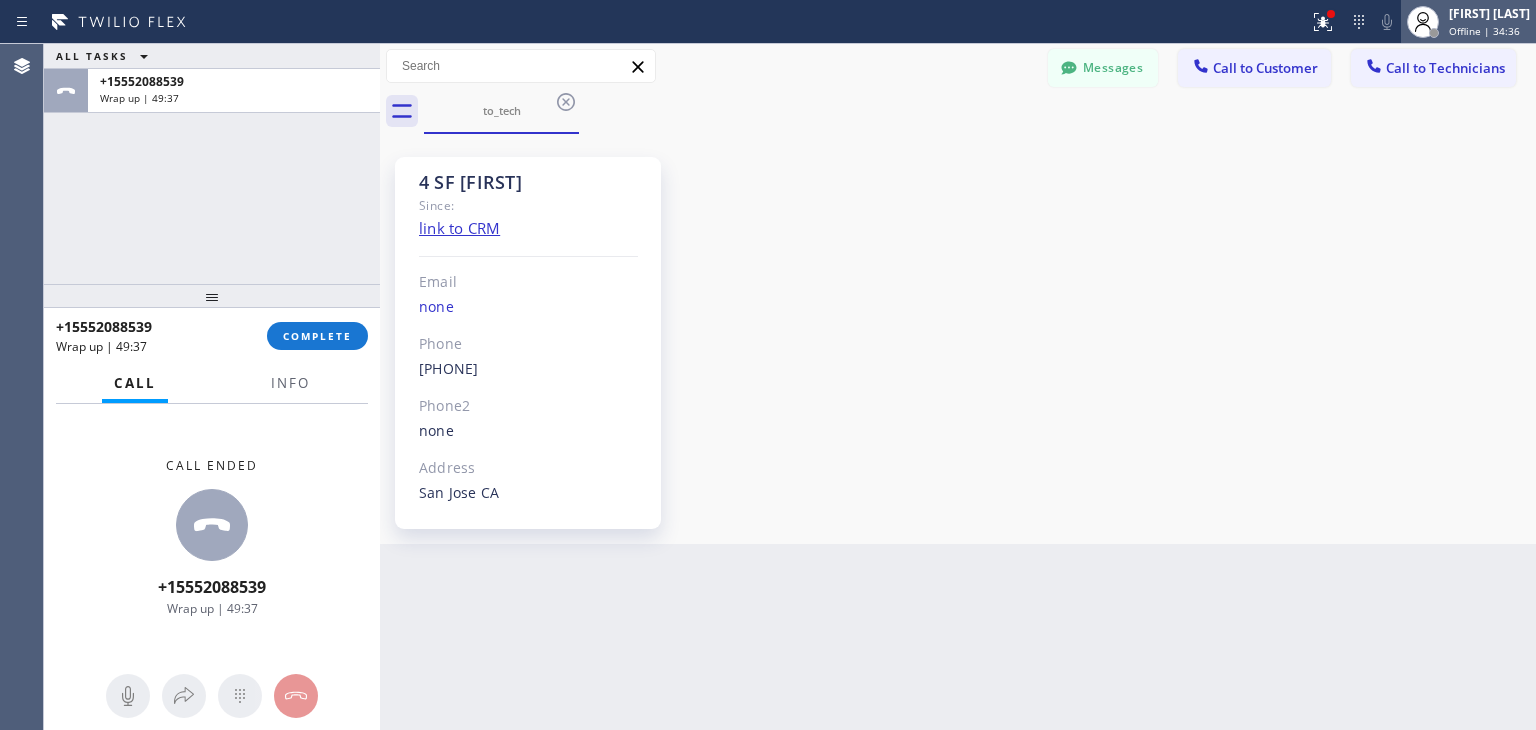 click at bounding box center (1423, 22) 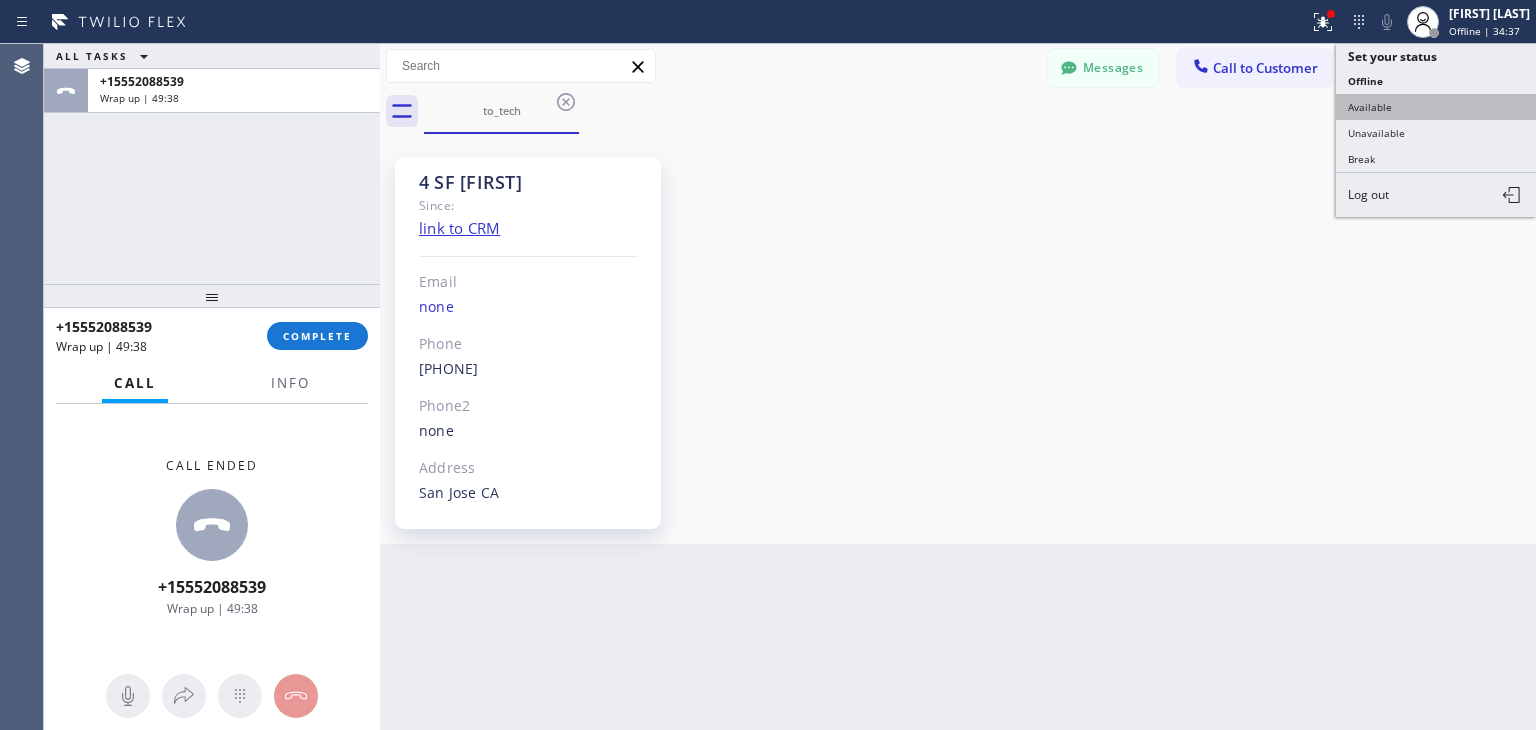 click on "Available" at bounding box center (1436, 107) 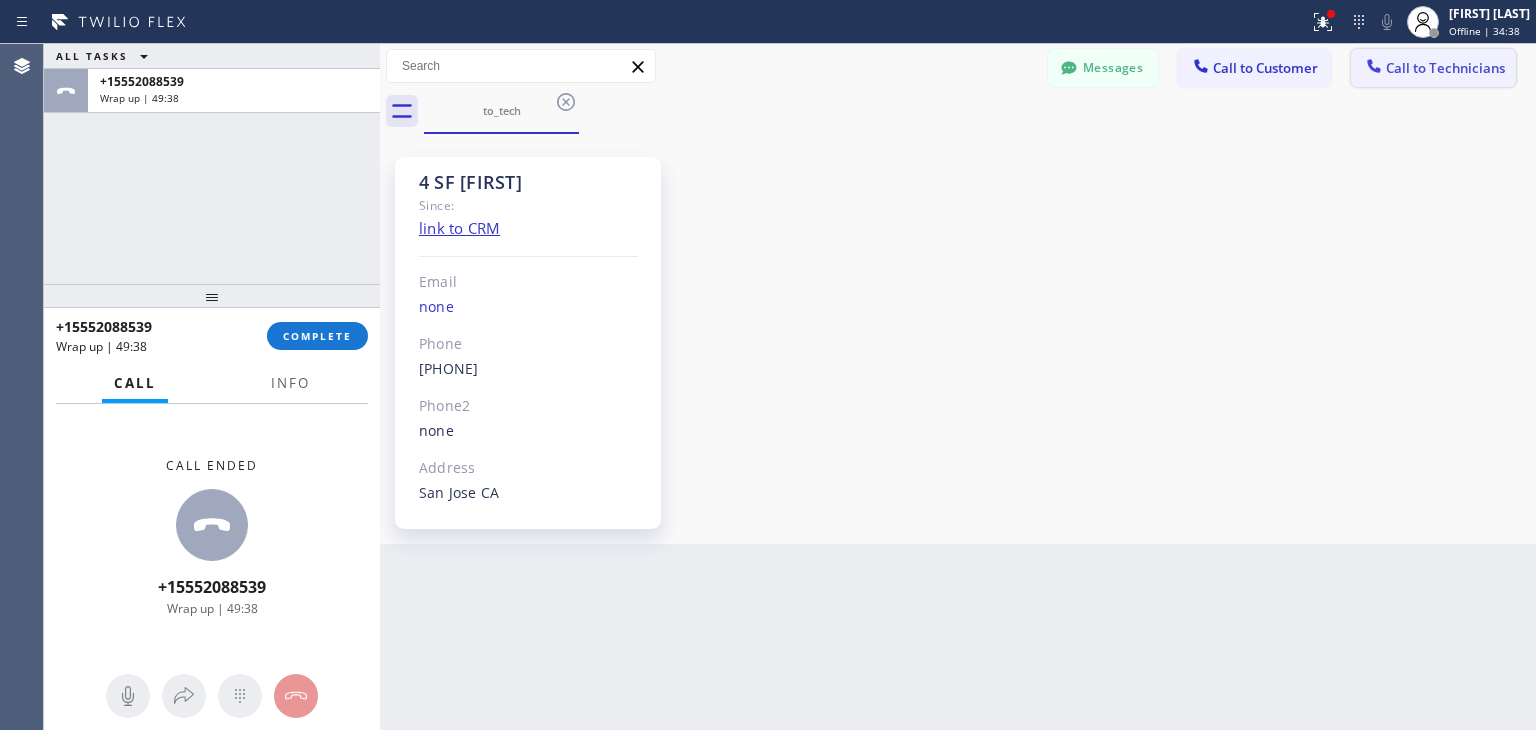 click on "Call to Technicians" at bounding box center (1433, 68) 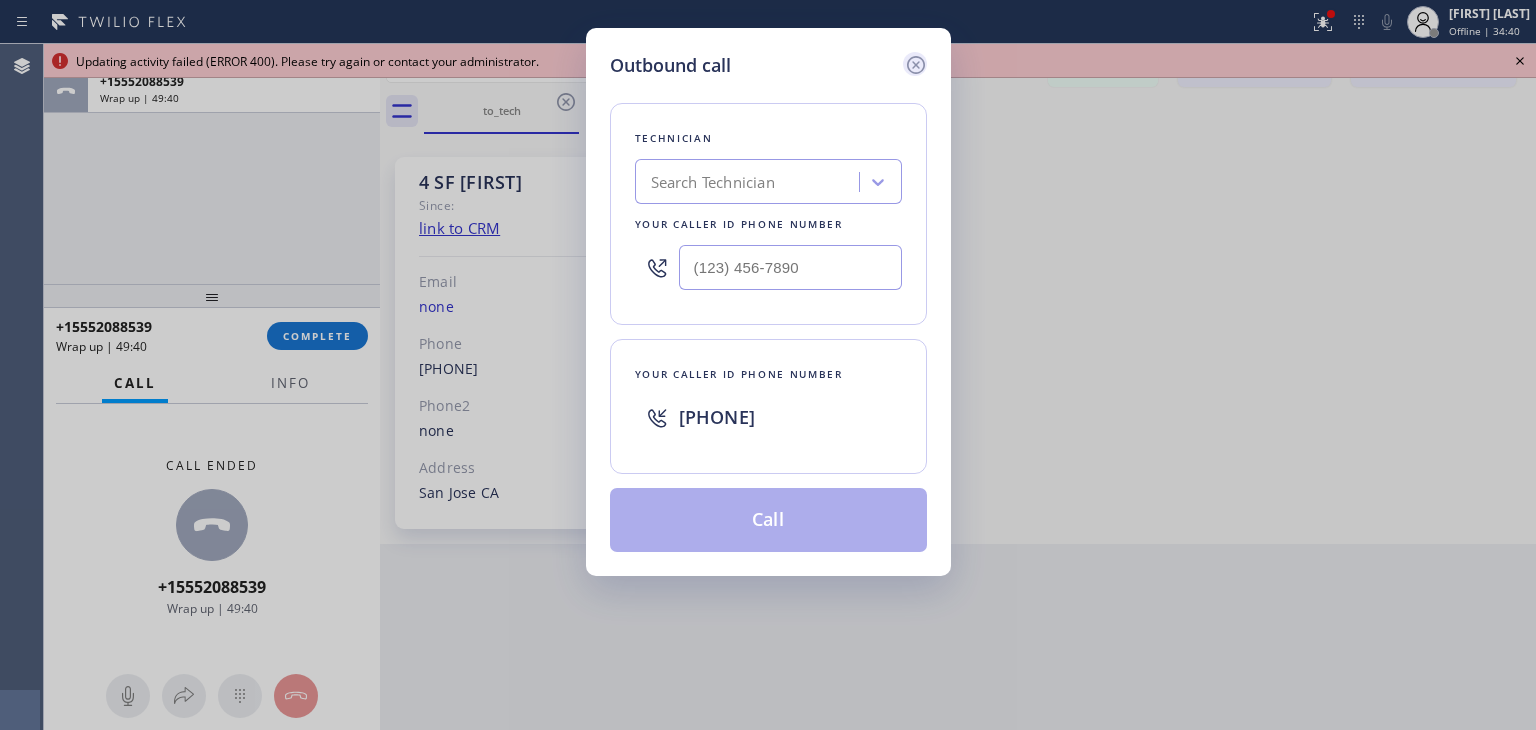 click 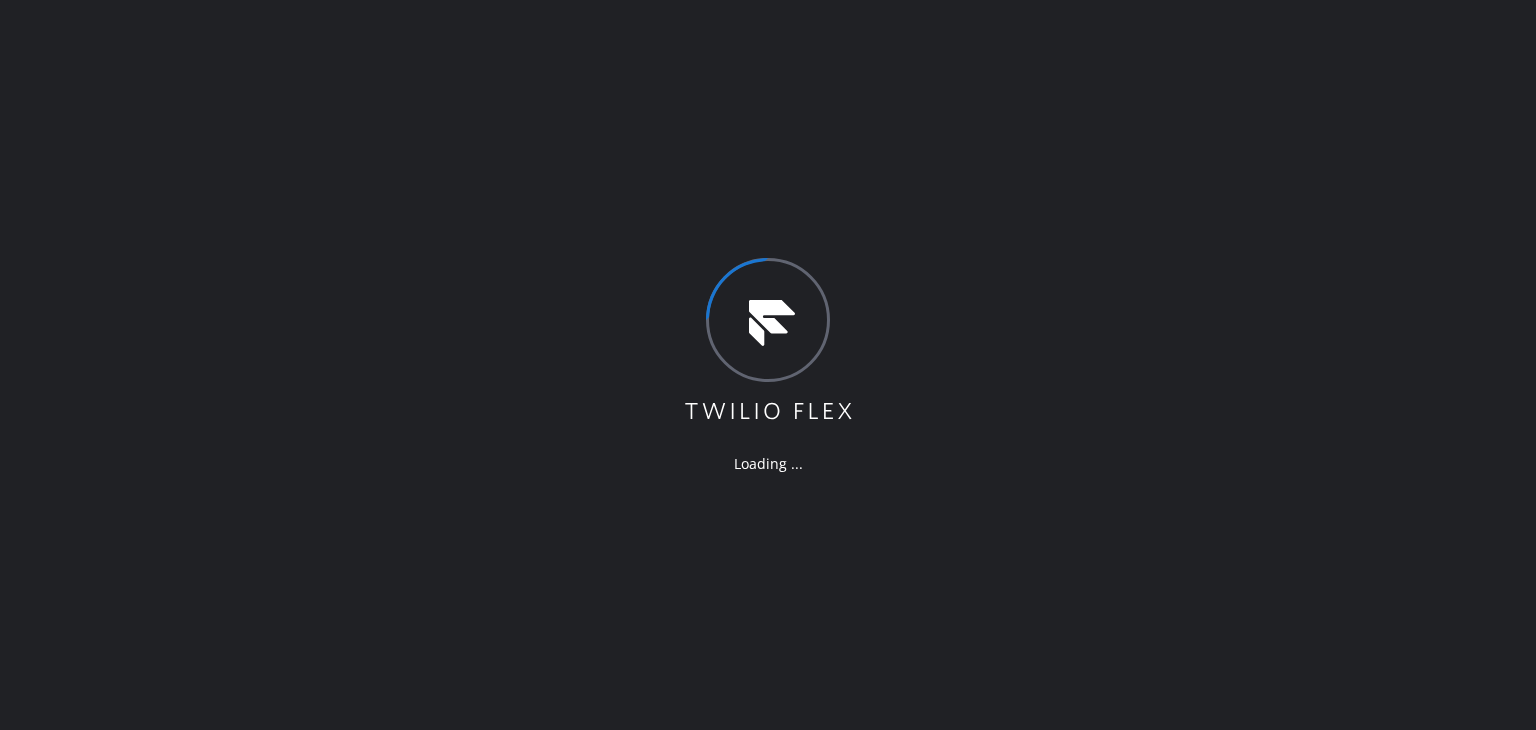 scroll, scrollTop: 0, scrollLeft: 0, axis: both 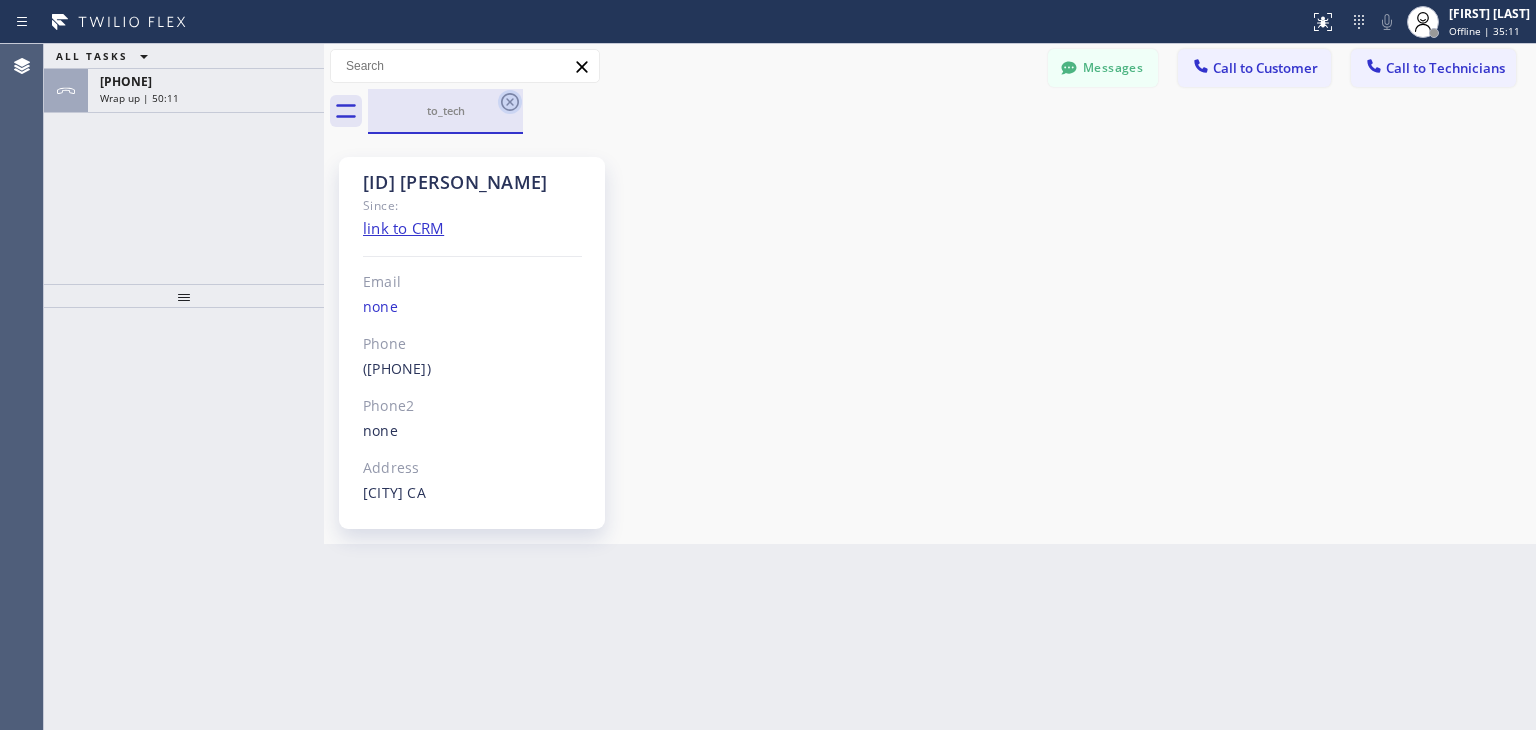 click 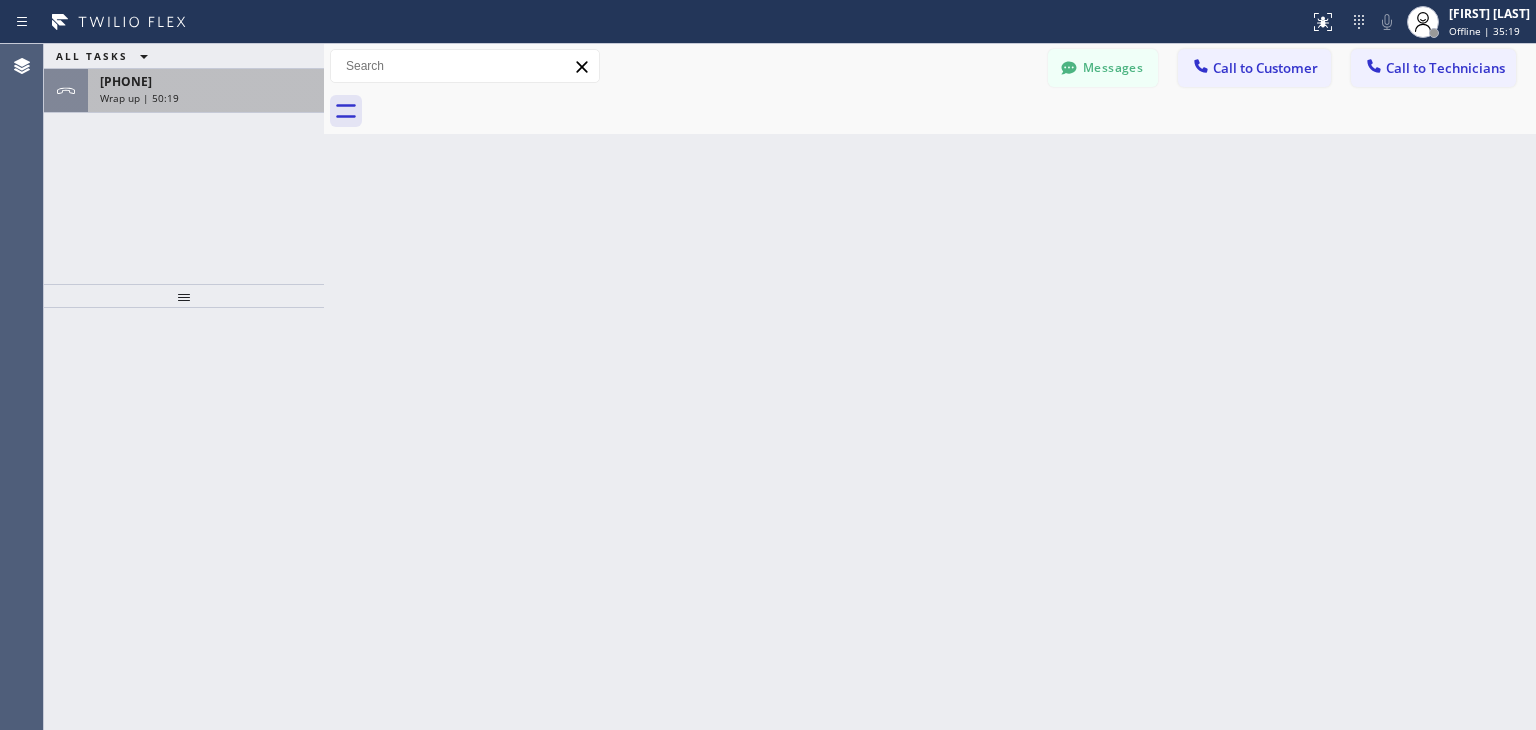 click on "+16692088539" at bounding box center [126, 81] 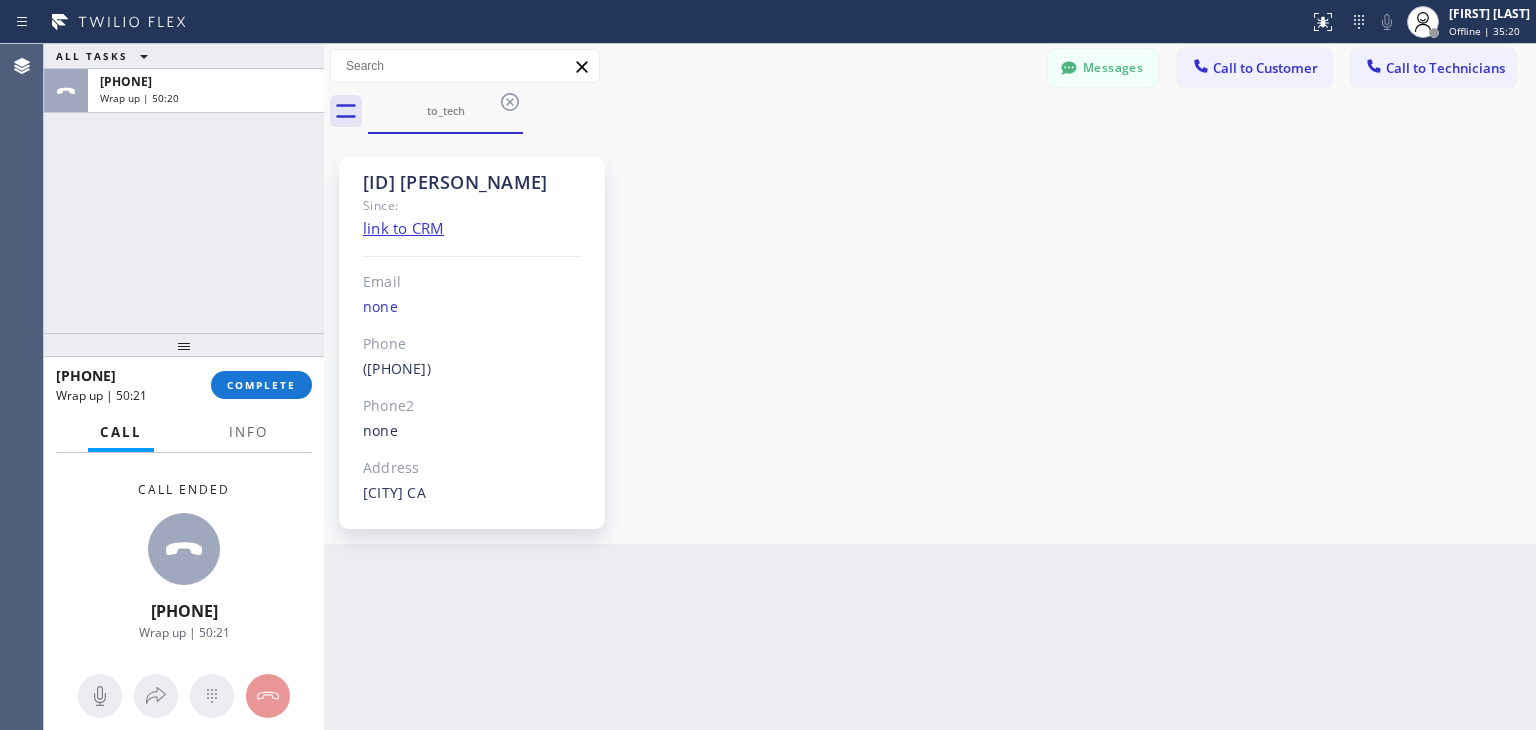 drag, startPoint x: 285, startPoint y: 311, endPoint x: 282, endPoint y: 360, distance: 49.09175 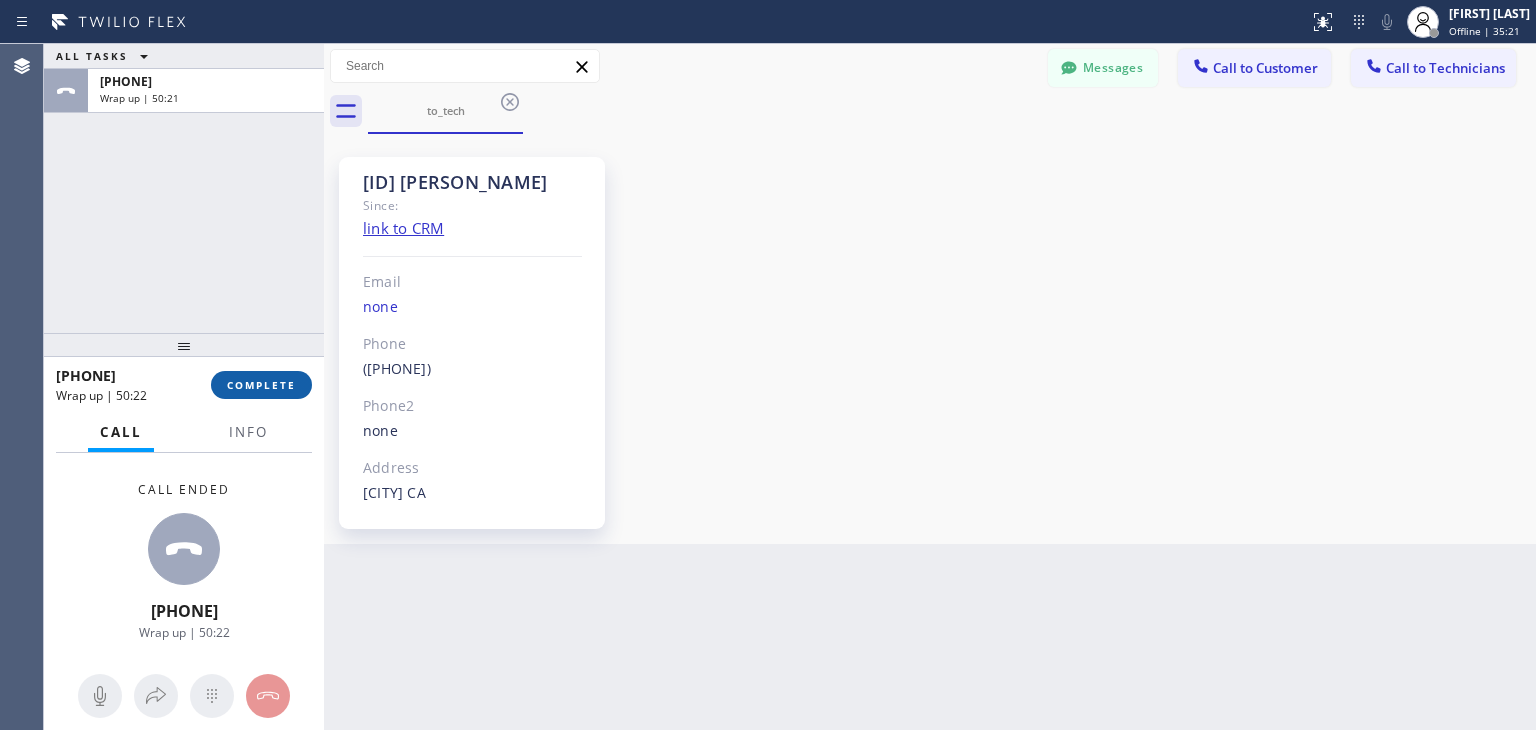 click on "COMPLETE" at bounding box center [261, 385] 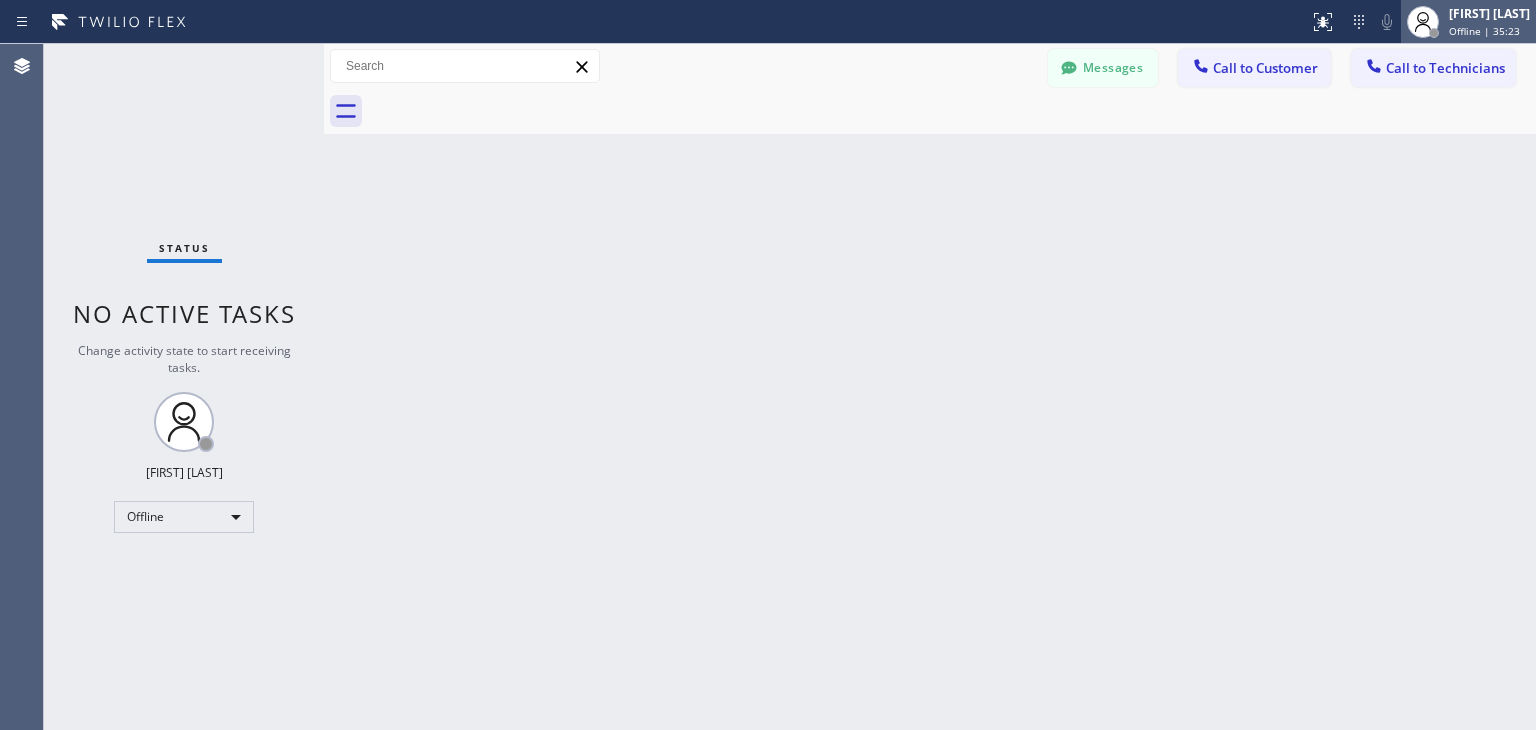 click on "[FIRST] [LAST]" at bounding box center (1489, 13) 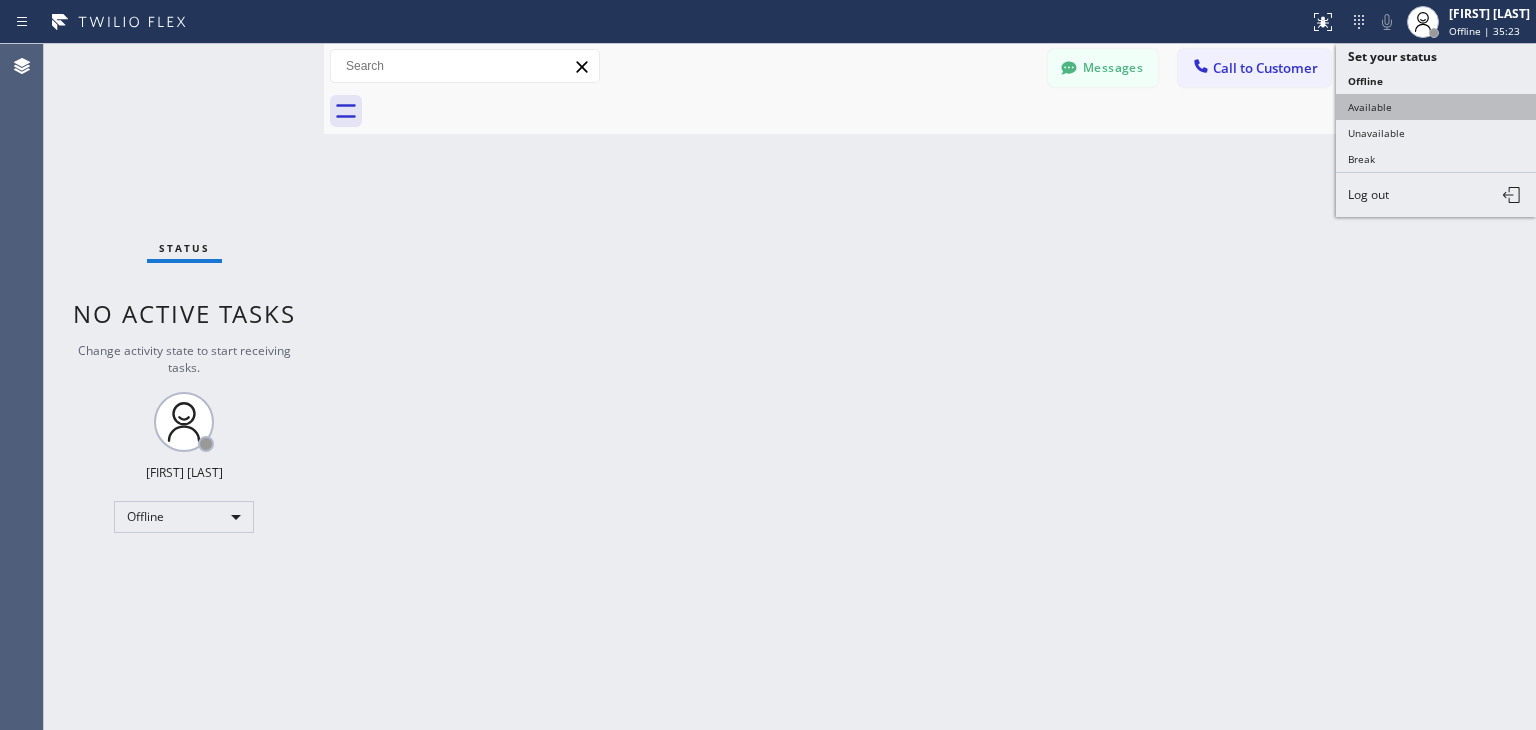 click on "Available" at bounding box center (1436, 107) 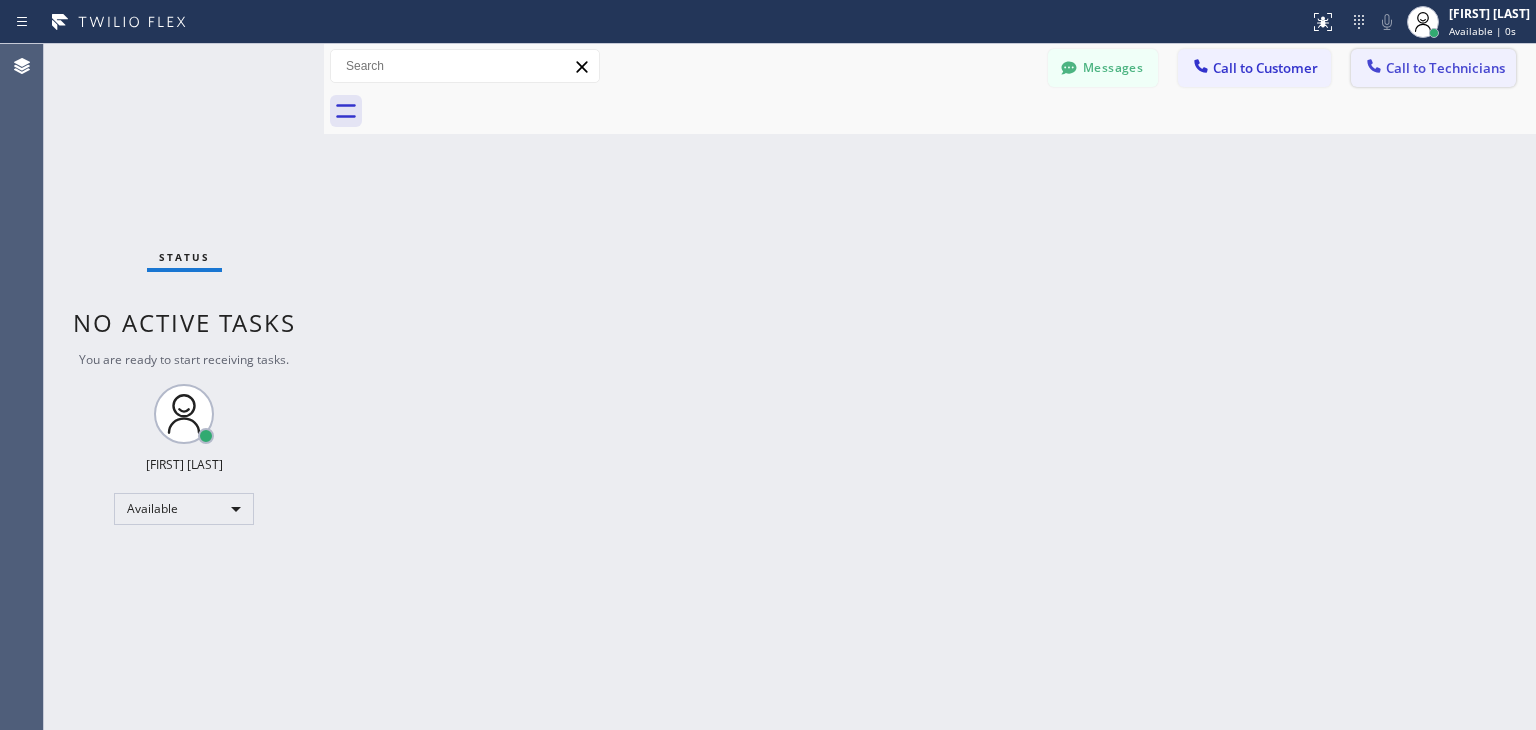 drag, startPoint x: 1460, startPoint y: 37, endPoint x: 1458, endPoint y: 62, distance: 25.079872 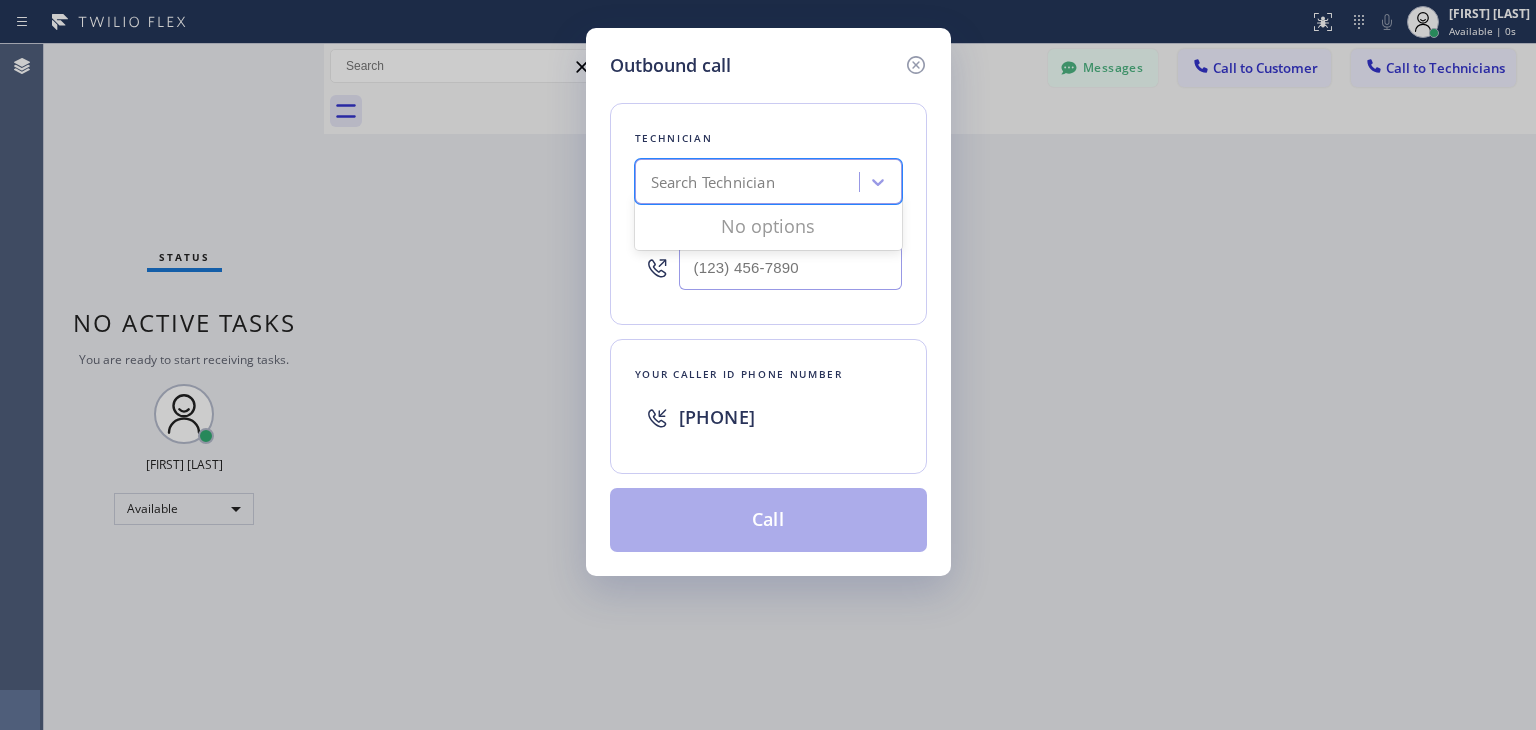 click on "Search Technician" at bounding box center (750, 182) 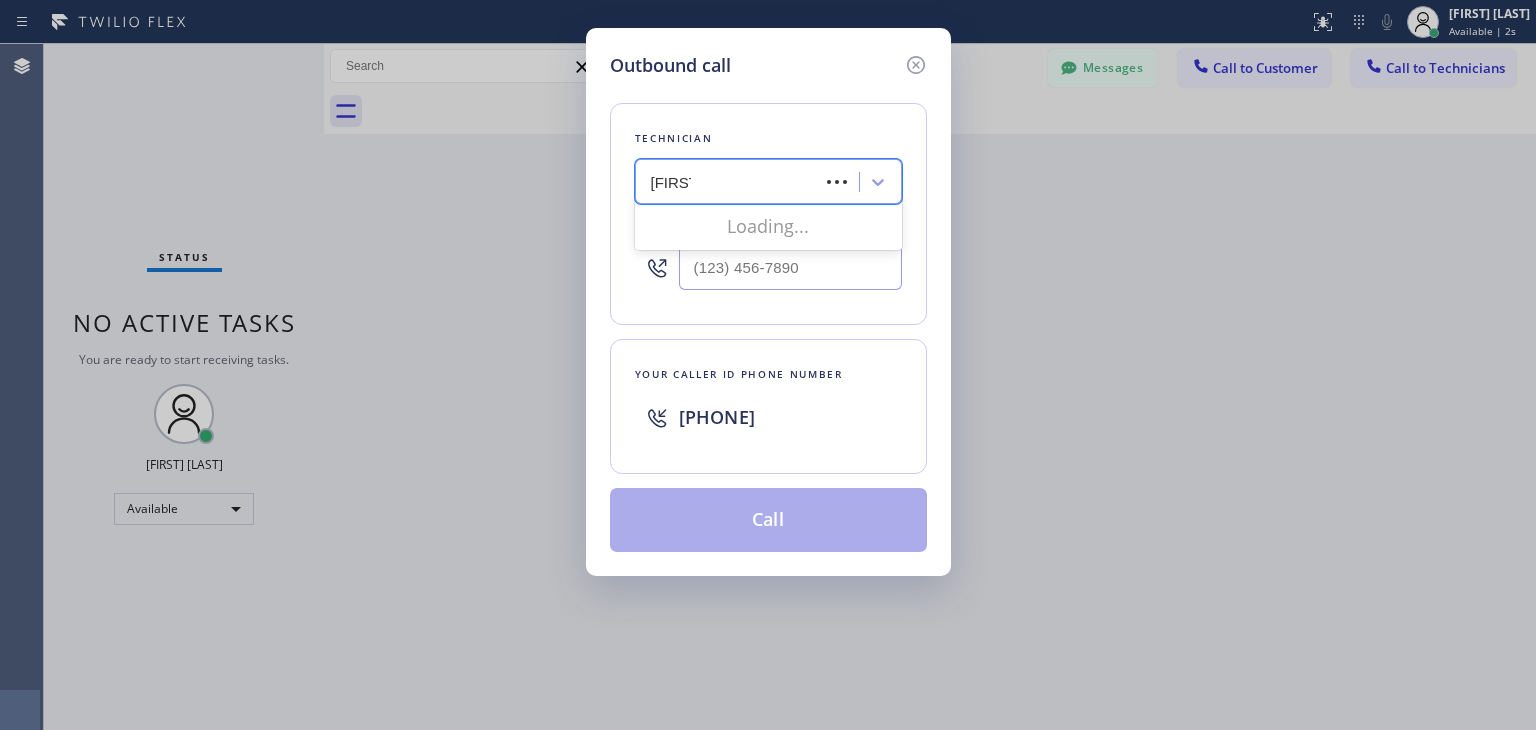 type on "vardan" 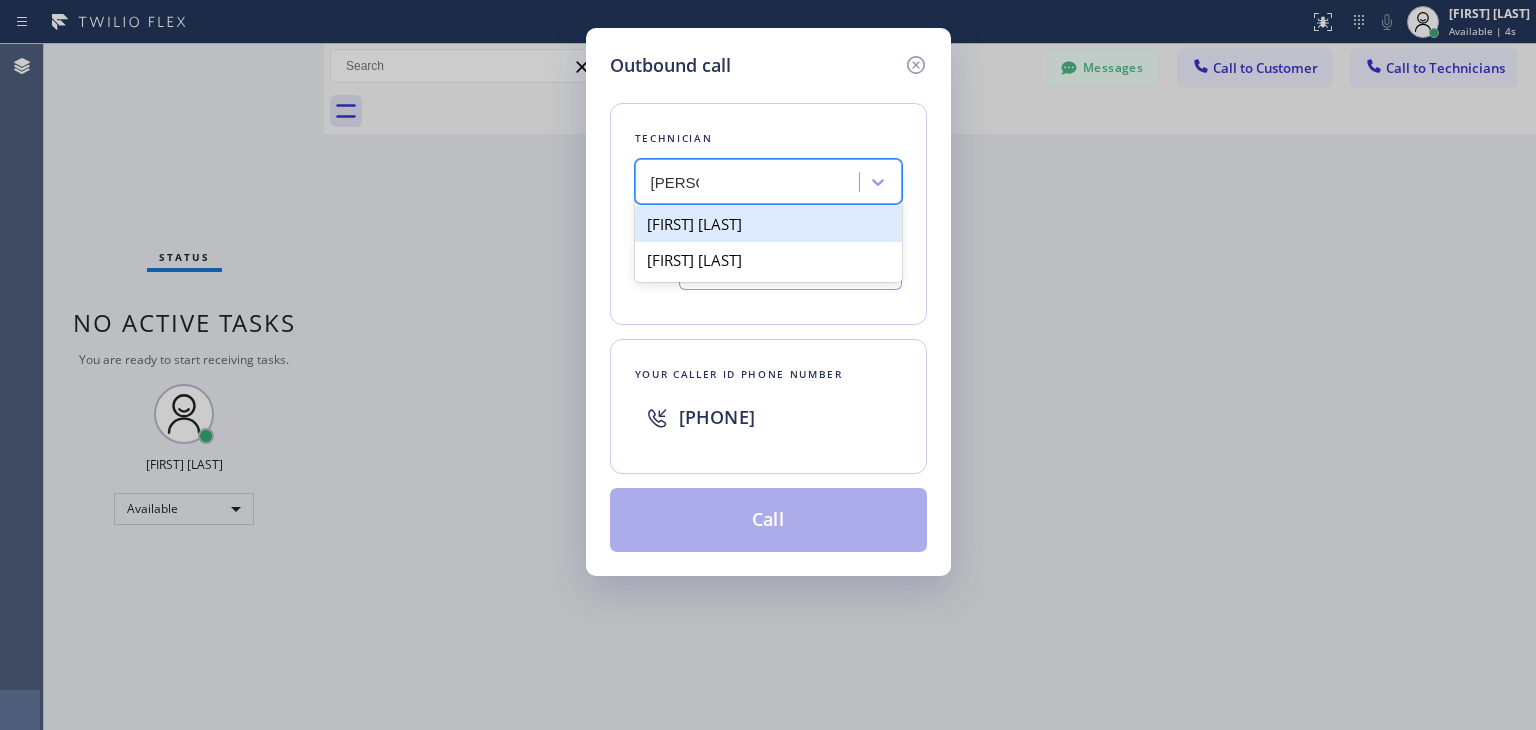 click on "[FIRST] [LAST]" at bounding box center (768, 224) 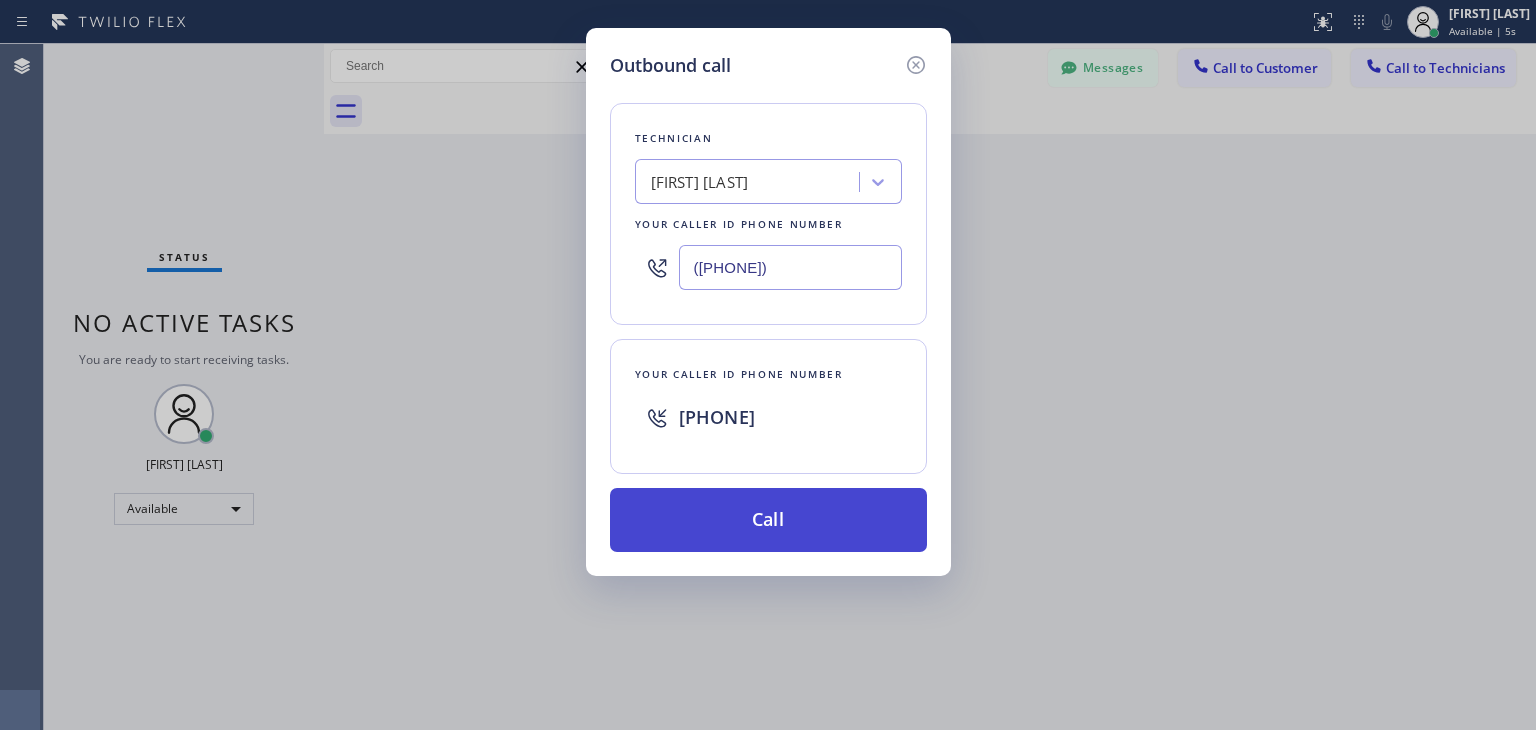 click on "Call" at bounding box center (768, 520) 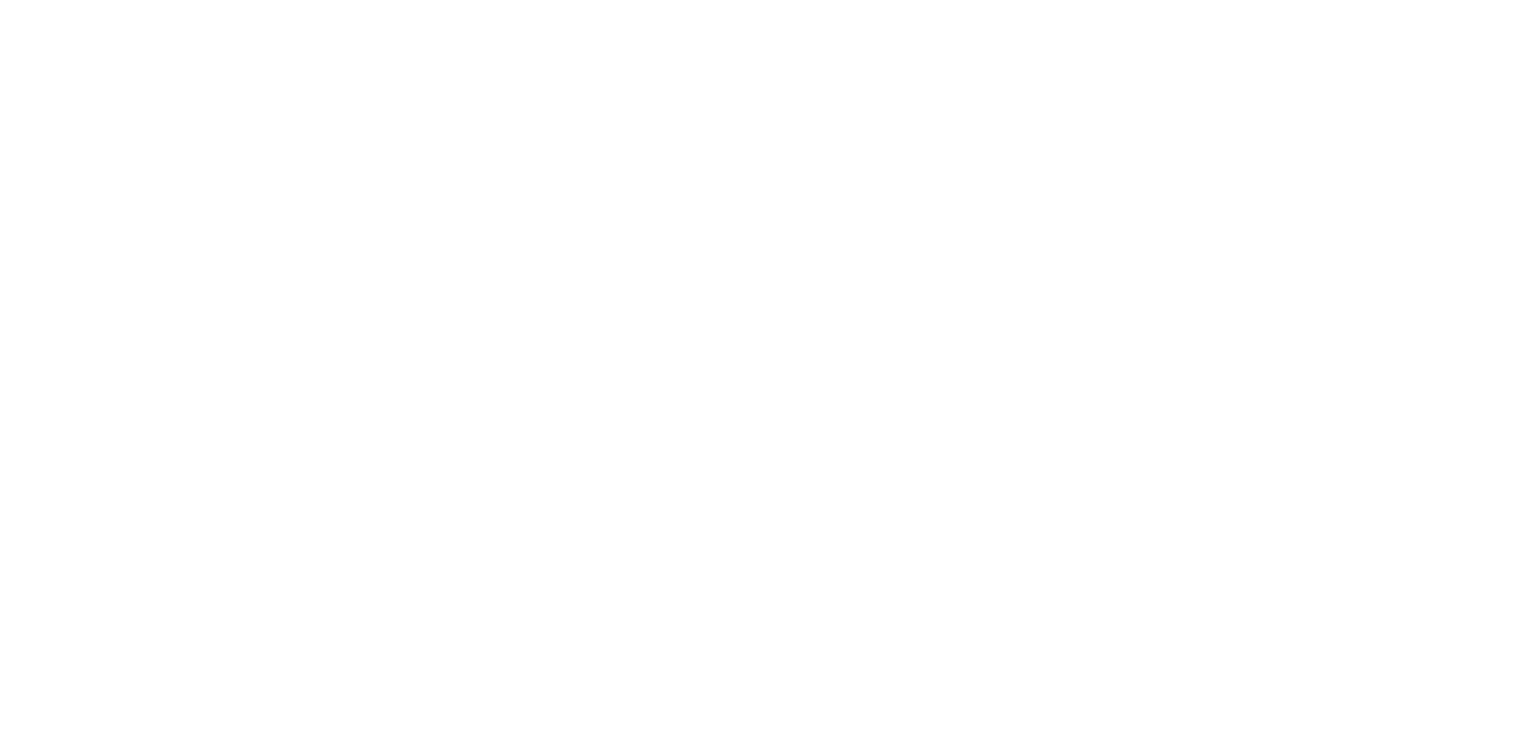 scroll, scrollTop: 0, scrollLeft: 0, axis: both 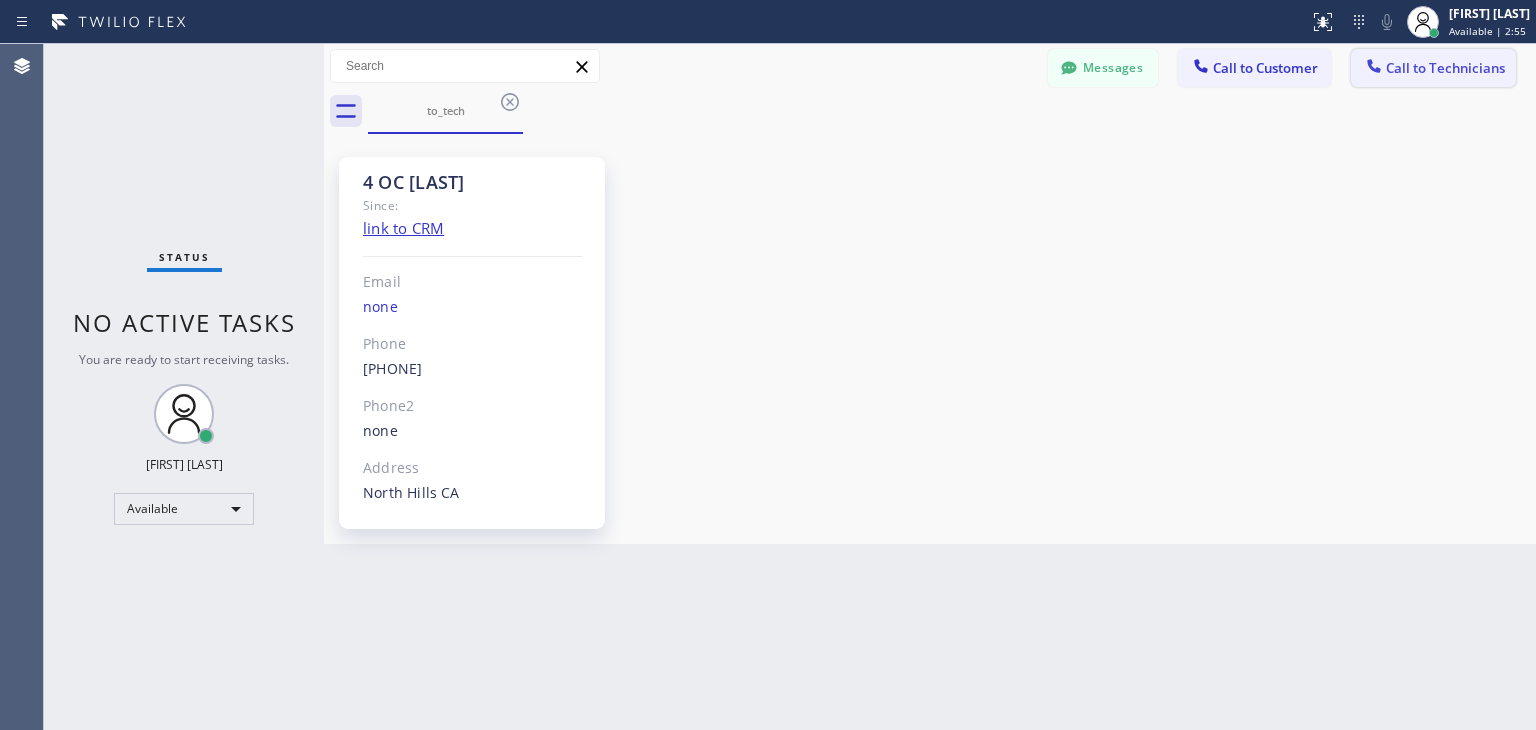 click on "Call to Technicians" at bounding box center [1445, 68] 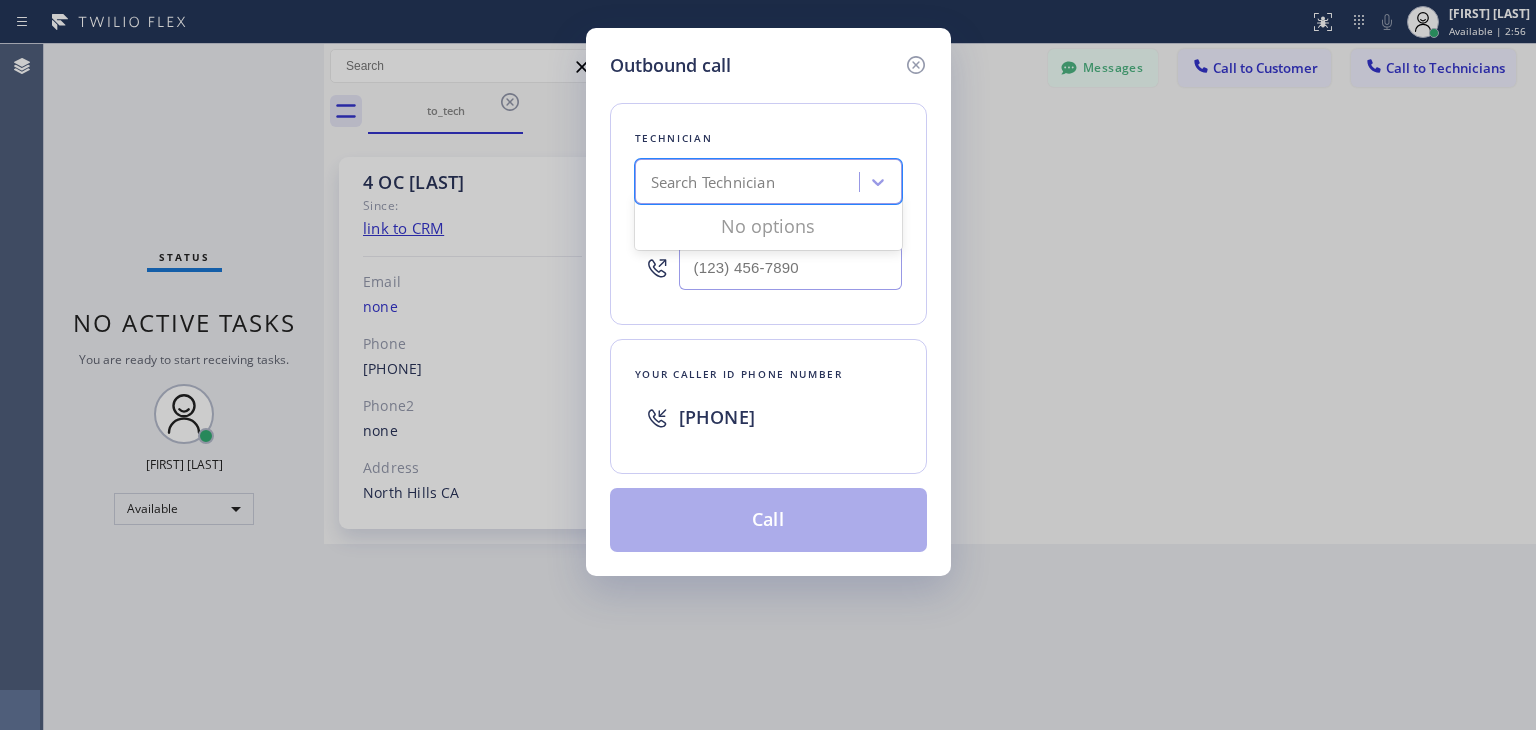 click on "Search Technician" at bounding box center (750, 182) 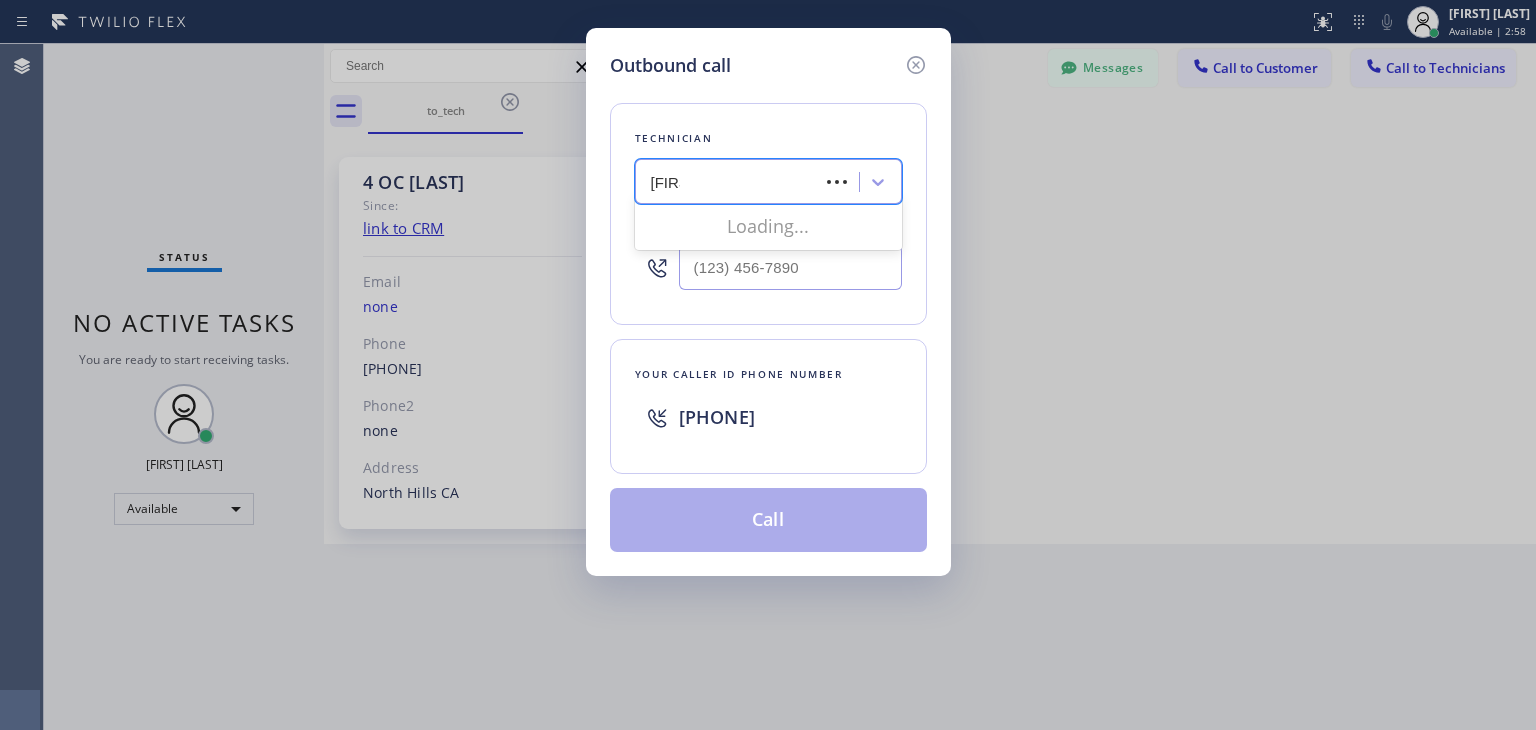 type on "kevin" 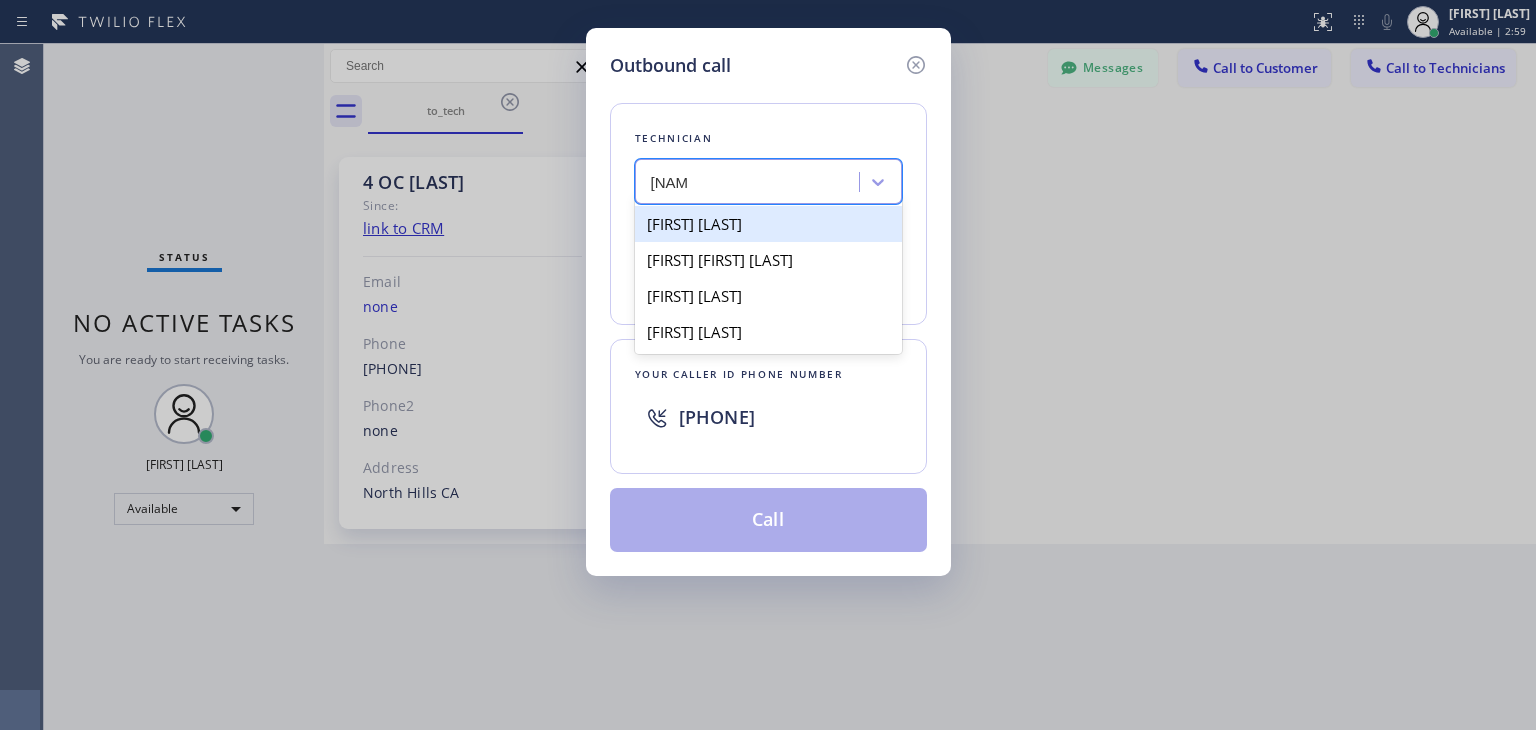 click on "[FIRST] [LAST]" at bounding box center (768, 224) 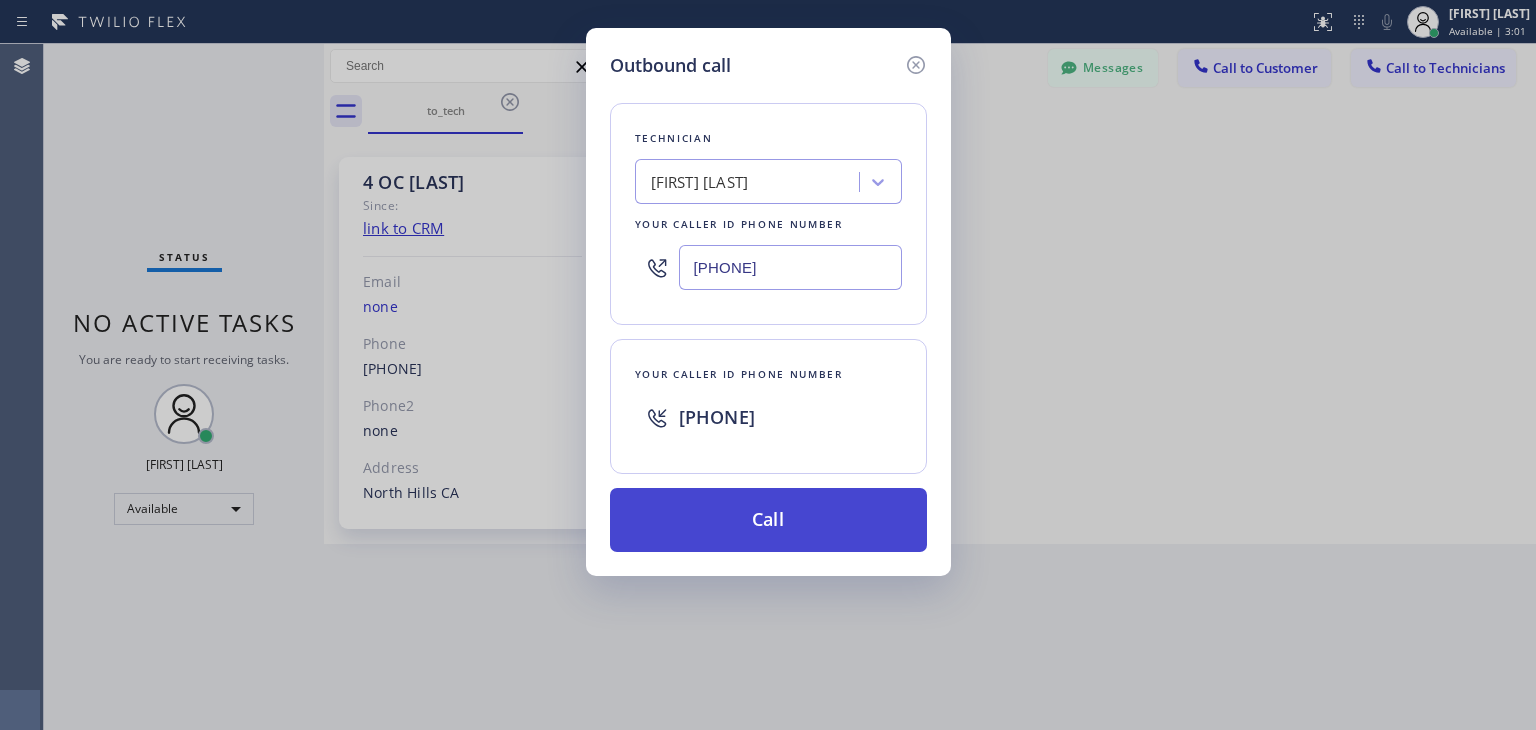 click on "Call" at bounding box center [768, 520] 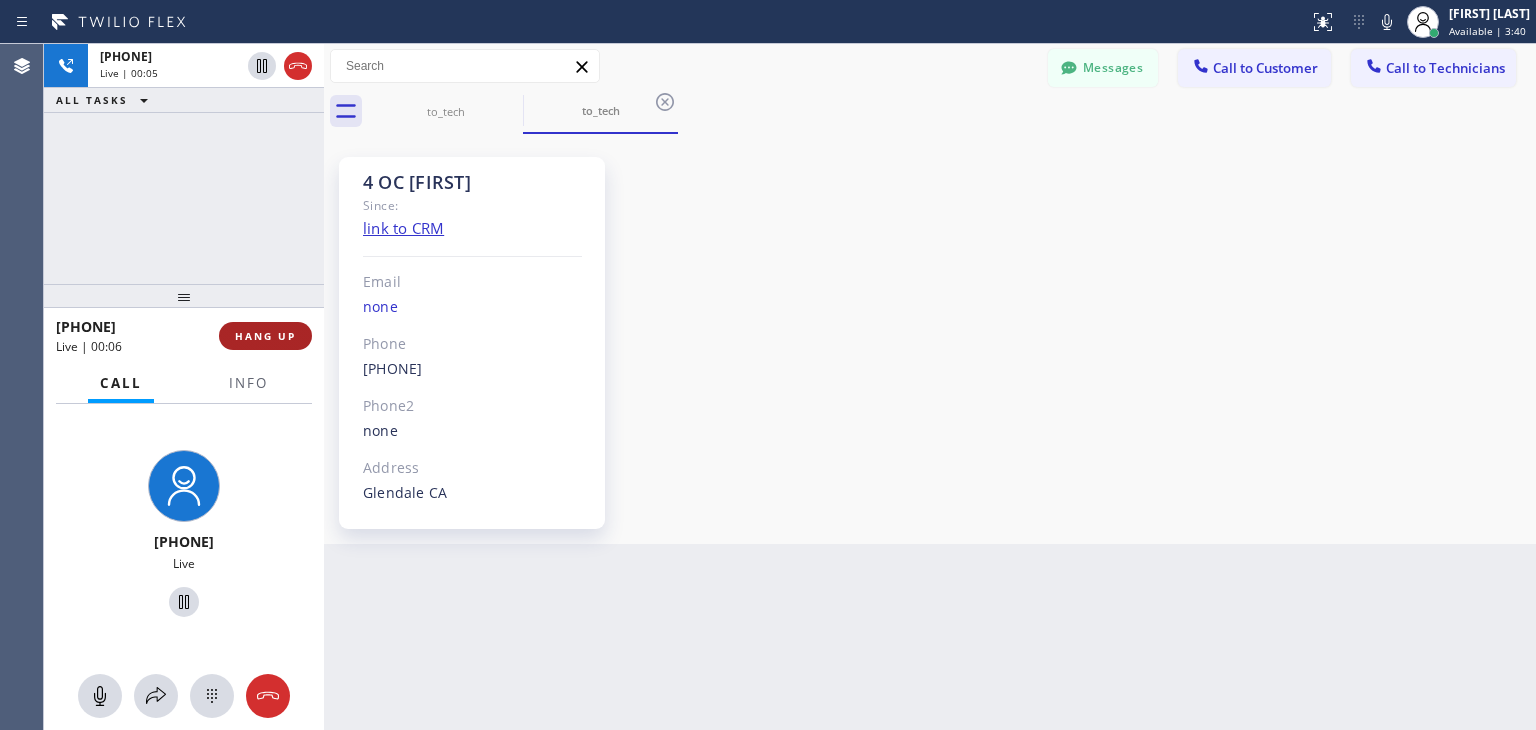 click on "HANG UP" at bounding box center (265, 336) 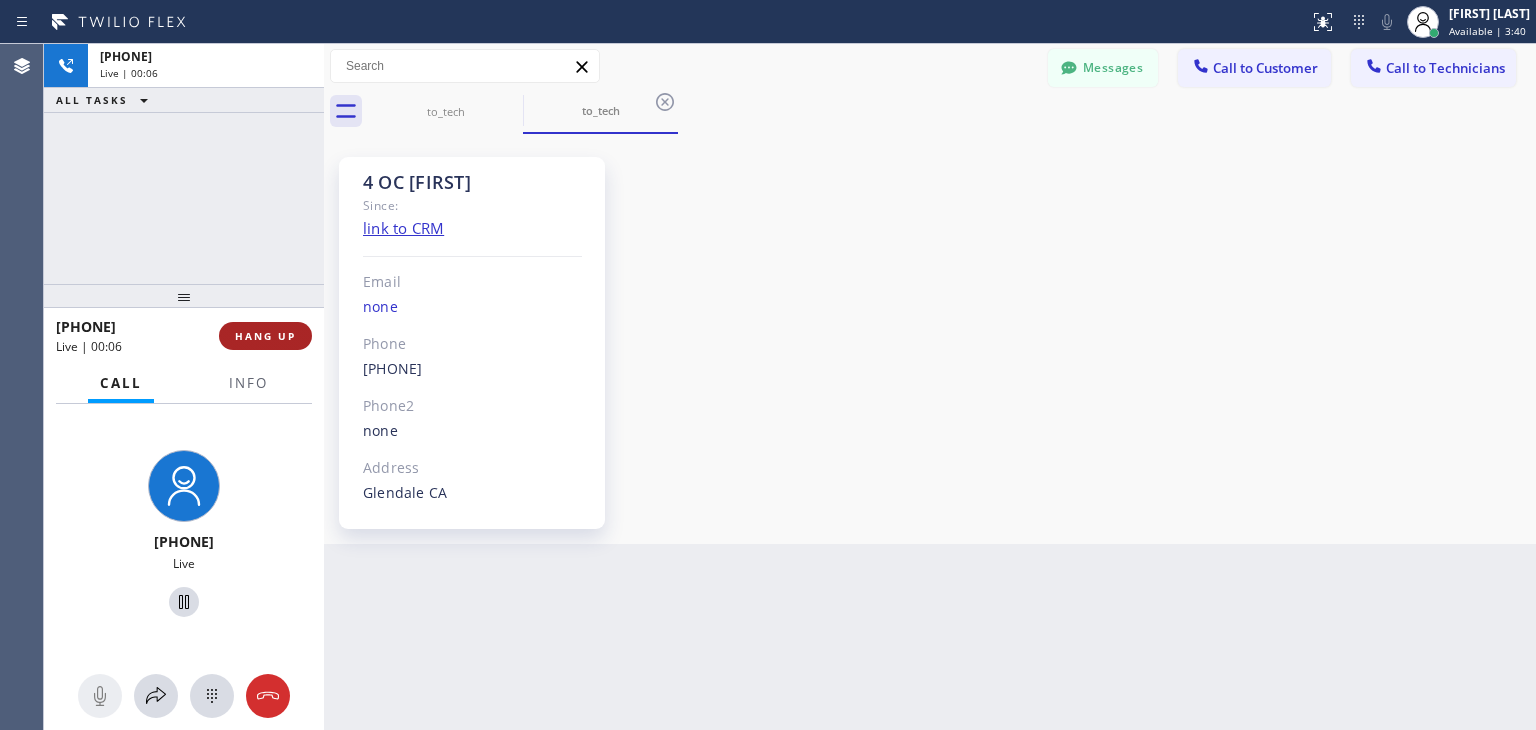 click on "HANG UP" at bounding box center (265, 336) 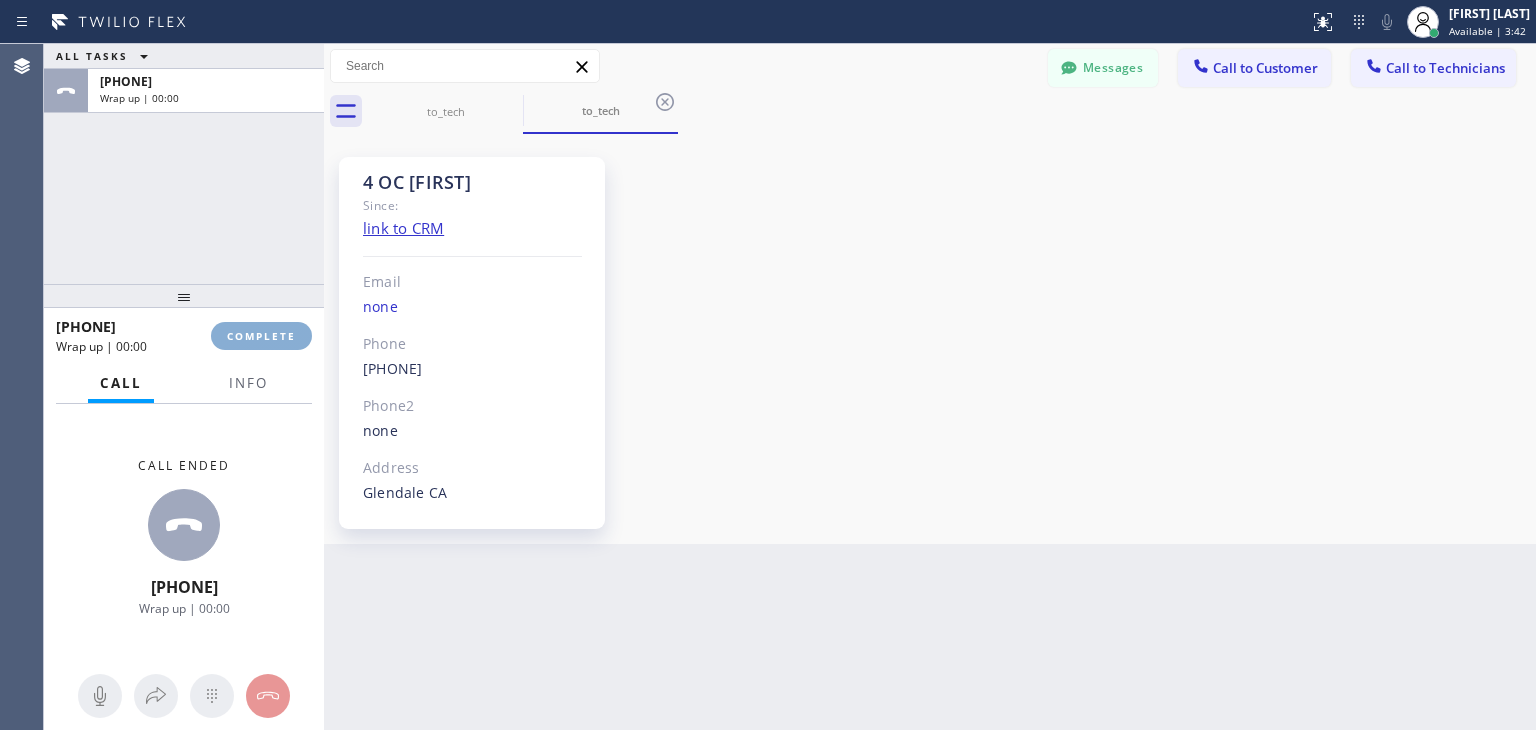 click on "COMPLETE" at bounding box center [261, 336] 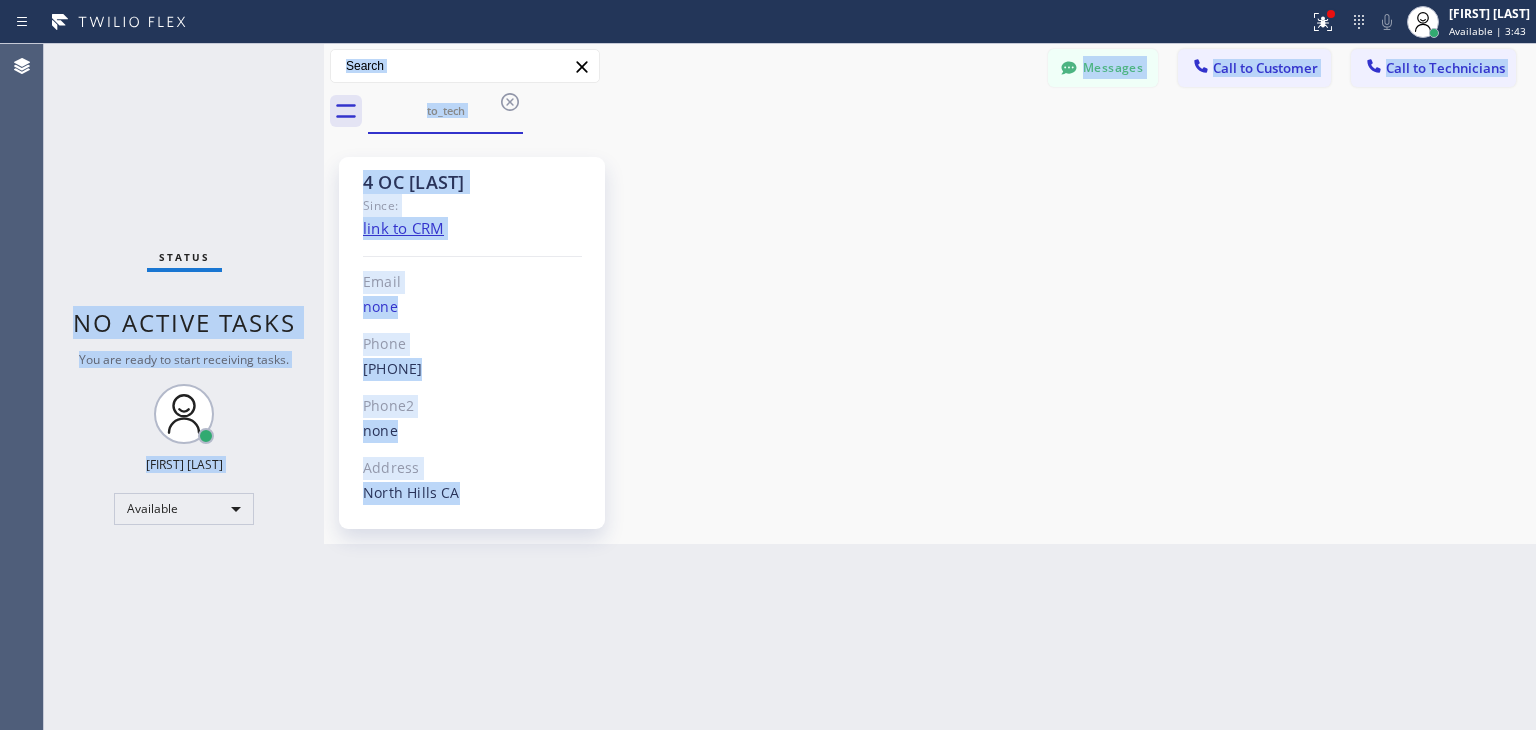 drag, startPoint x: 261, startPoint y: 328, endPoint x: 832, endPoint y: 535, distance: 607.36316 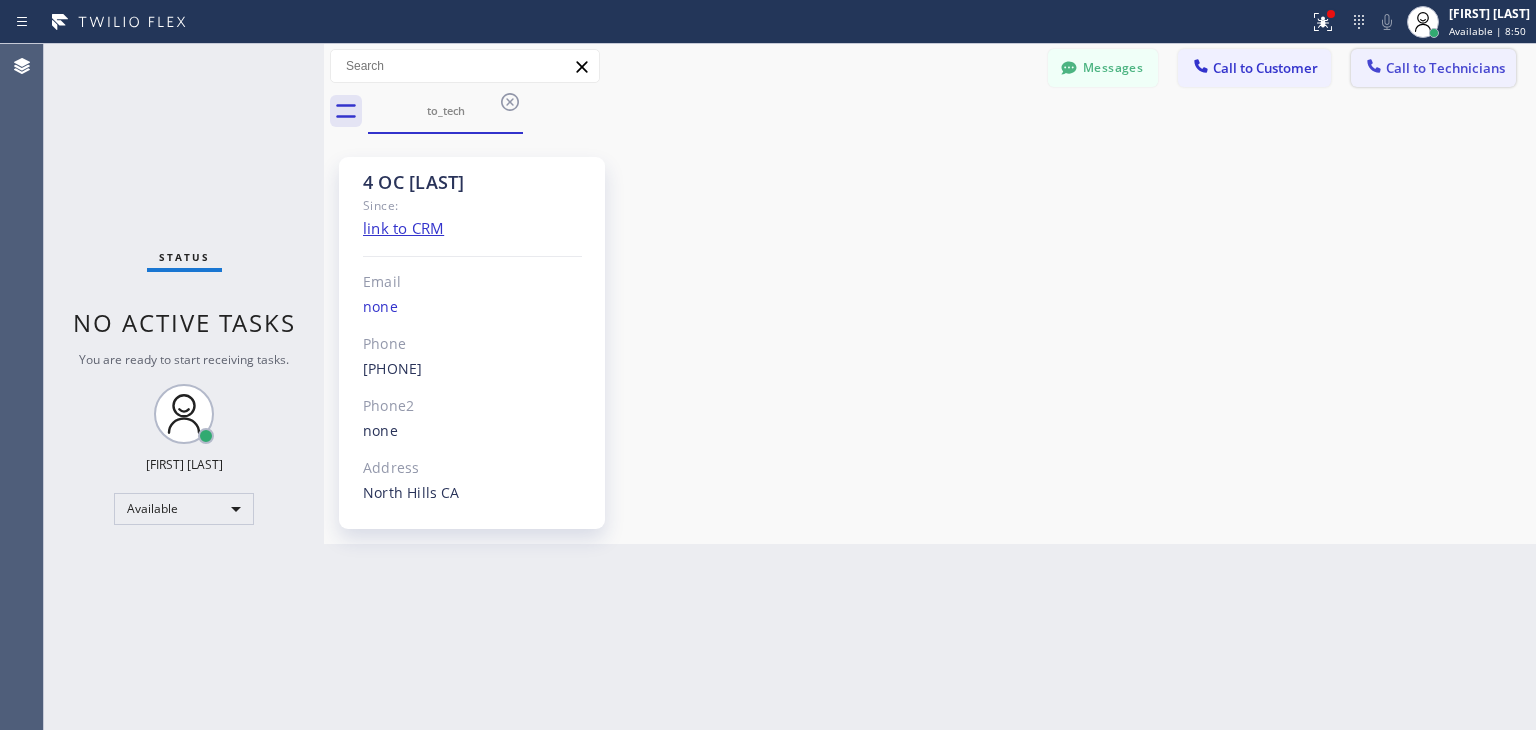 click on "Call to Technicians" at bounding box center [1445, 68] 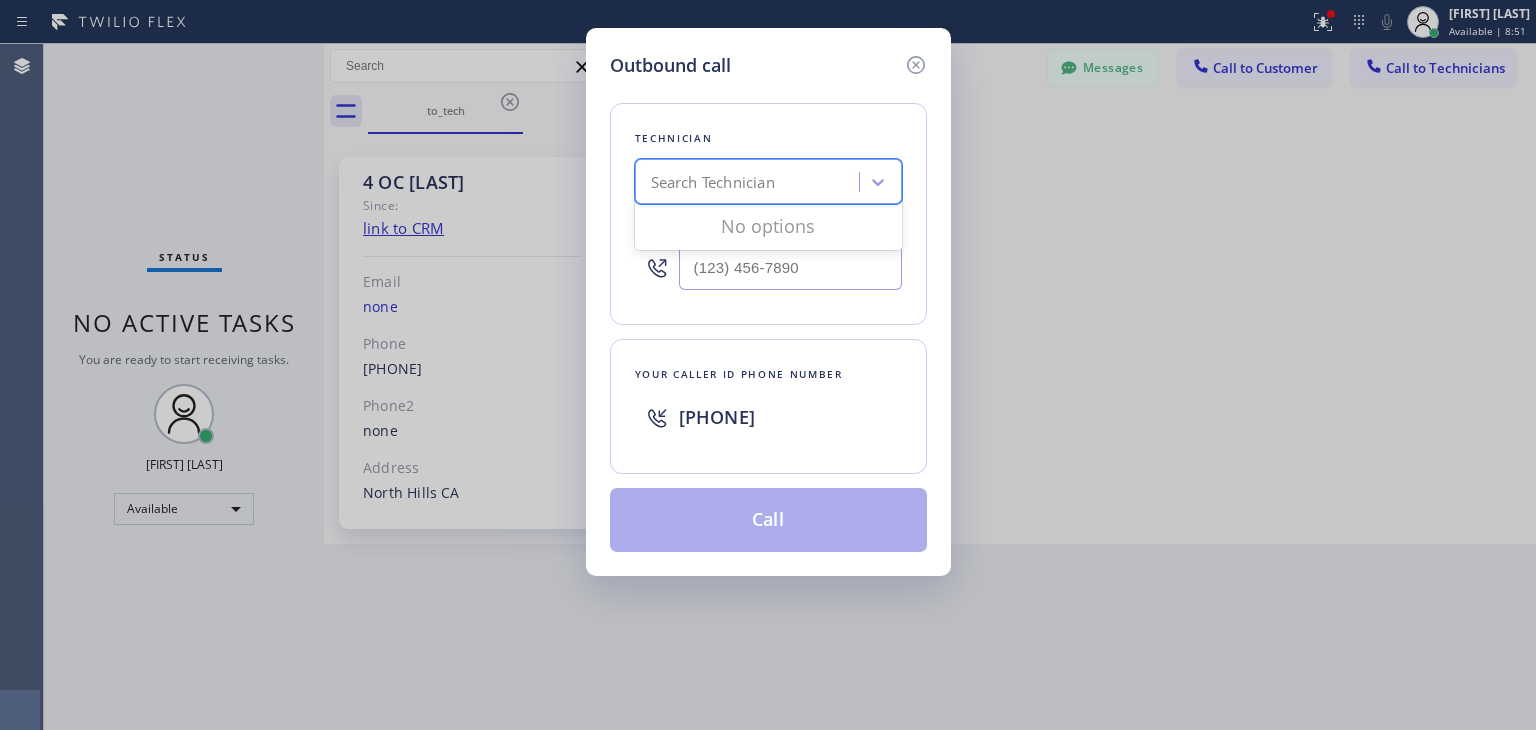 click on "Search Technician" at bounding box center [768, 181] 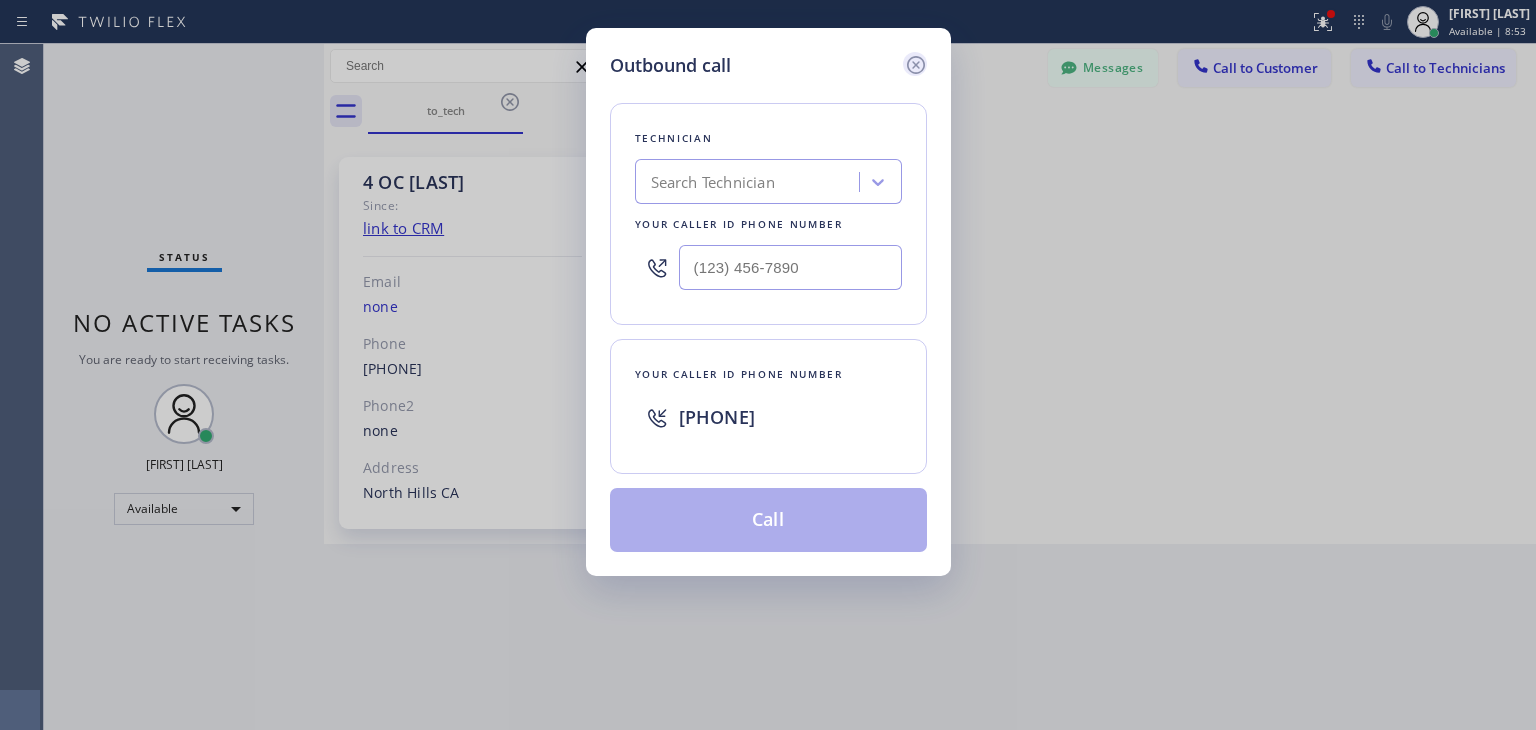 click 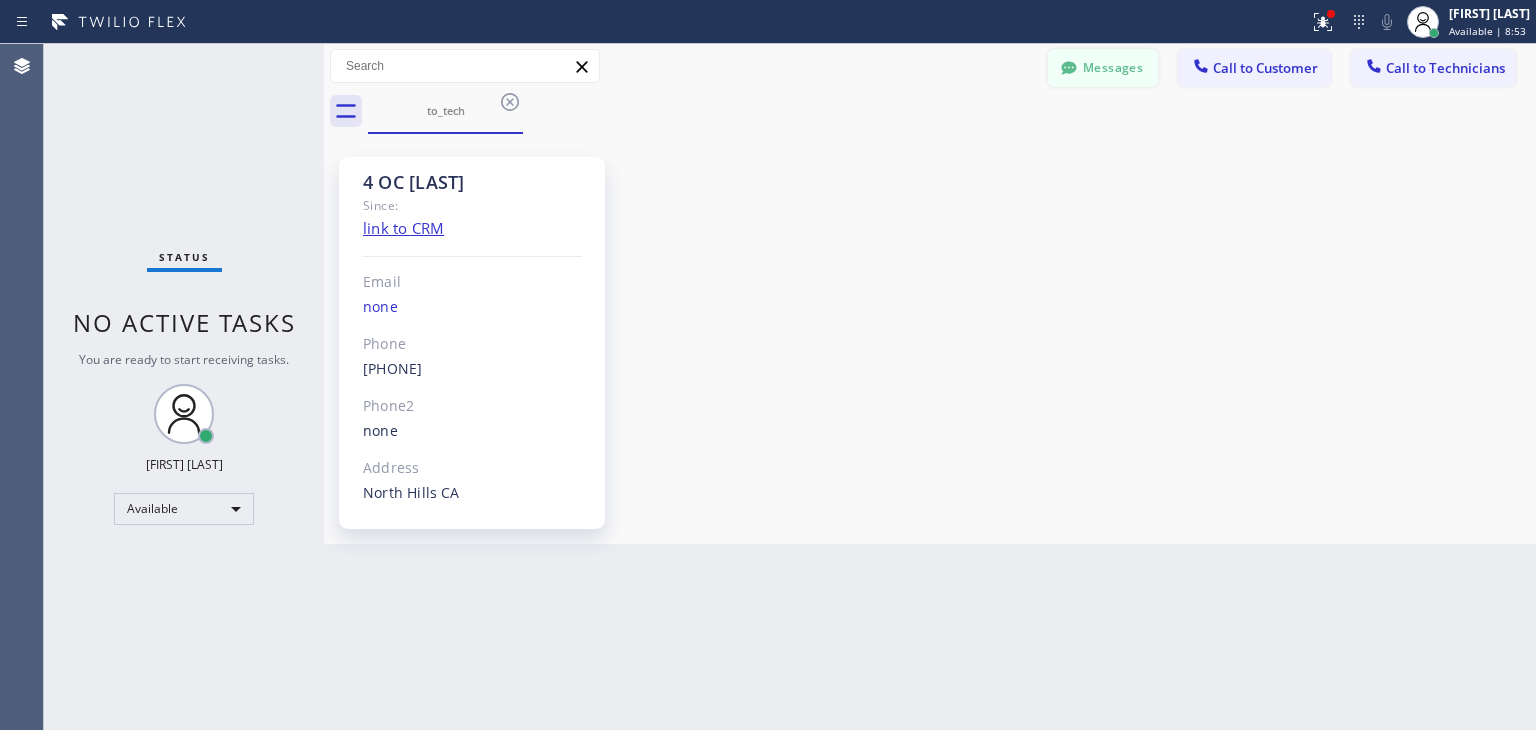 click on "Messages" at bounding box center (1103, 68) 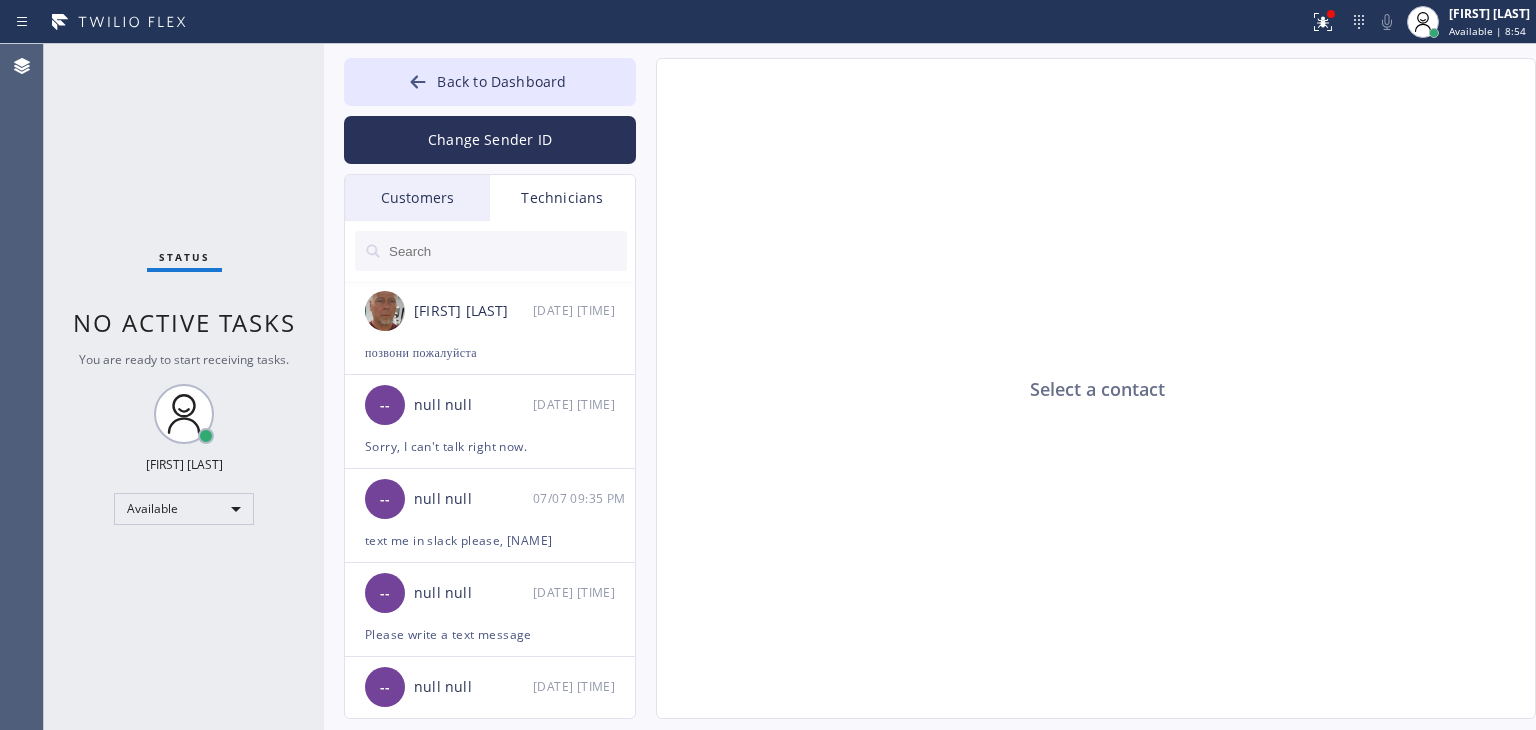 click on "Select a contact" 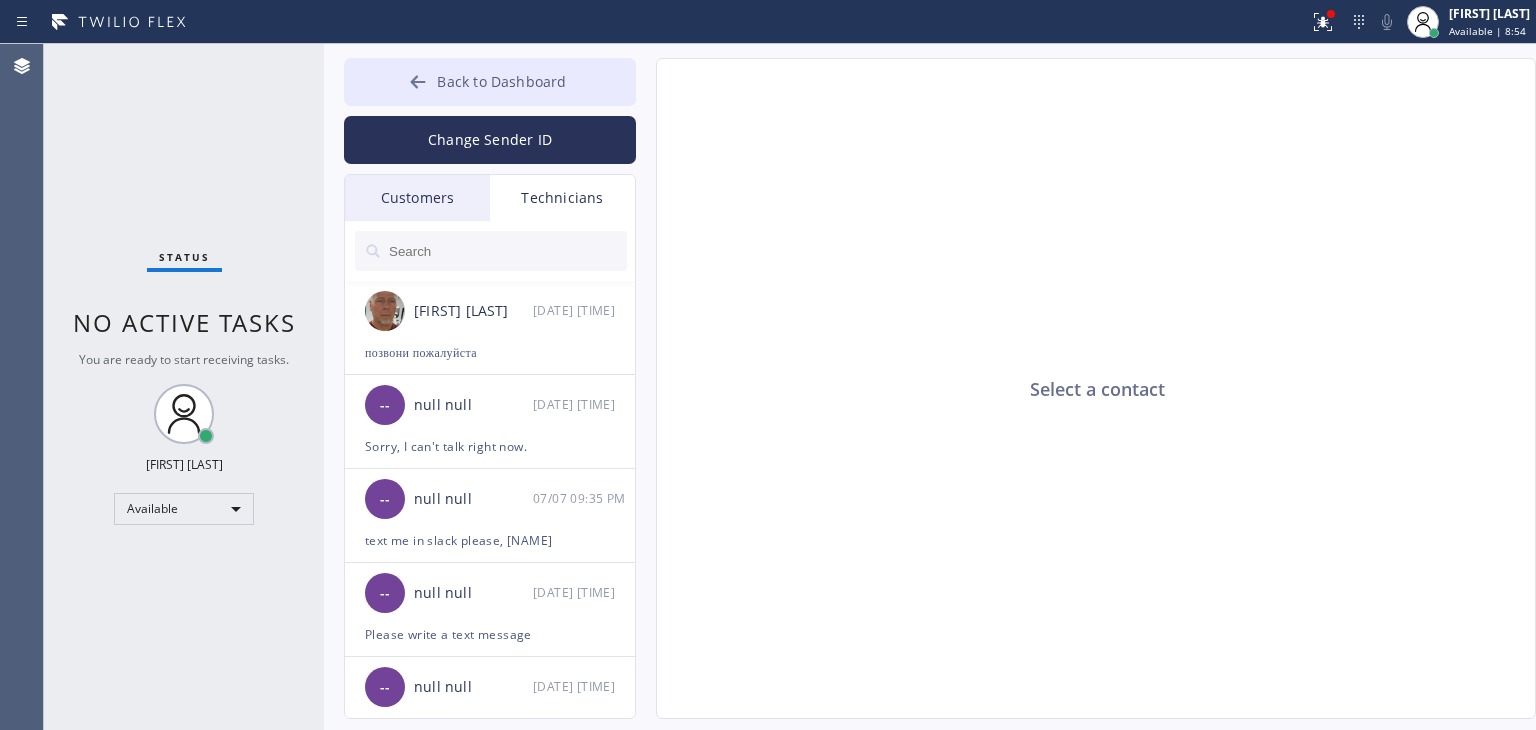click 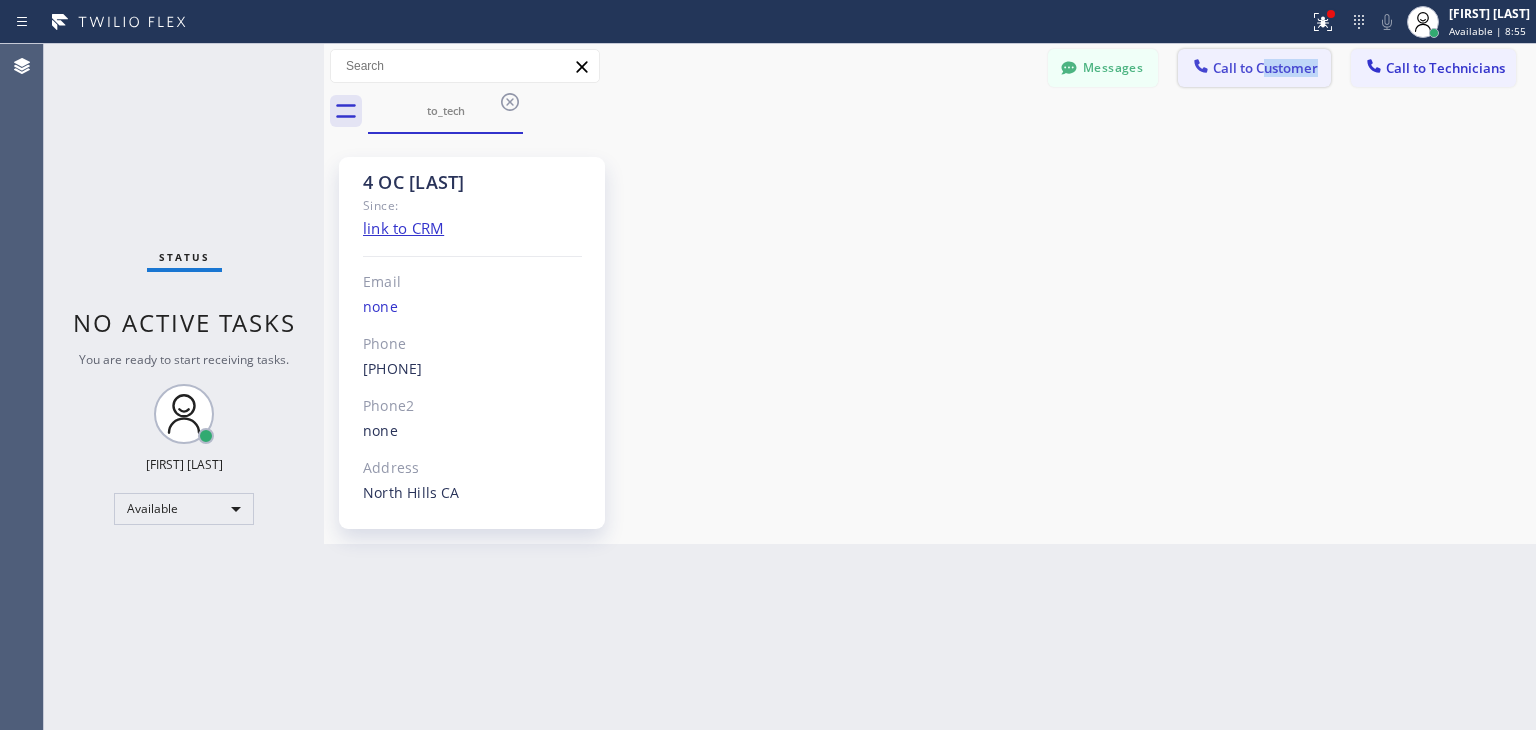 drag, startPoint x: 1333, startPoint y: 75, endPoint x: 1261, endPoint y: 66, distance: 72.56032 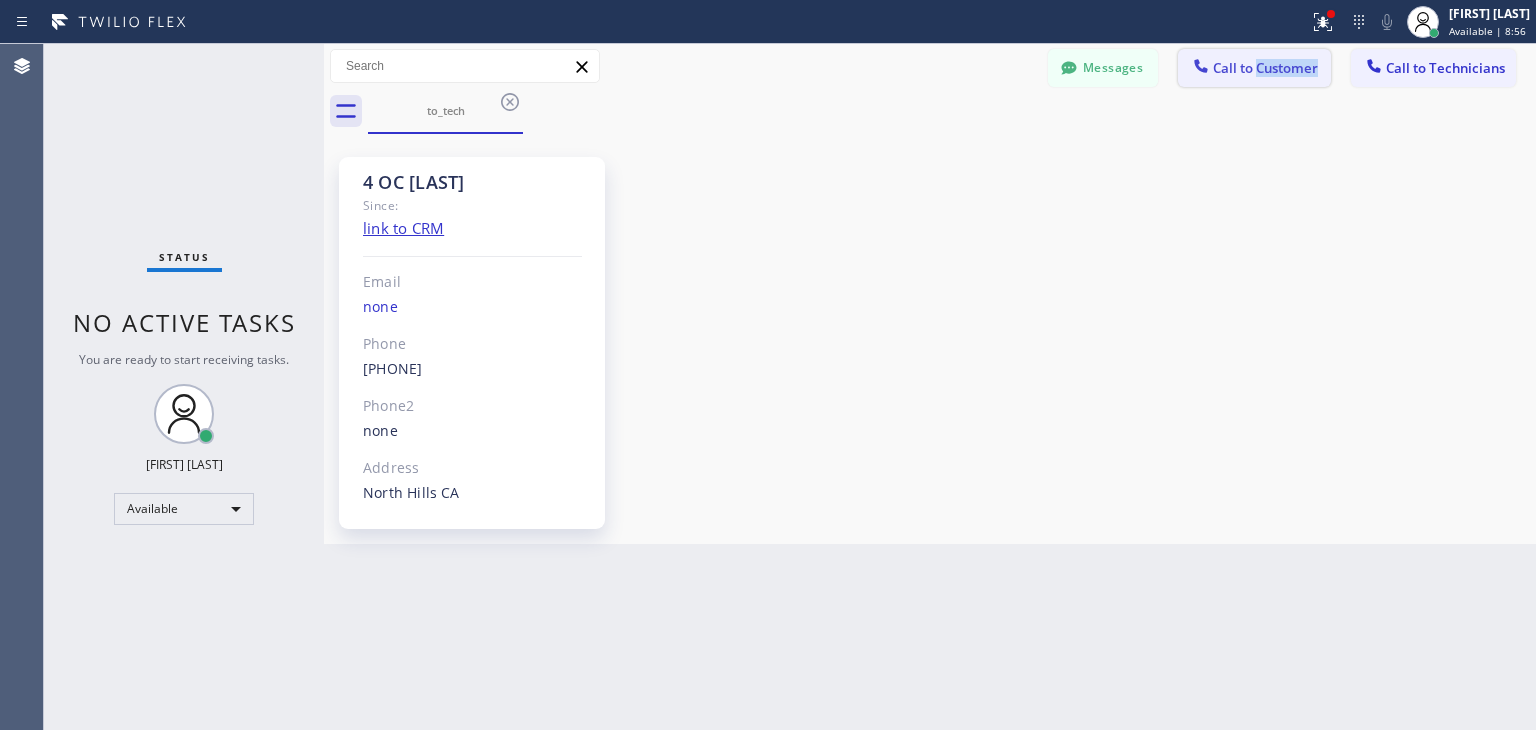 click on "Call to Customer" at bounding box center [1265, 68] 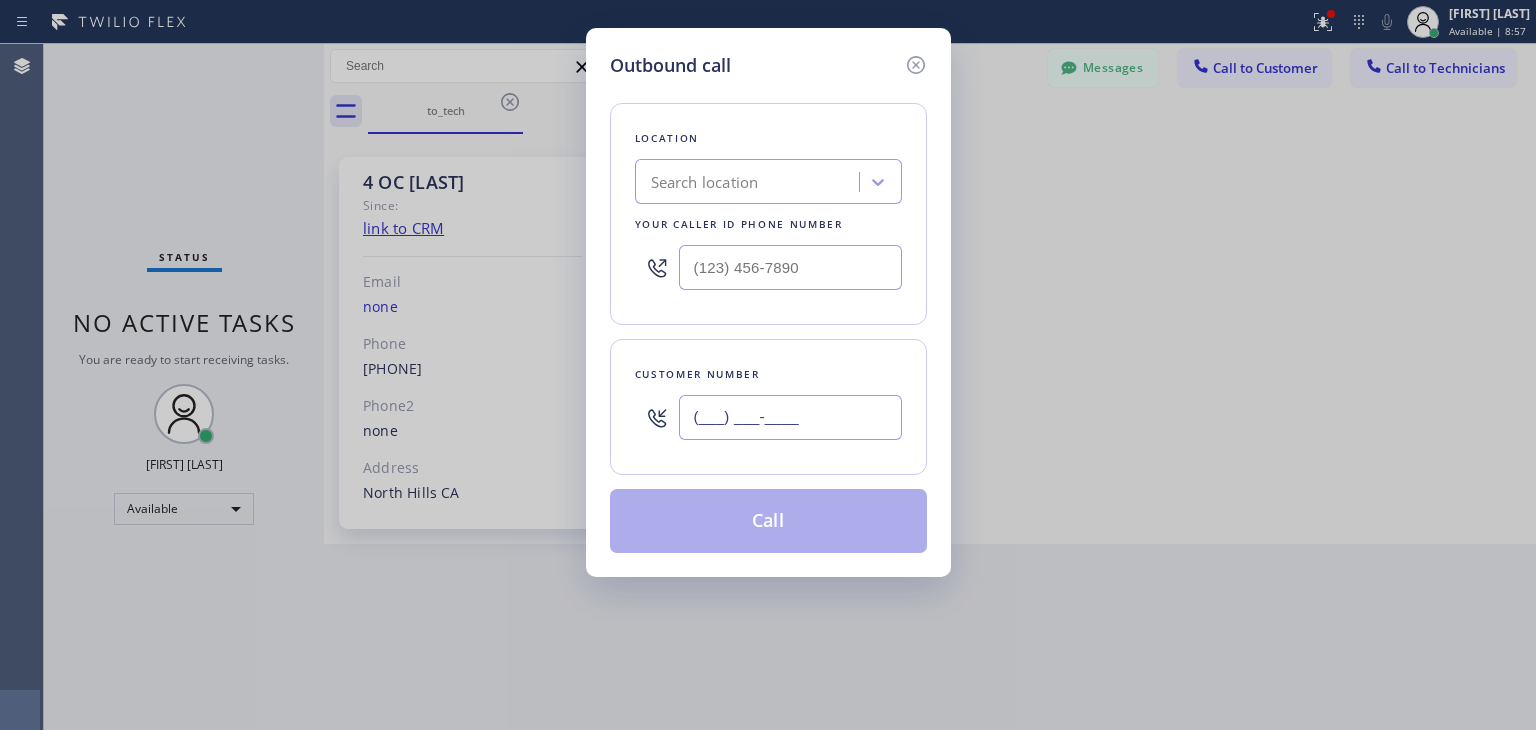 click on "(___) ___-____" at bounding box center [790, 417] 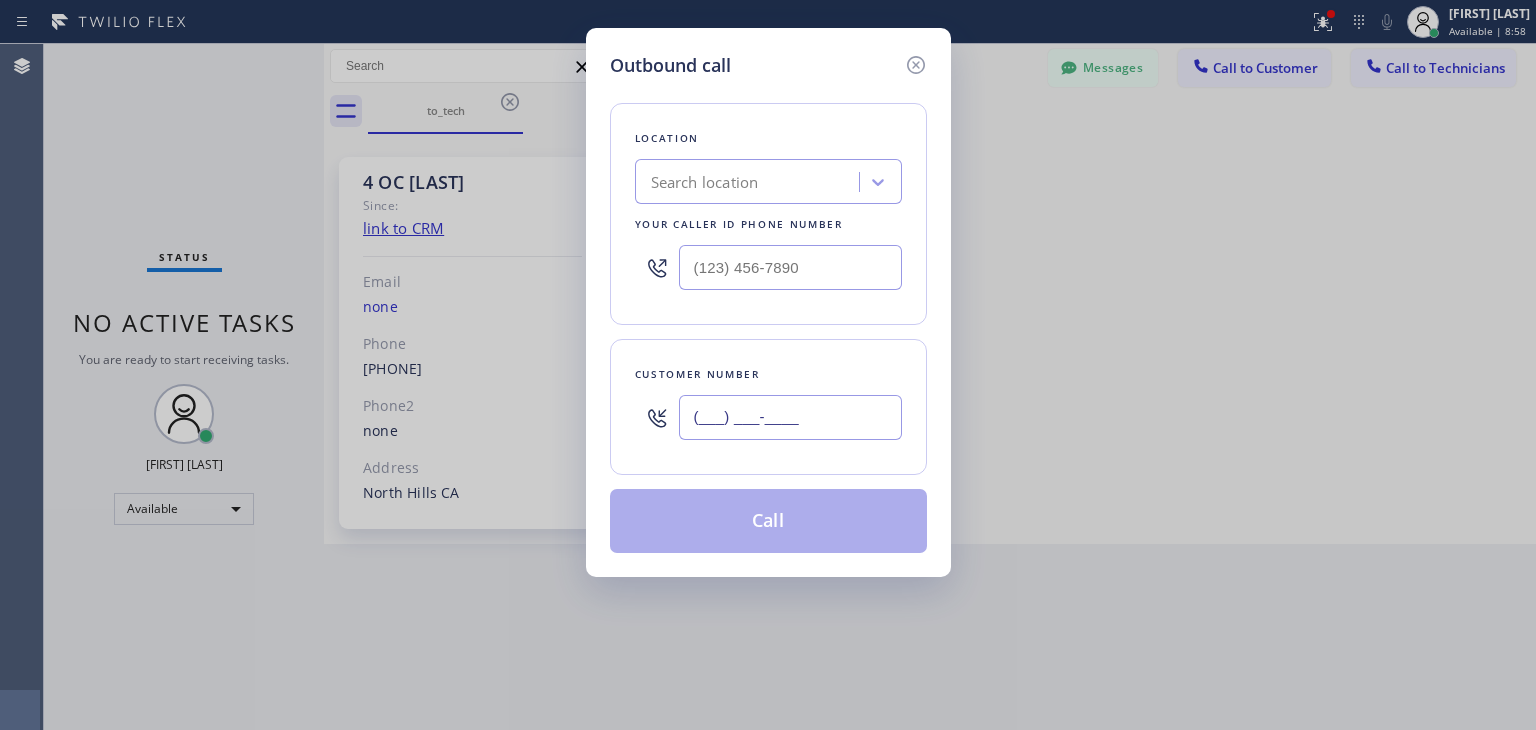 paste on "714) 333-8135" 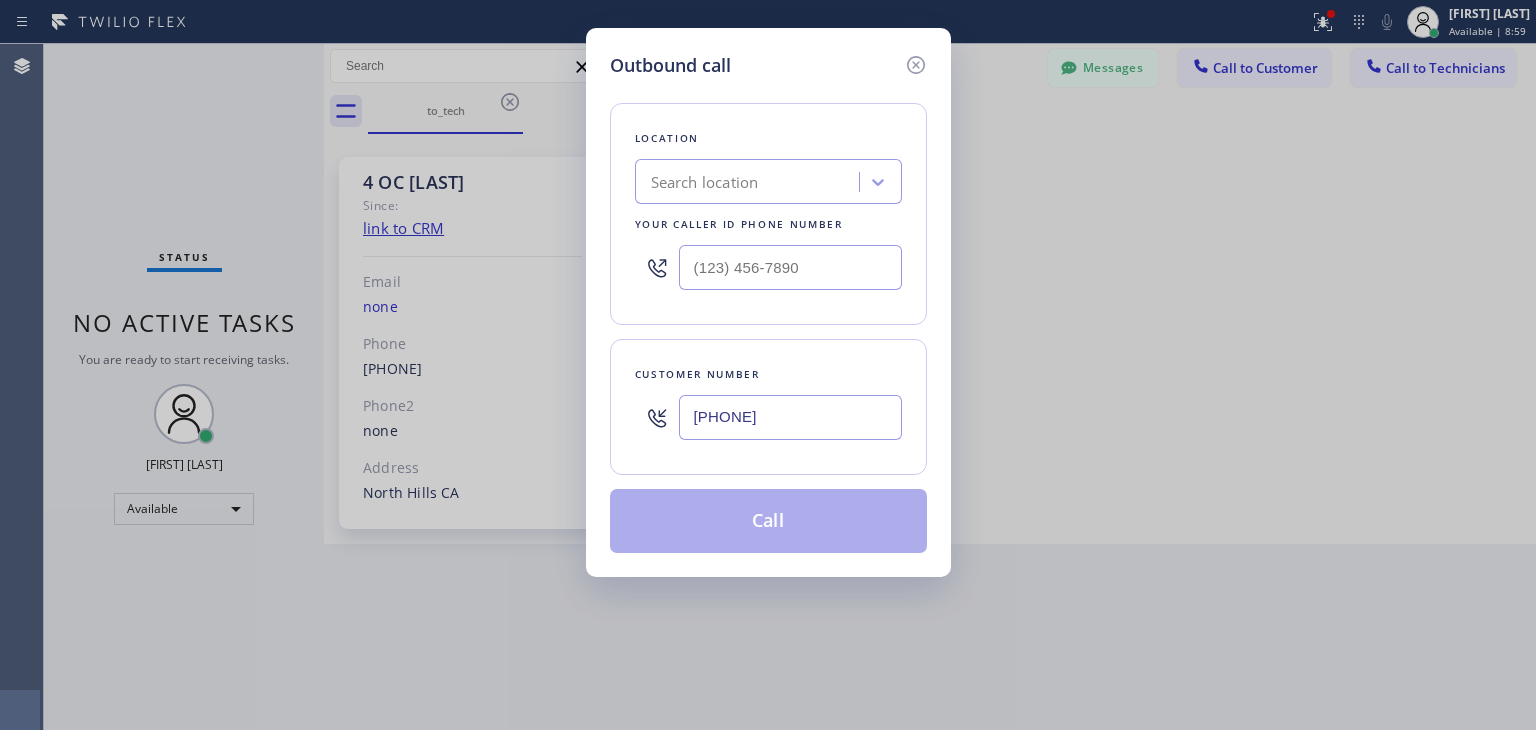 type on "(714) 333-8135" 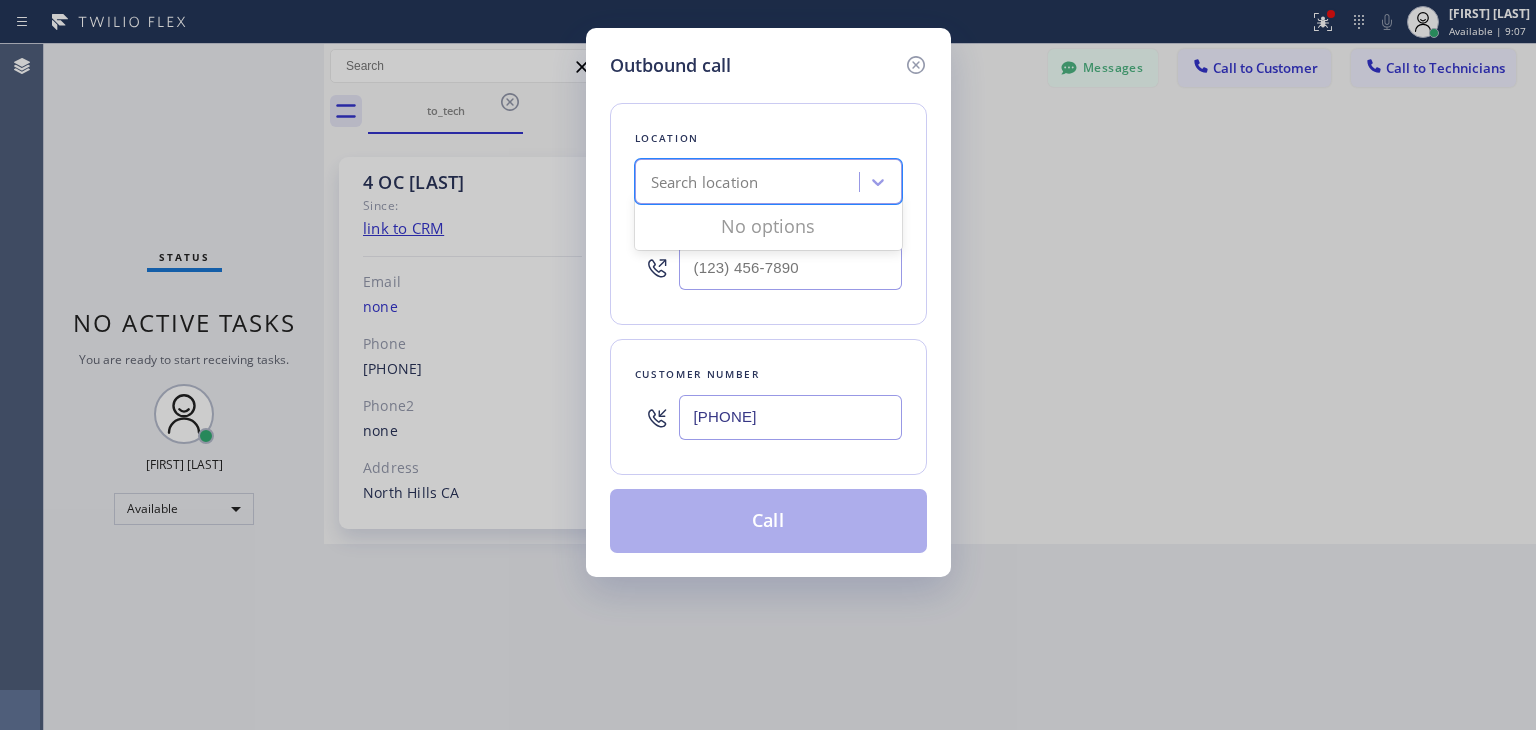 click on "Search location" at bounding box center (768, 181) 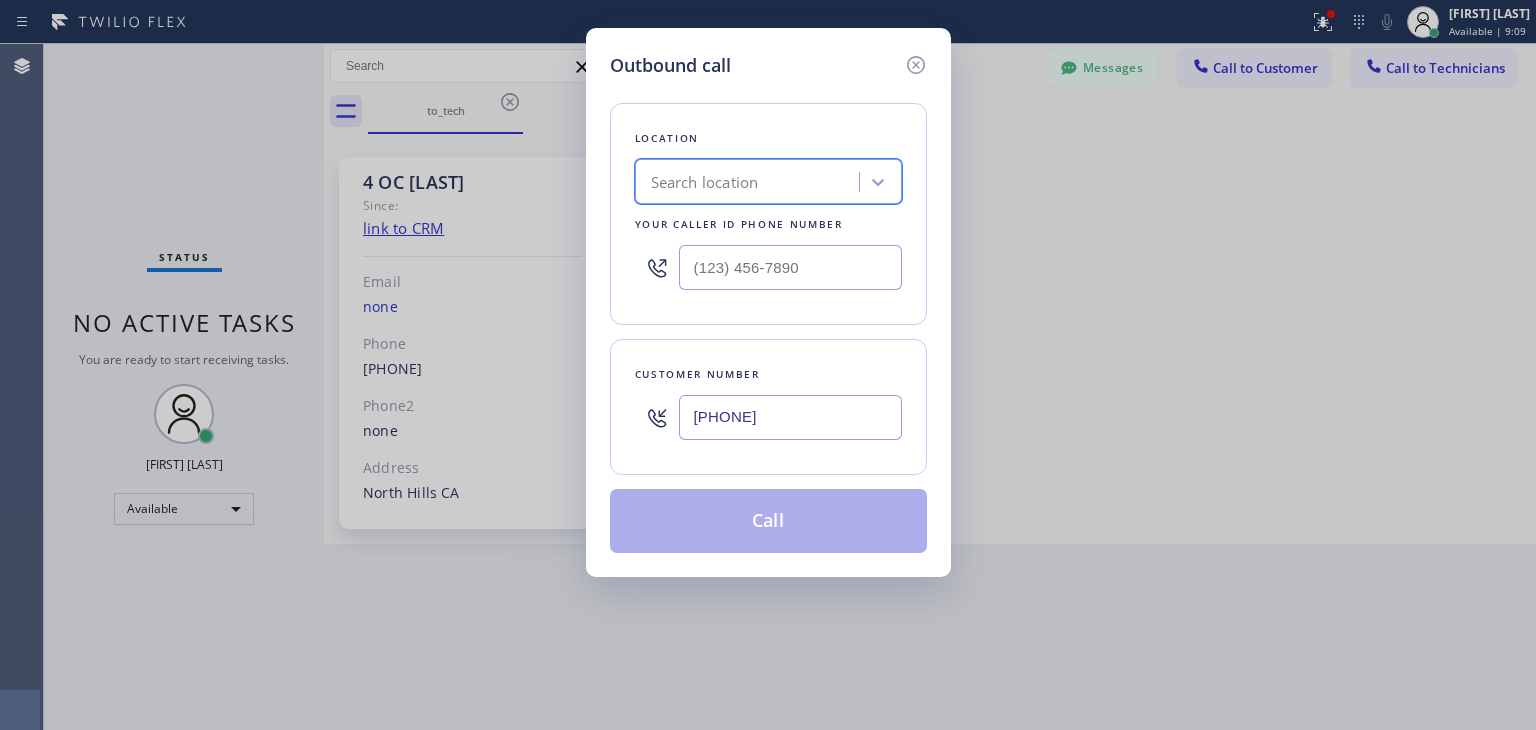 click on "Search location" at bounding box center [750, 182] 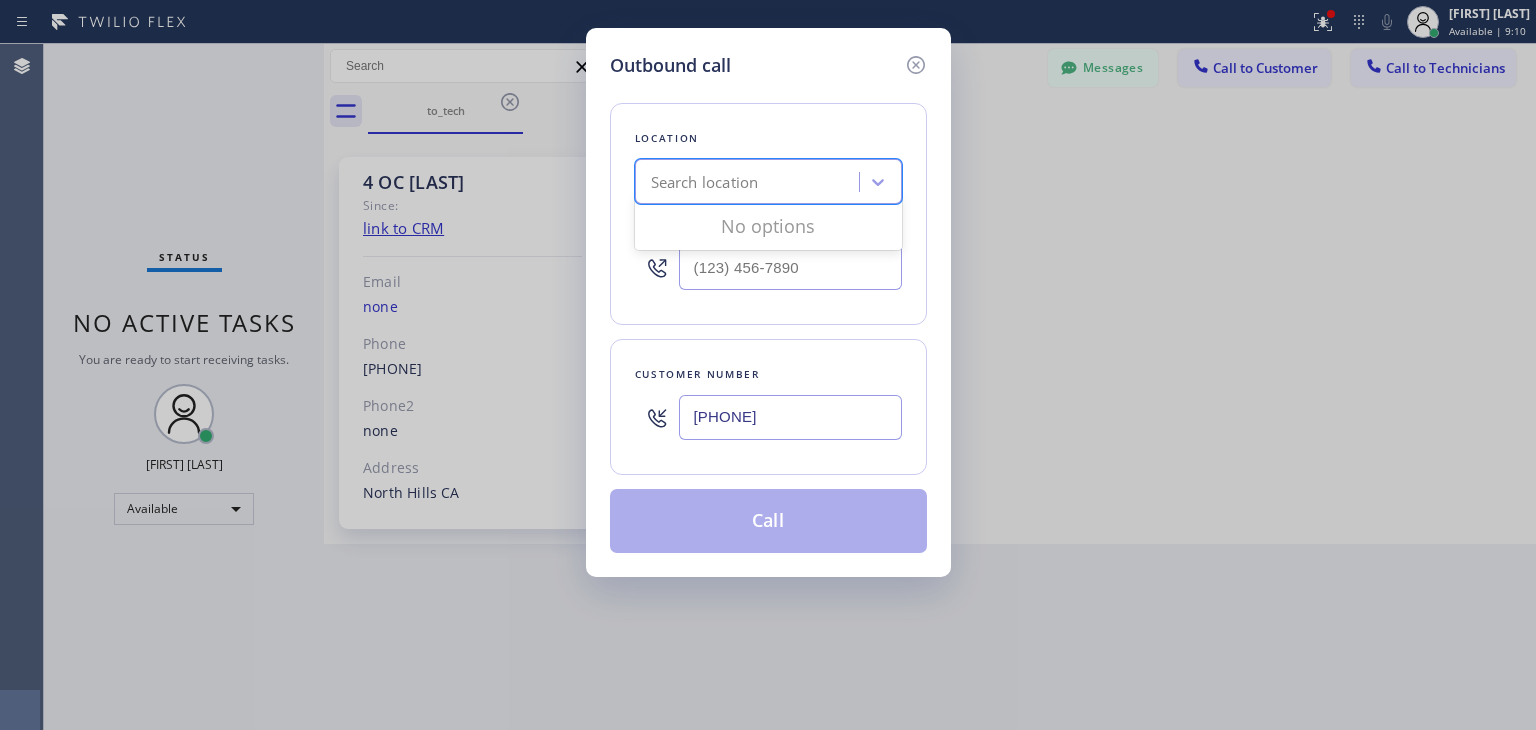 click on "Search location" at bounding box center [750, 182] 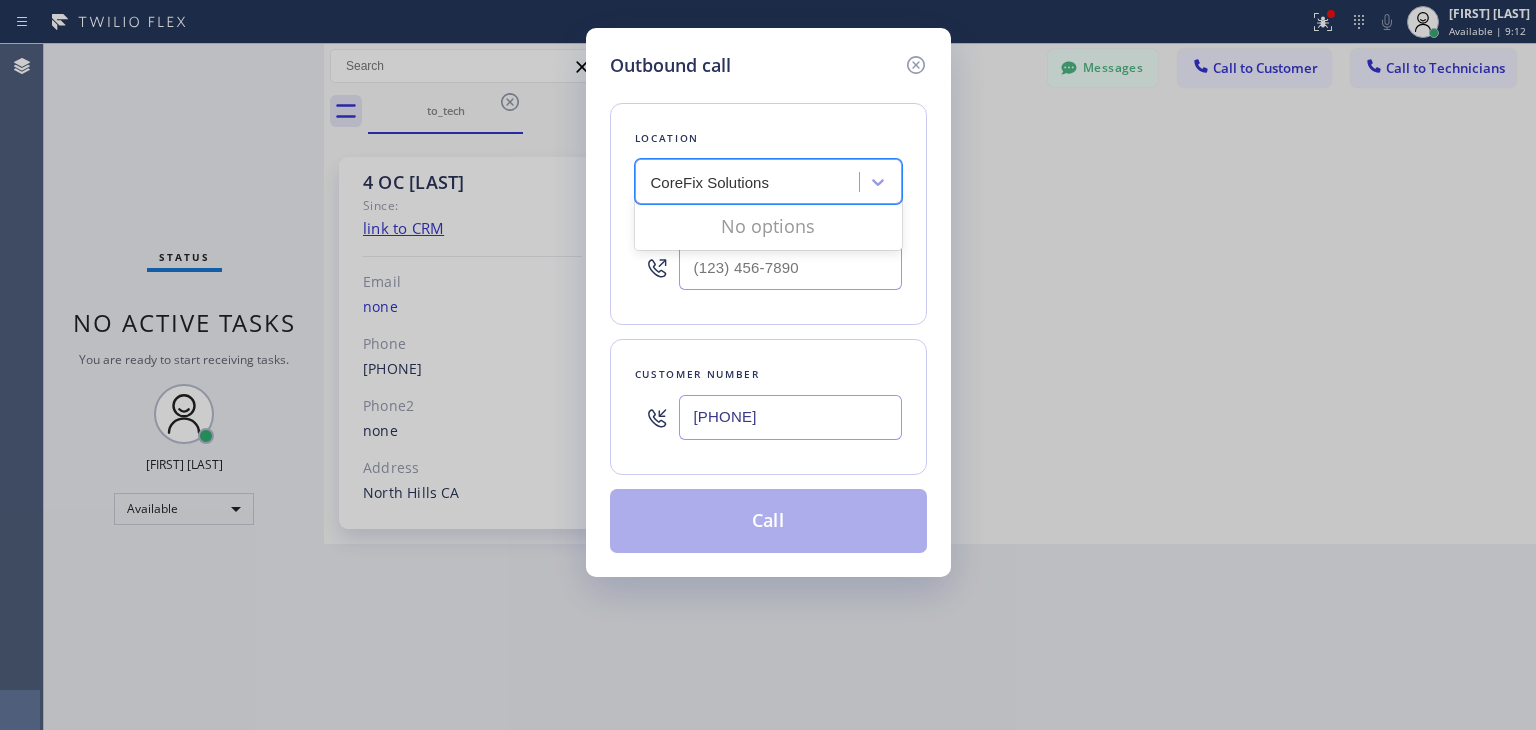 click on "CoreFix Solutions" at bounding box center (711, 182) 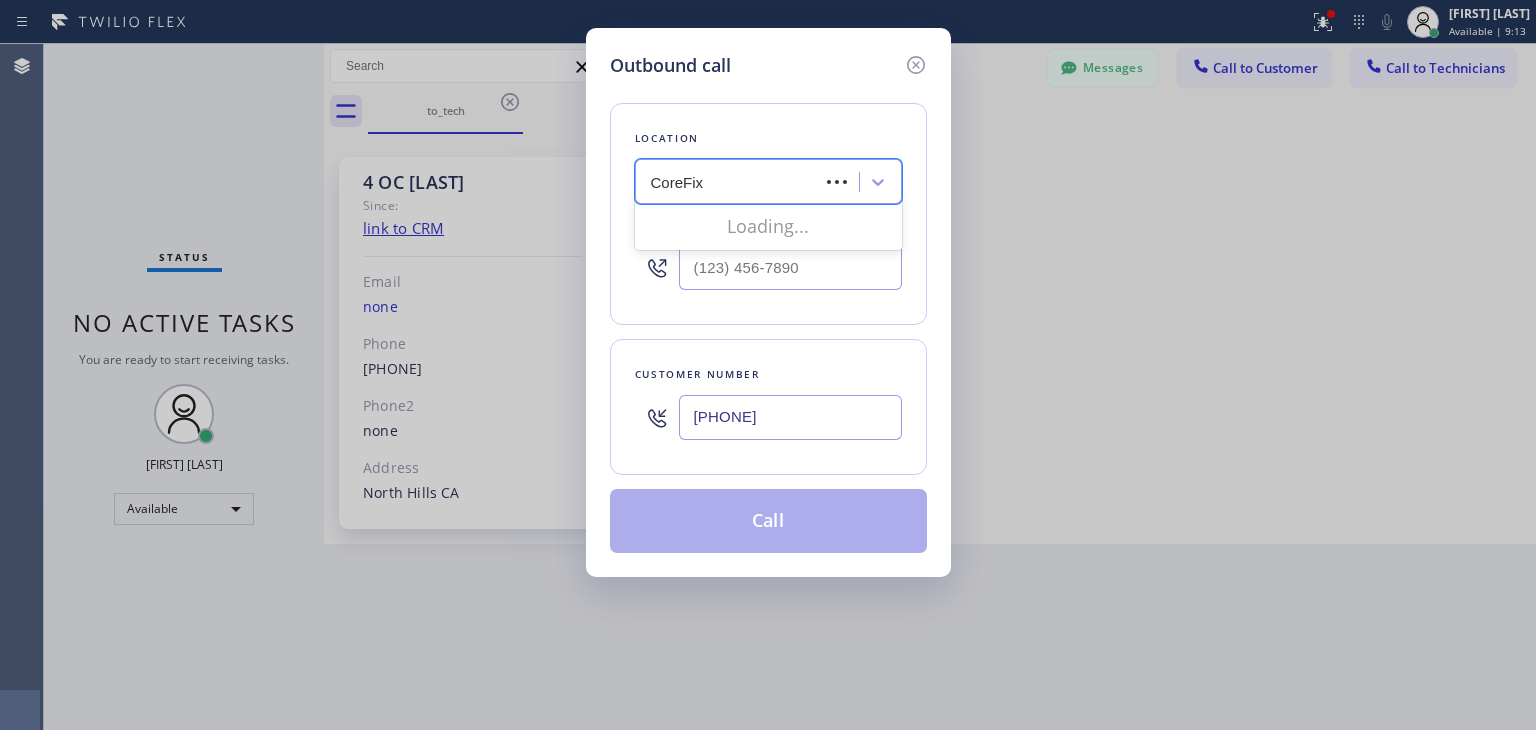 type on "CoreFix" 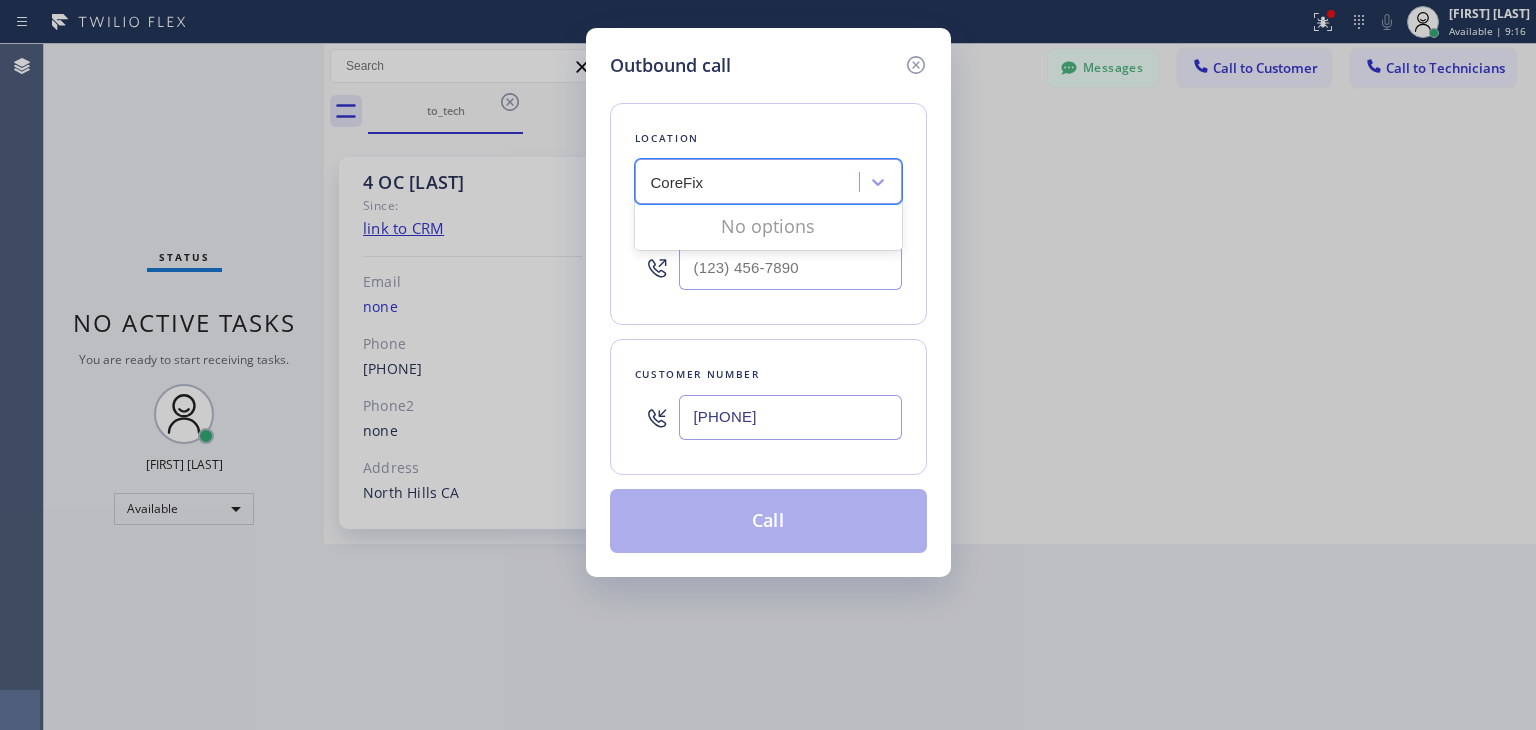click on "CoreFix" at bounding box center (678, 182) 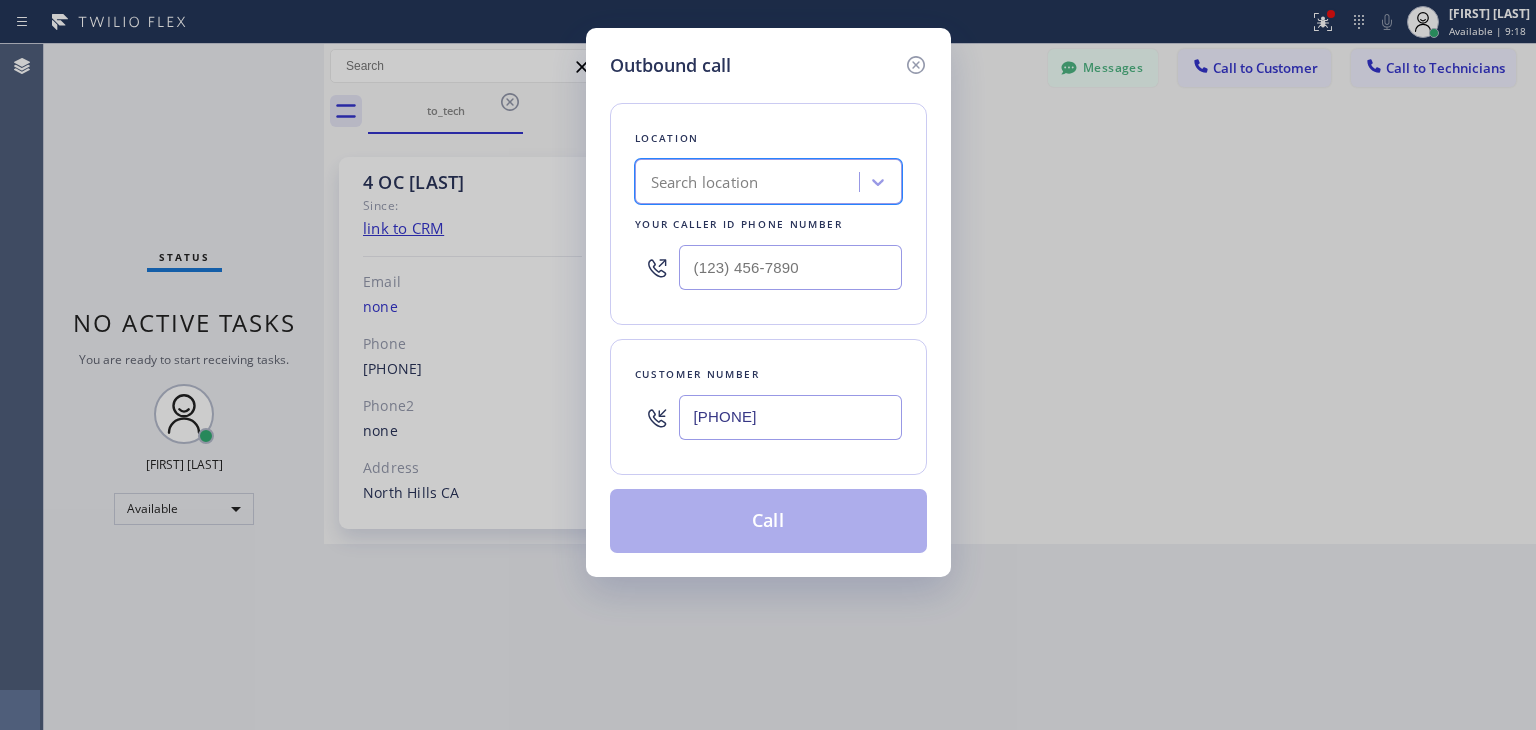 click on "Search location" at bounding box center [750, 182] 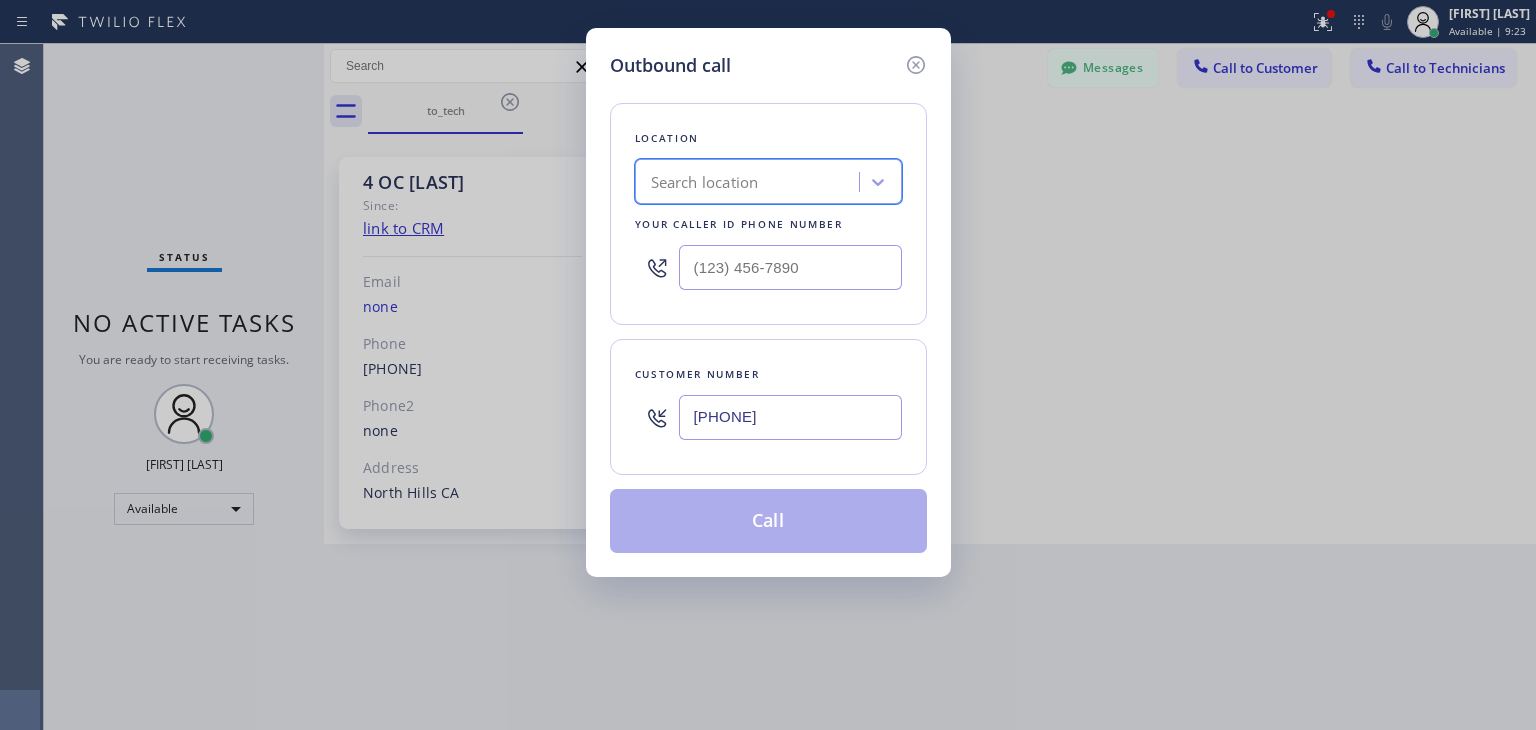 paste on "CoreFix Solutions" 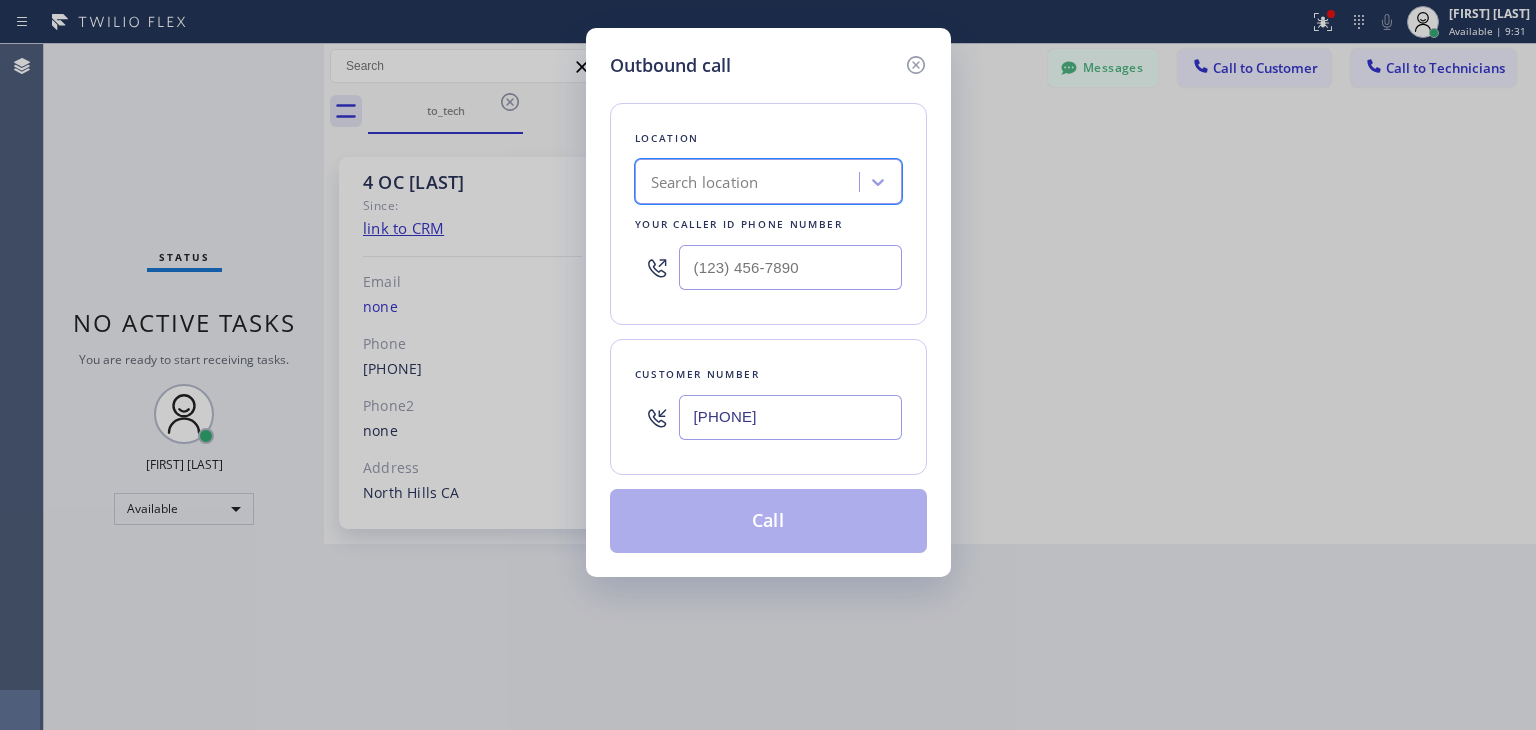 click on "Search location" at bounding box center [768, 181] 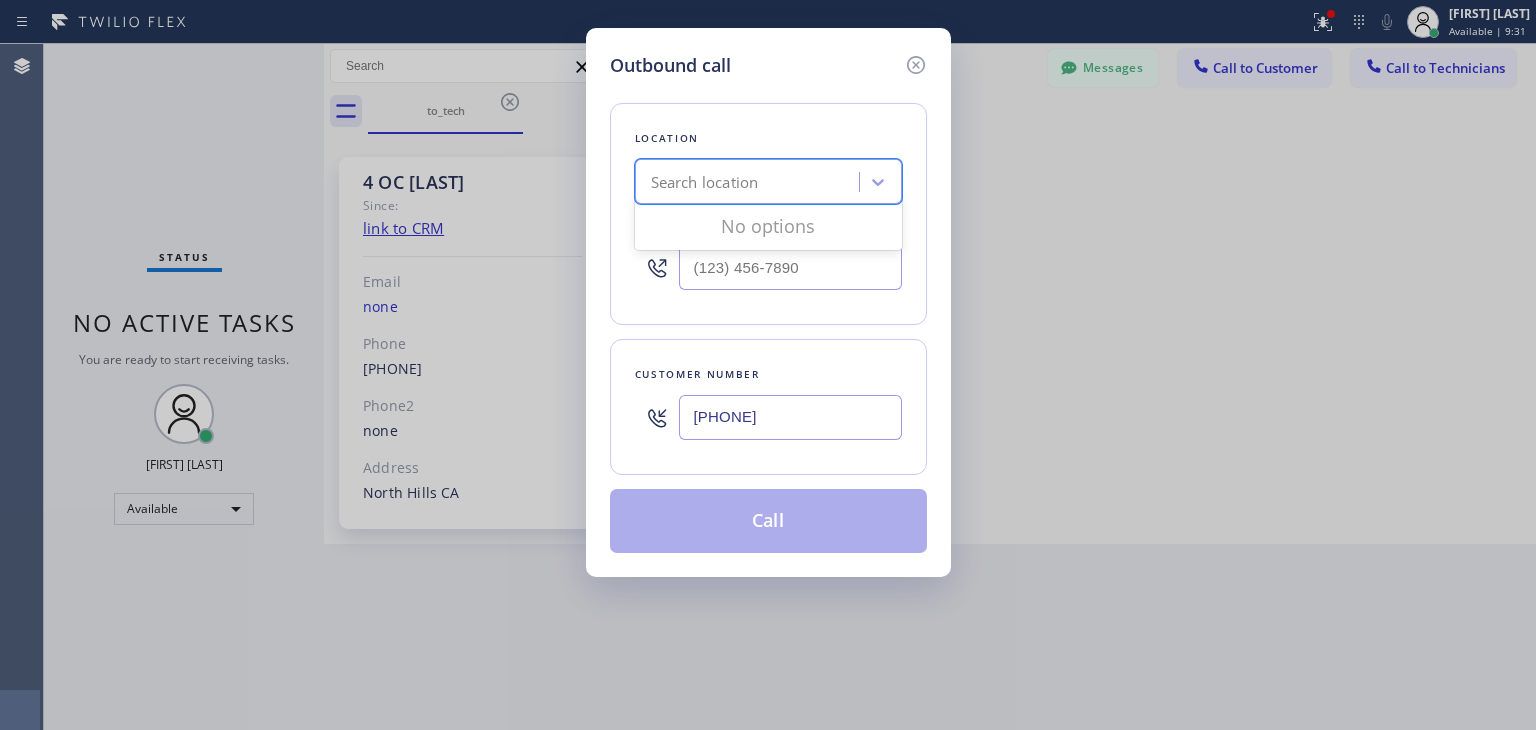 click on "Search location" at bounding box center (750, 182) 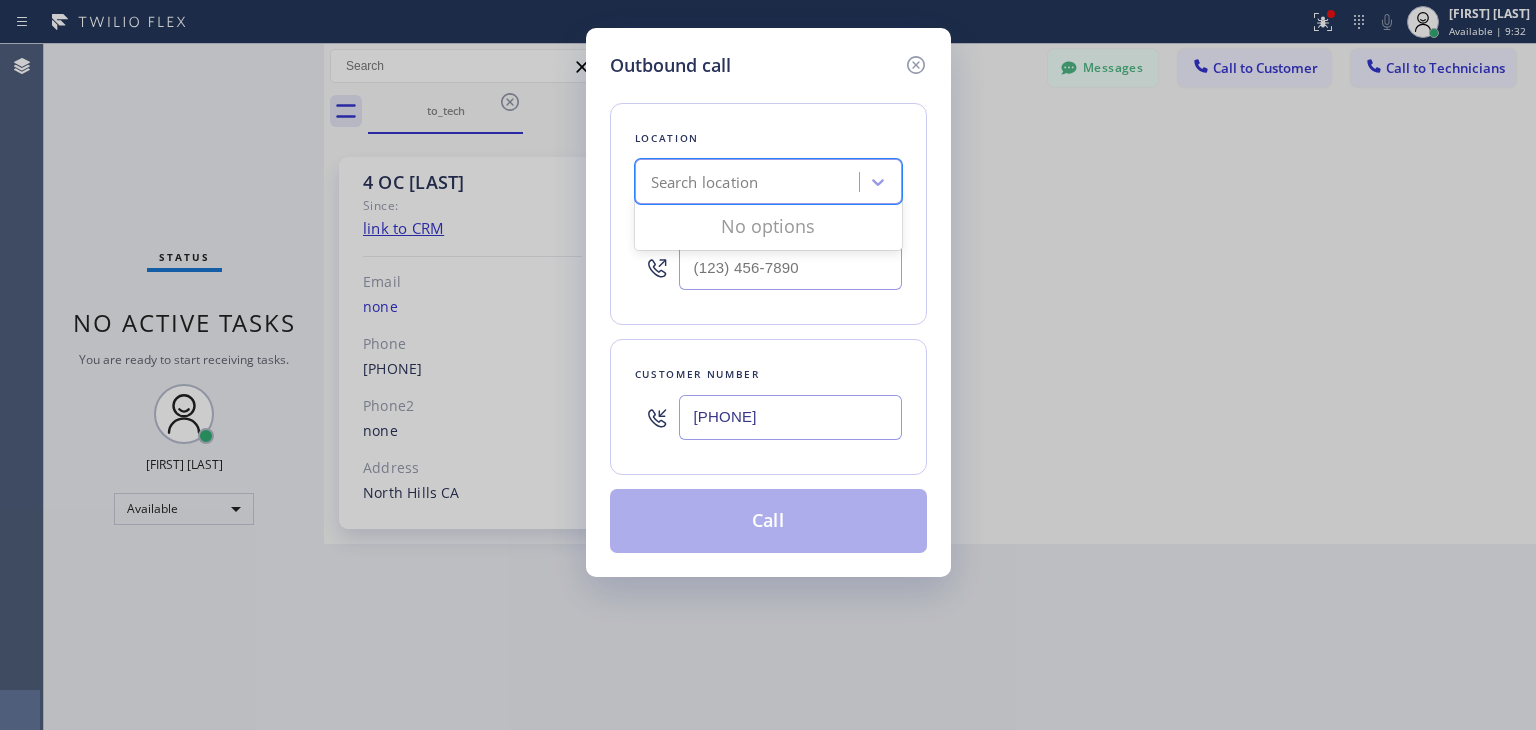 paste on "CoreFix Solutions" 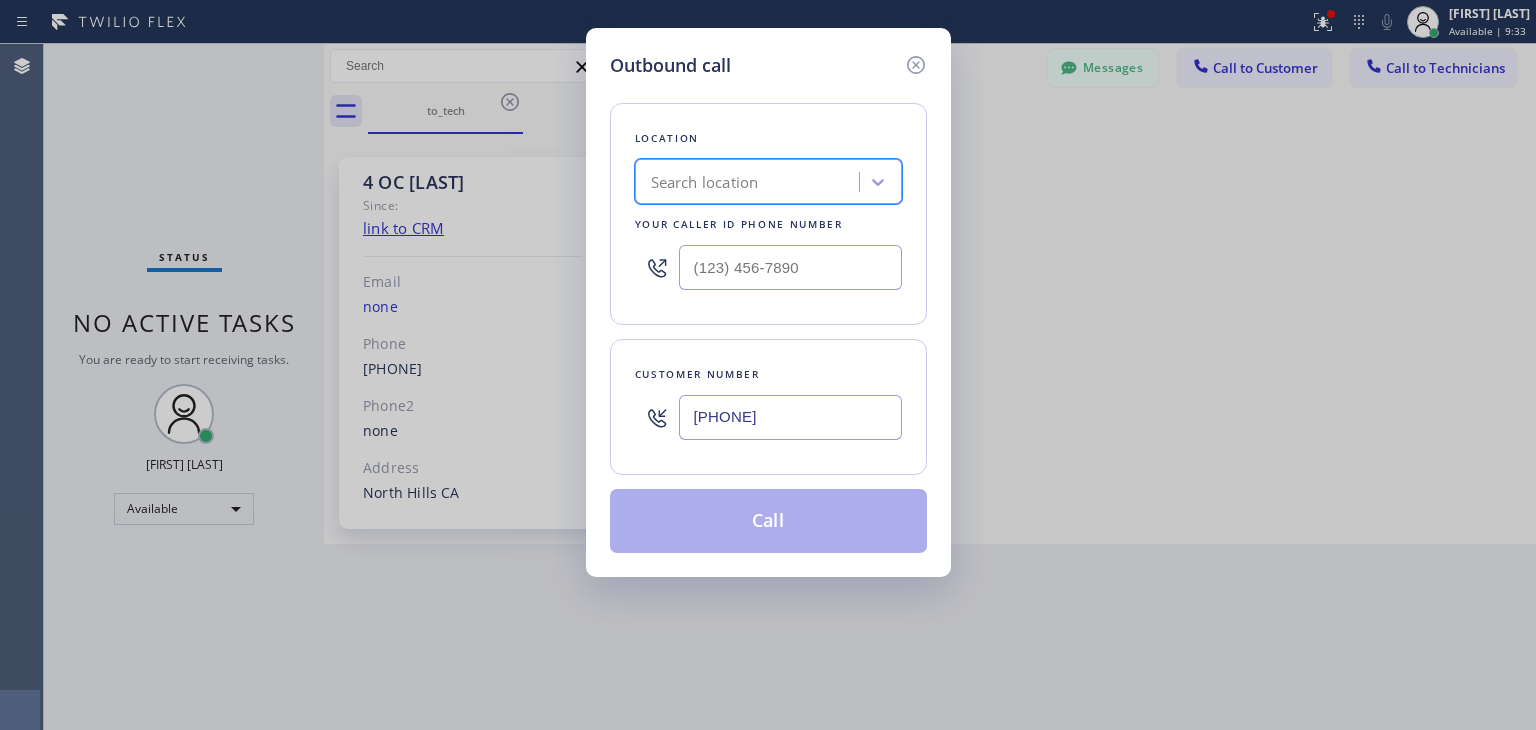 click on "Search location" at bounding box center (750, 182) 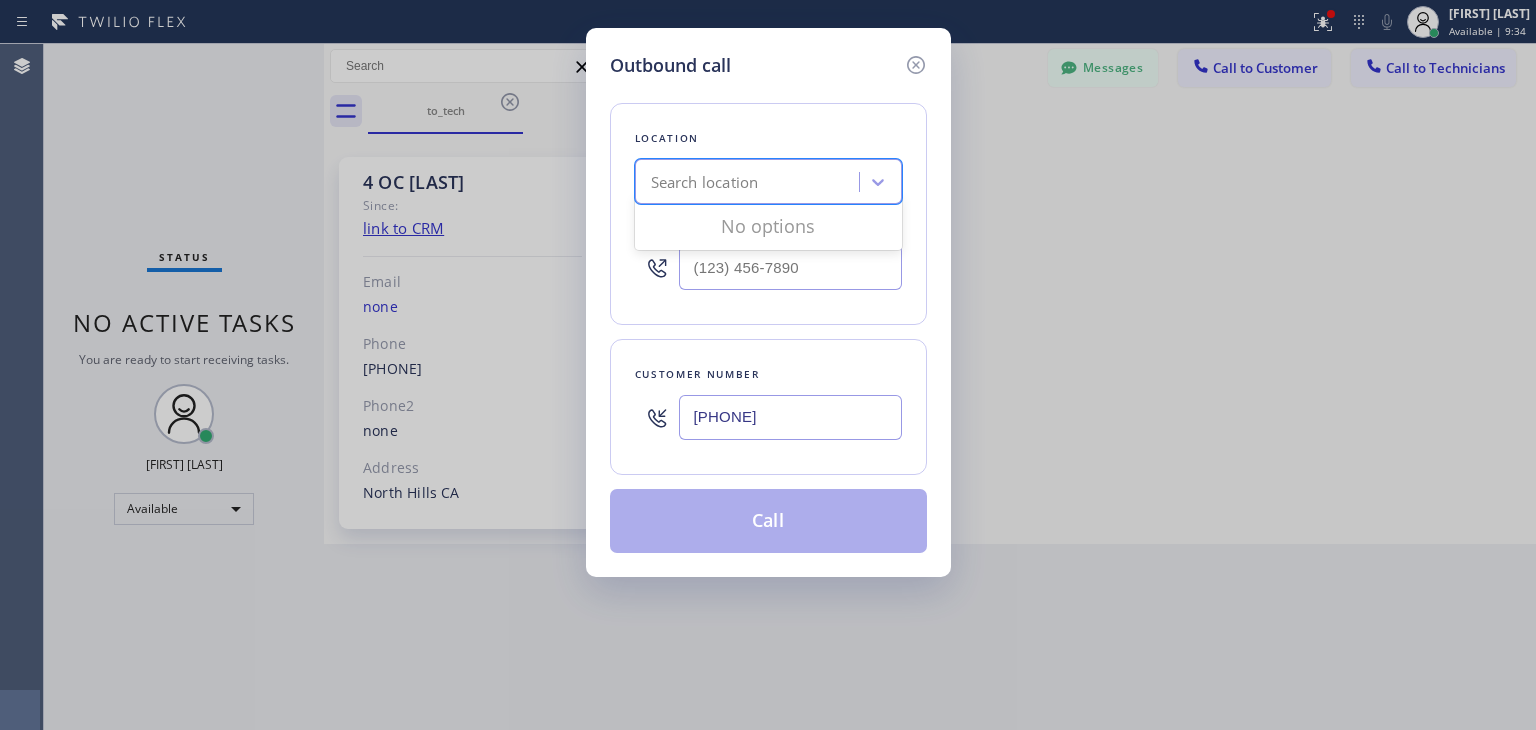click on "Search location" at bounding box center (750, 182) 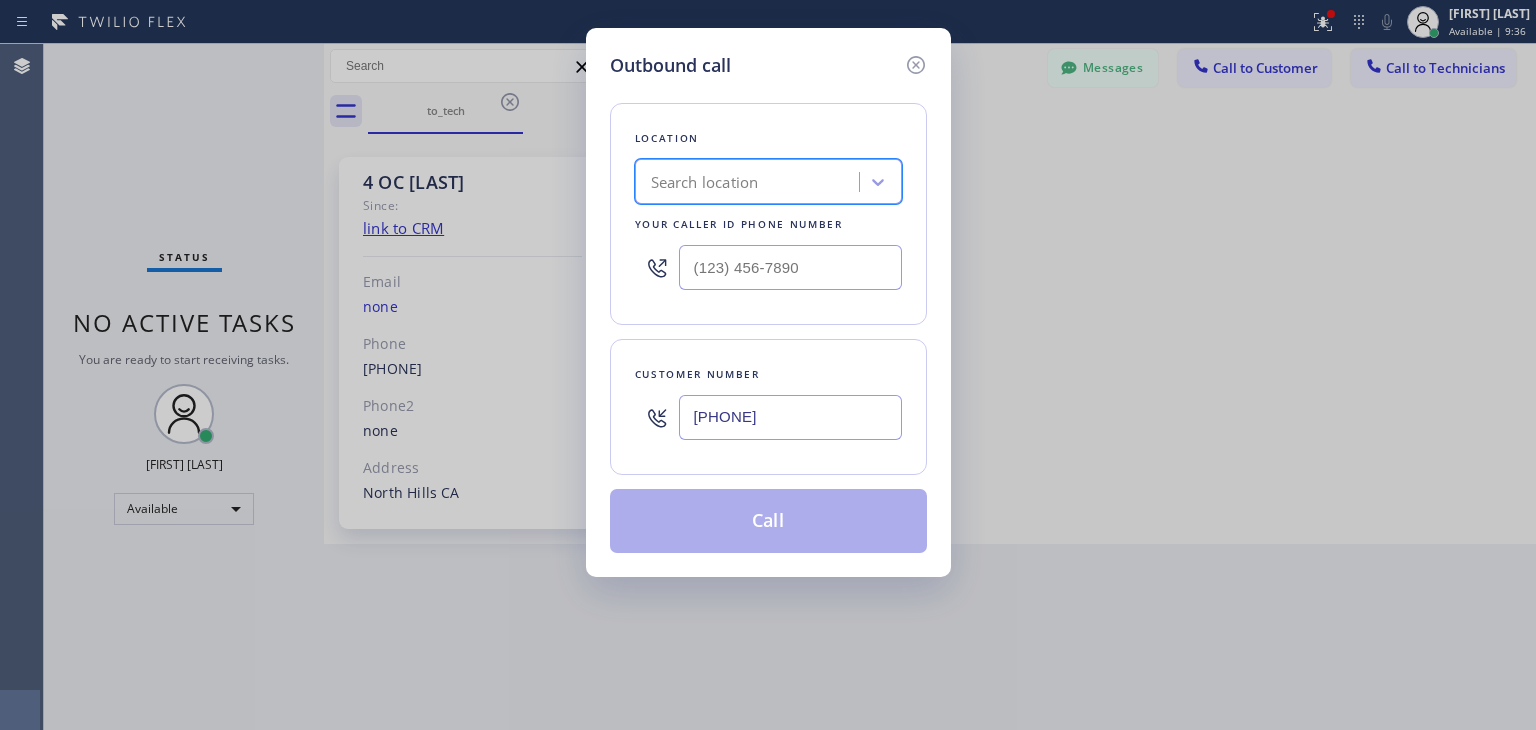 click on "Search location" at bounding box center (750, 182) 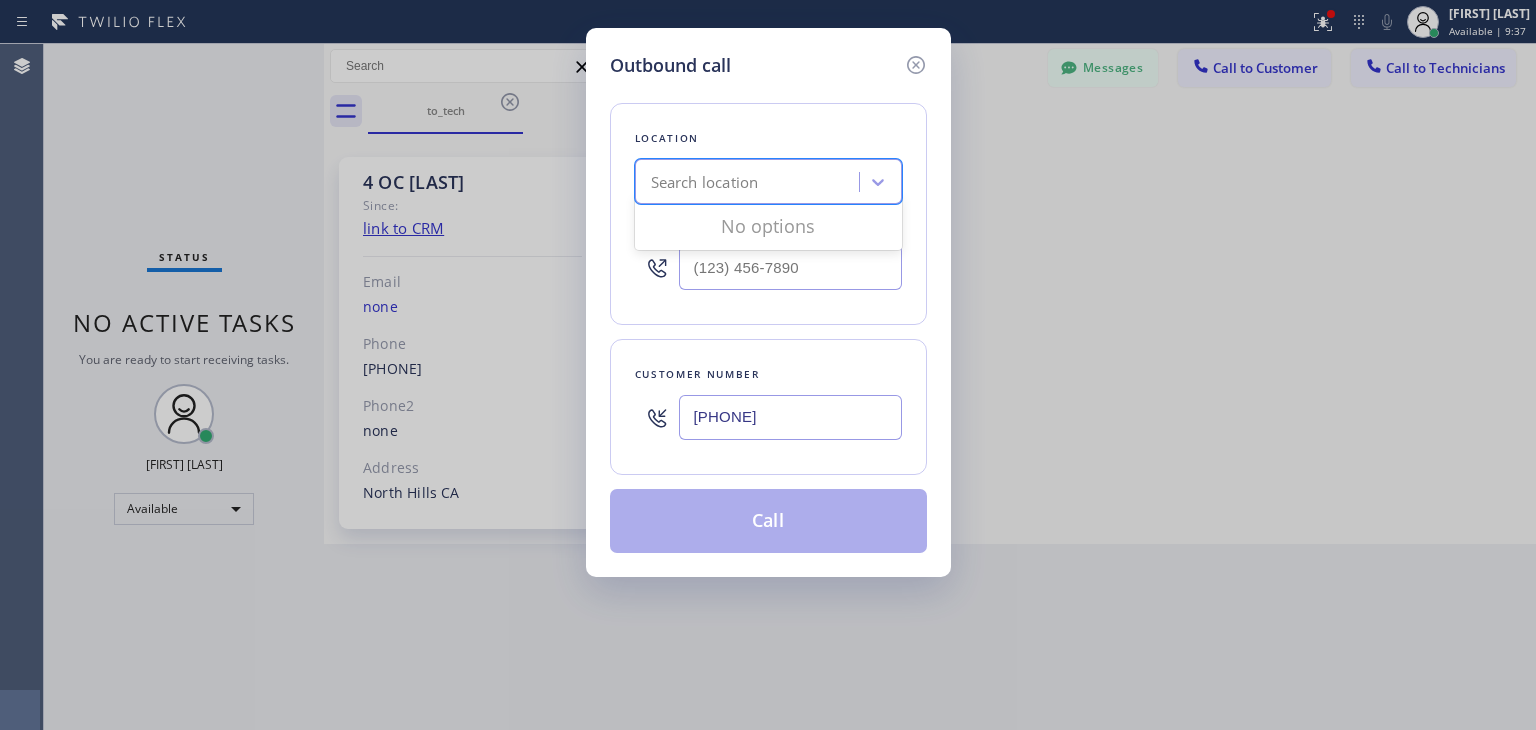 click on "Search location" at bounding box center (750, 182) 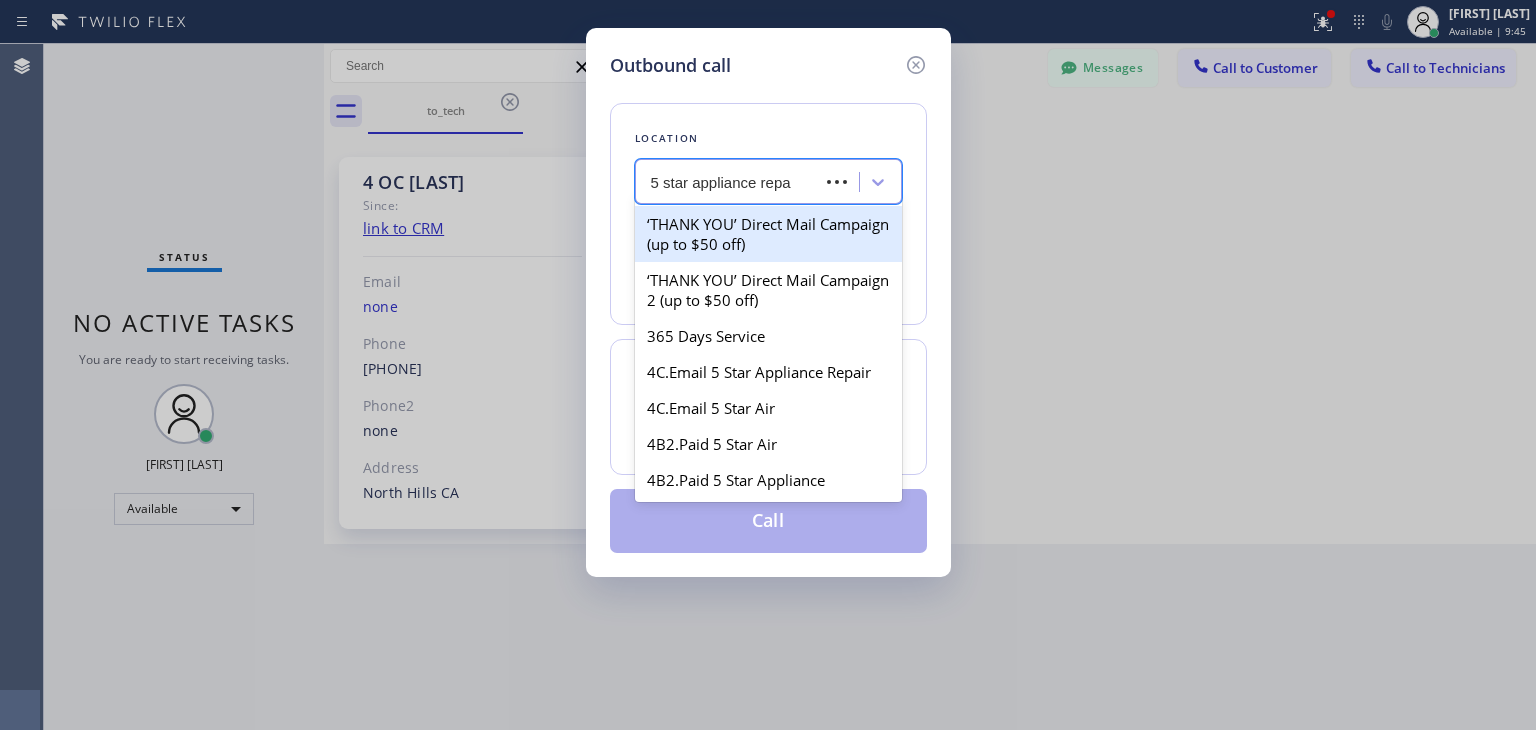 type on "5 star appliance repar" 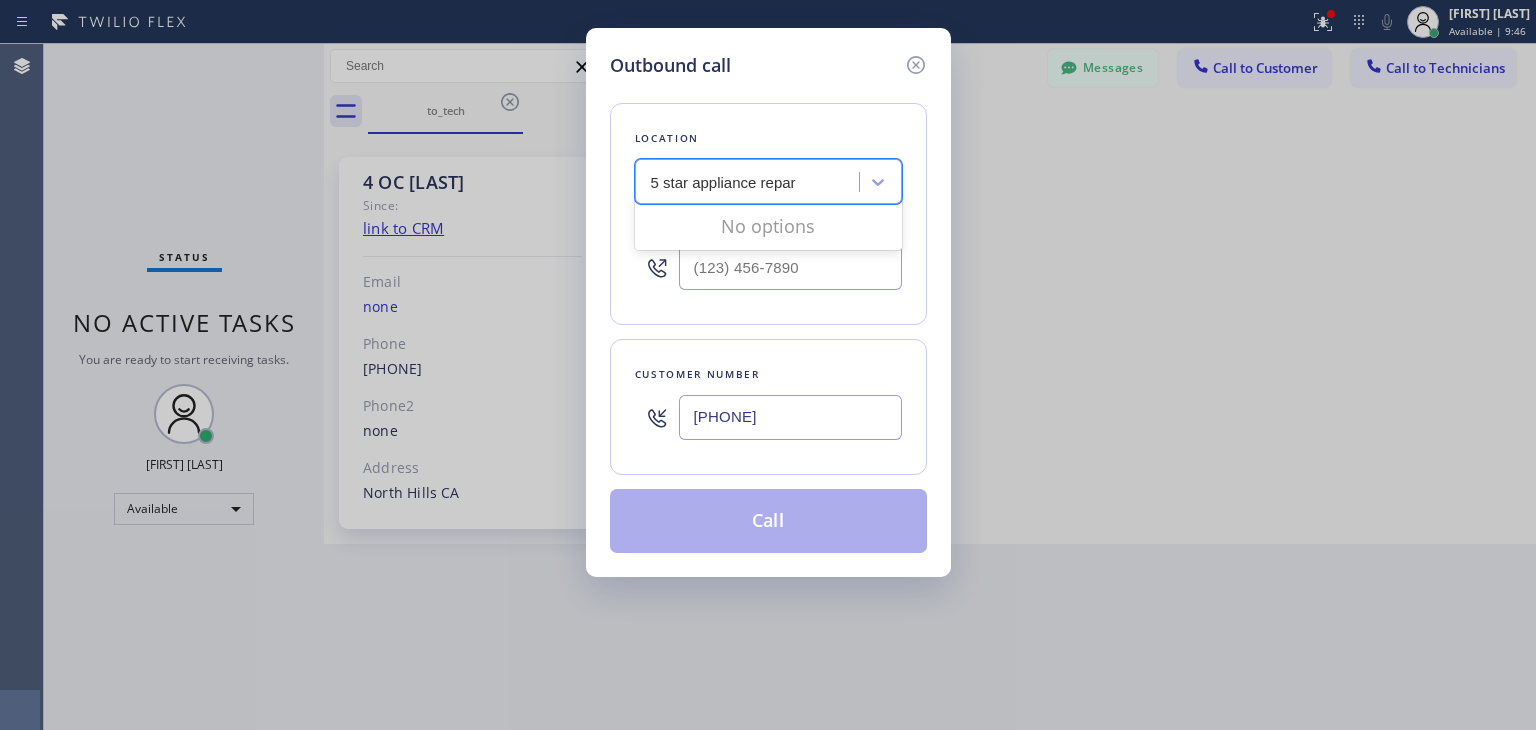 type 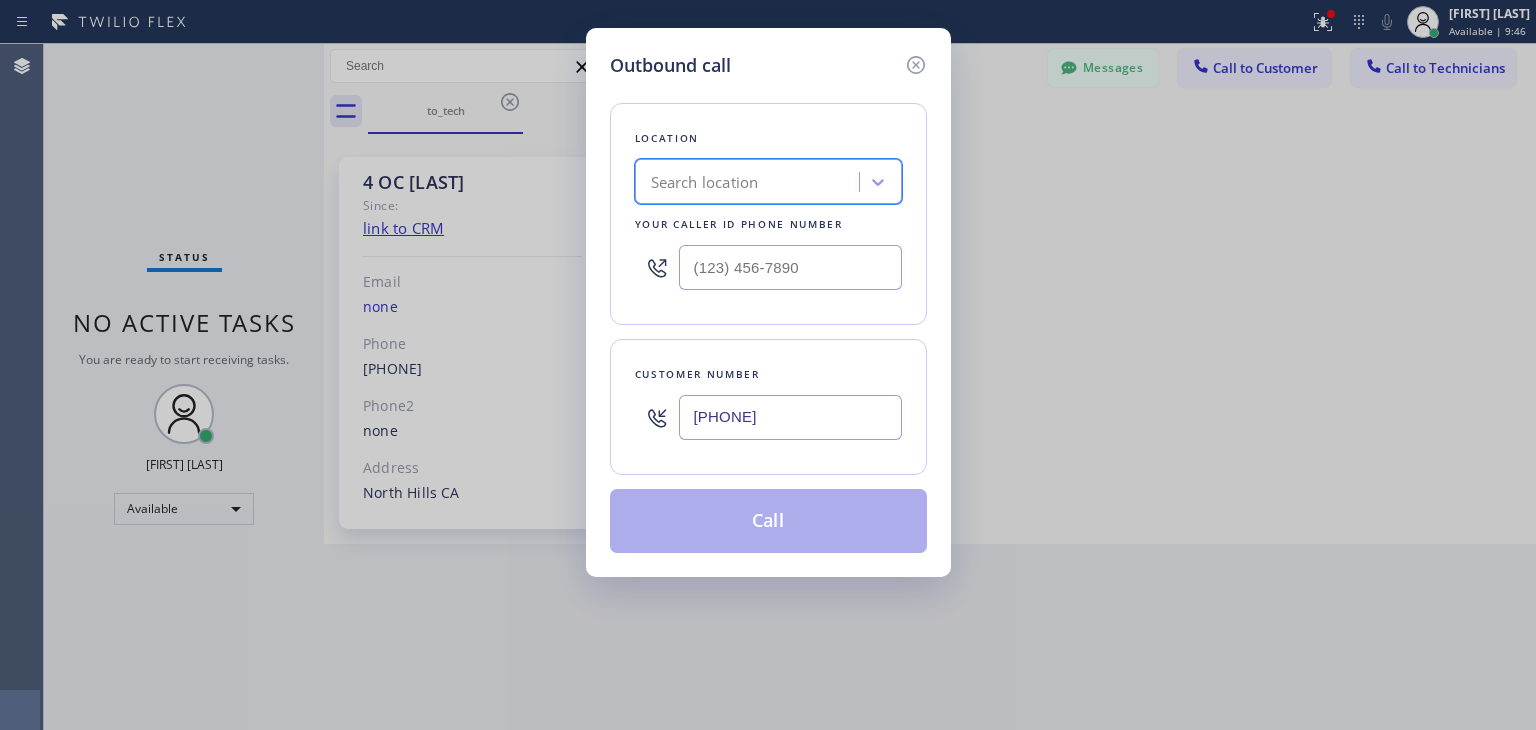 click on "Search location" at bounding box center (750, 182) 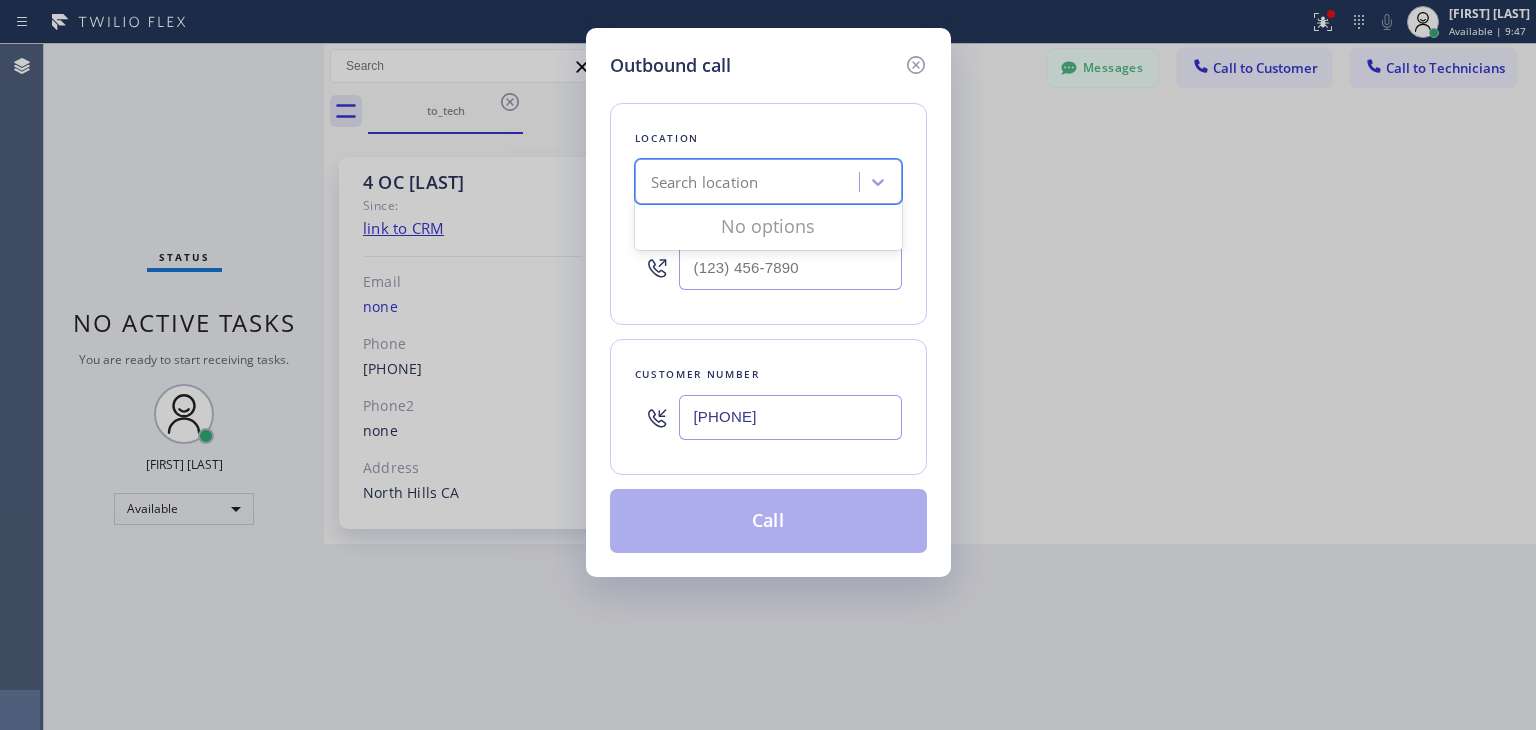 click on "Search location" at bounding box center (750, 182) 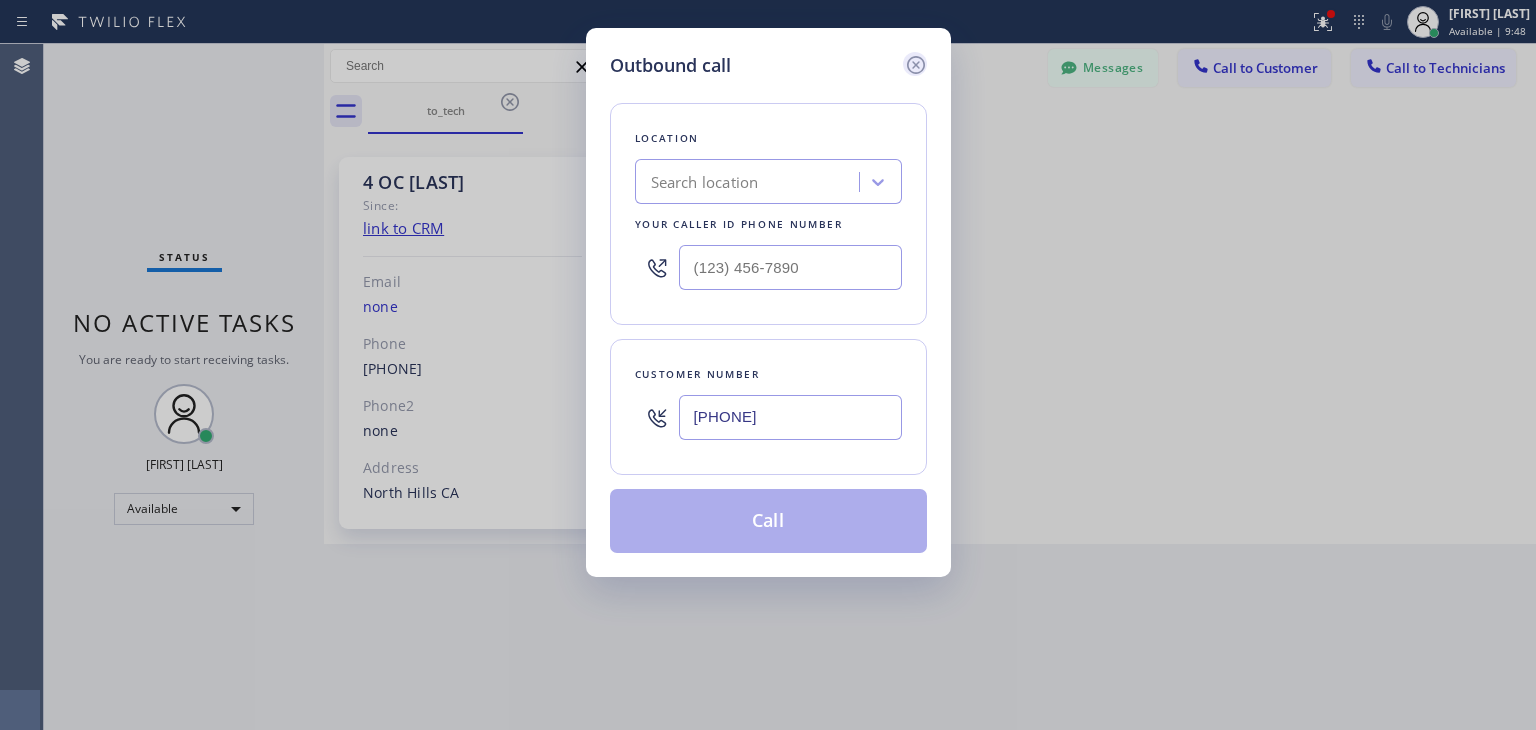 click 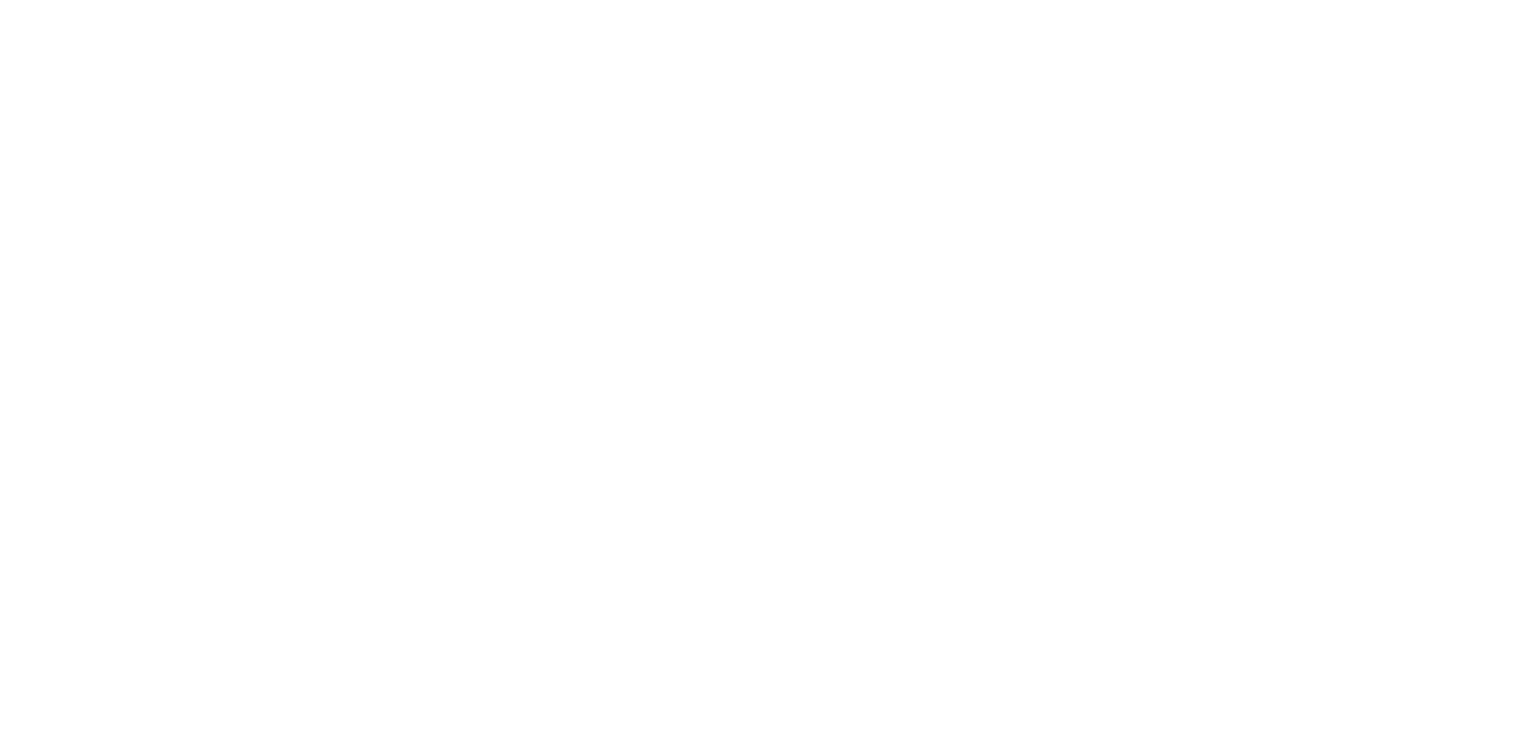 scroll, scrollTop: 0, scrollLeft: 0, axis: both 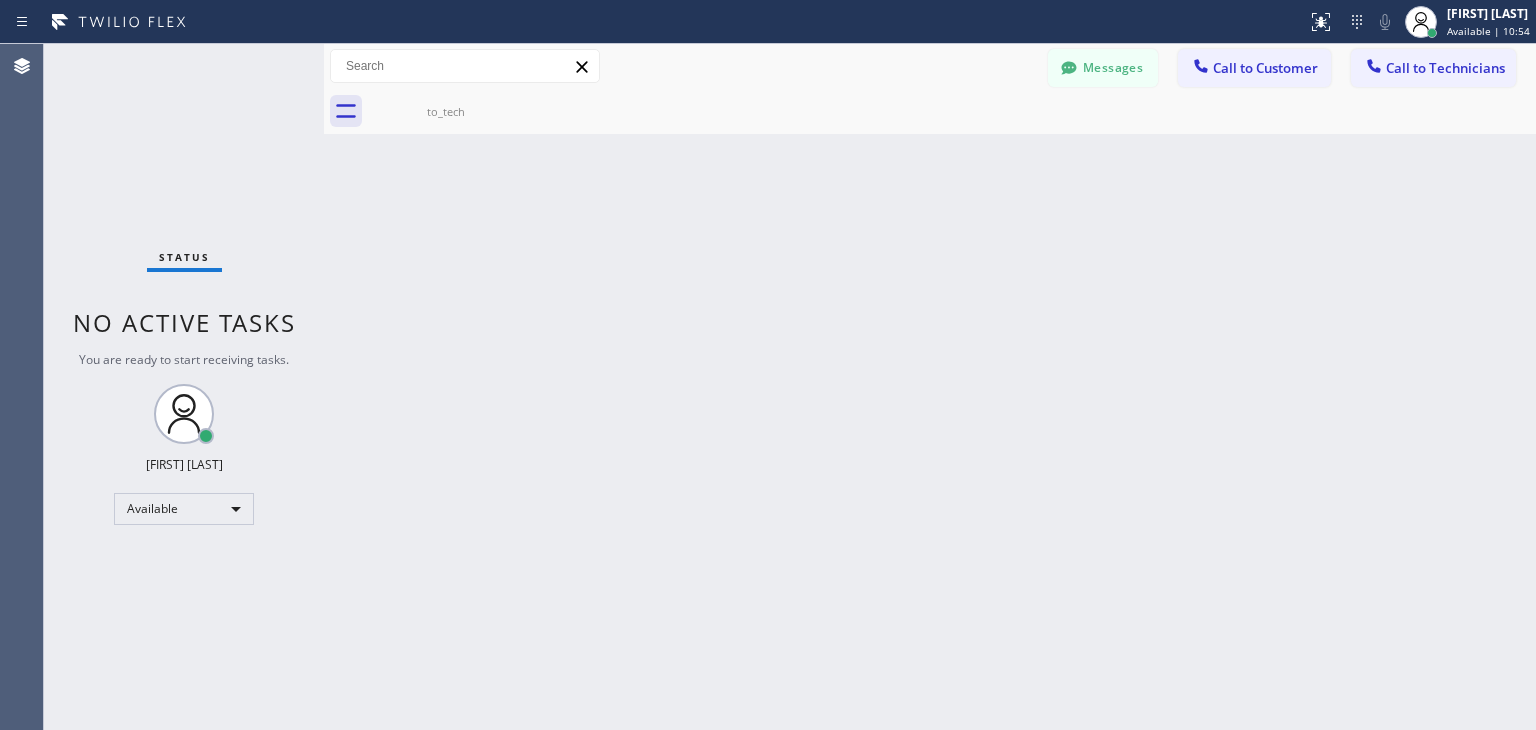 click on "Messages Call to Customer Call to Technicians Outbound call Location Search location Your caller id phone number Customer number Call Outbound call Technician Search Technician Your caller id phone number Your caller id phone number [PHONE] Call" at bounding box center (930, 66) 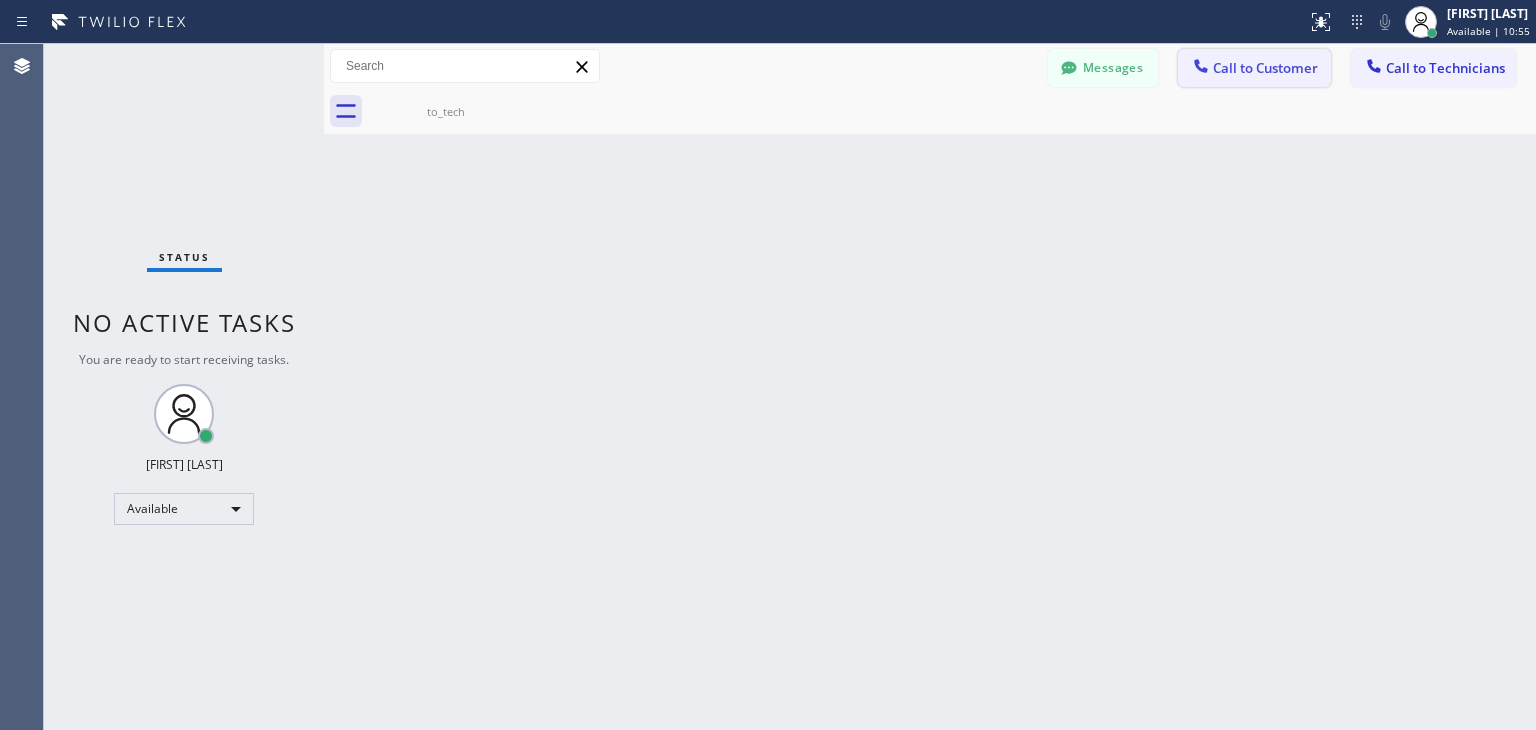 click on "Call to Customer" at bounding box center (1265, 68) 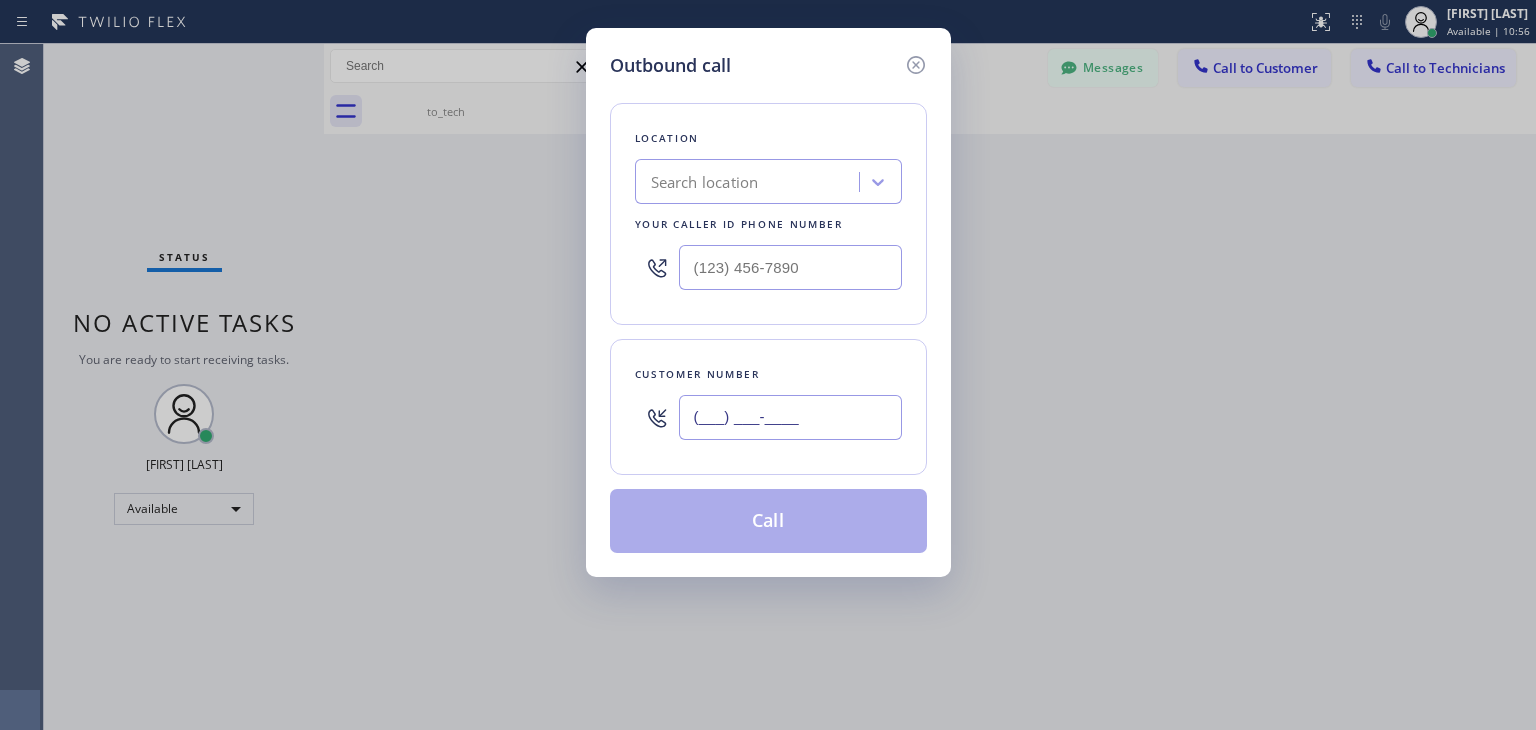 paste on "[PHONE]" 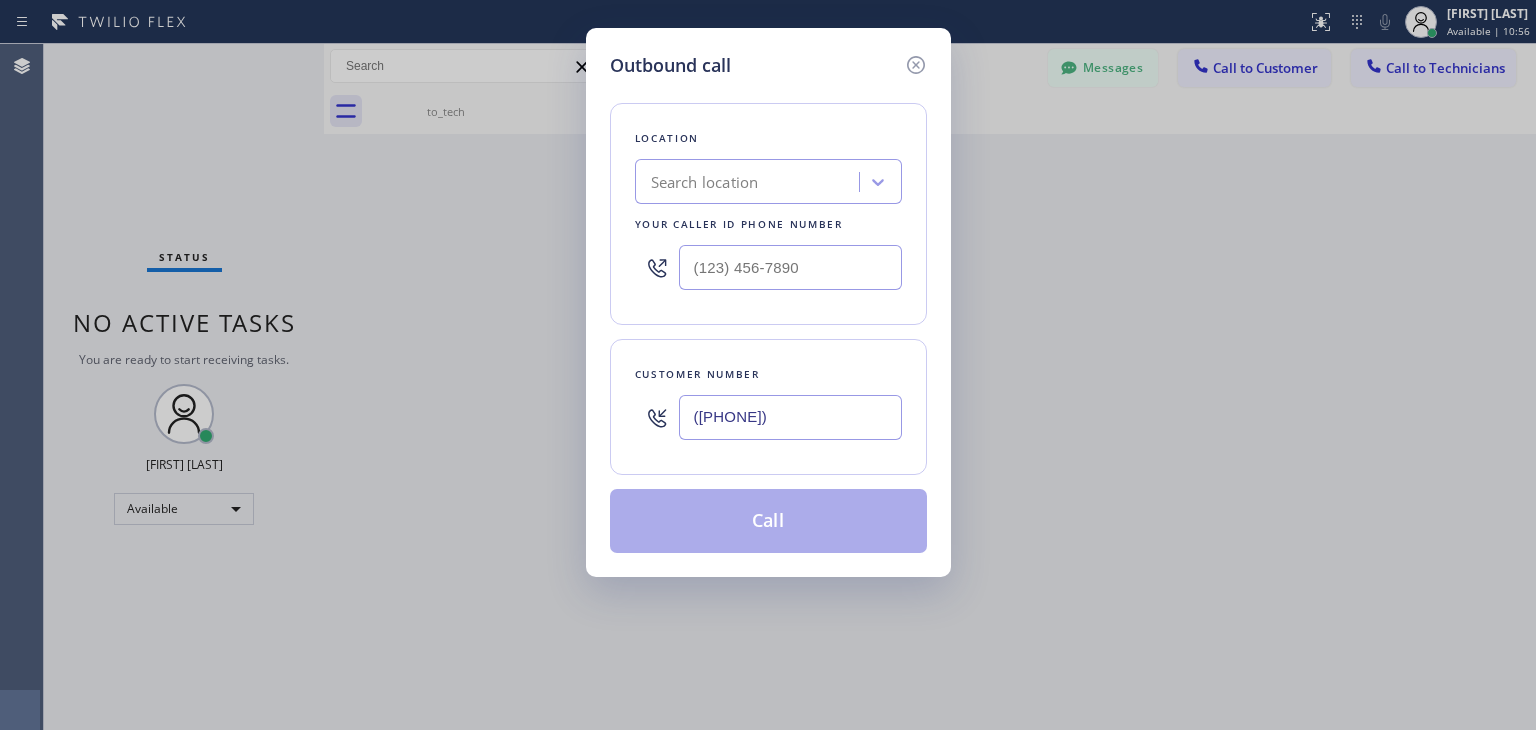 click on "([PHONE])" at bounding box center [790, 417] 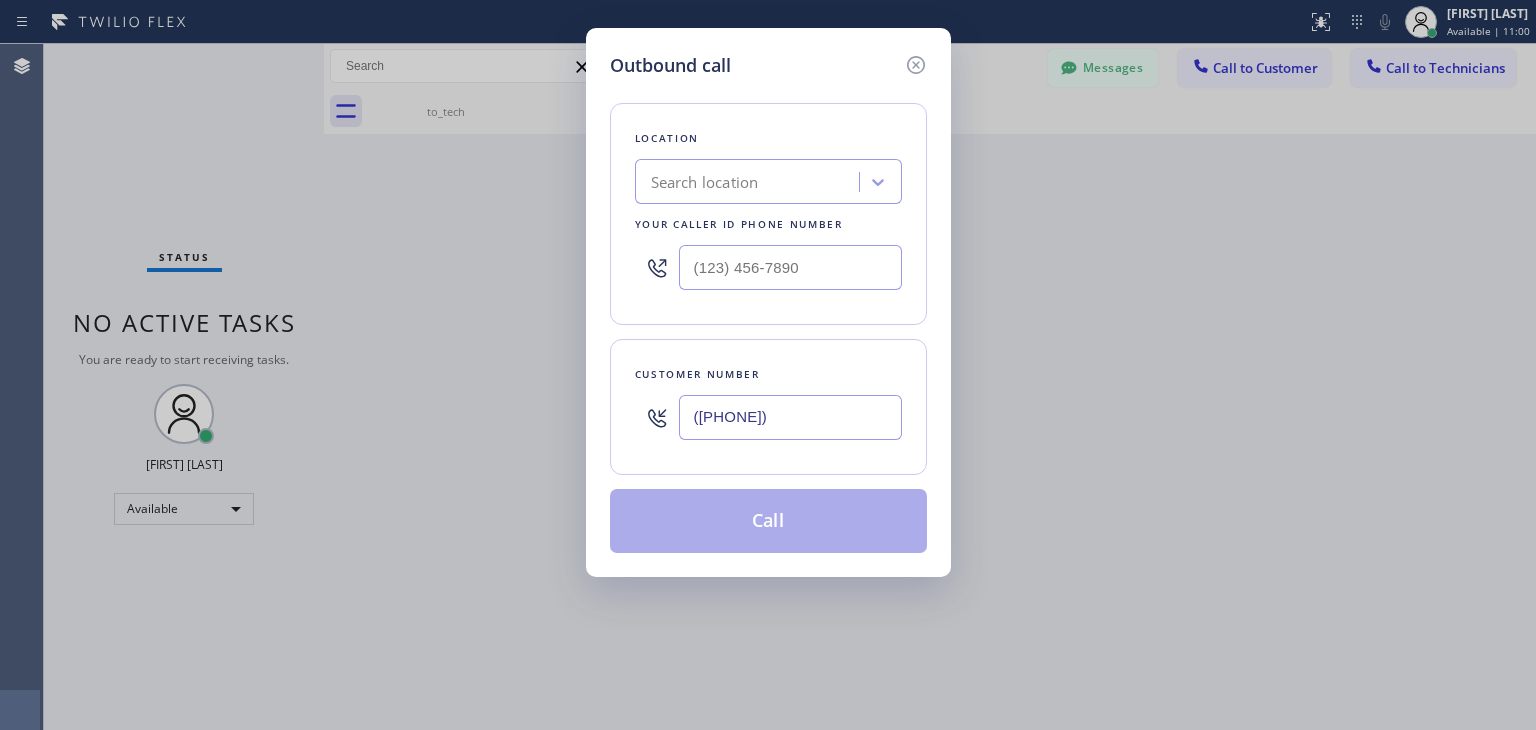 click on "Location Search location Your caller id phone number" at bounding box center [768, 214] 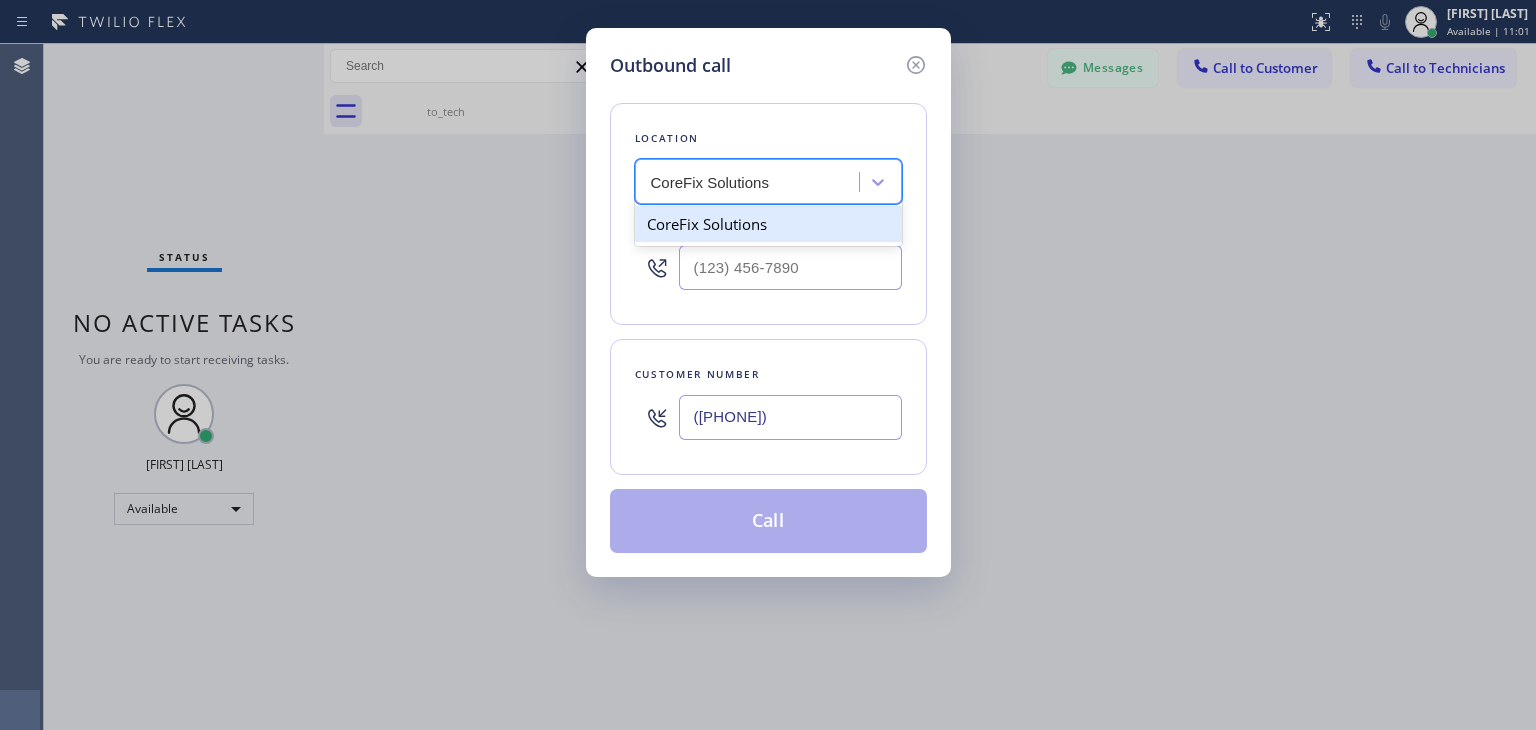 click on "CoreFix Solutions" at bounding box center (768, 224) 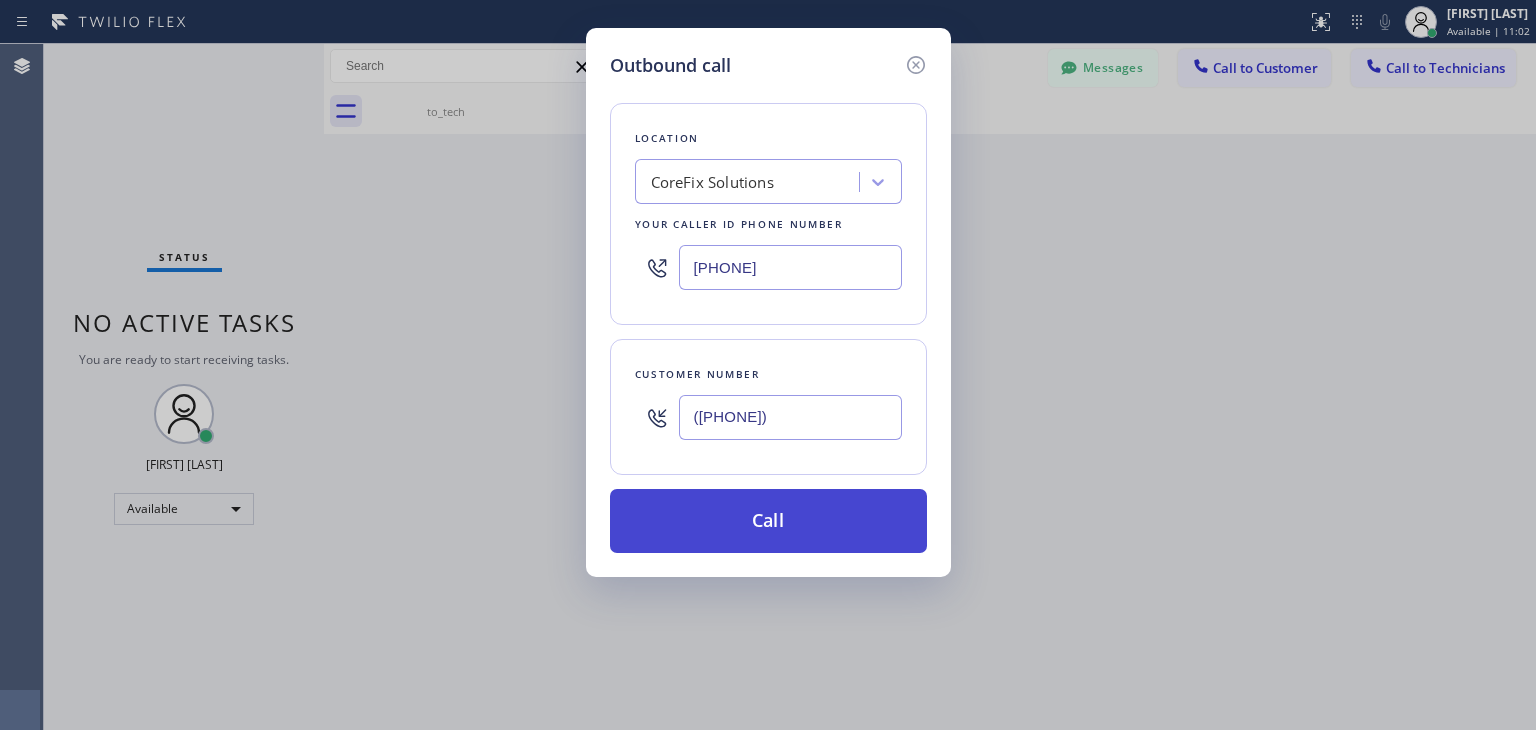 click on "Call" at bounding box center [768, 521] 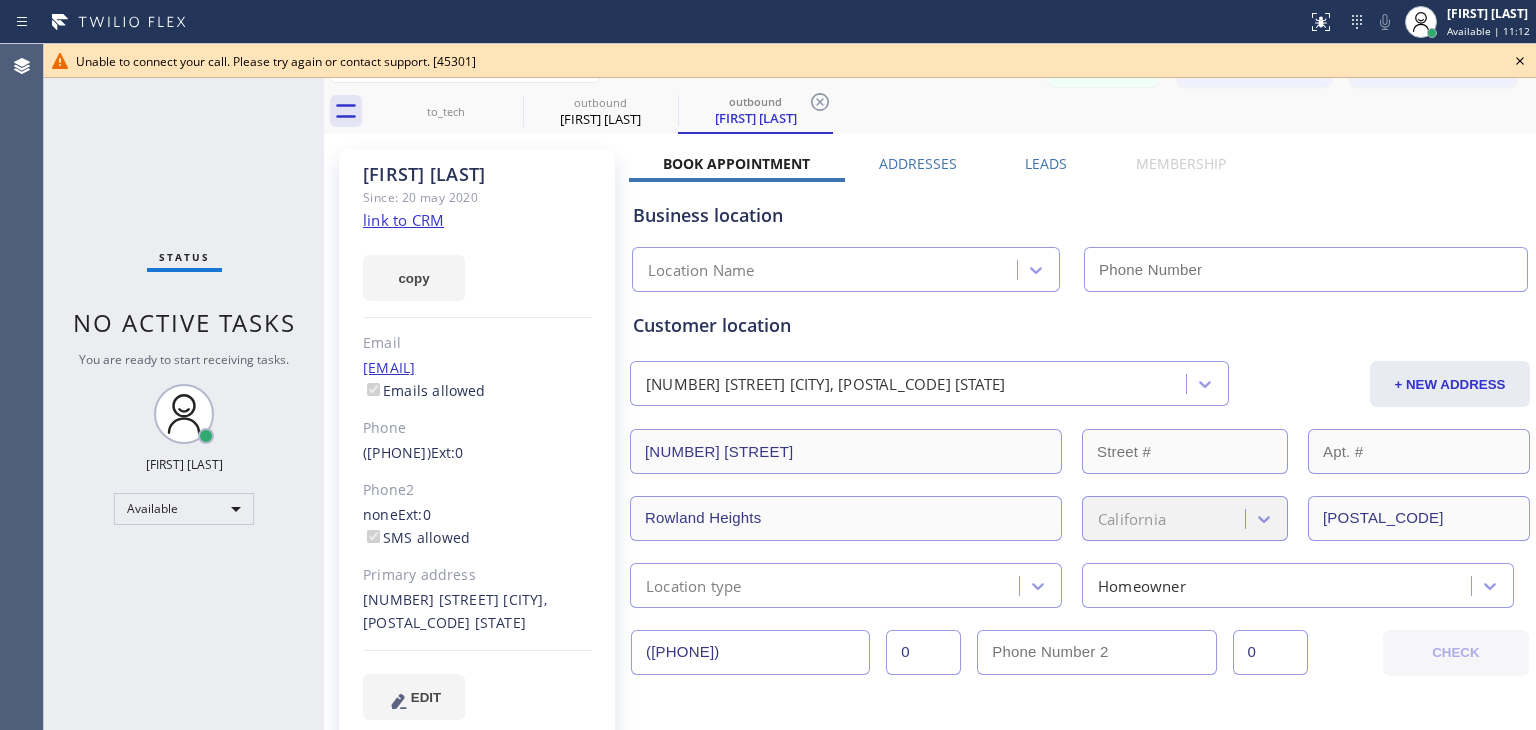 type on "(909) 637-4306" 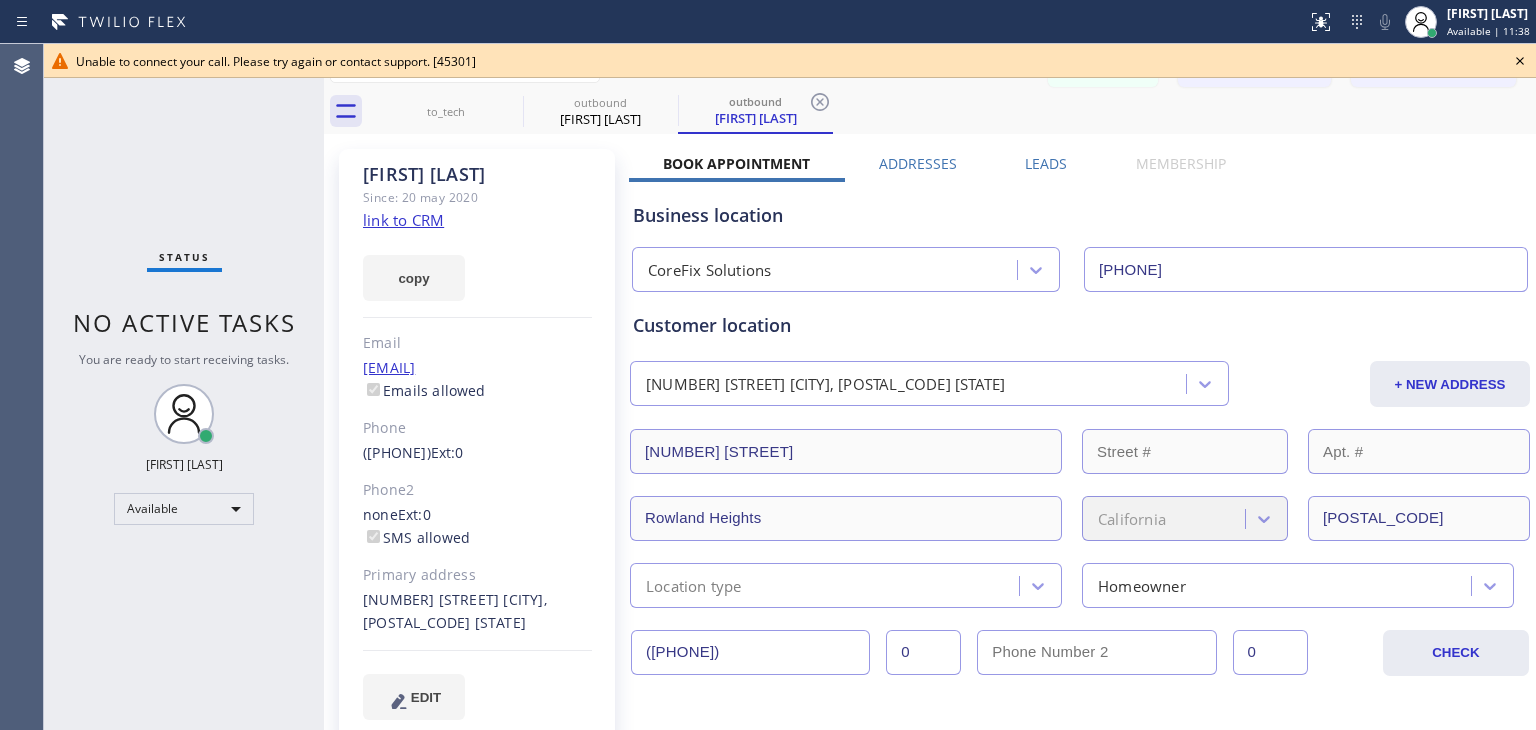 click 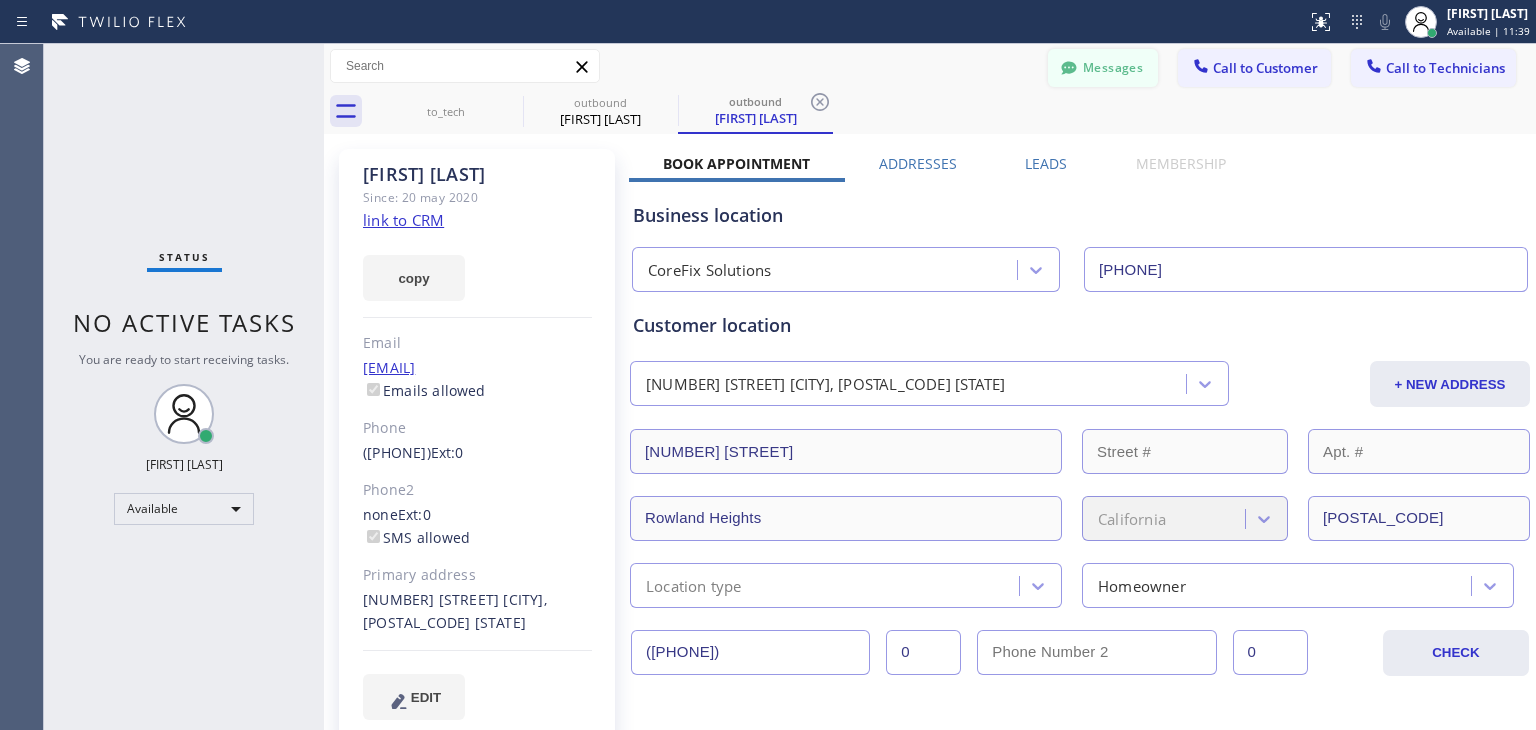 click on "Messages" at bounding box center (1103, 68) 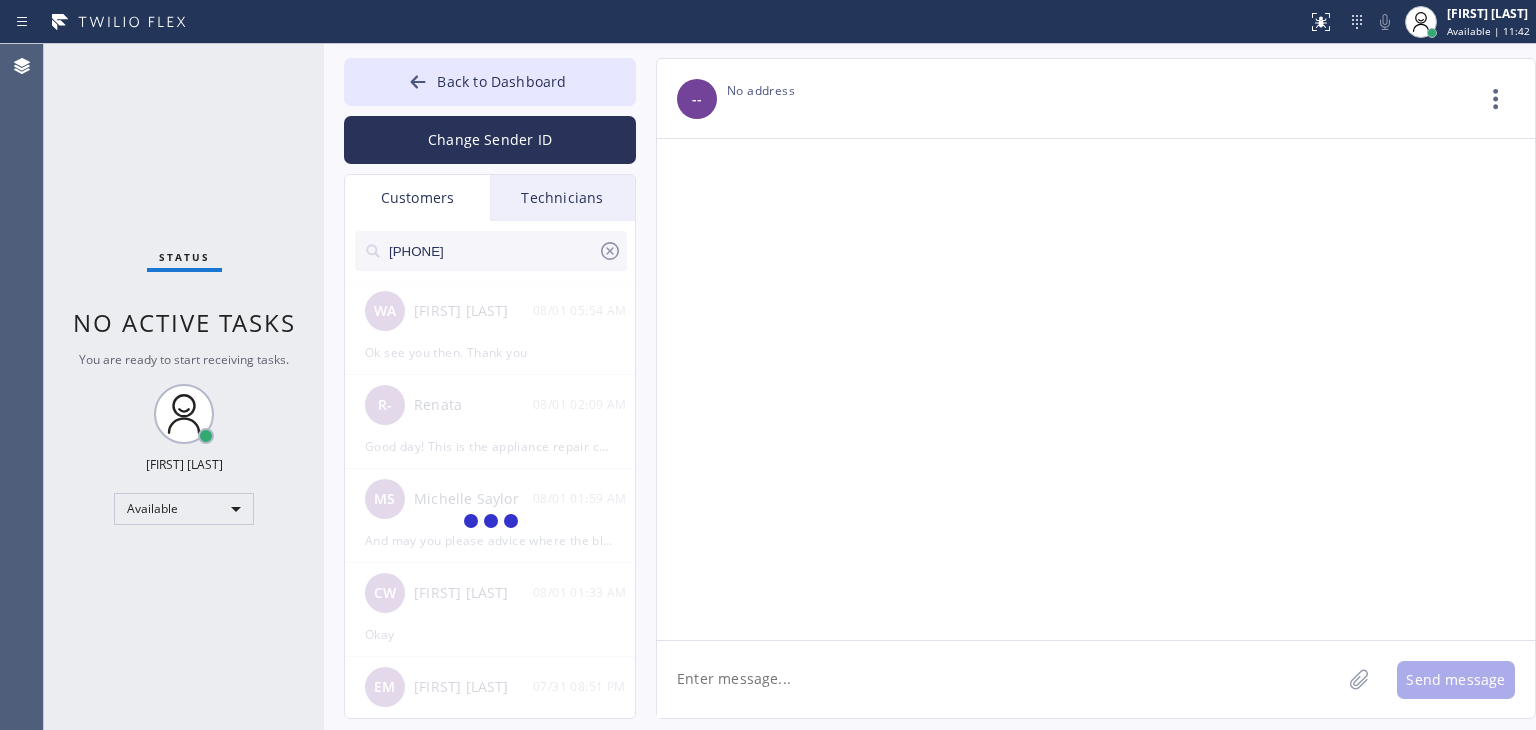 click on "(213) 324-5915" at bounding box center [492, 251] 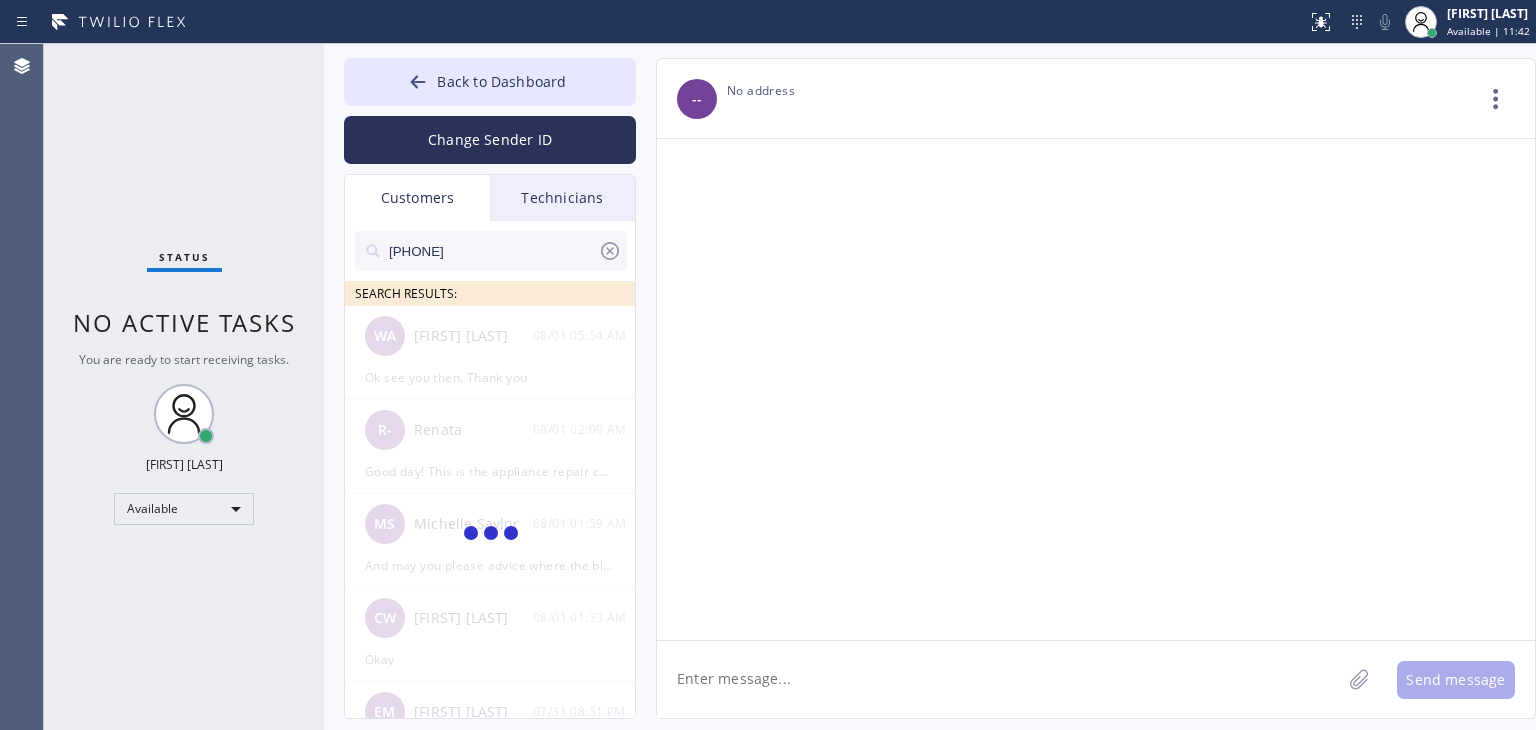 click on "(213) 324-591" at bounding box center [492, 251] 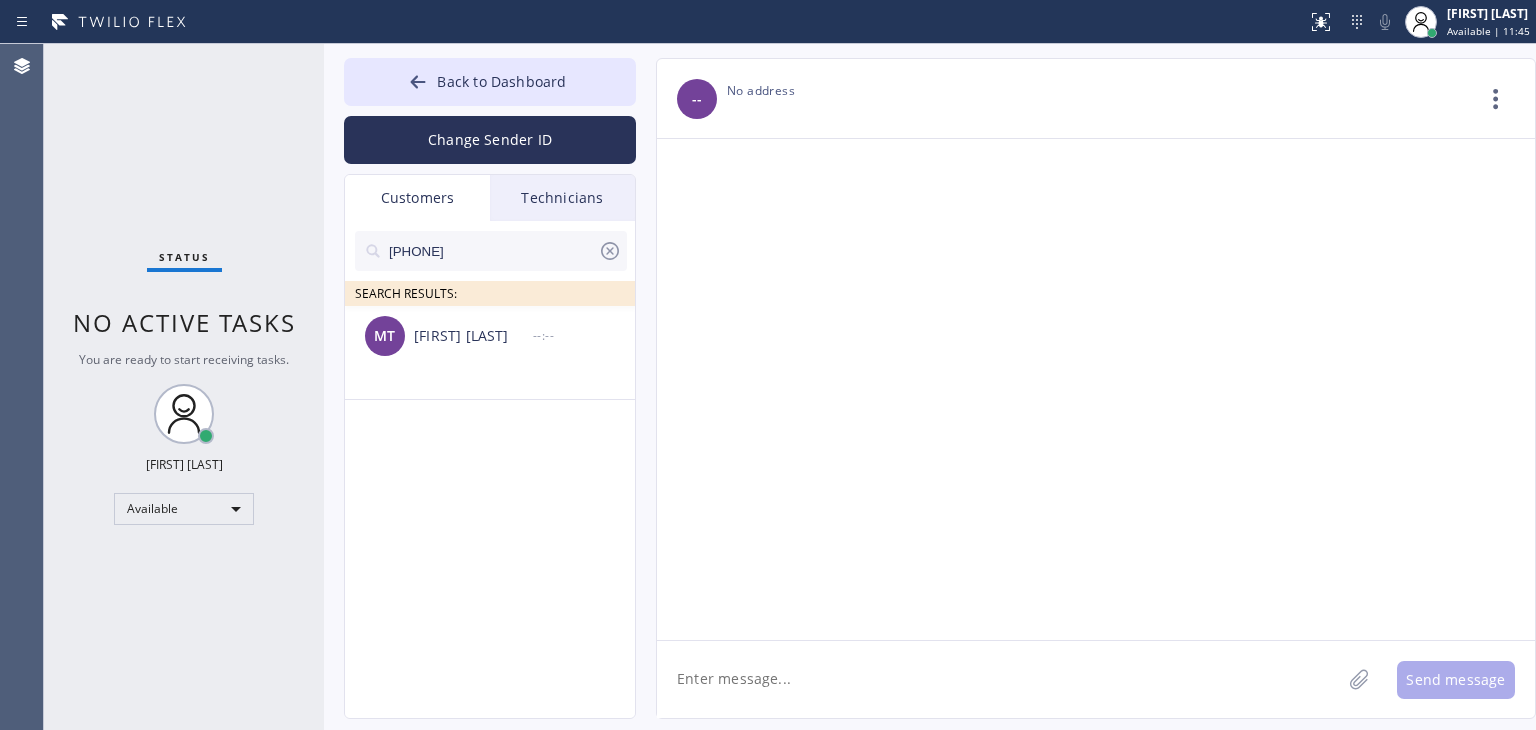 type on "(213) 324-591" 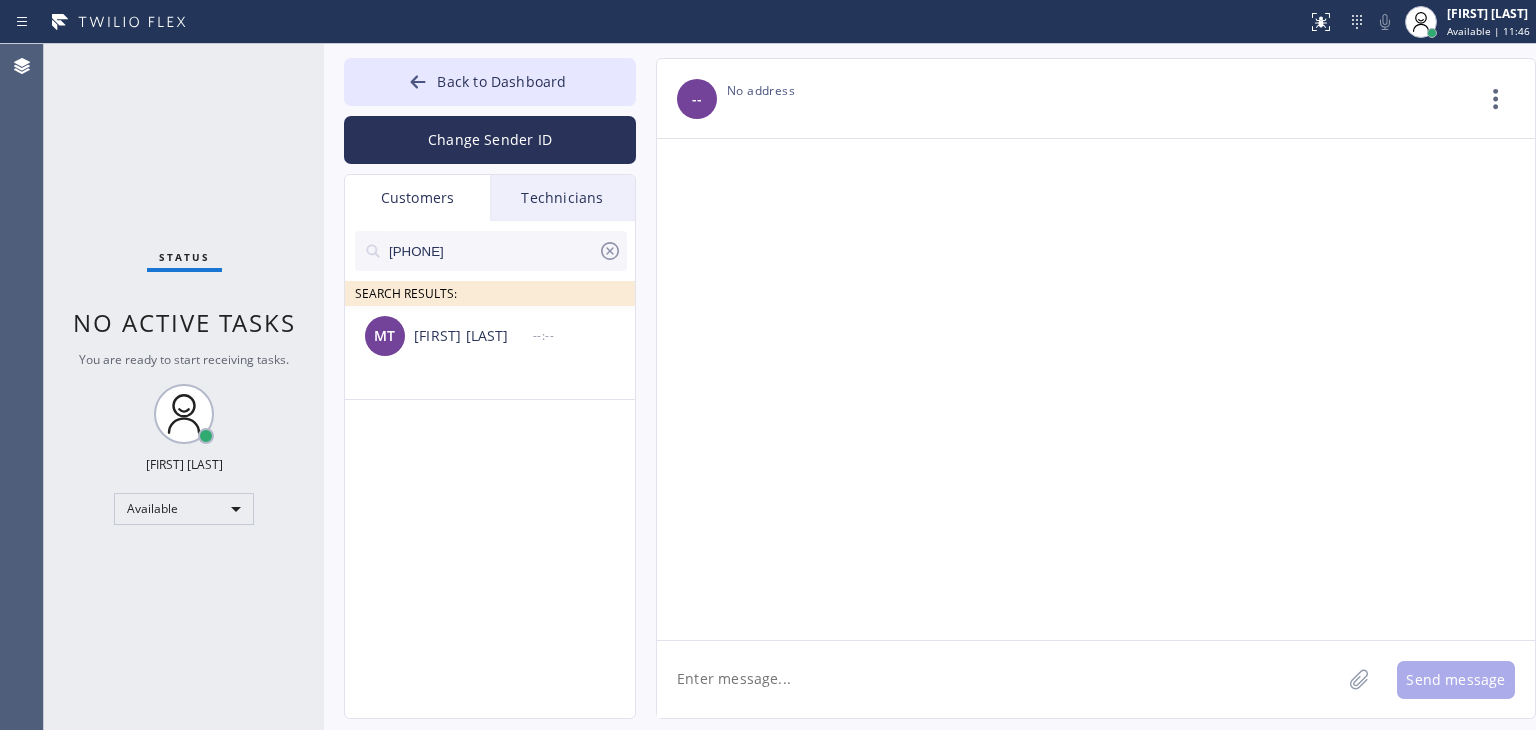 click on "[FIRST] [LAST]" at bounding box center [473, 336] 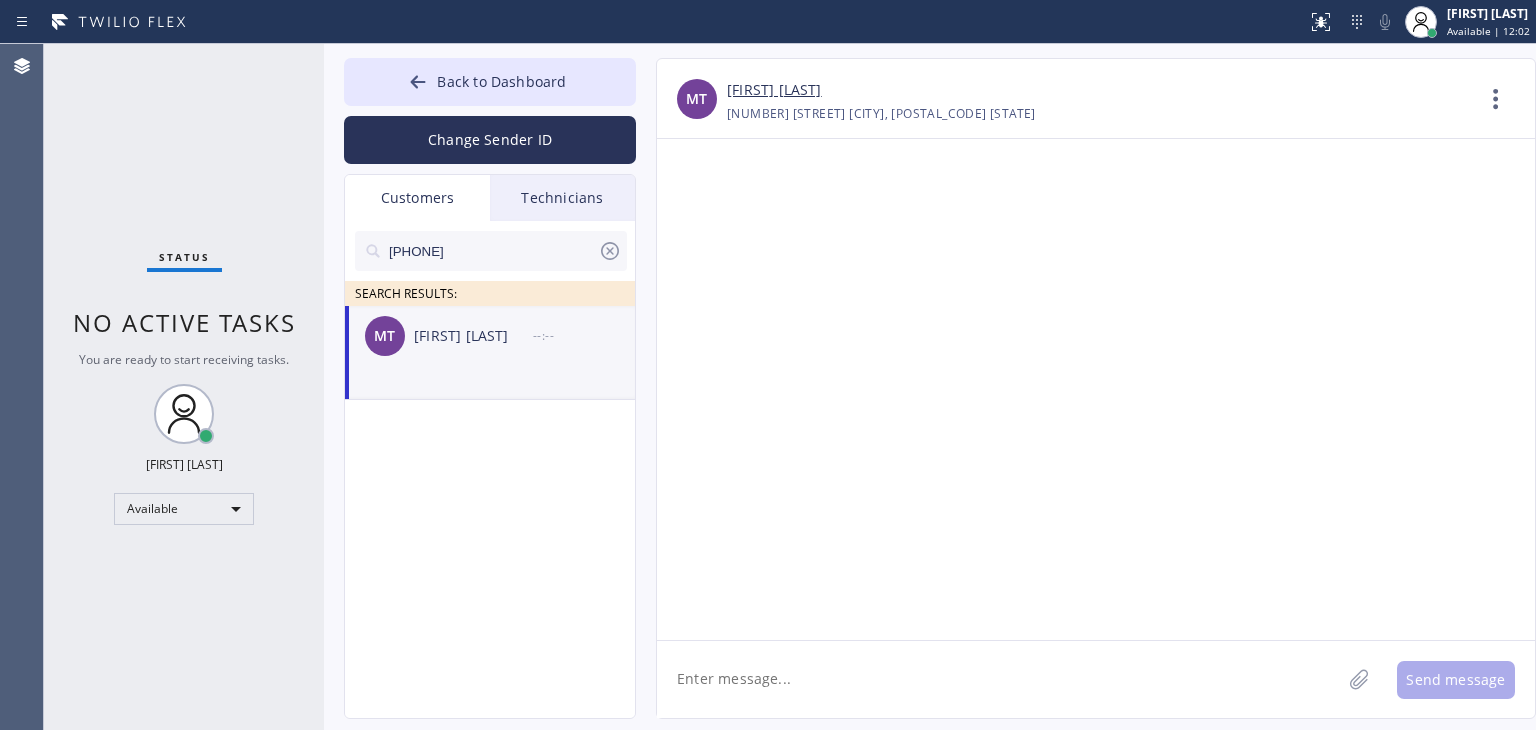 click 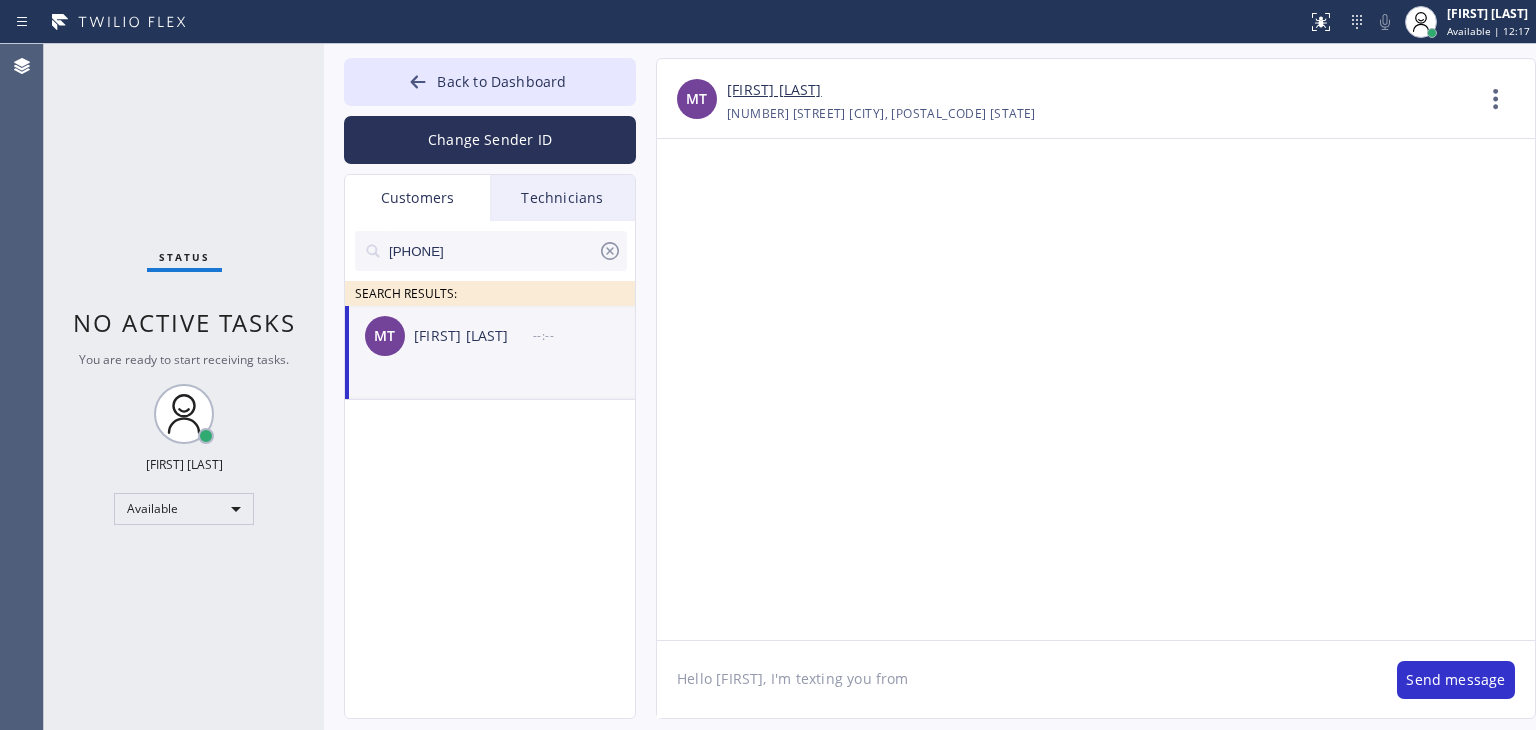 paste on "Sub Zero Repair Professionals" 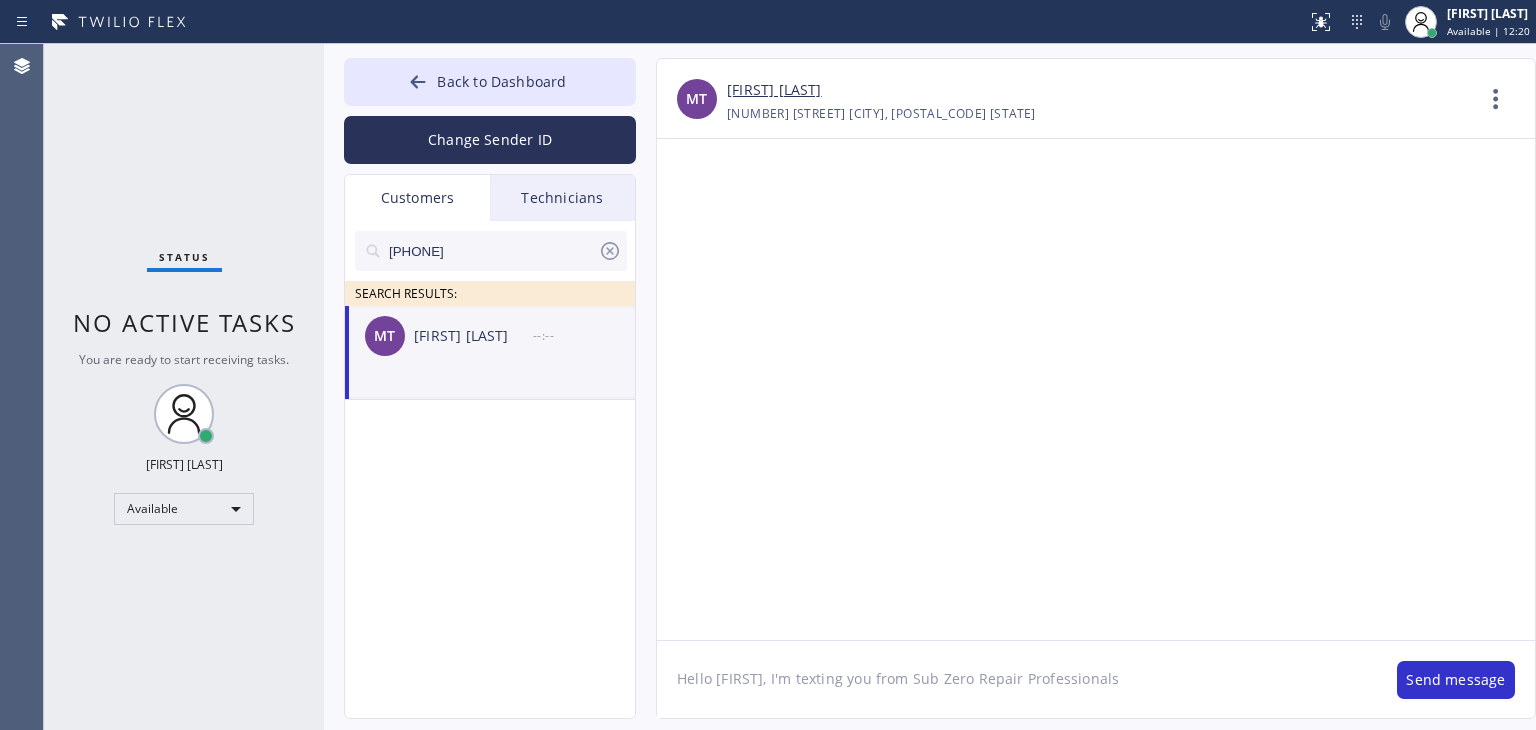 click on "Hello Moses, I'm texting you from Sub Zero Repair Professionals" 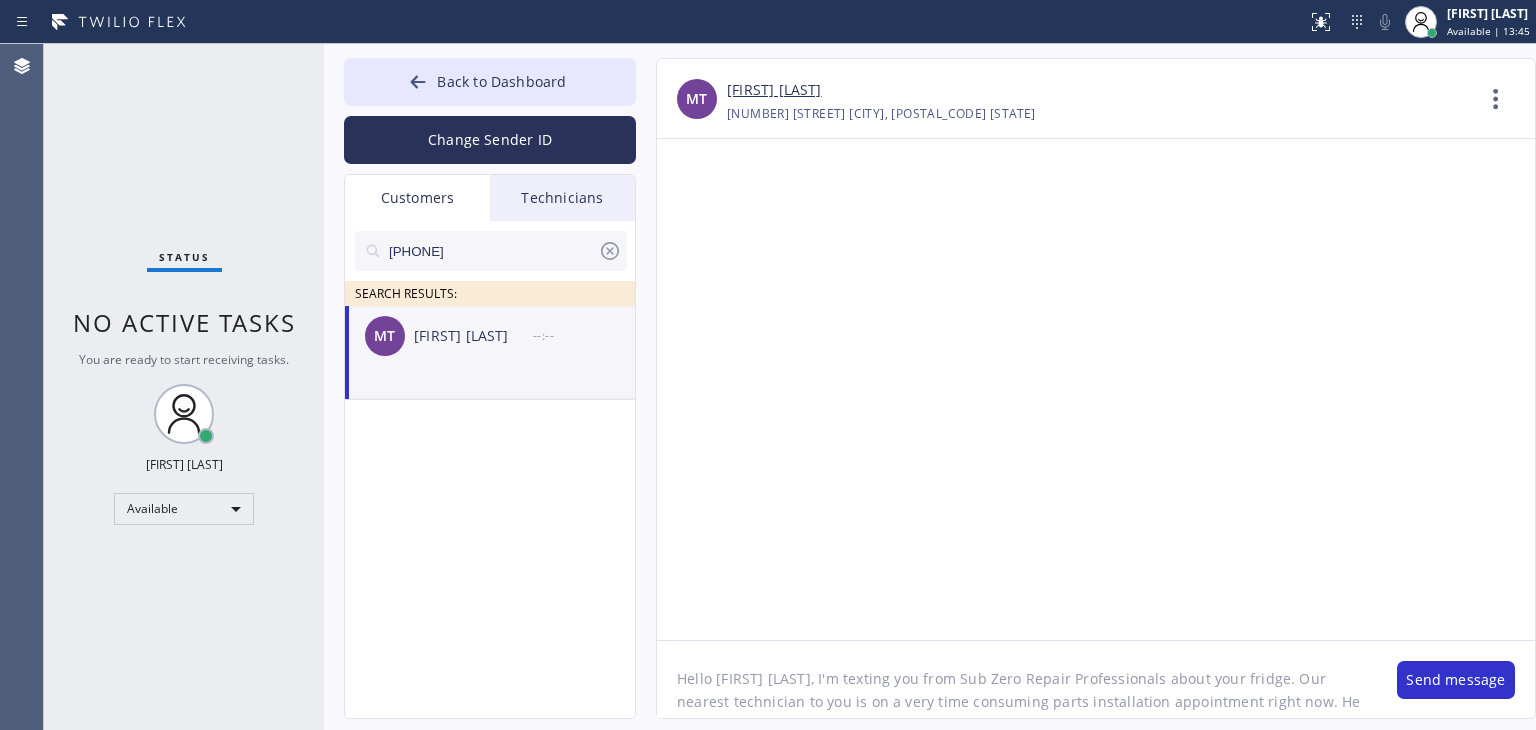 scroll, scrollTop: 16, scrollLeft: 0, axis: vertical 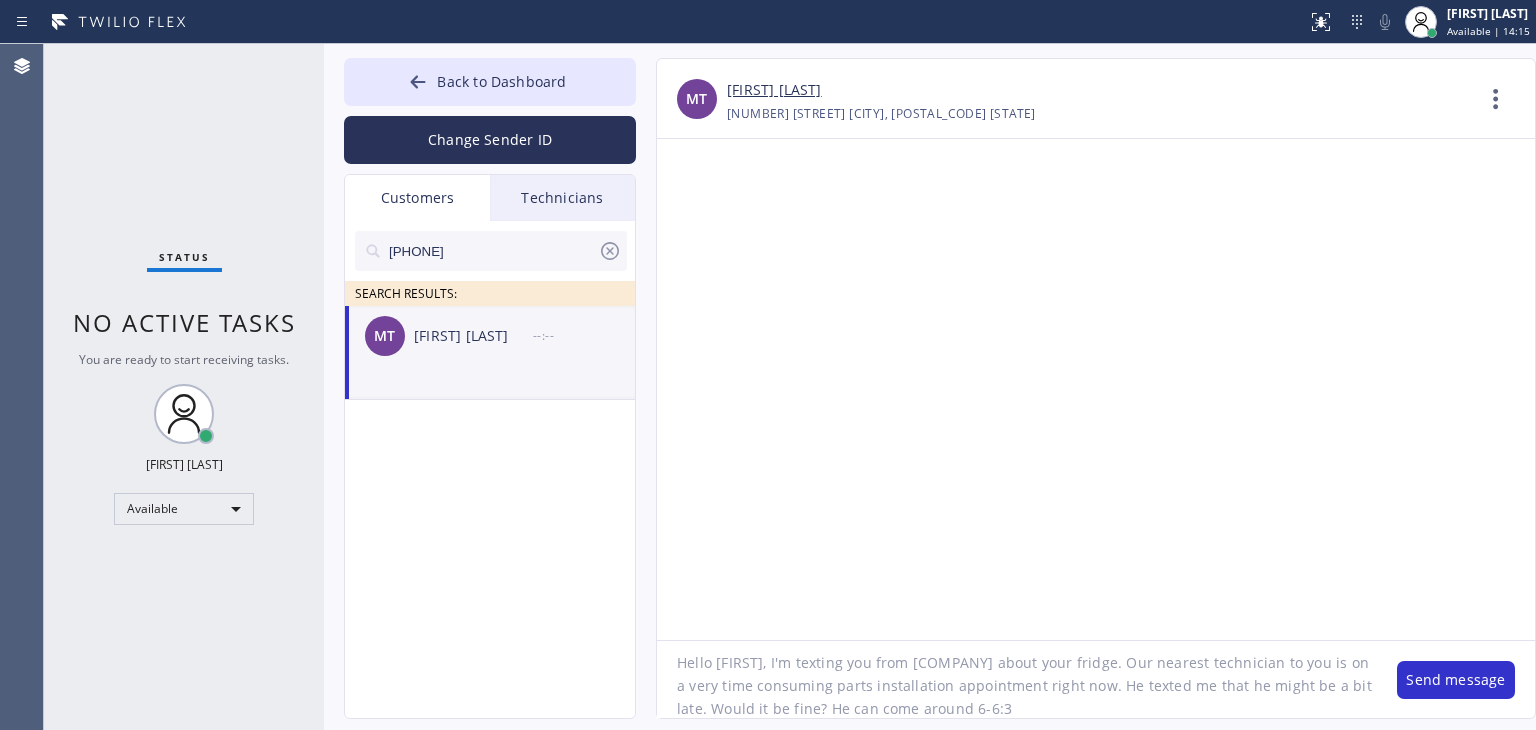 type on "Hello Moses, I'm texting you from Sub Zero Repair Professionals about your fridge. Our nearest technician to you is on a very time consuming parts installation appointment right now. He texted me that he might be a bit late. Would it be fine? He can come around 6-6:30" 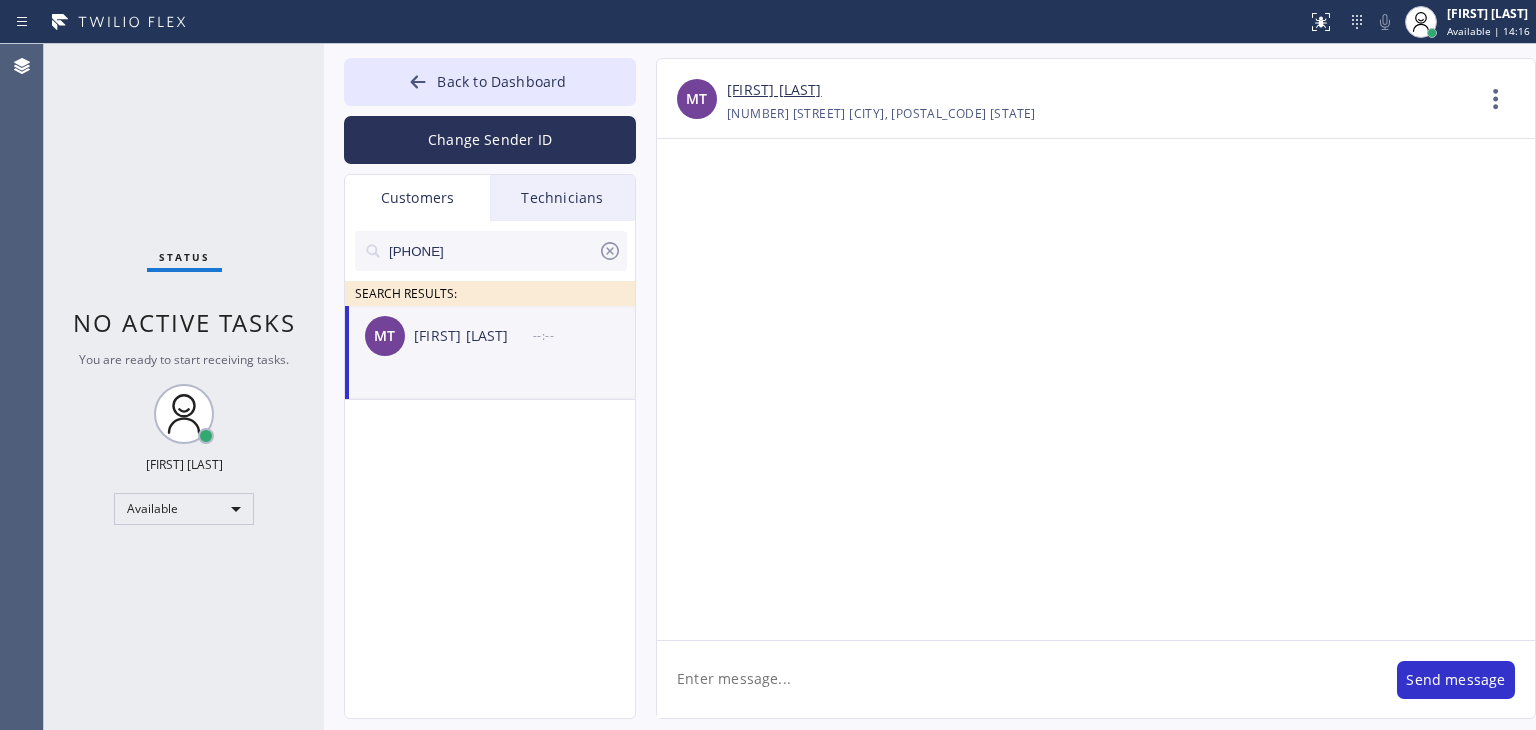 scroll, scrollTop: 0, scrollLeft: 0, axis: both 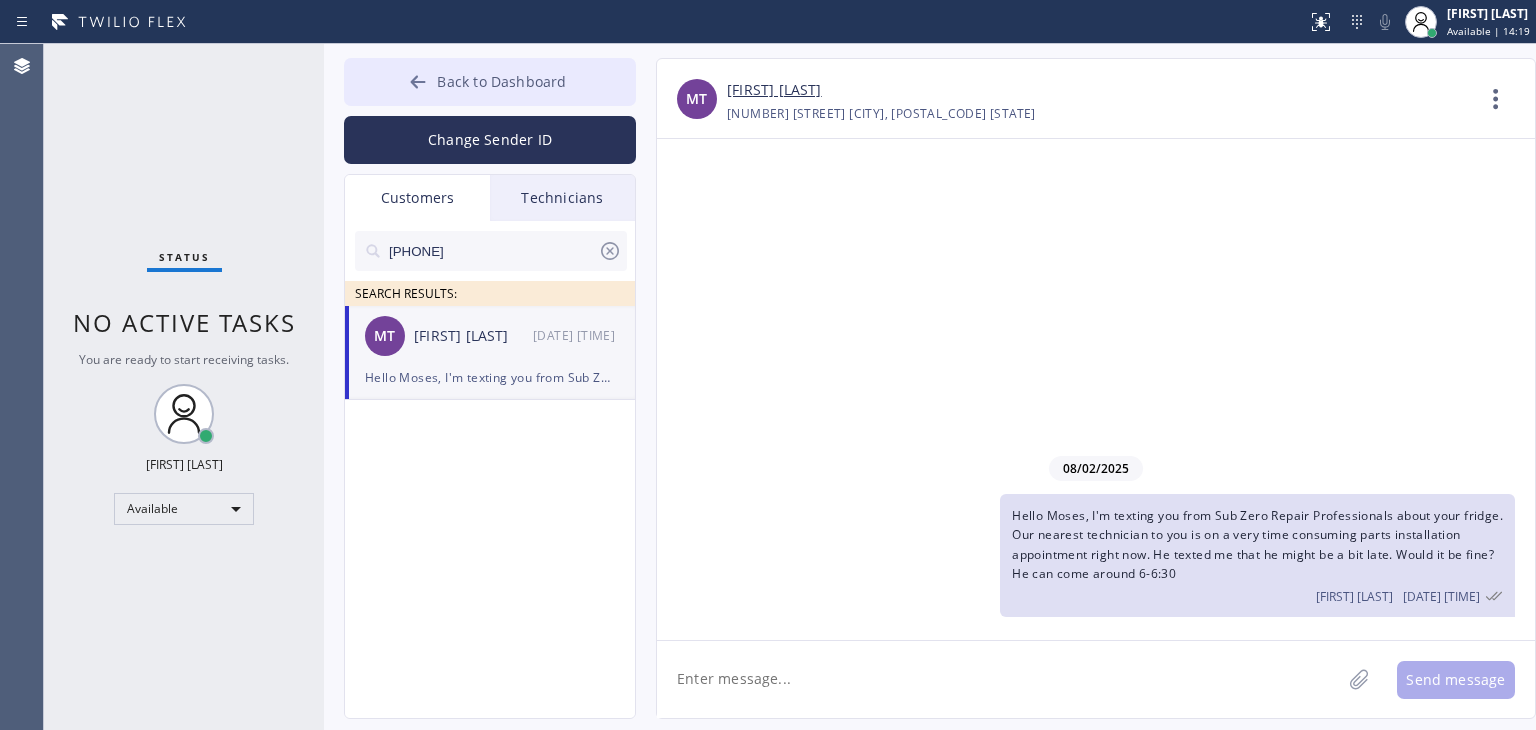type 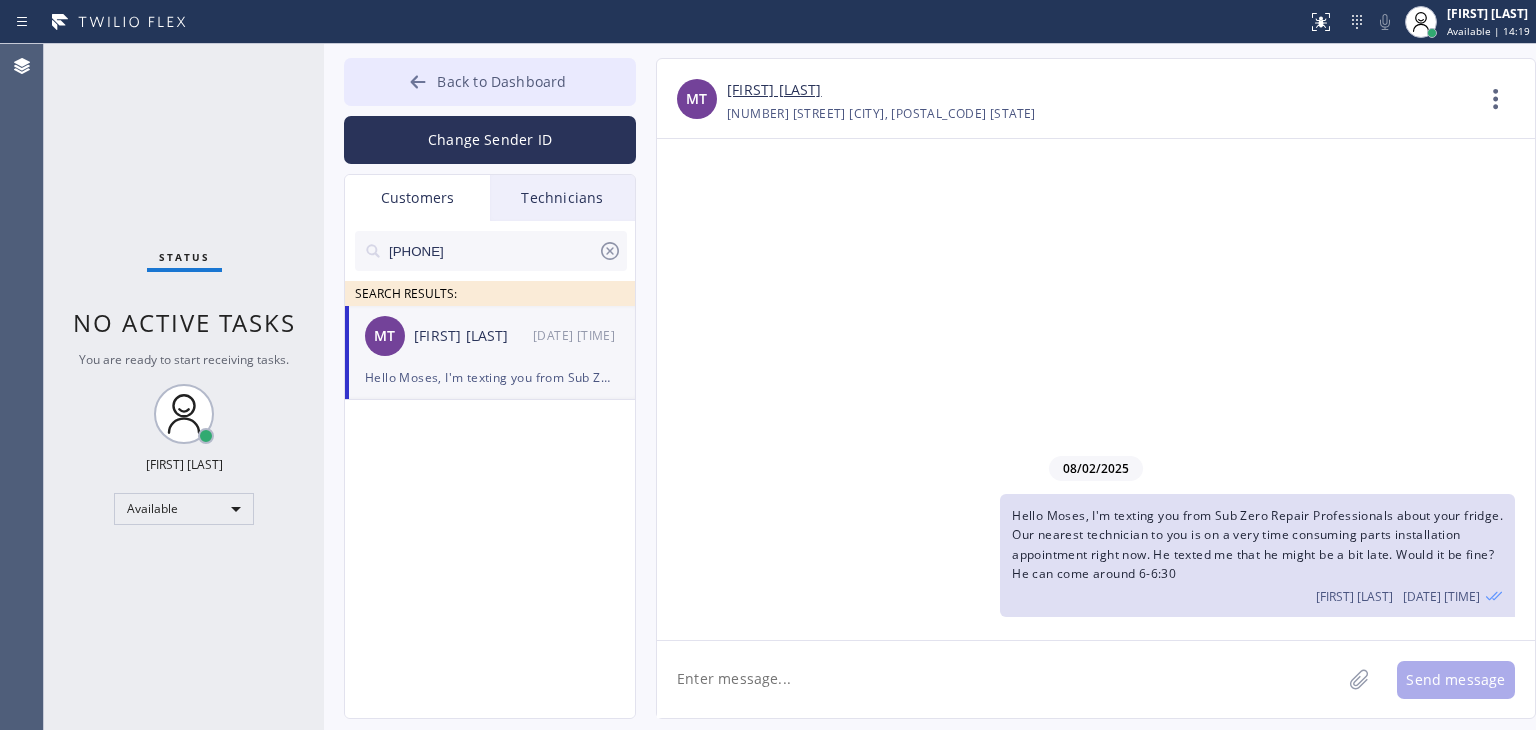 click on "Back to Dashboard" at bounding box center [490, 82] 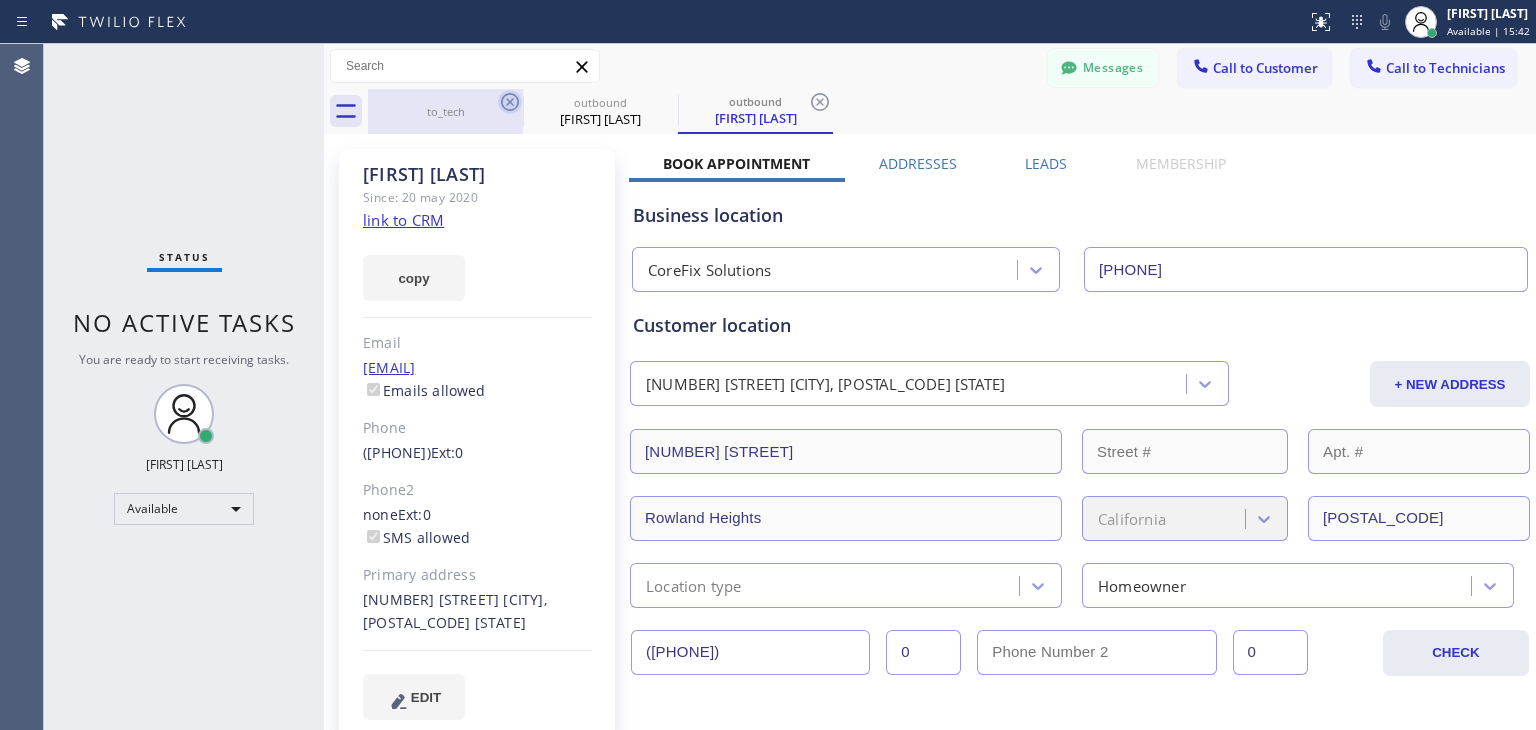 click 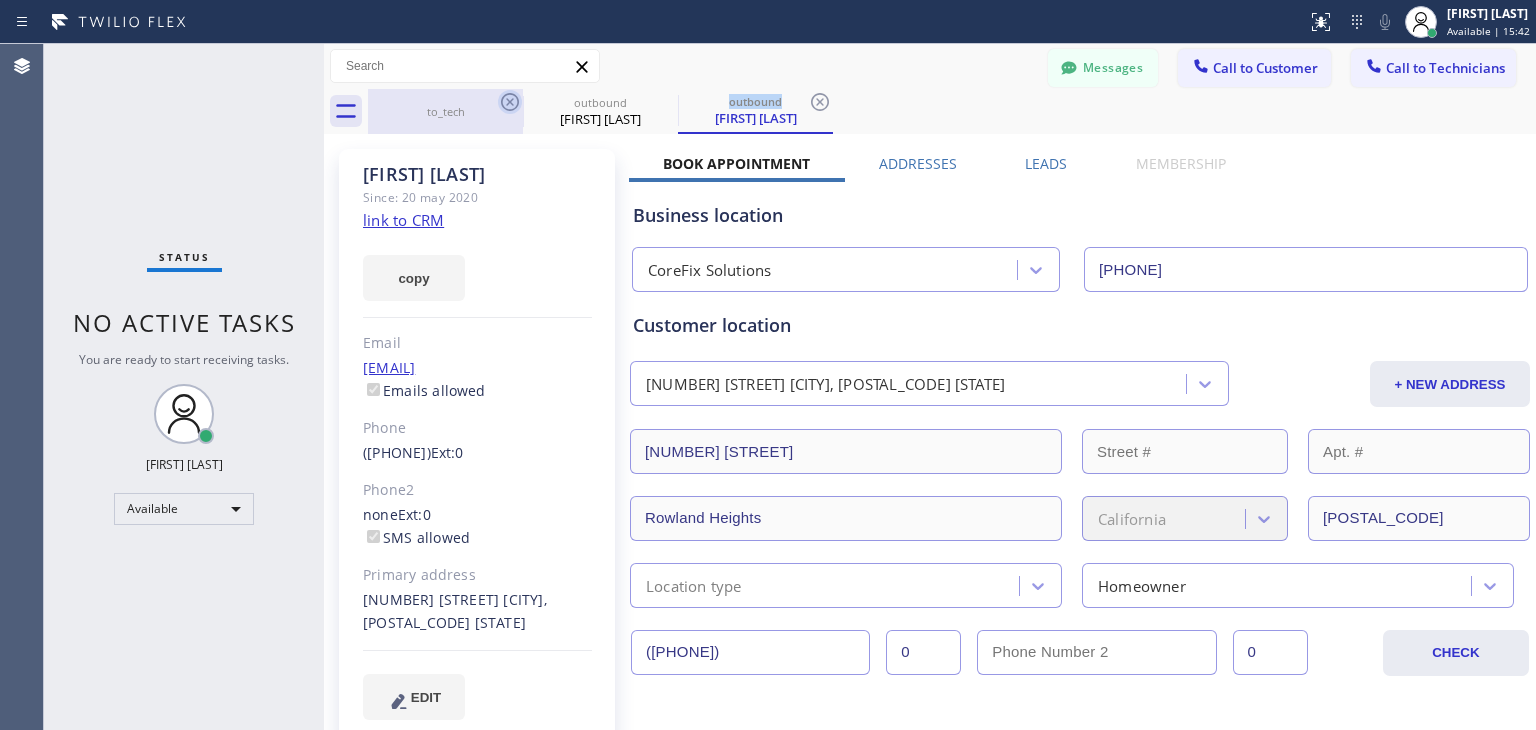 click 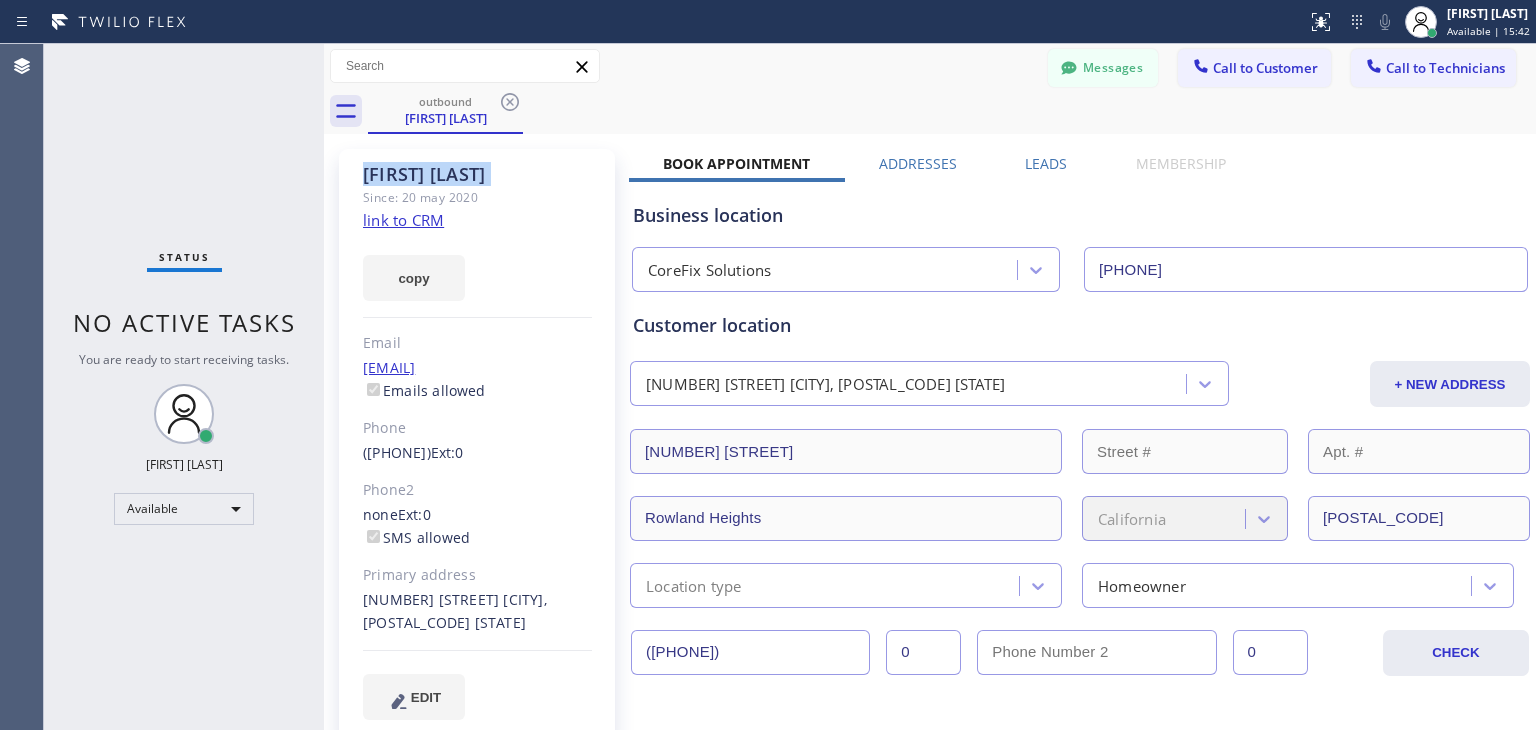 click 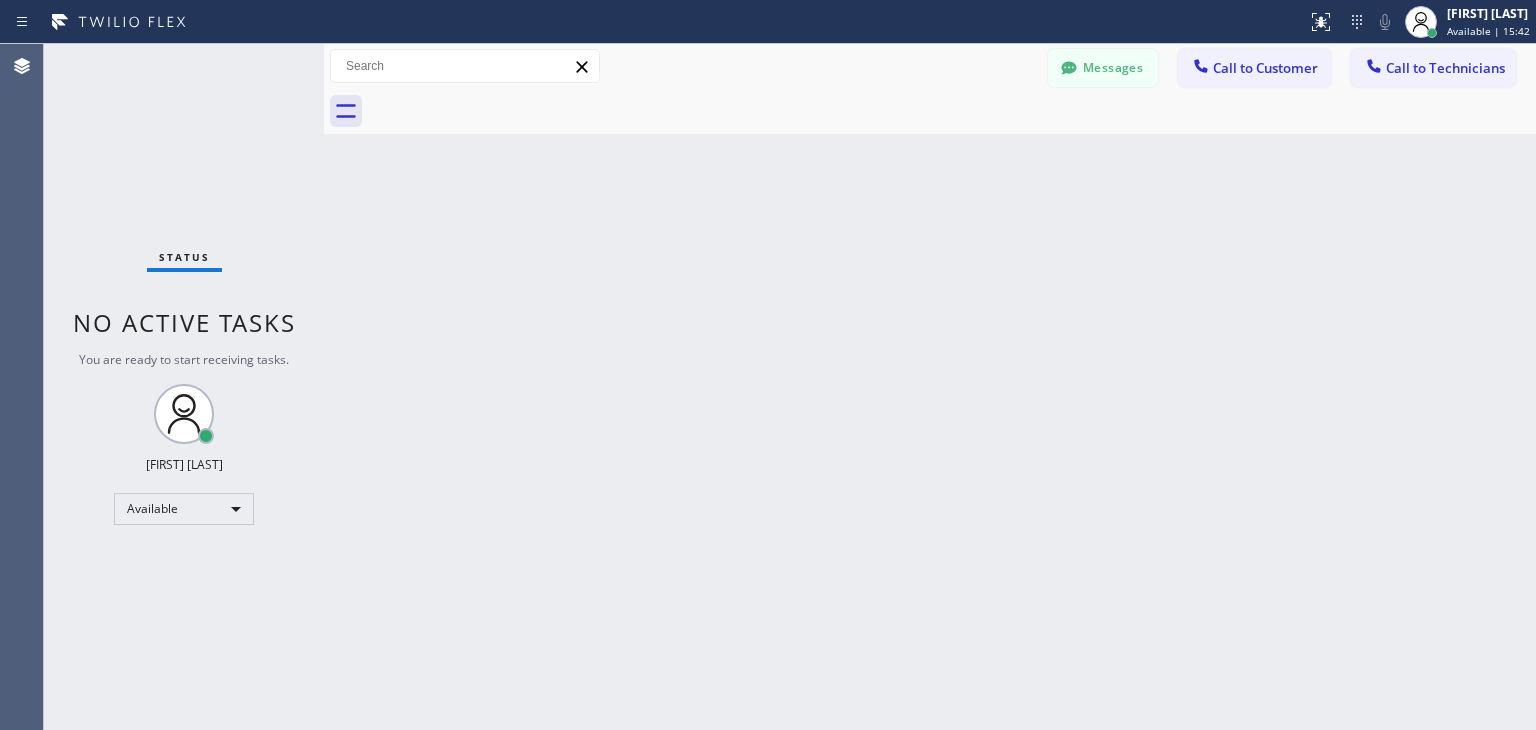click at bounding box center [952, 111] 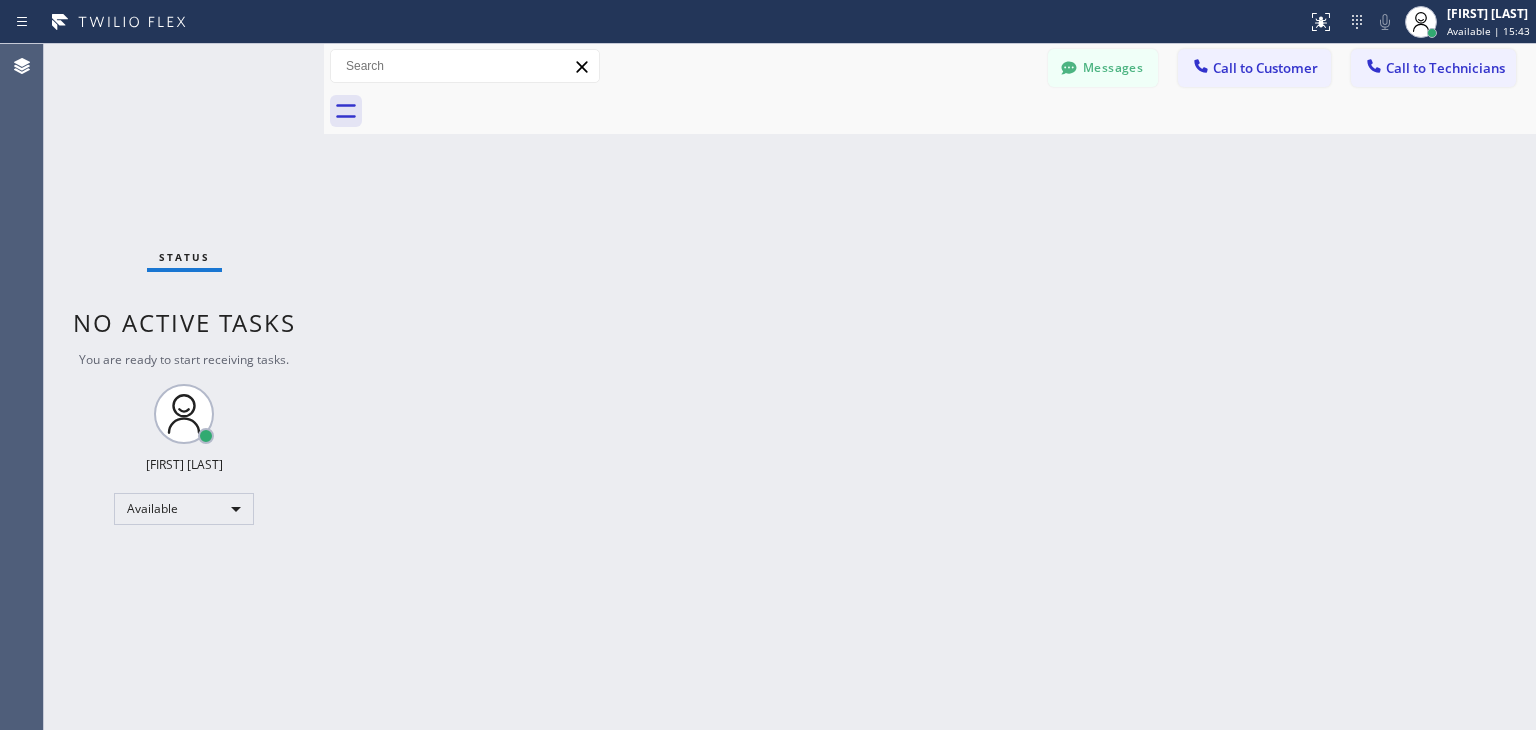 click on "Messages Call to Customer Call to Technicians Outbound call Location CoreFix Solutions Your caller id phone number (909) 637-4306 Customer number Call Outbound call Technician Search Technician Your caller id phone number Your caller id phone number +12135102748 Call" at bounding box center (930, 66) 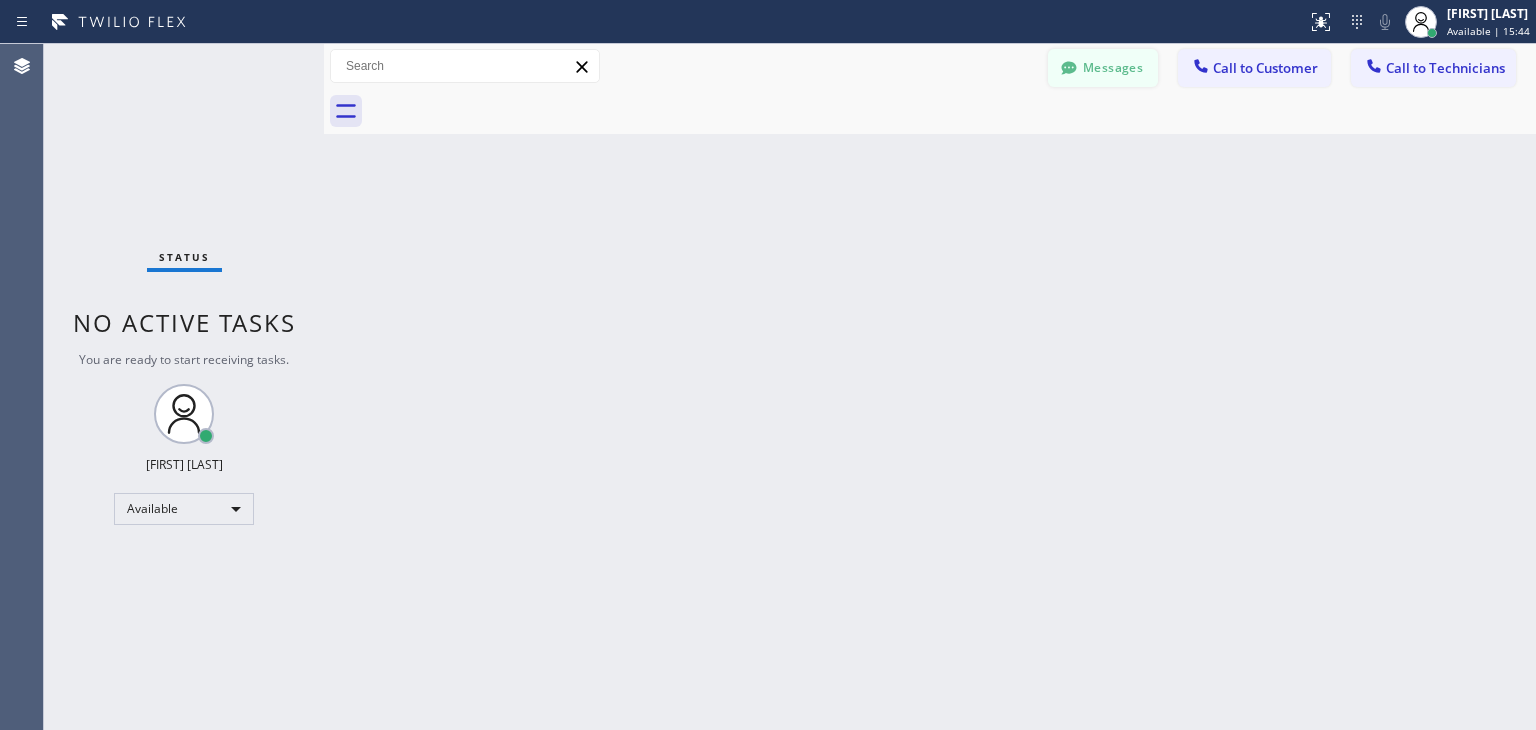click on "Messages" at bounding box center [1103, 68] 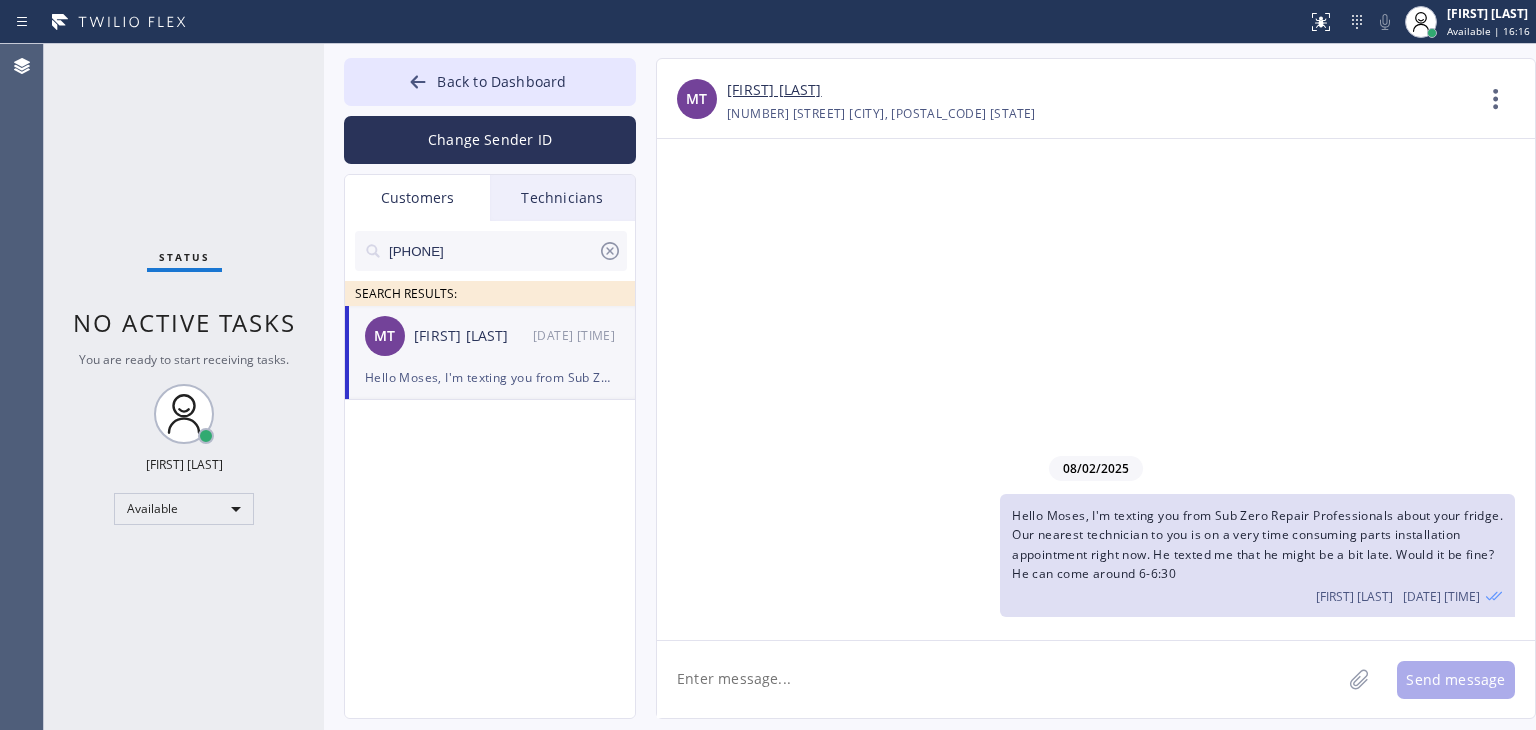 click 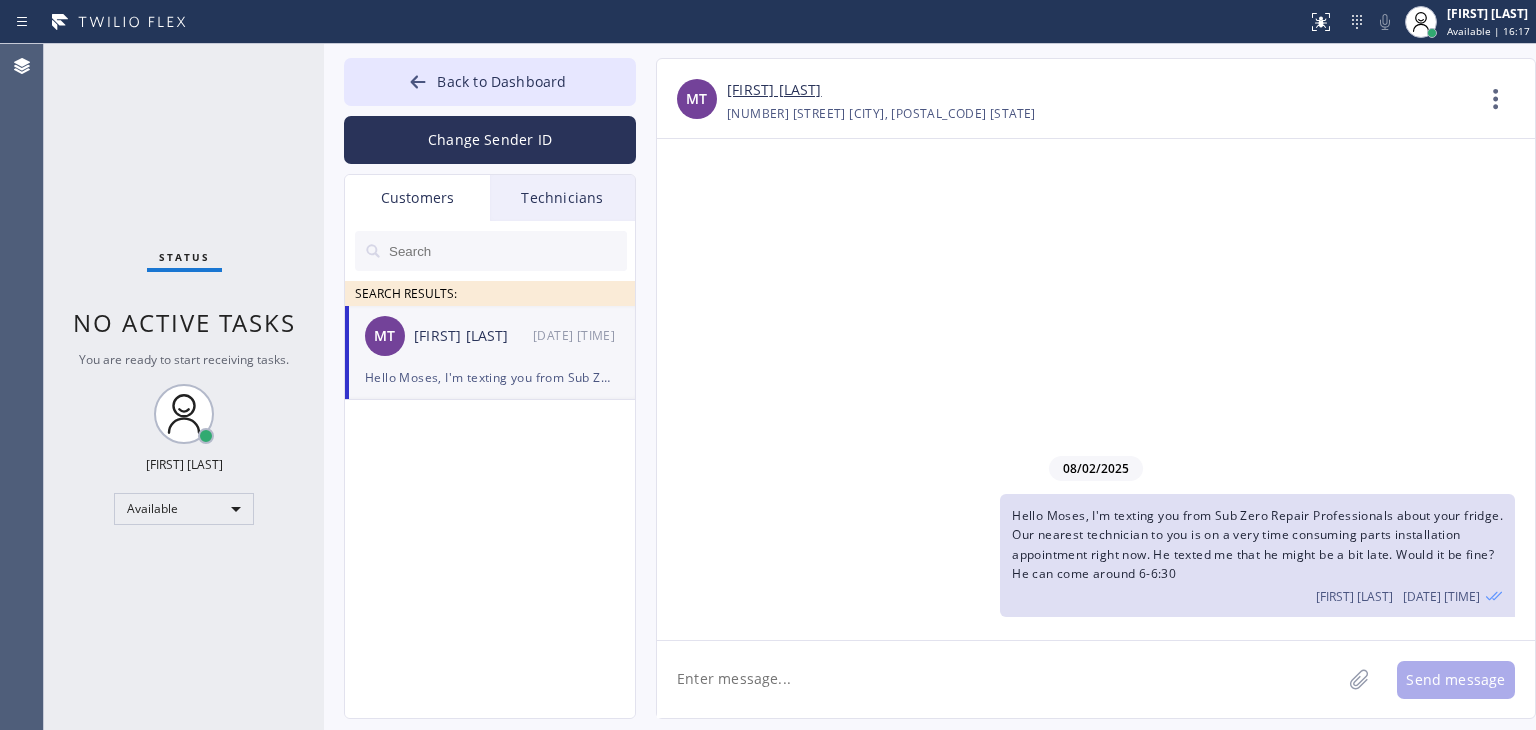 click at bounding box center (507, 251) 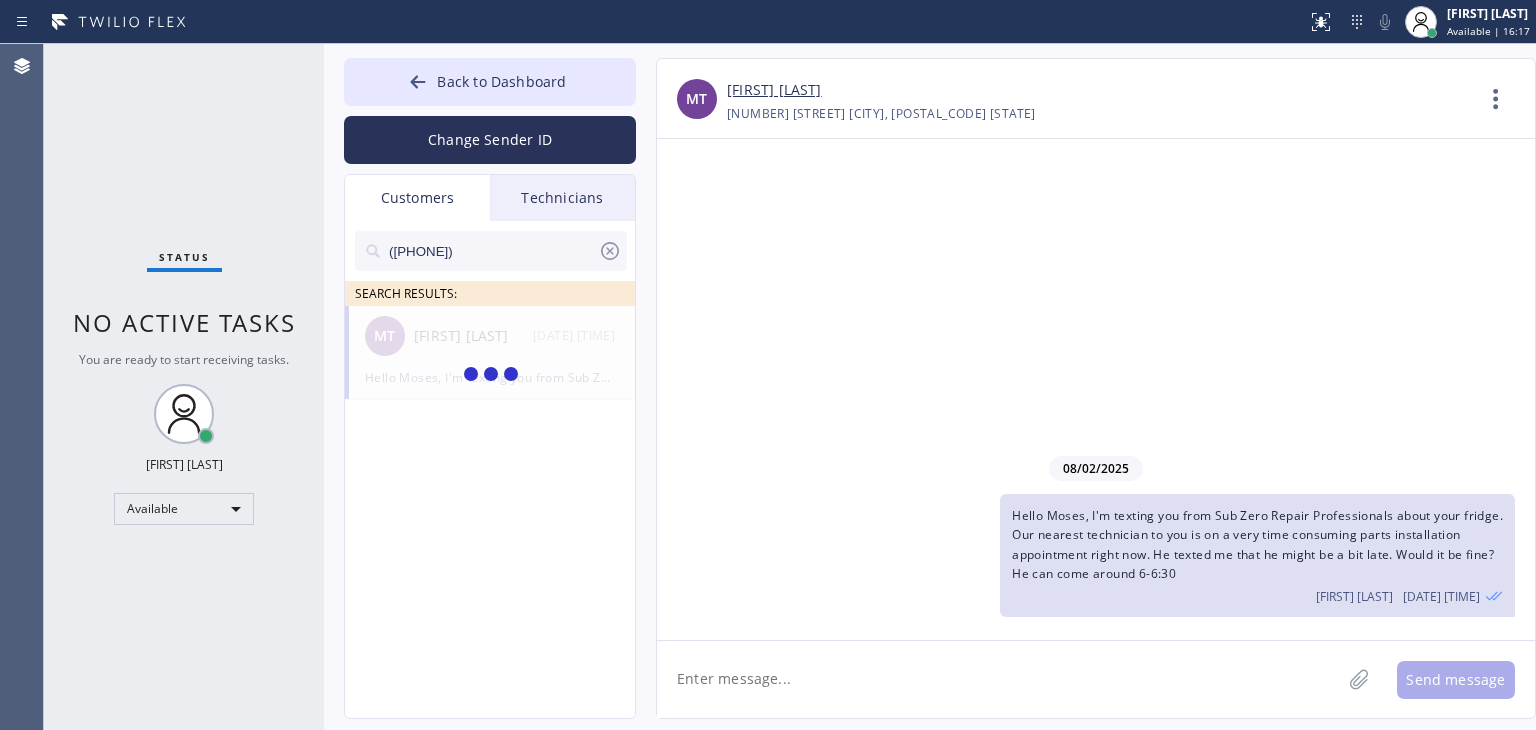 click on "(714) 333-8135" at bounding box center [492, 251] 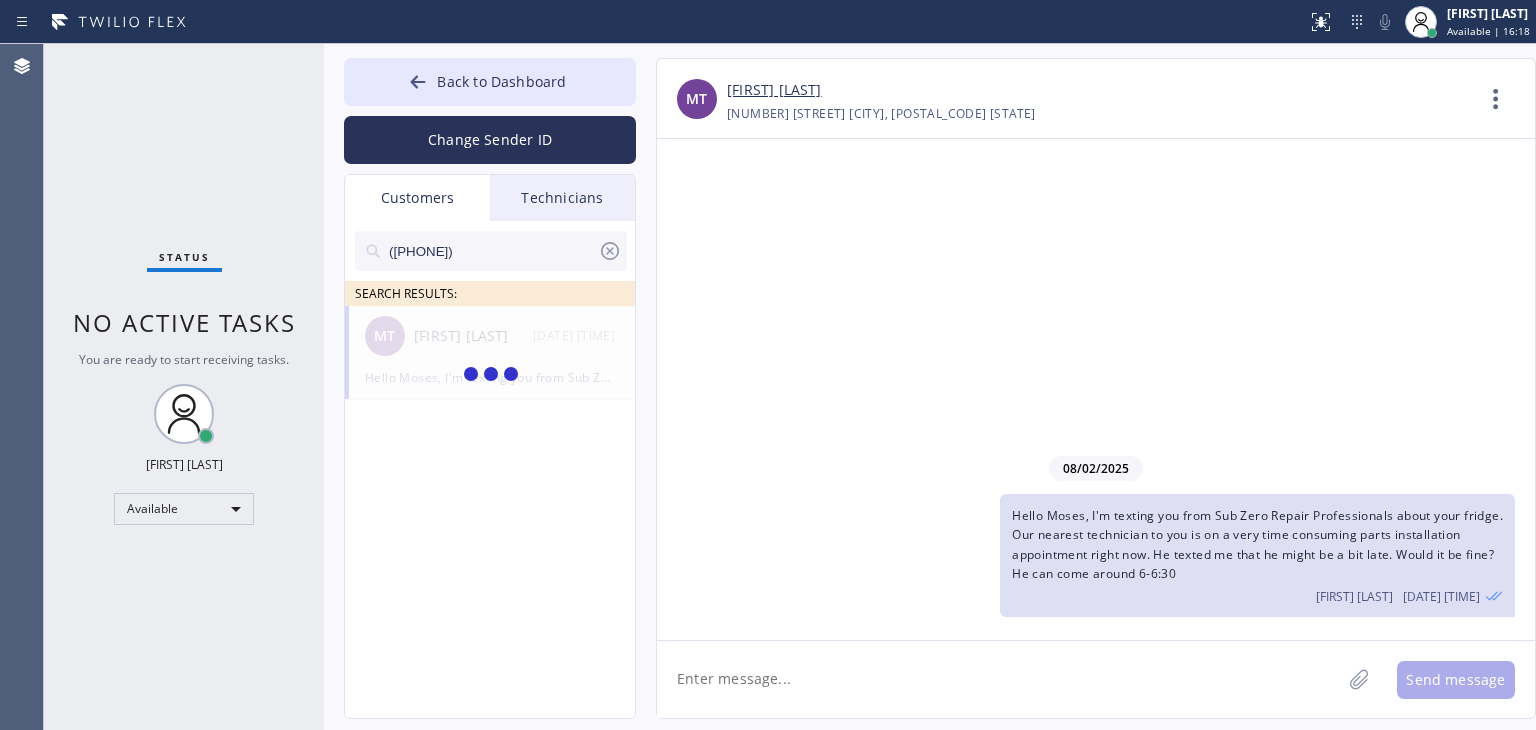 click on "(714) 333-813_" at bounding box center (492, 251) 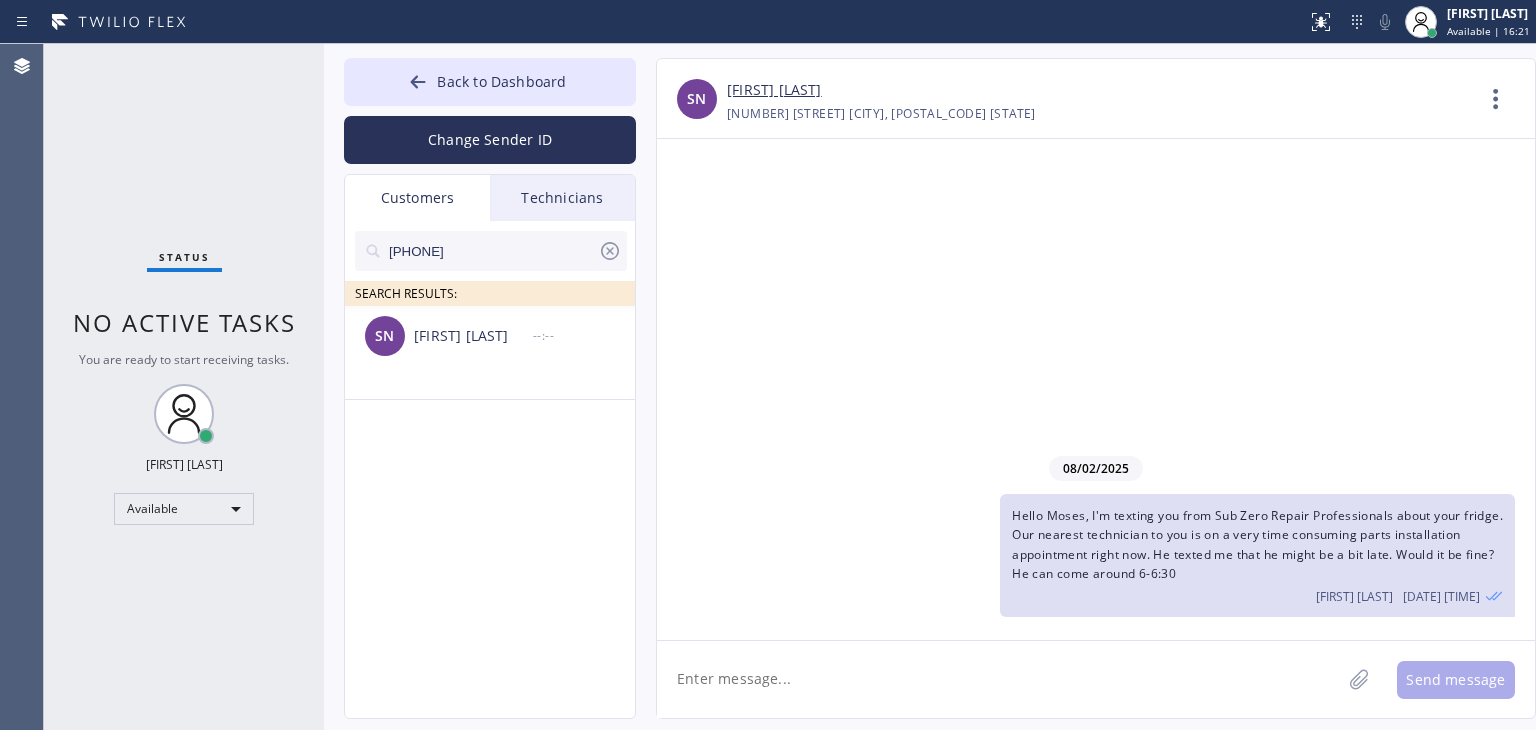 type on "(714) 333-813" 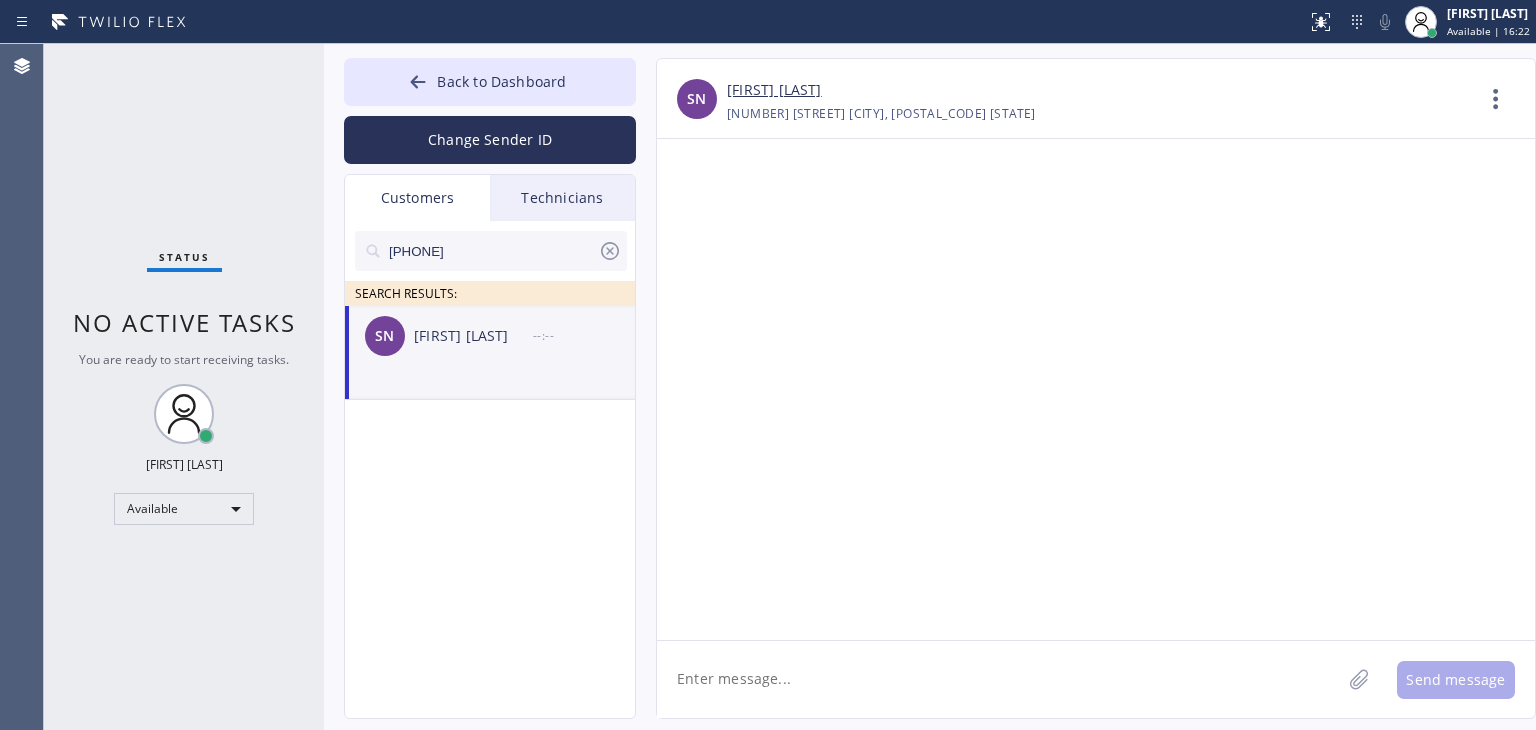 click 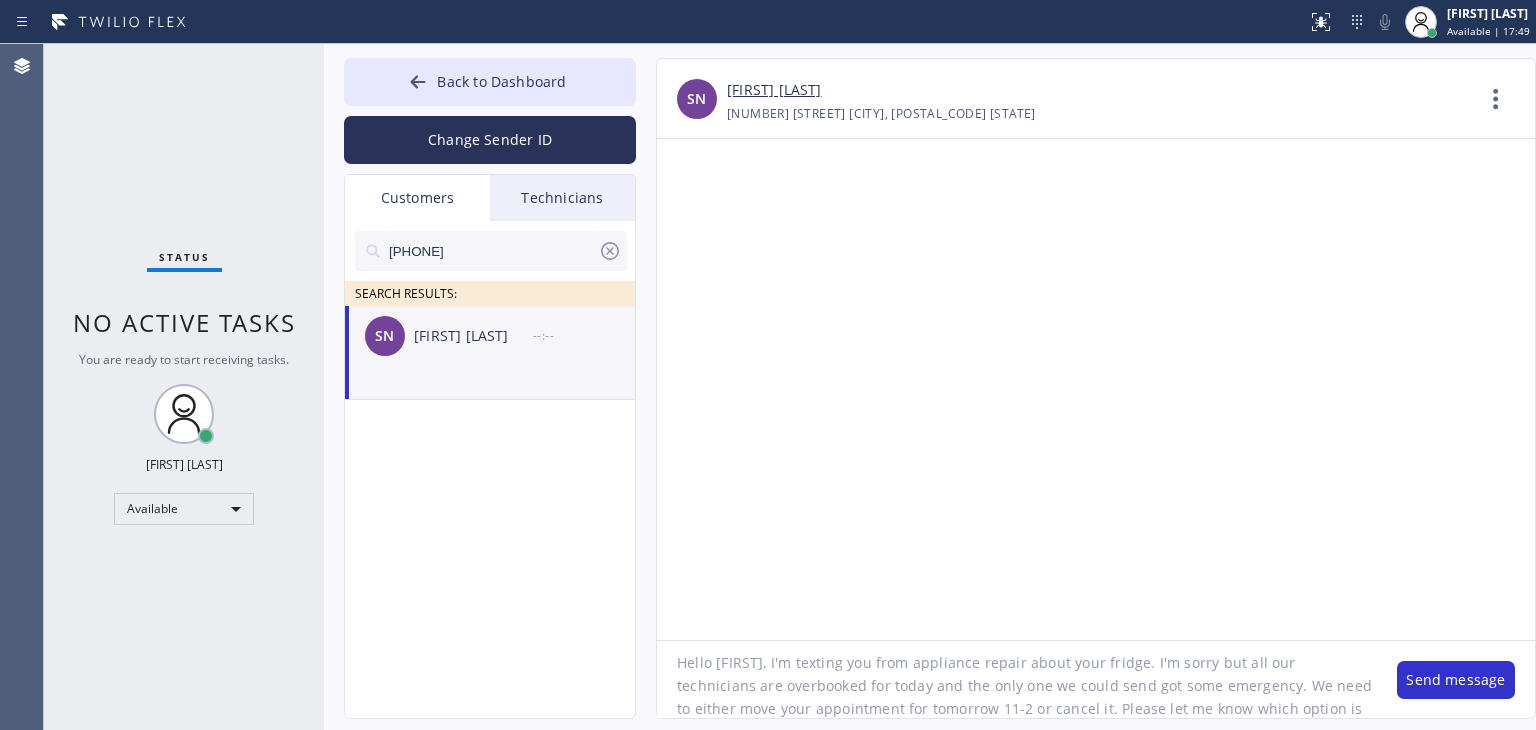 scroll, scrollTop: 40, scrollLeft: 0, axis: vertical 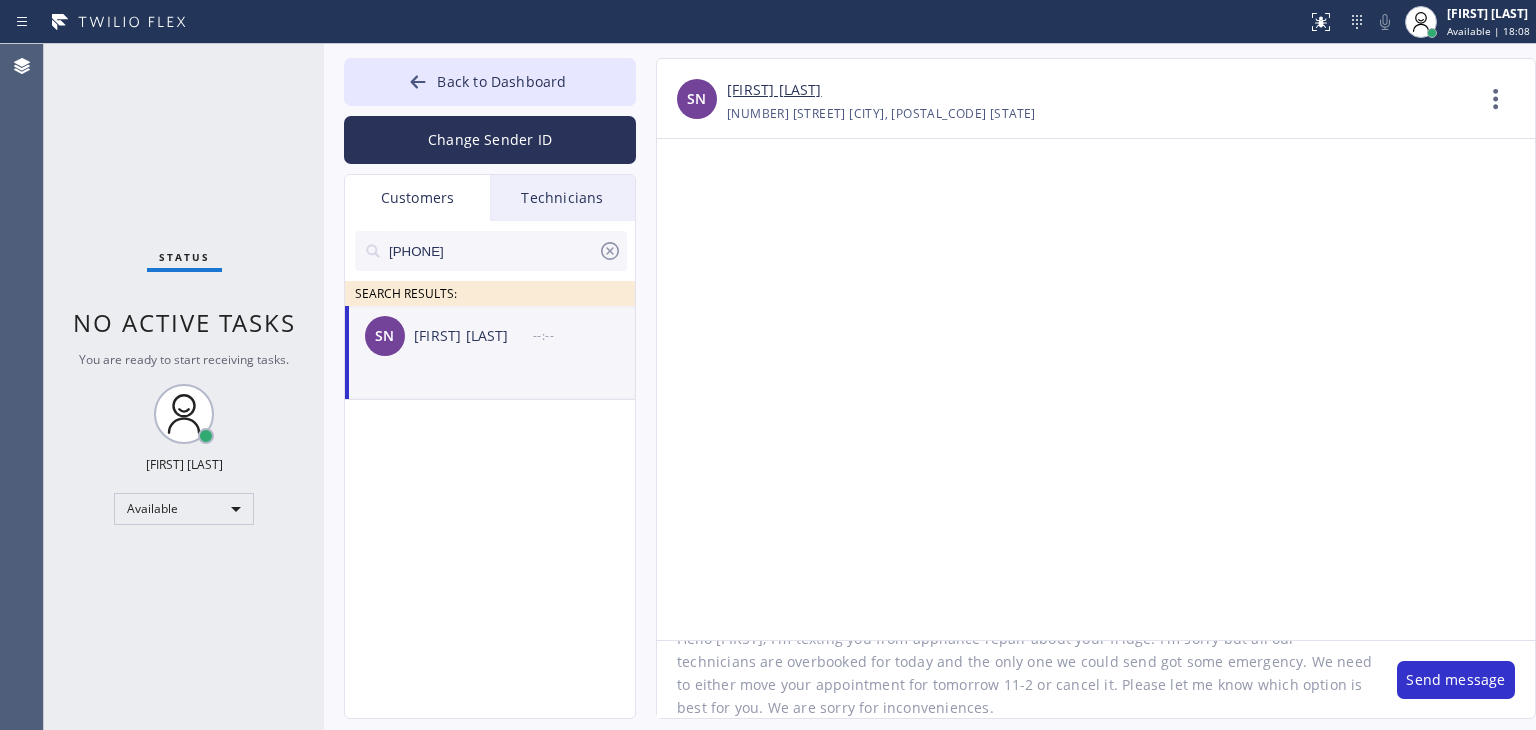 click on "Hello Stella, I'm texting you from appliance repair about your fridge. I'm sorry but all our technicians are overbooked for today and the only one we could send got some emergency. We need to either move your appointment for tomorrow 11-2 or cancel it. Please let me know which option is best for you. We are sorry for inconveniences." 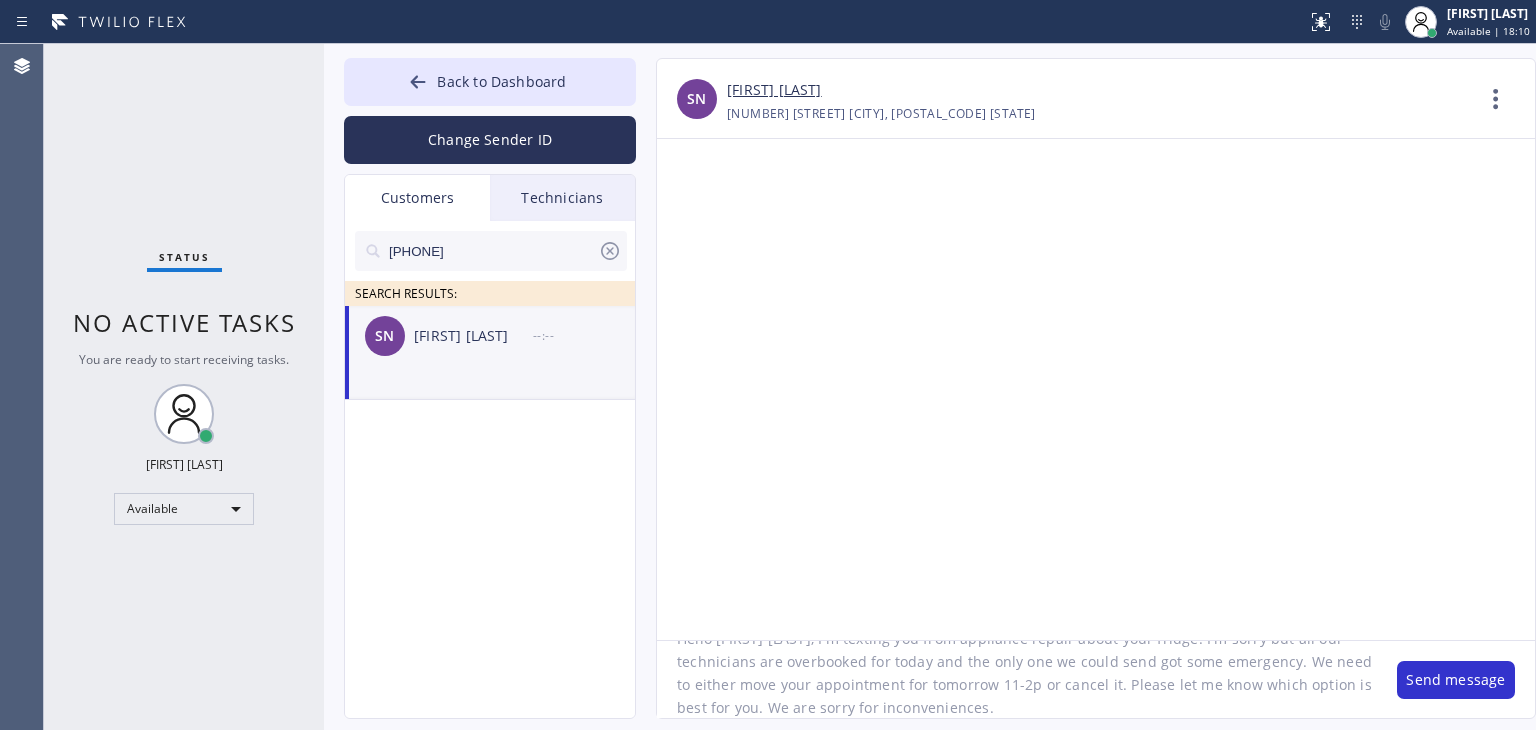 type on "Hello Stella, I'm texting you from appliance repair about your fridge. I'm sorry but all our technicians are overbooked for today and the only one we could send got some emergency. We need to either move your appointment for tomorrow 11-2pm or cancel it. Please let me know which option is best for you. We are sorry for inconveniences." 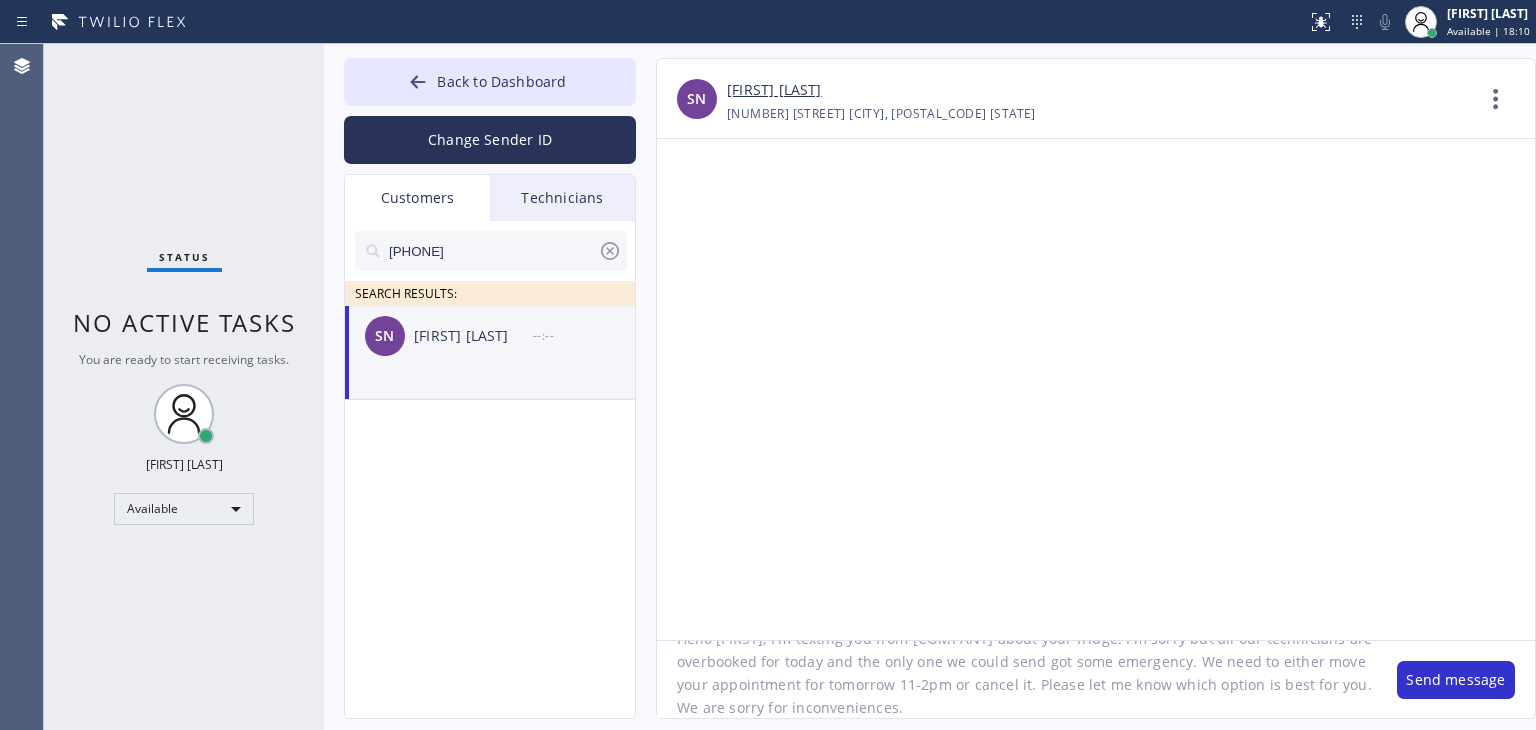 type 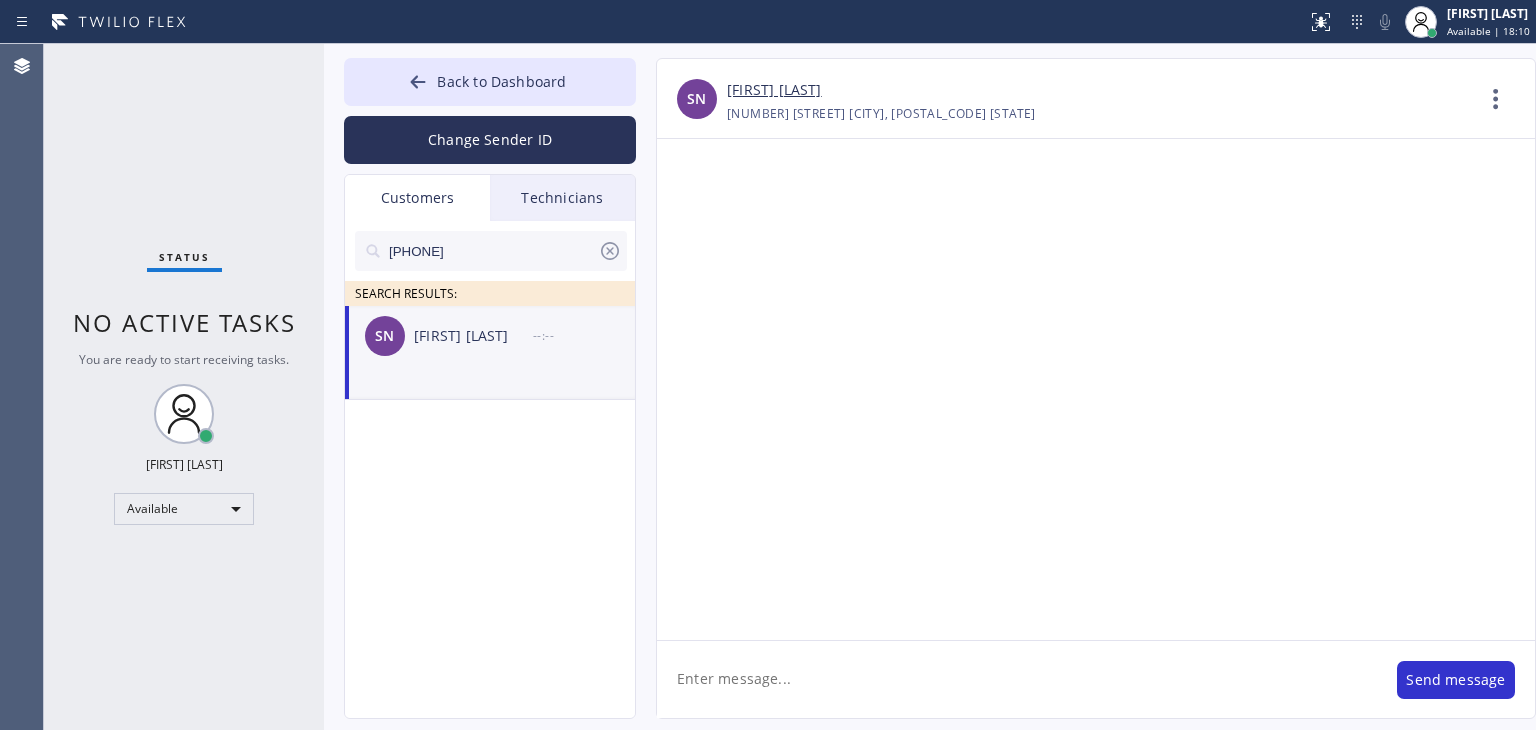 scroll, scrollTop: 0, scrollLeft: 0, axis: both 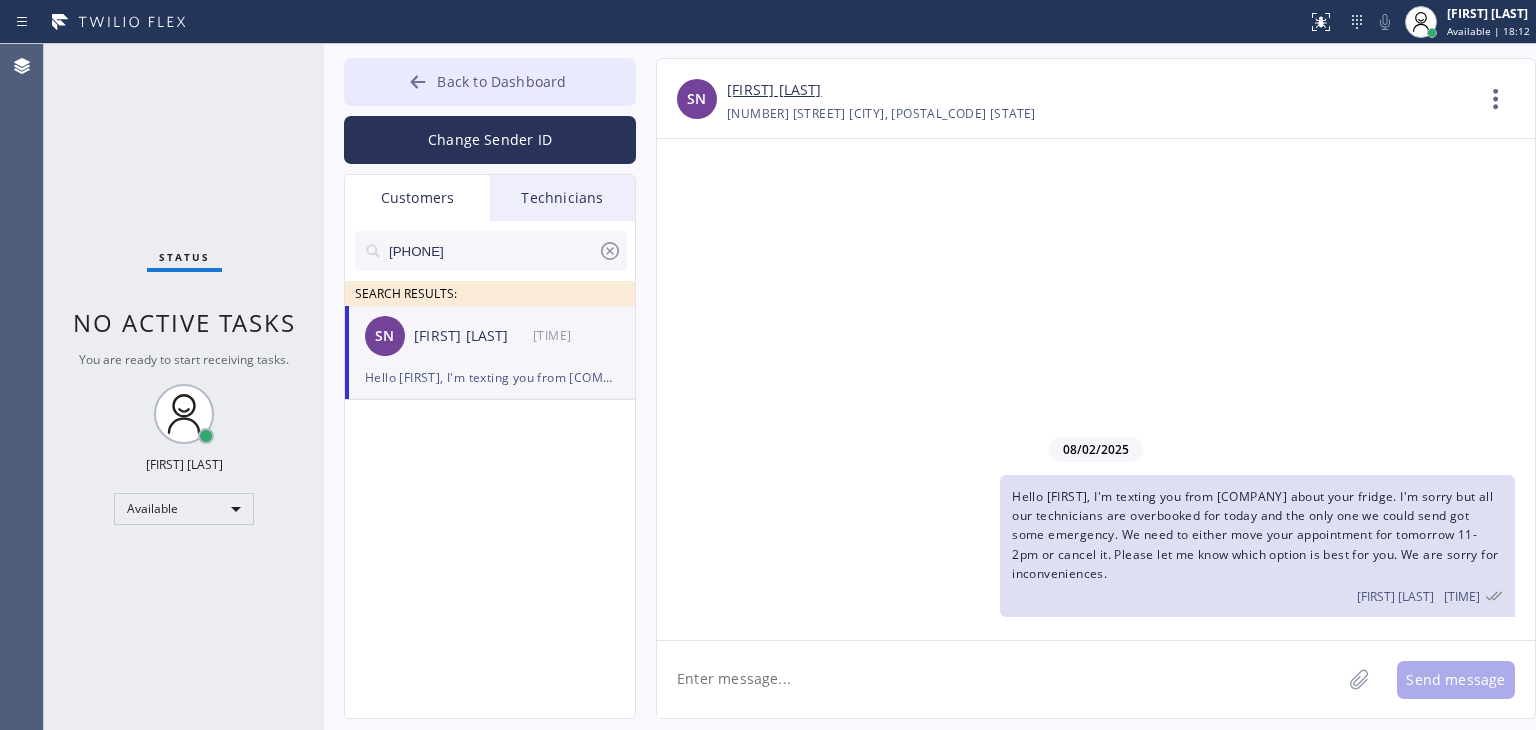 click on "Back to Dashboard" at bounding box center [490, 82] 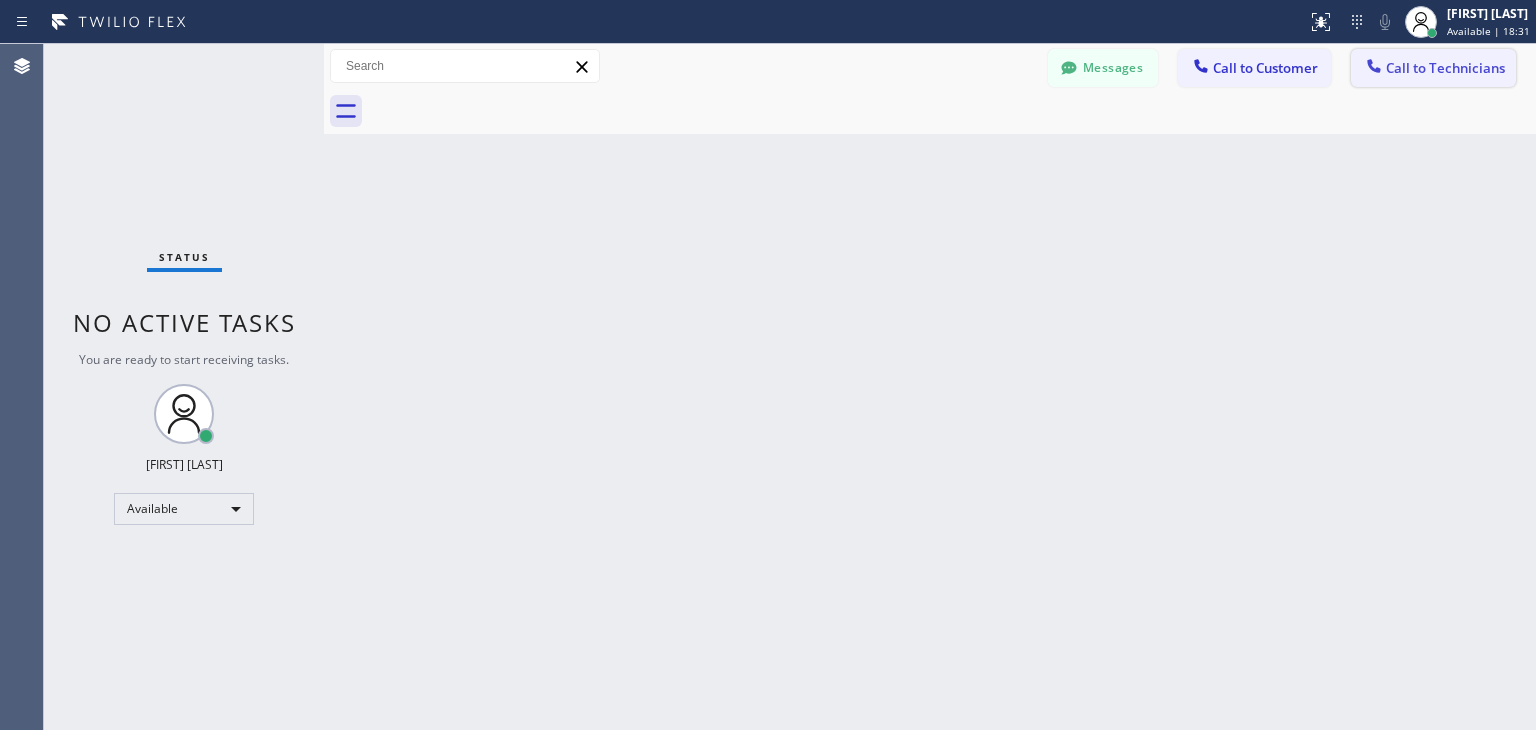 click on "Call to Technicians" at bounding box center (1445, 68) 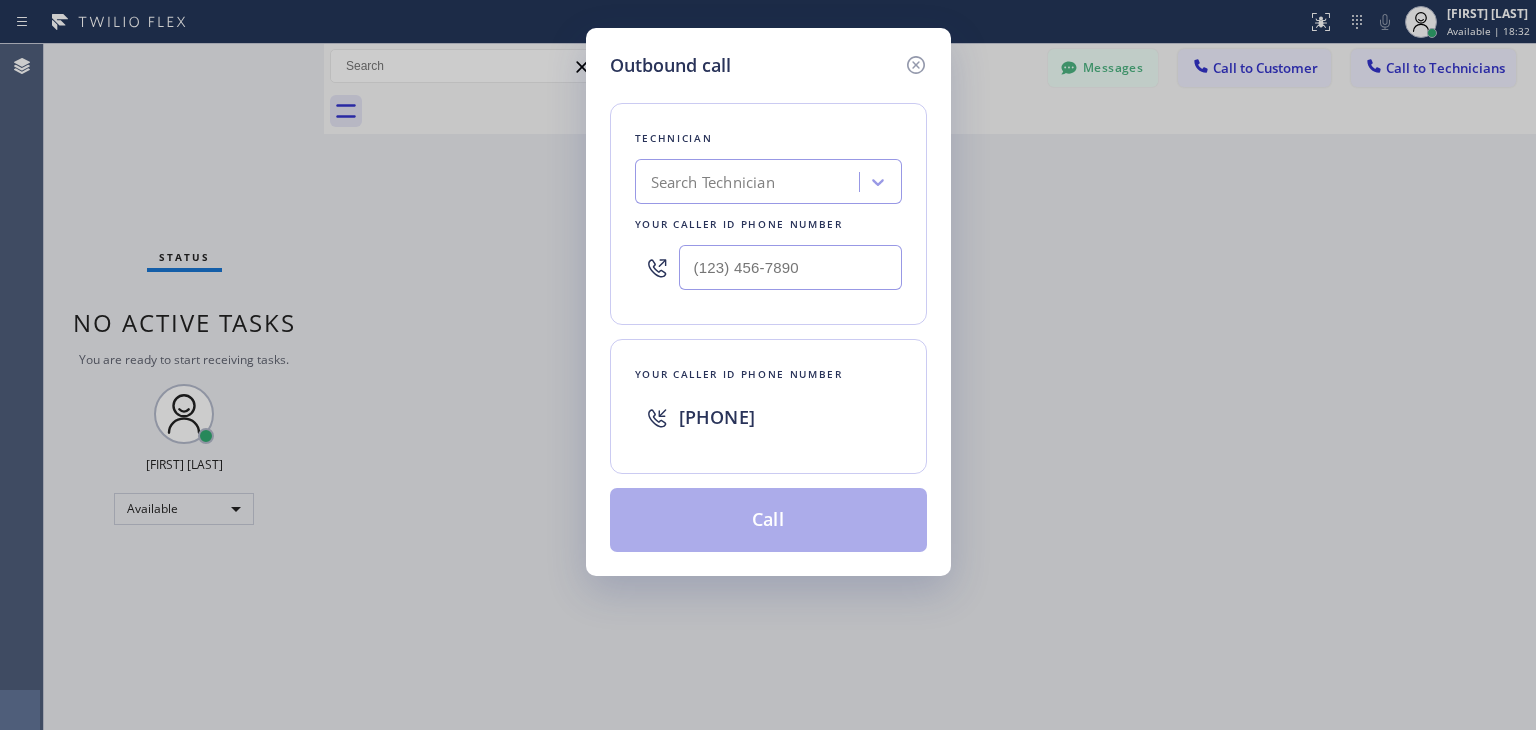 click on "Search Technician" at bounding box center [750, 182] 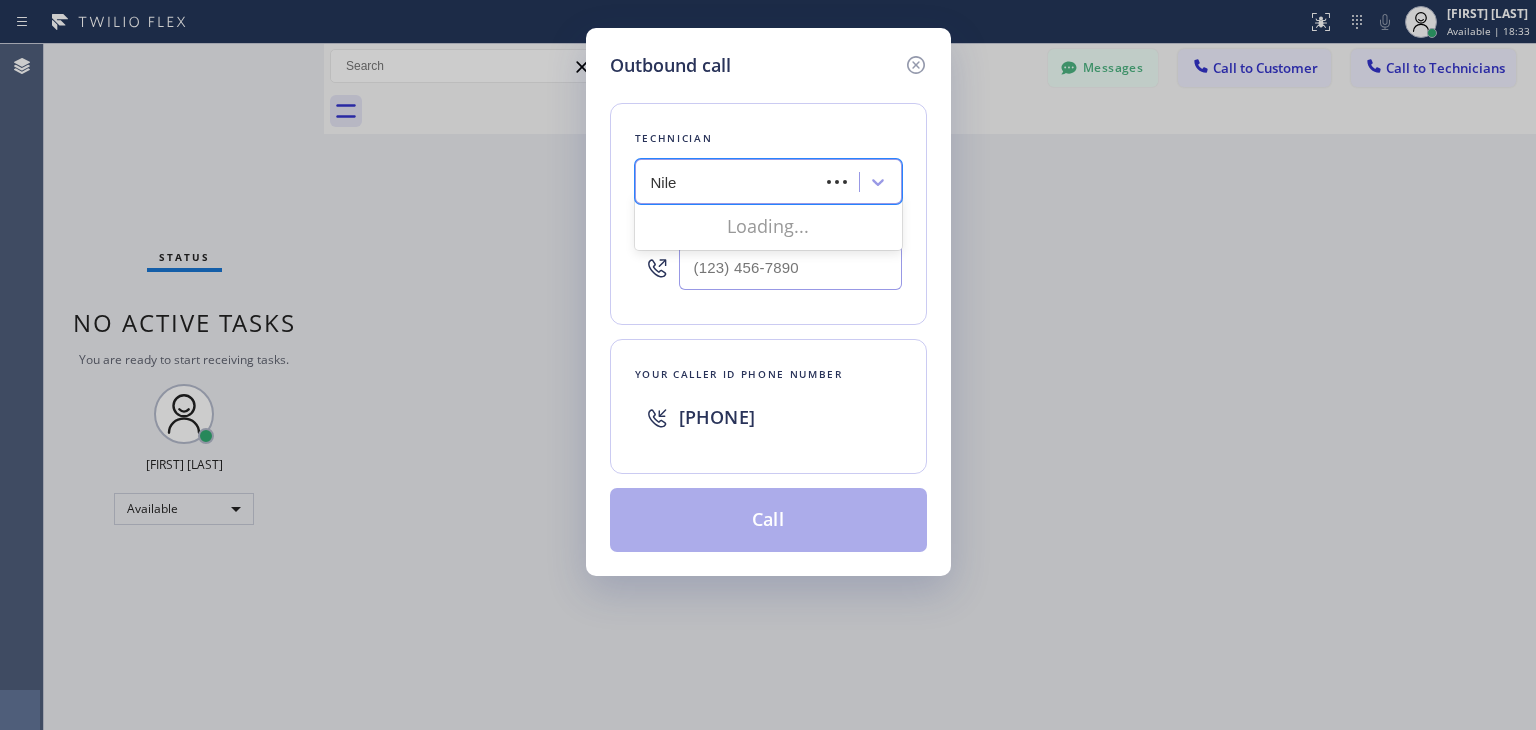 type on "Niles" 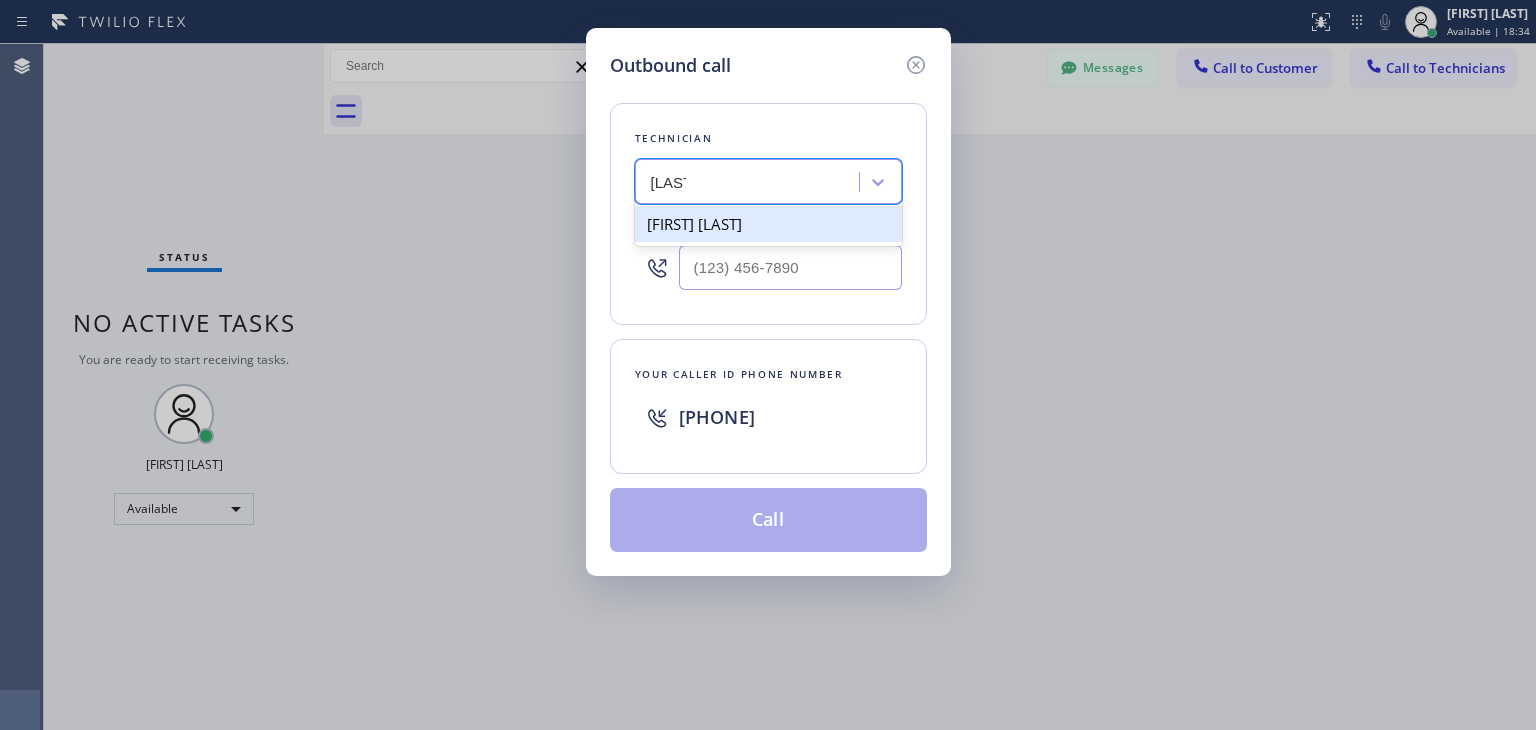 click on "Niles Elliott Roberson" at bounding box center (768, 224) 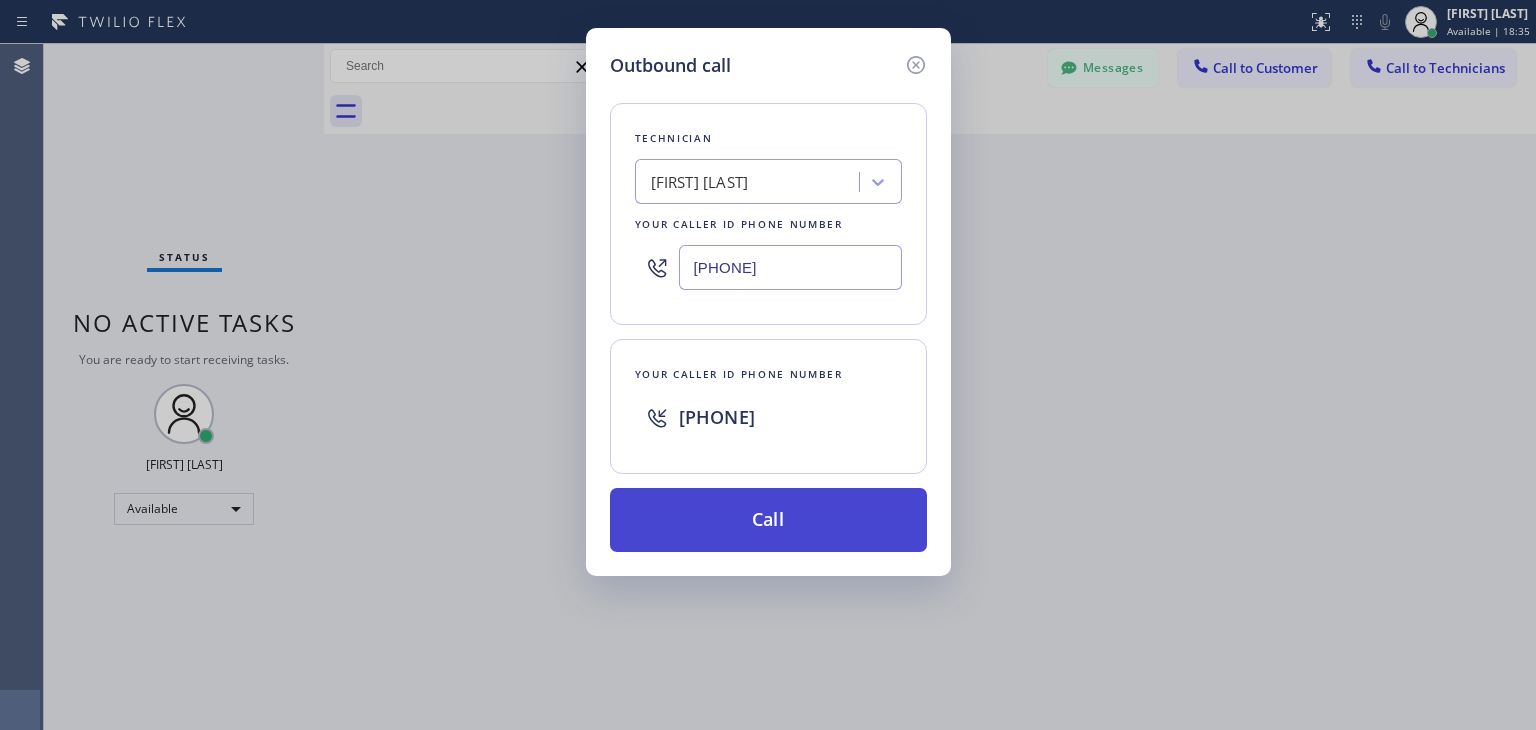 click on "Call" at bounding box center (768, 520) 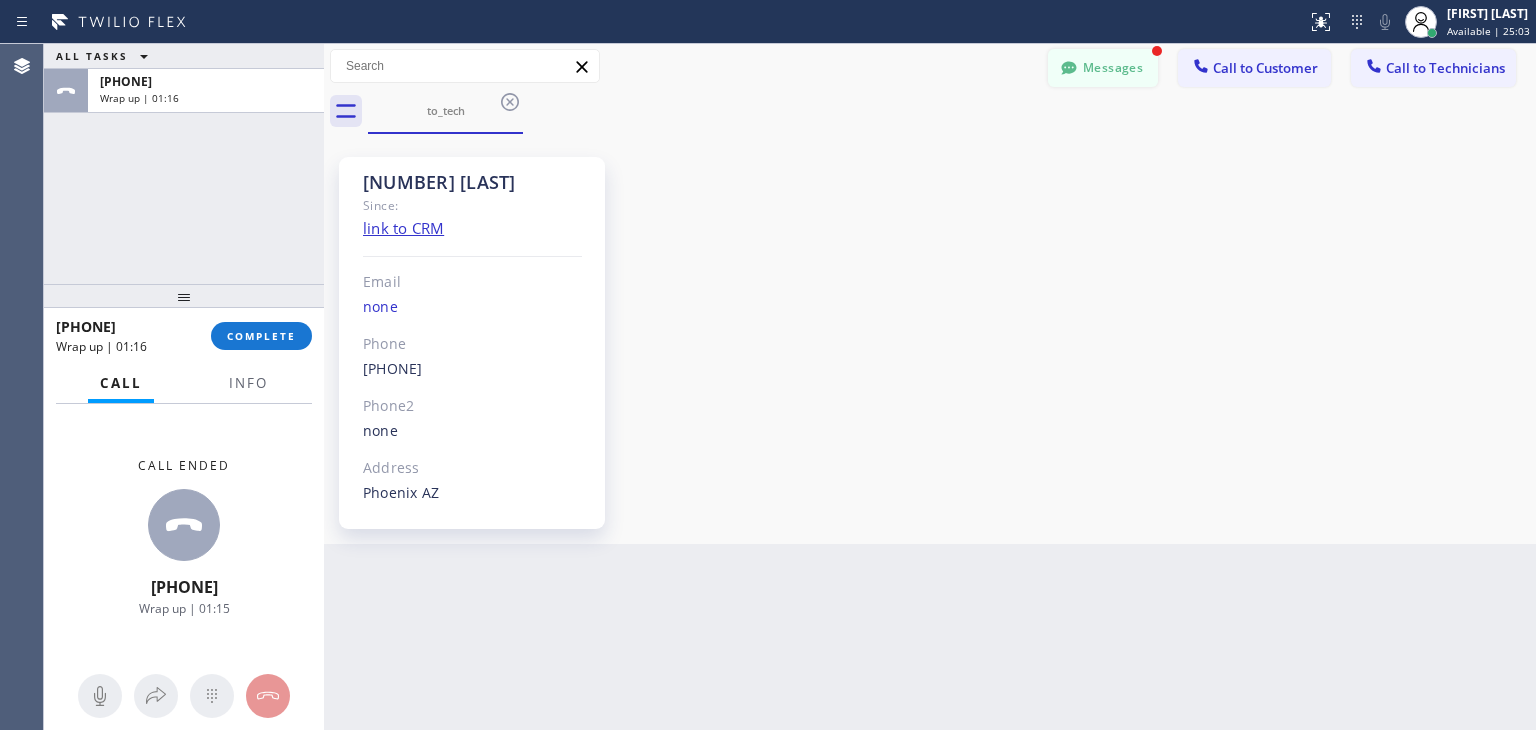 click on "Messages" at bounding box center (1103, 68) 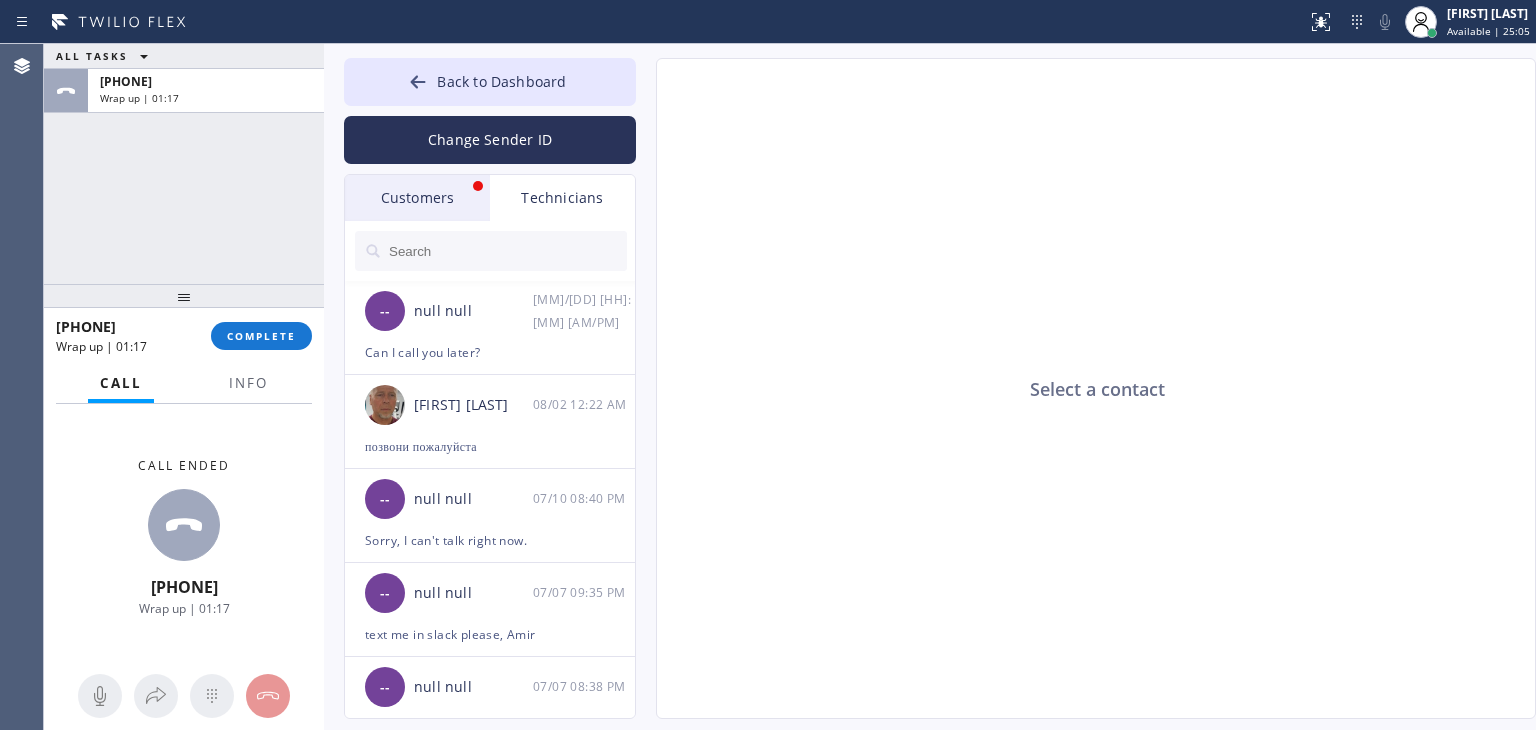 click on "Customers" at bounding box center [417, 198] 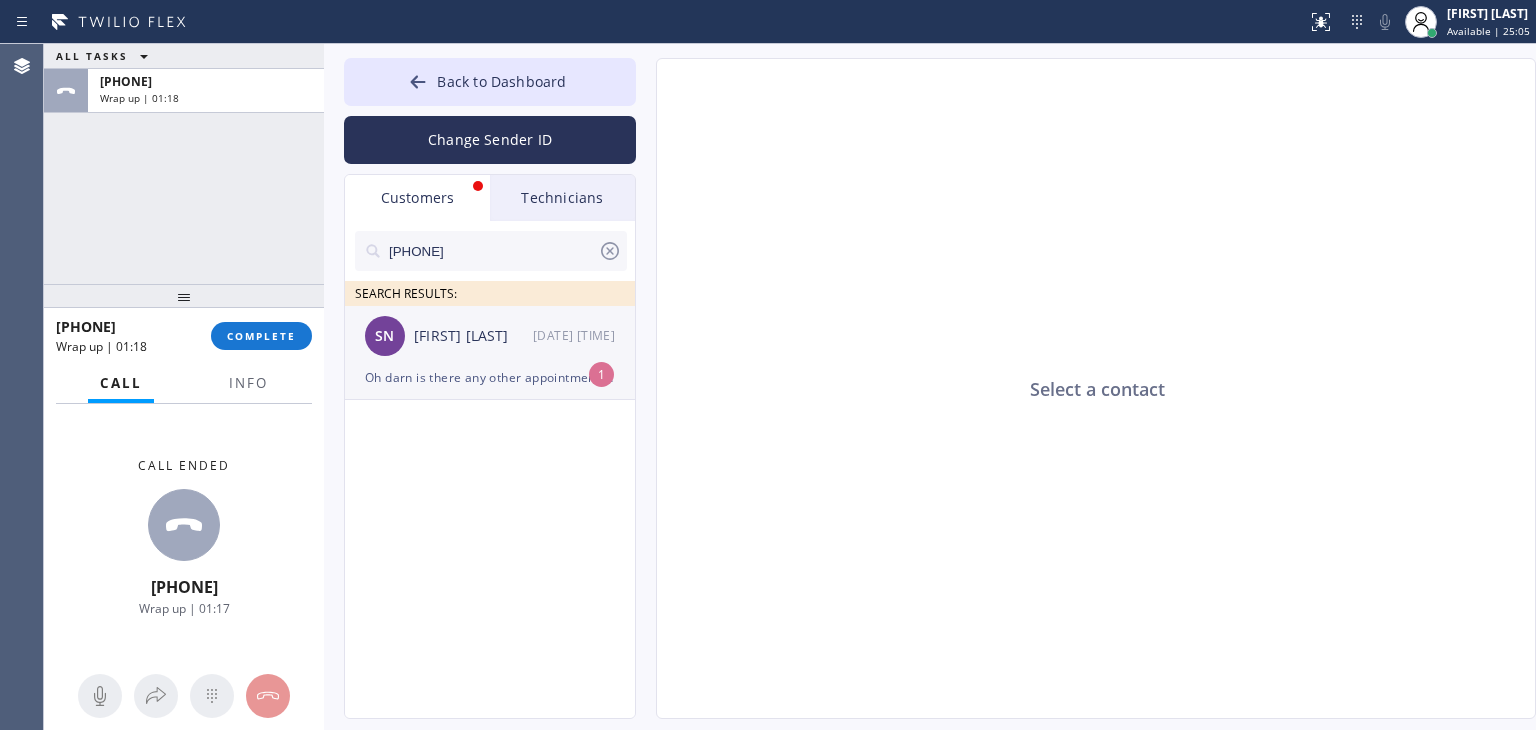click on "08/02 02:59 AM" at bounding box center (585, 335) 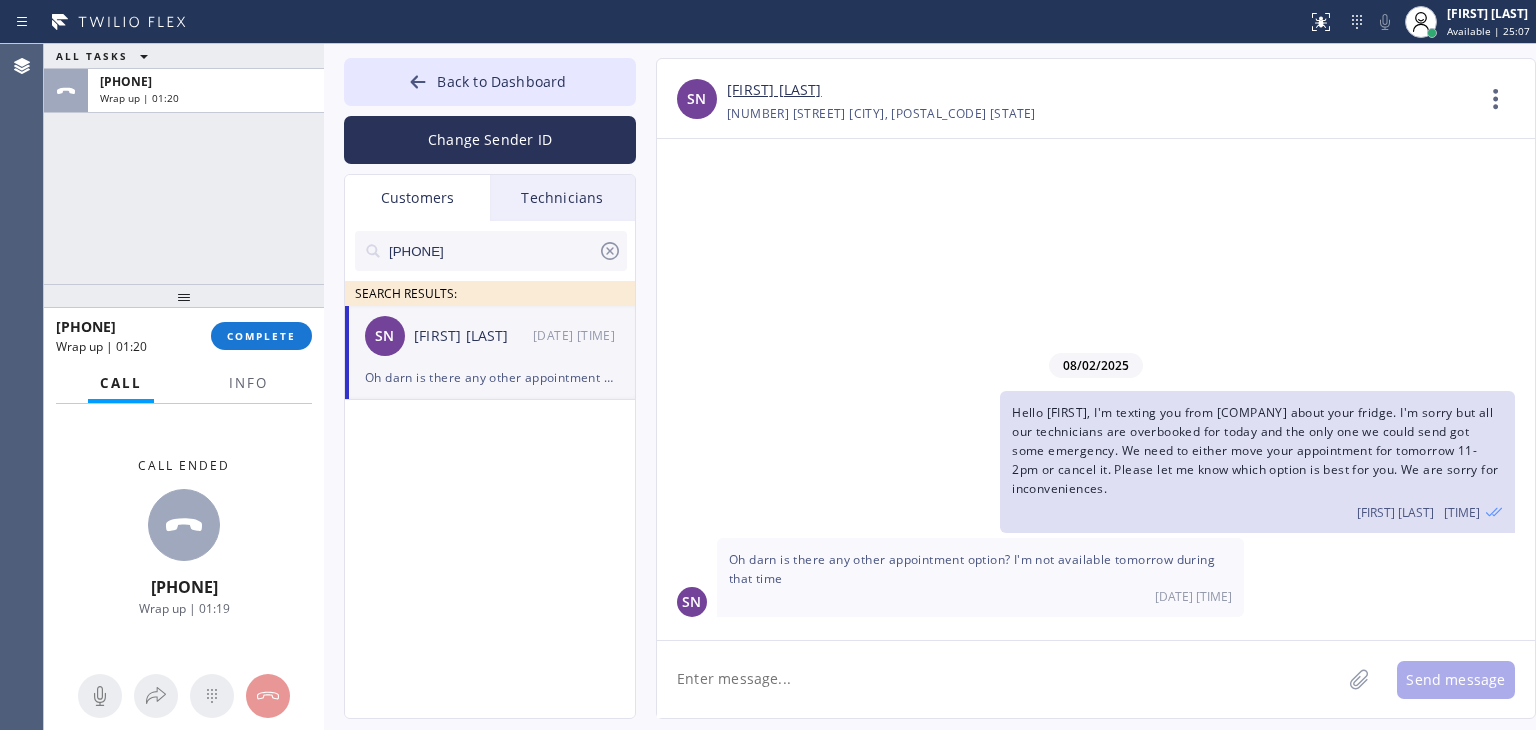 click 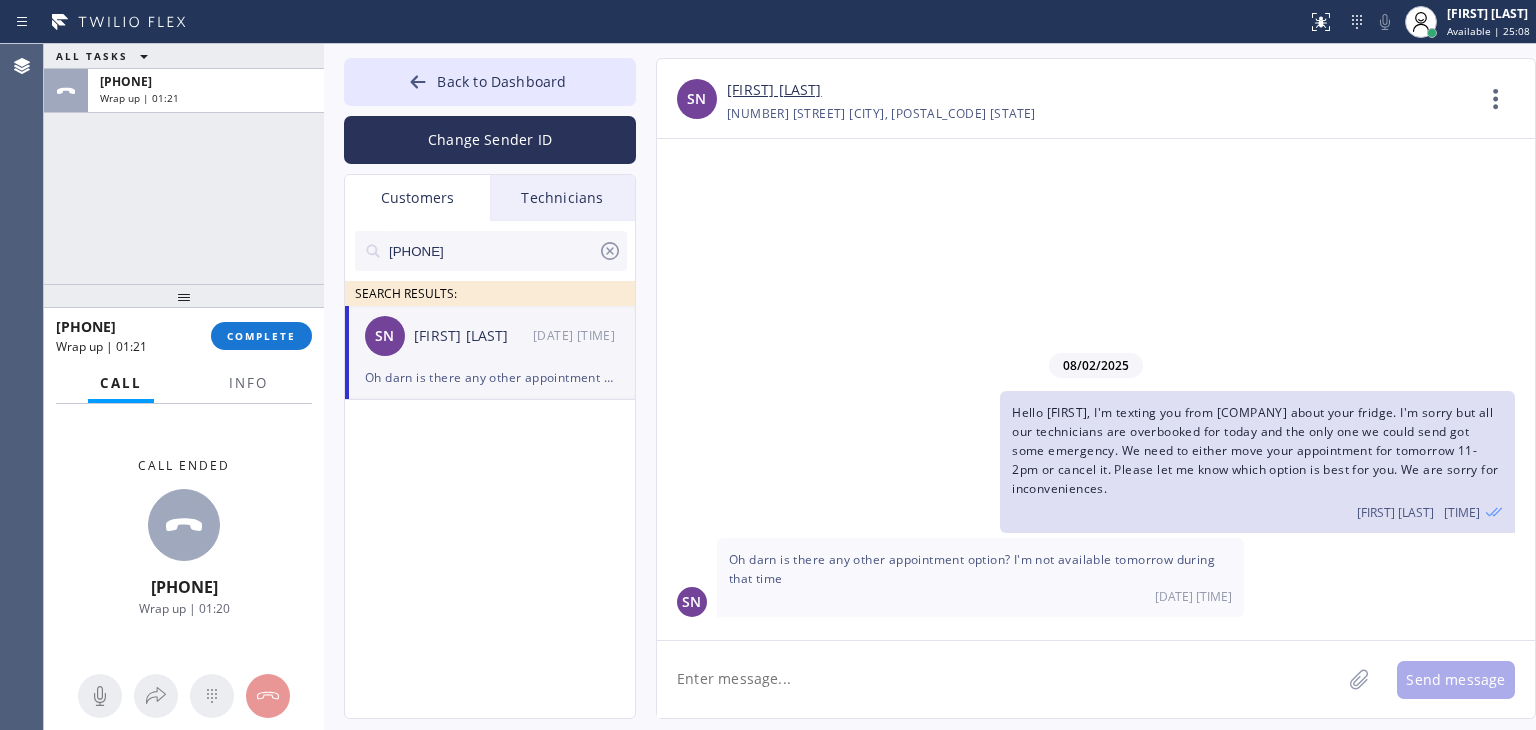 click 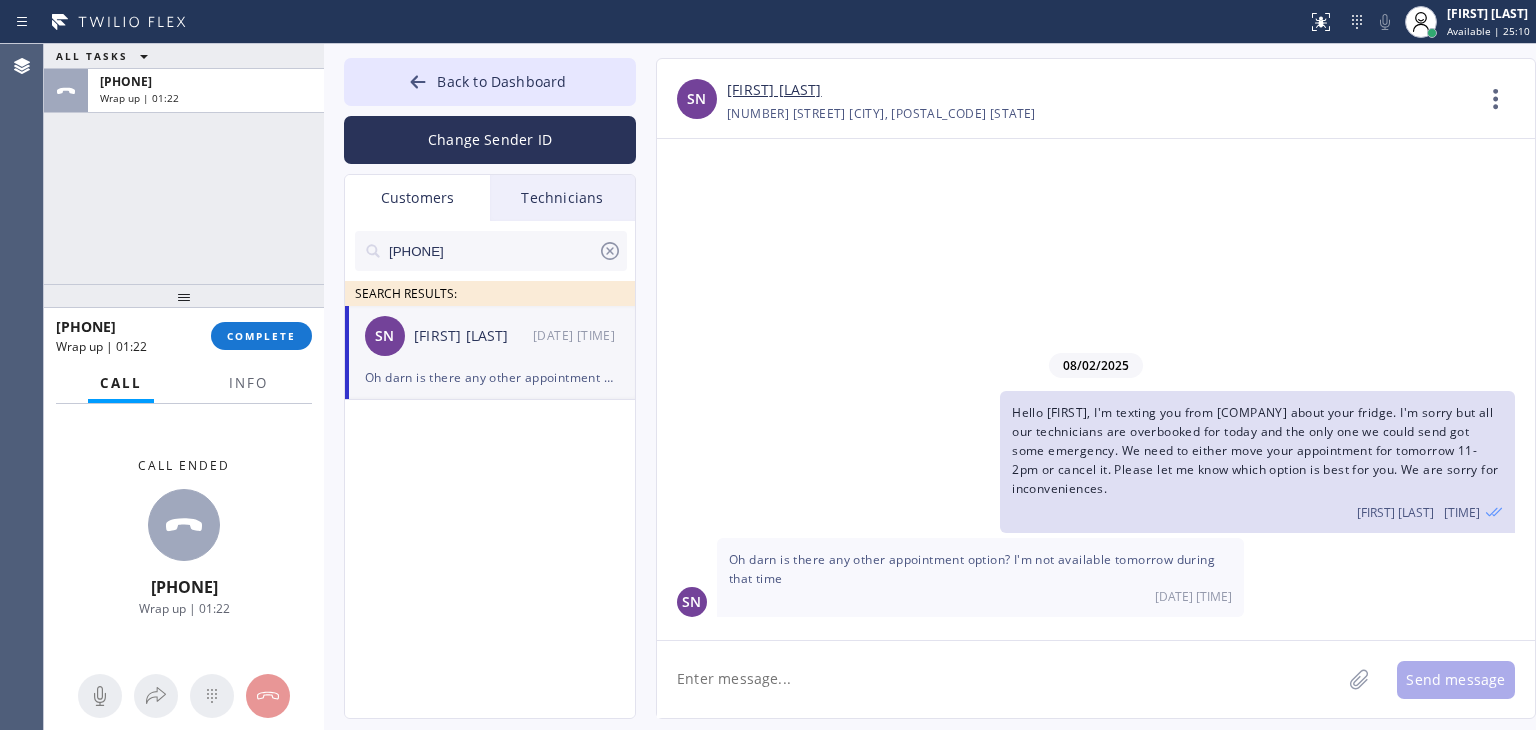 click 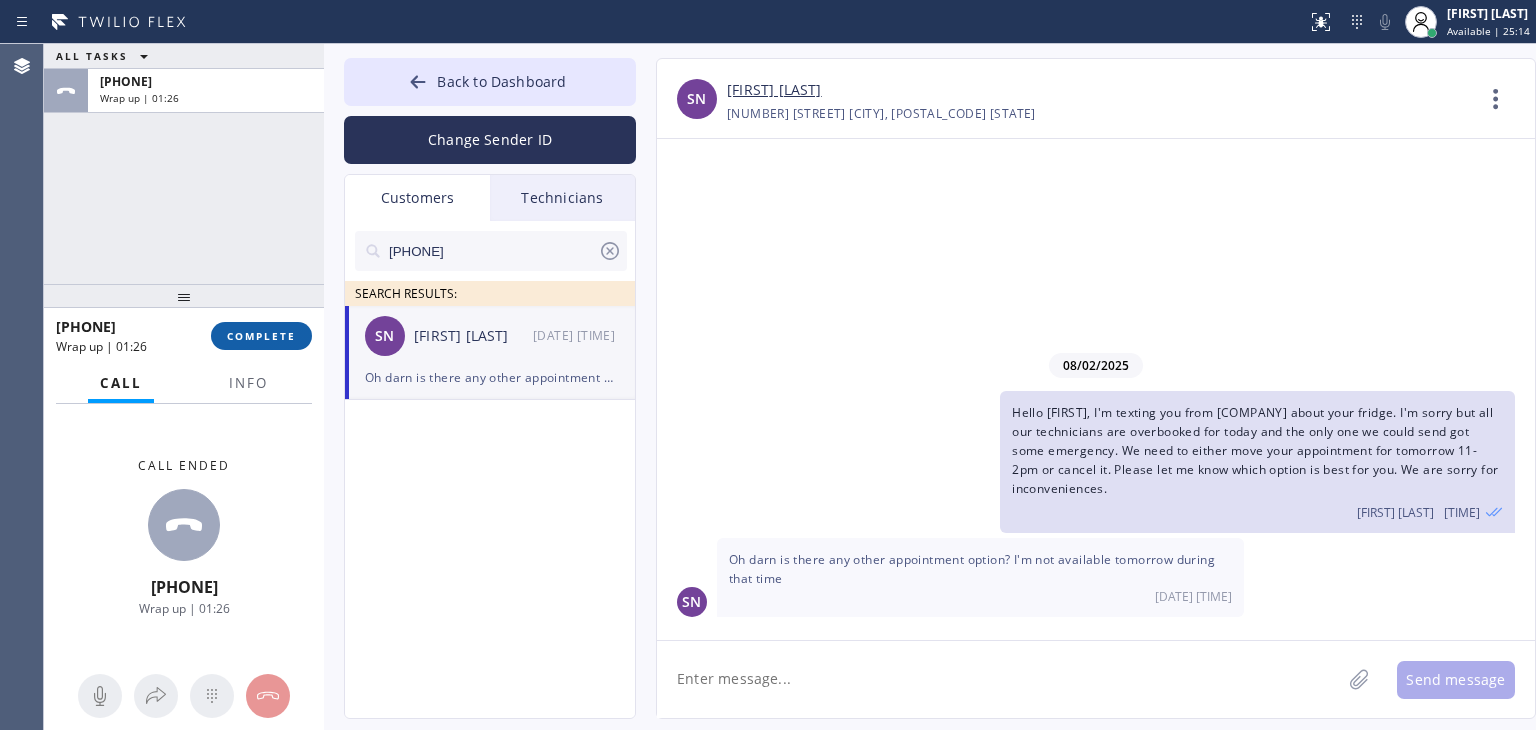 click on "COMPLETE" at bounding box center (261, 336) 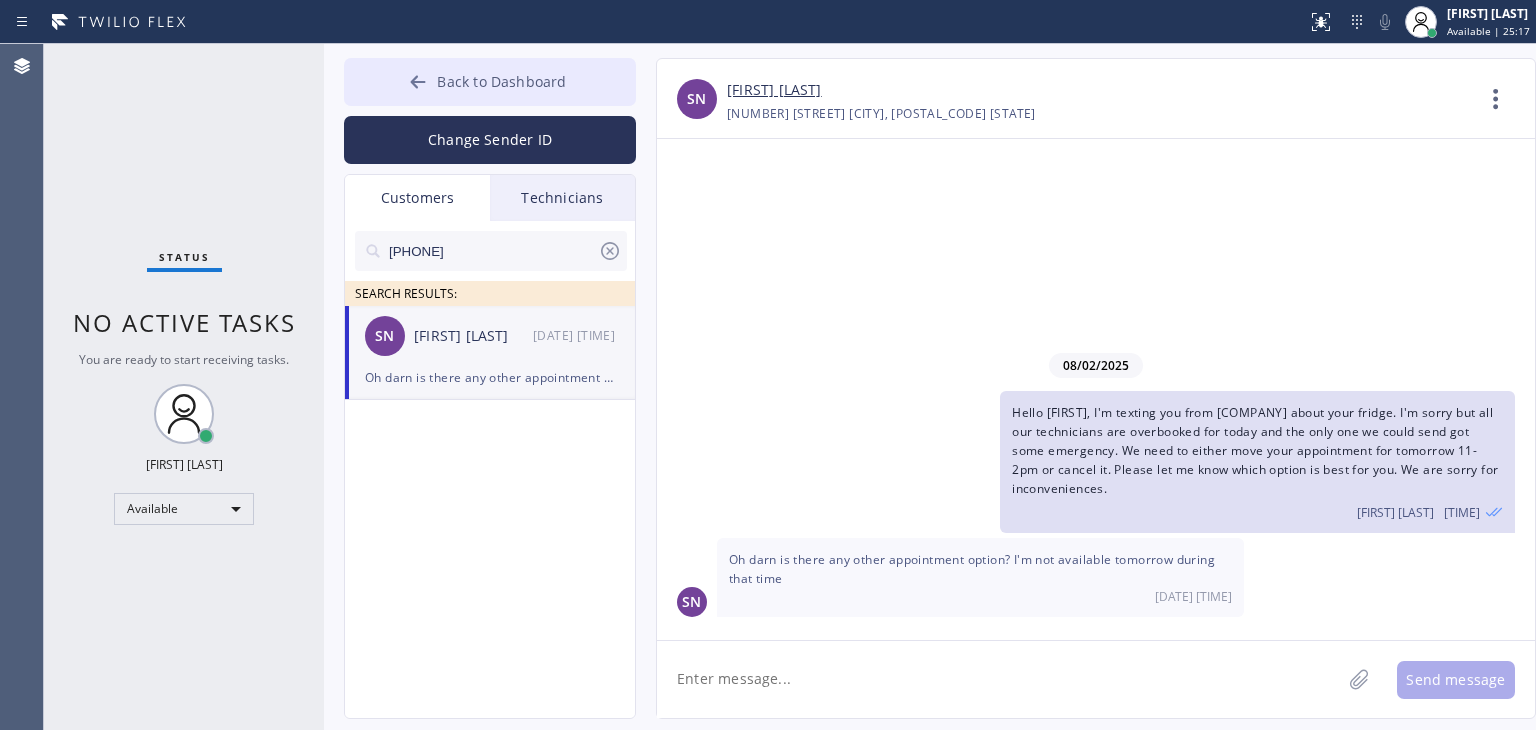 click on "Back to Dashboard" at bounding box center [490, 82] 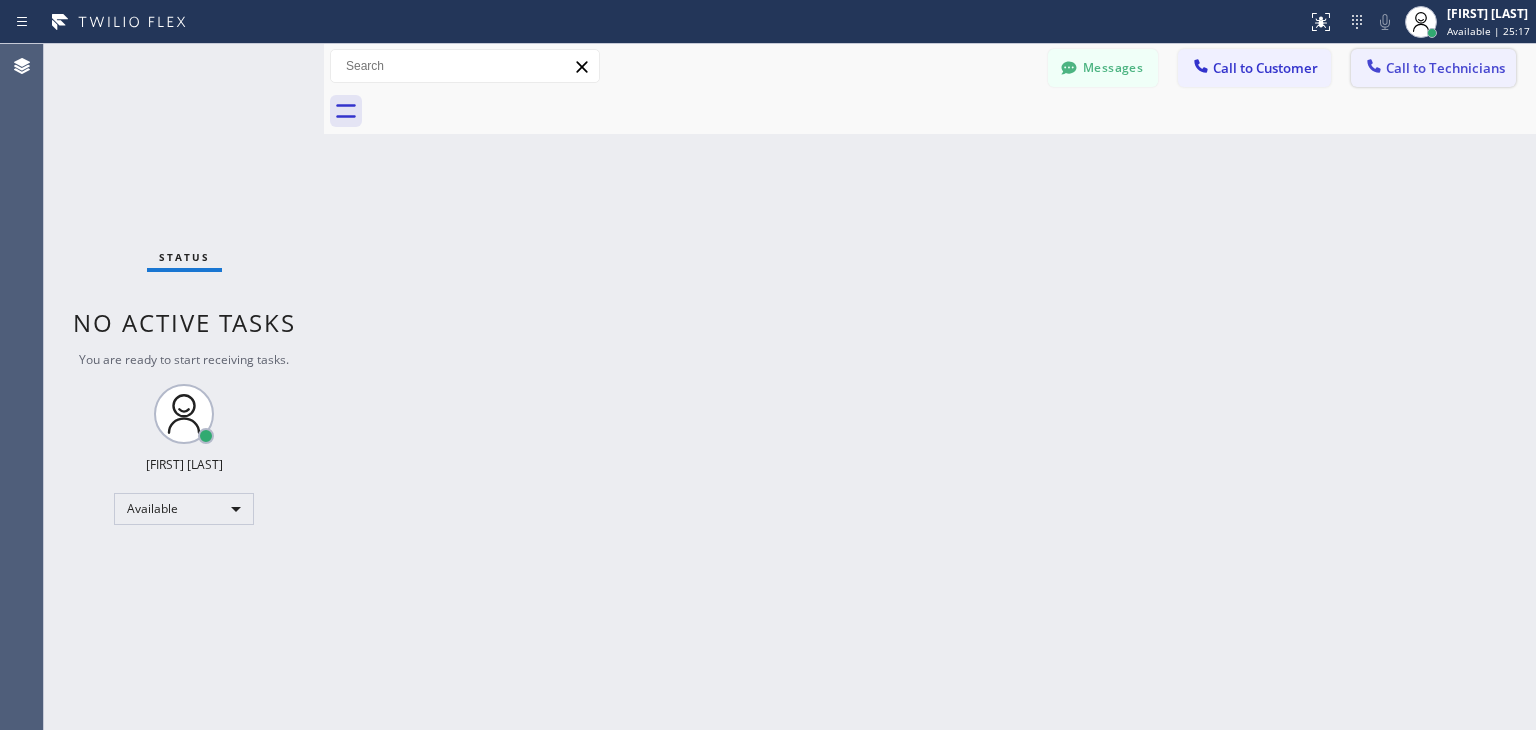 click on "Call to Technicians" at bounding box center [1433, 68] 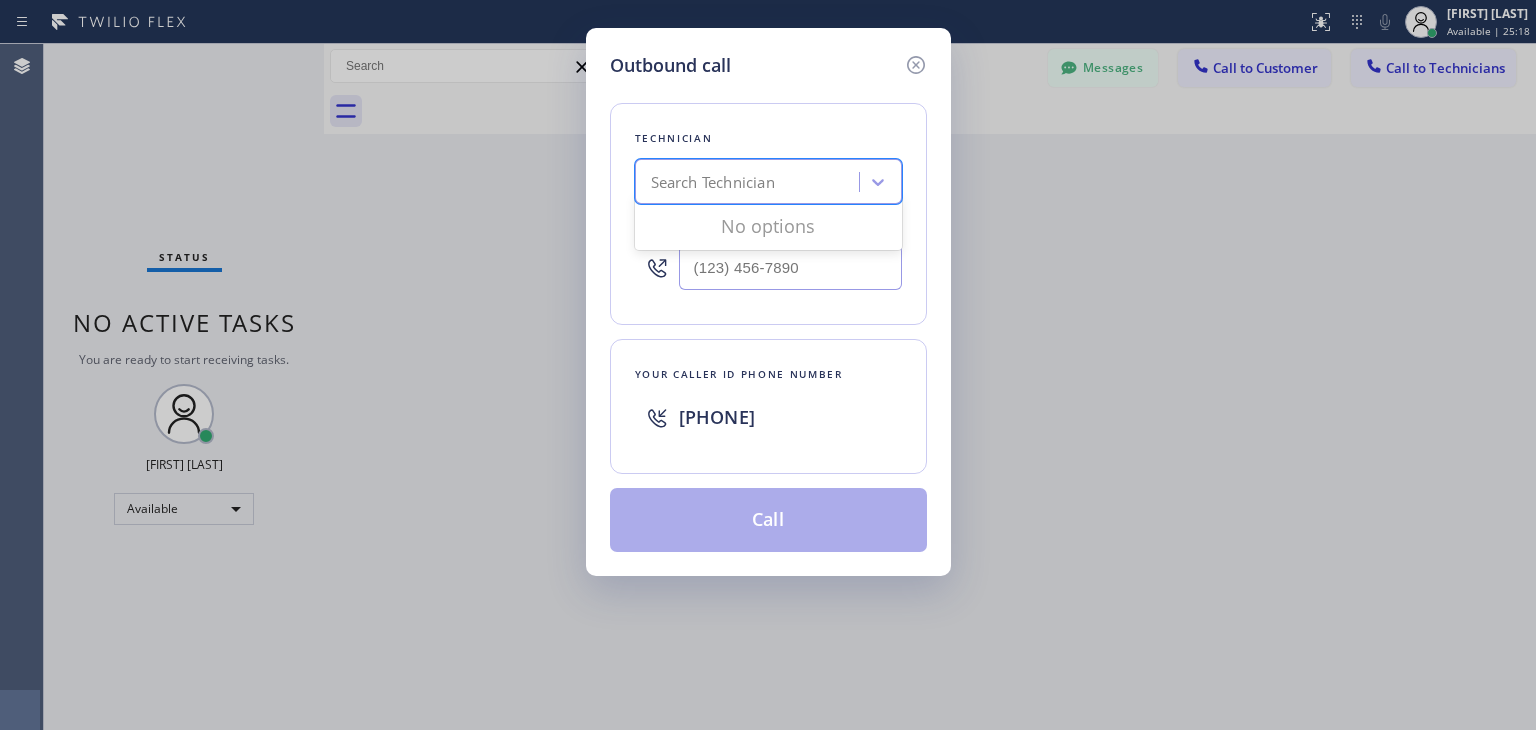 click on "Search Technician" at bounding box center (750, 182) 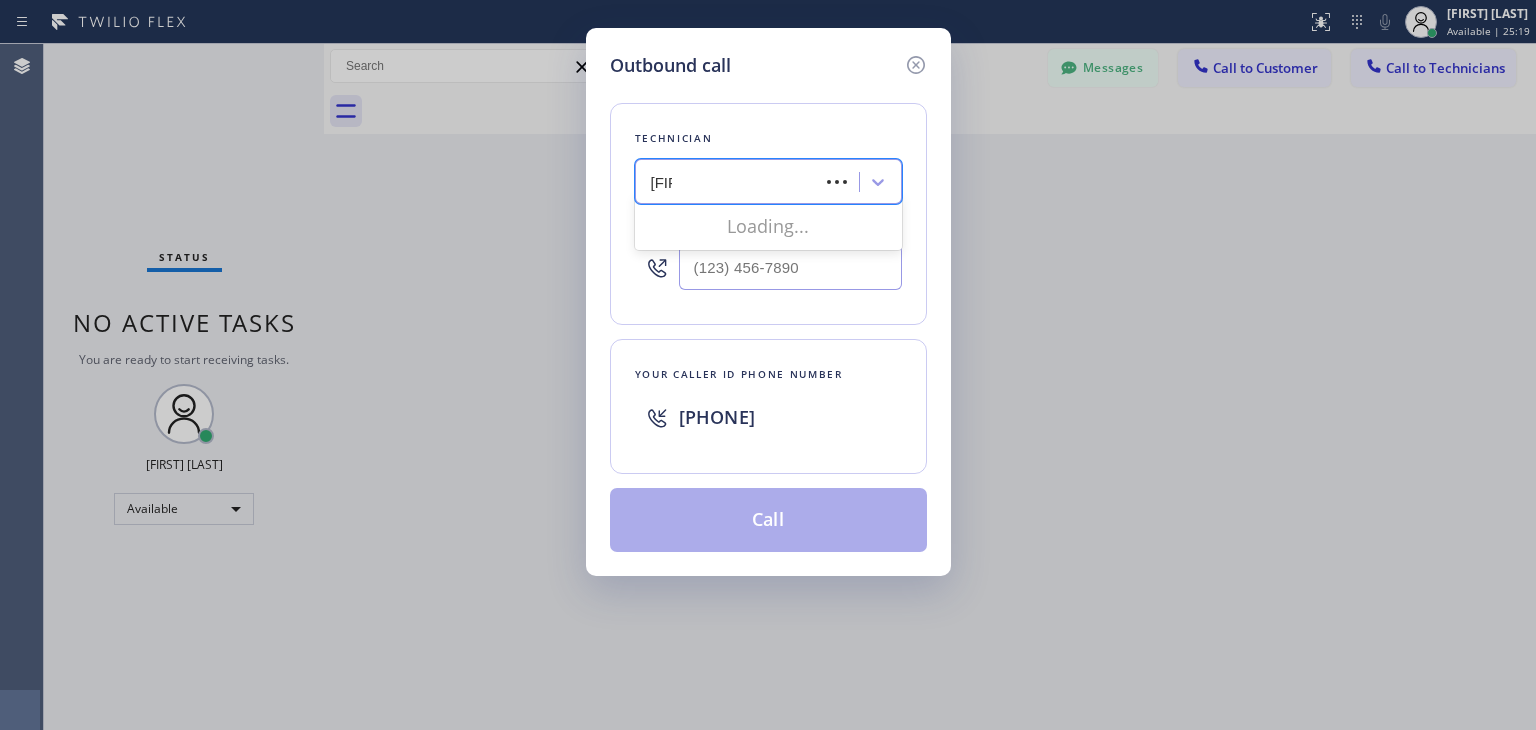 type on "jack" 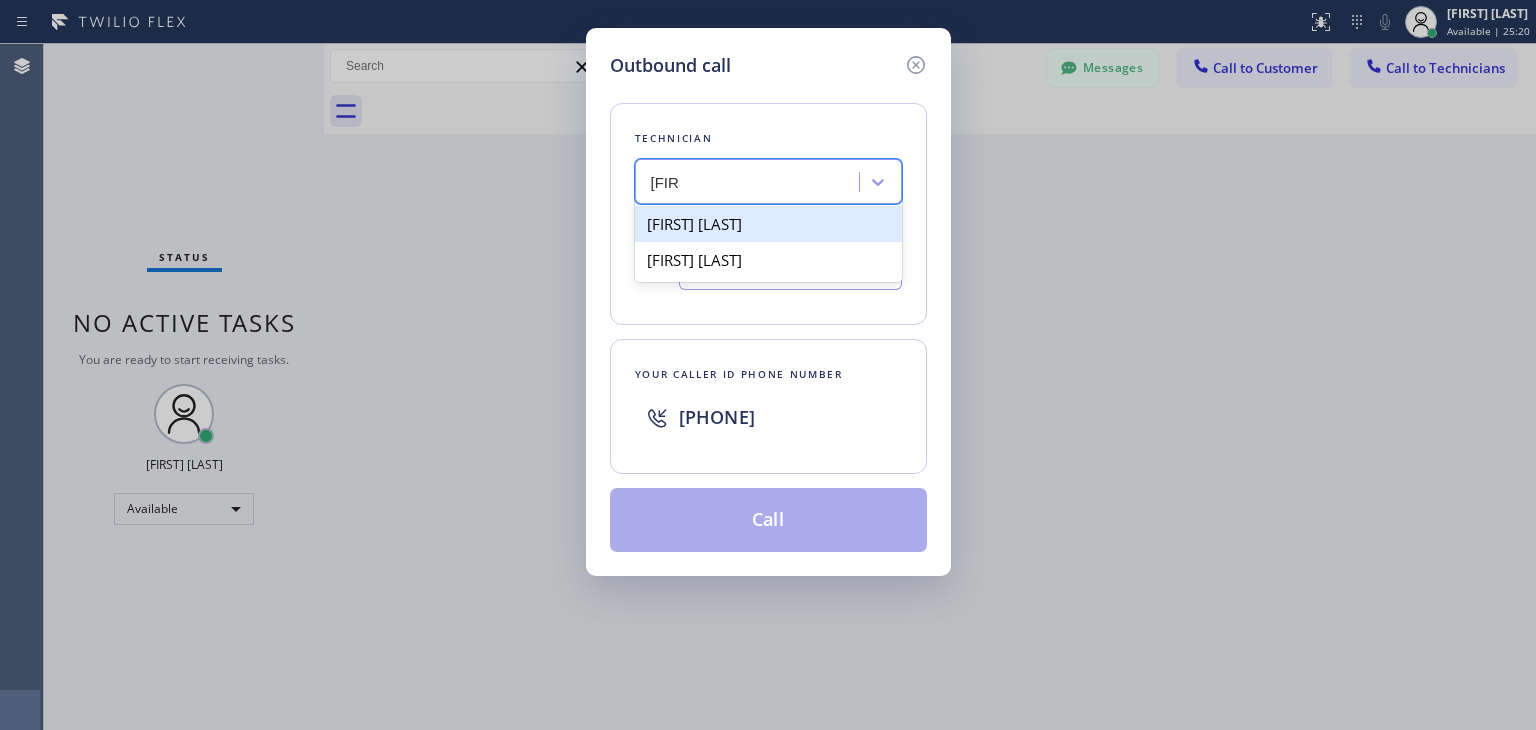 click on "Akop Antonyan" at bounding box center [768, 224] 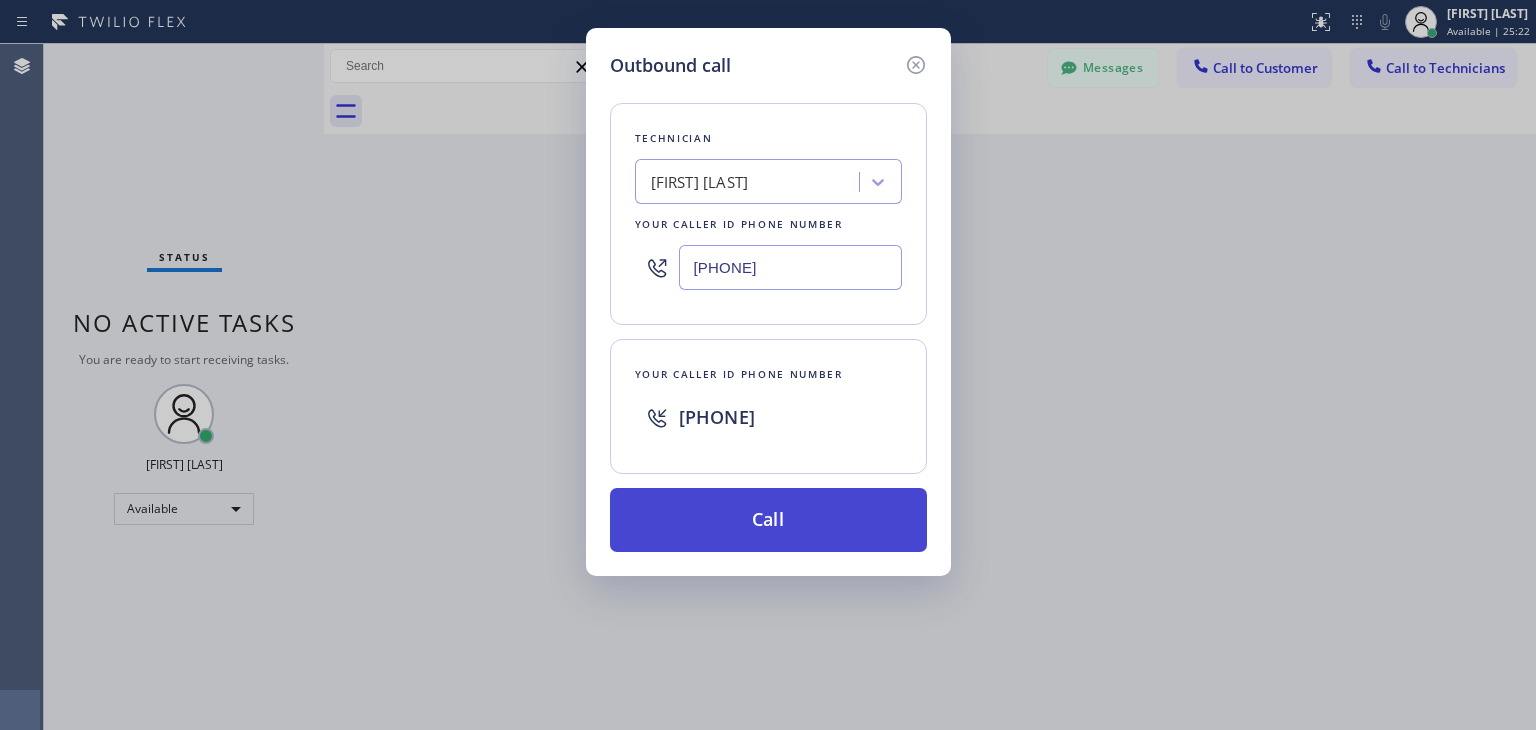 click on "Call" at bounding box center (768, 520) 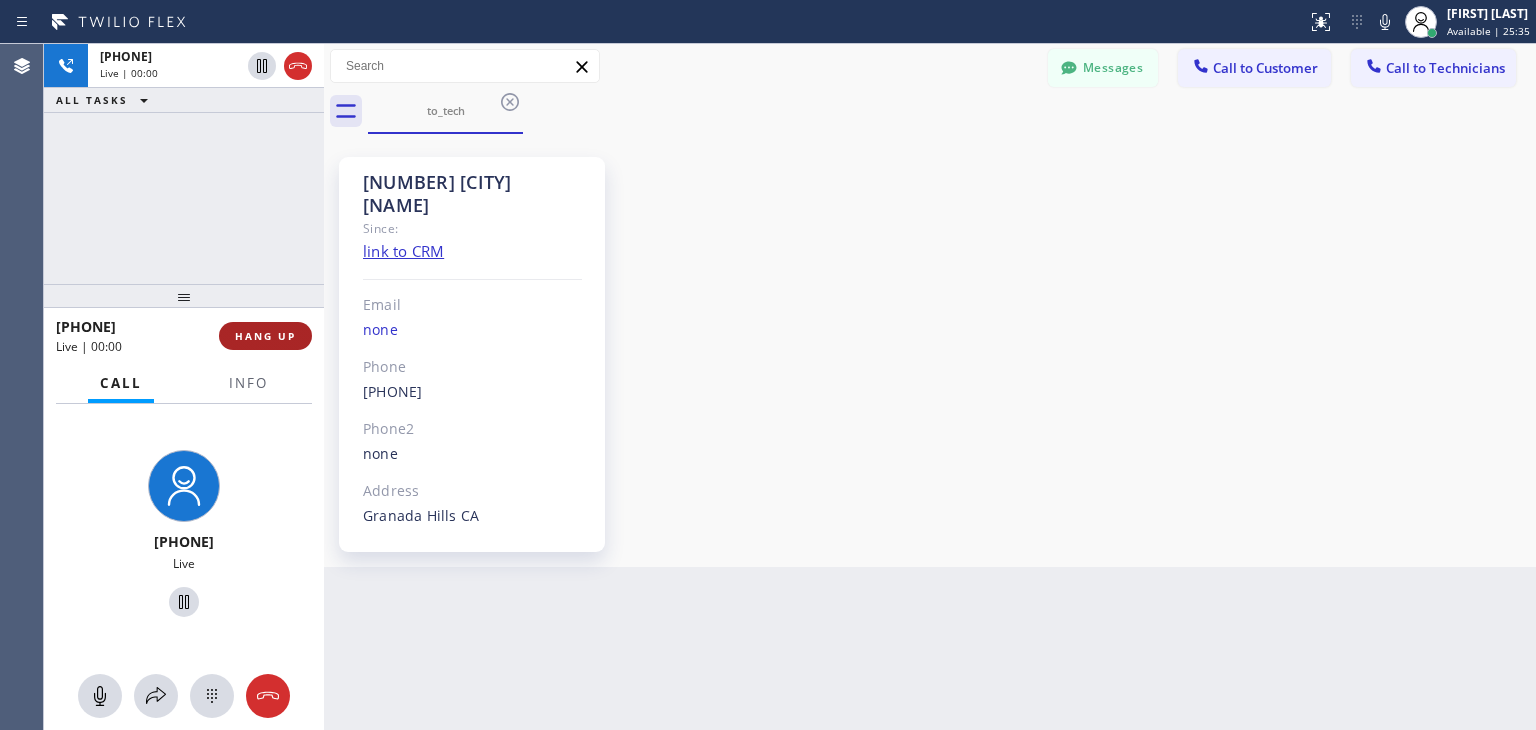 click on "HANG UP" at bounding box center (265, 336) 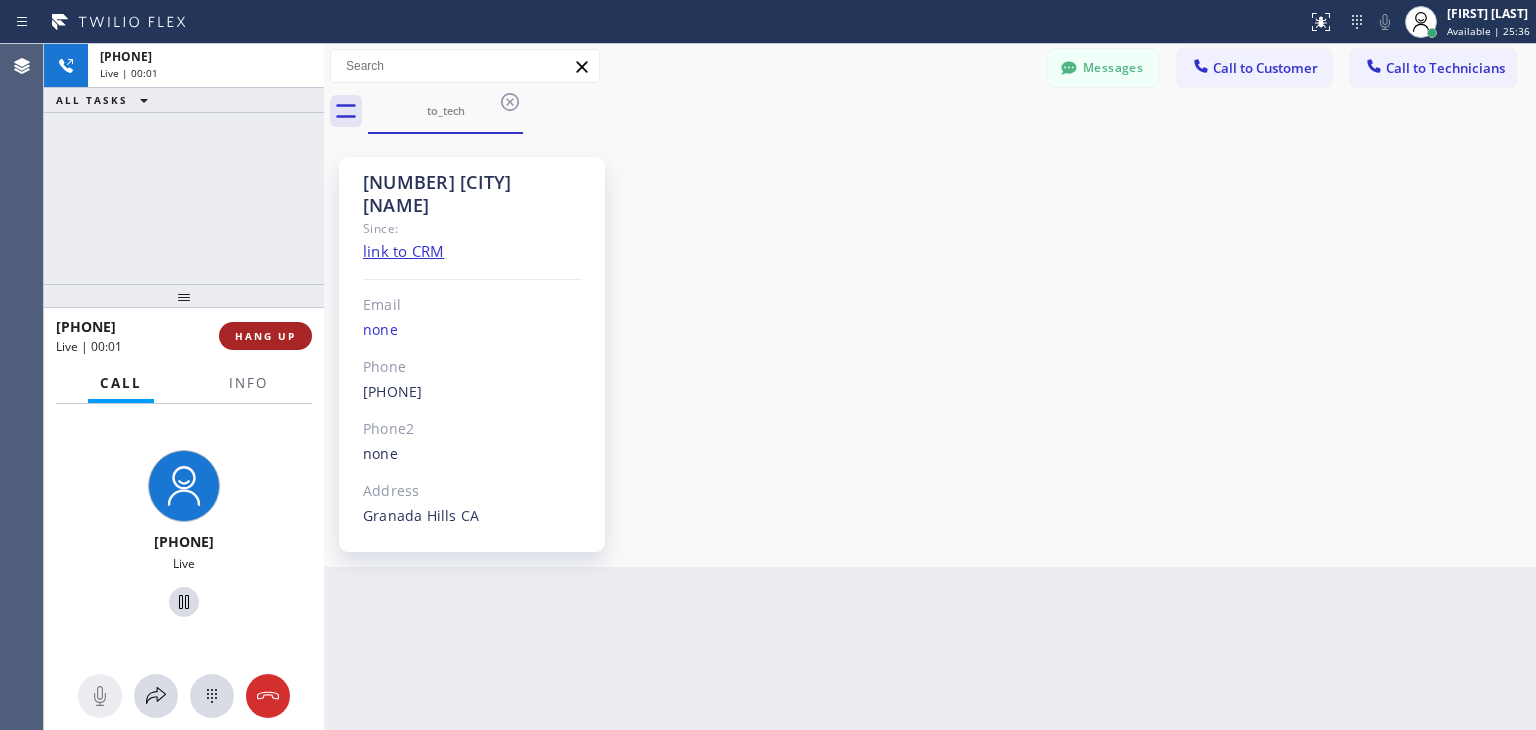 click on "HANG UP" at bounding box center [265, 336] 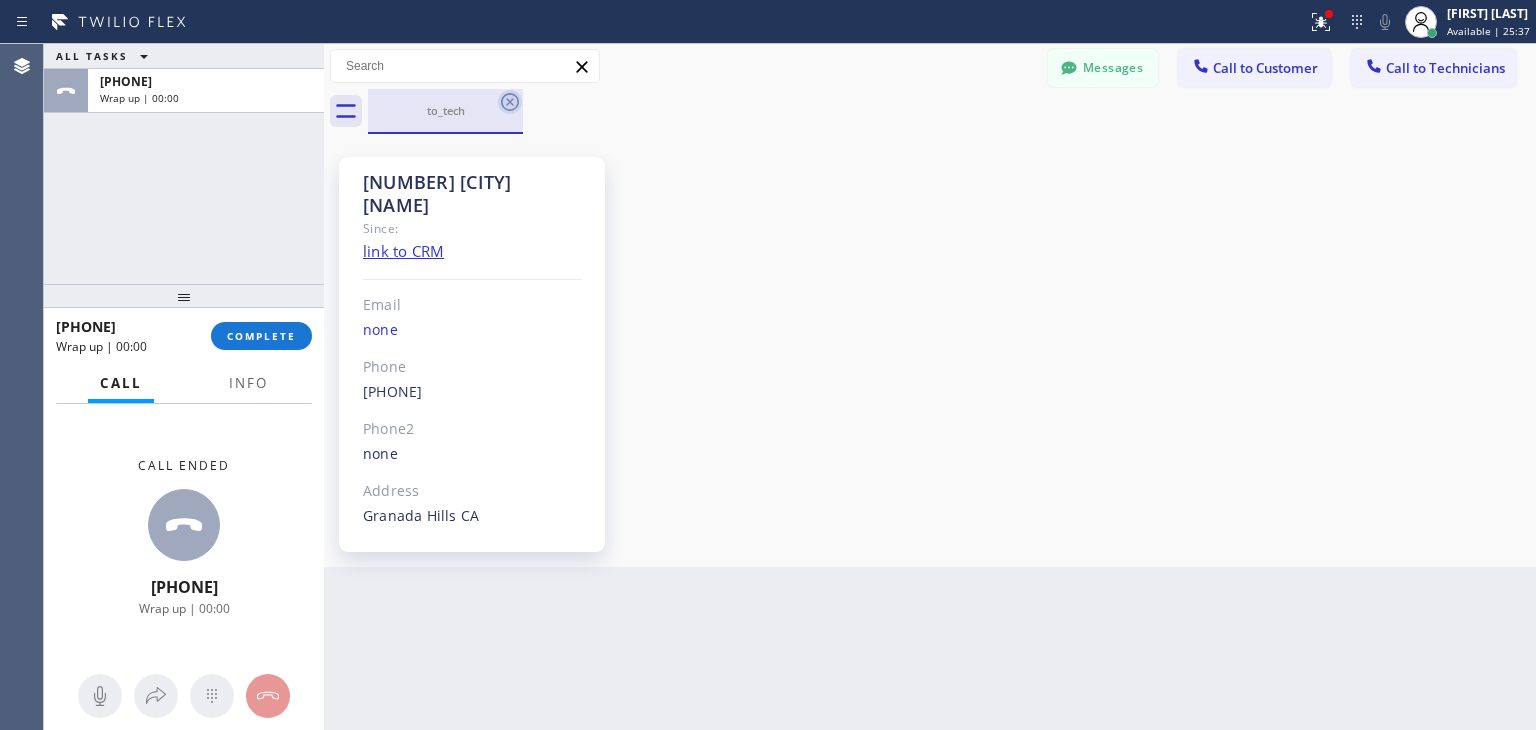 click 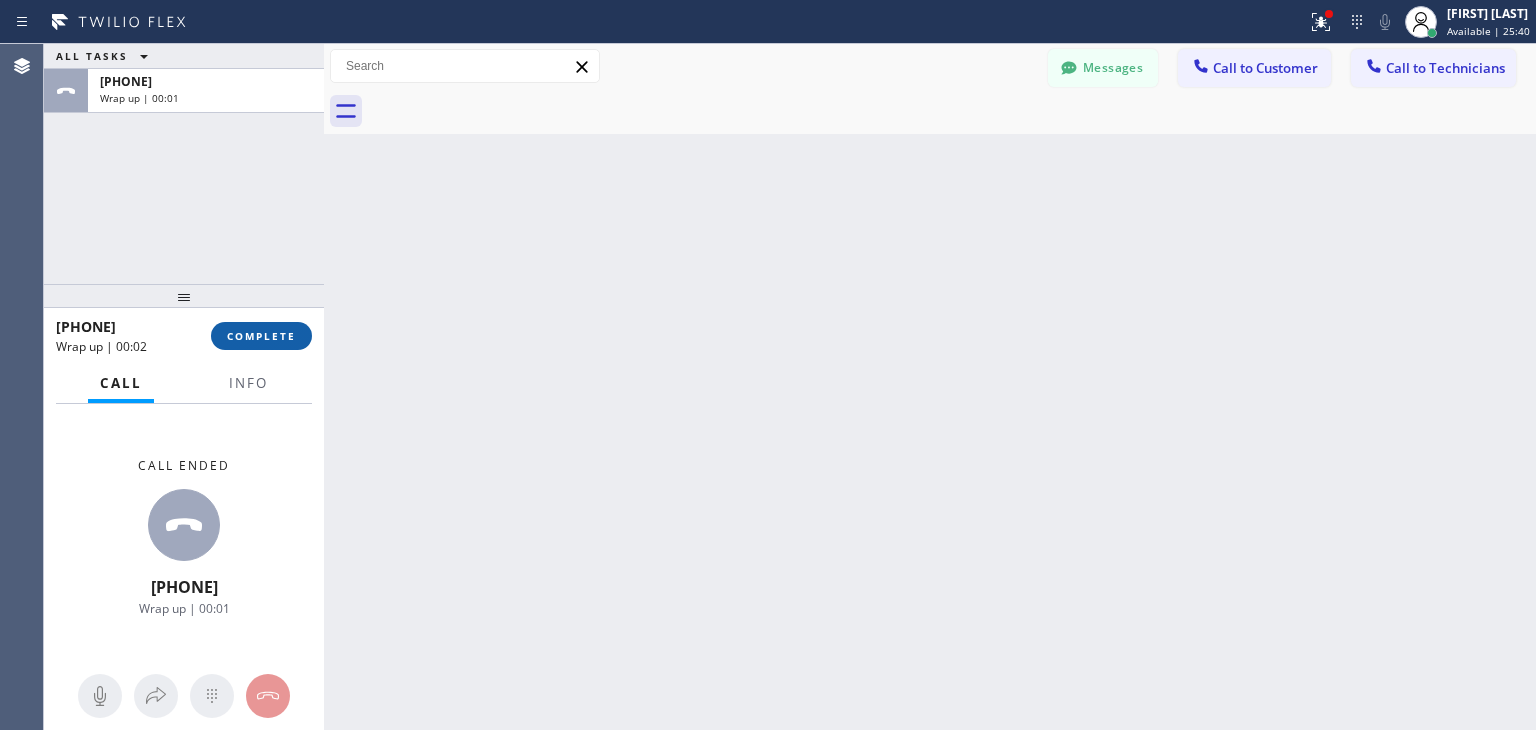 click on "COMPLETE" at bounding box center [261, 336] 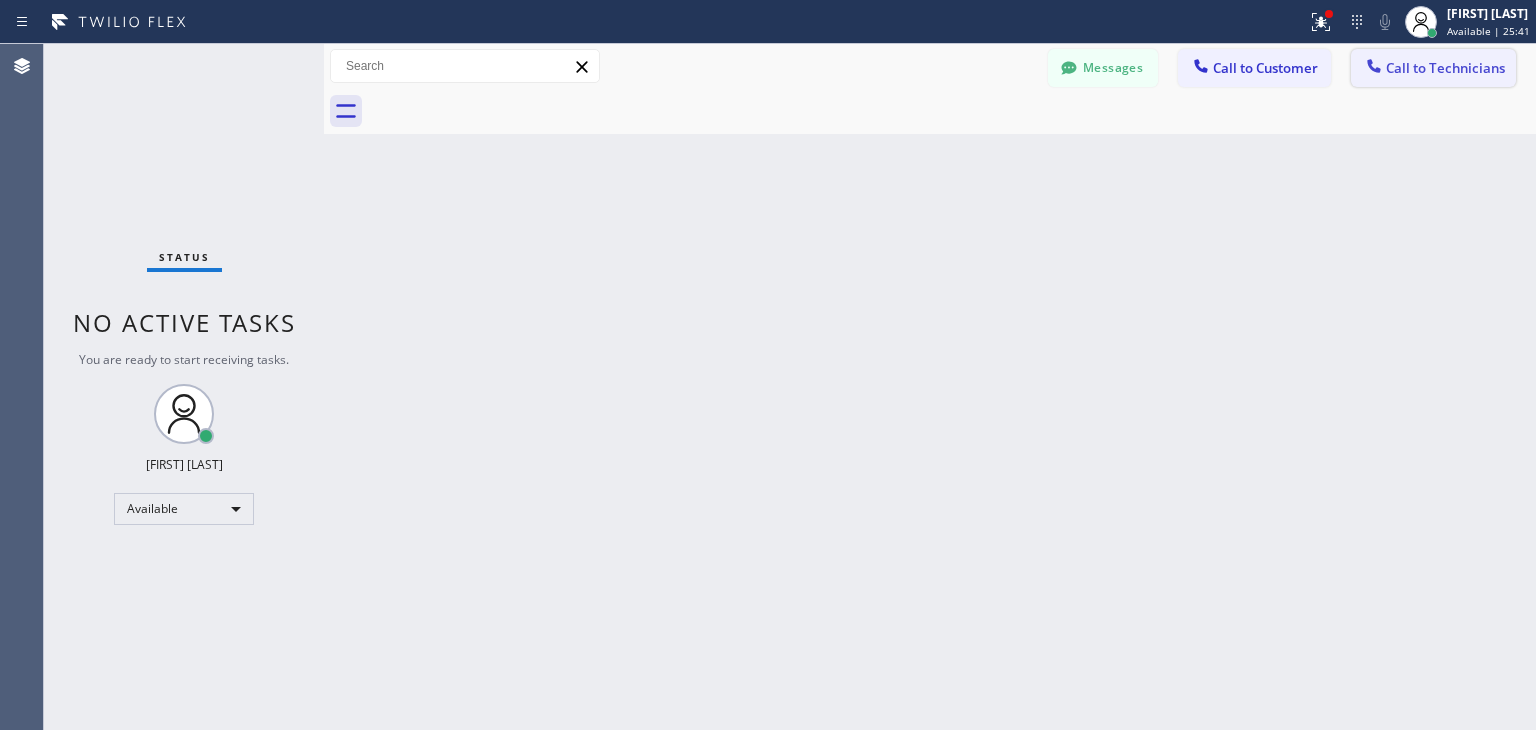 click on "Call to Technicians" at bounding box center (1445, 68) 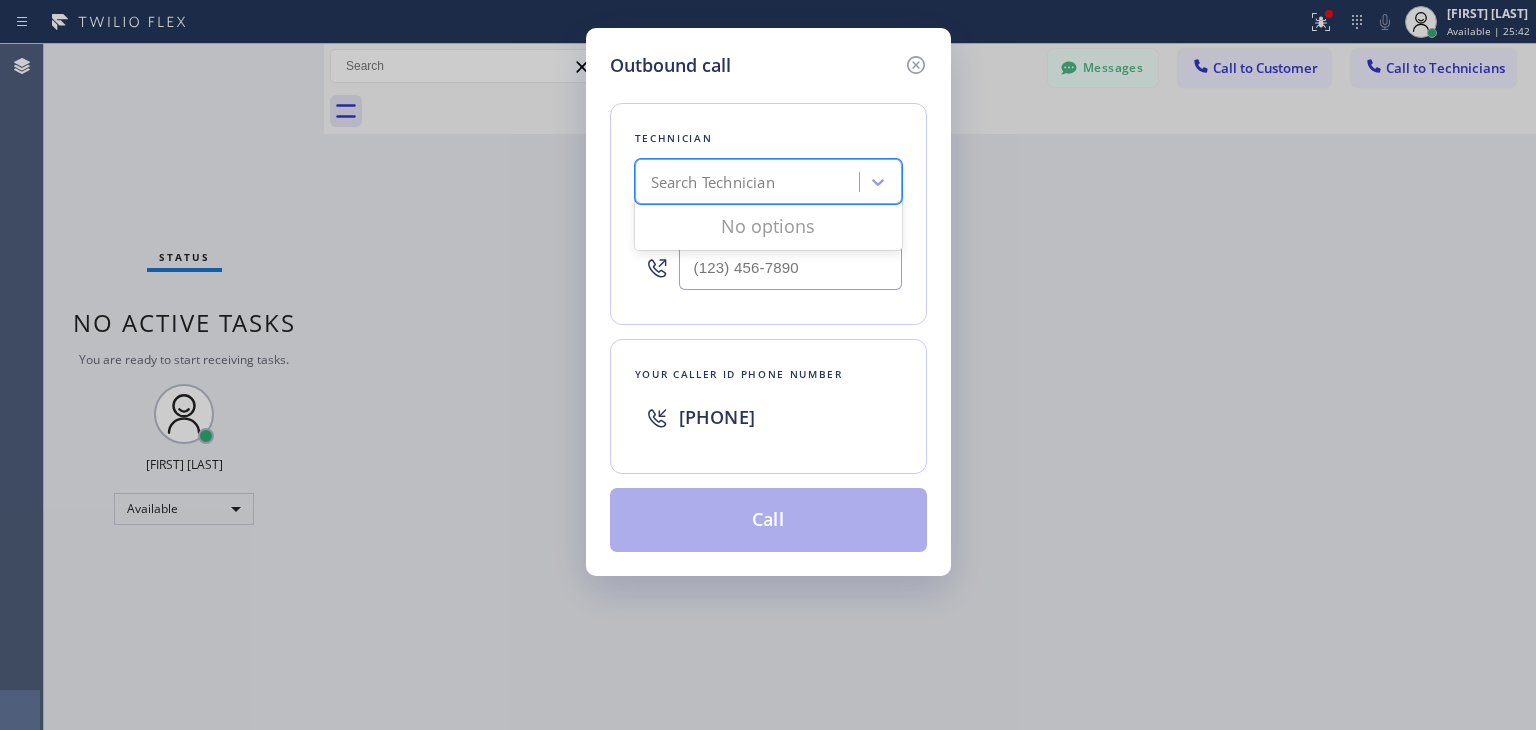 click on "Search Technician" at bounding box center [750, 182] 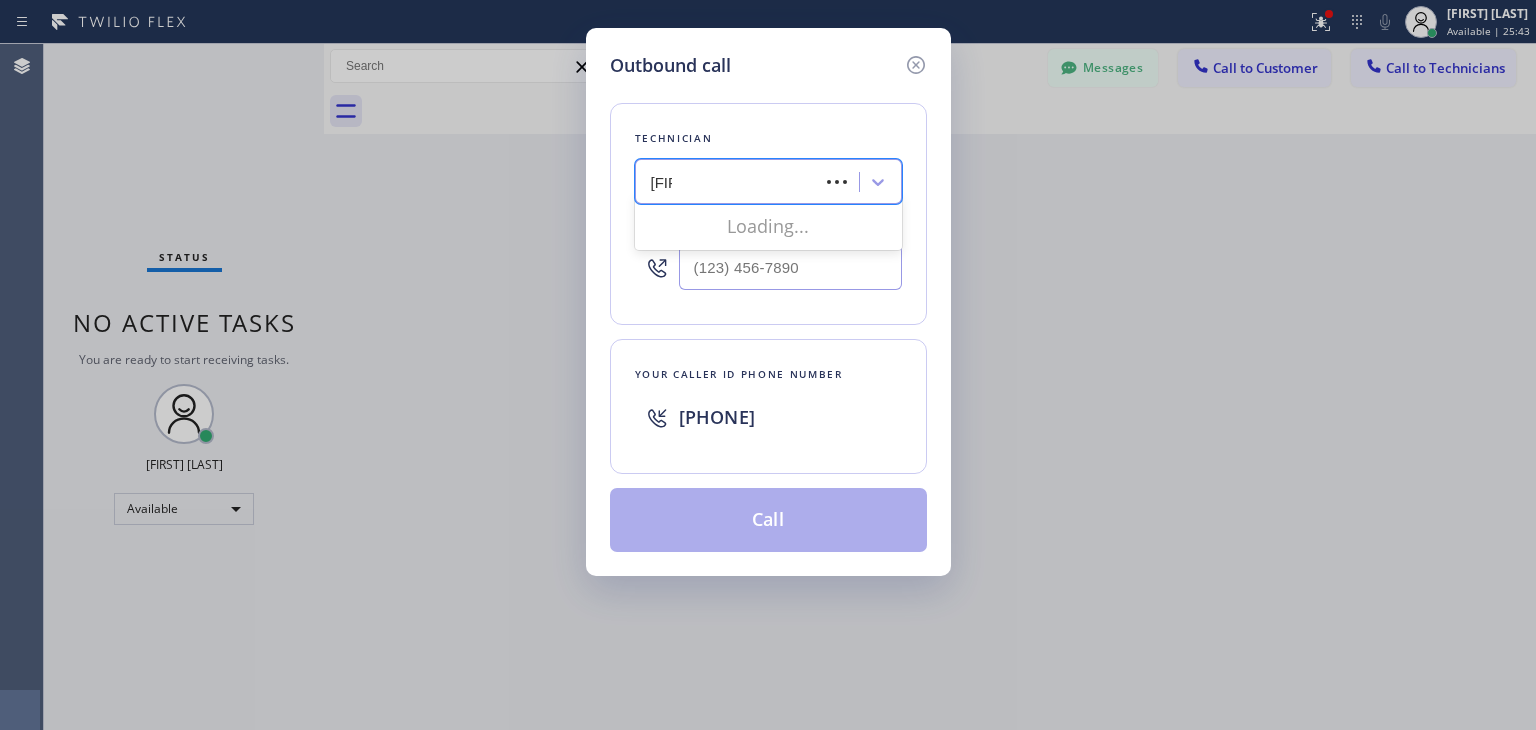 type on "jack" 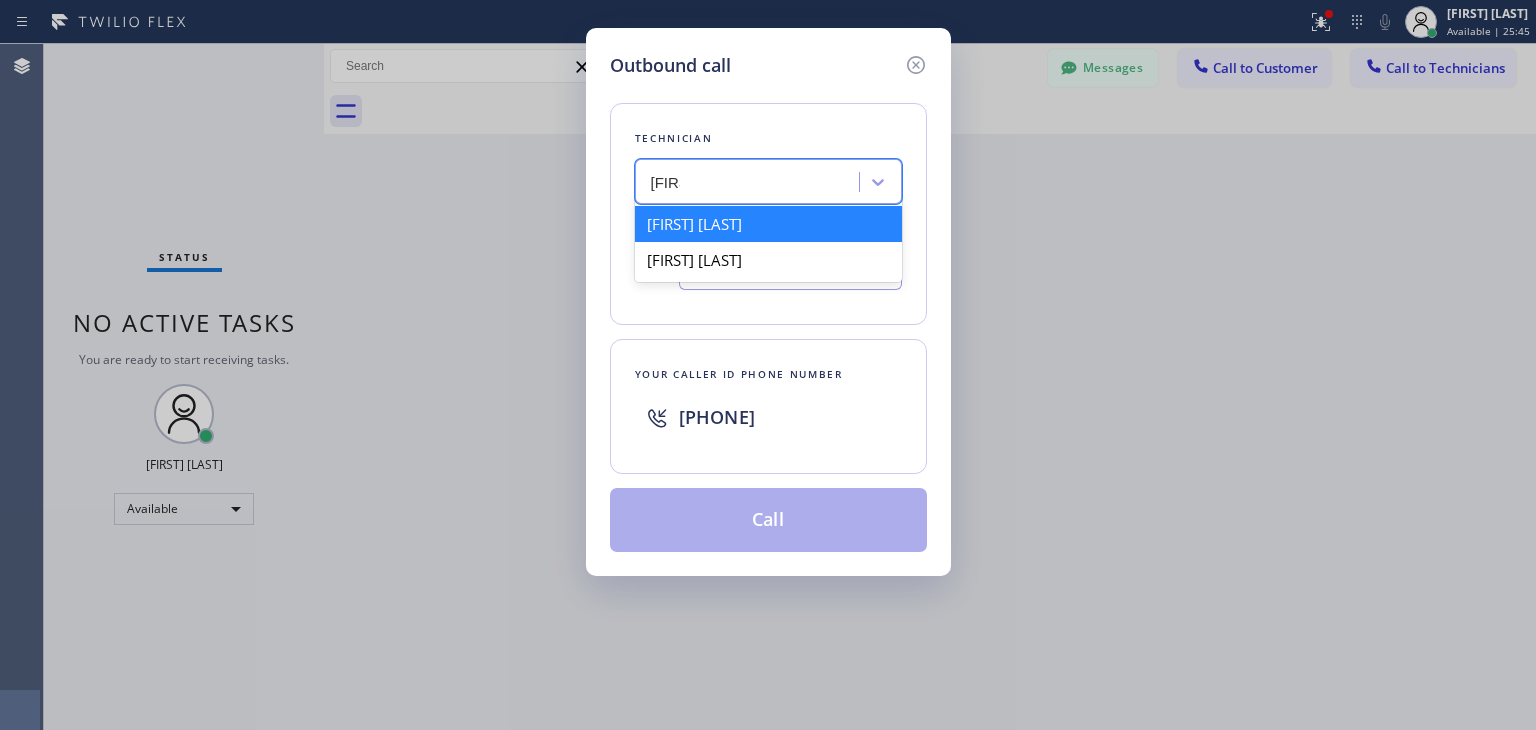 click on "Akop Antonyan" at bounding box center (768, 224) 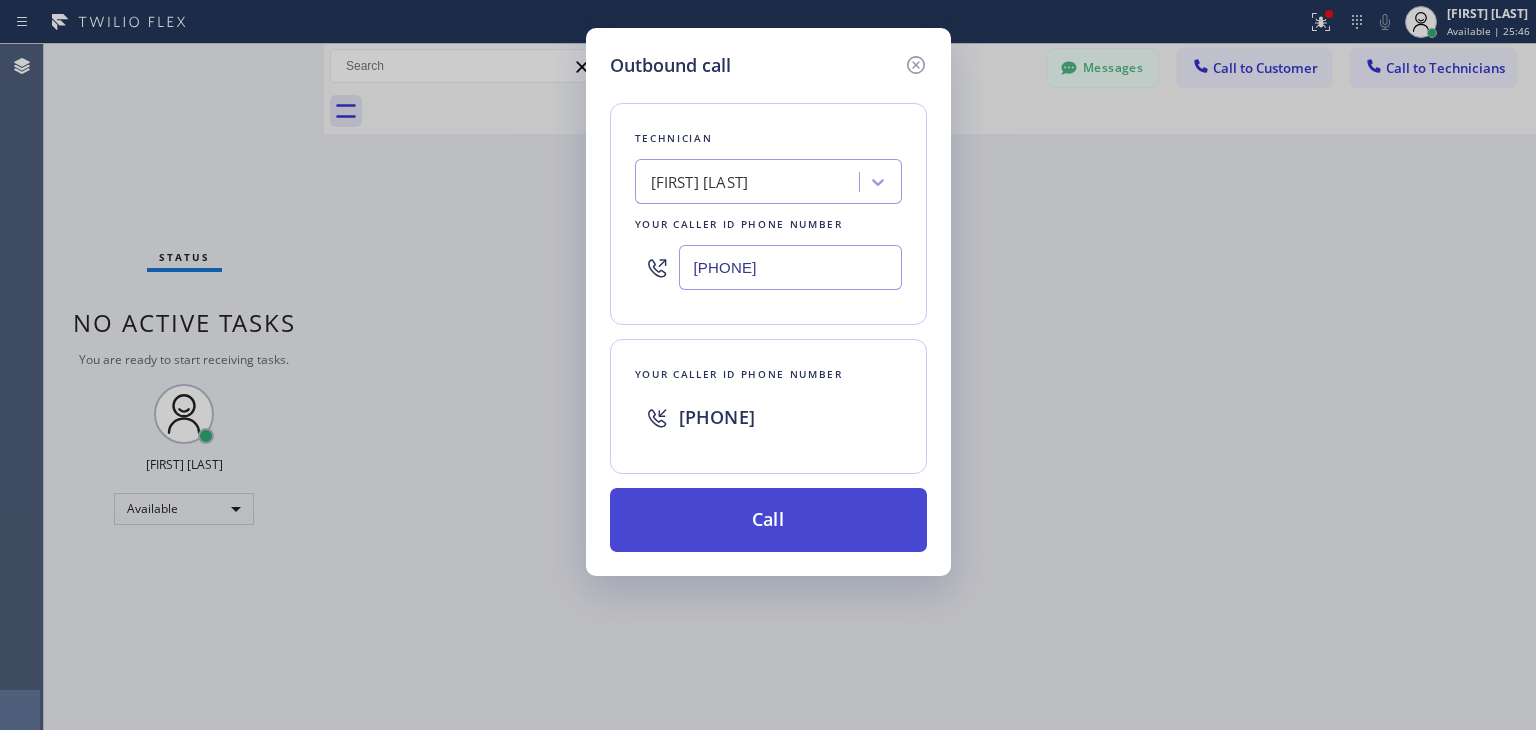 click on "Call" at bounding box center (768, 520) 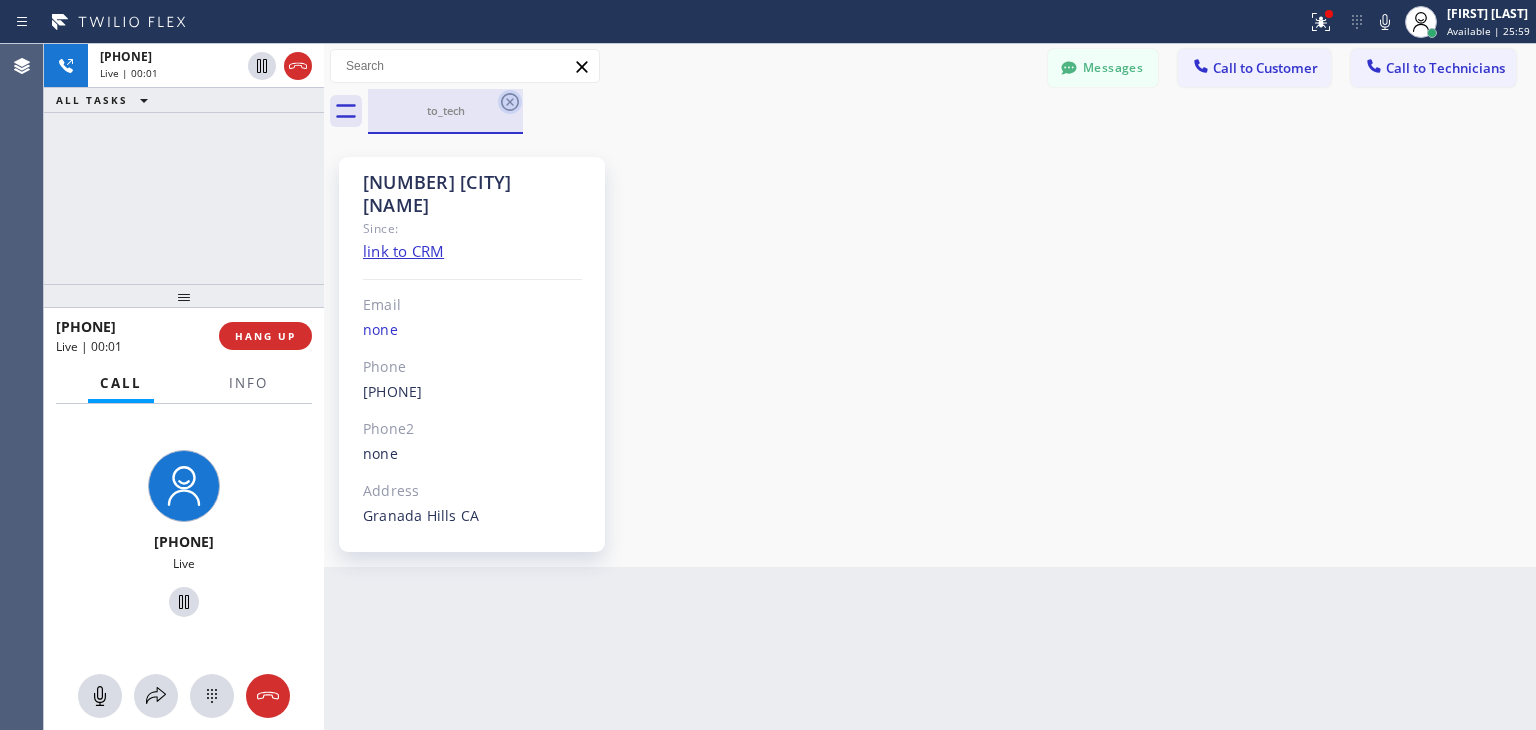 click 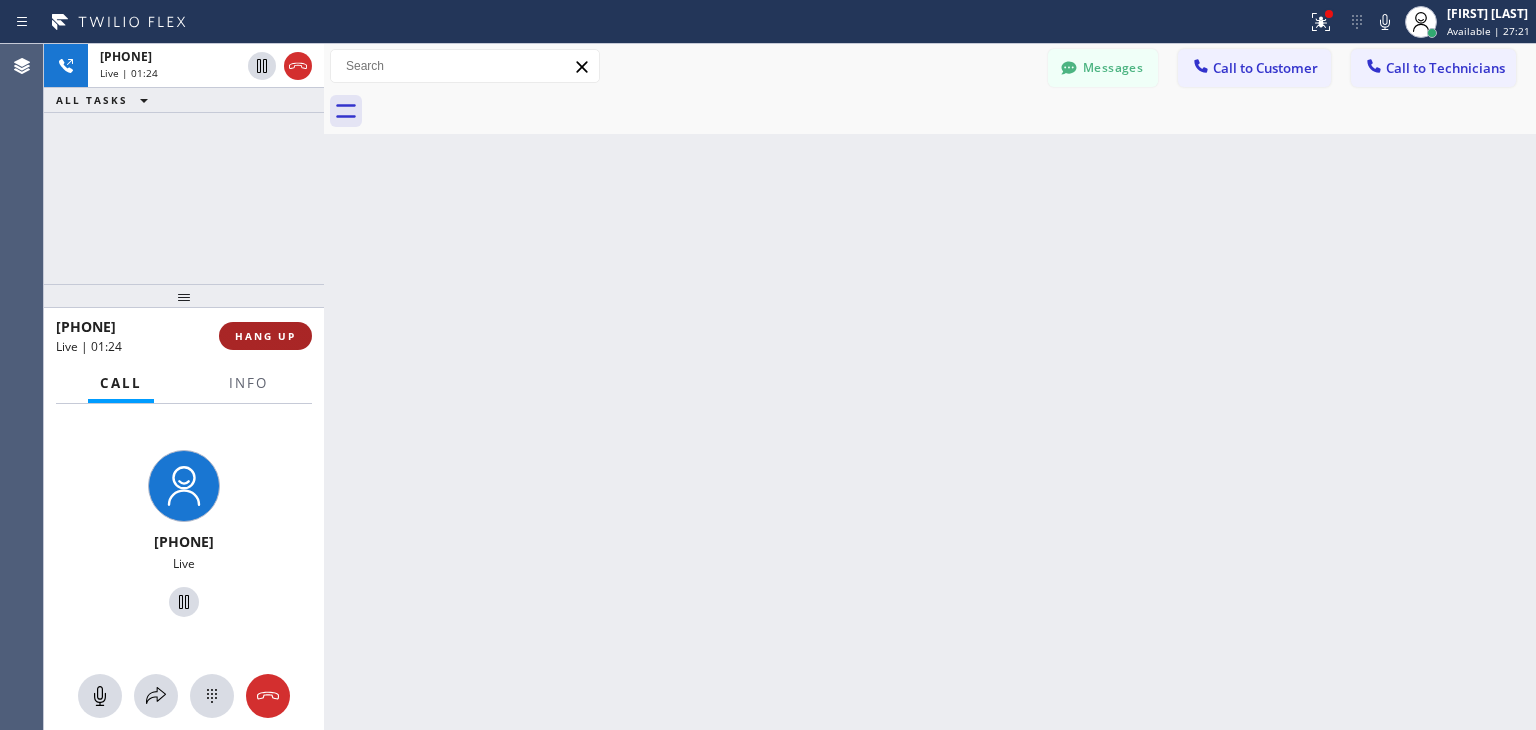 click on "HANG UP" at bounding box center [265, 336] 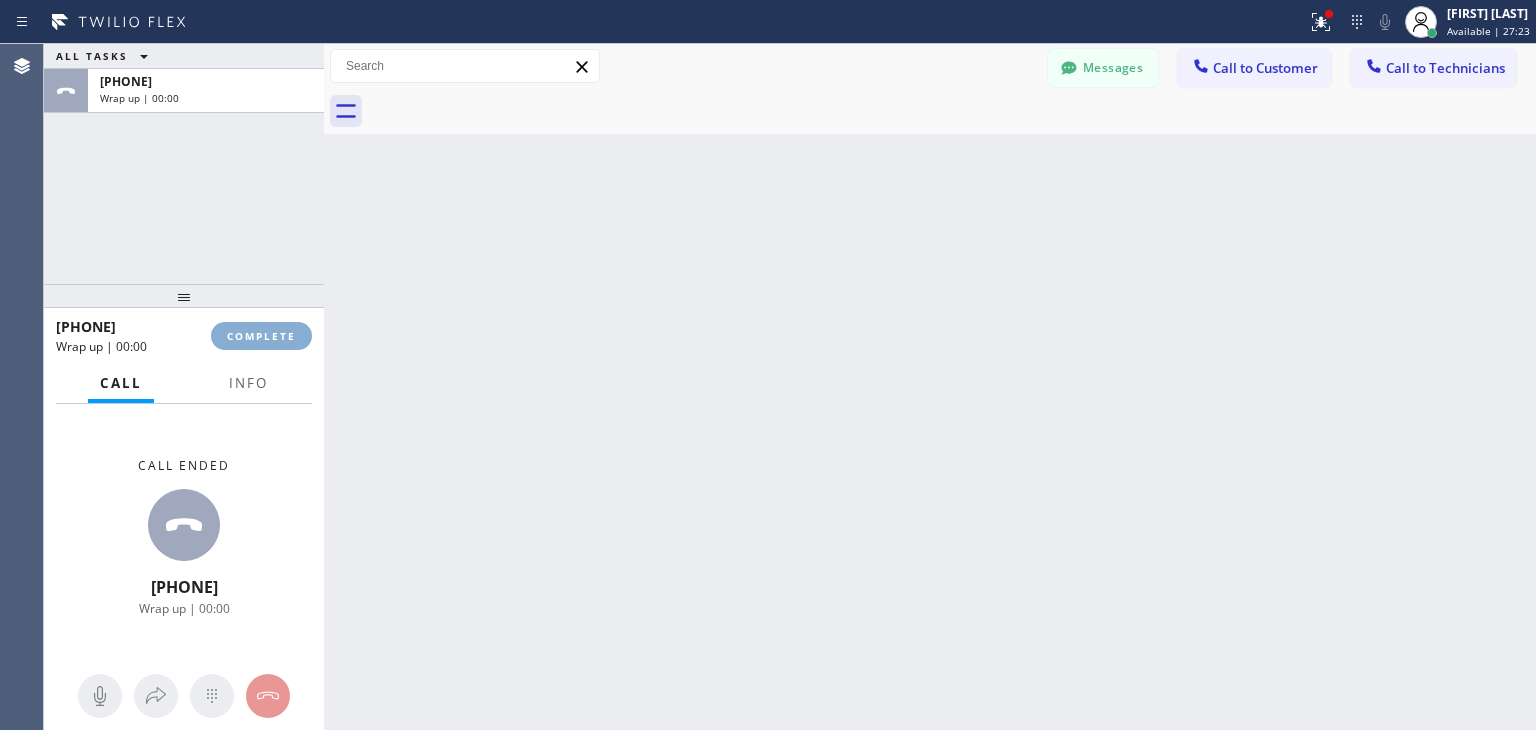 click on "COMPLETE" at bounding box center (261, 336) 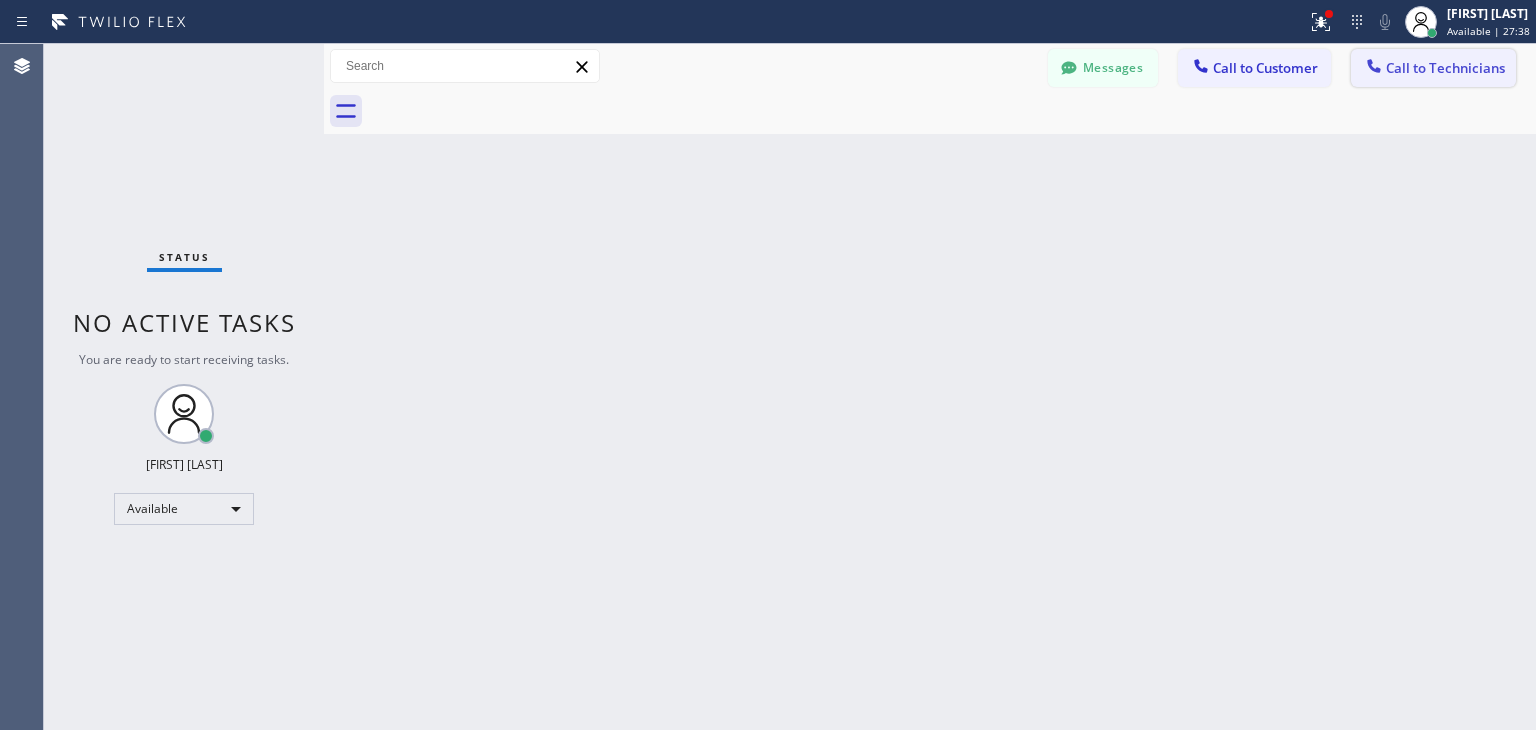 click on "Call to Technicians" at bounding box center (1433, 68) 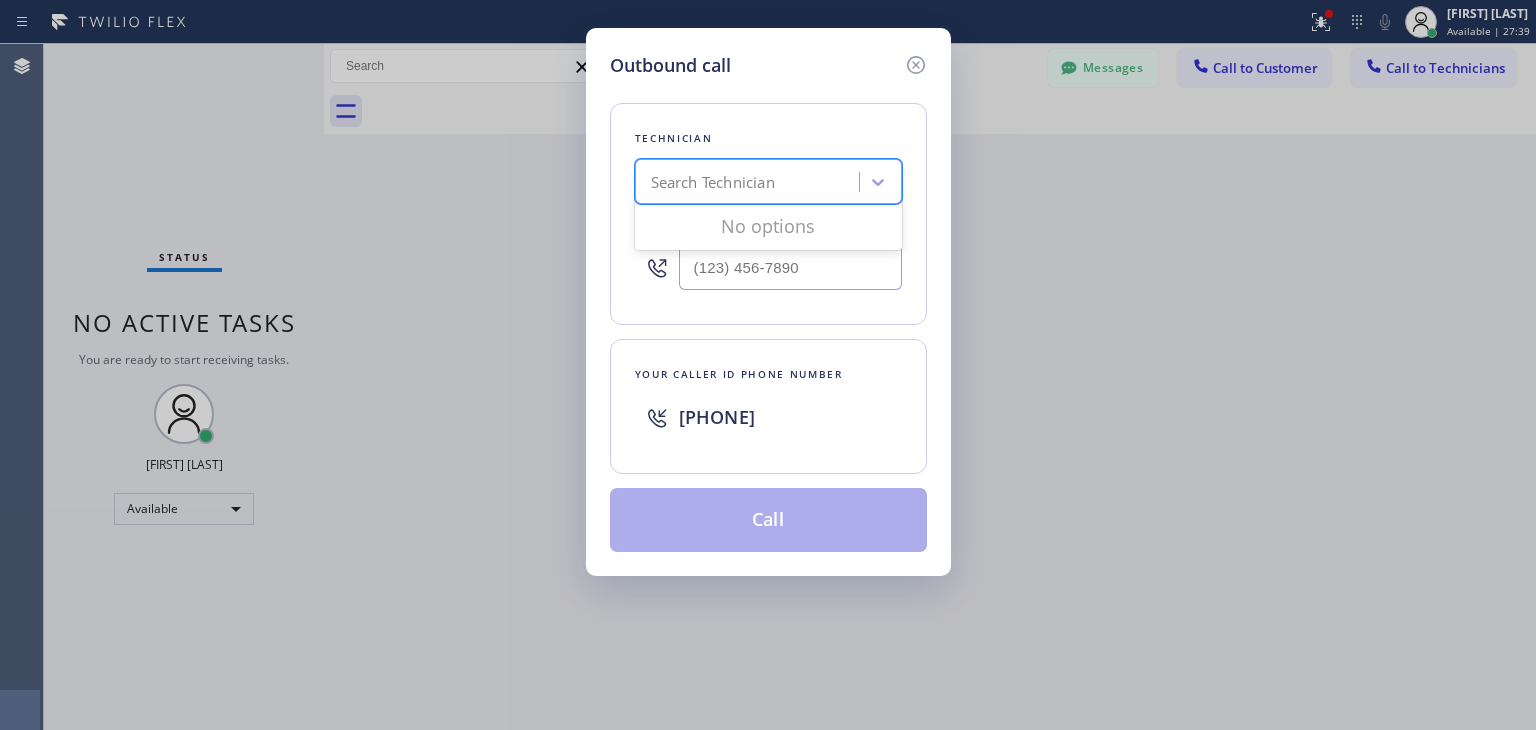 click on "Search Technician" at bounding box center (713, 182) 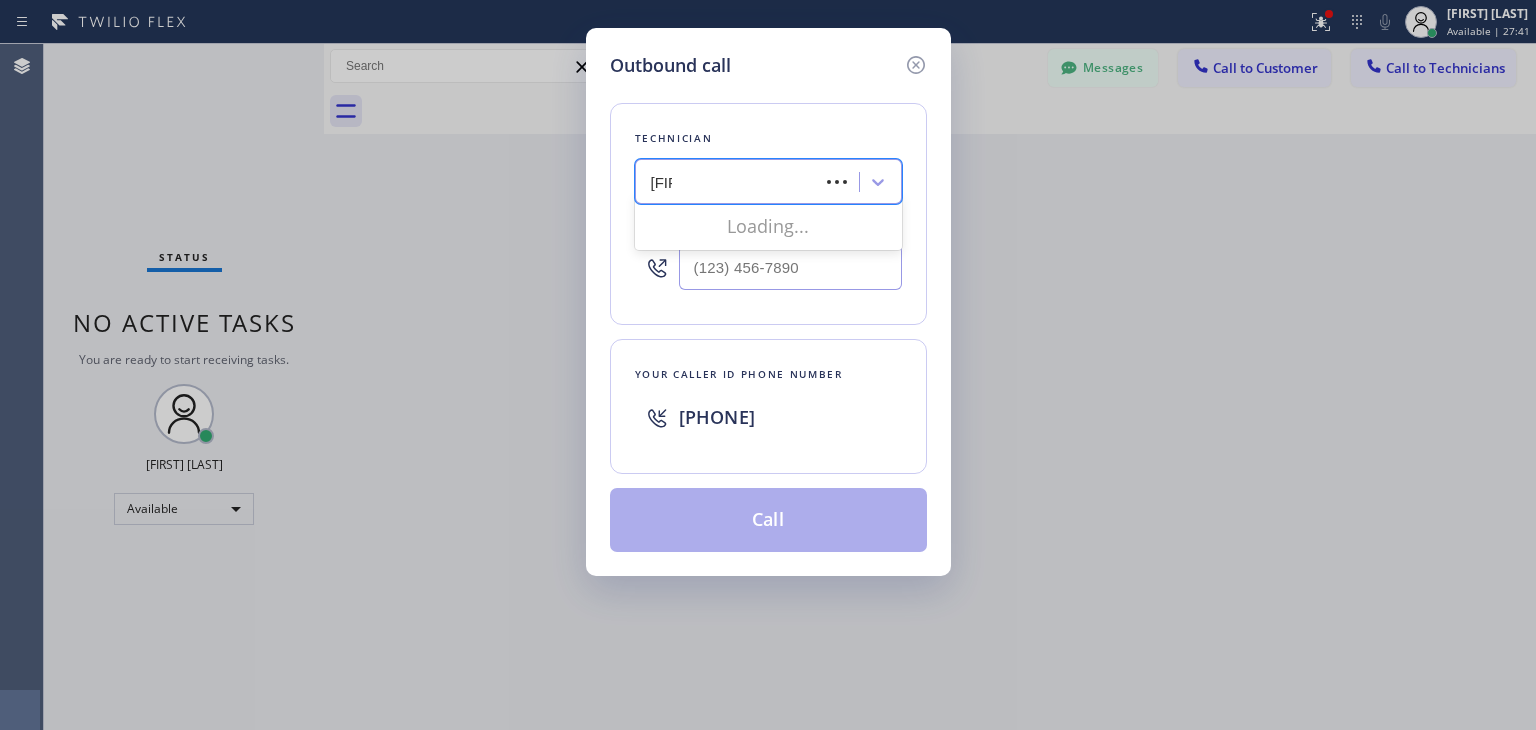 type on "jack" 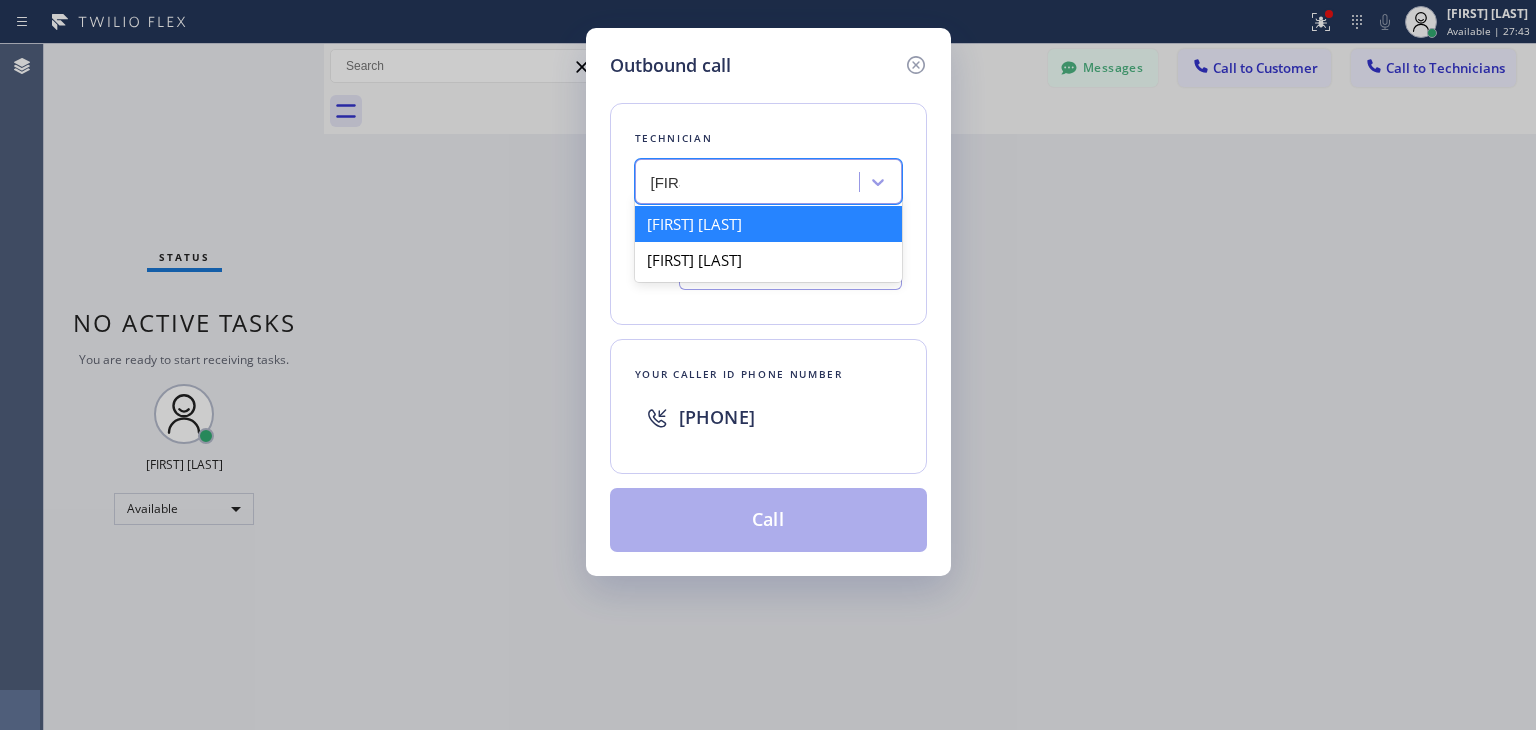 click on "Akop Antonyan" at bounding box center (768, 224) 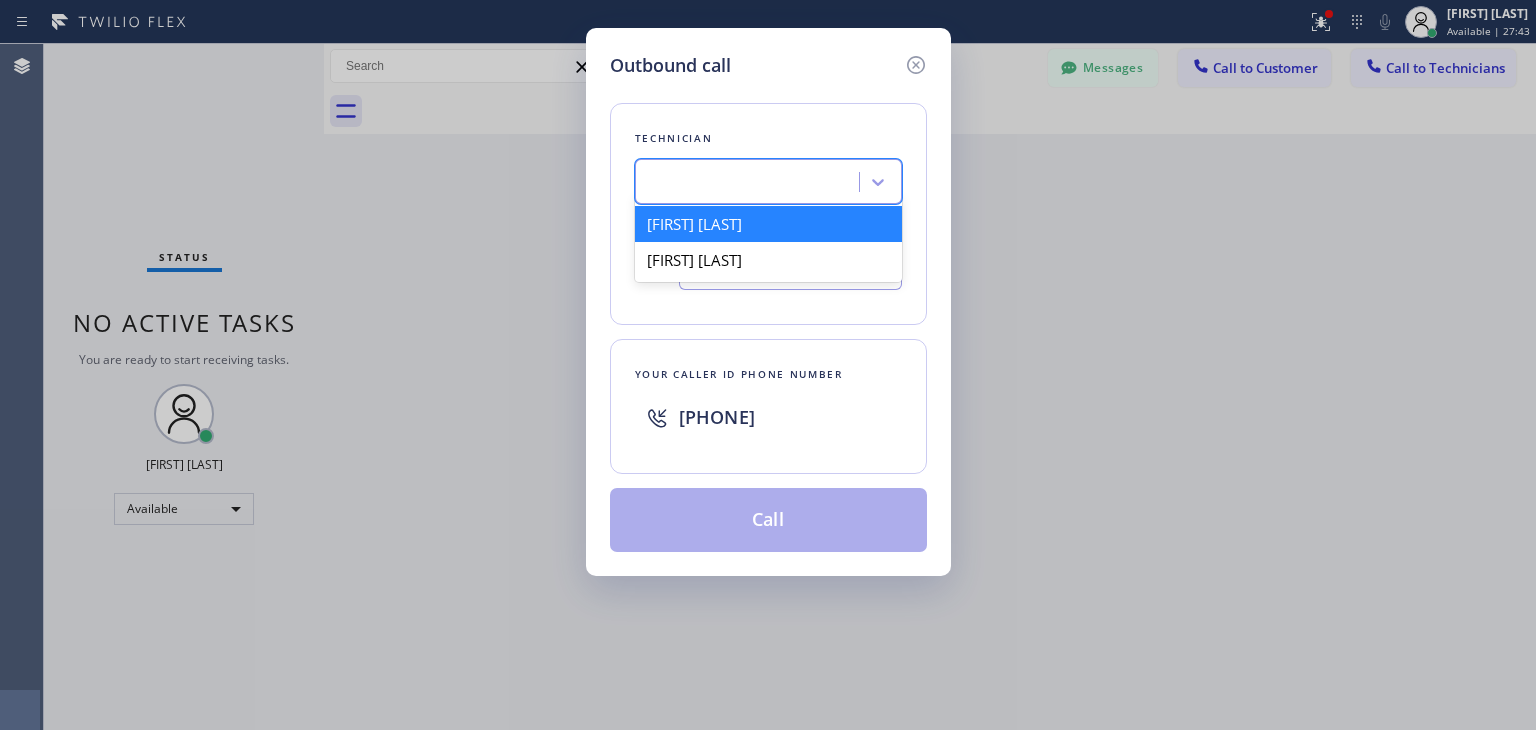 type on "(818) 395-5591" 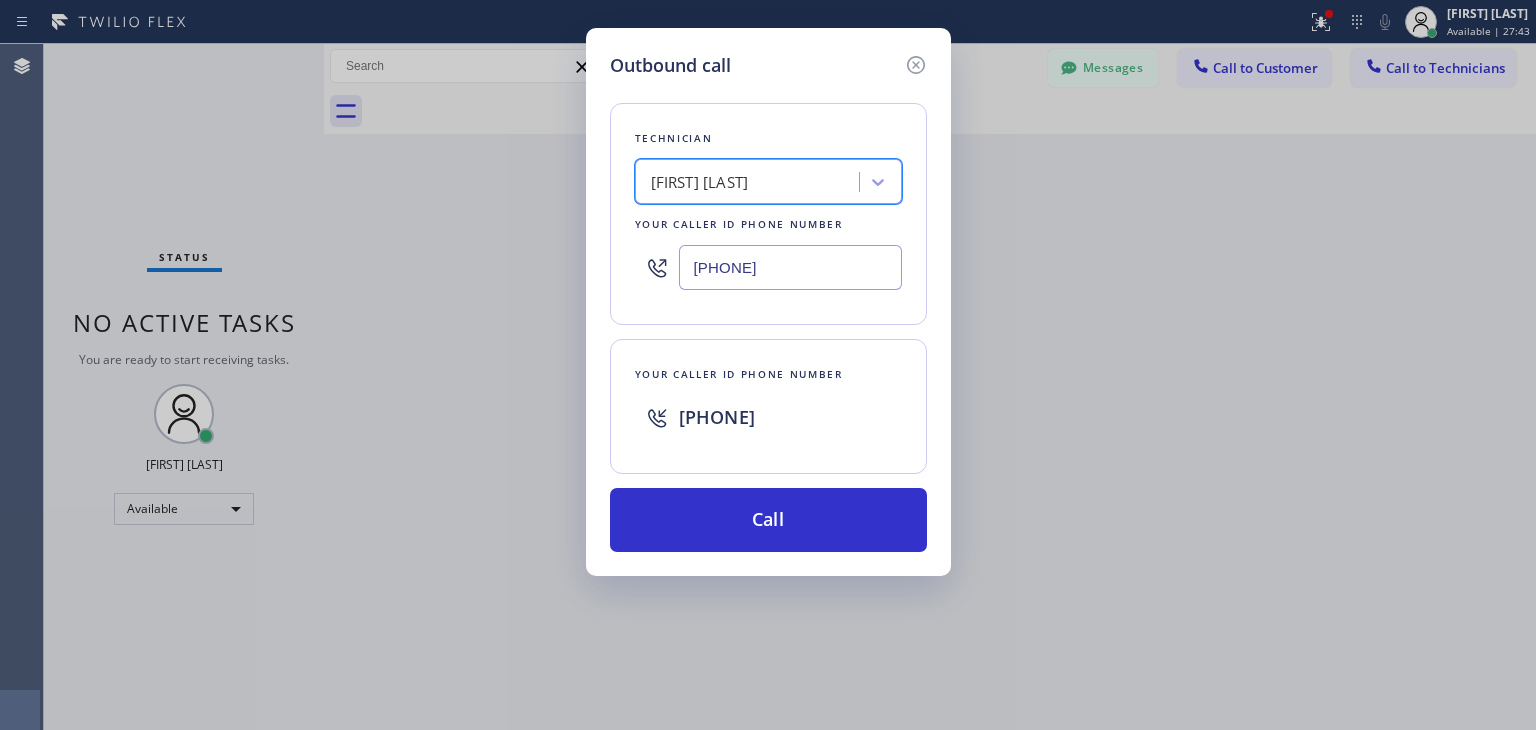 click on "(818) 395-5591" at bounding box center (790, 267) 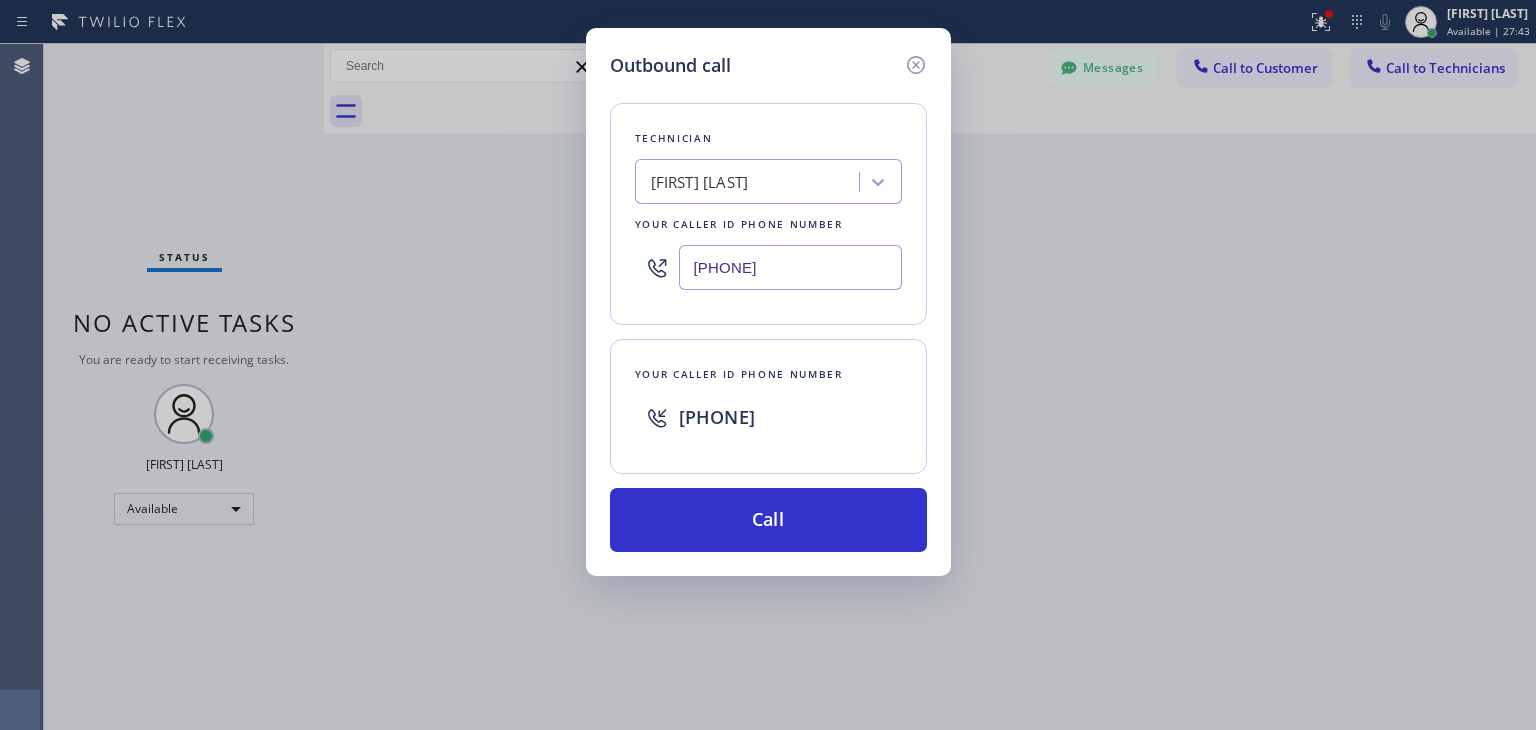 click on "(818) 395-5591" at bounding box center (790, 267) 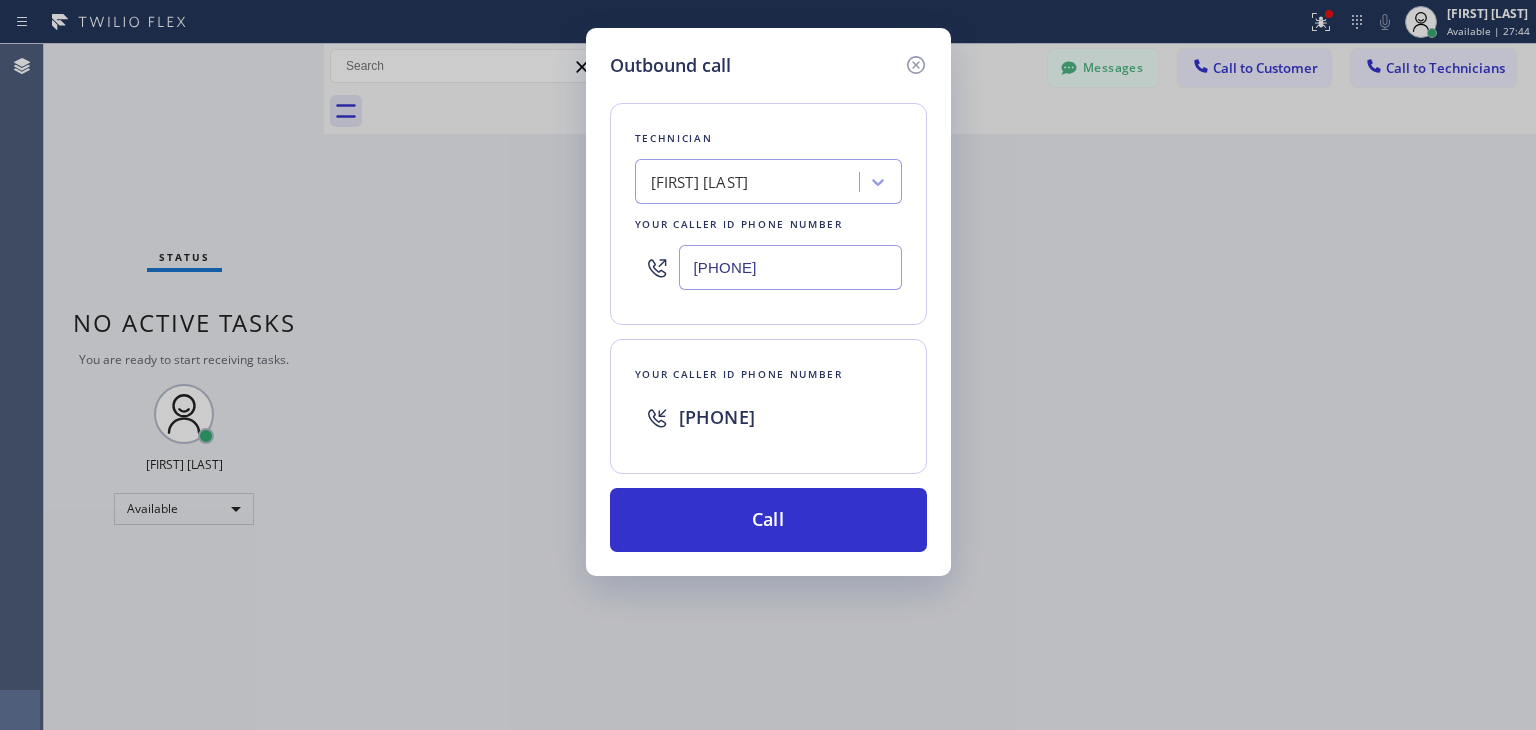 click on "(818) 395-5591" at bounding box center [790, 267] 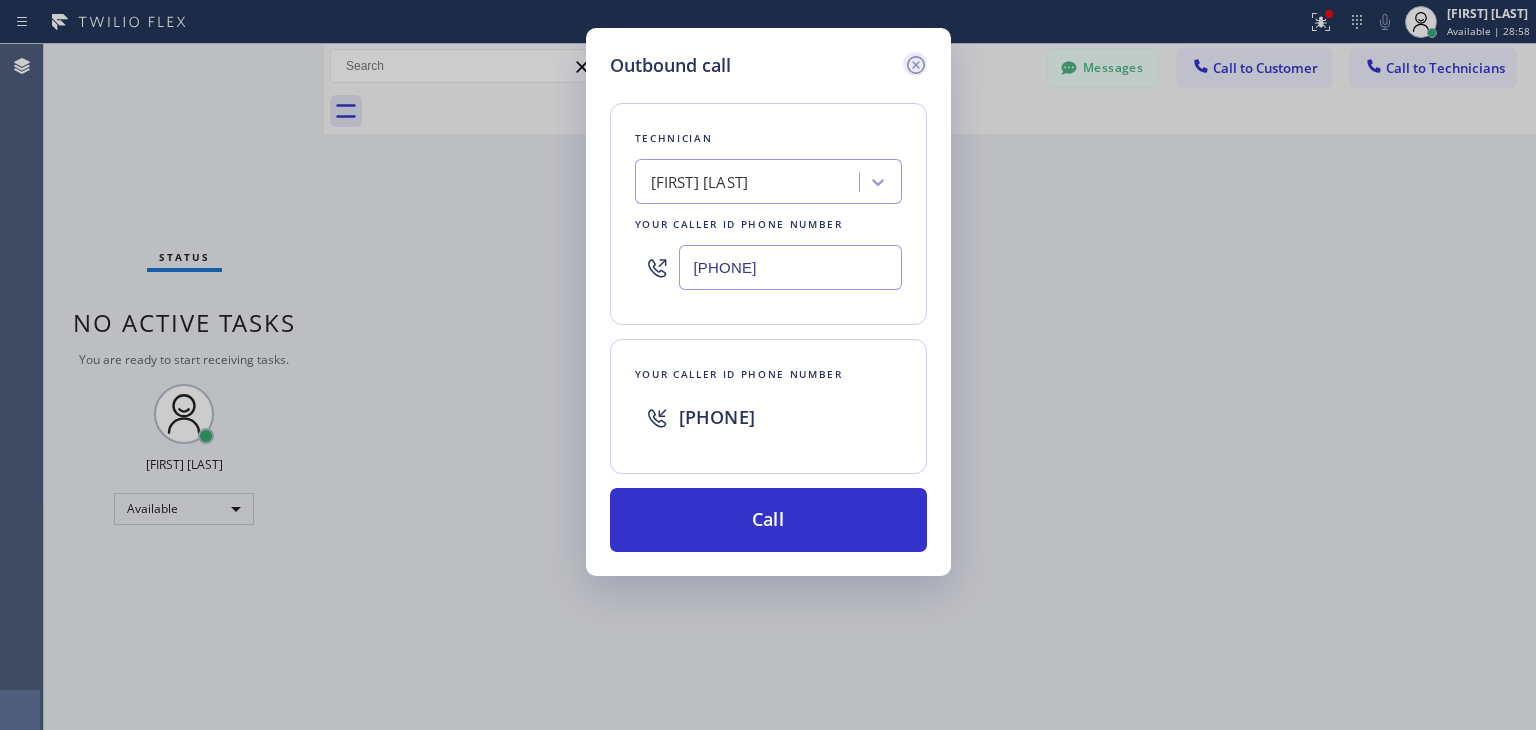 click at bounding box center (915, 65) 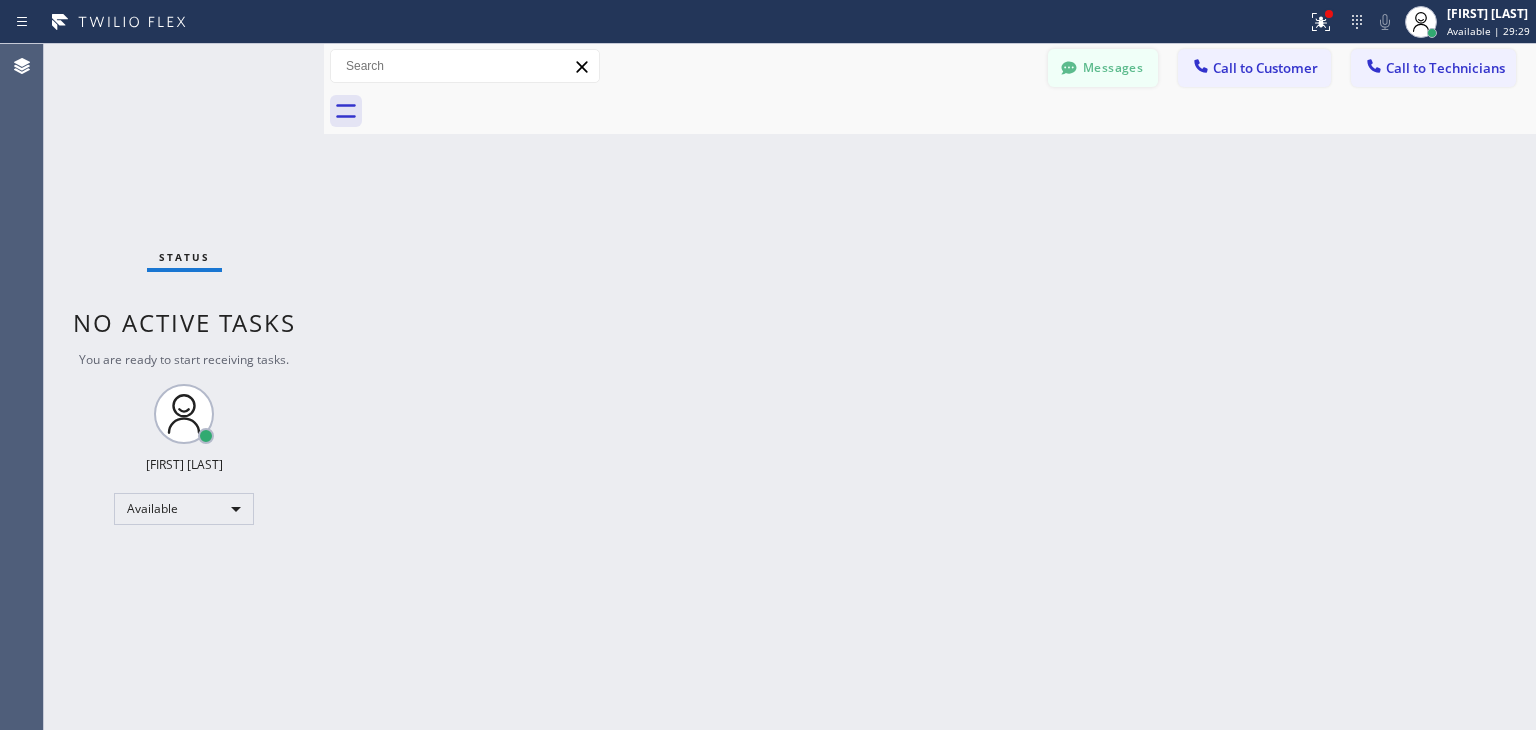 click on "Messages" at bounding box center [1103, 68] 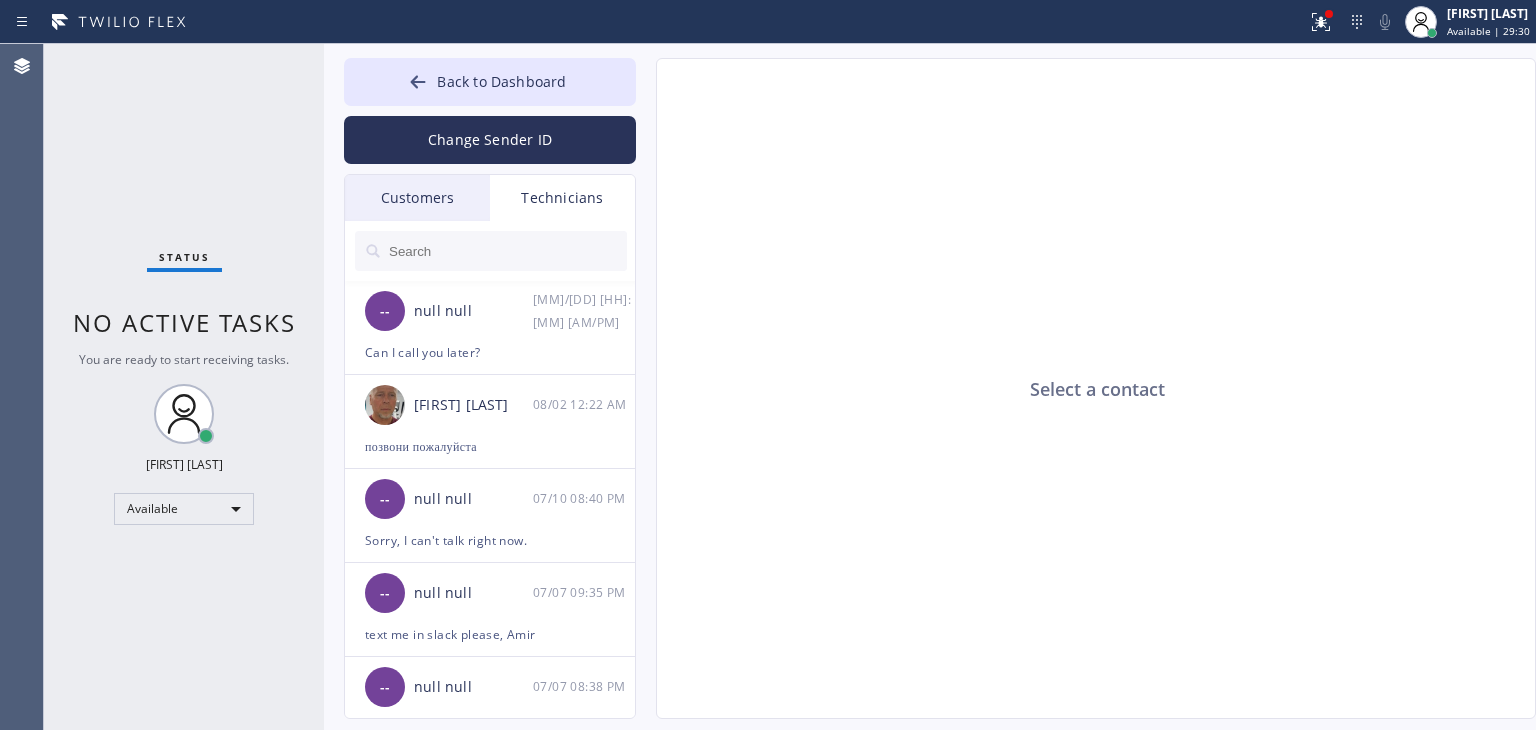 click on "Customers" at bounding box center (417, 198) 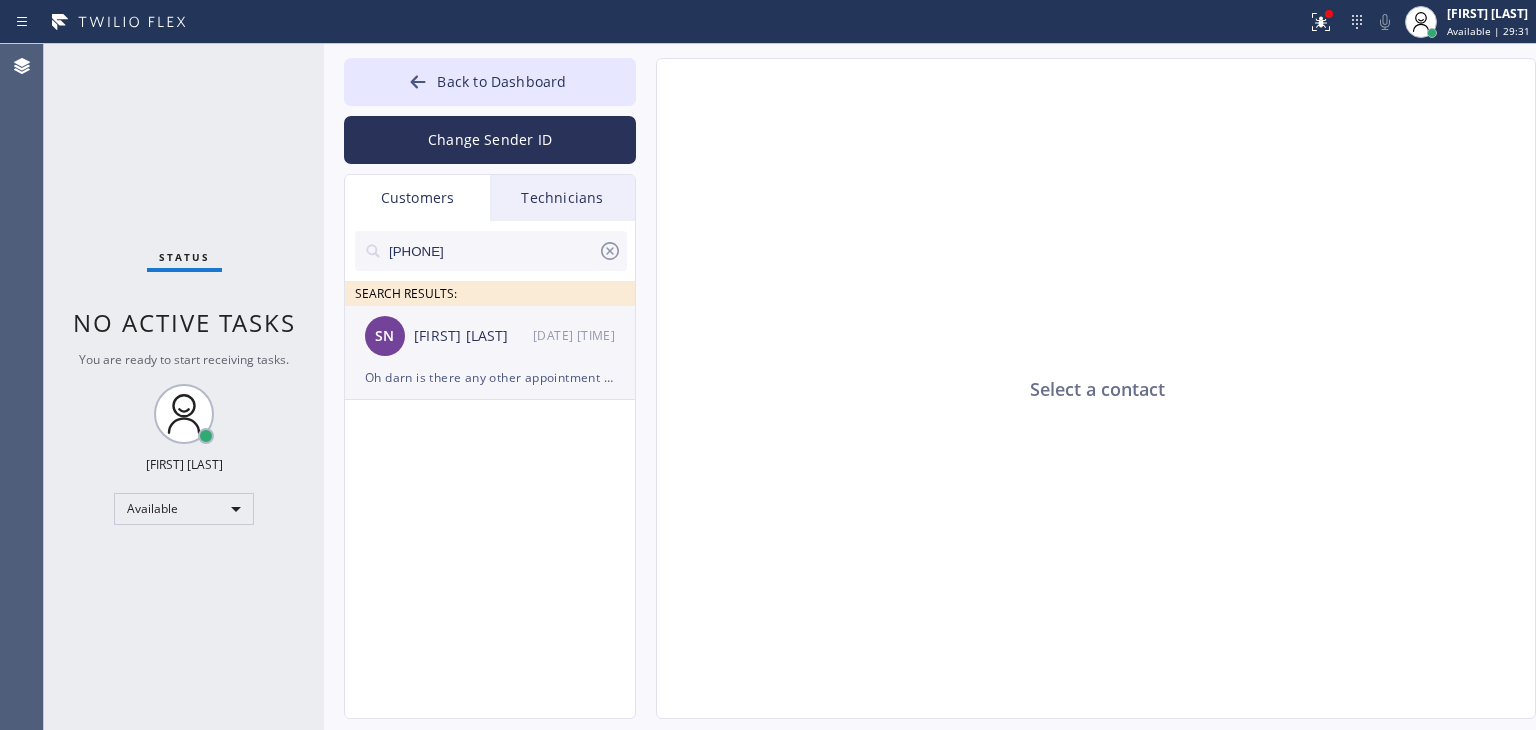 click on "[FIRST] [LAST]" at bounding box center (473, 336) 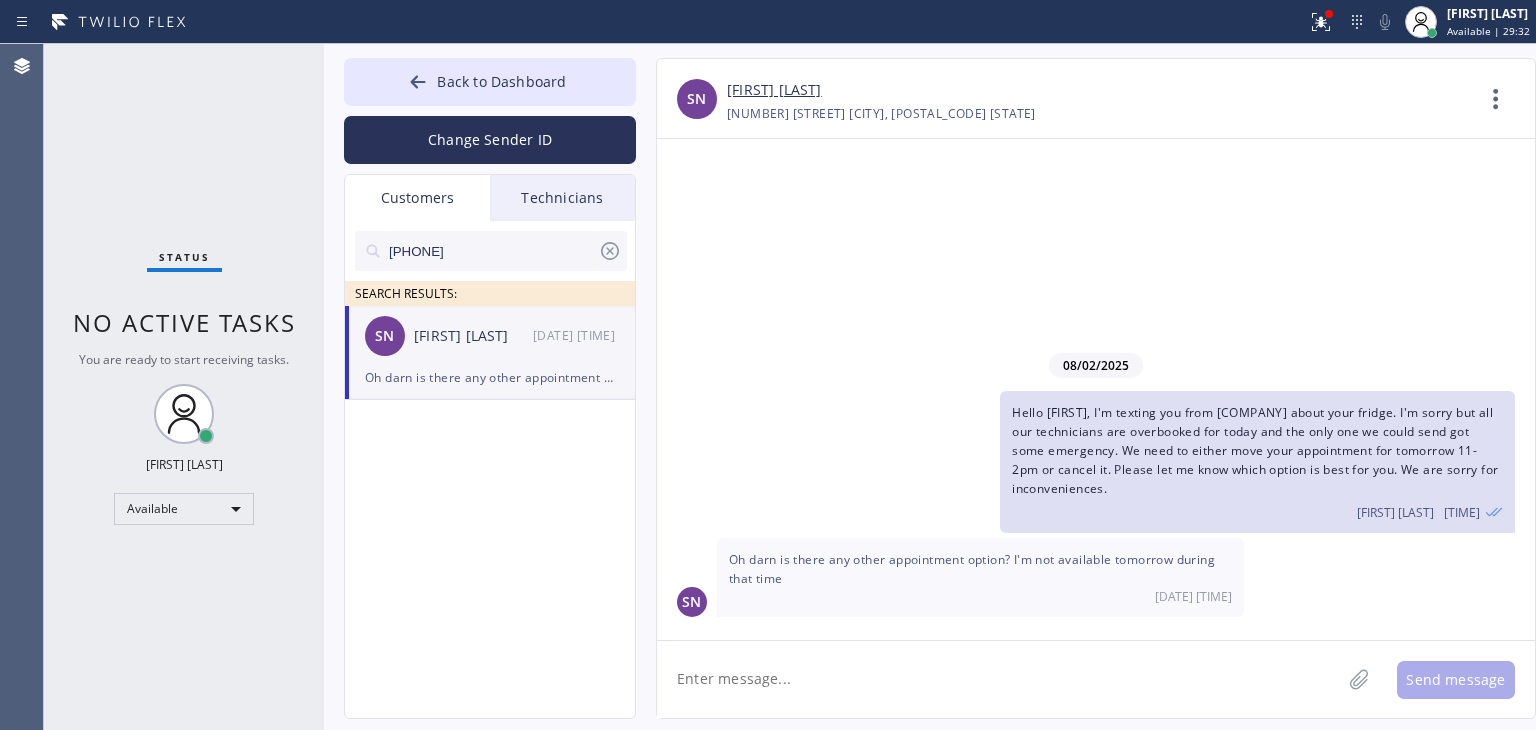 click 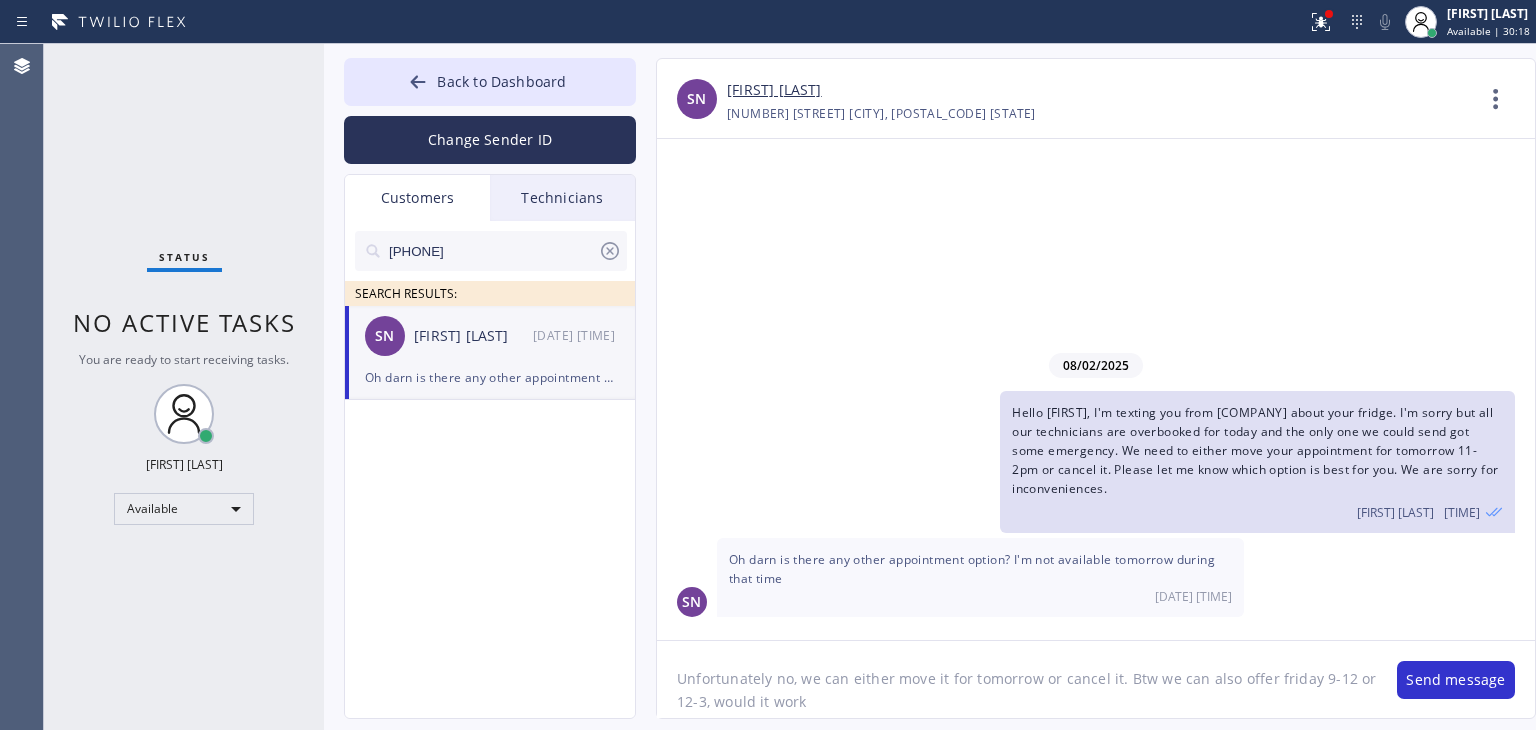 type on "Unfortunately no, we can either move it for tomorrow or cancel it. Btw we can also offer friday 9-12 or 12-3, would it work?" 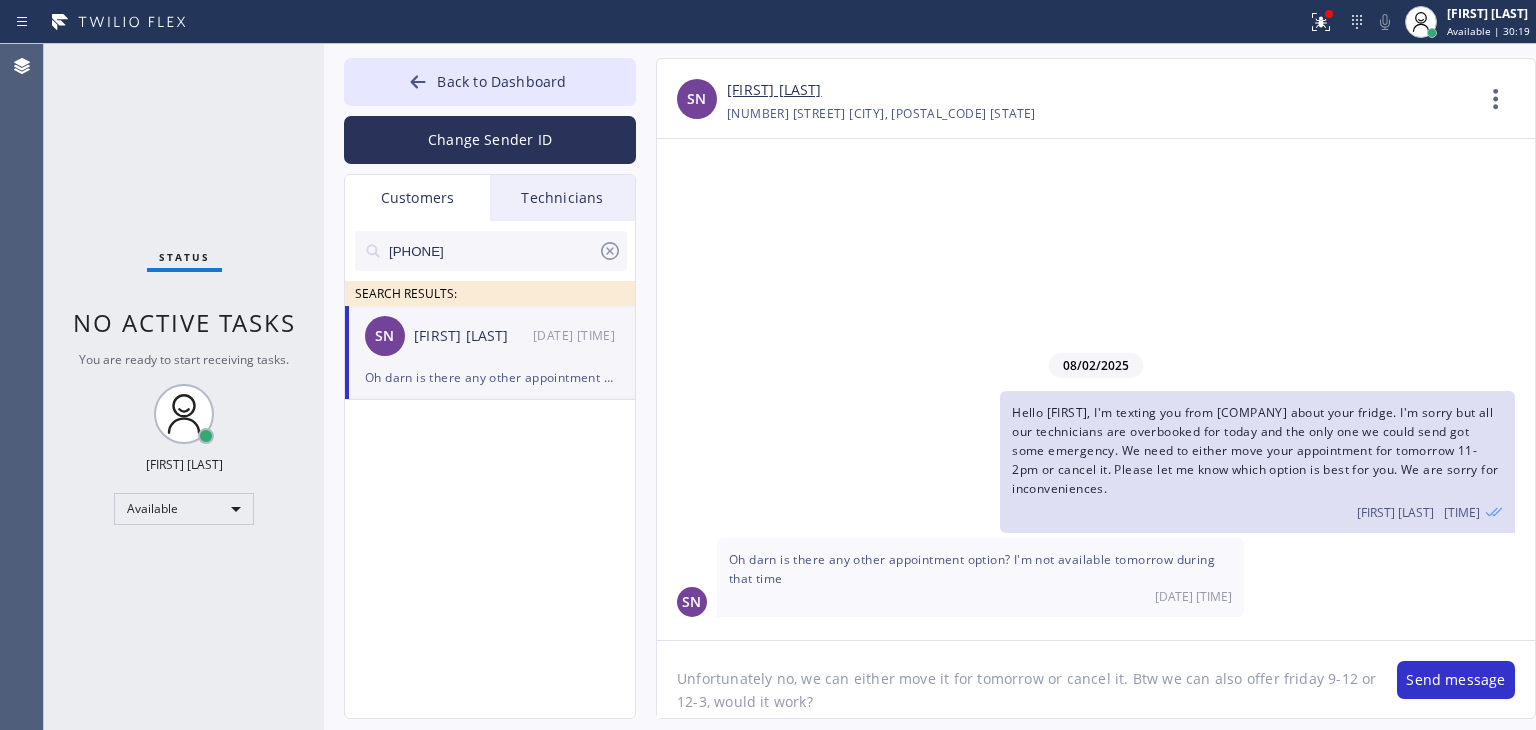 type 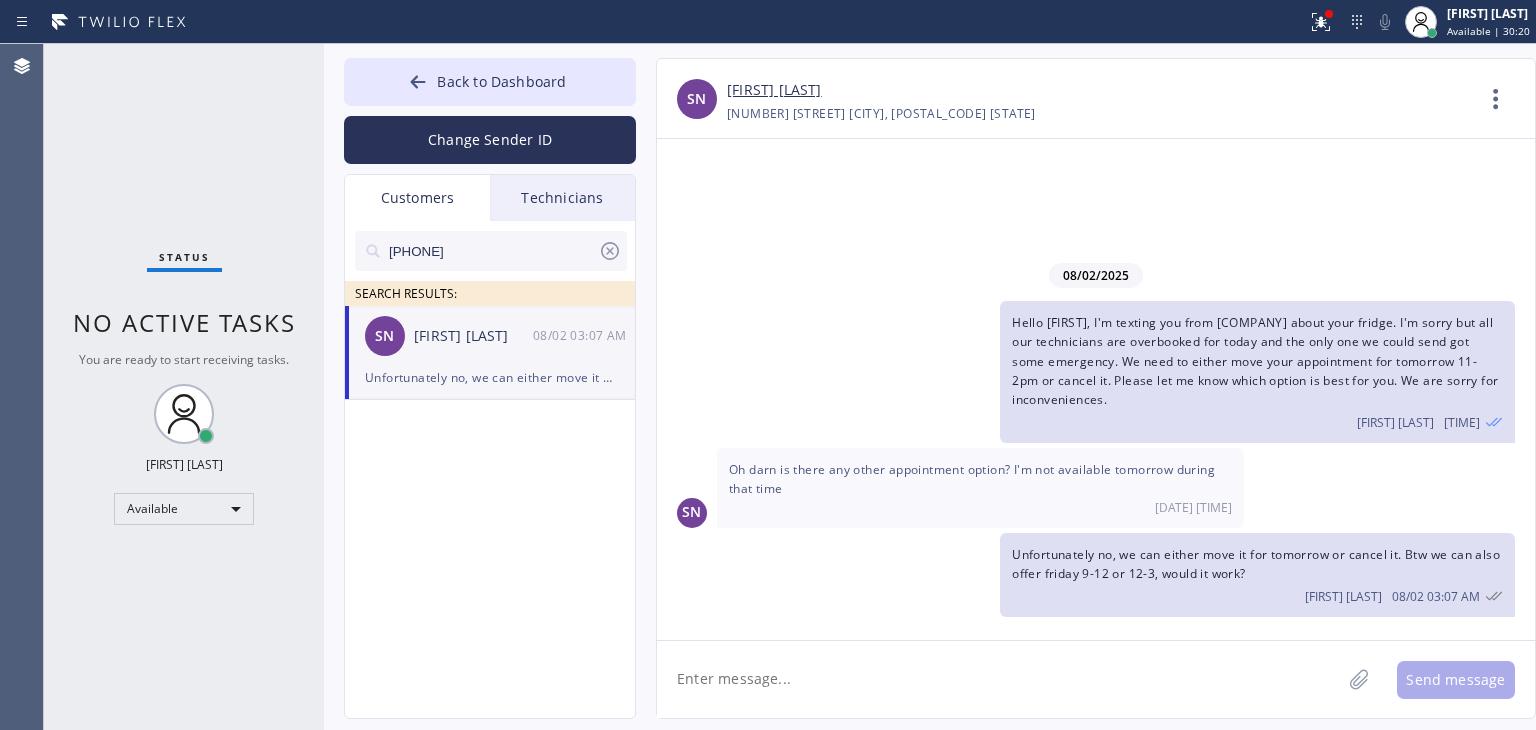 click on "SN Stella Nguyen +17143338135 Choose phone number +17143338135 1803 Blue Haven Drive Rowland Heights, 91748 CA Contact Full Information Call to Customer 08/02/2025 Hello Stella, I'm texting you from appliance repair about your fridge. I'm sorry but all our technicians are overbooked for today and the only one we could send got some emergency. We need to either move your appointment for tomorrow 11-2pm or cancel it. Please let me know which option is best for you. We are sorry for inconveniences.  Amir Asamov 08/02 02:55 AM SN Oh darn is there any other appointment option? I'm not available tomorrow during that time 08/02 02:59 AM Unfortunately no, we can either move it for tomorrow or cancel it. Btw we can also offer friday 9-12 or 12-3, would it work? Amir Asamov 08/02 03:07 AM Send message Outbound call Location Search location Your caller id phone number Customer number (714) 333-8135 Call Customer info Name Stella   Nguyen Phone (714) 333-8135 Address 1803 Blue Haven Drive Rowland Heights, 91748 CA" at bounding box center [1076, 388] 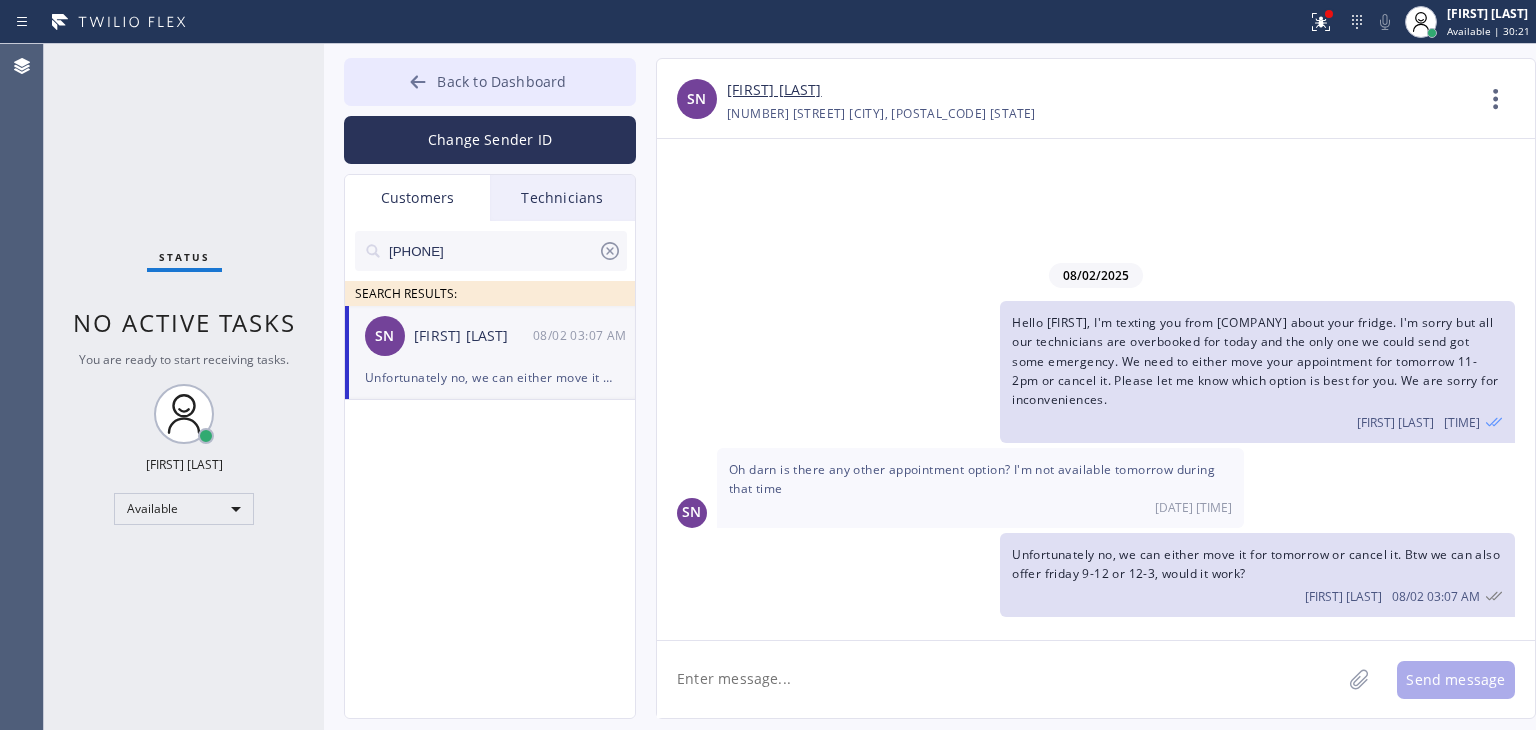 click on "Back to Dashboard" at bounding box center [490, 82] 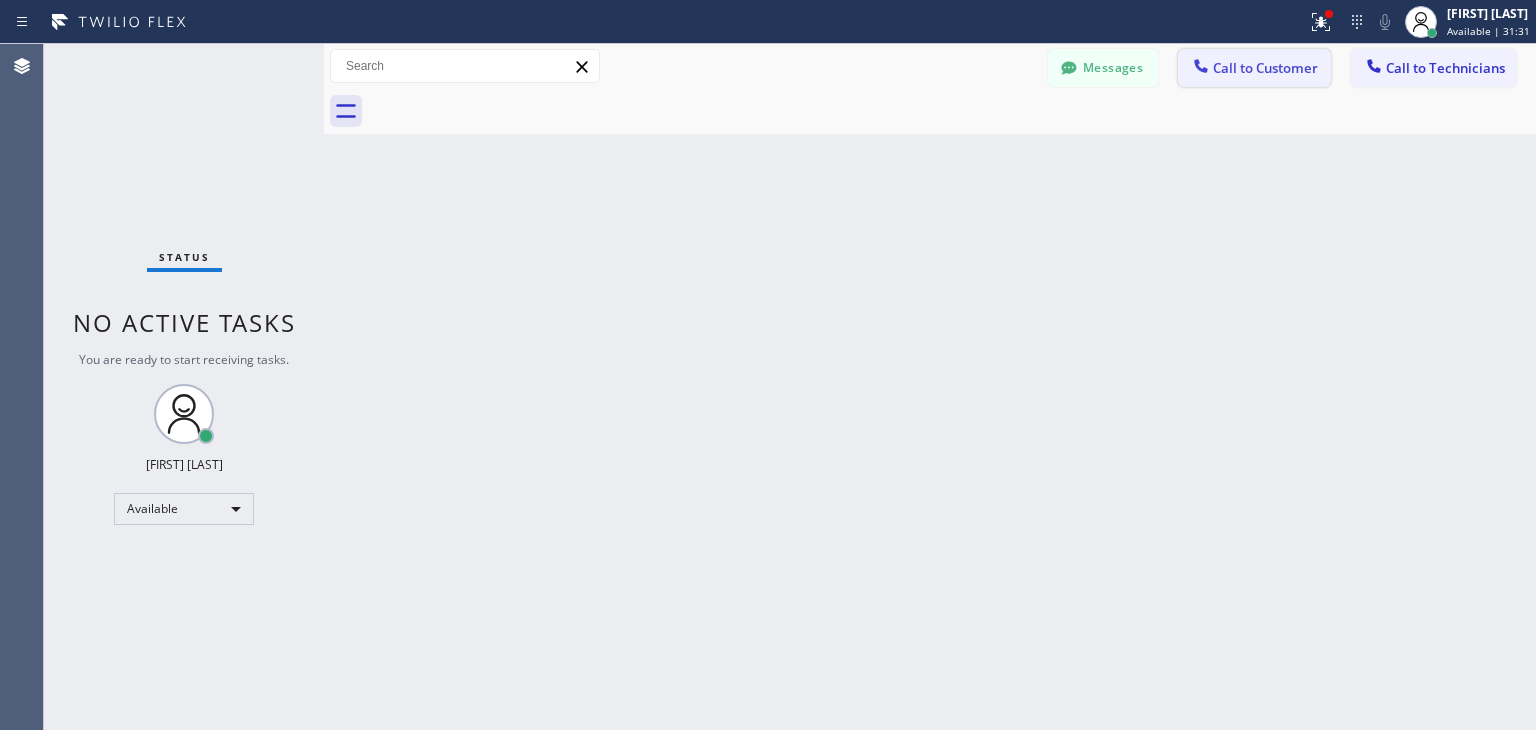 click on "Call to Customer" at bounding box center [1254, 68] 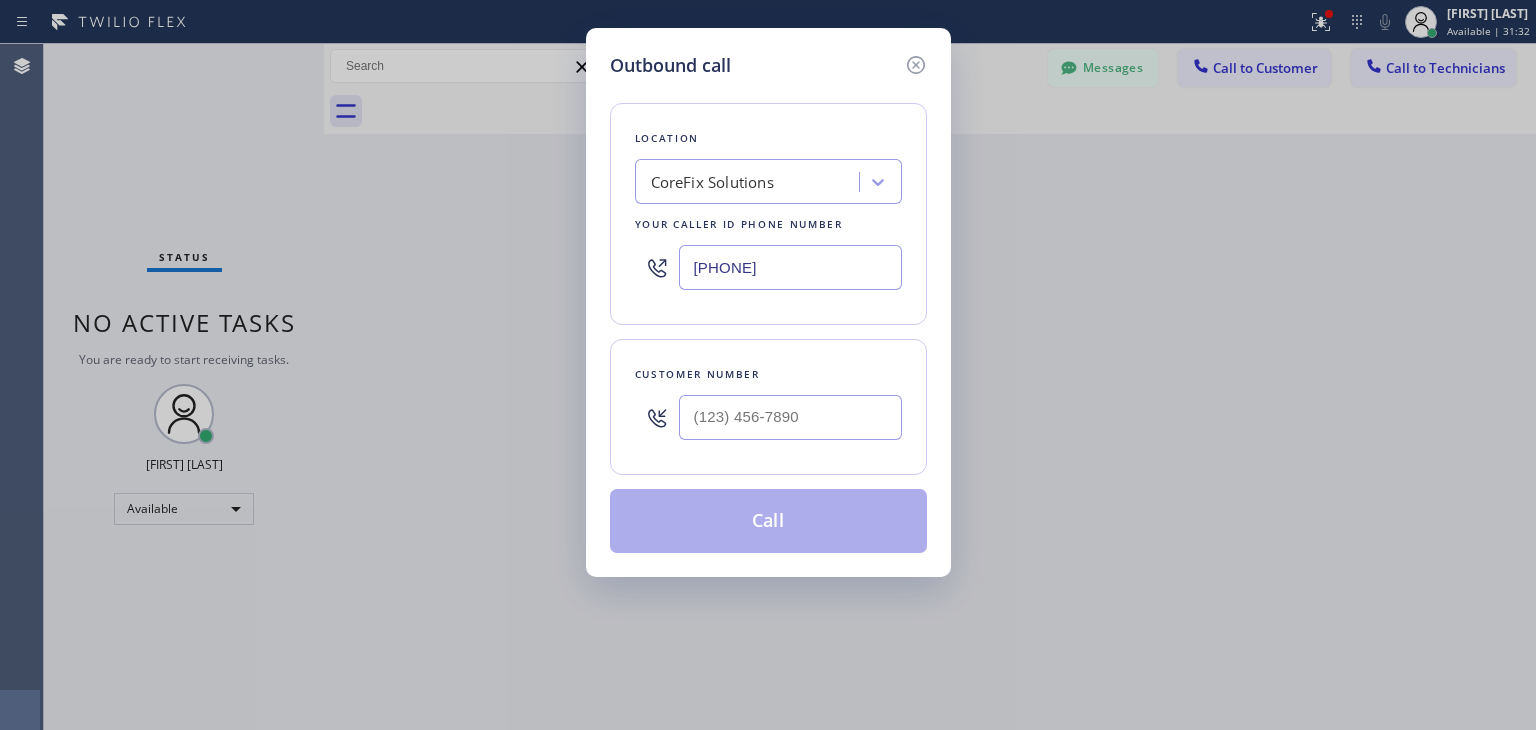 click on "Customer number" at bounding box center (768, 374) 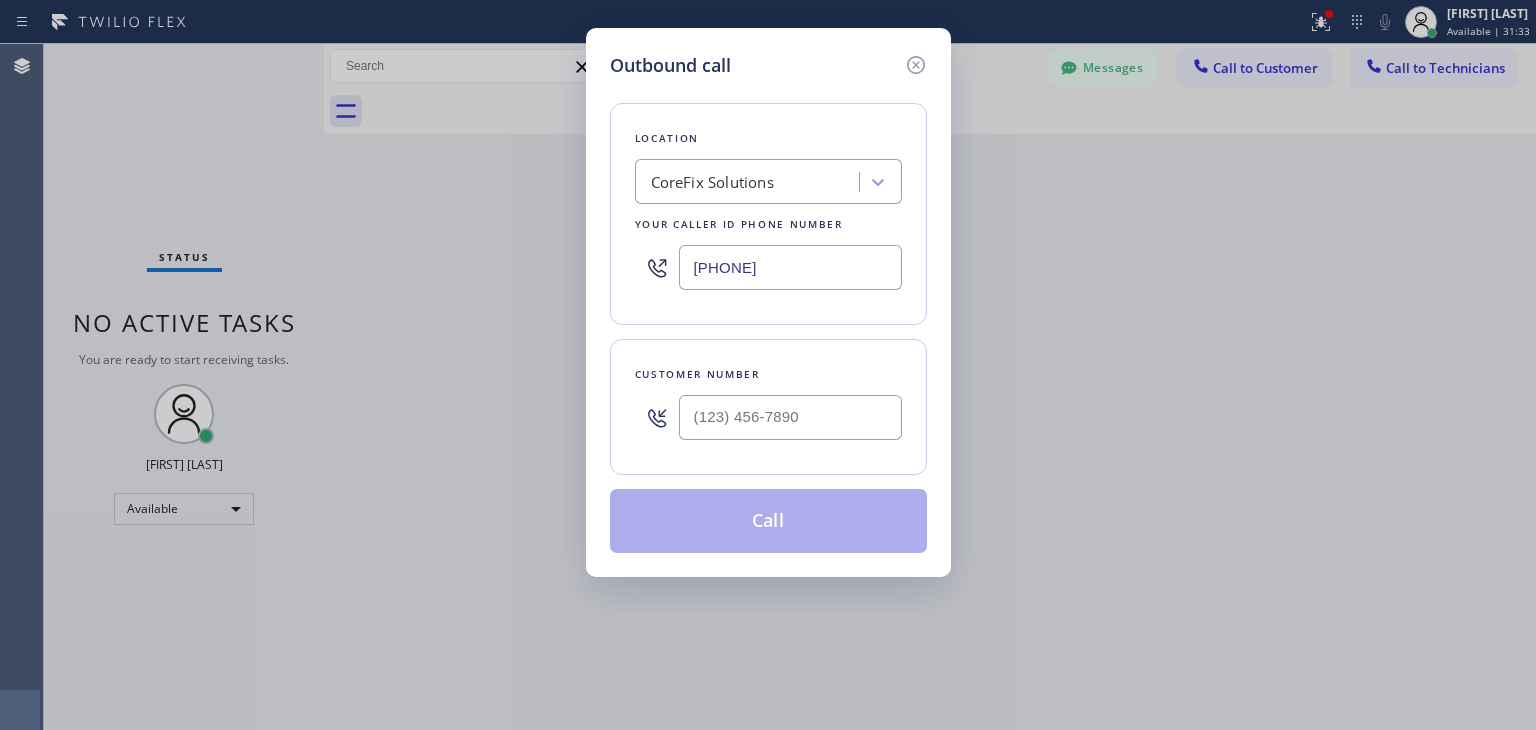 drag, startPoint x: 794, startPoint y: 389, endPoint x: 793, endPoint y: 405, distance: 16.03122 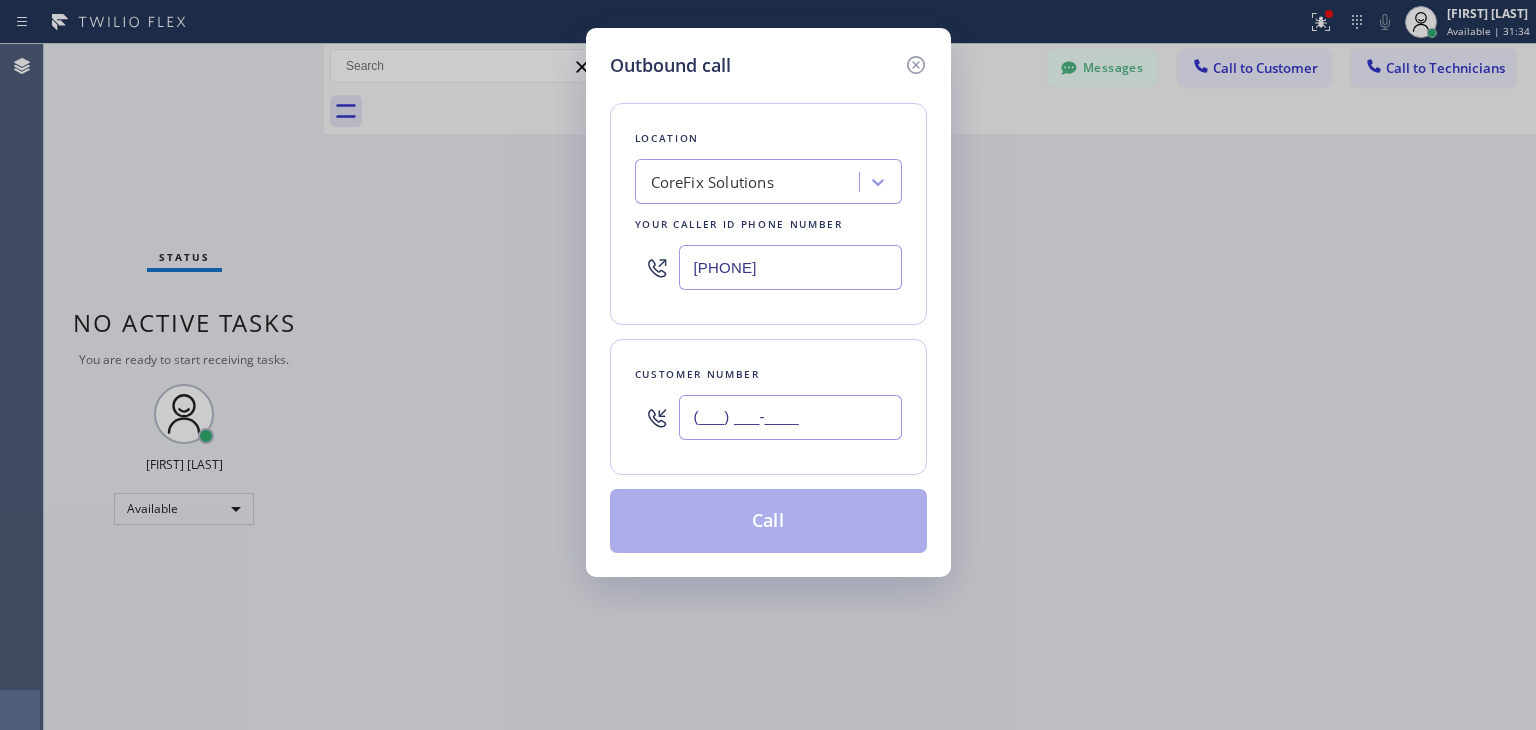 paste on "206) 962-0865" 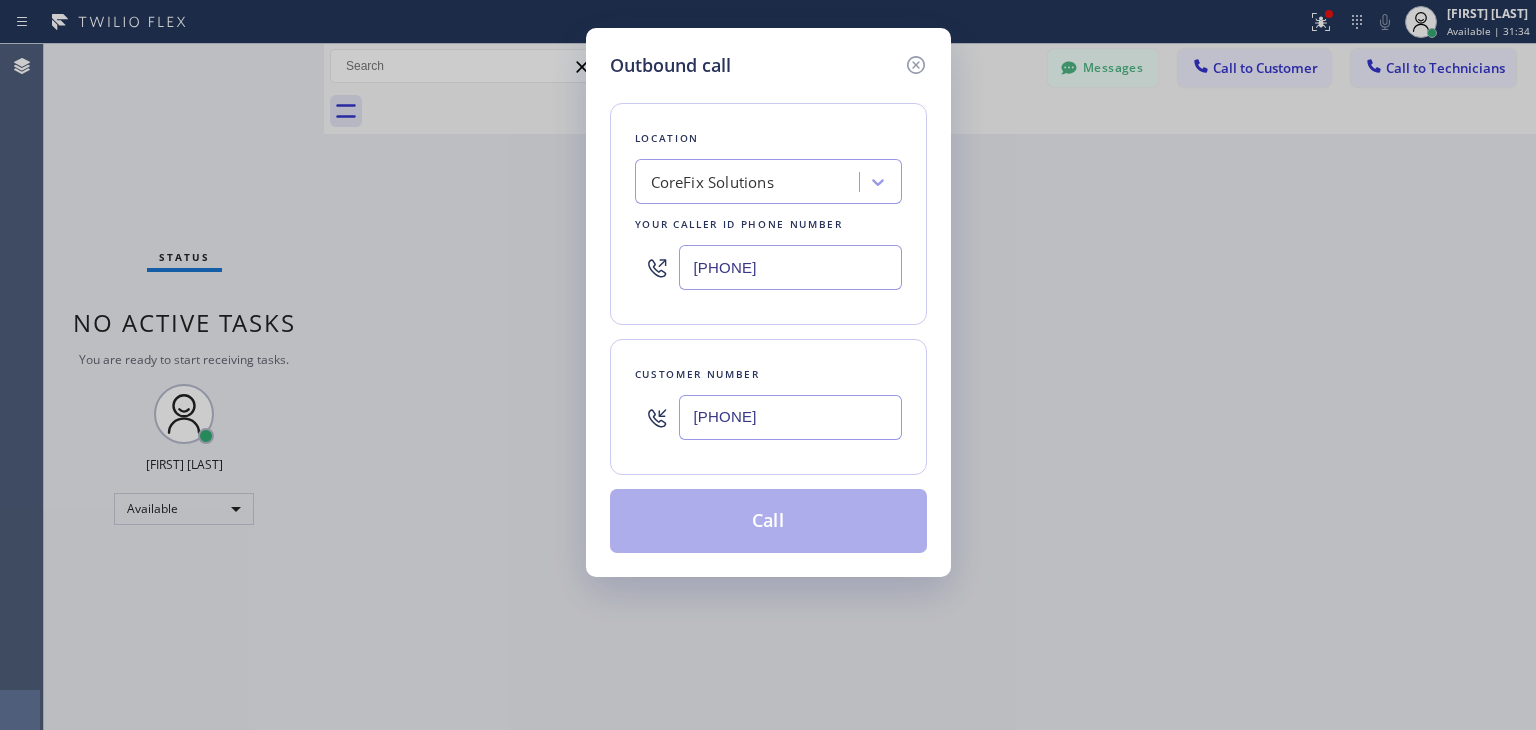 type on "([PHONE])" 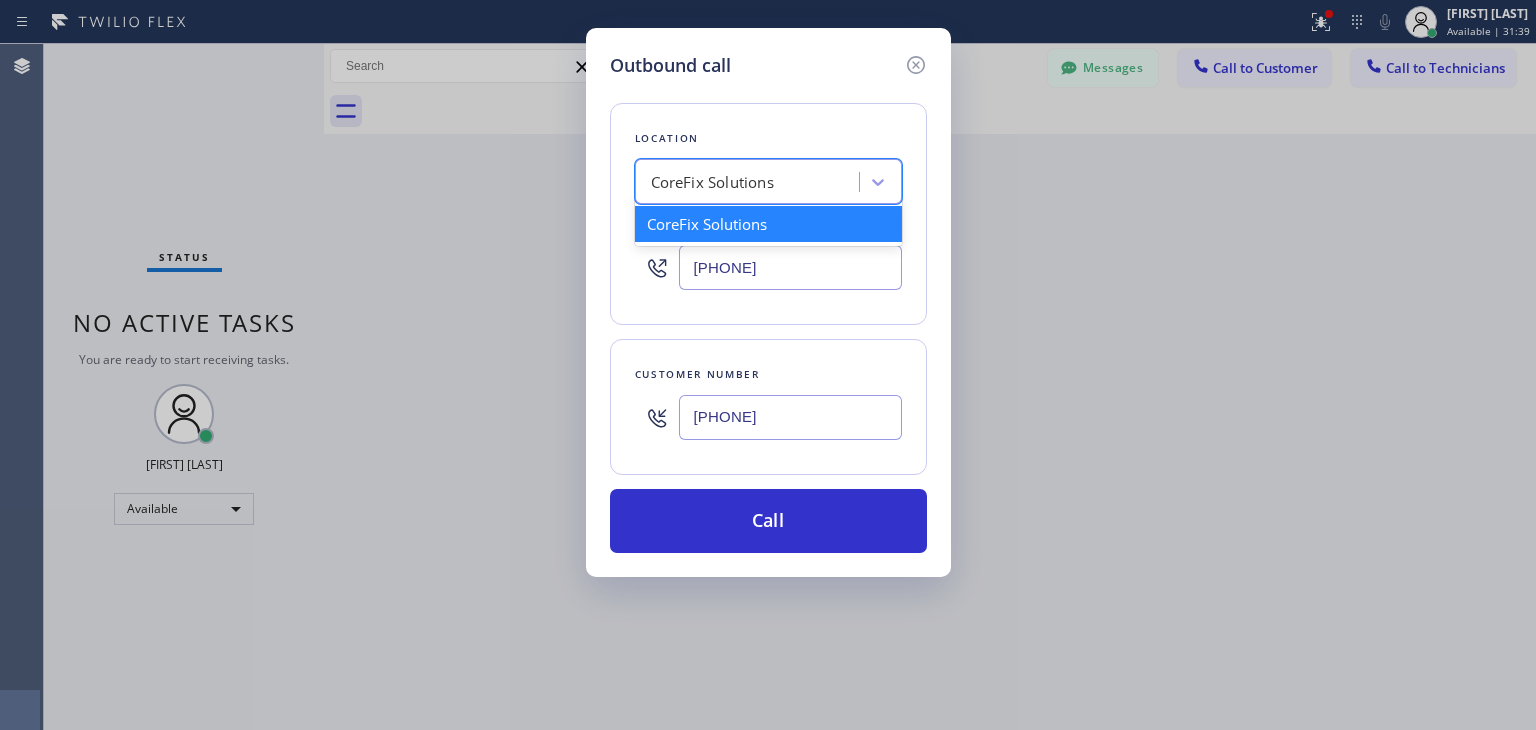 click on "CoreFix Solutions" at bounding box center [768, 181] 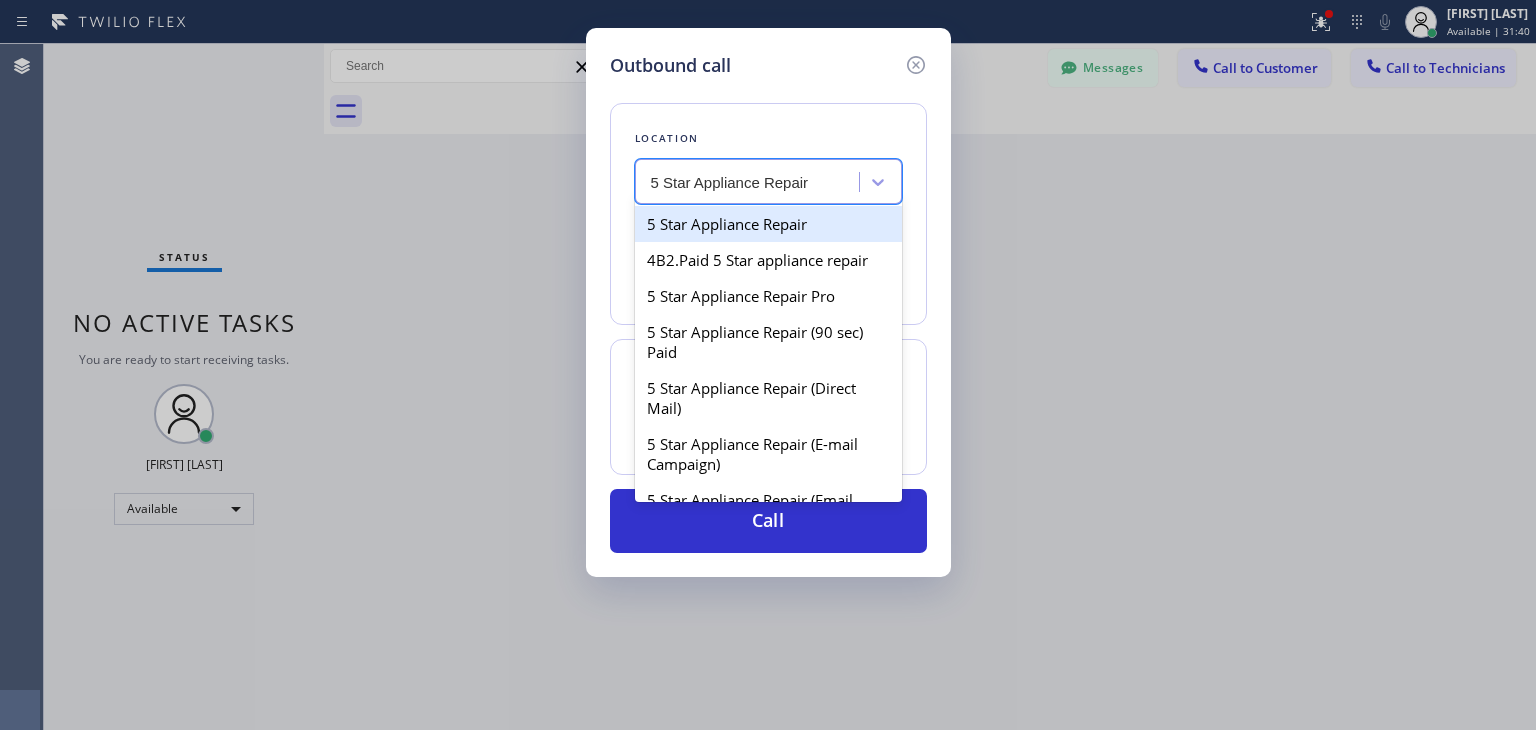 scroll, scrollTop: 0, scrollLeft: 0, axis: both 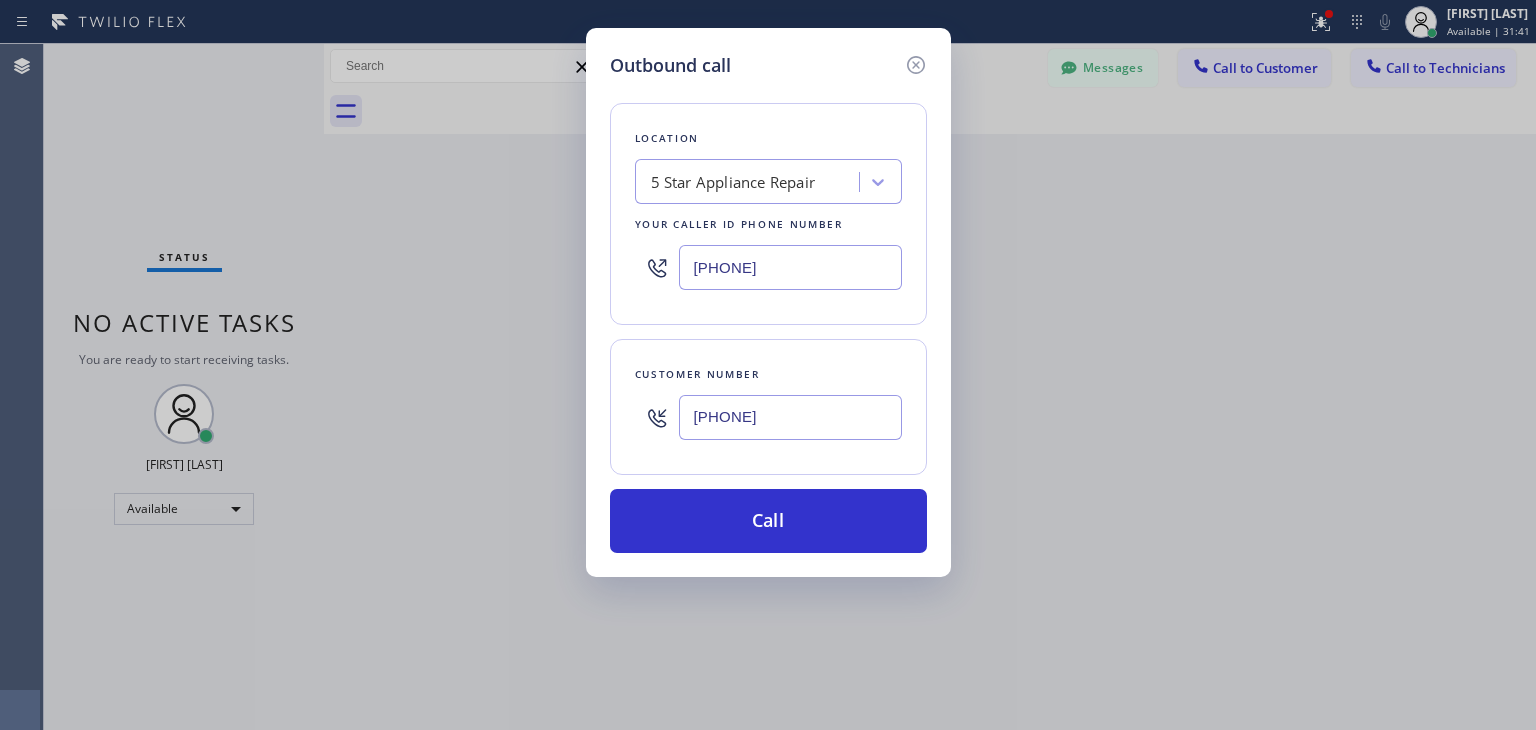 click on "Location 5 Star Appliance Repair Your caller id phone number (855) 731-4952 Customer number (206) 962-0865 Call" at bounding box center [768, 316] 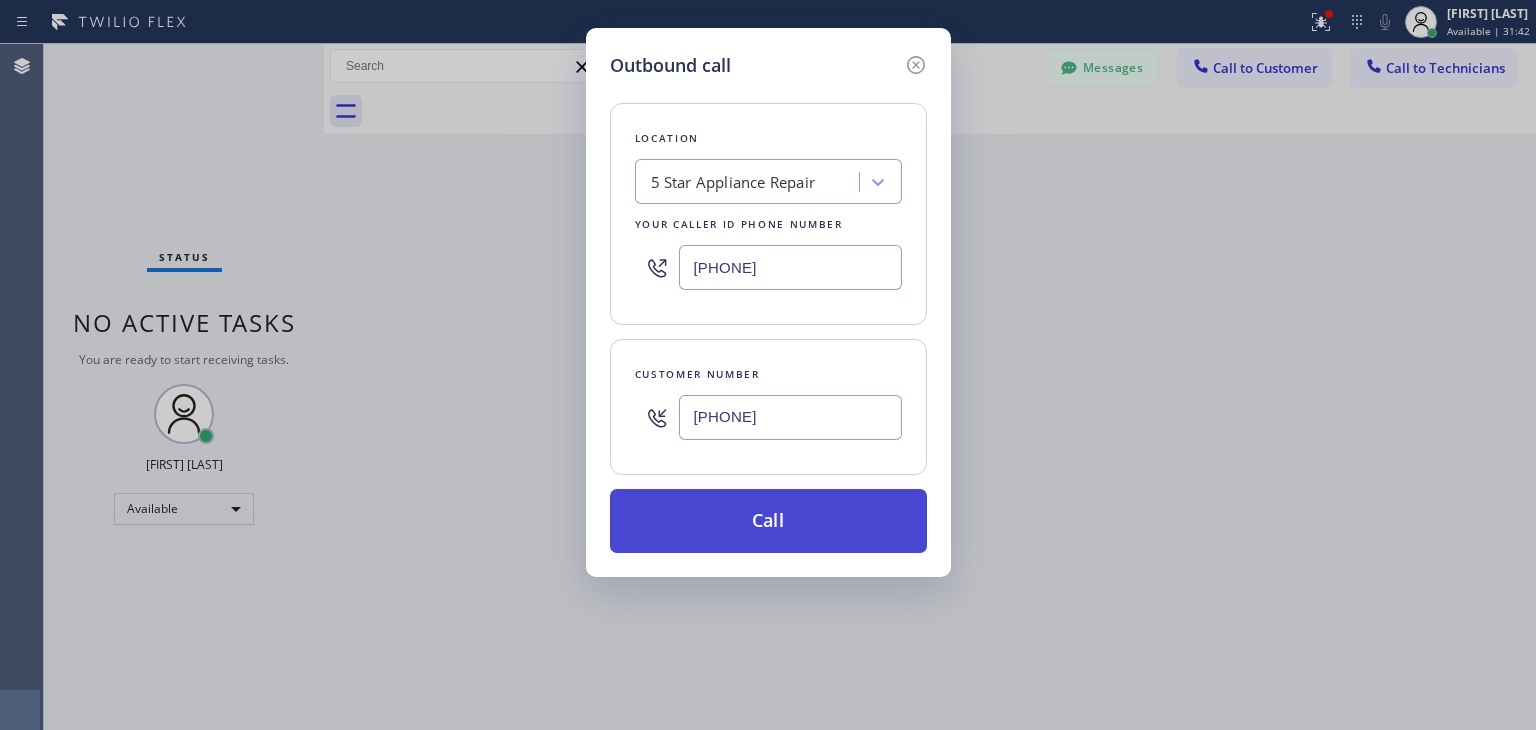 click on "Call" at bounding box center [768, 521] 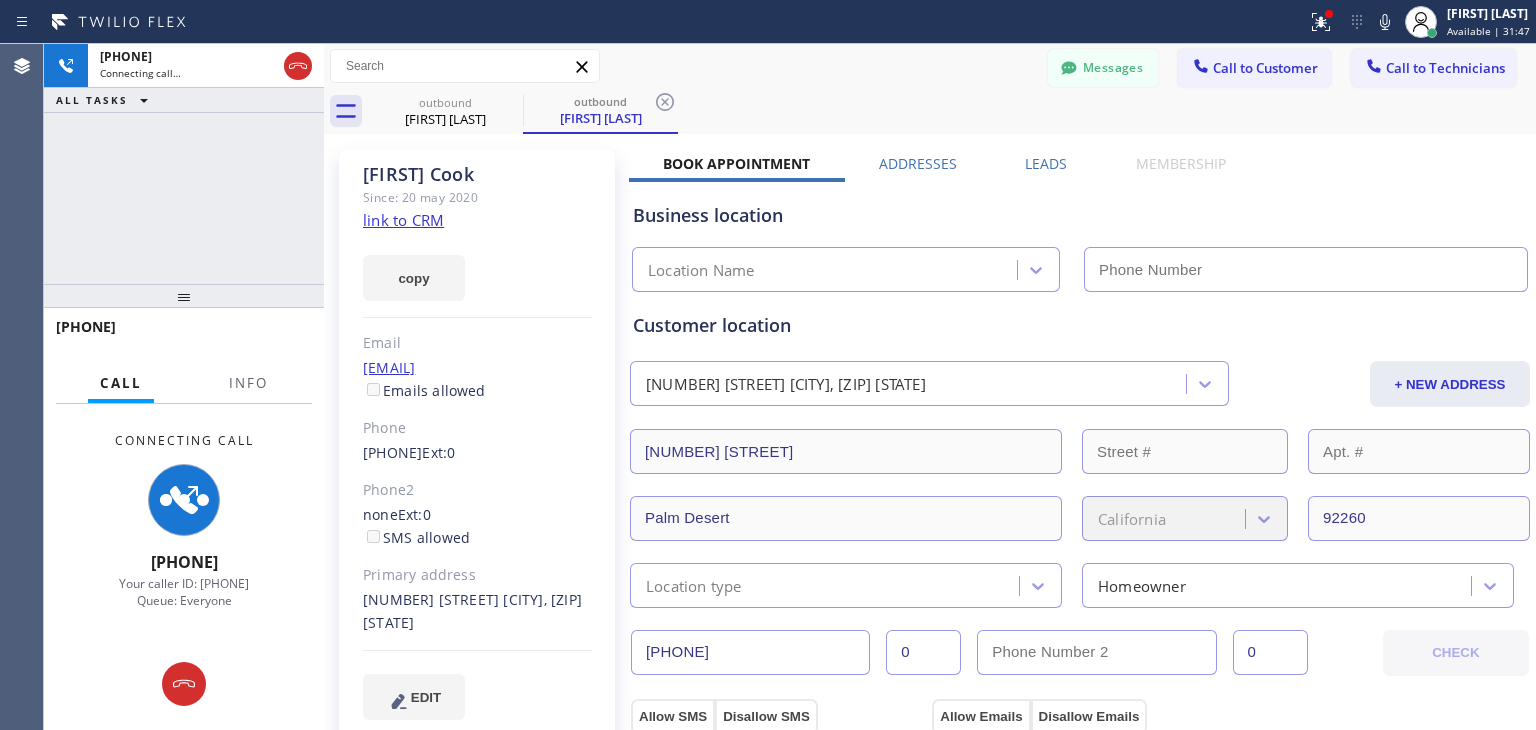 type on "(855) 731-4952" 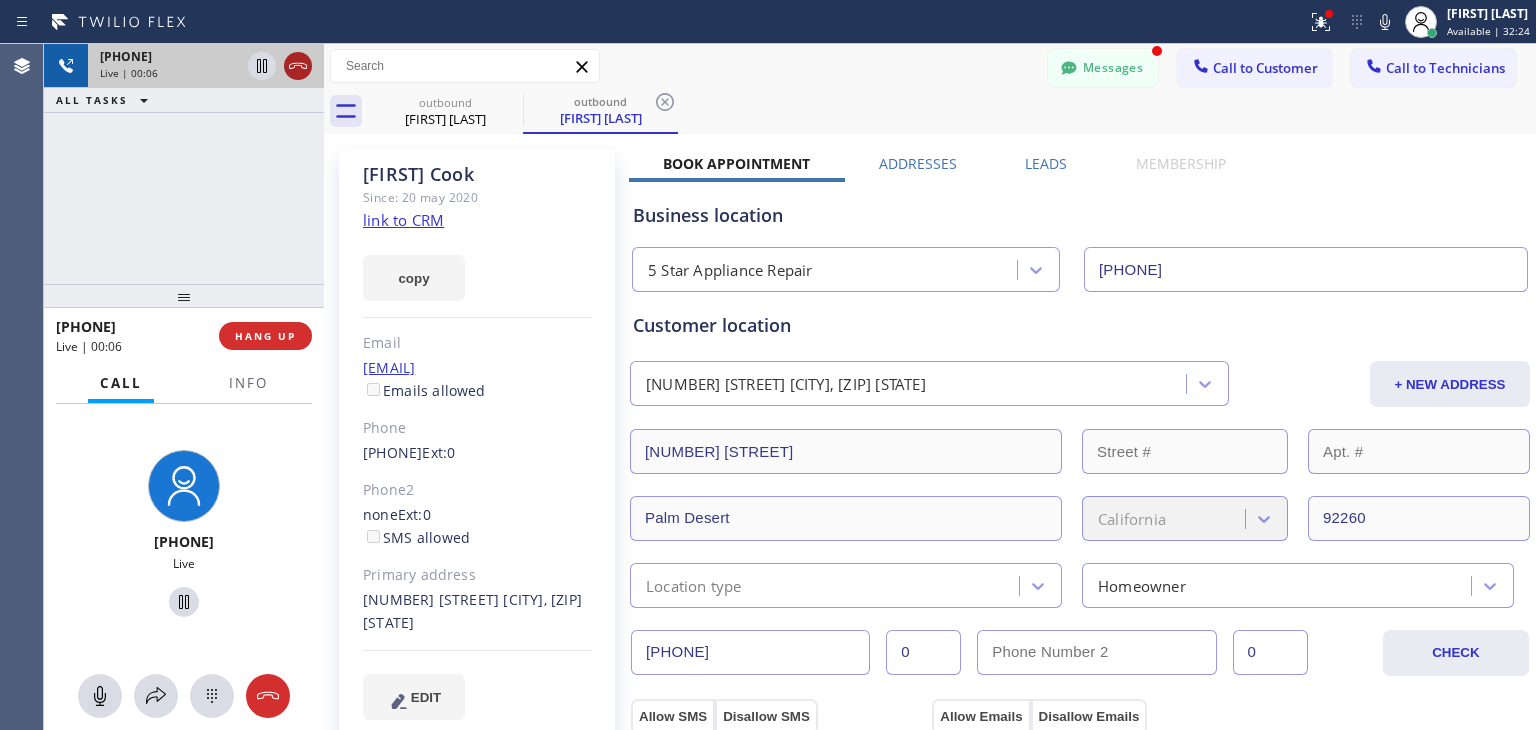 click 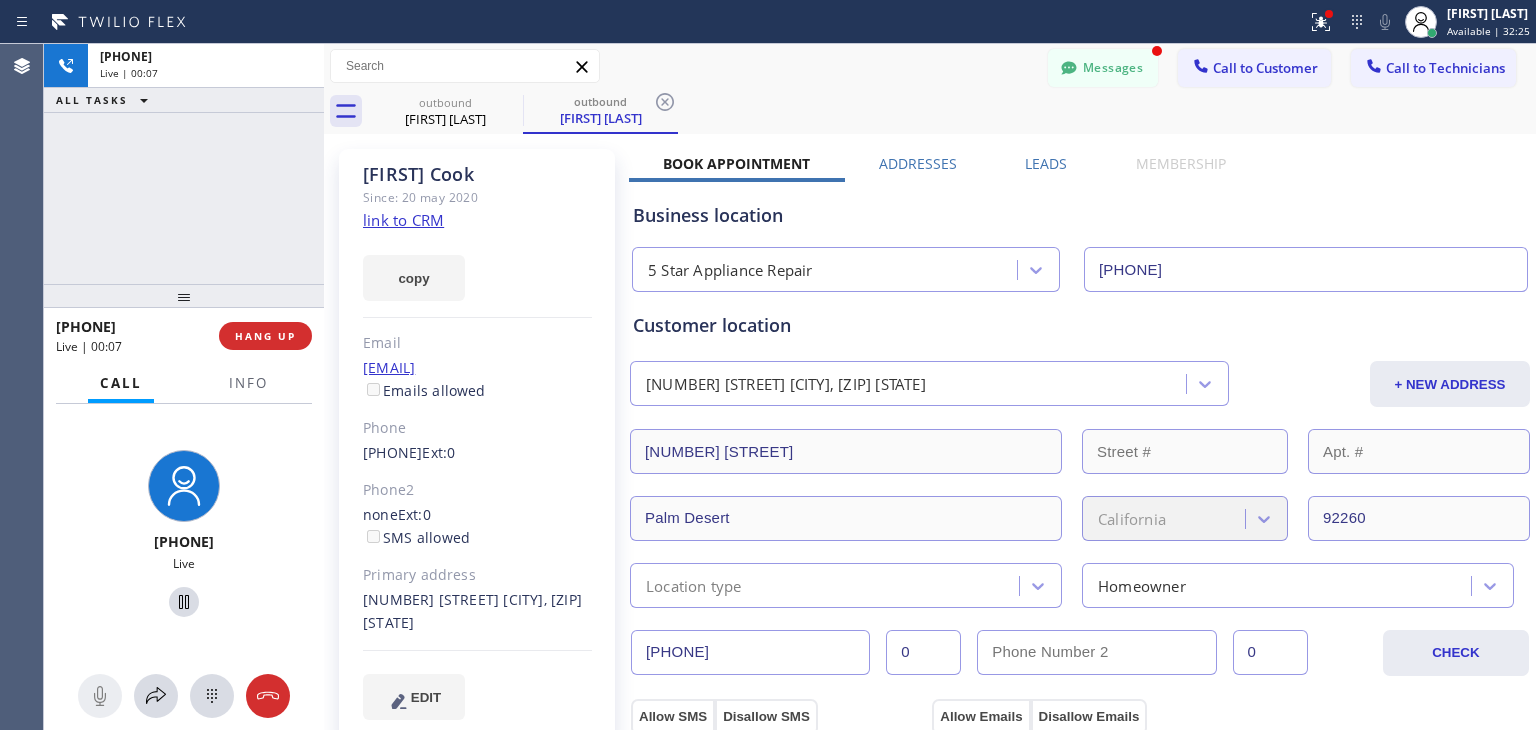 drag, startPoint x: 305, startPoint y: 77, endPoint x: 272, endPoint y: 354, distance: 278.95877 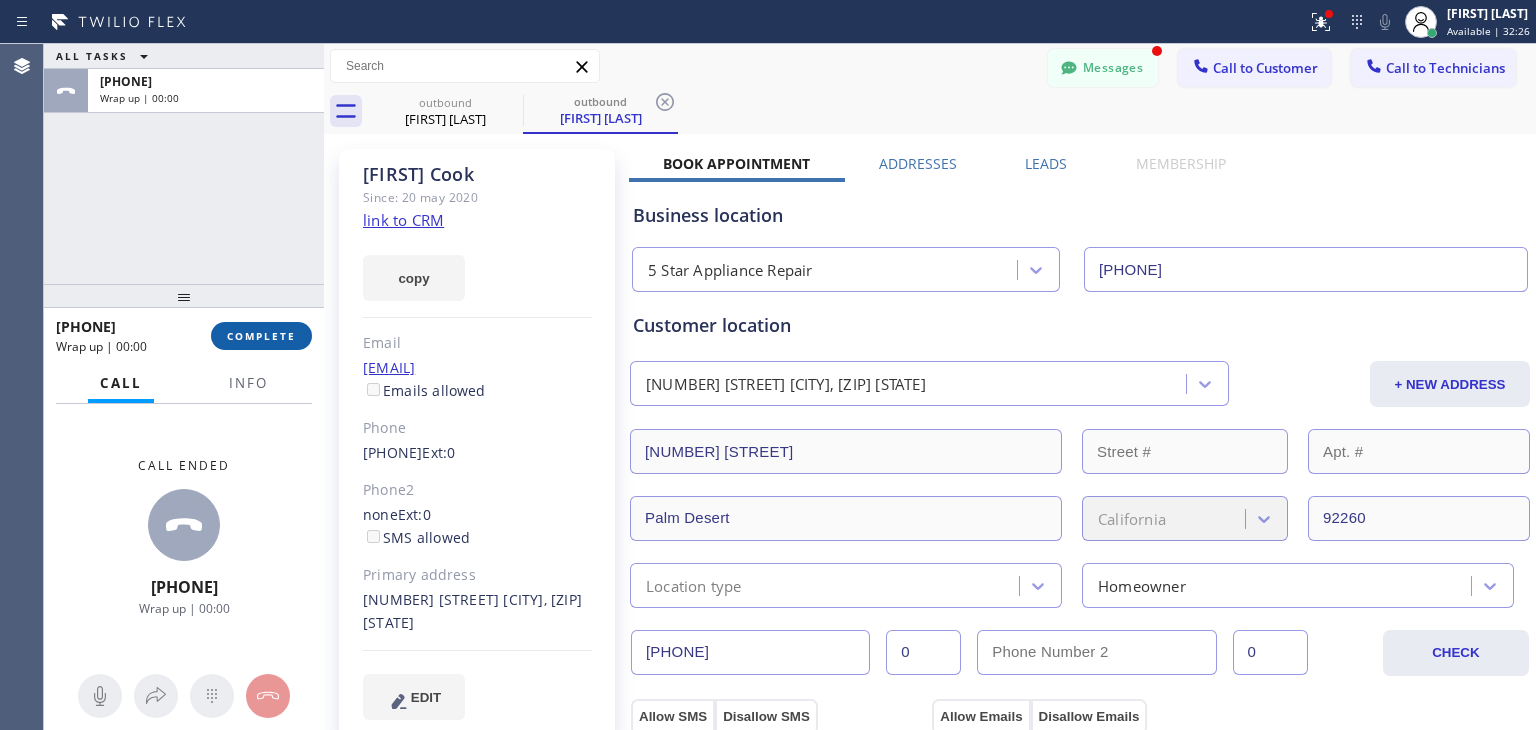 click on "+12069620865 Wrap up | 00:00 COMPLETE" at bounding box center [184, 336] 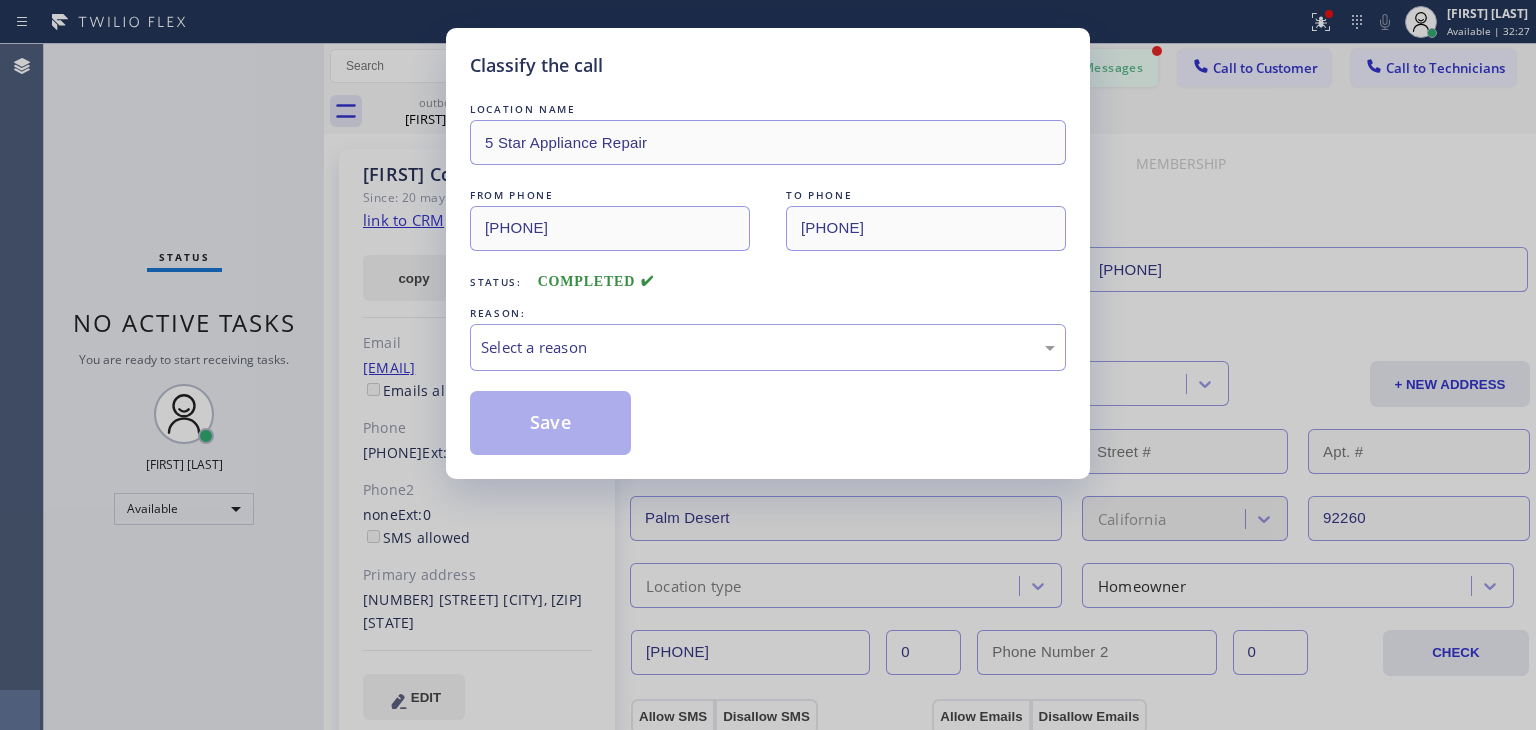 click on "Classify the call LOCATION NAME 5 Star Appliance Repair FROM PHONE (855) 731-4952 TO PHONE (206) 962-0865 Status: COMPLETED REASON: Select a reason Save" at bounding box center (768, 365) 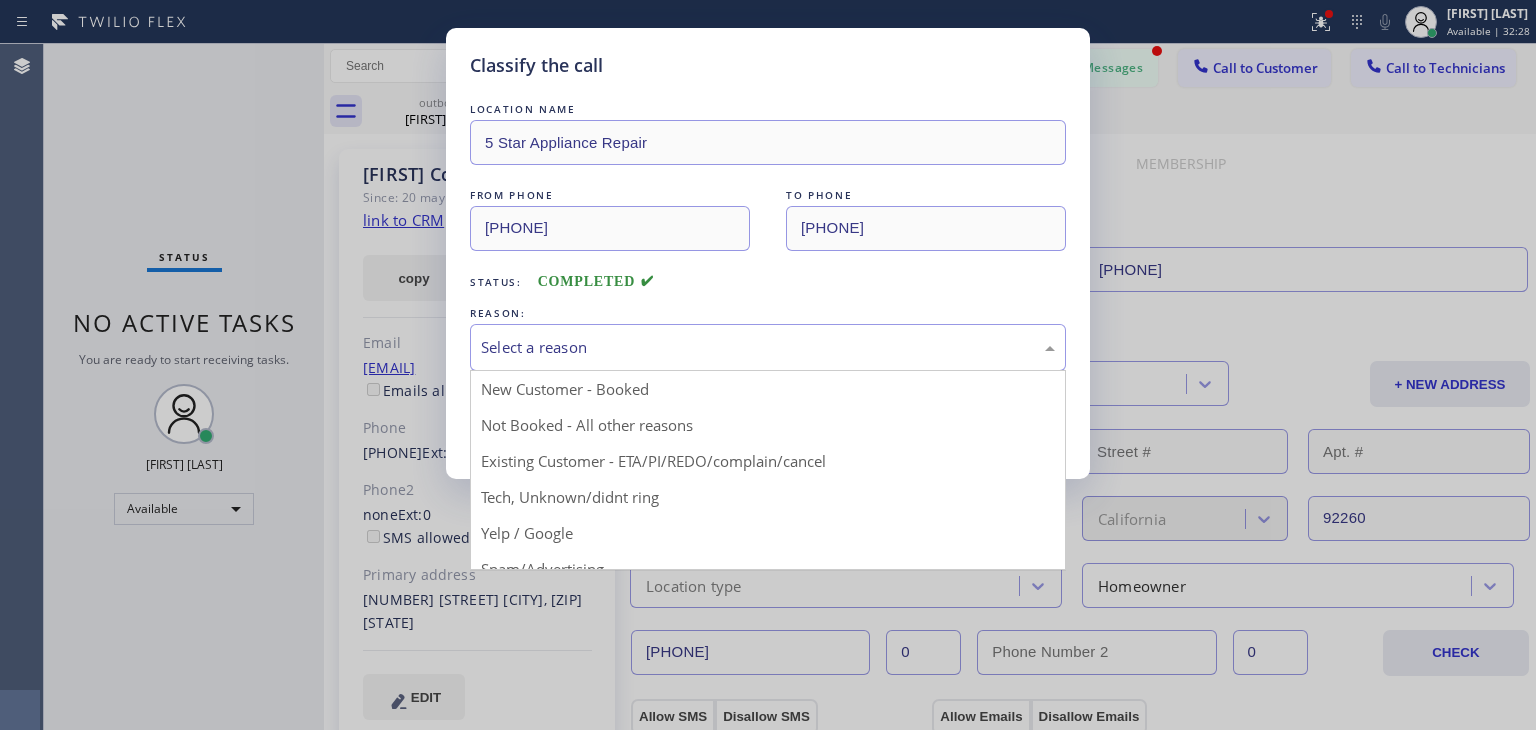click on "Select a reason" at bounding box center (768, 347) 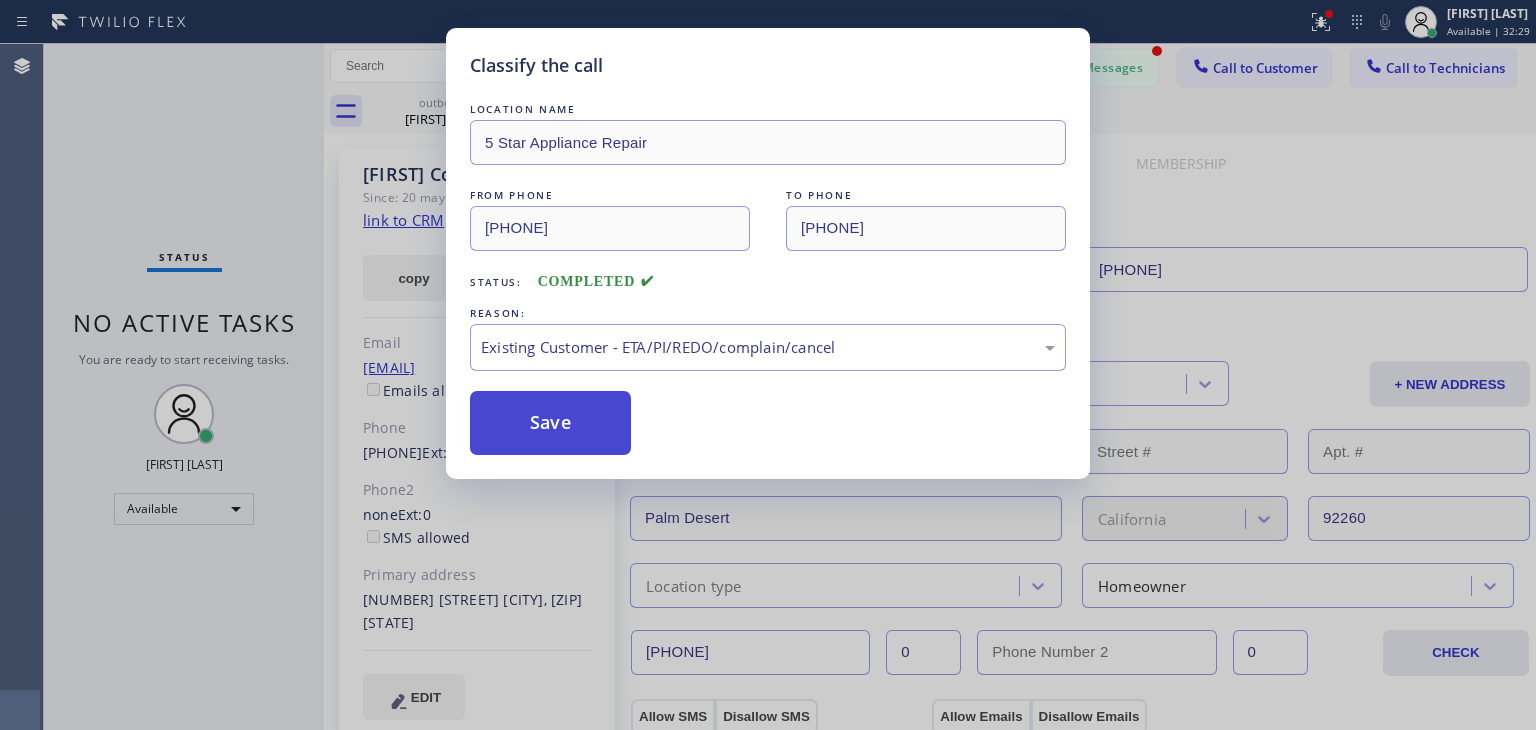 click on "Save" at bounding box center (550, 423) 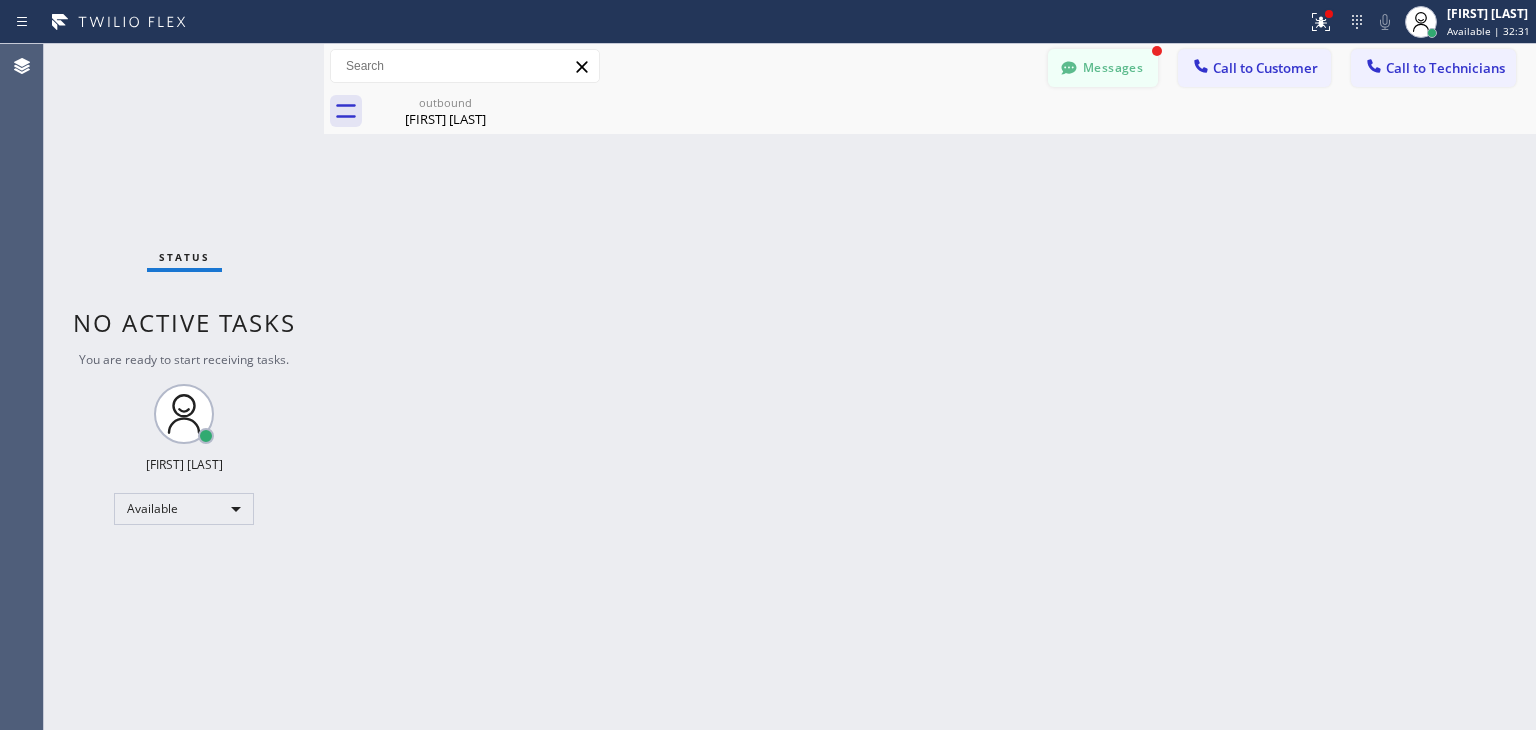 click on "Messages" at bounding box center [1103, 68] 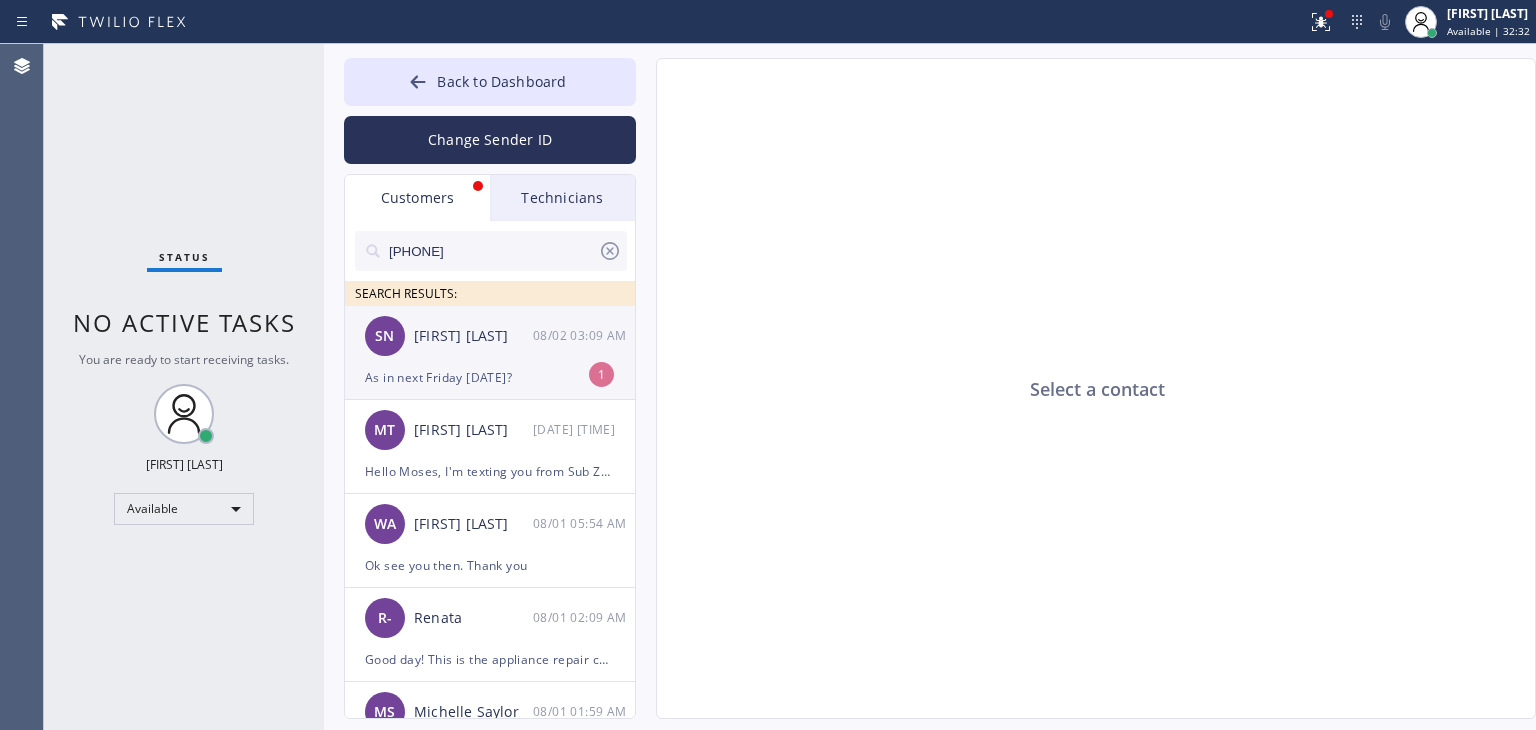 click on "As in next Friday 8/8?" at bounding box center [490, 377] 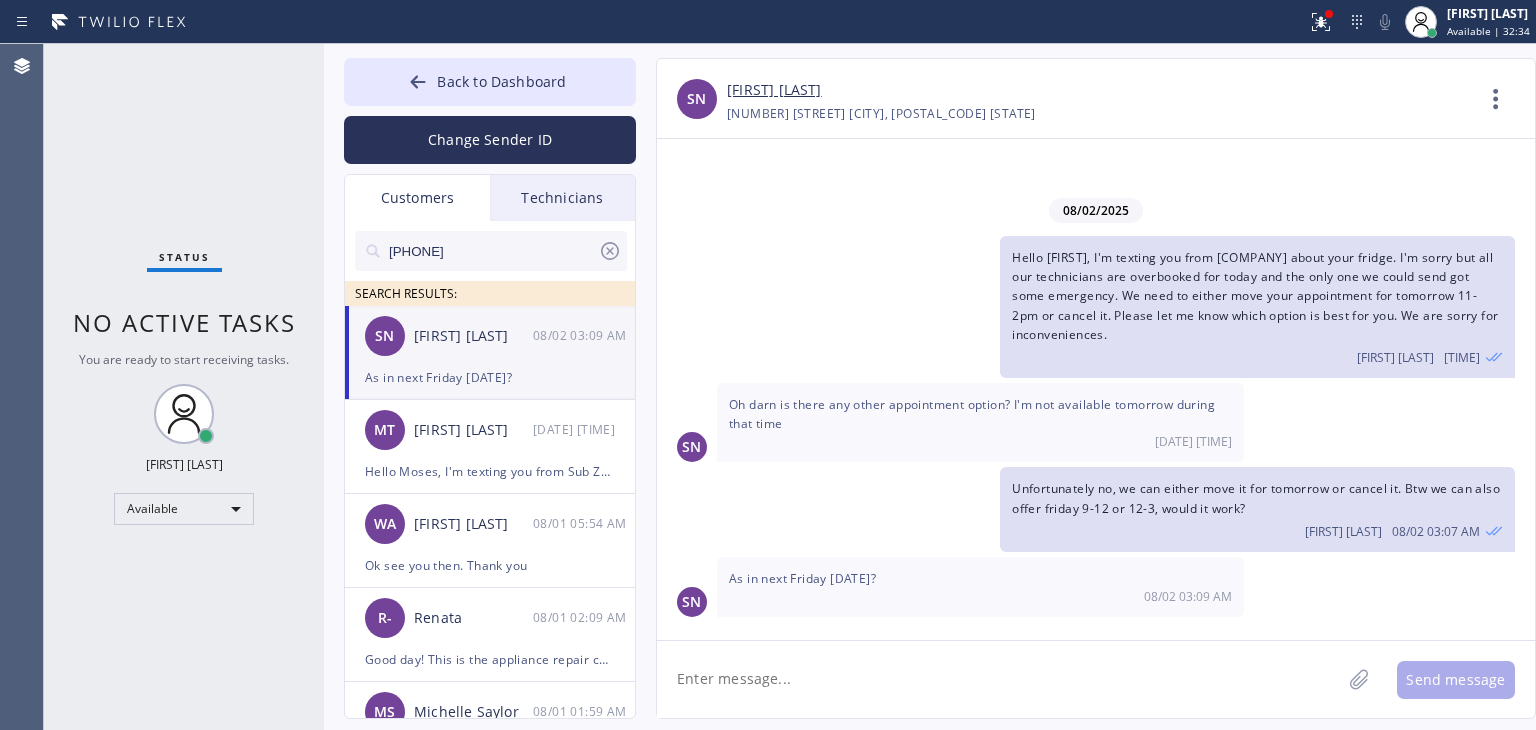 click 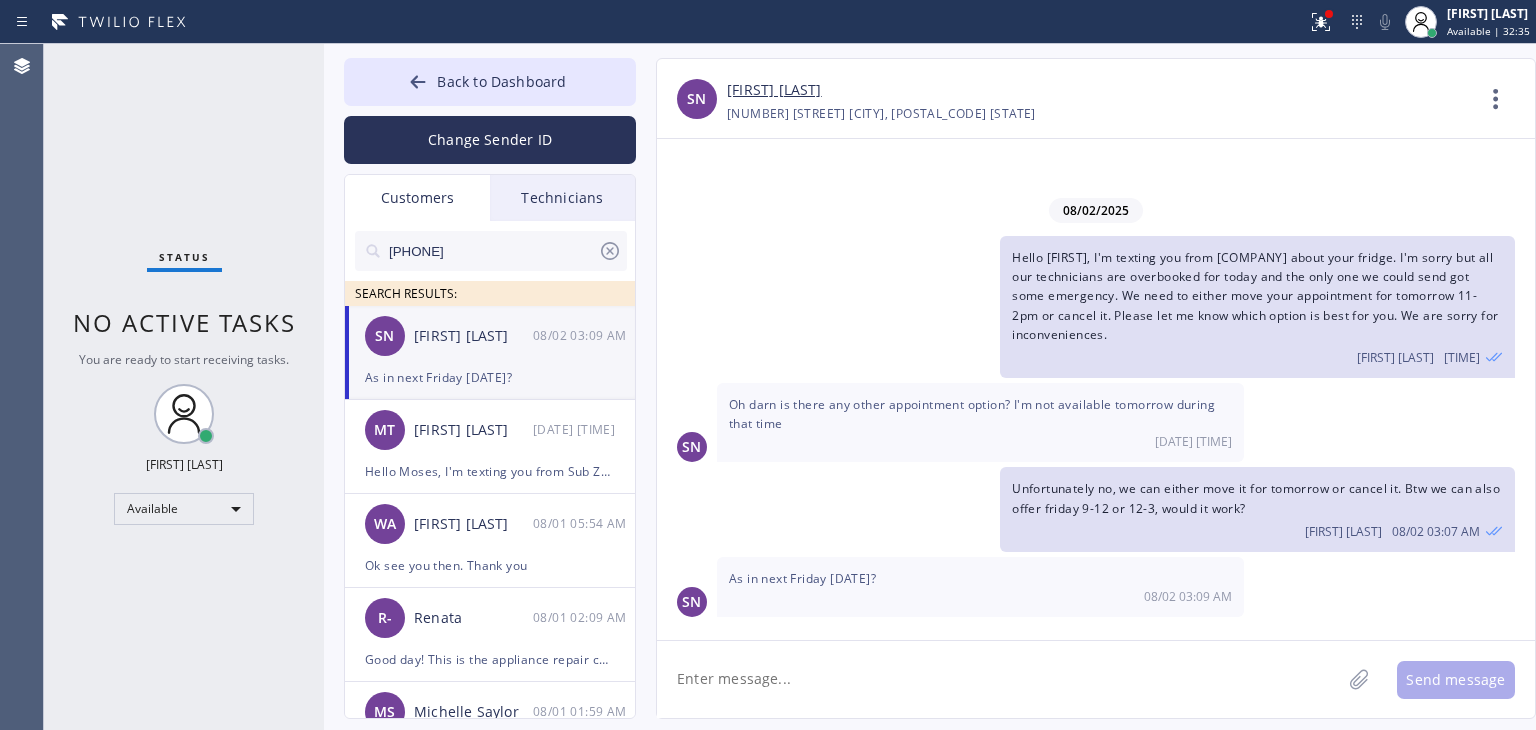 click 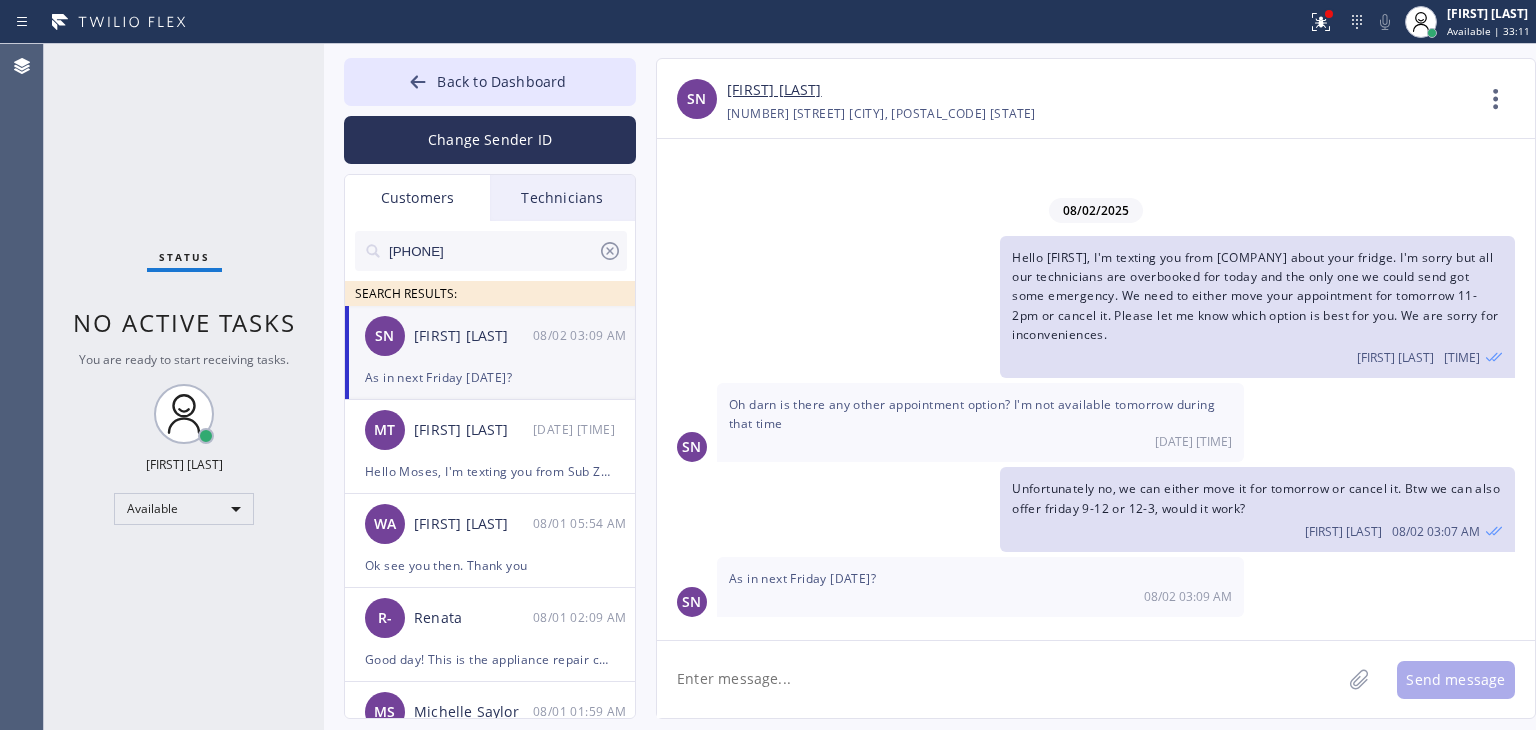 click on "Send message" at bounding box center [1096, 679] 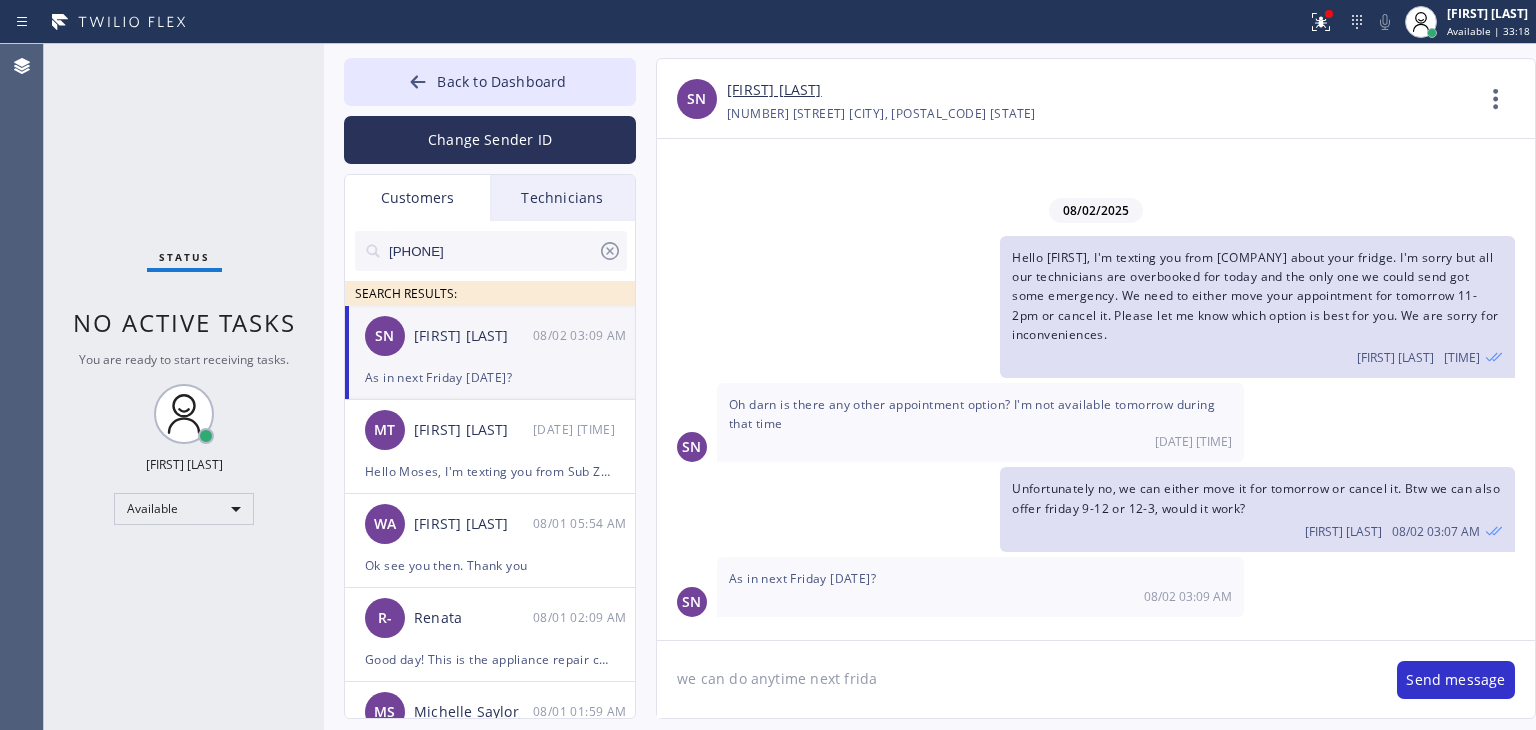 type on "we can do anytime next friday" 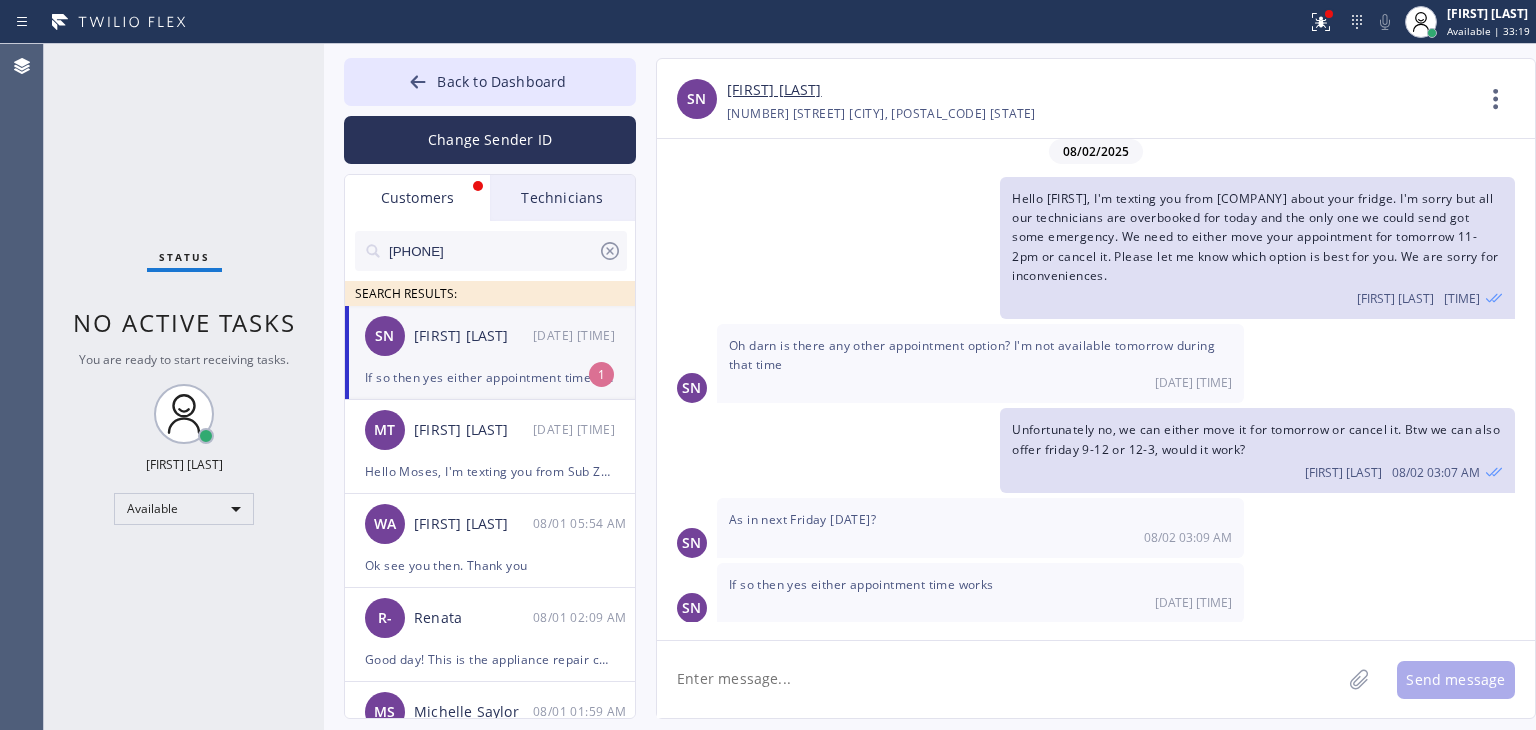 scroll, scrollTop: 77, scrollLeft: 0, axis: vertical 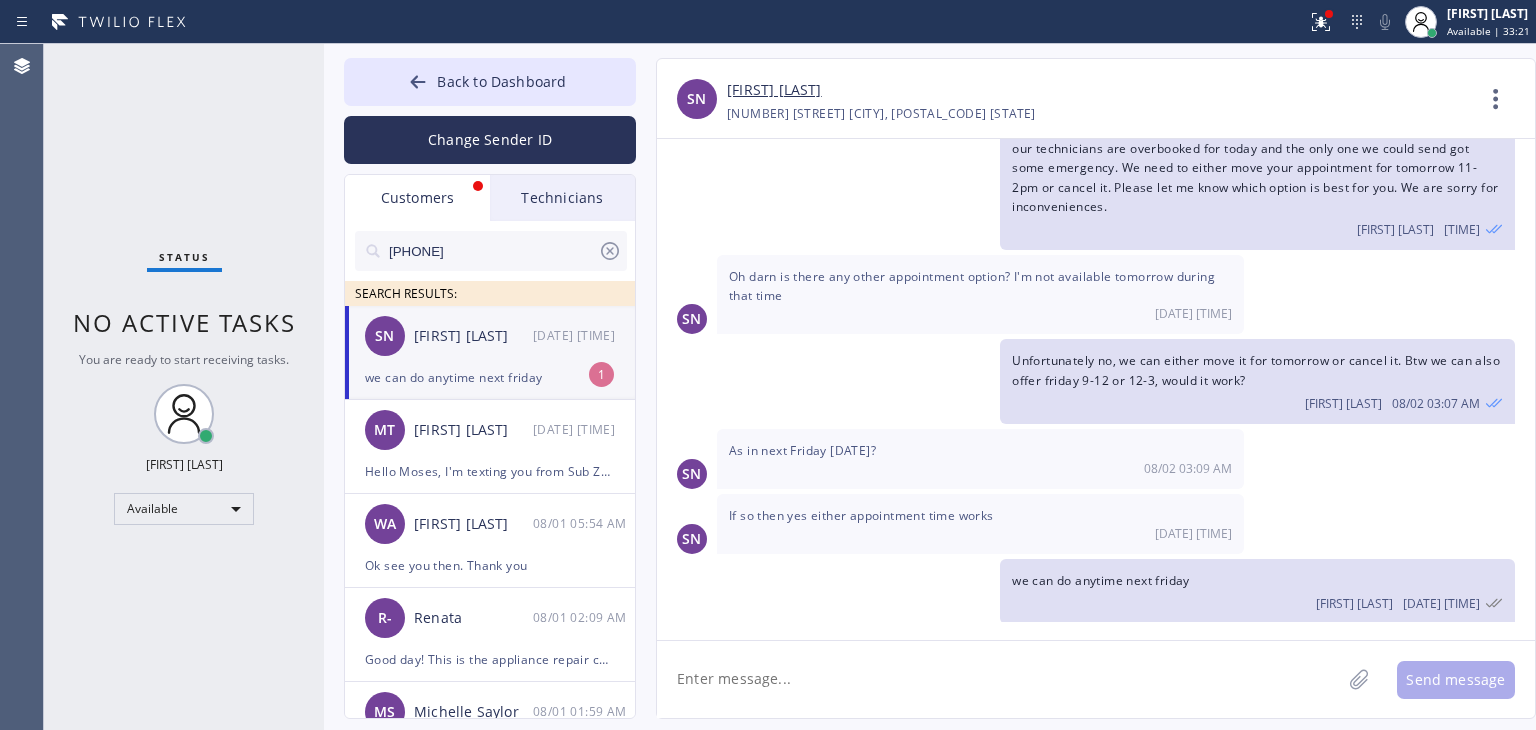 click on "we can do anytime next friday" at bounding box center (490, 377) 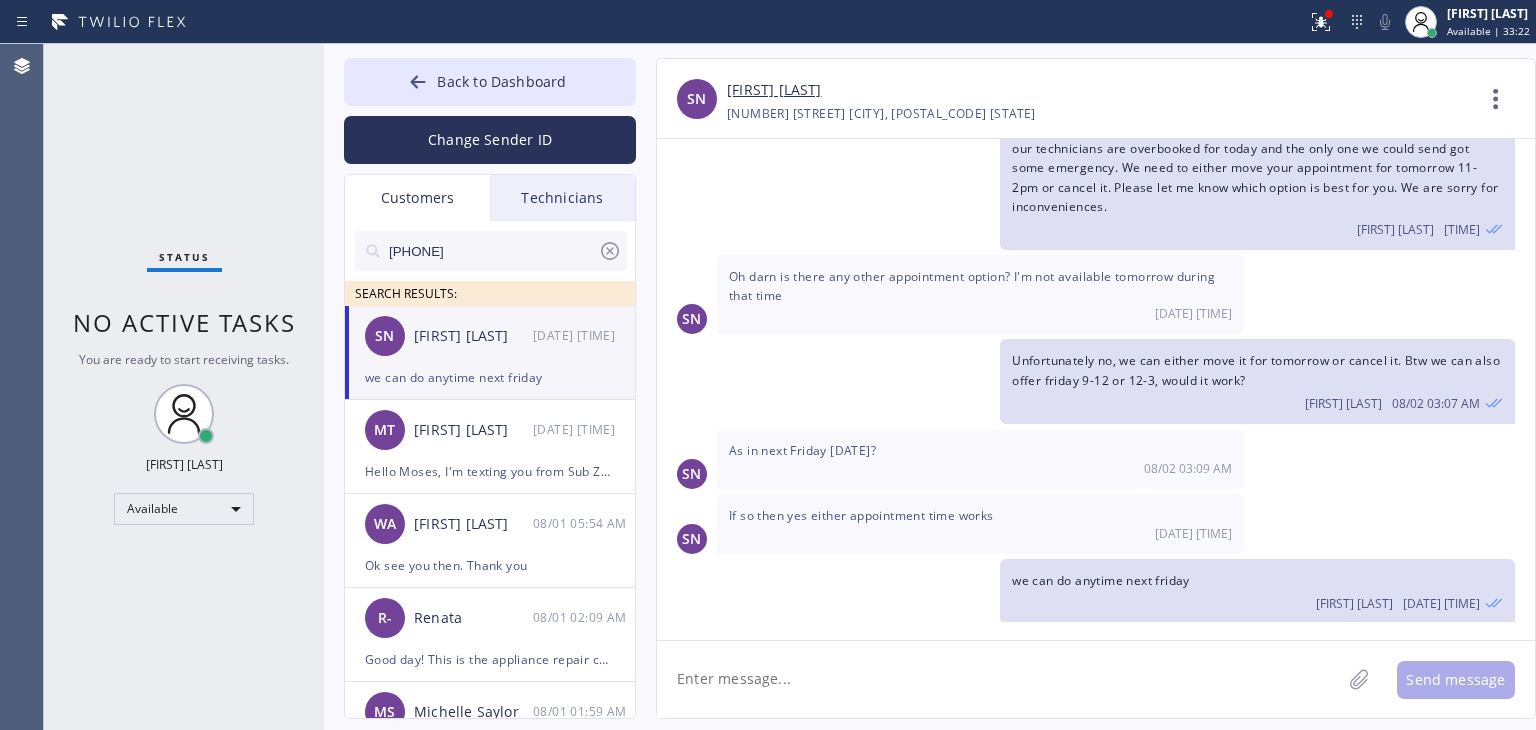 click 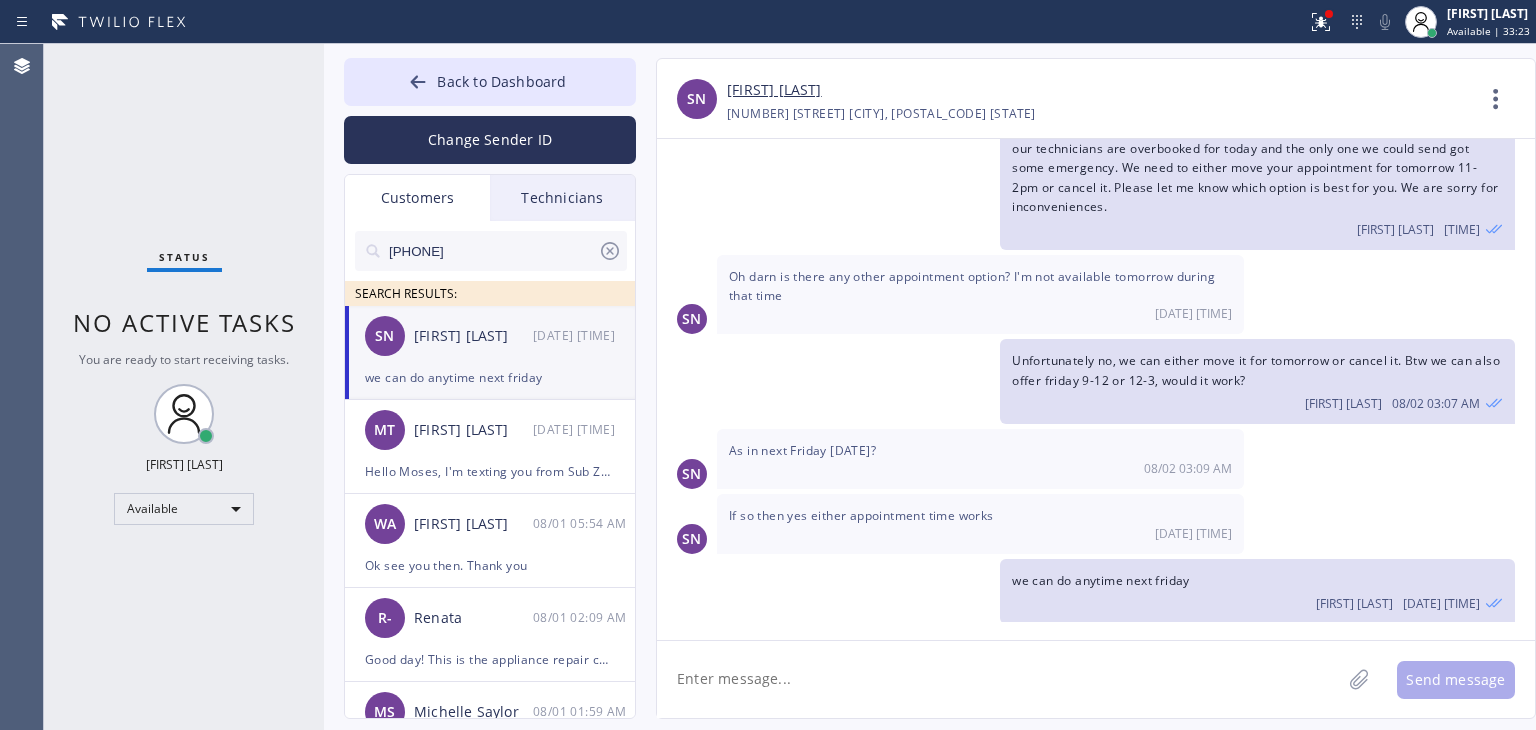 click 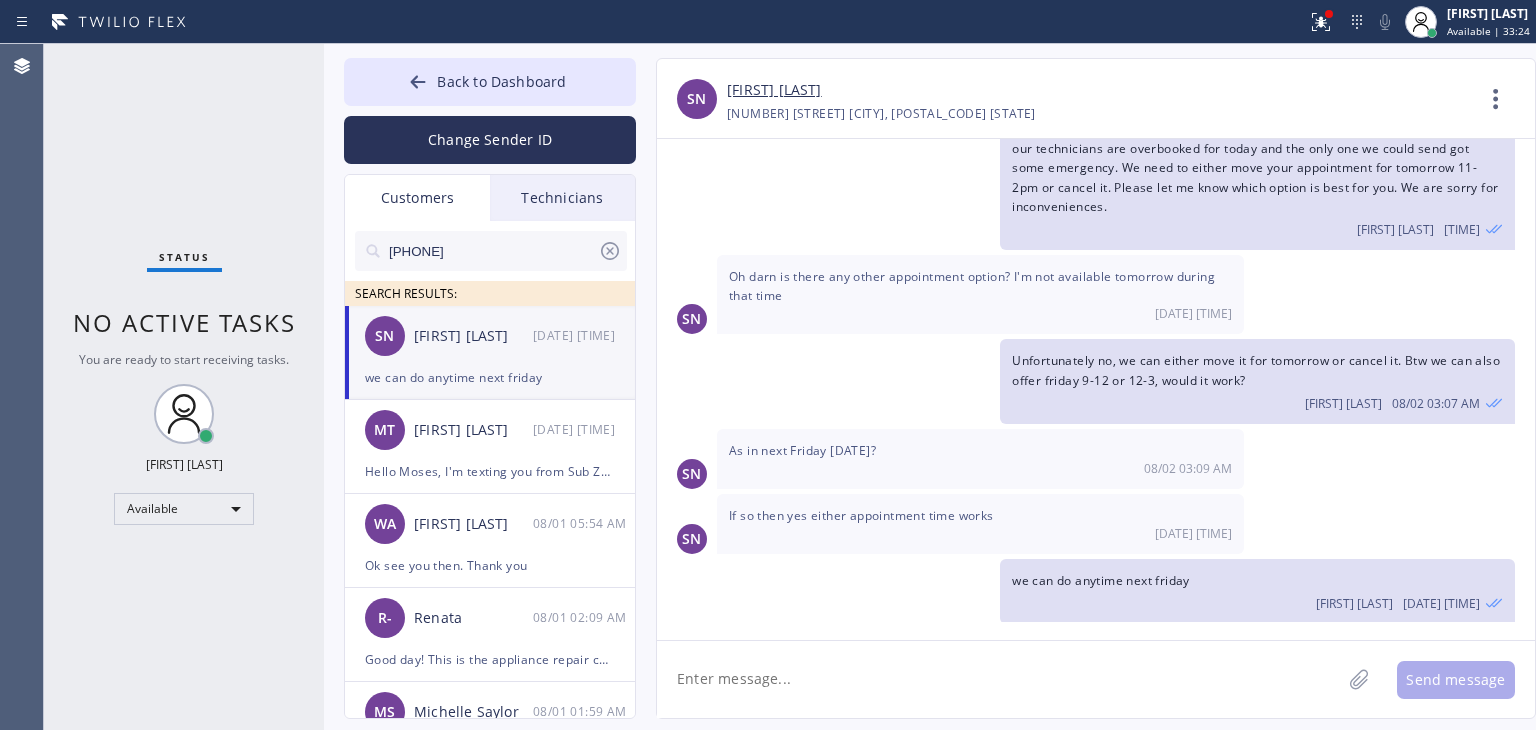 click 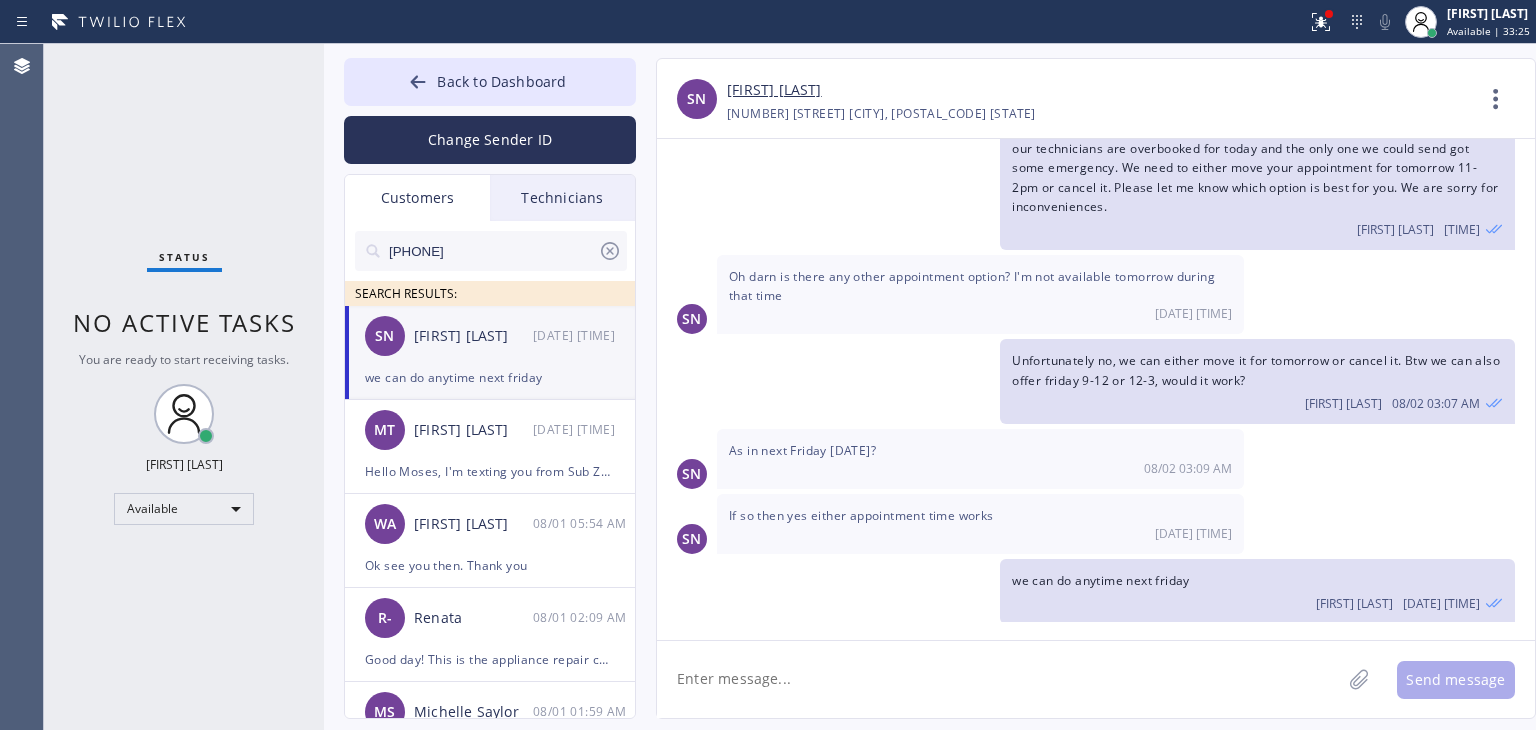 click 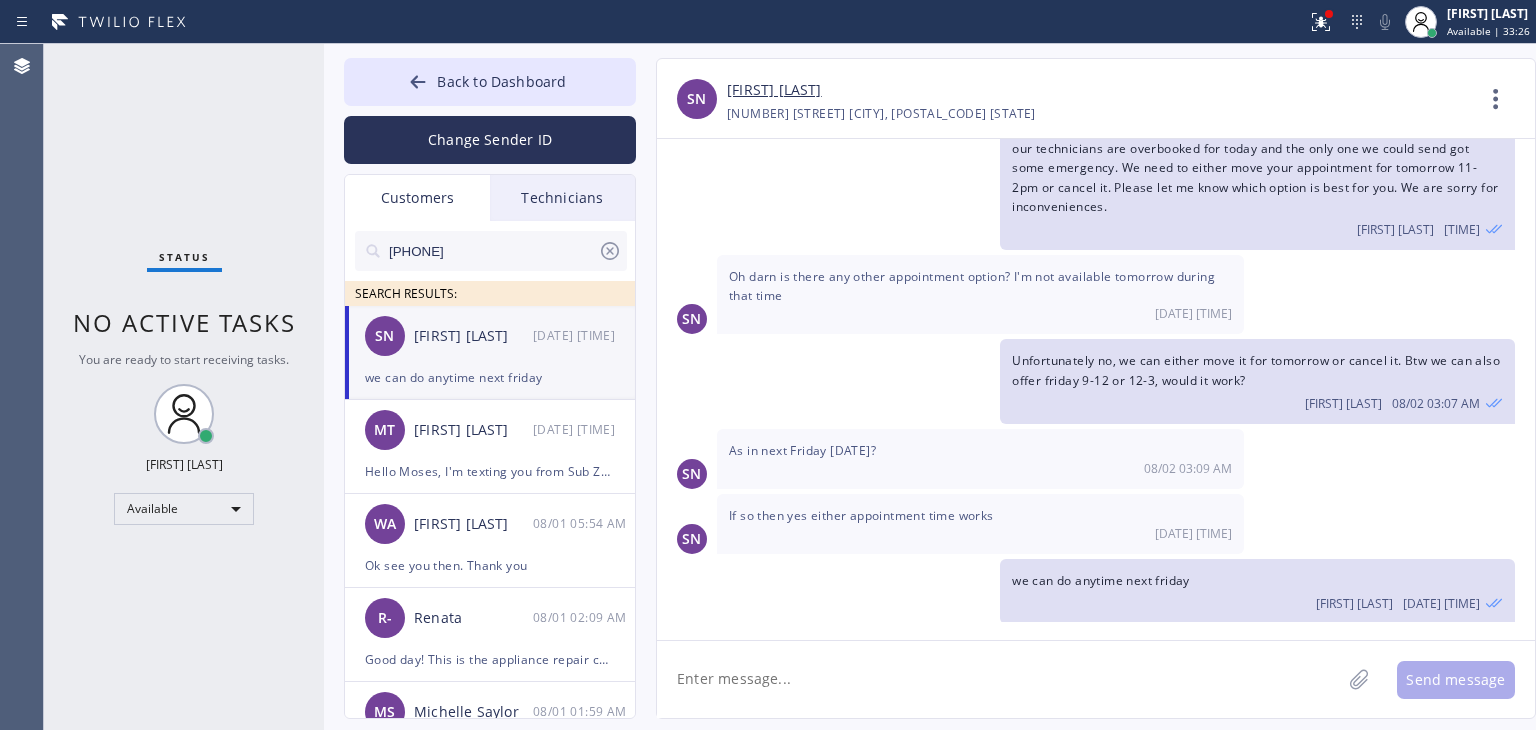 click 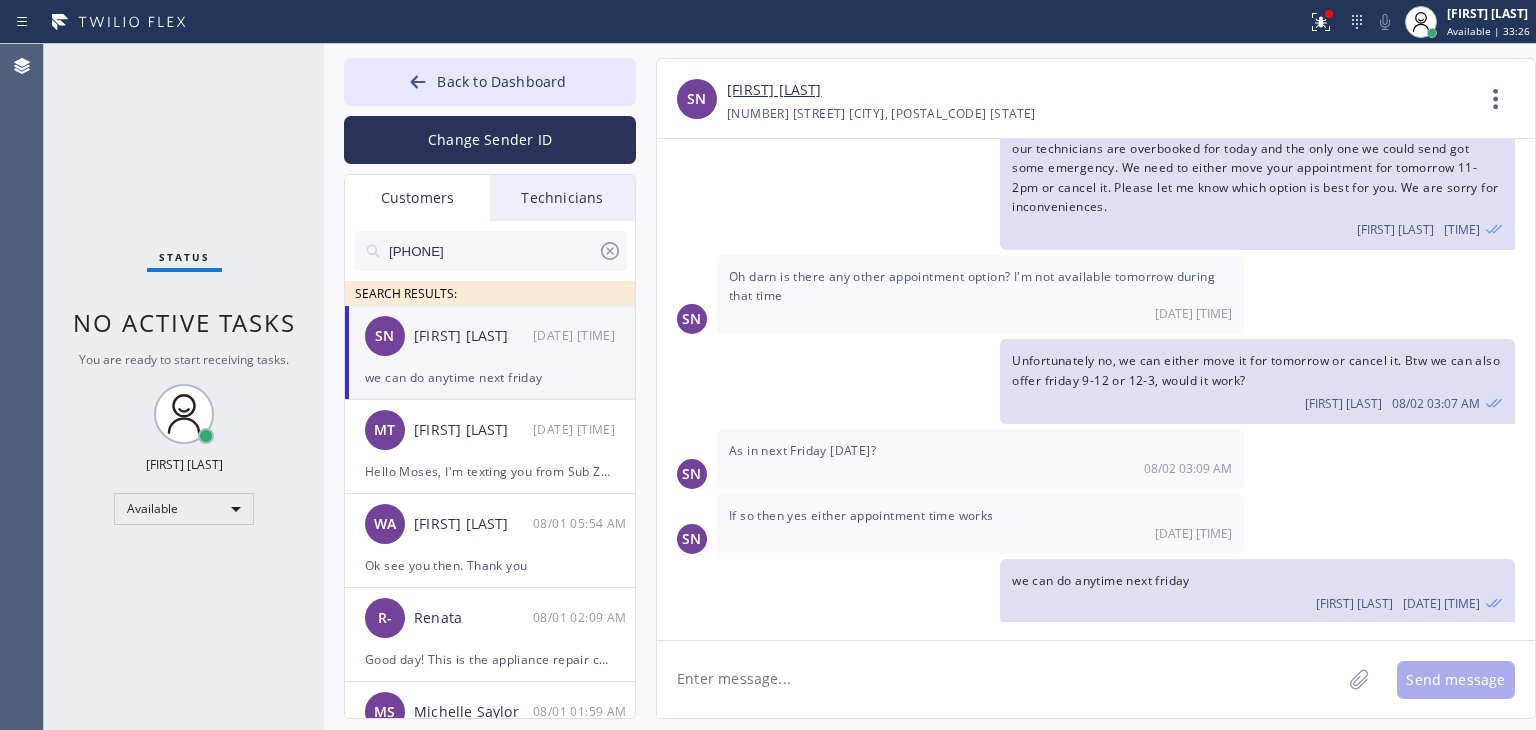 type on "w" 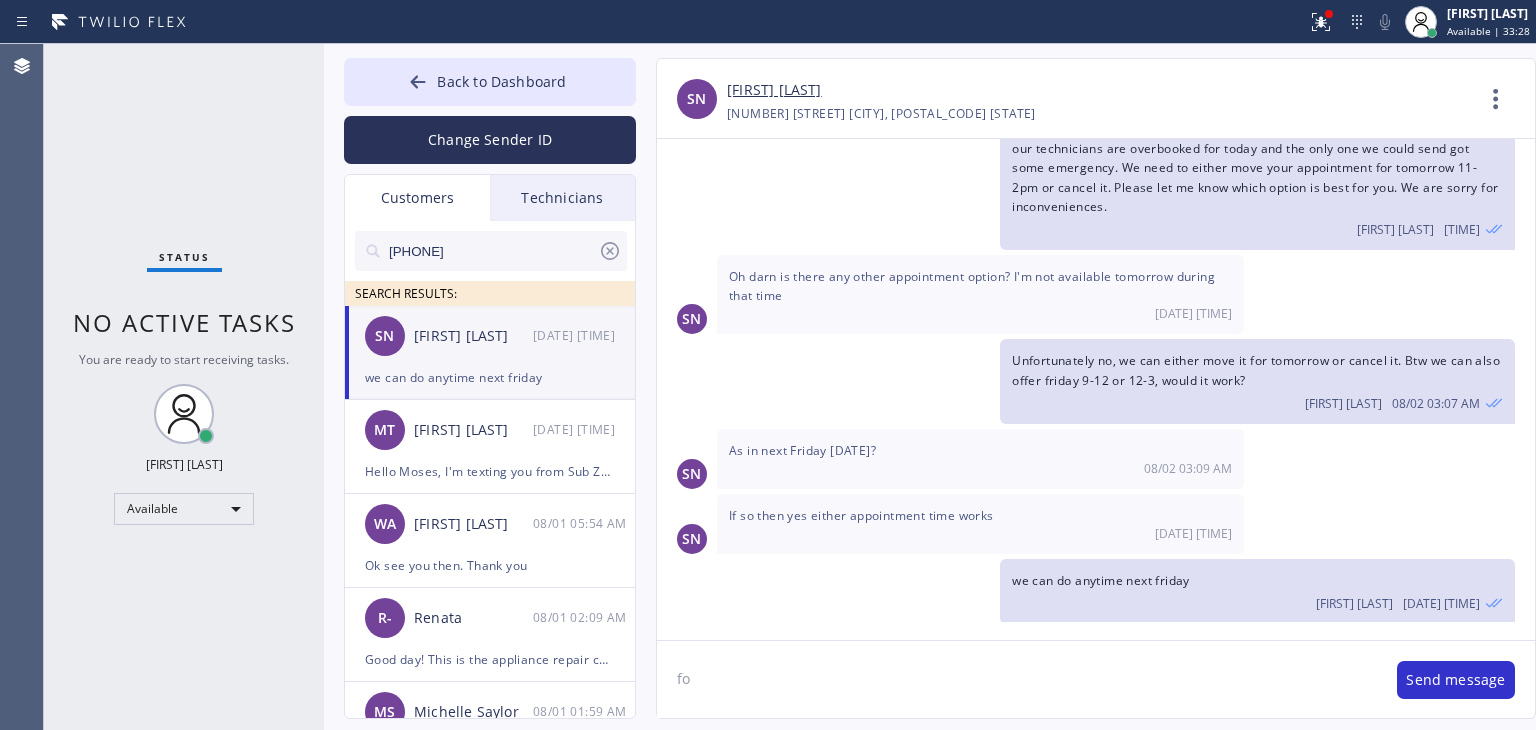 type on "f" 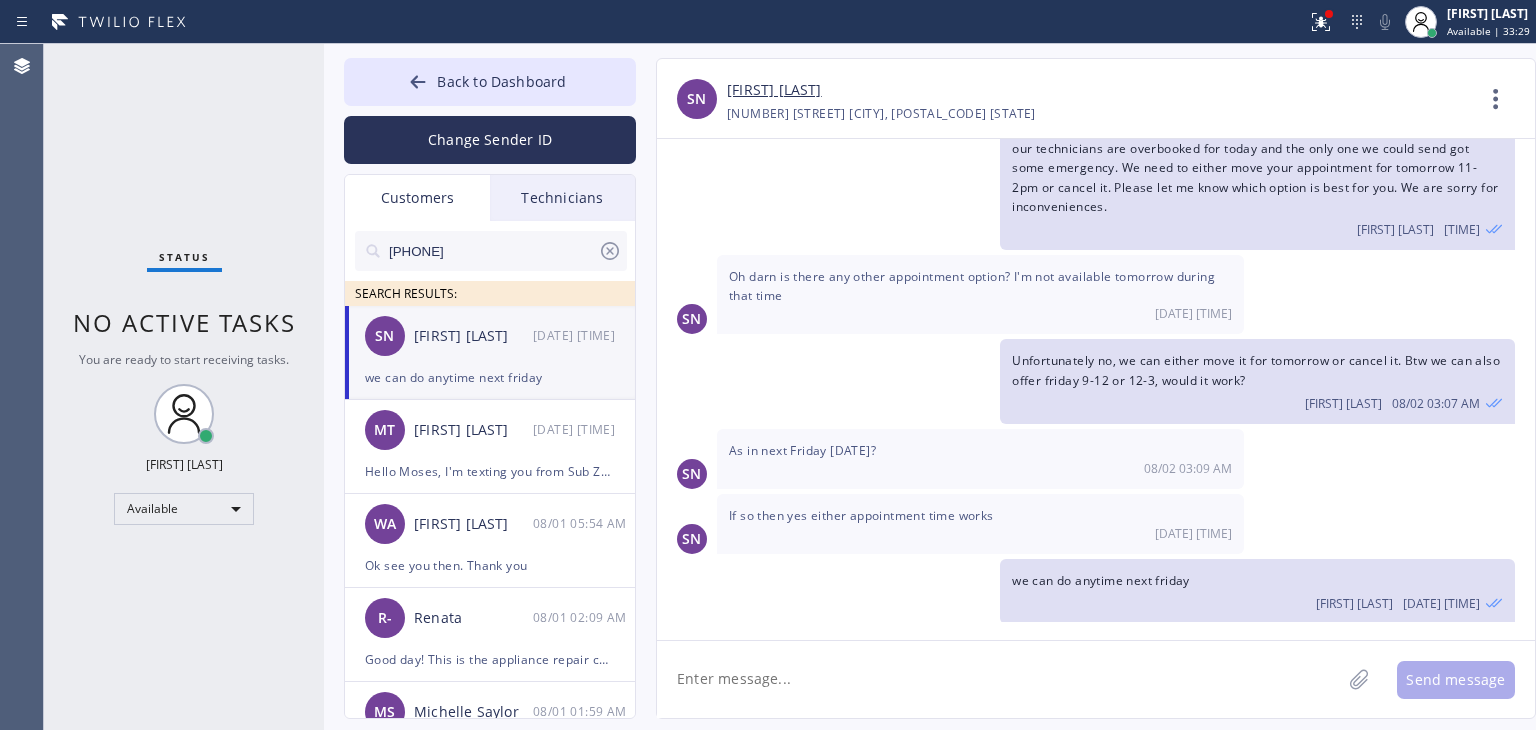 click on "If so then yes either appointment time works" at bounding box center [861, 515] 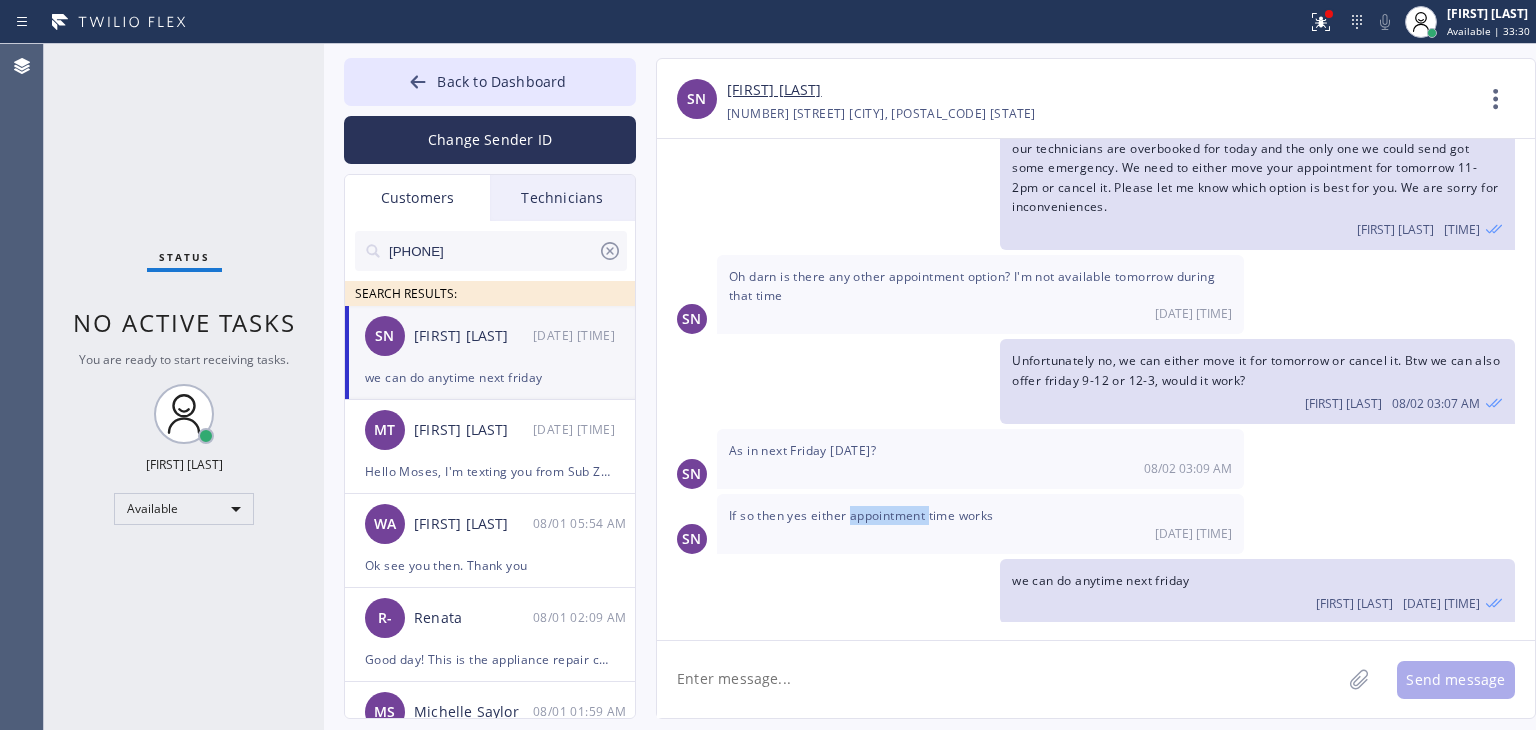 click on "If so then yes either appointment time works" at bounding box center [861, 515] 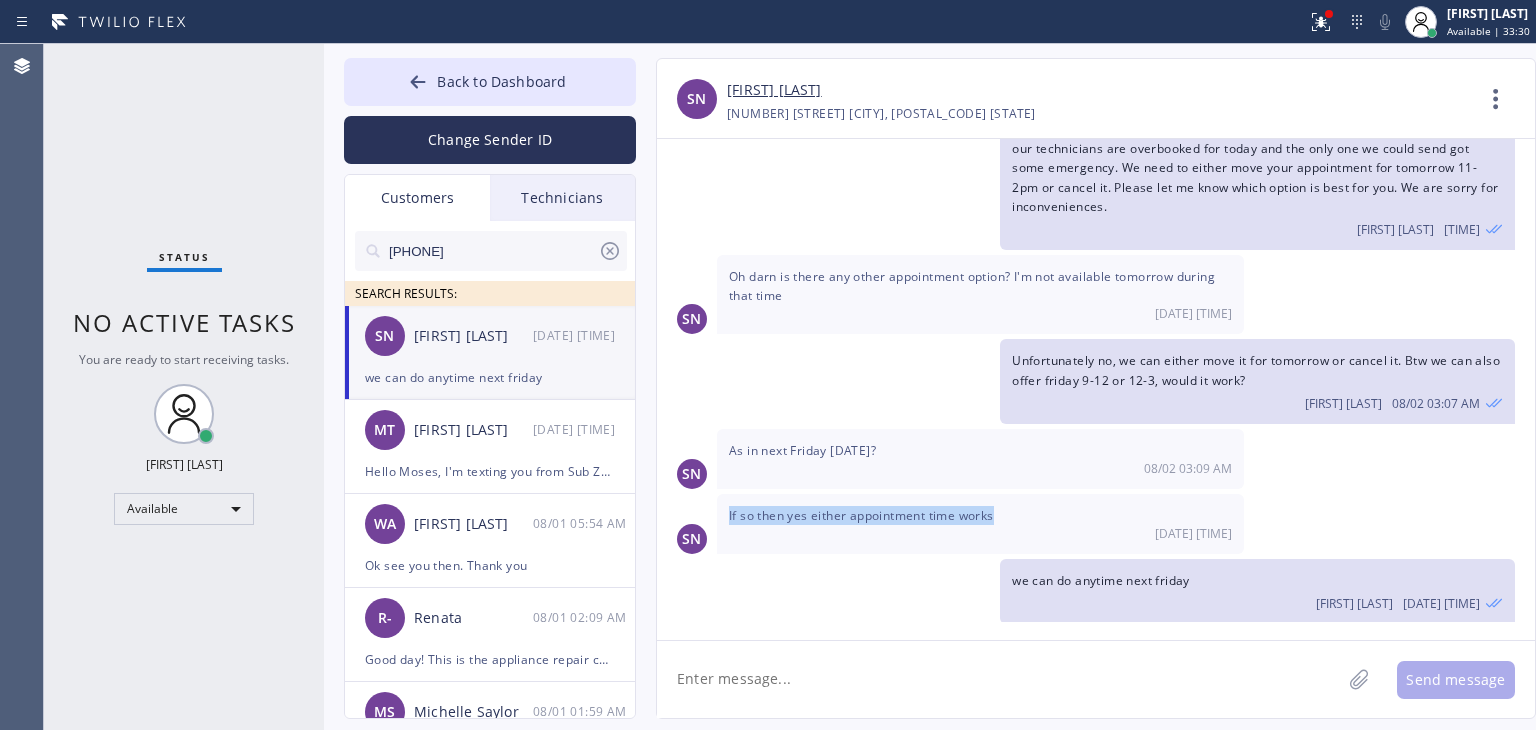 click on "If so then yes either appointment time works" at bounding box center [861, 515] 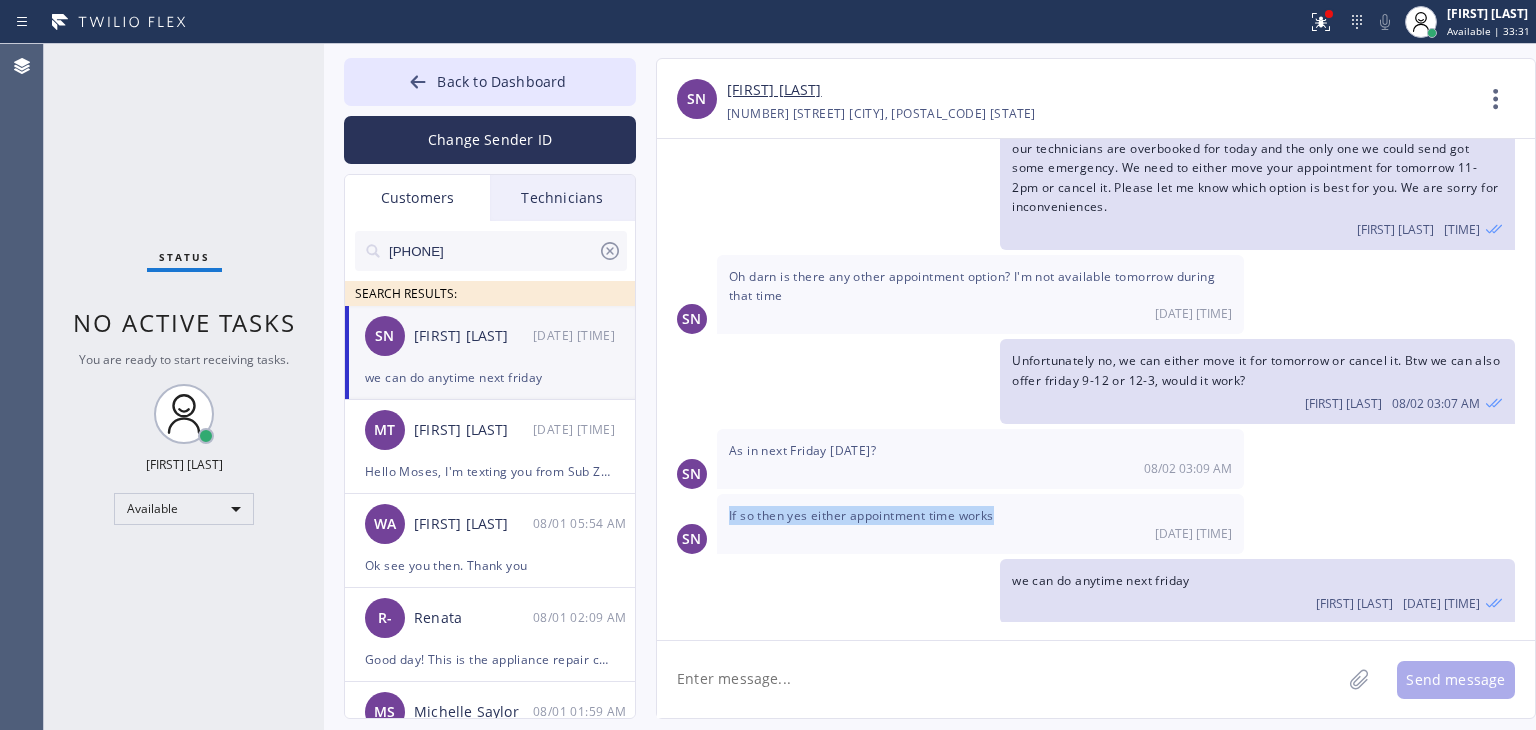 copy on "If so then yes either appointment time works" 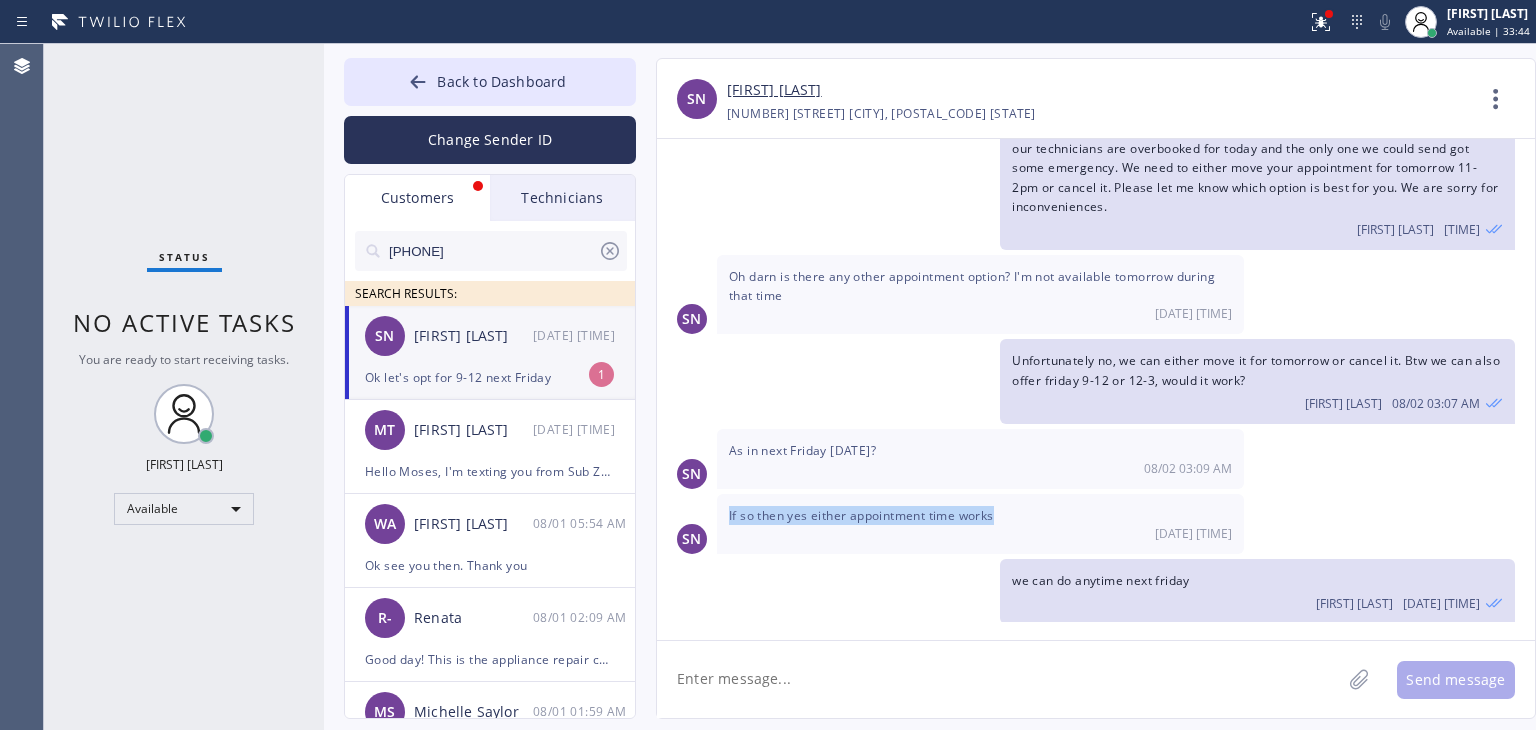 scroll, scrollTop: 142, scrollLeft: 0, axis: vertical 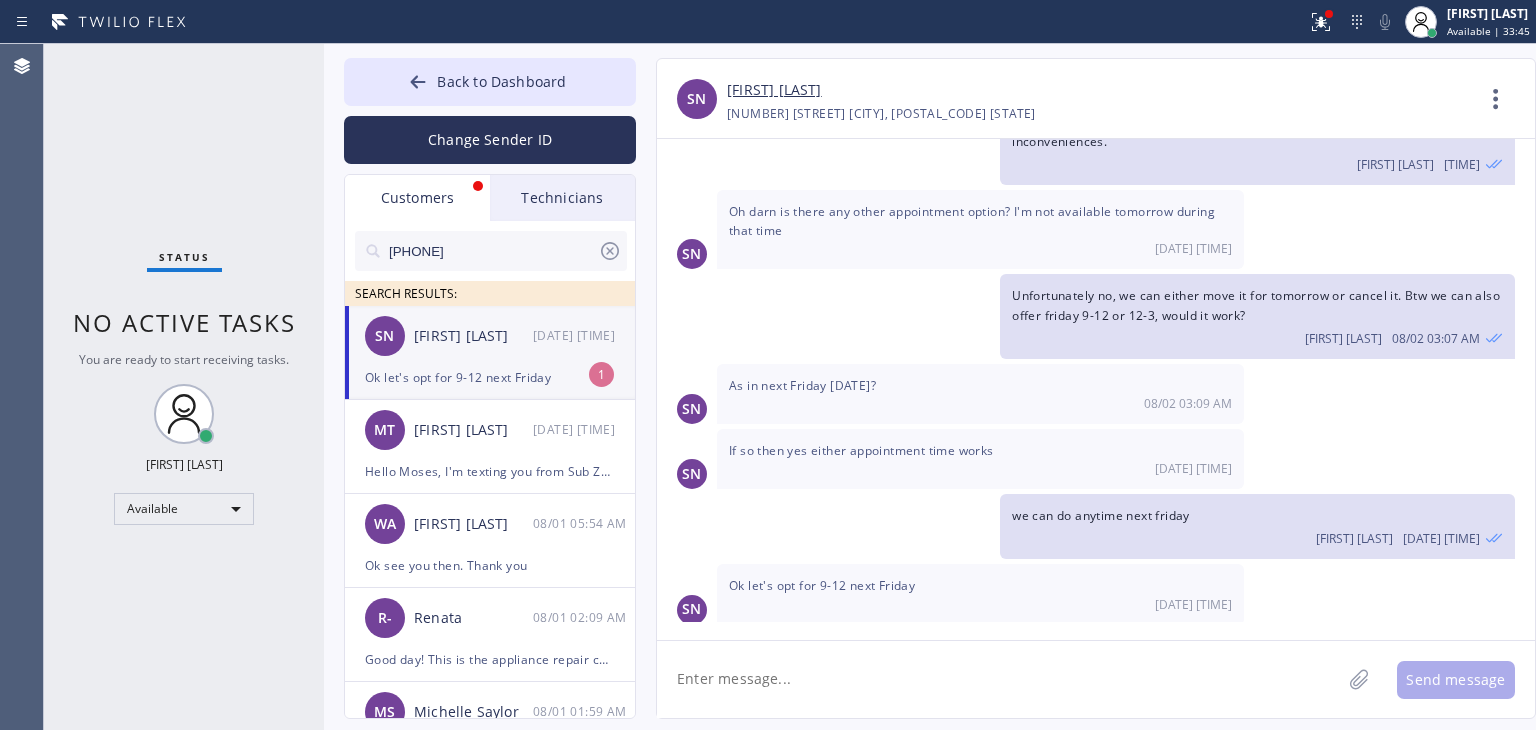 click 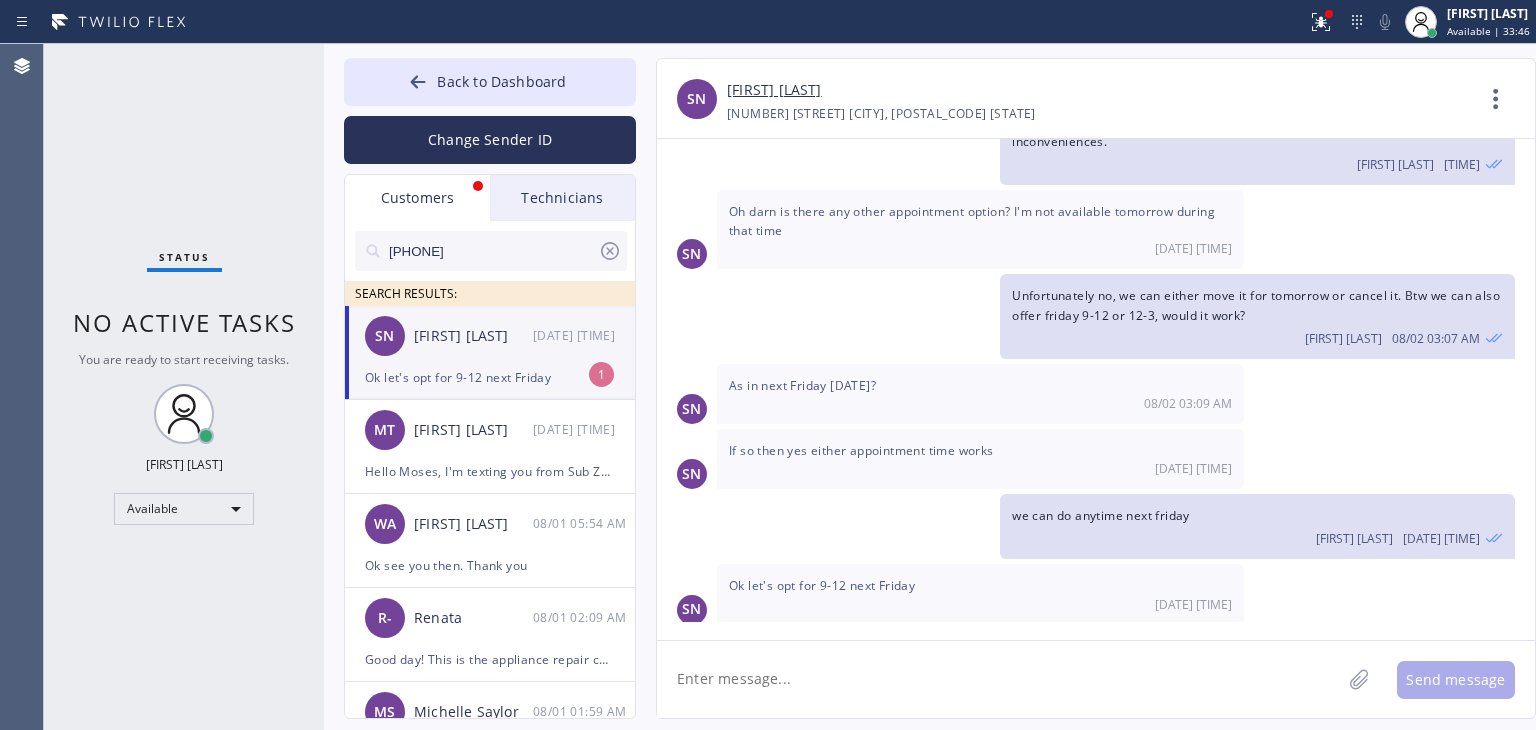 click 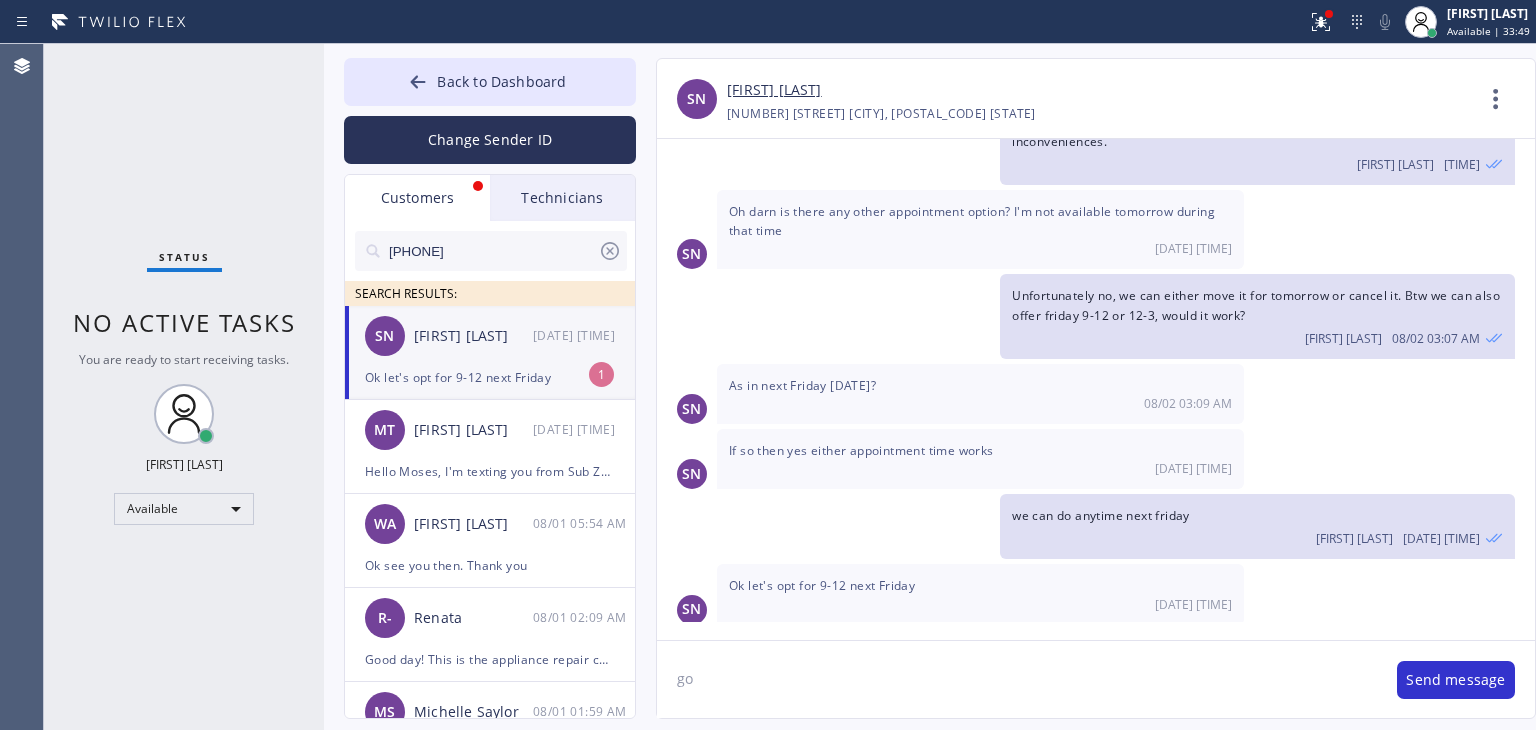 type on "g" 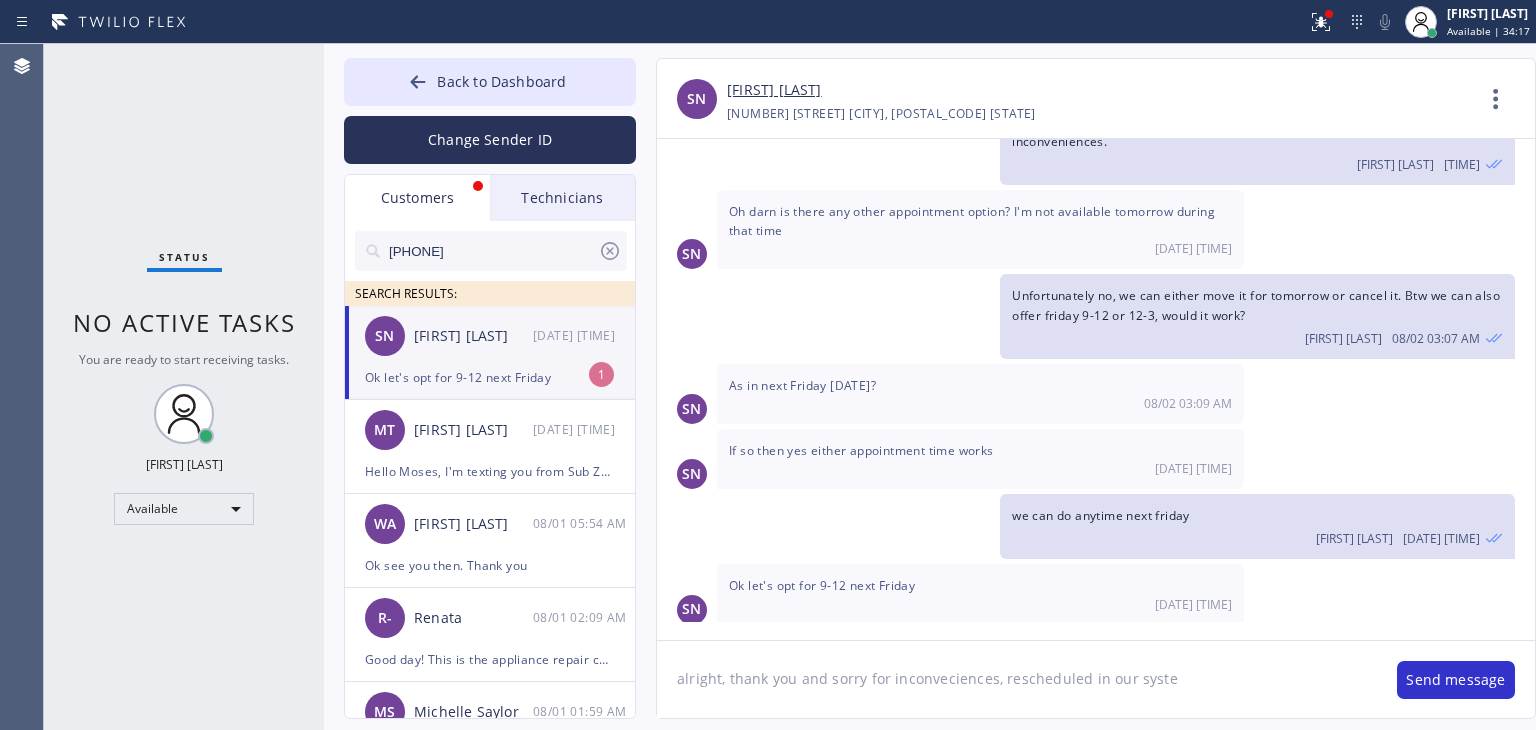 type on "alright, thank you and sorry for inconveciences, rescheduled in our system" 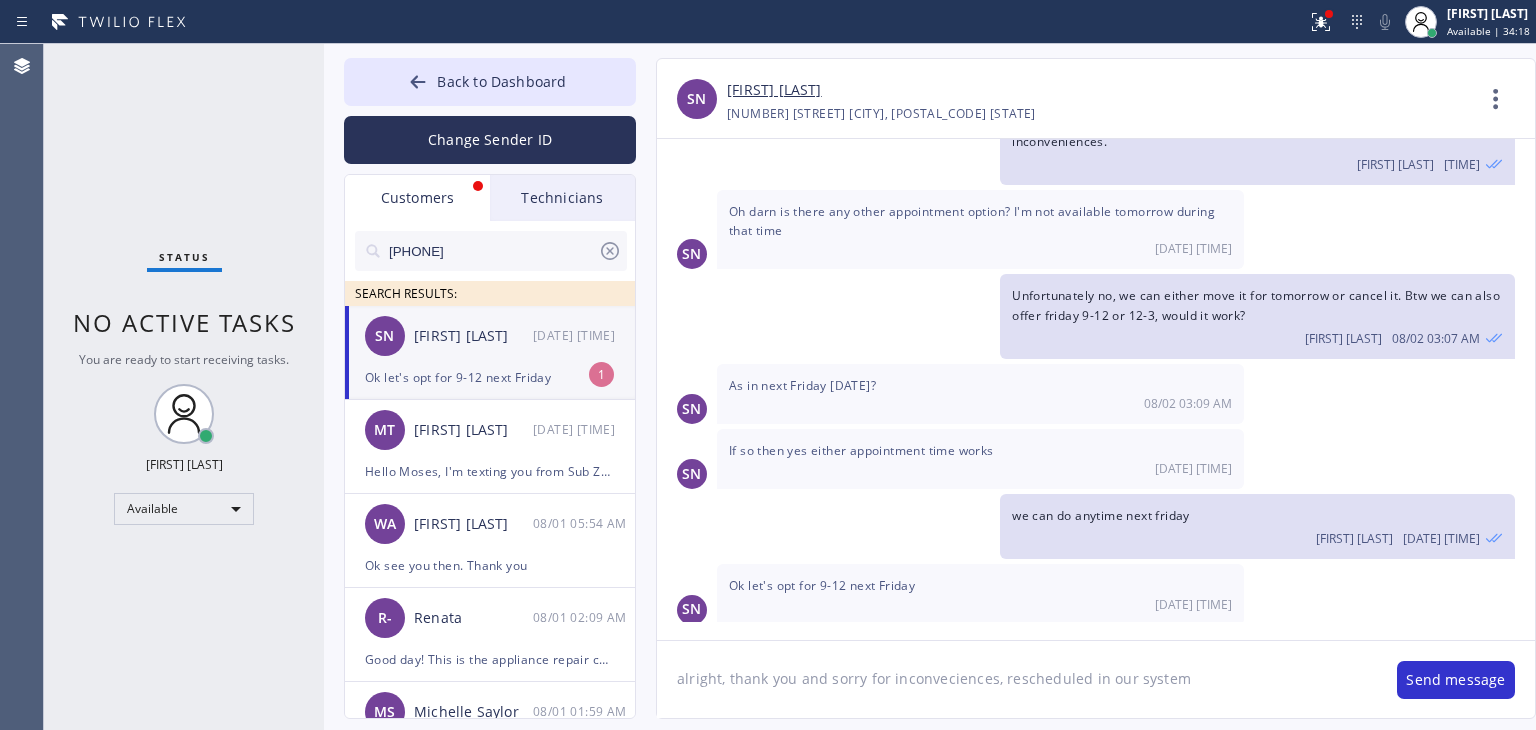 type 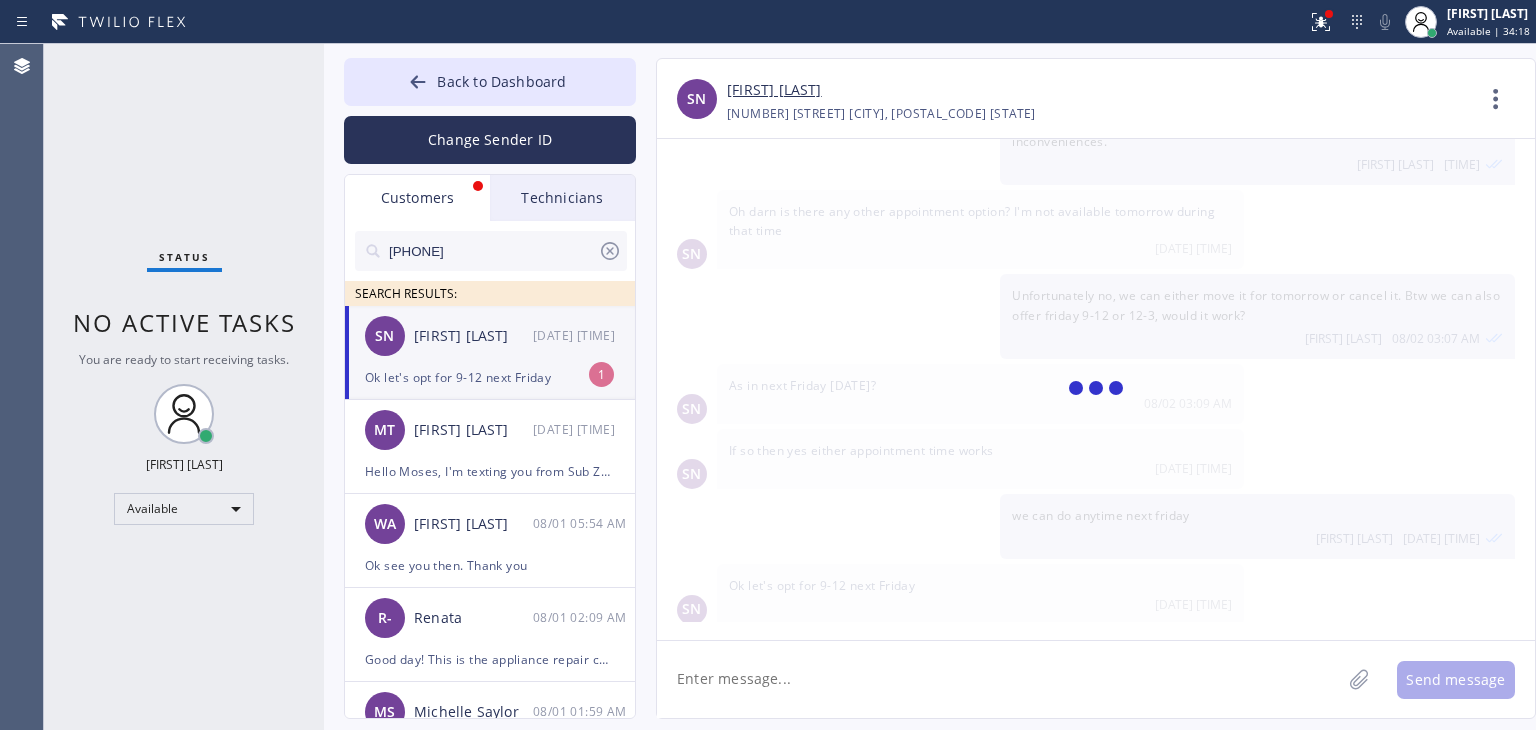 scroll, scrollTop: 211, scrollLeft: 0, axis: vertical 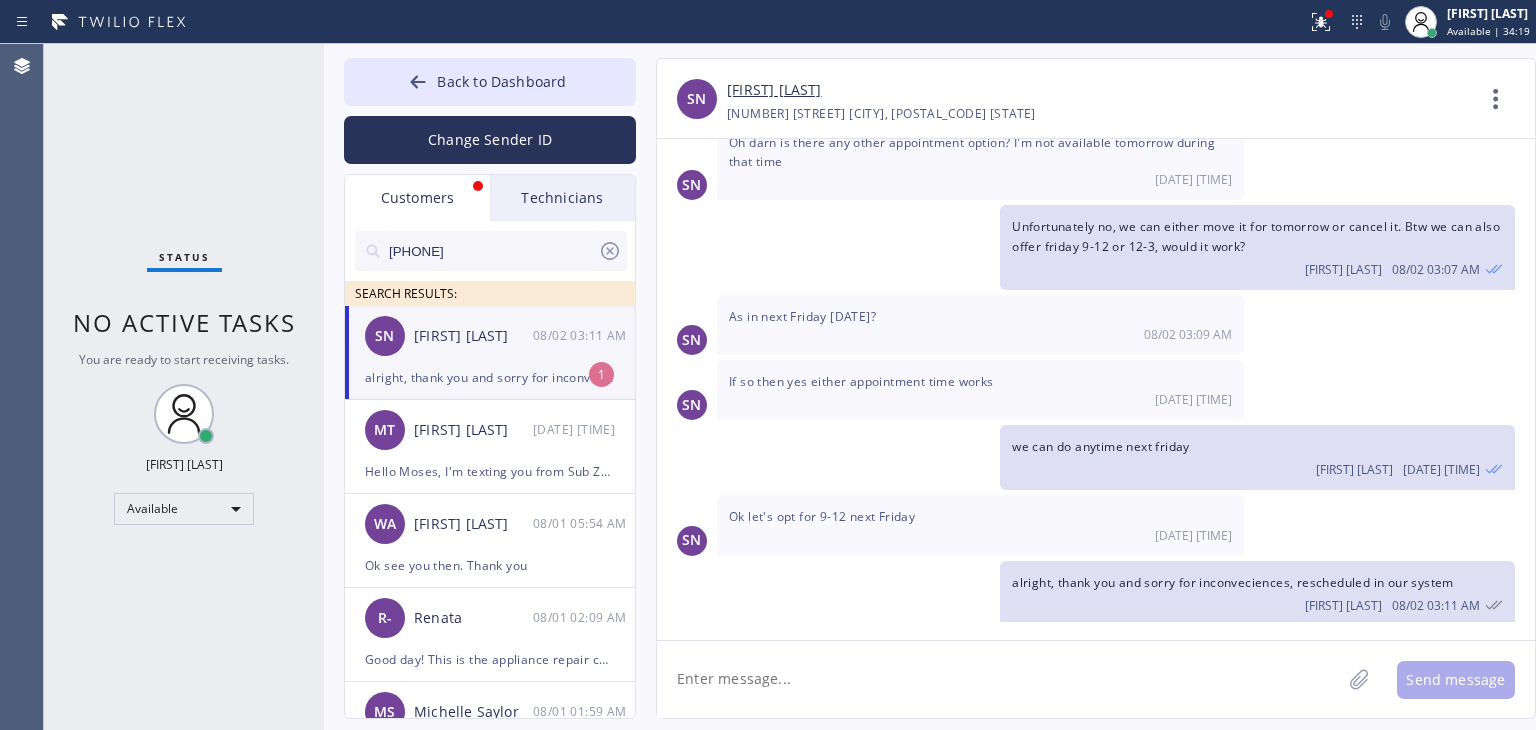 click on "alright, thank you and sorry for inconveciences, rescheduled in our system" at bounding box center [490, 377] 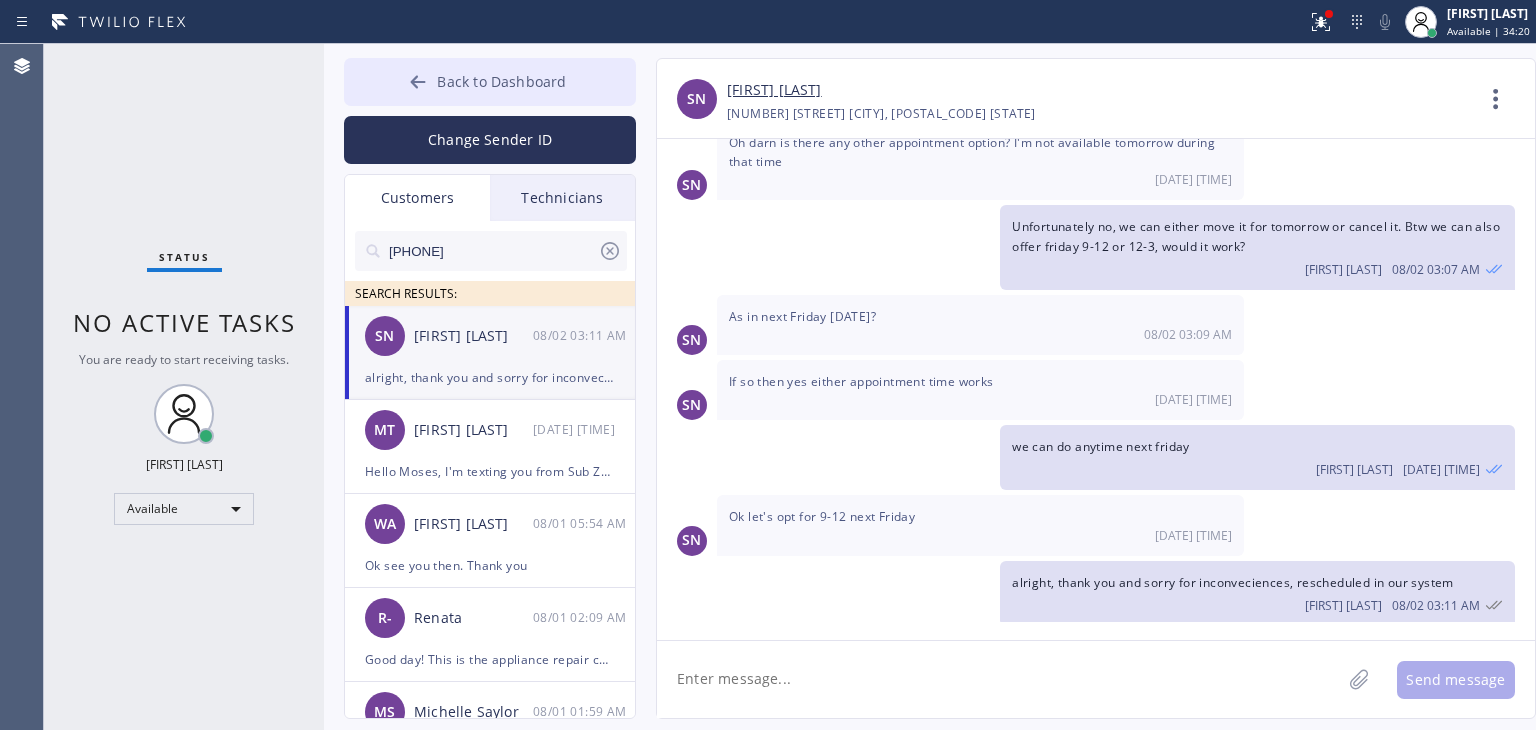 click on "Back to Dashboard" at bounding box center (490, 82) 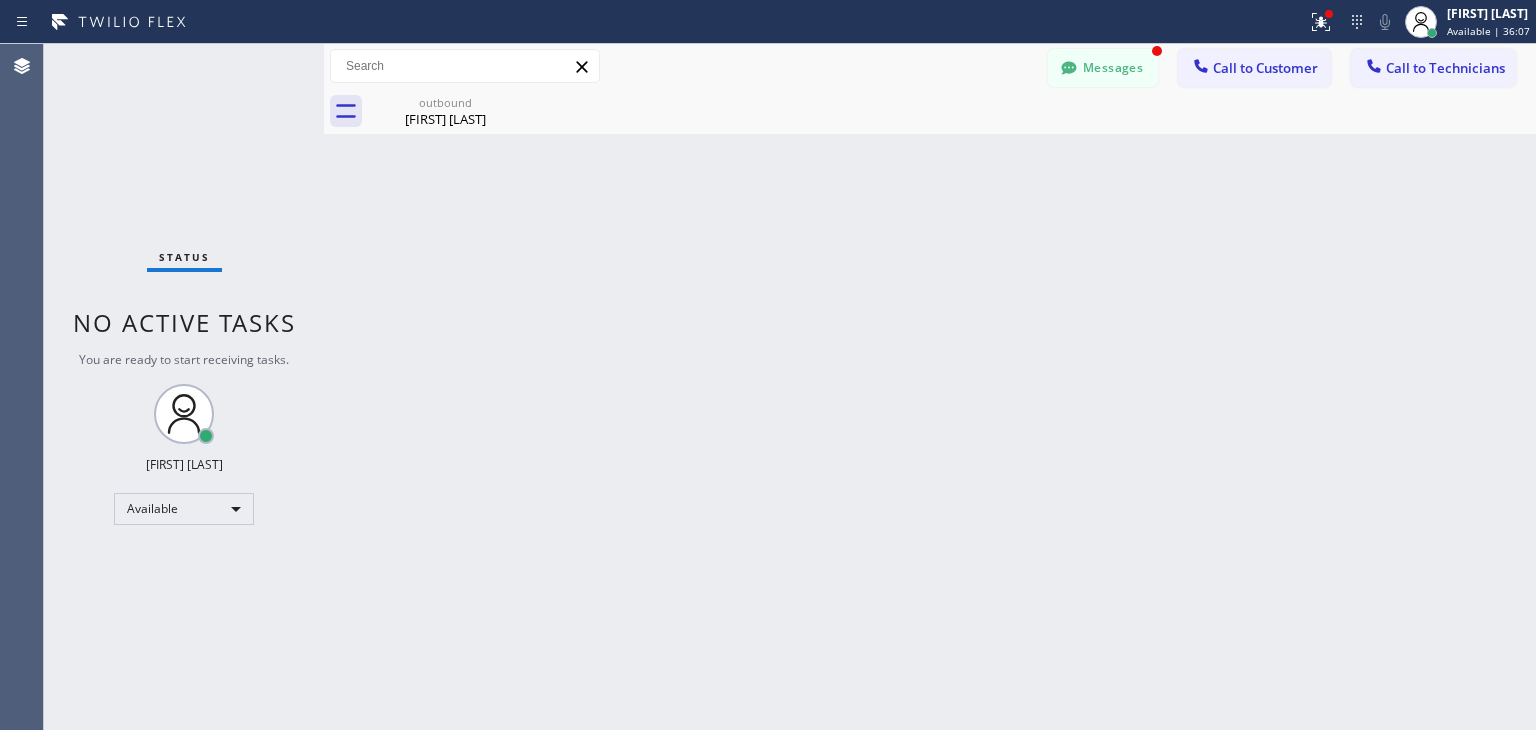 scroll, scrollTop: 276, scrollLeft: 0, axis: vertical 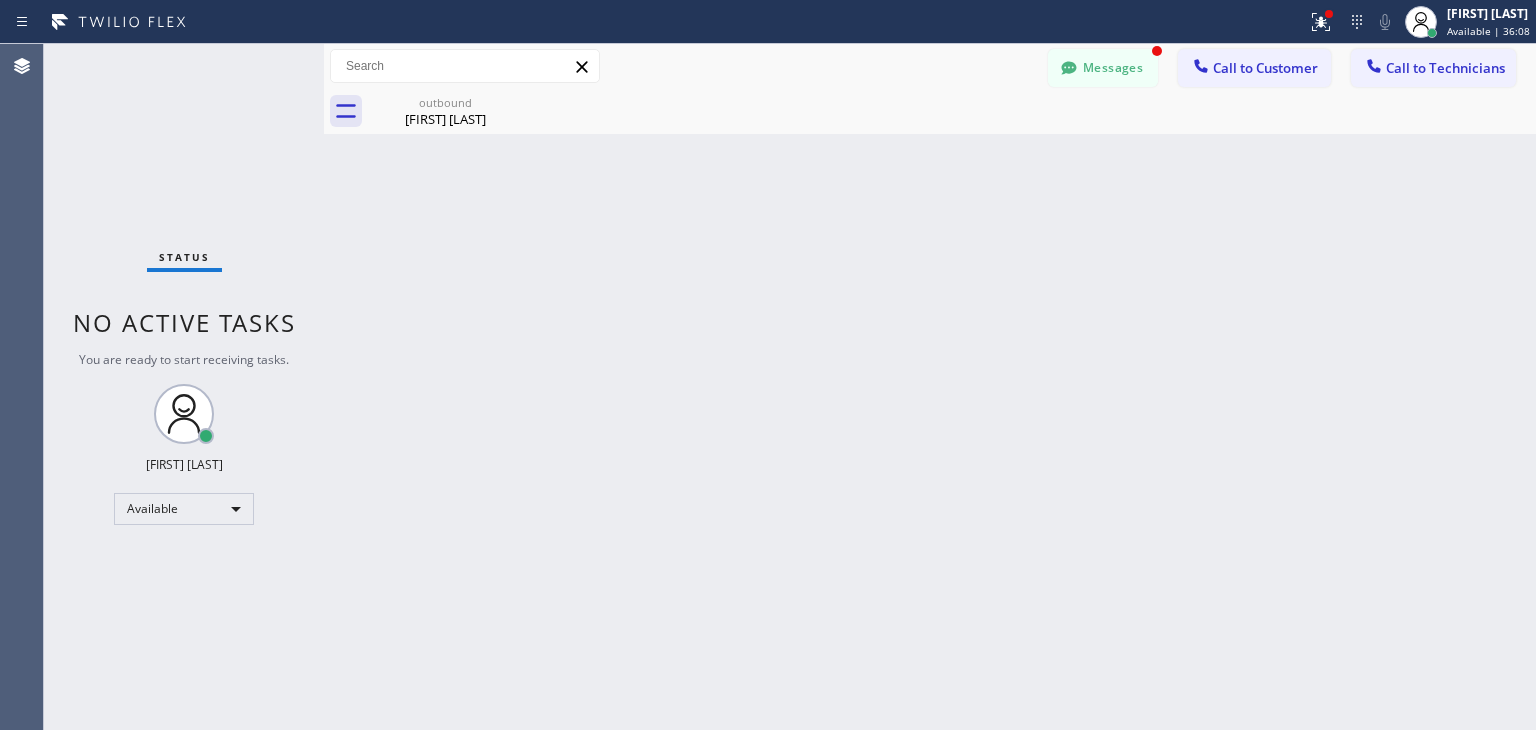 click on "Messages Call to Customer Call to Technicians Outbound call Location 5 Star Appliance Repair Your caller id phone number (855) 731-4952 Customer number Call Outbound call Technician Search Technician Your caller id phone number Your caller id phone number +12135102748 Call" at bounding box center (930, 66) 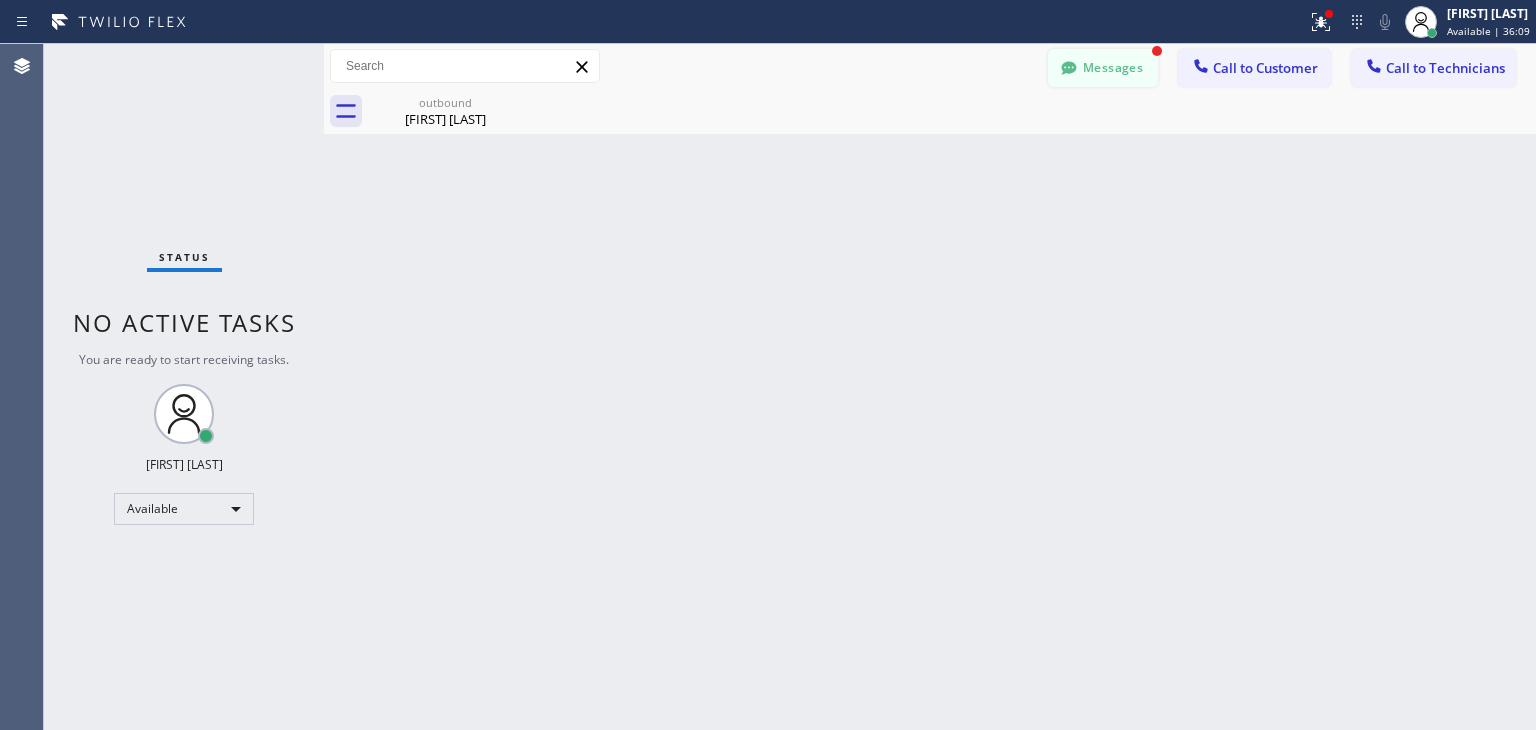 click on "Messages" at bounding box center [1103, 68] 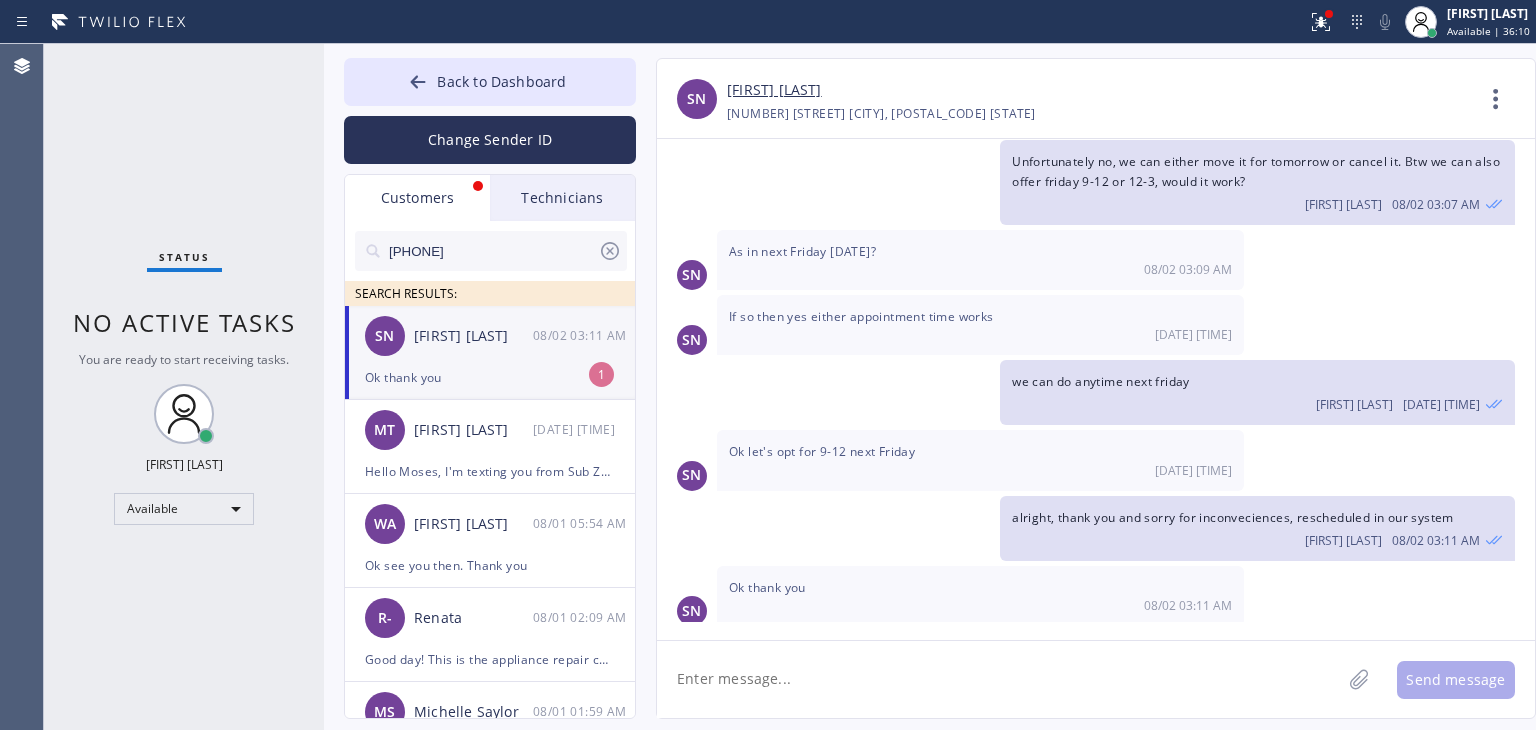 click on "SN Stella Nguyen 08/02 03:11 AM" at bounding box center [491, 336] 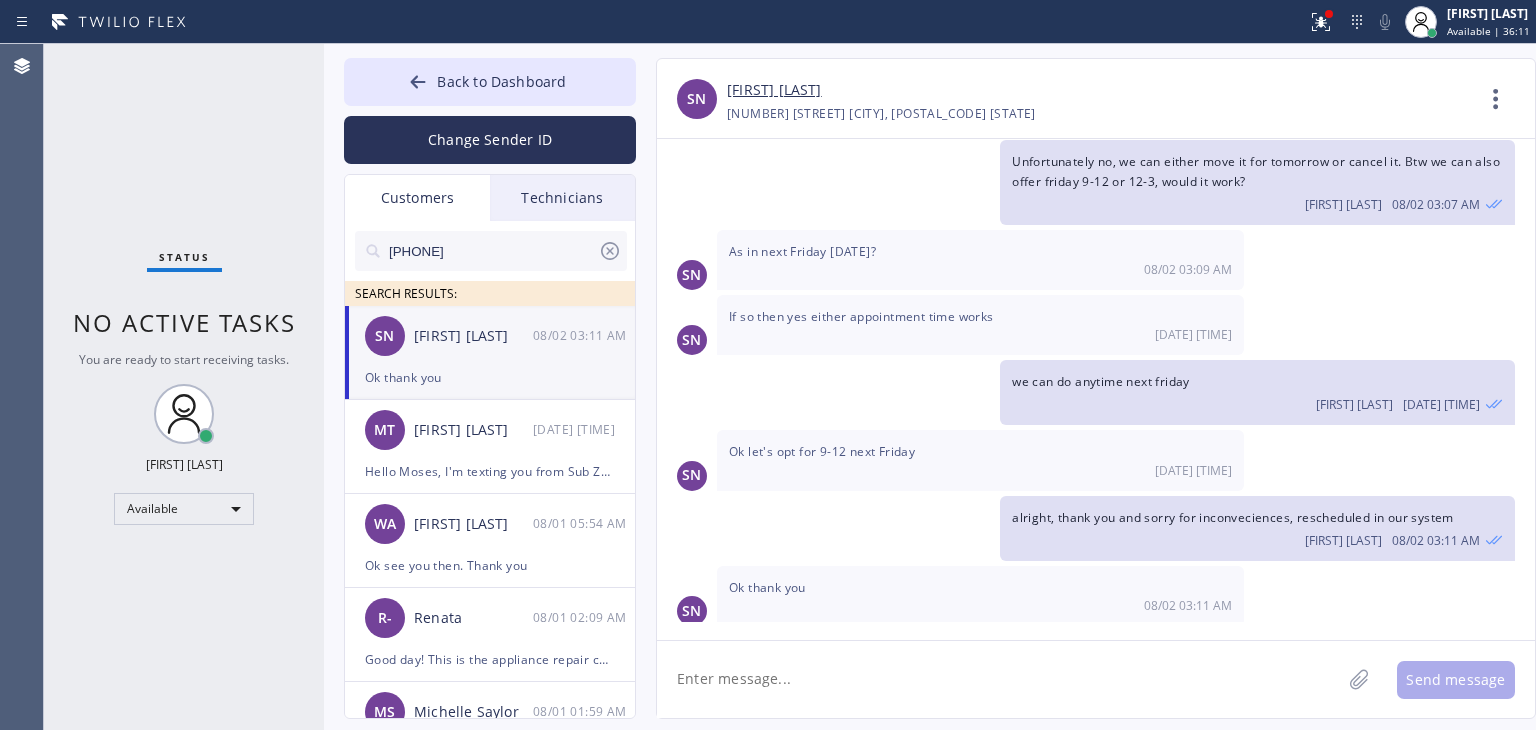 click 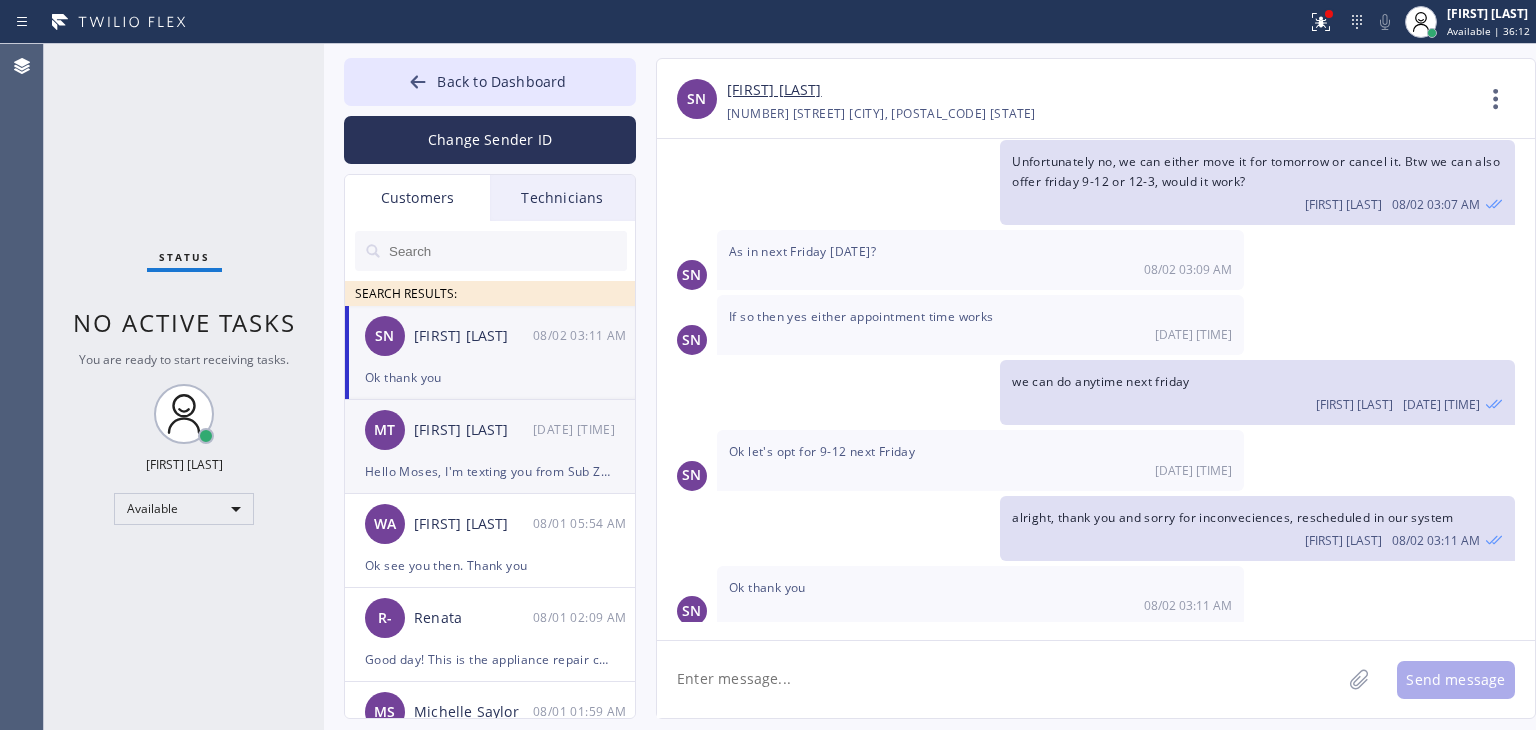 click on "Hello Moses, I'm texting you from Sub Zero Repair Professionals about your fridge. Our nearest technician to you is on a very time consuming parts installation appointment right now. He texted me that he might be a bit late. Would it be fine? He can come around 6-6:30" at bounding box center (490, 471) 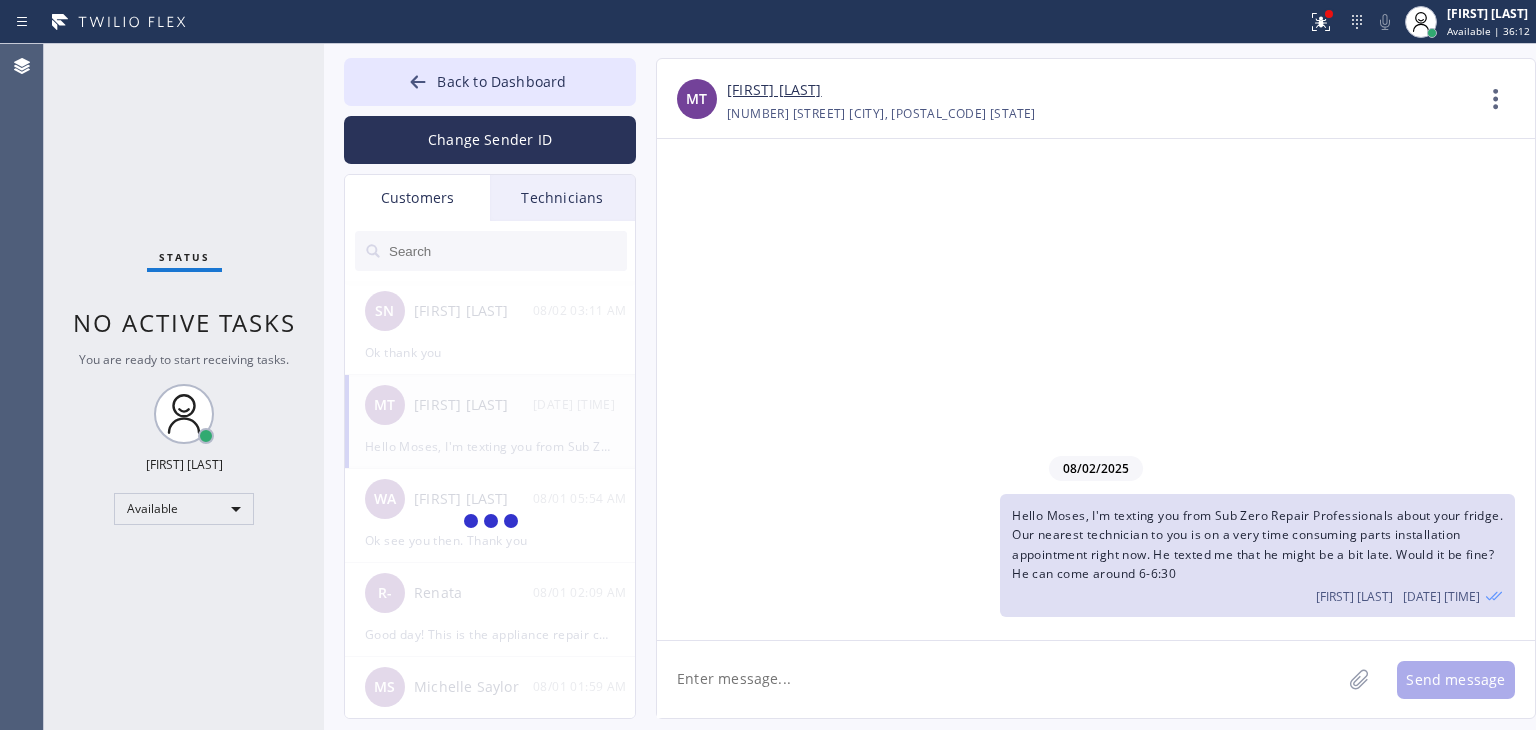 scroll, scrollTop: 0, scrollLeft: 0, axis: both 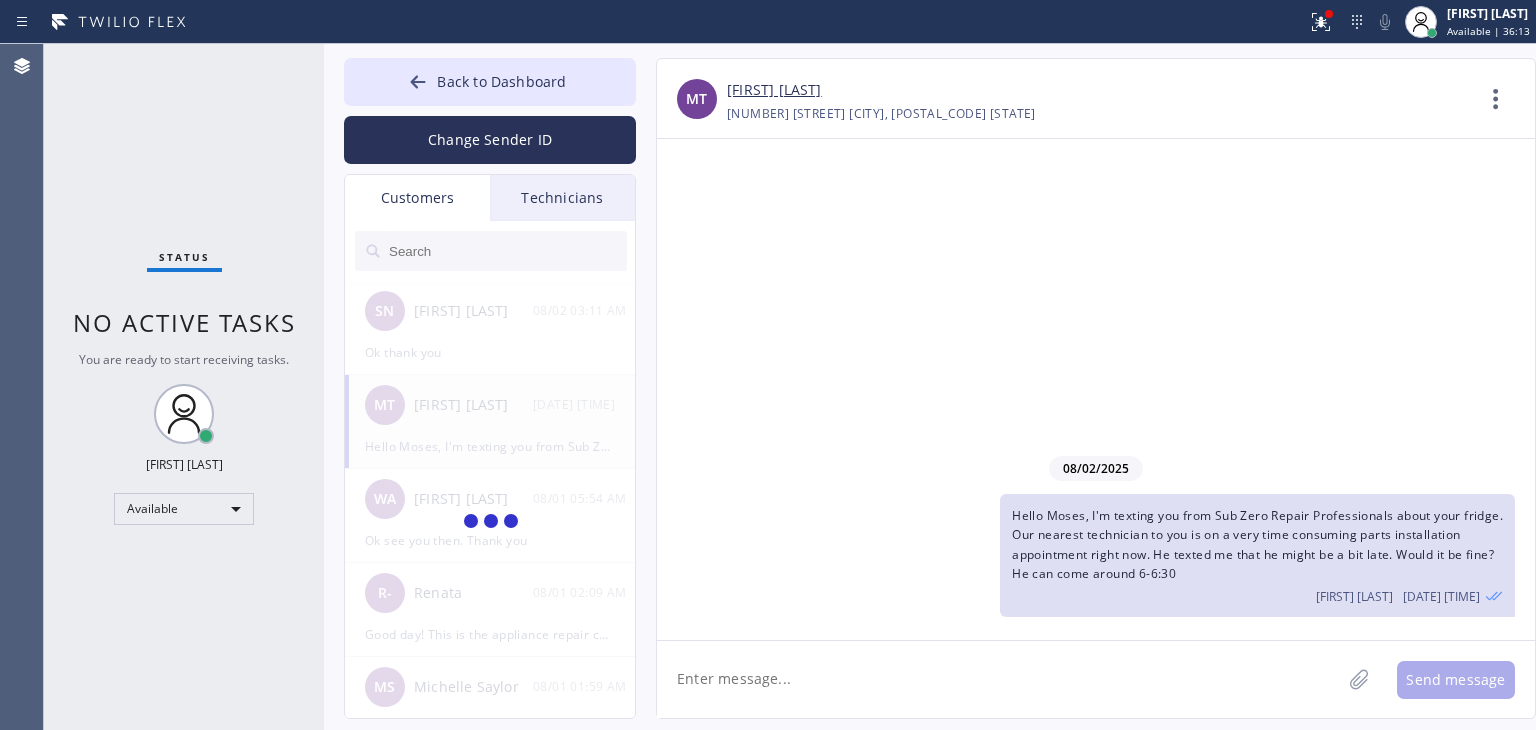 click on "Technicians" at bounding box center [562, 198] 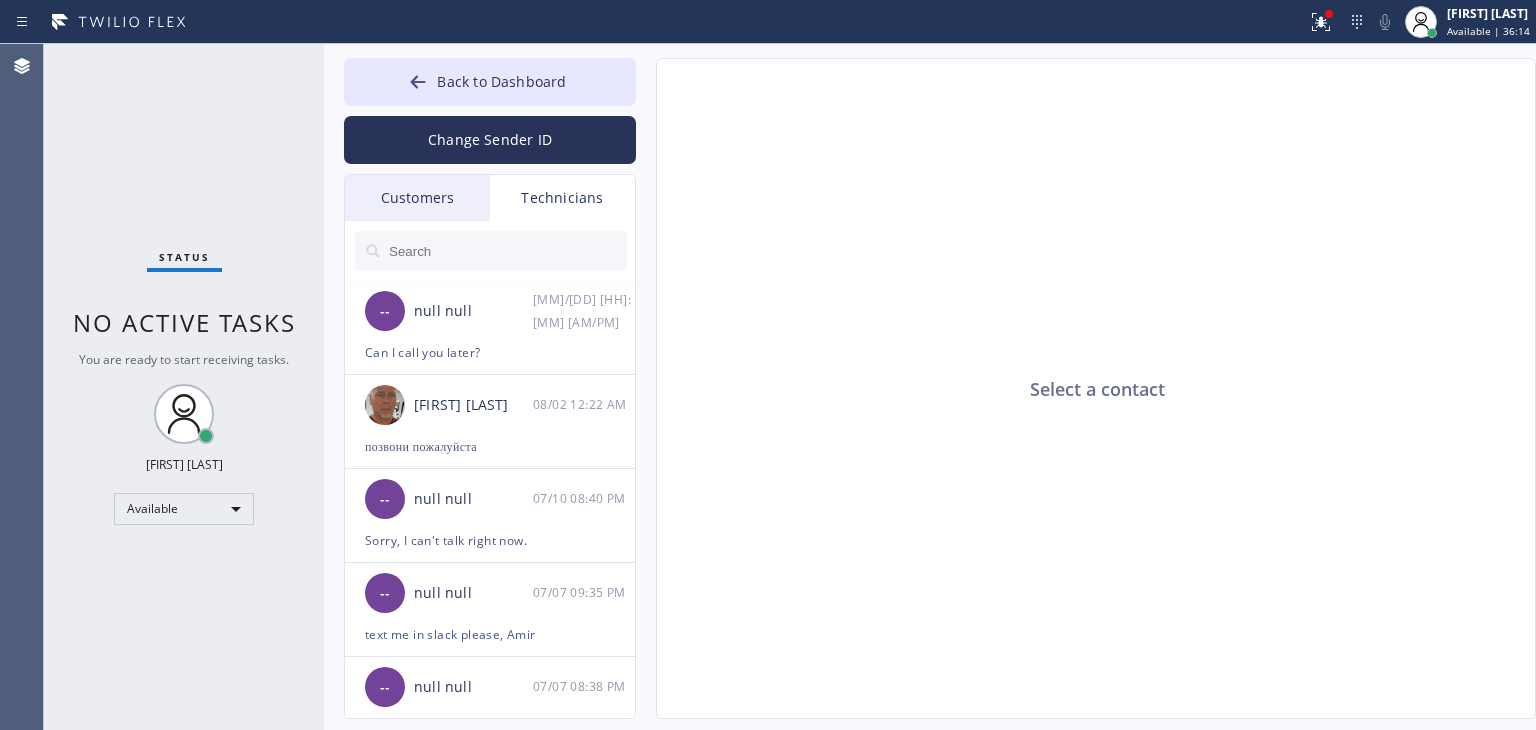click on "Customers" at bounding box center (417, 198) 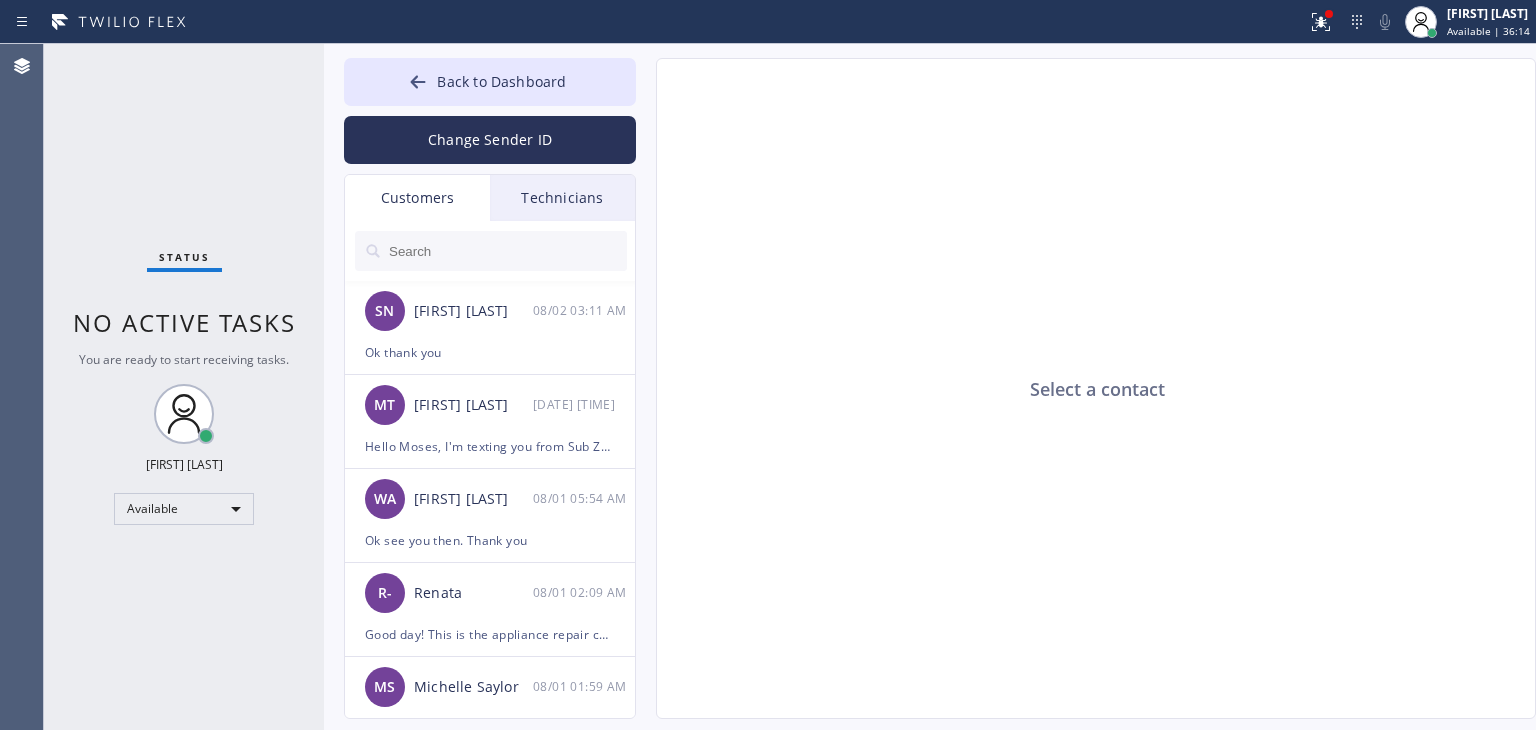 click on "Back to Dashboard Change Sender ID Customers Technicians SN Stella Nguyen 08/02 03:11 AM Ok thank you MT Moses Tung 08/02 02:51 AM Hello Moses, I'm texting you from Sub Zero Repair Professionals about your fridge. Our nearest technician to you is on a very time consuming parts installation appointment right now. He texted me that he might be a bit late. Would it be fine? He can come around 6-6:30 WA Will Abdallah 08/01 05:54 AM Ok see you then. Thank you R- Renata  08/01 02:09 AM Good day! This is the appliance repair company. Unfortunately our phone rep made a mistake. We don't have a tech that services your appliance in your area at the moment. We need to cancel your appointment. Our apologies. MS Michelle Saylor 08/01 01:59 AM And may you please advice where the blower motor is on your hood so we can be a bit more prepared CW Cindy Wong 08/01 01:33 AM Okay EM Elena Madriaga 07/31 08:51 PM I hope u received my response to you yesterday. Pls call me if you can make the 10-11 pls ty MD Mr Doug 07/31 04:17 AM" at bounding box center [930, 387] 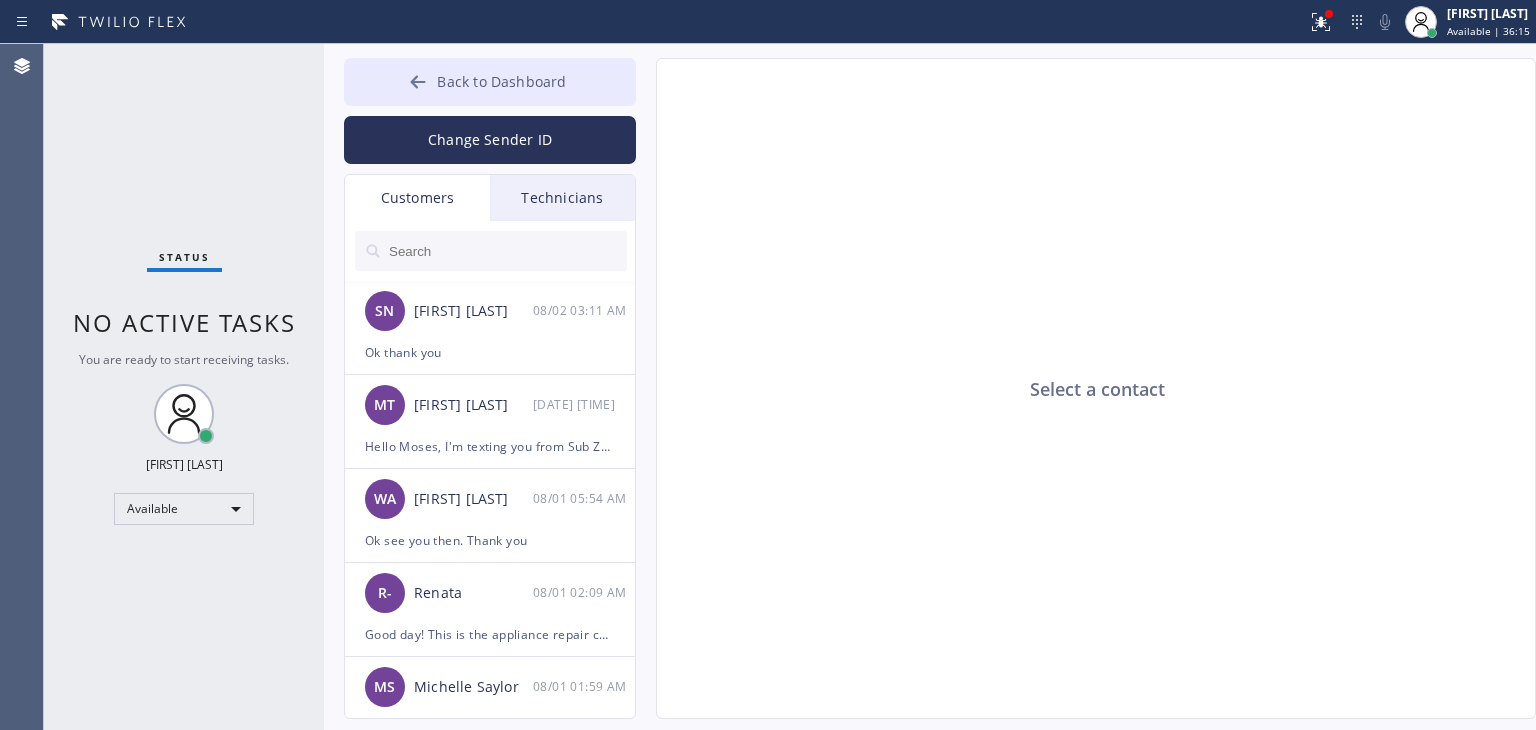 click on "Back to Dashboard" at bounding box center [490, 82] 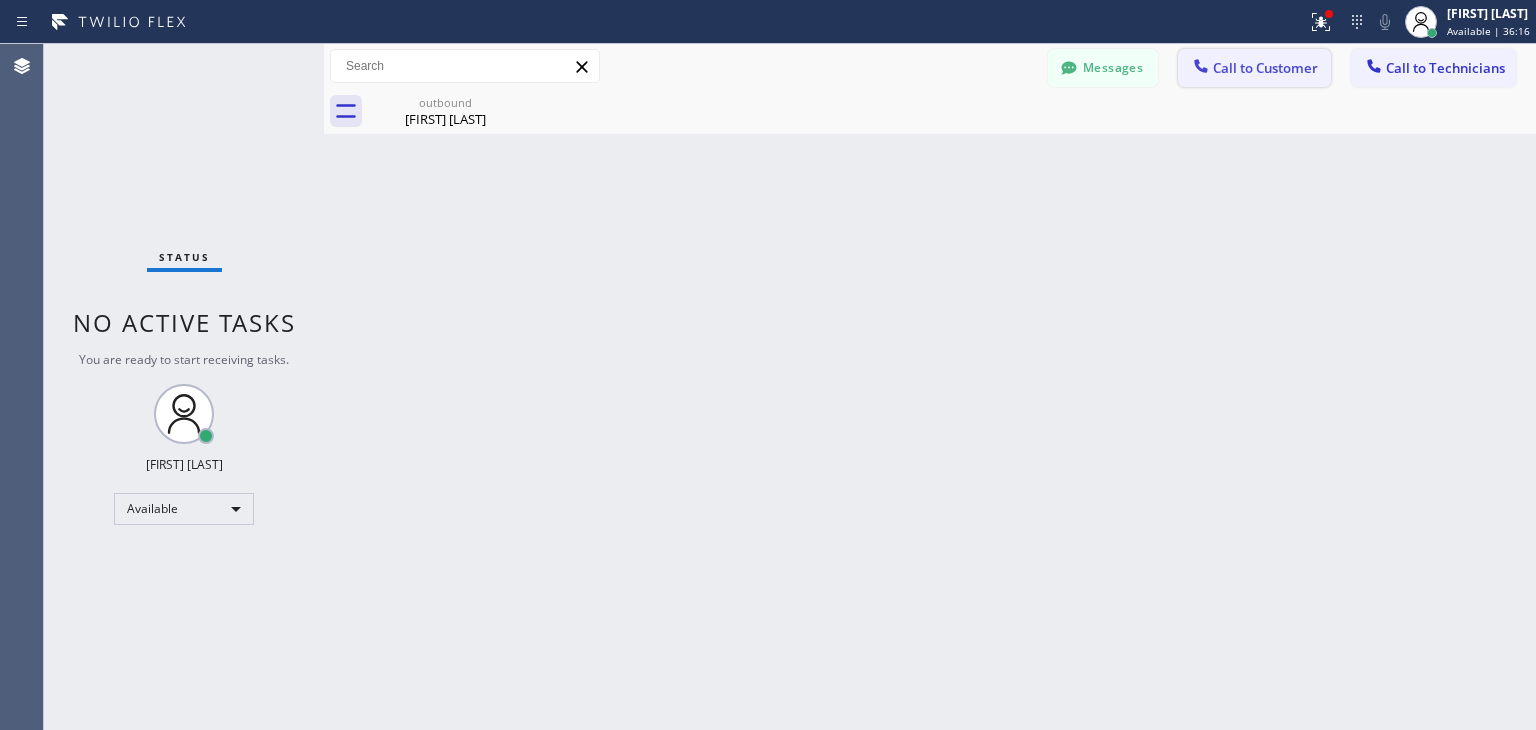 click on "Call to Customer" at bounding box center (1265, 68) 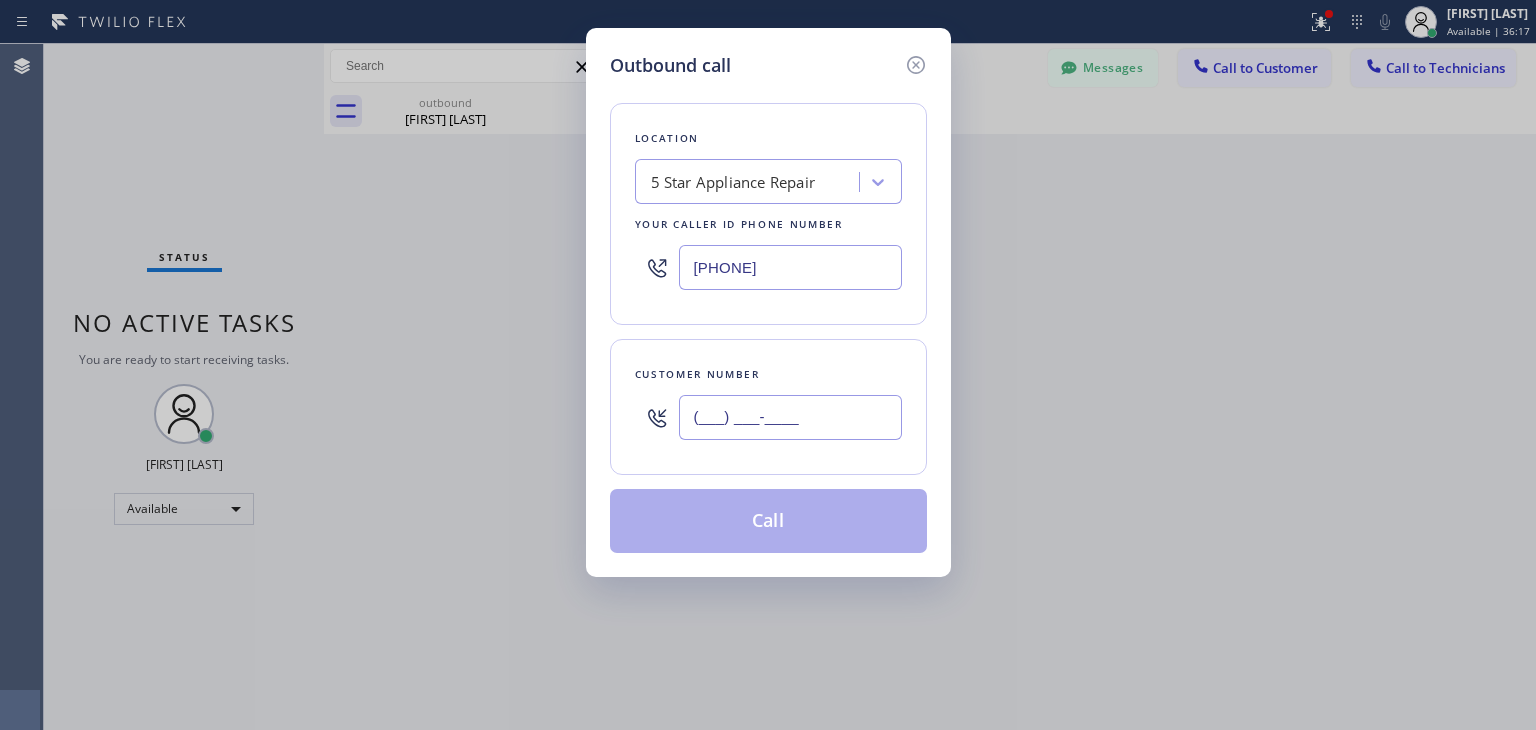 click on "(___) ___-____" at bounding box center (790, 417) 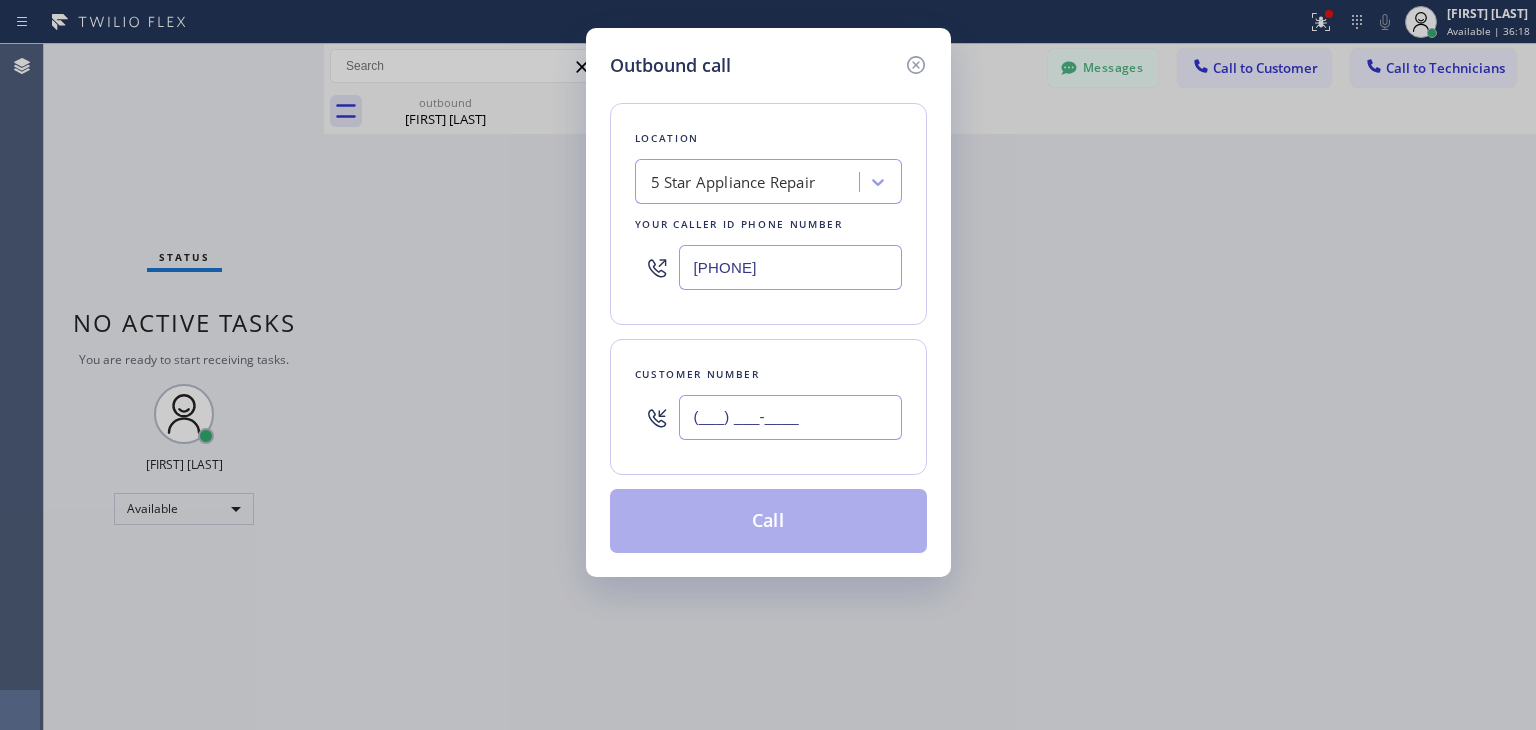 paste on "206) 962-0865" 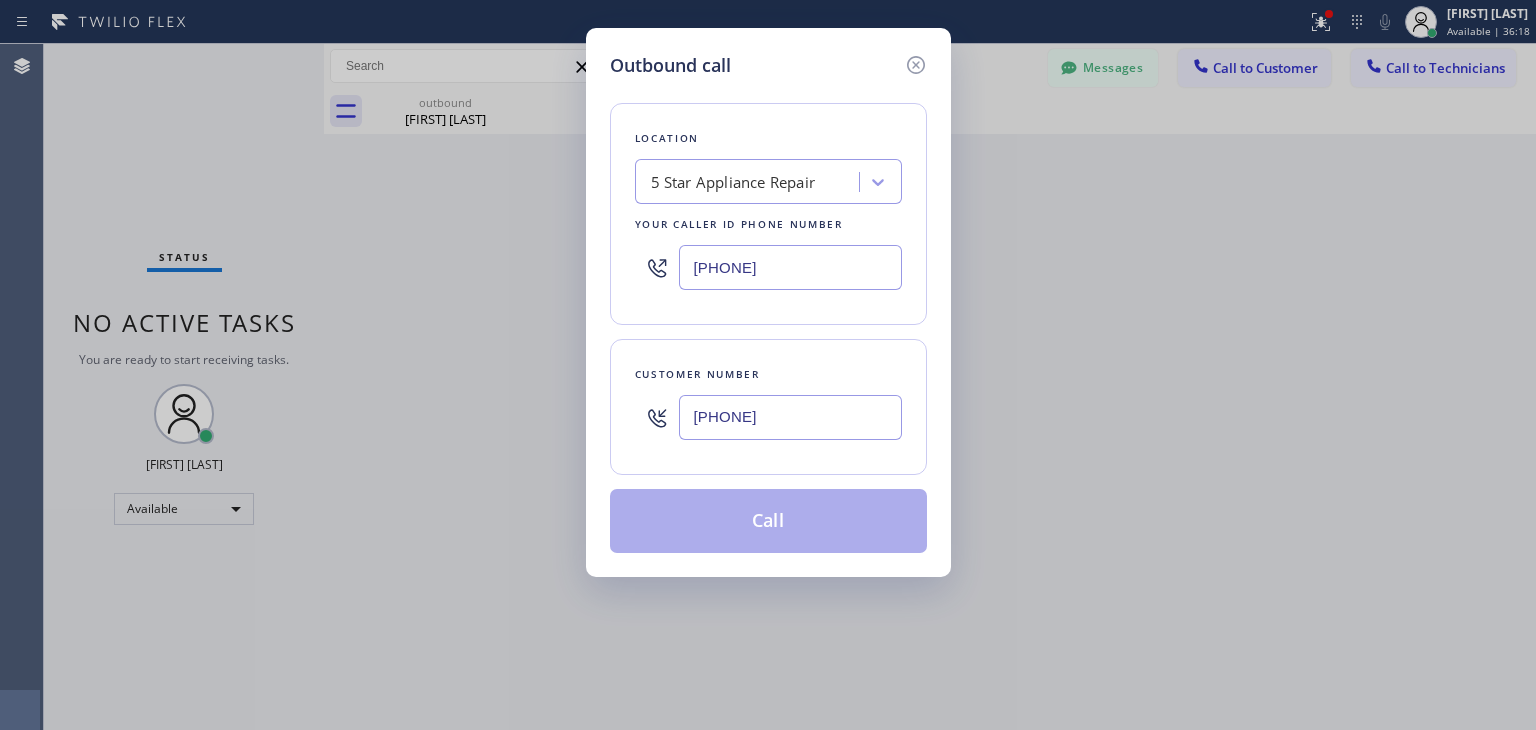 type on "([PHONE])" 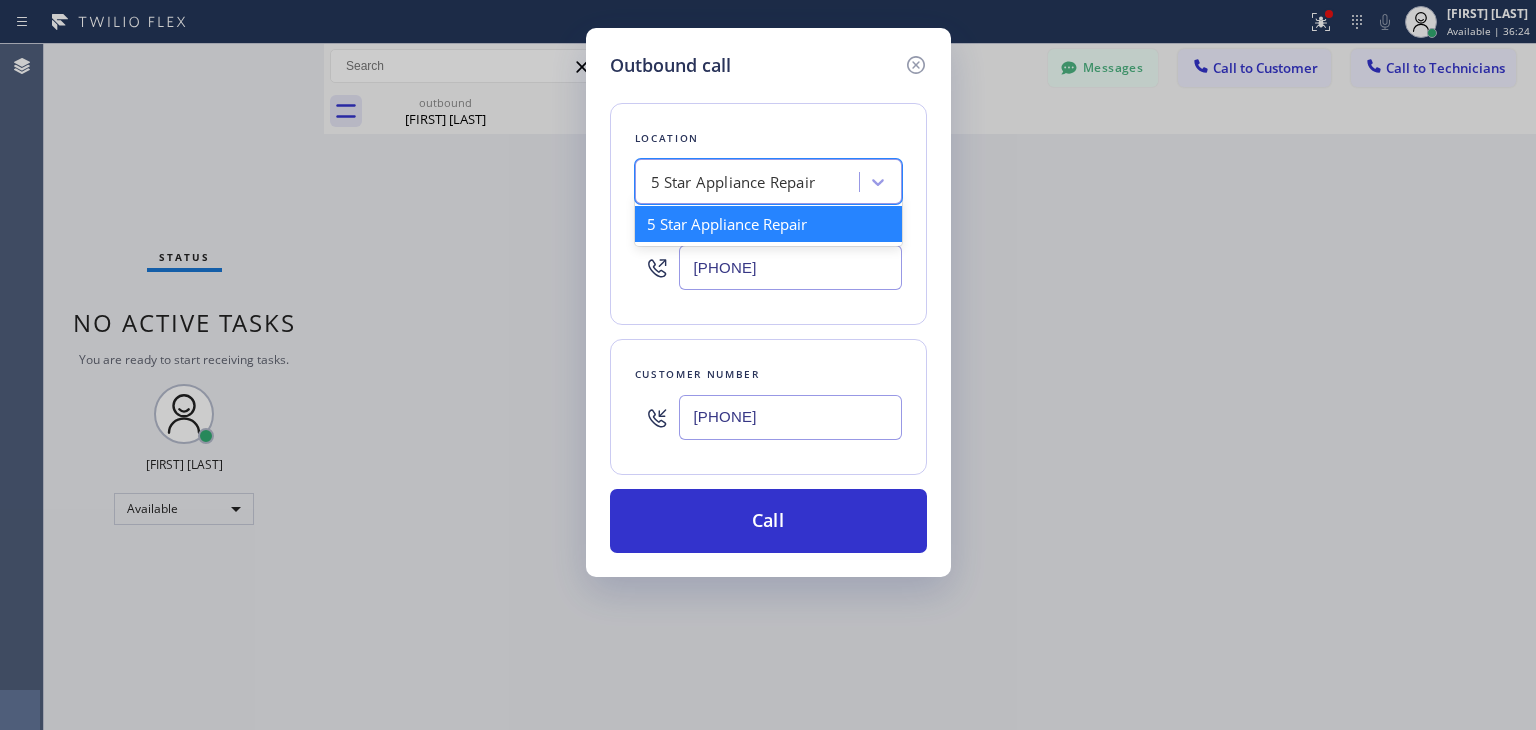 click on "5 Star Appliance Repair" at bounding box center (768, 181) 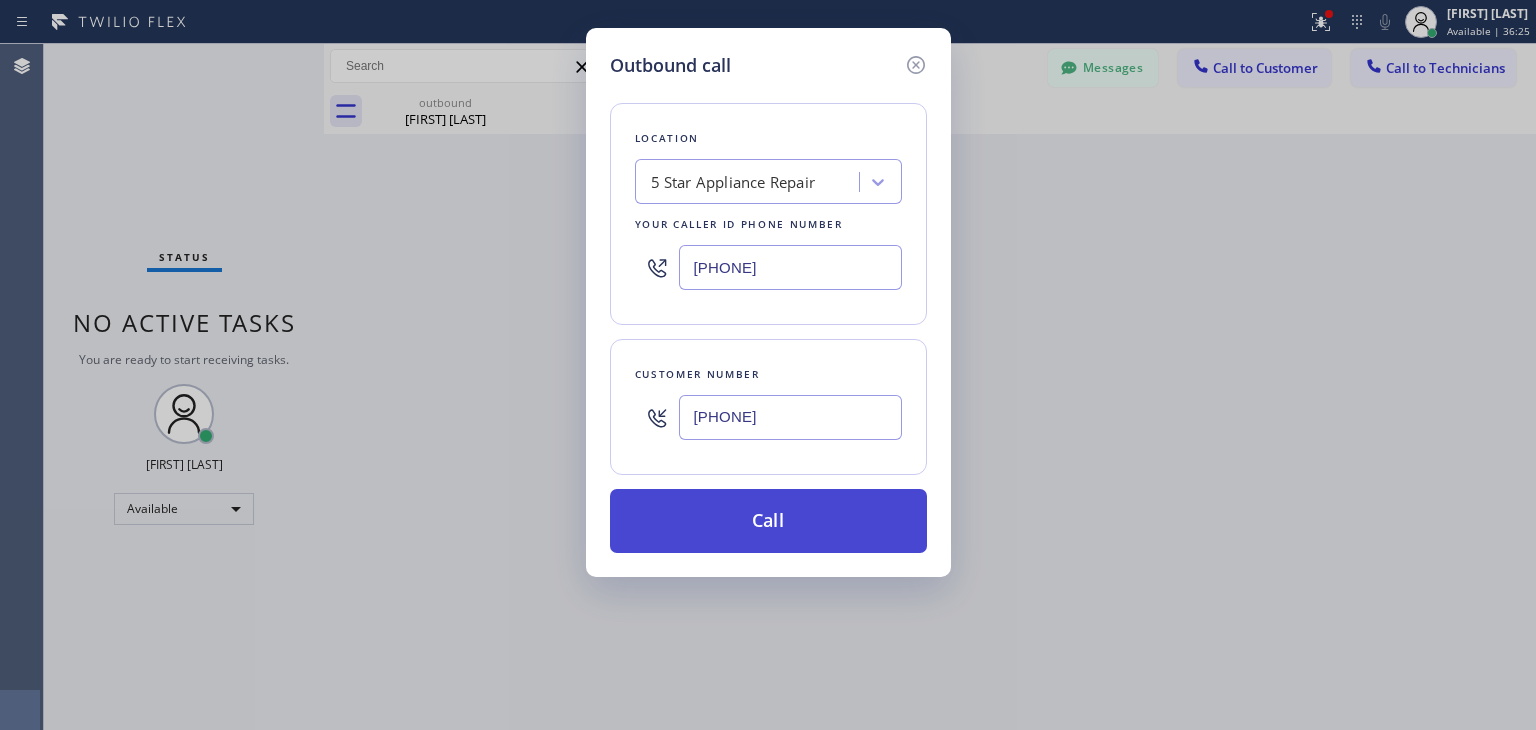 click on "Call" at bounding box center (768, 521) 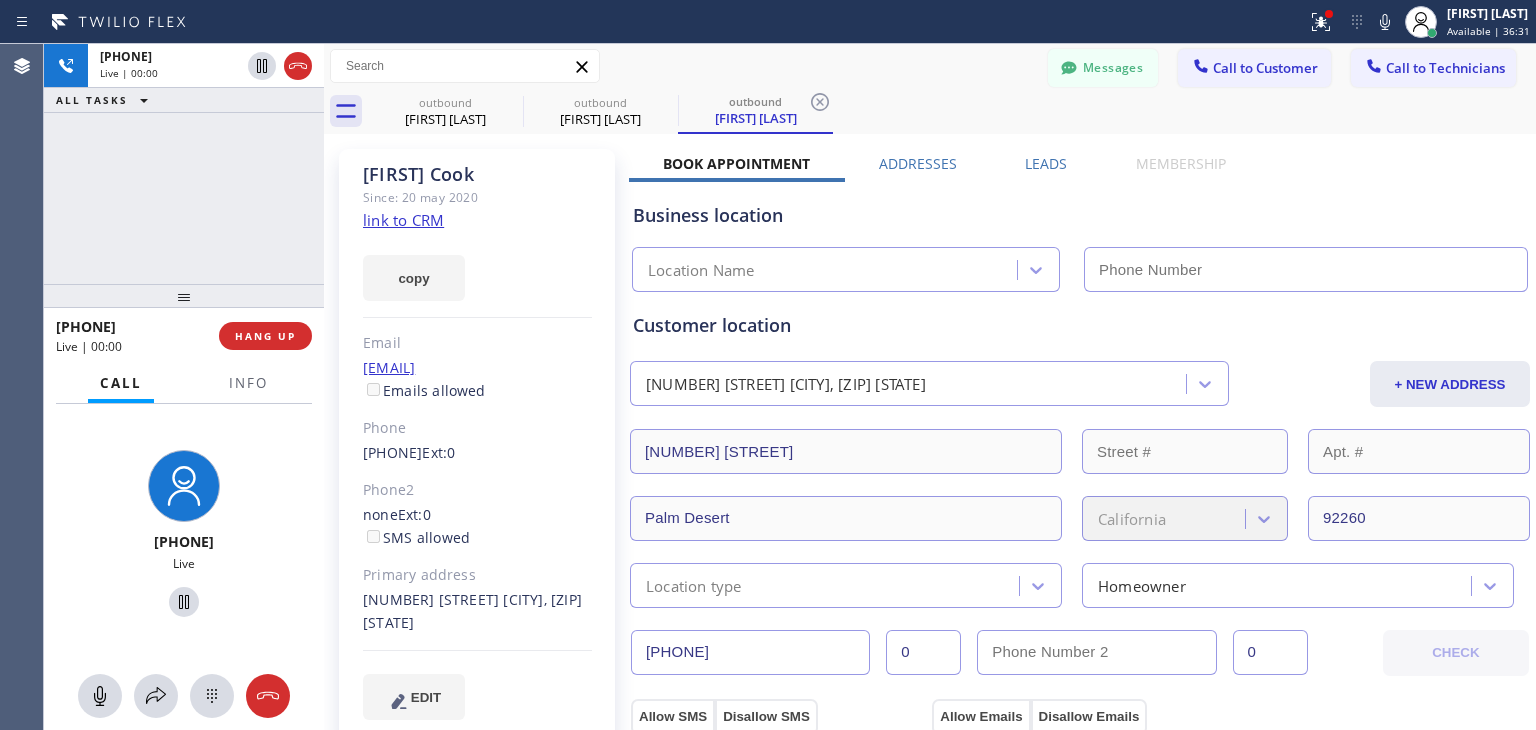 type on "(855) 731-4952" 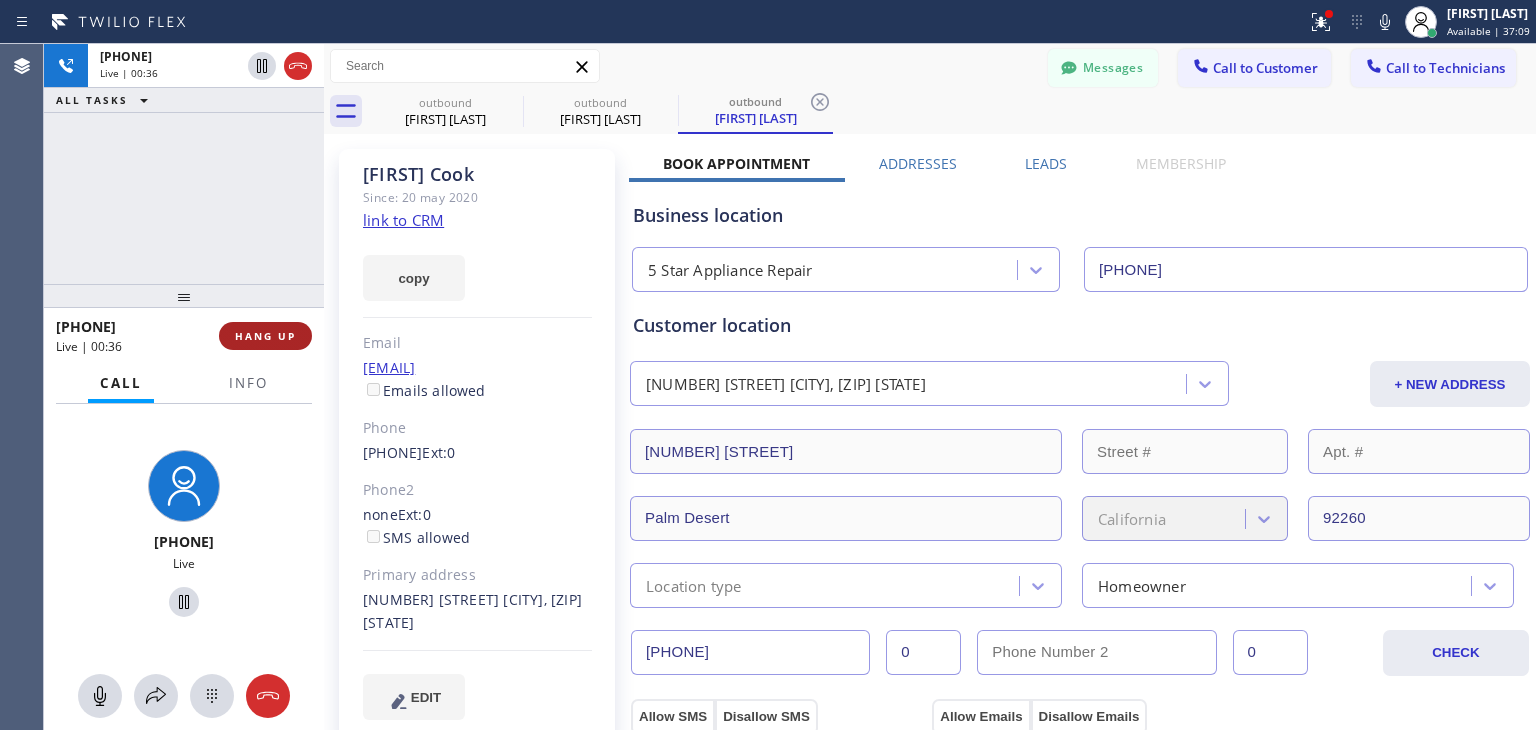 click on "HANG UP" at bounding box center [265, 336] 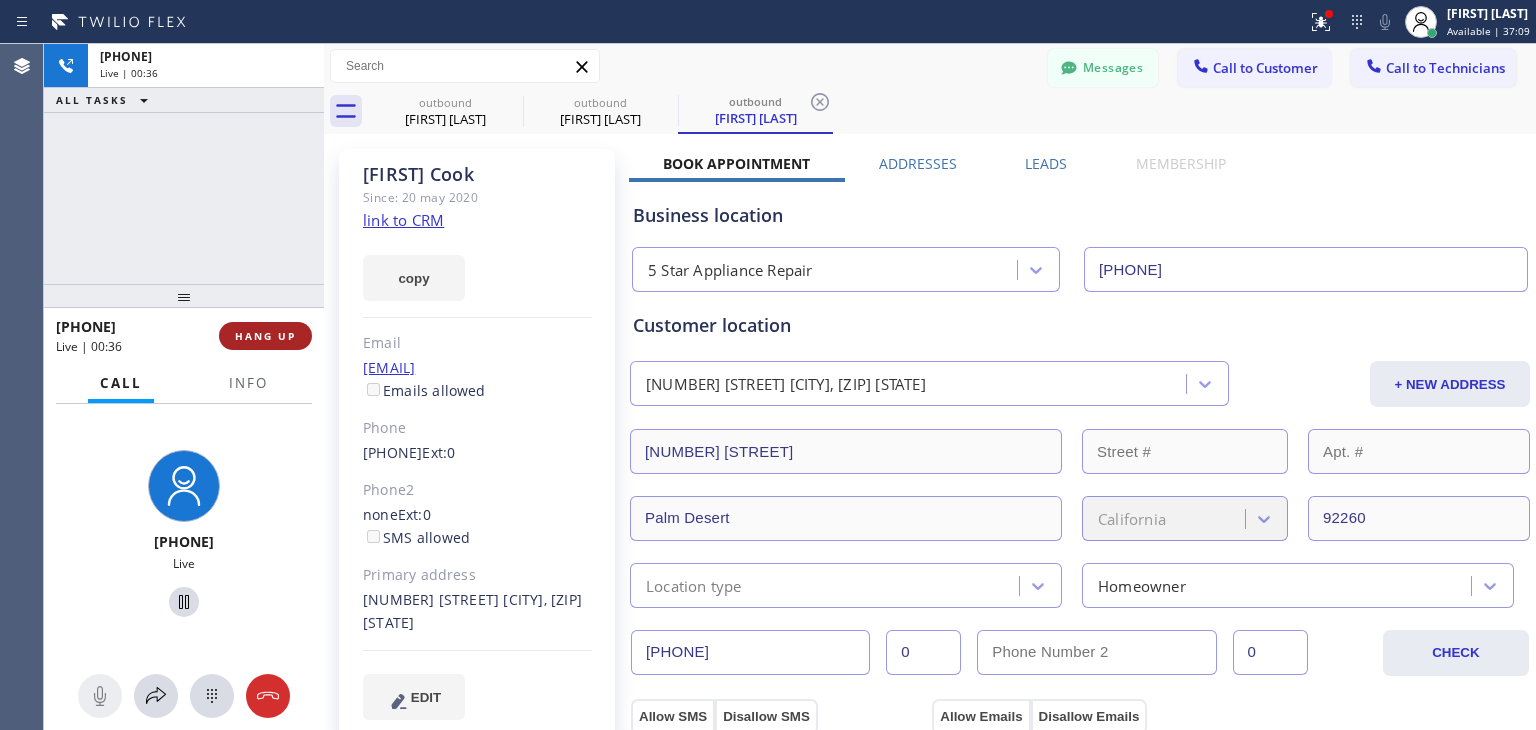 click on "HANG UP" at bounding box center (265, 336) 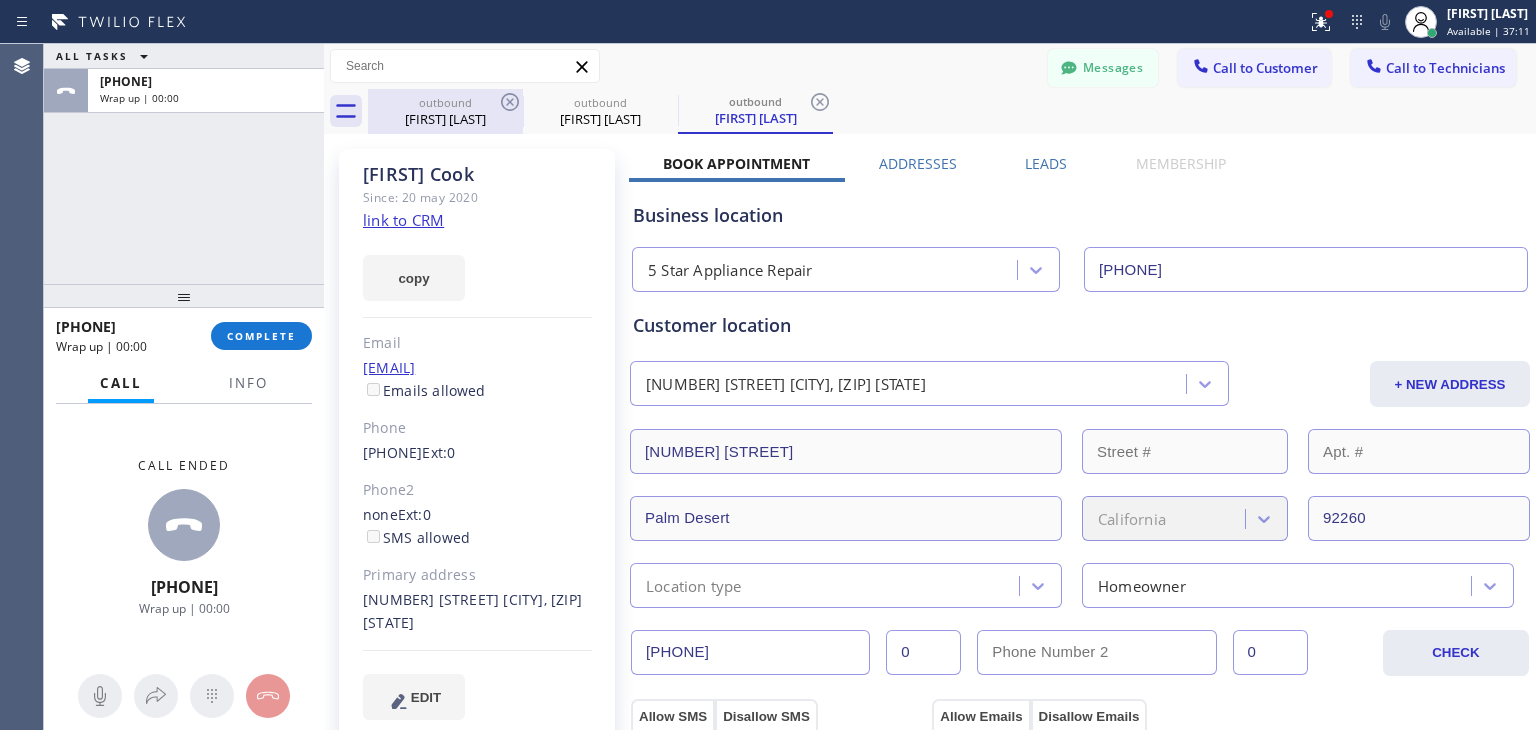drag, startPoint x: 259, startPoint y: 325, endPoint x: 496, endPoint y: 114, distance: 317.31686 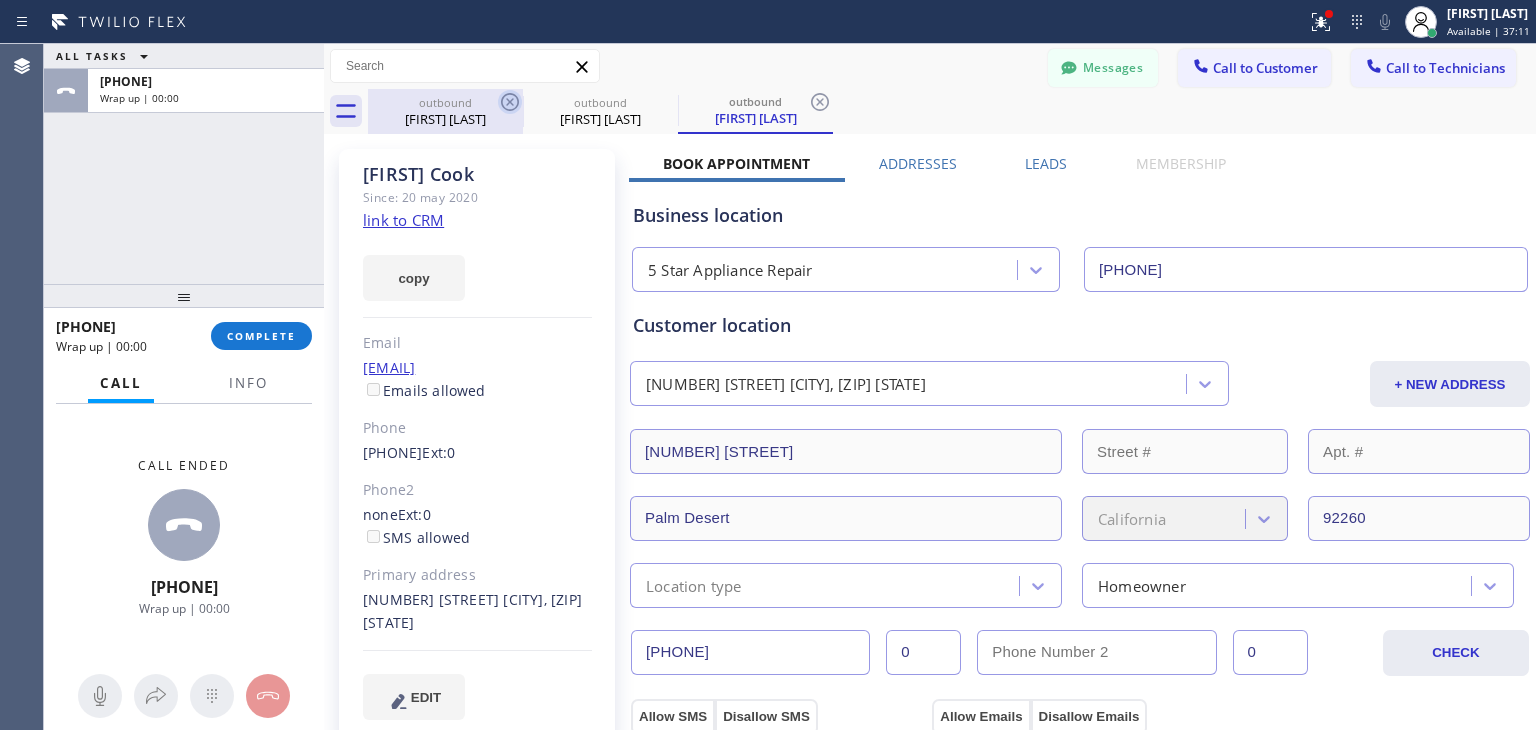 click 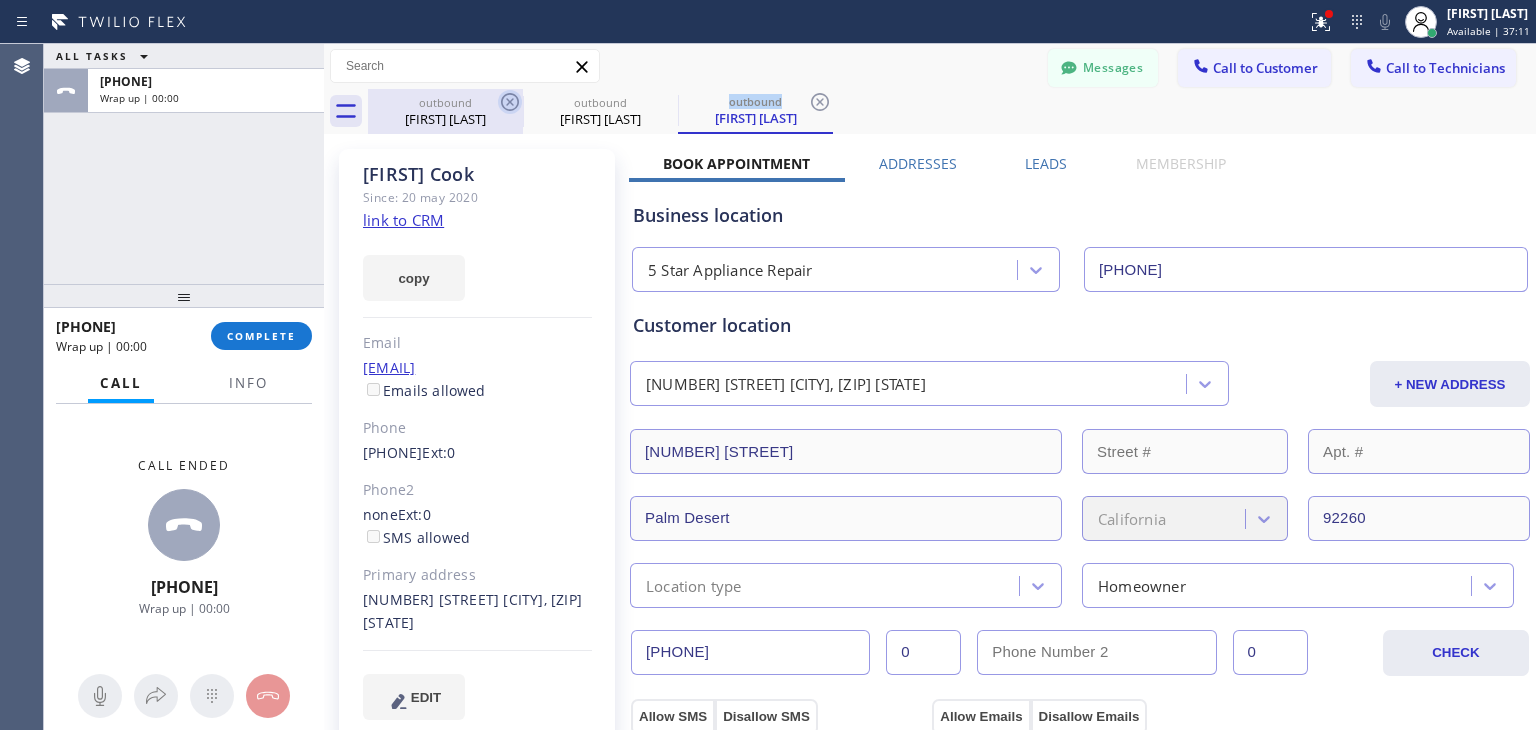 click 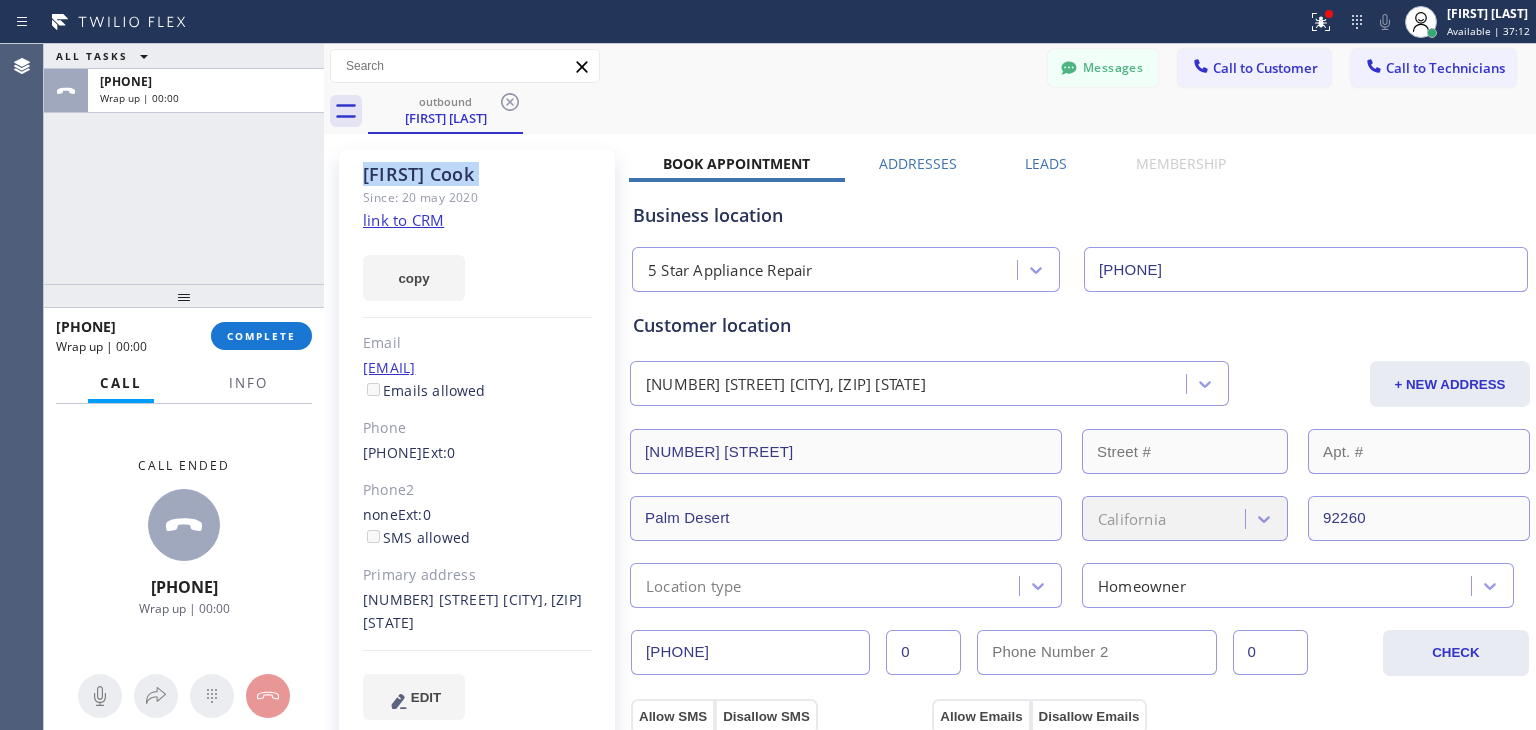 click 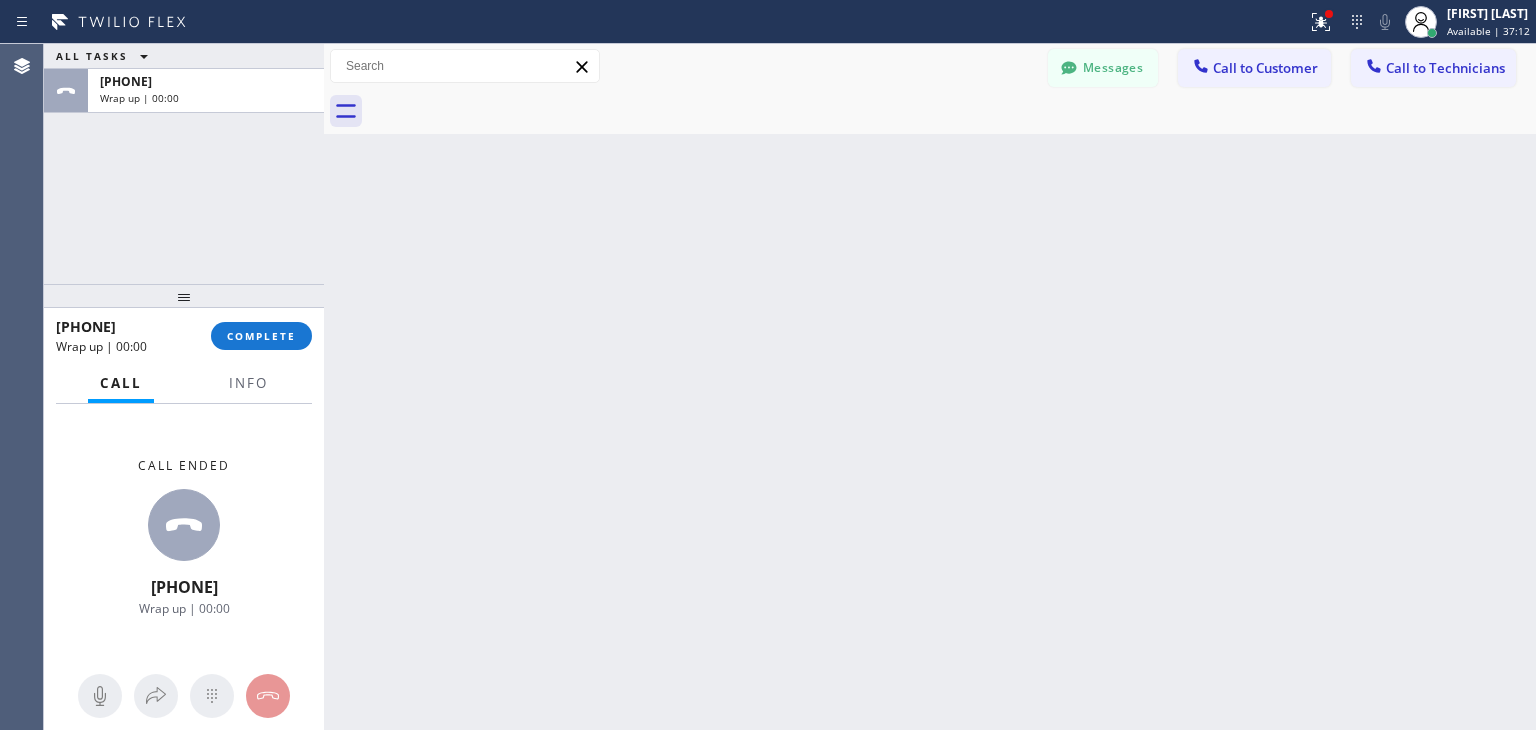 click at bounding box center [952, 111] 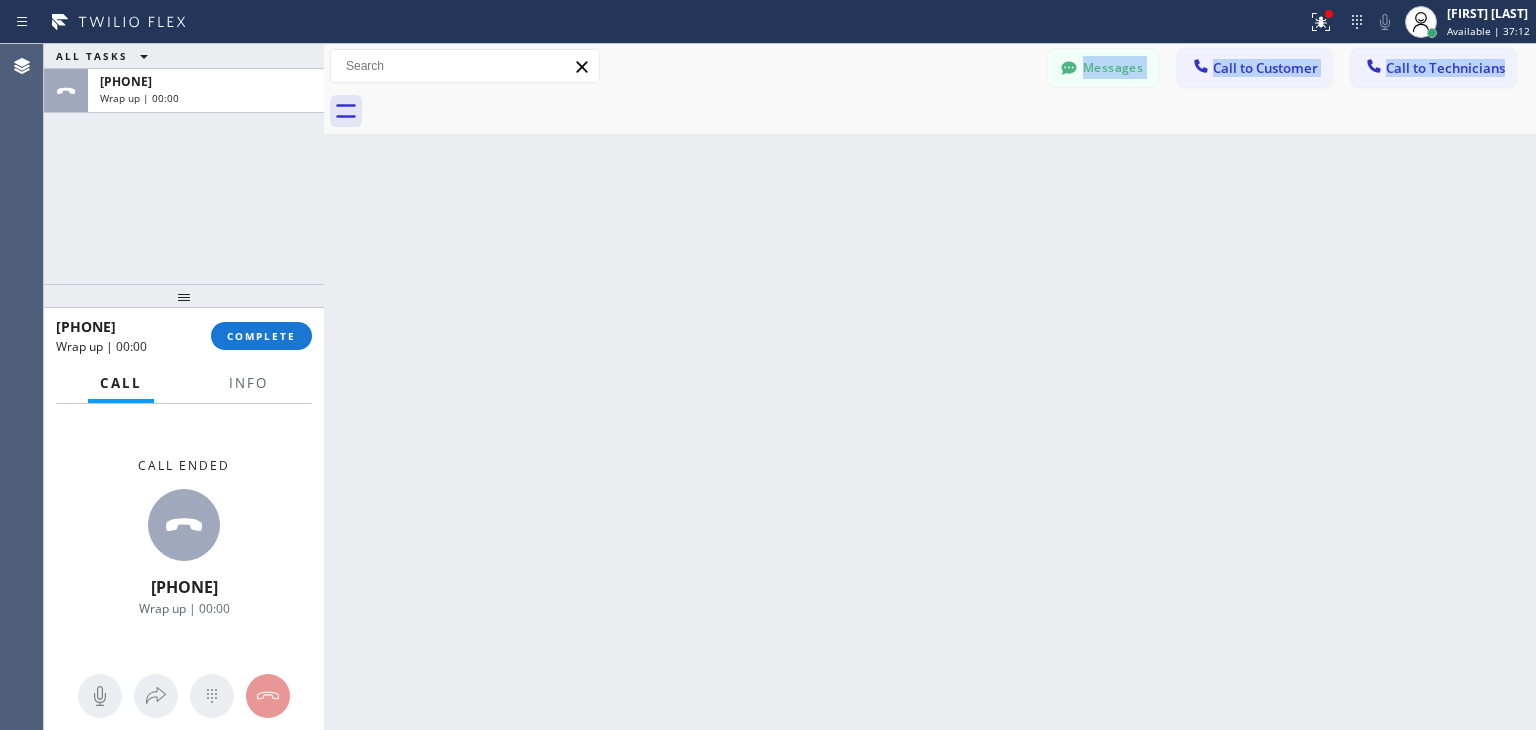 drag, startPoint x: 509, startPoint y: 102, endPoint x: 1211, endPoint y: 89, distance: 702.12036 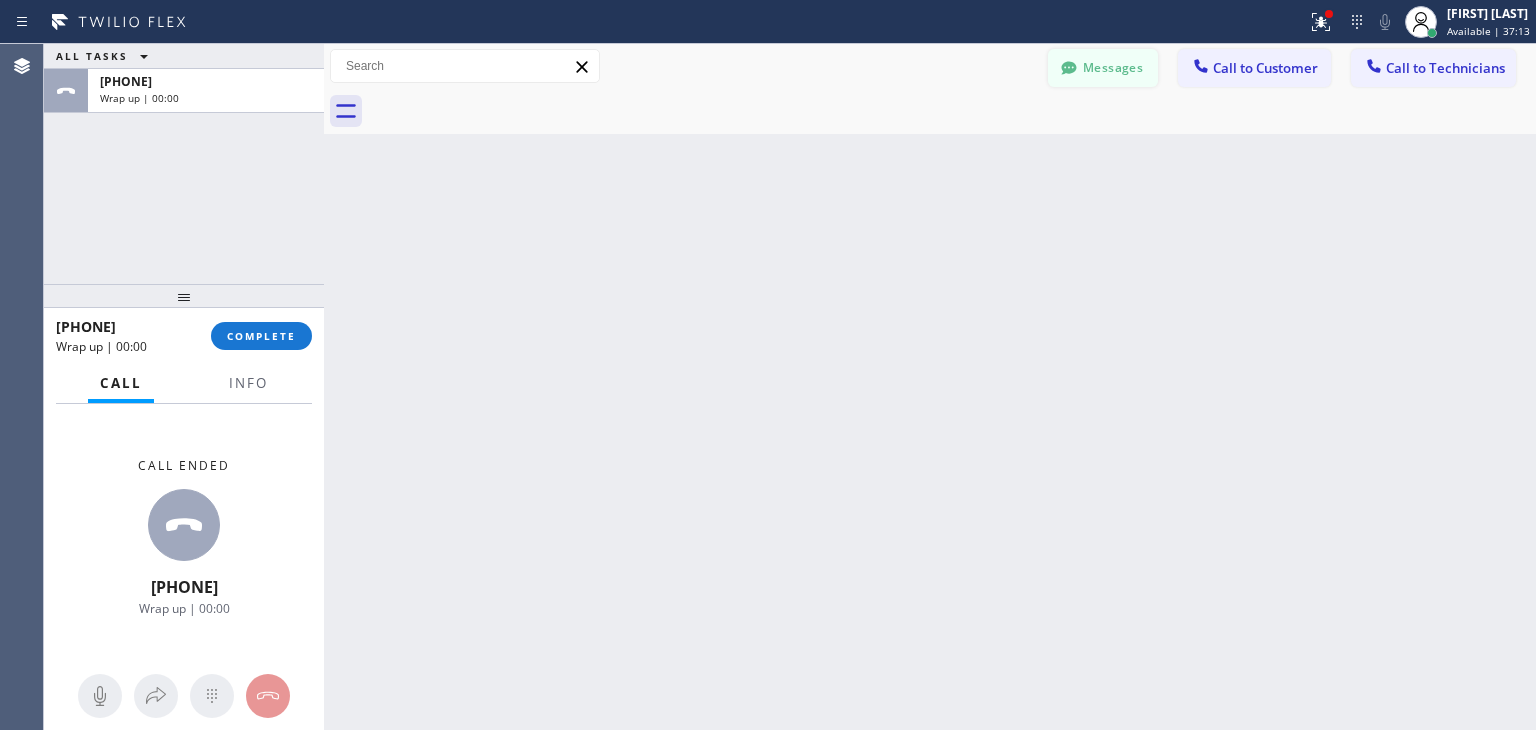 click on "Messages" at bounding box center [1103, 68] 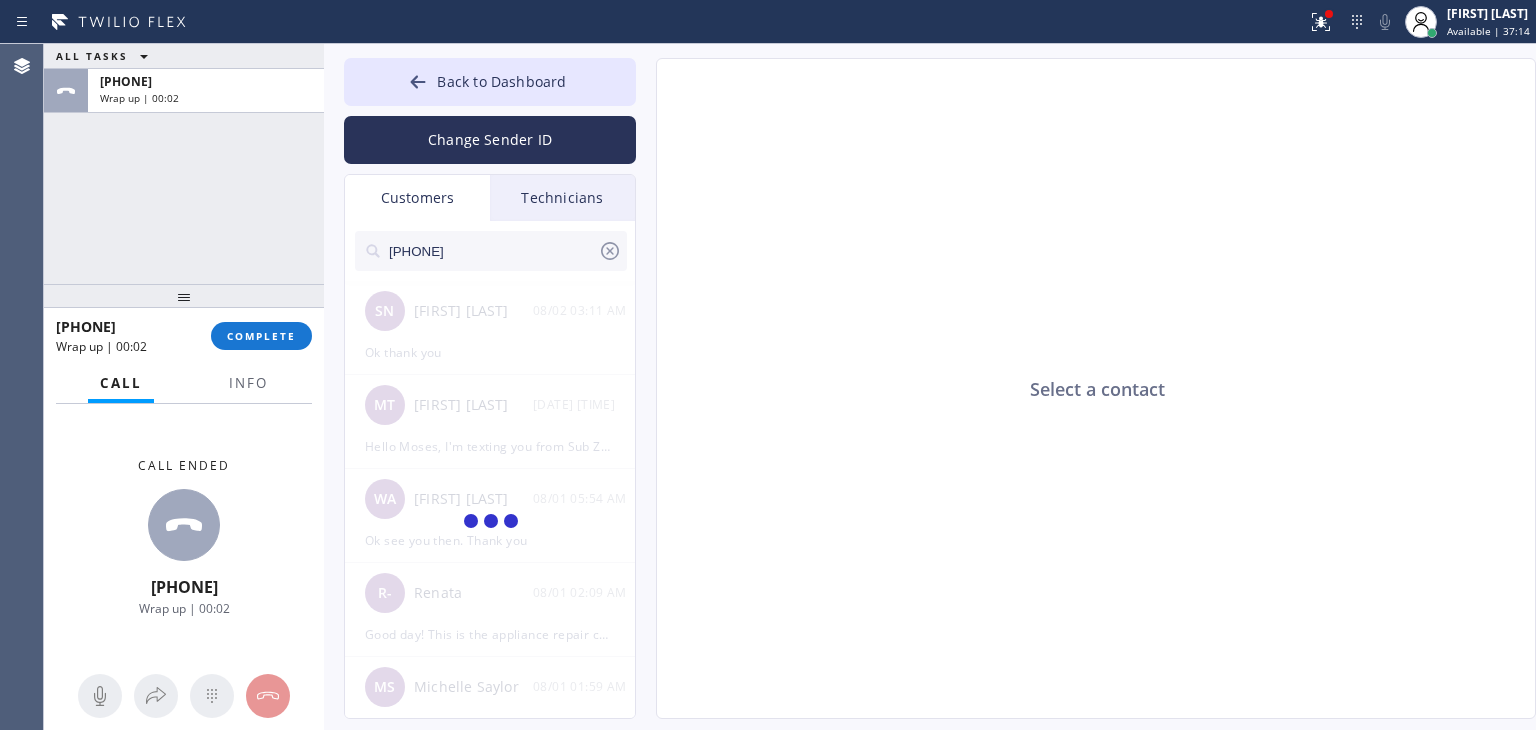 click on "([PHONE])" at bounding box center (492, 251) 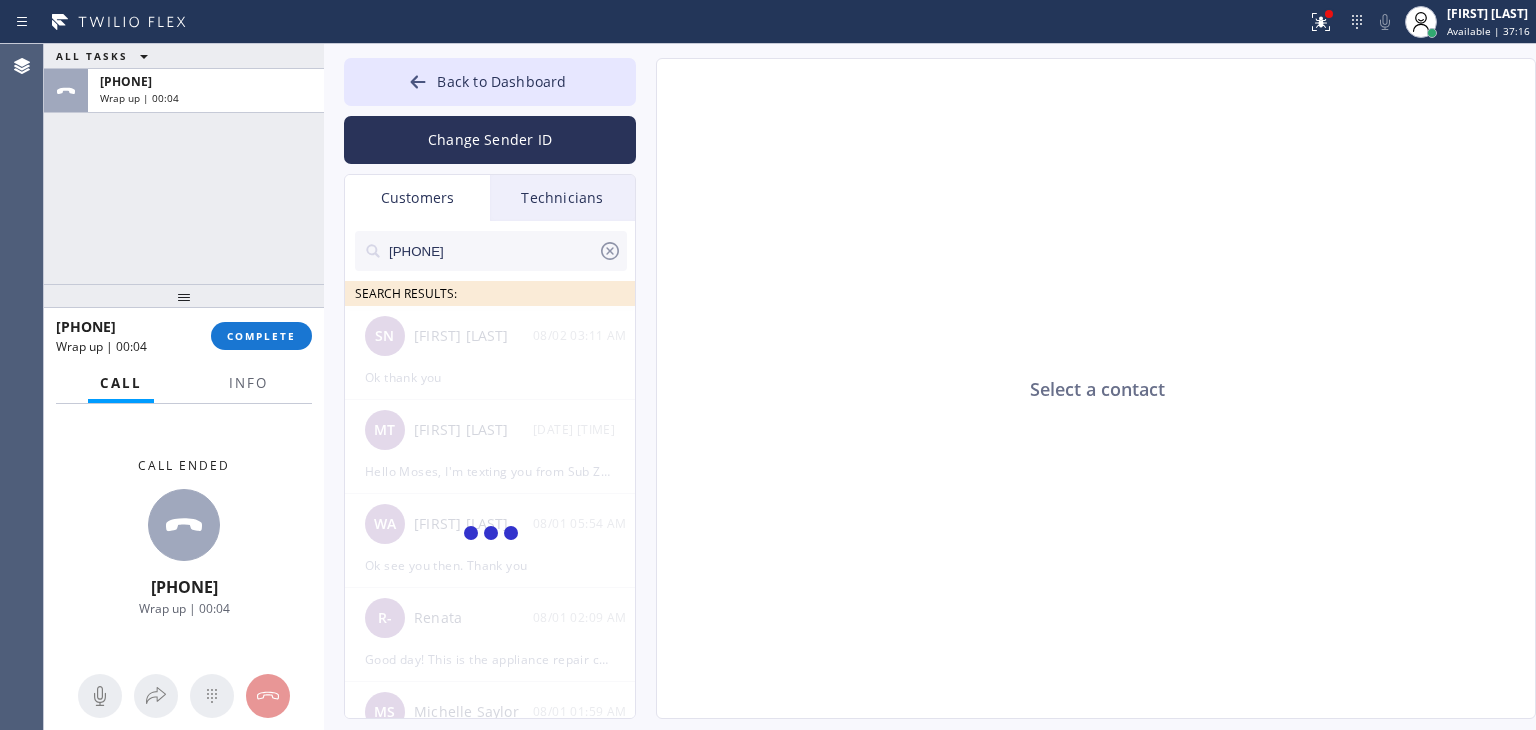 click on "([PHONE])" at bounding box center [492, 251] 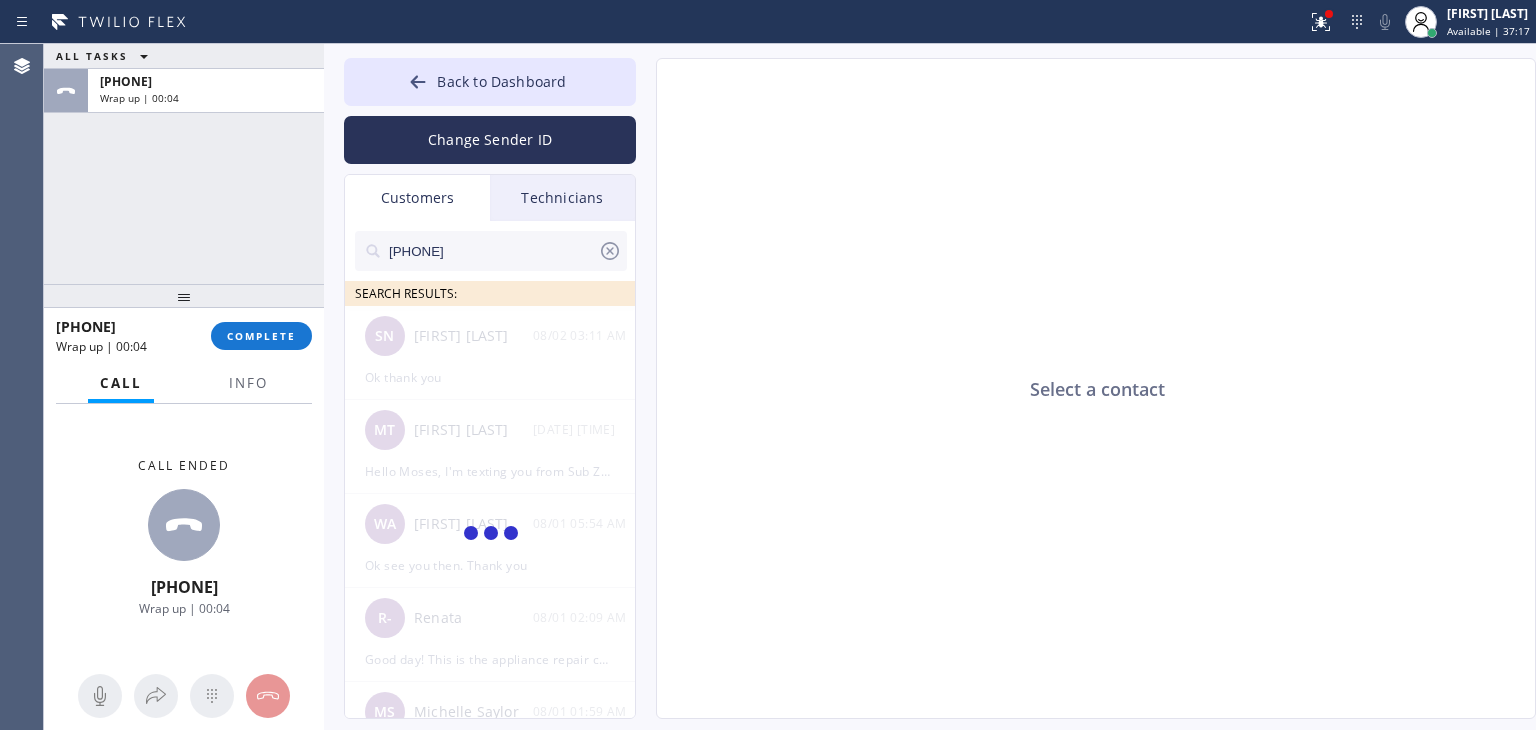 type on "([PHONE])" 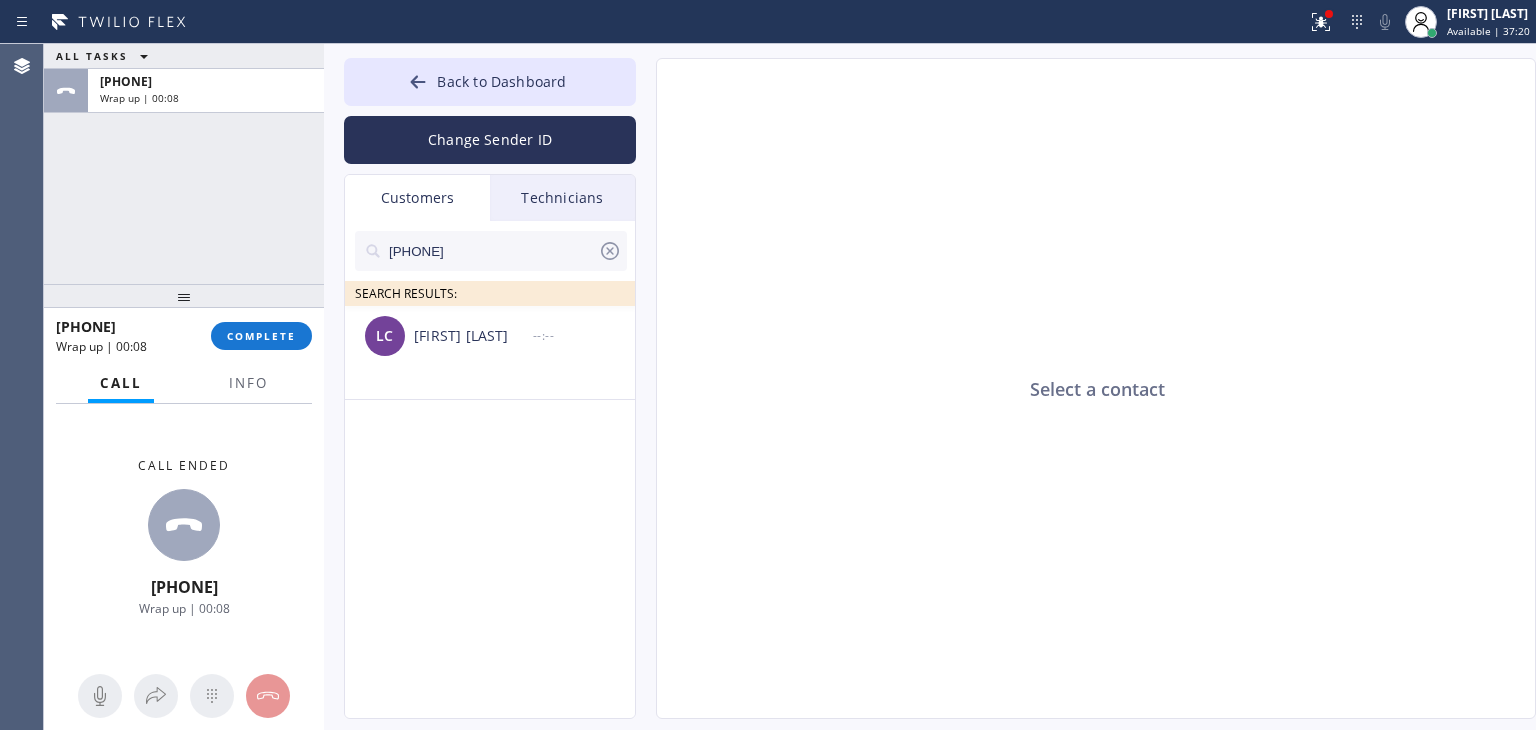 click on "[FIRST] [LAST]" at bounding box center [473, 336] 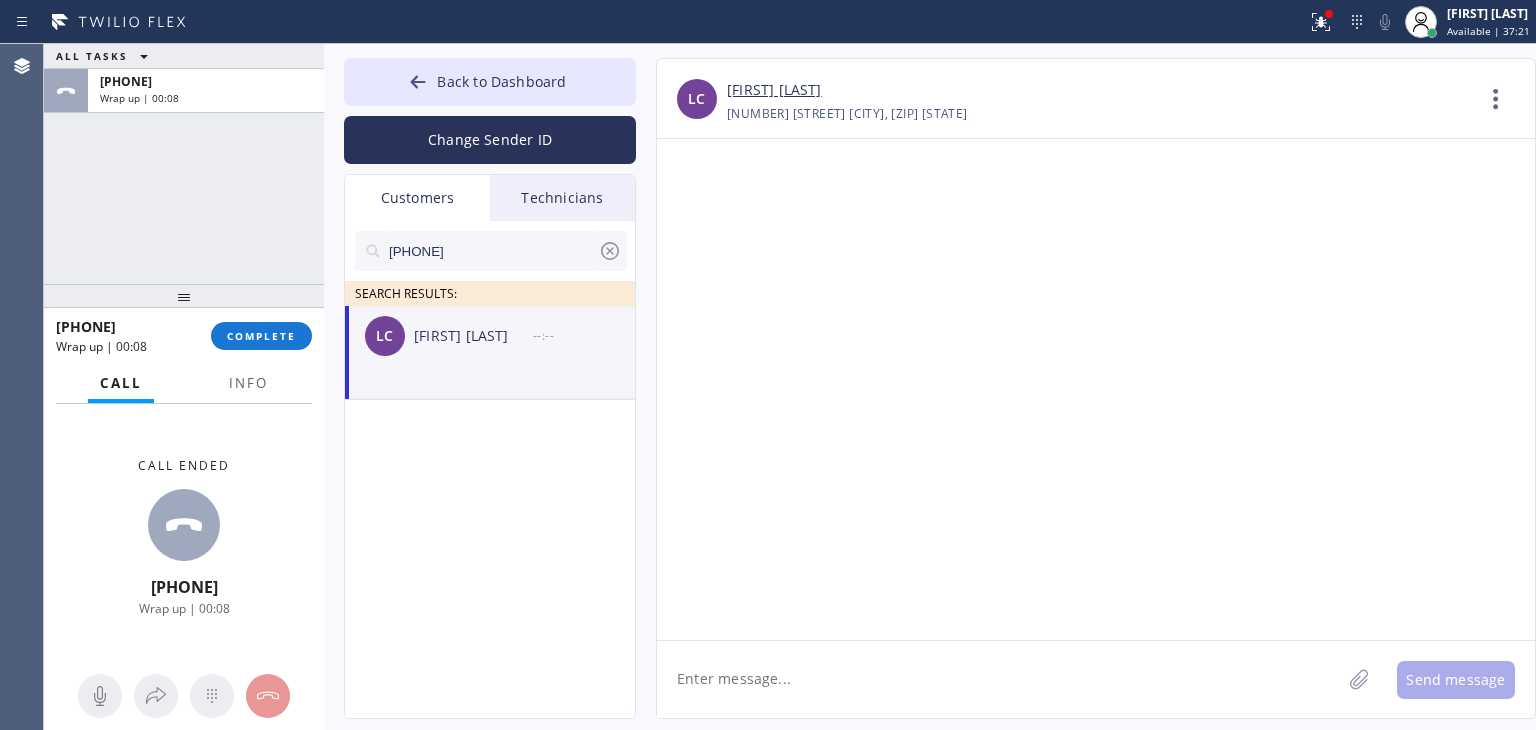 click 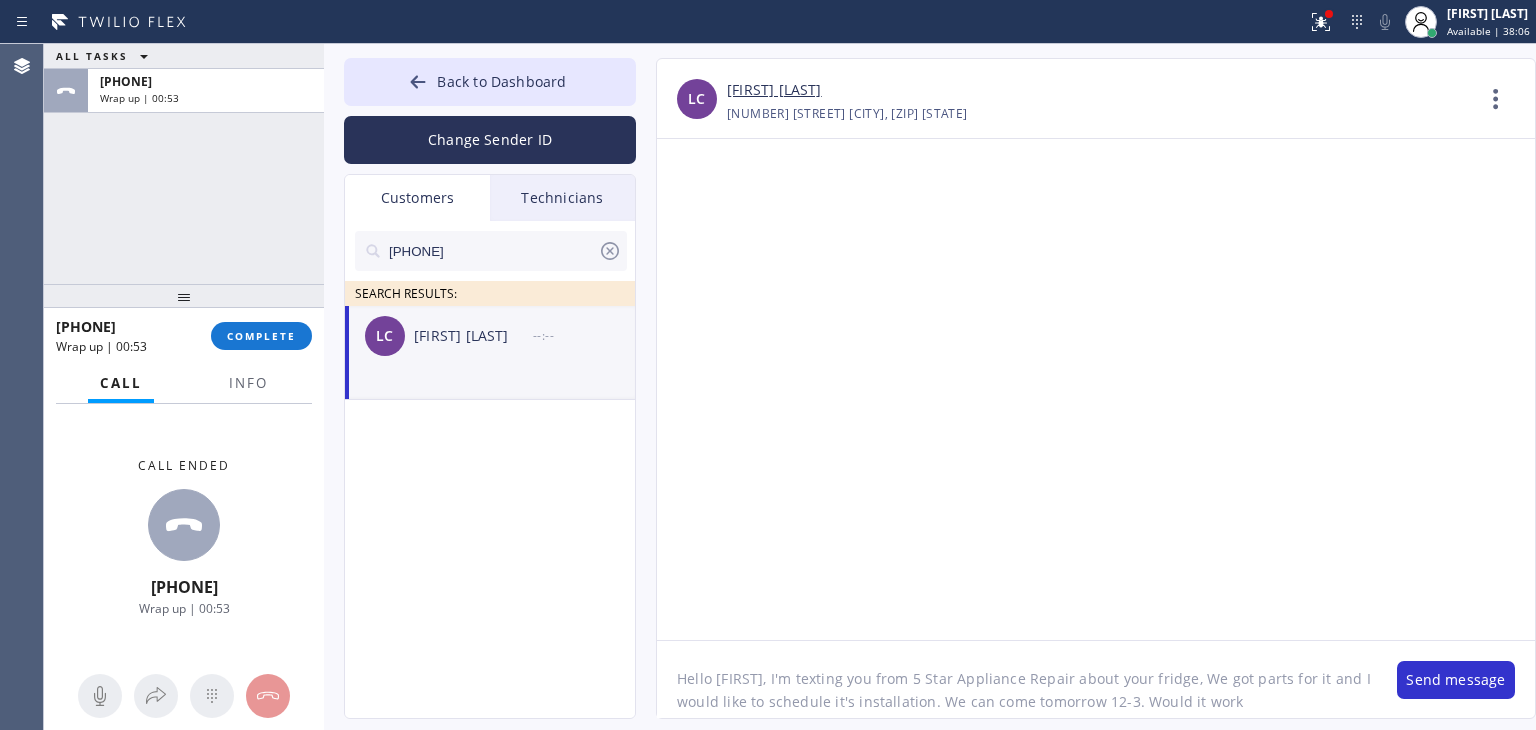 type on "Hello Linda, I'm texting you from 5 Star Appliance Repair about your fridge, We got parts for it and I would like to schedule it's installation. We can come tomorrow 12-3. Would it work?" 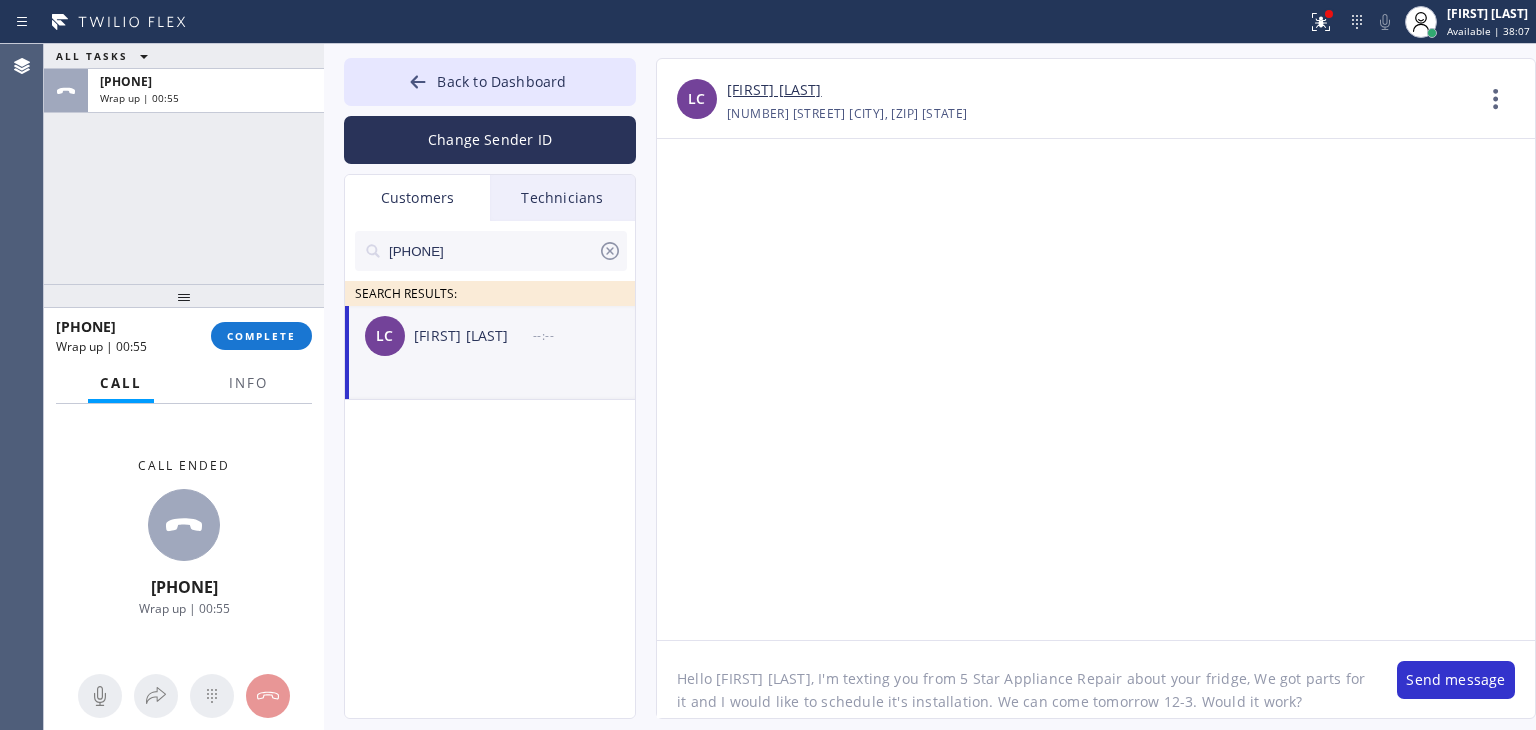type 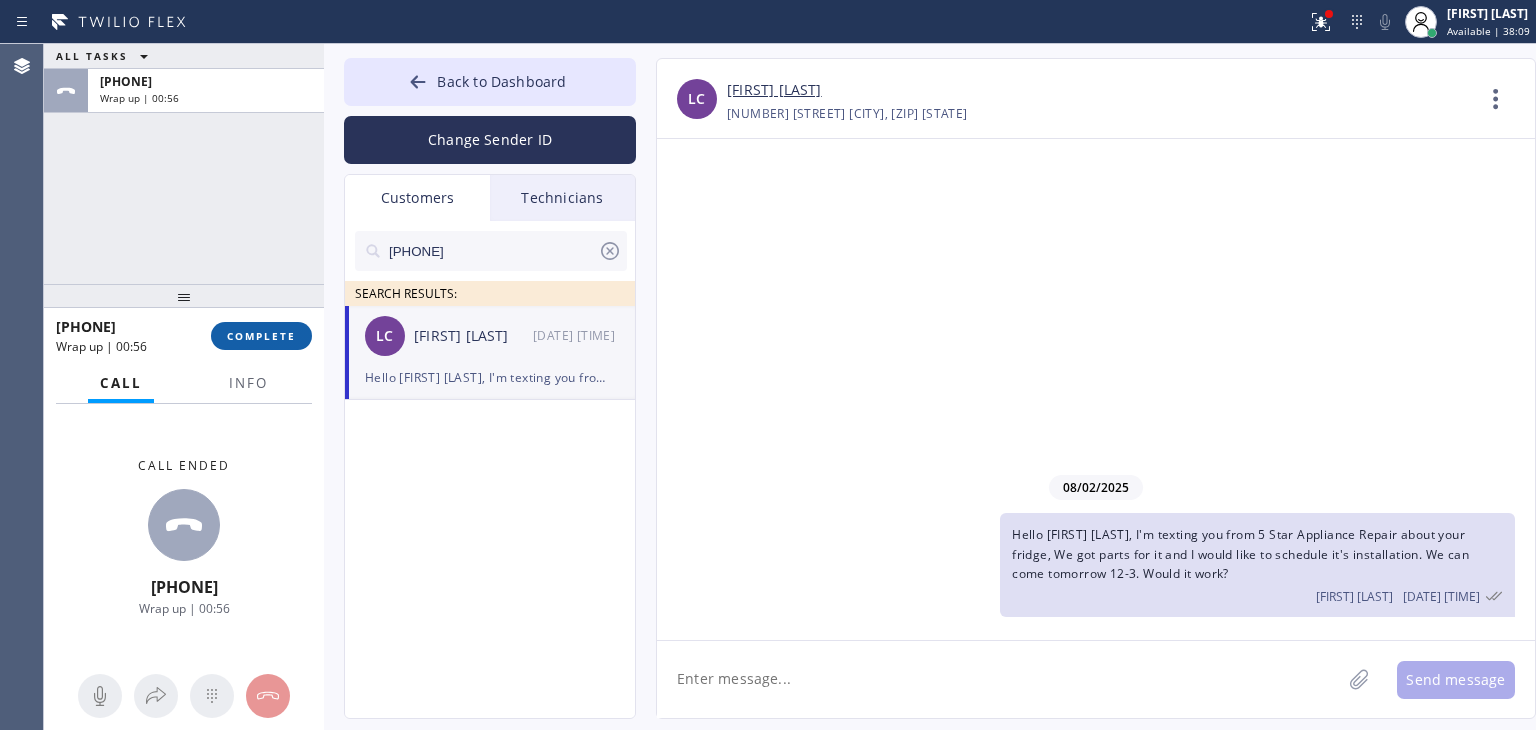 click on "COMPLETE" at bounding box center (261, 336) 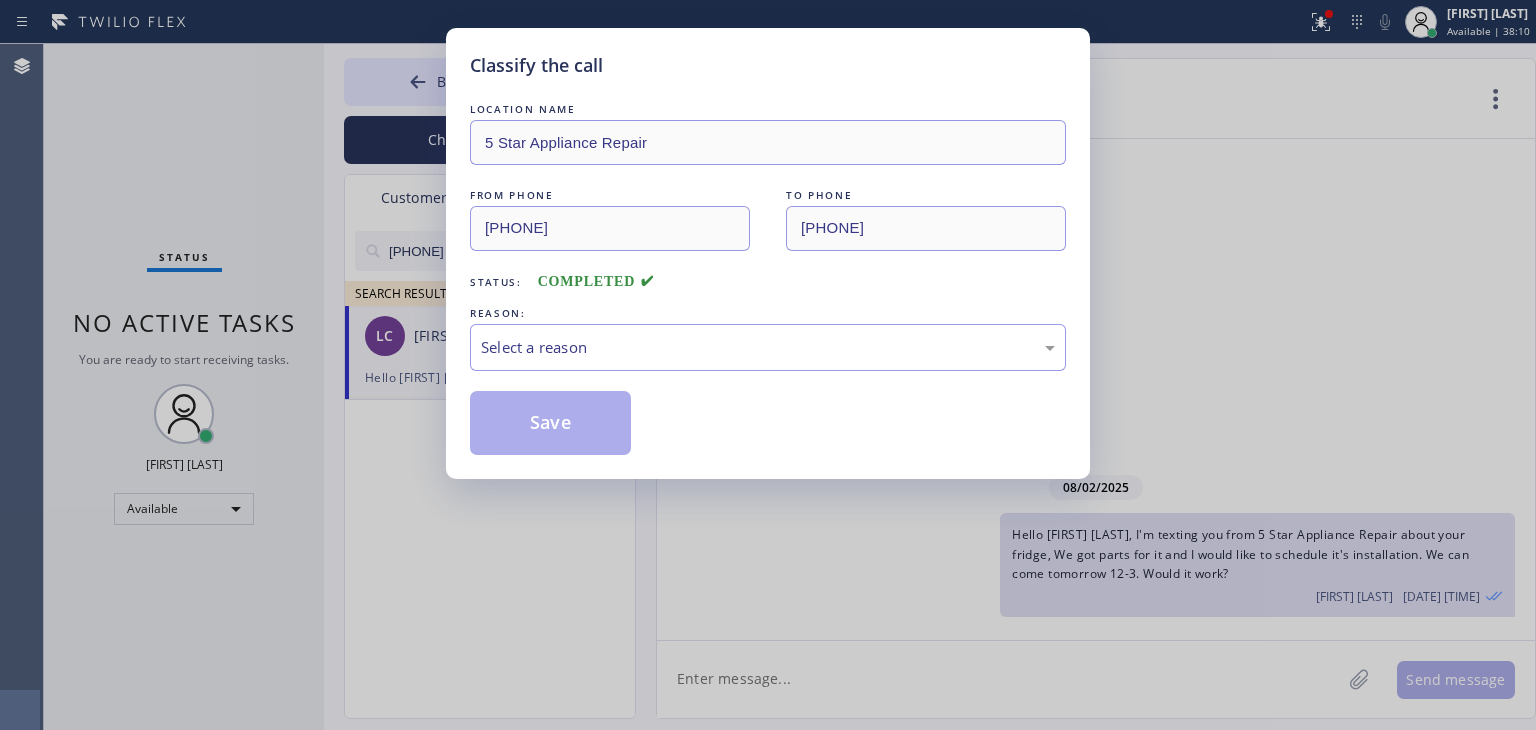 click on "REASON:" at bounding box center (768, 313) 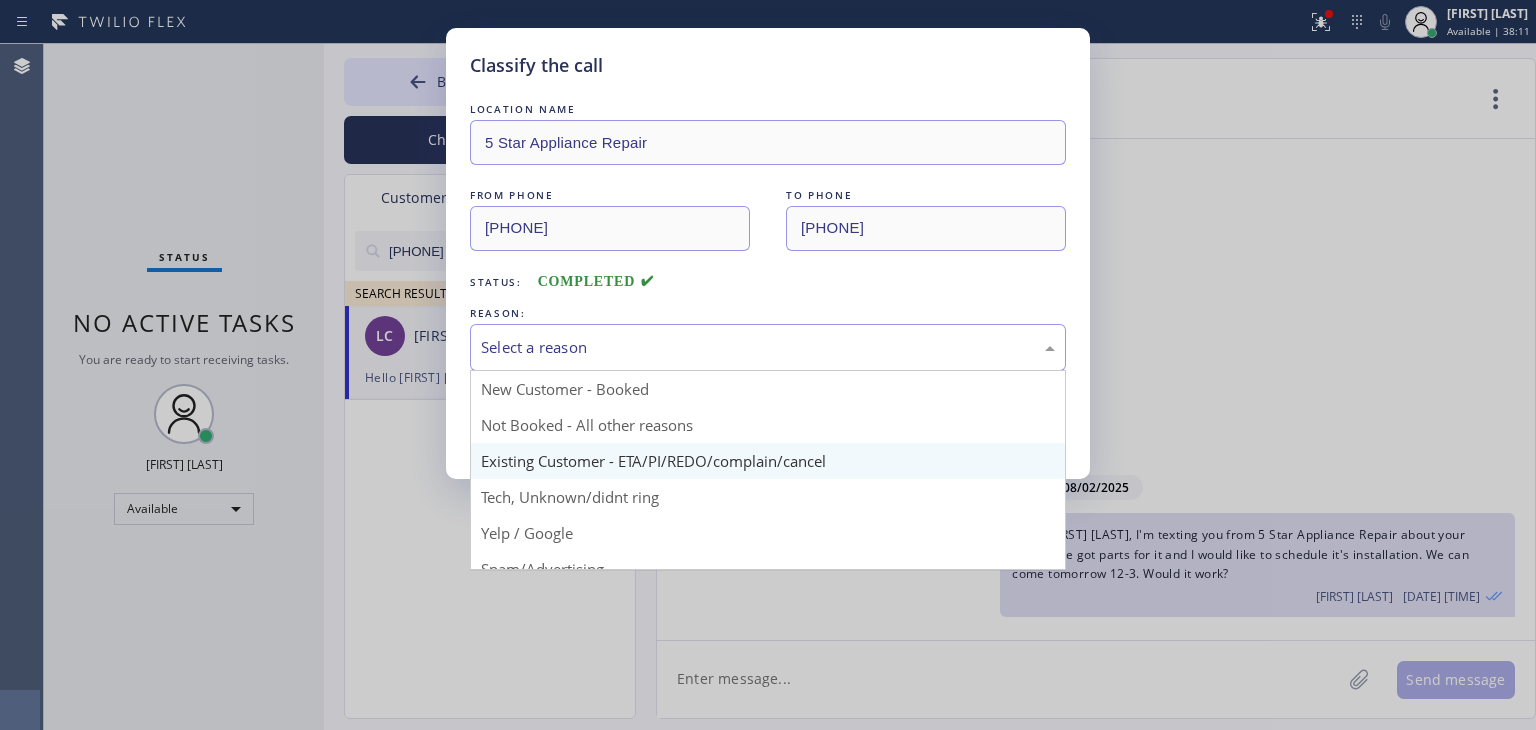 drag, startPoint x: 650, startPoint y: 346, endPoint x: 679, endPoint y: 467, distance: 124.42668 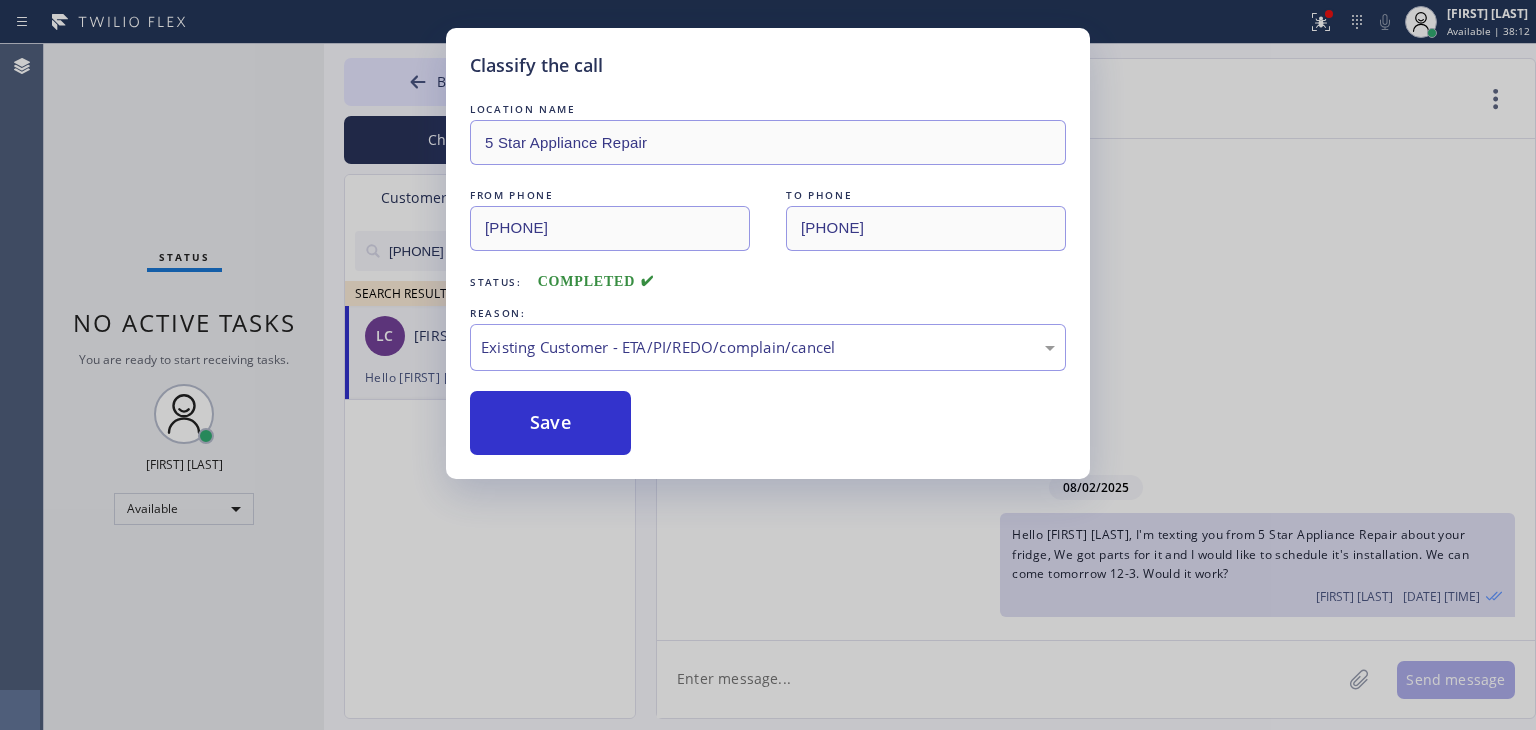 drag, startPoint x: 679, startPoint y: 467, endPoint x: 562, endPoint y: 382, distance: 144.61673 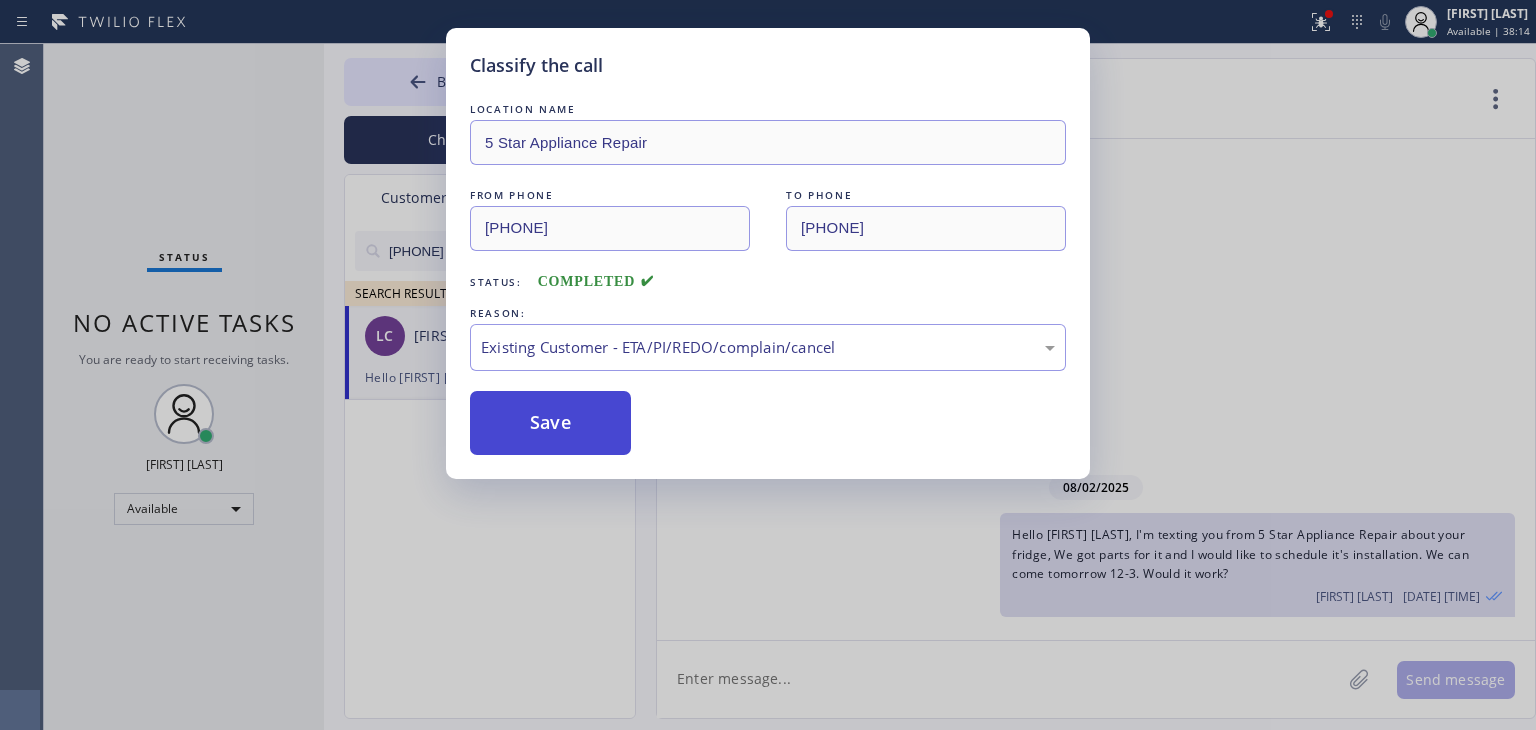 click on "Save" at bounding box center (550, 423) 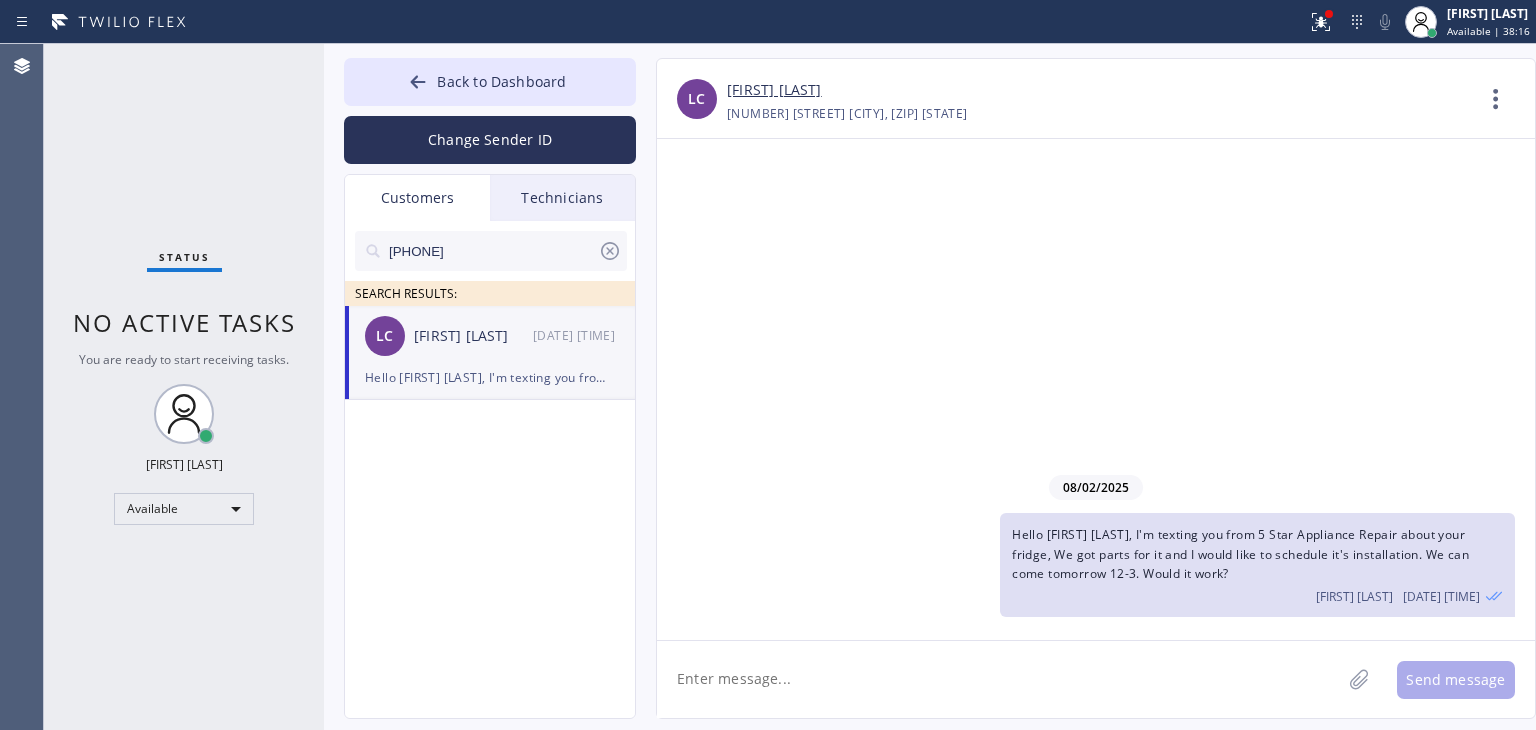 click on "SEARCH RESULTS:" at bounding box center (491, 293) 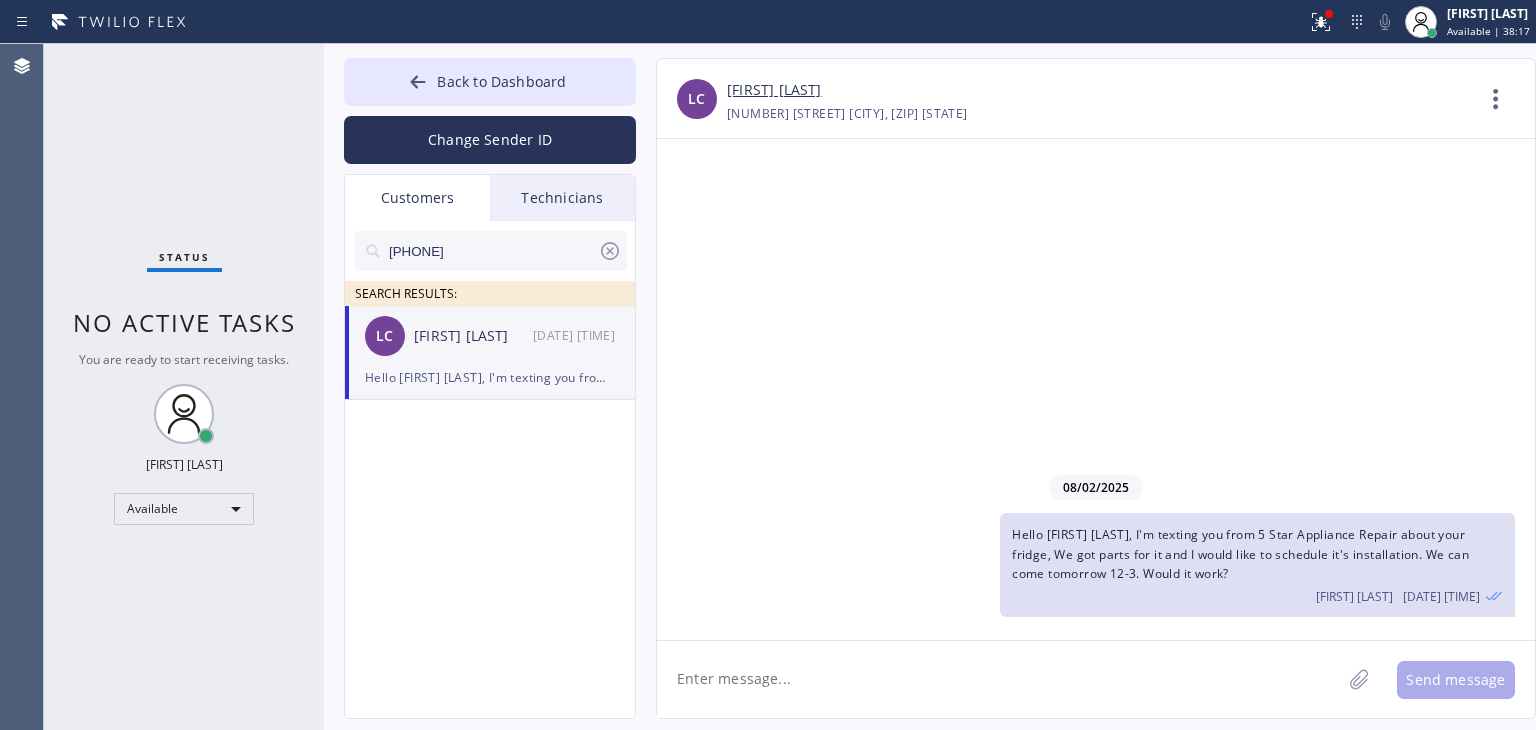 click on "LC Linda Cook 08/02 03:15 AM" at bounding box center [491, 336] 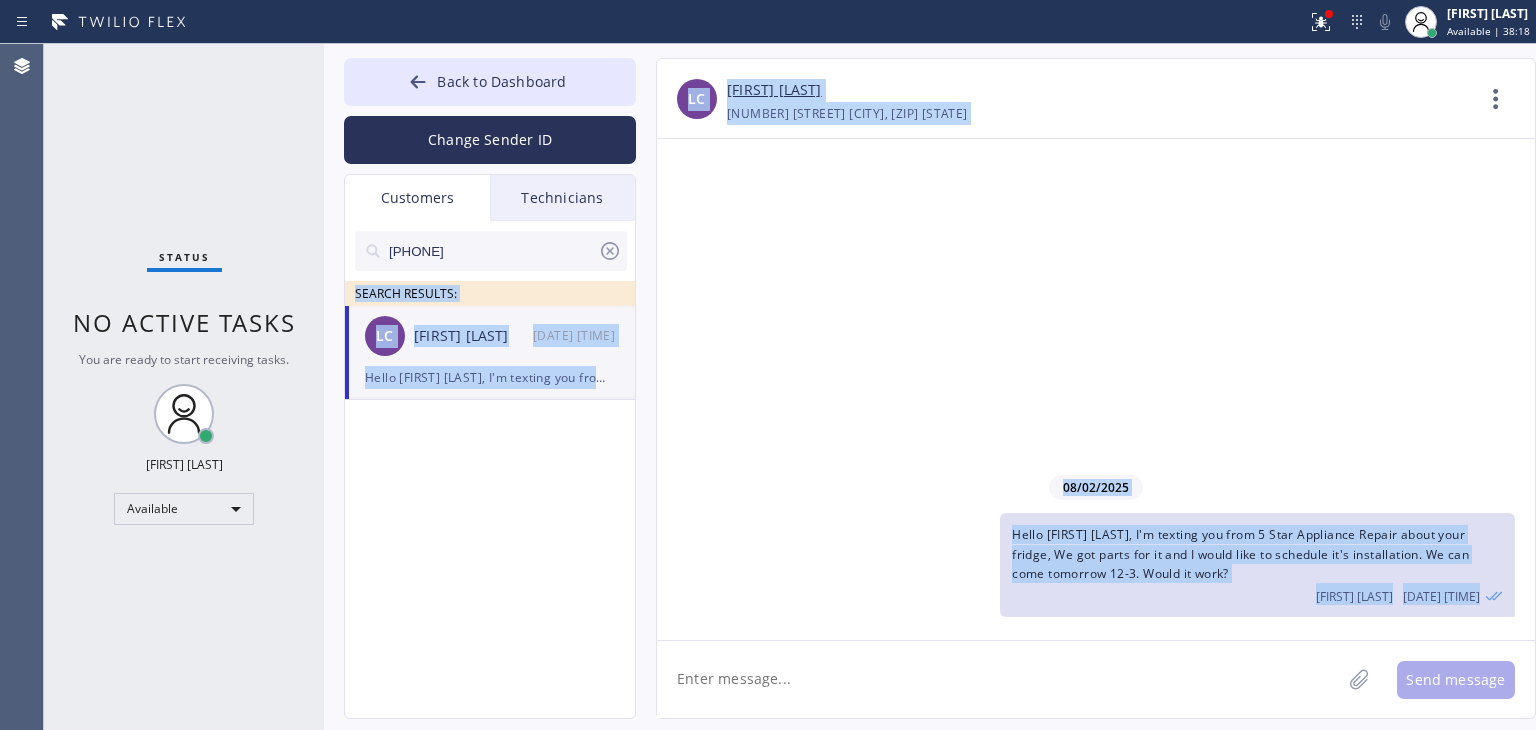 drag, startPoint x: 608, startPoint y: 260, endPoint x: 1035, endPoint y: 709, distance: 619.62085 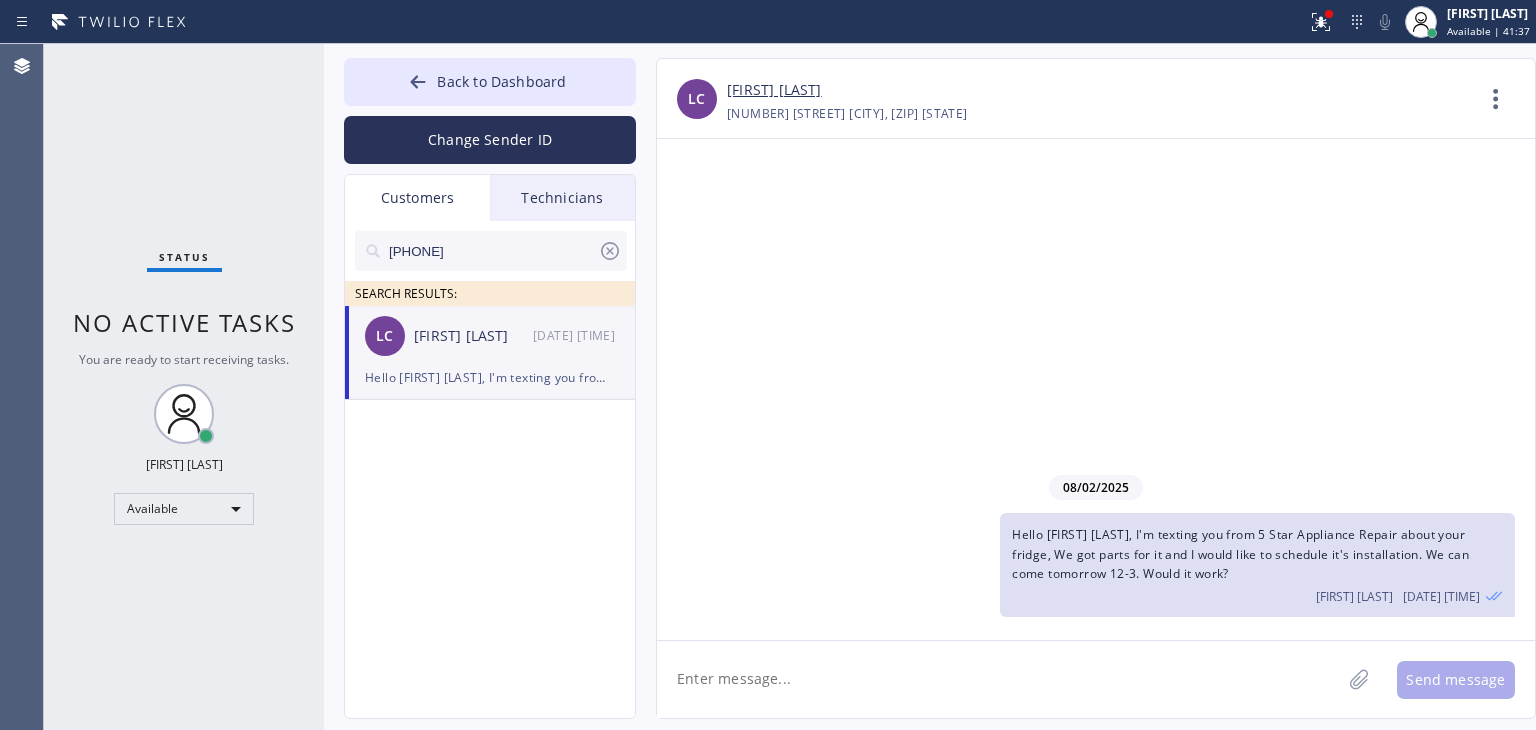 click on "Technicians" at bounding box center [562, 198] 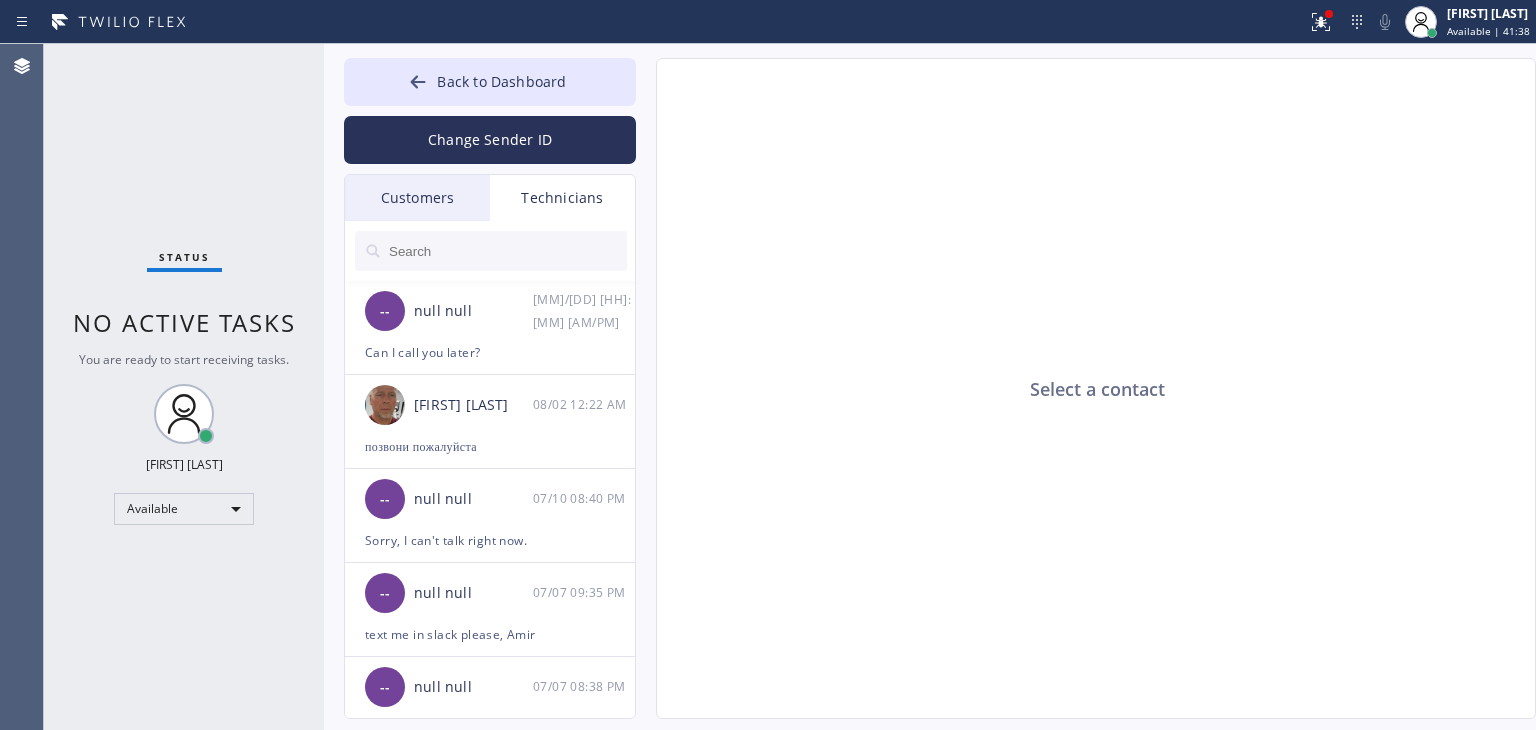 click on "Customers" at bounding box center (417, 198) 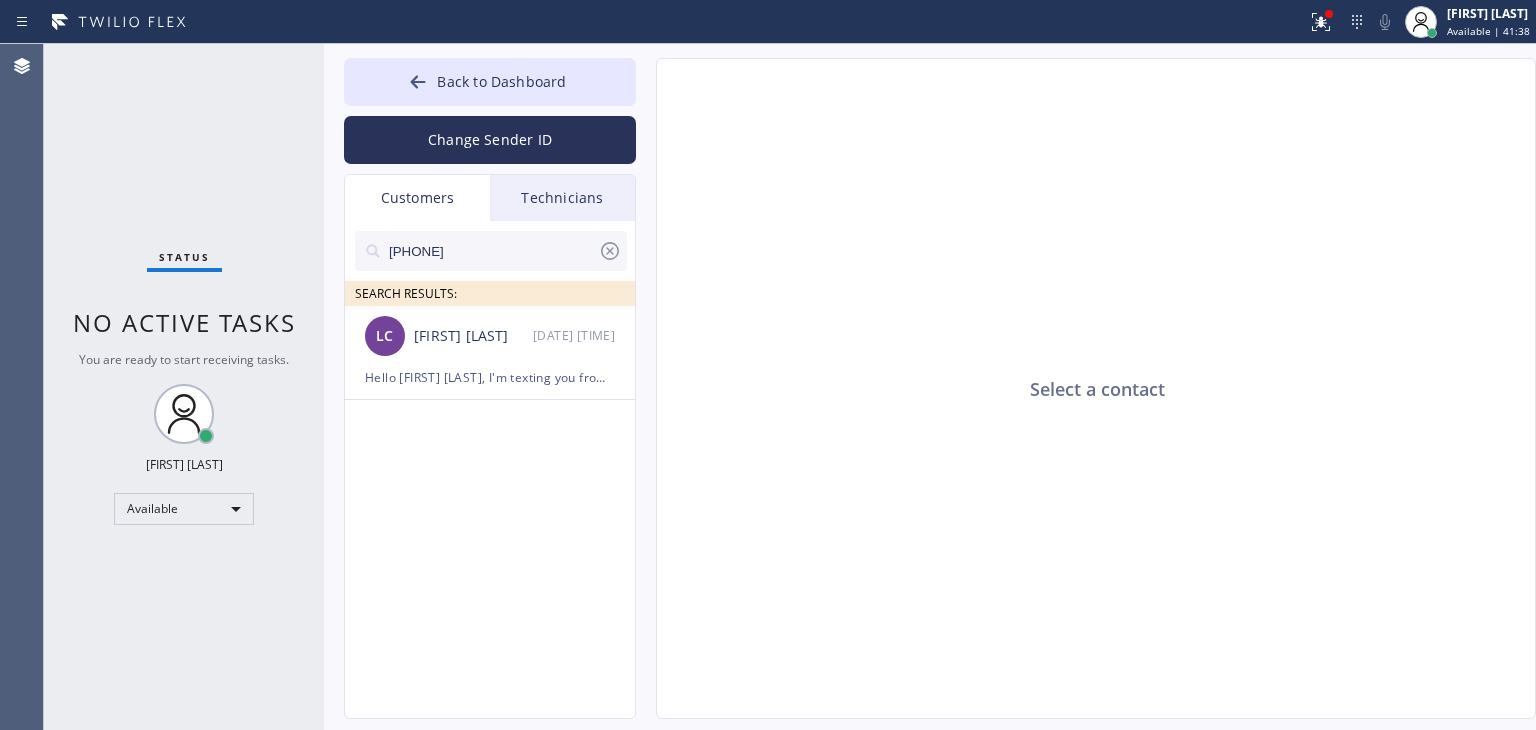 click 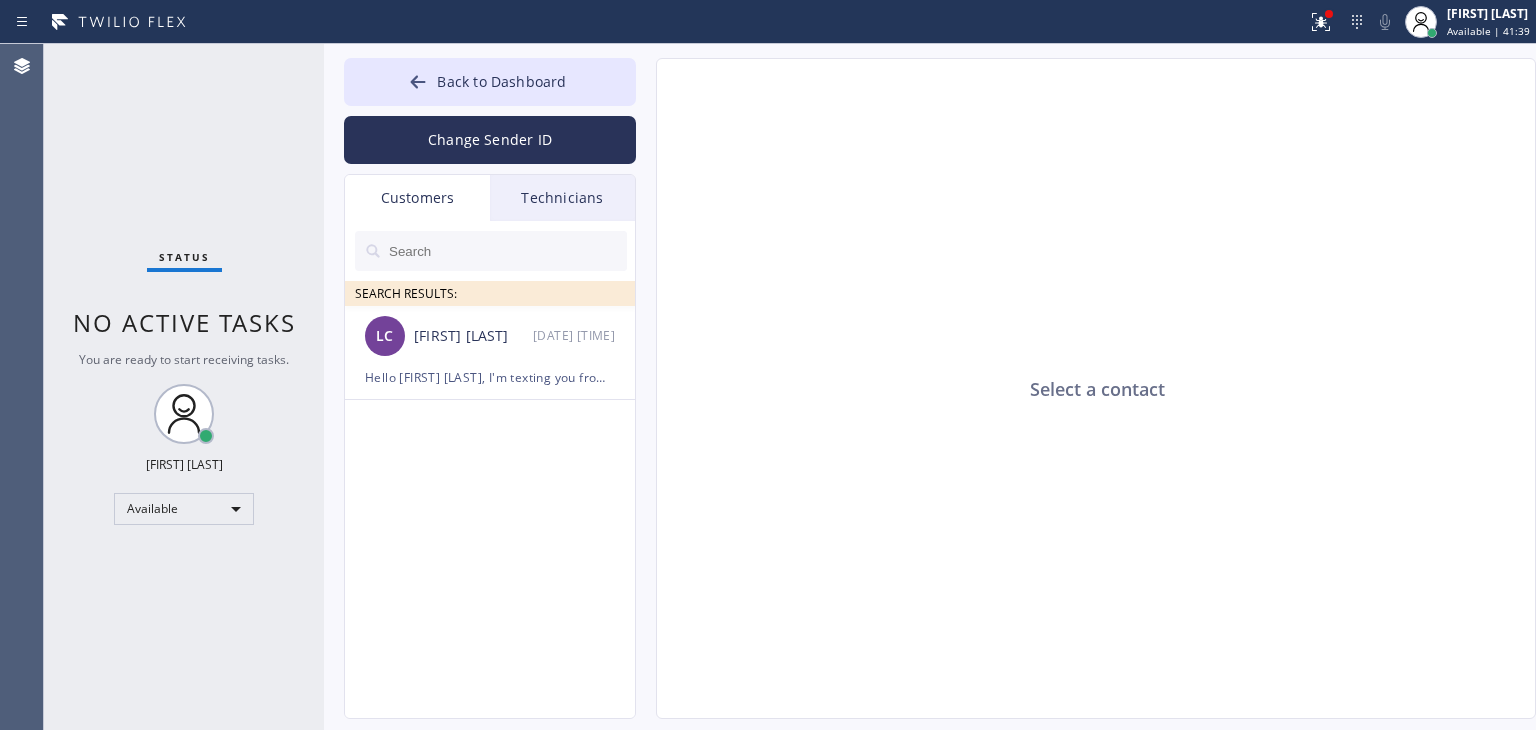click on "Technicians" at bounding box center [562, 198] 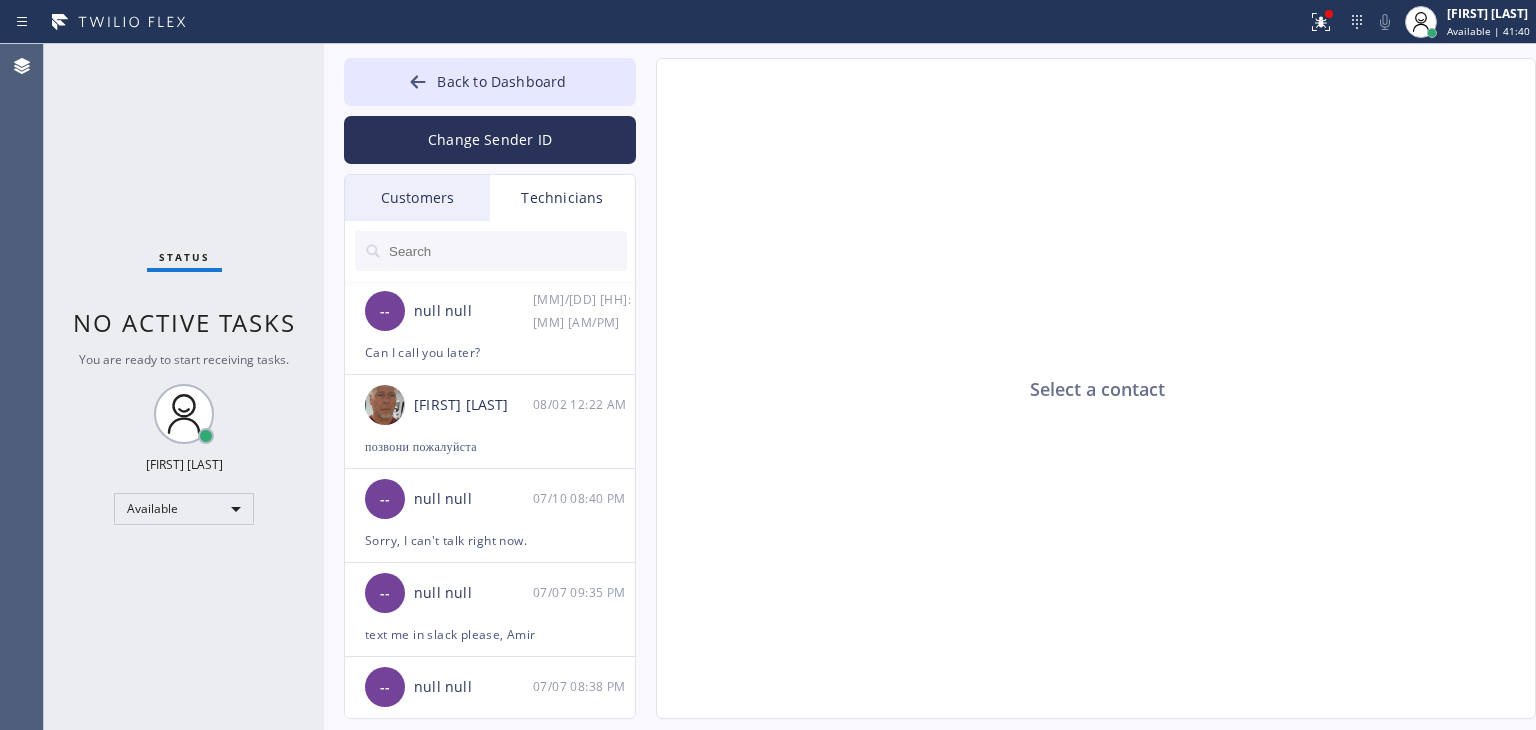click on "Customers" at bounding box center (417, 198) 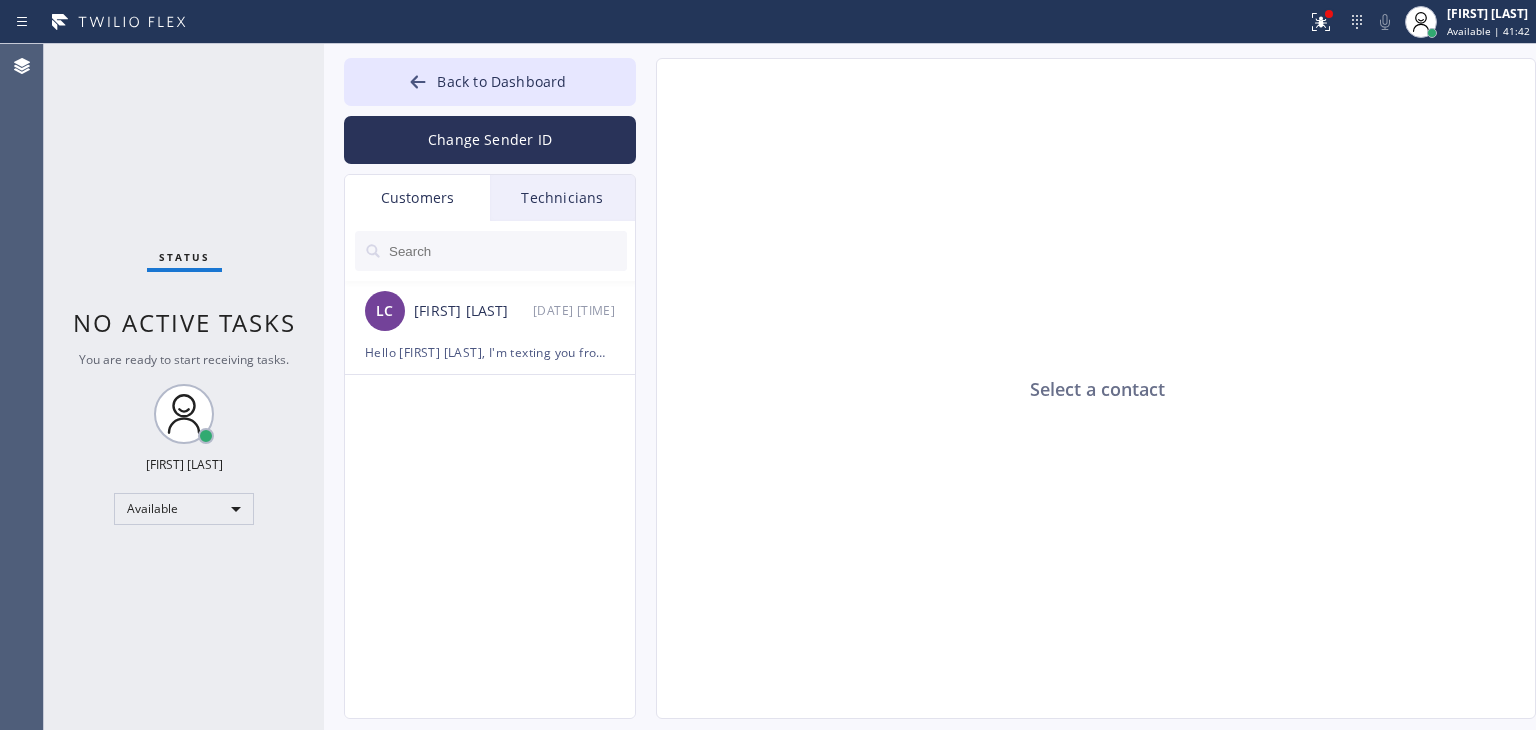 drag, startPoint x: 599, startPoint y: 172, endPoint x: 592, endPoint y: 182, distance: 12.206555 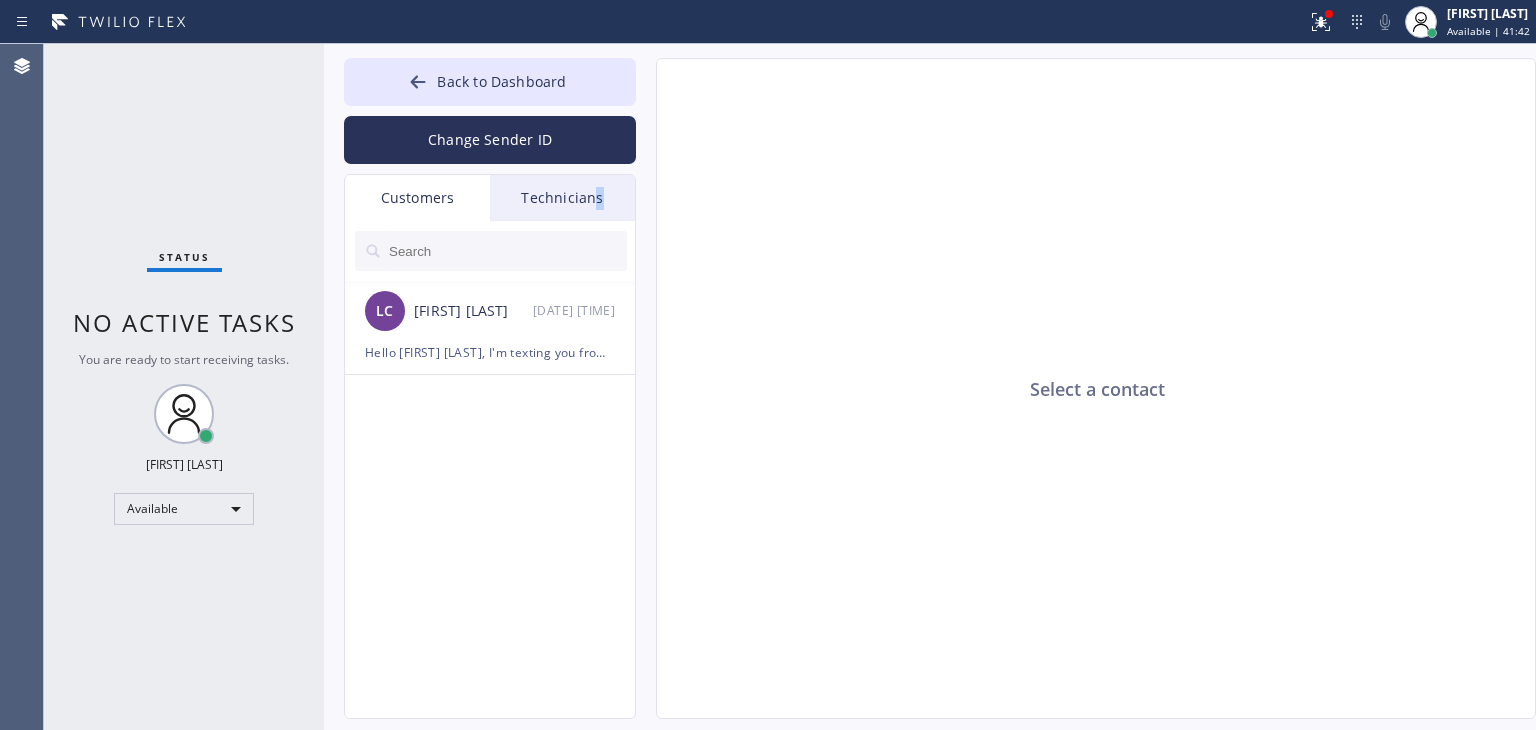 click on "Technicians" at bounding box center [562, 198] 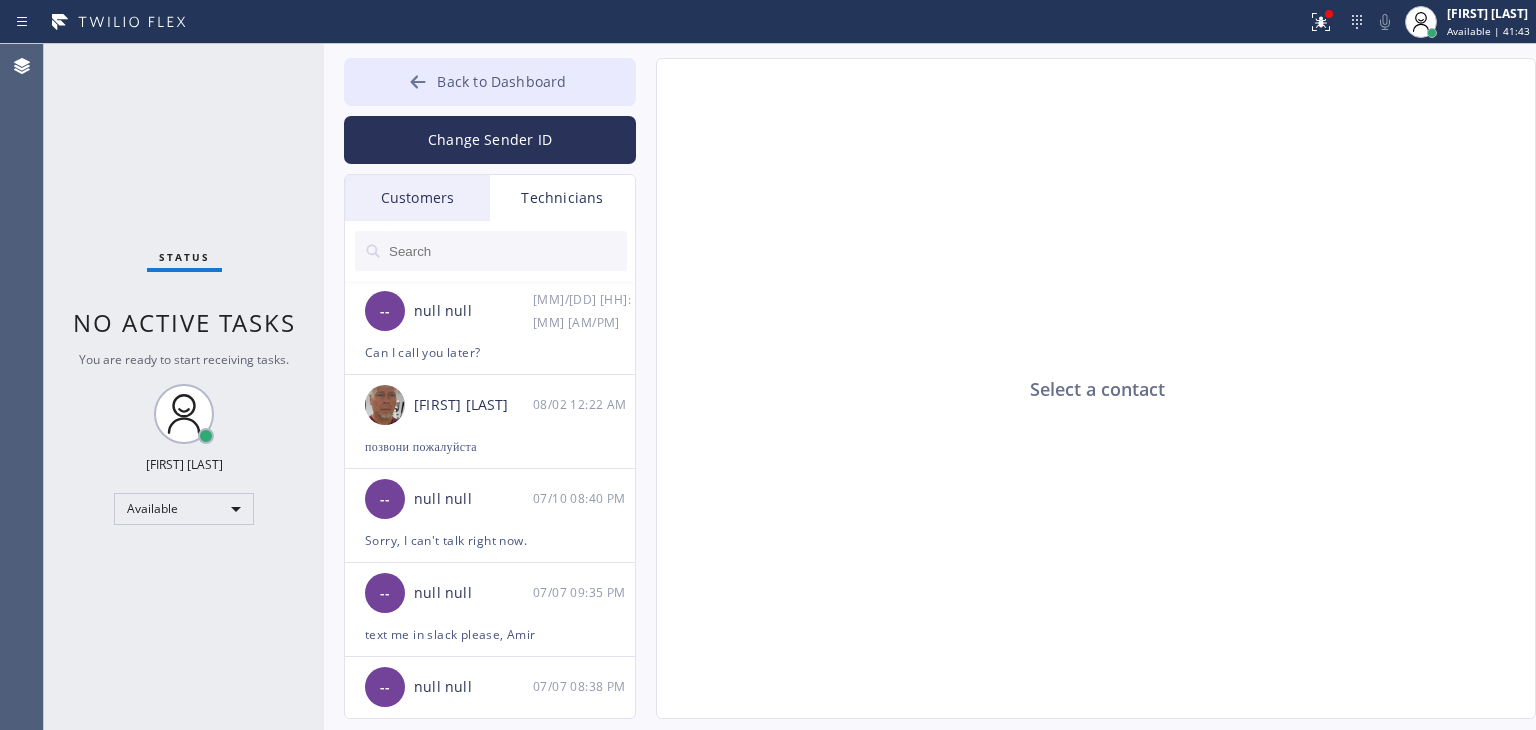click on "Back to Dashboard" at bounding box center [490, 82] 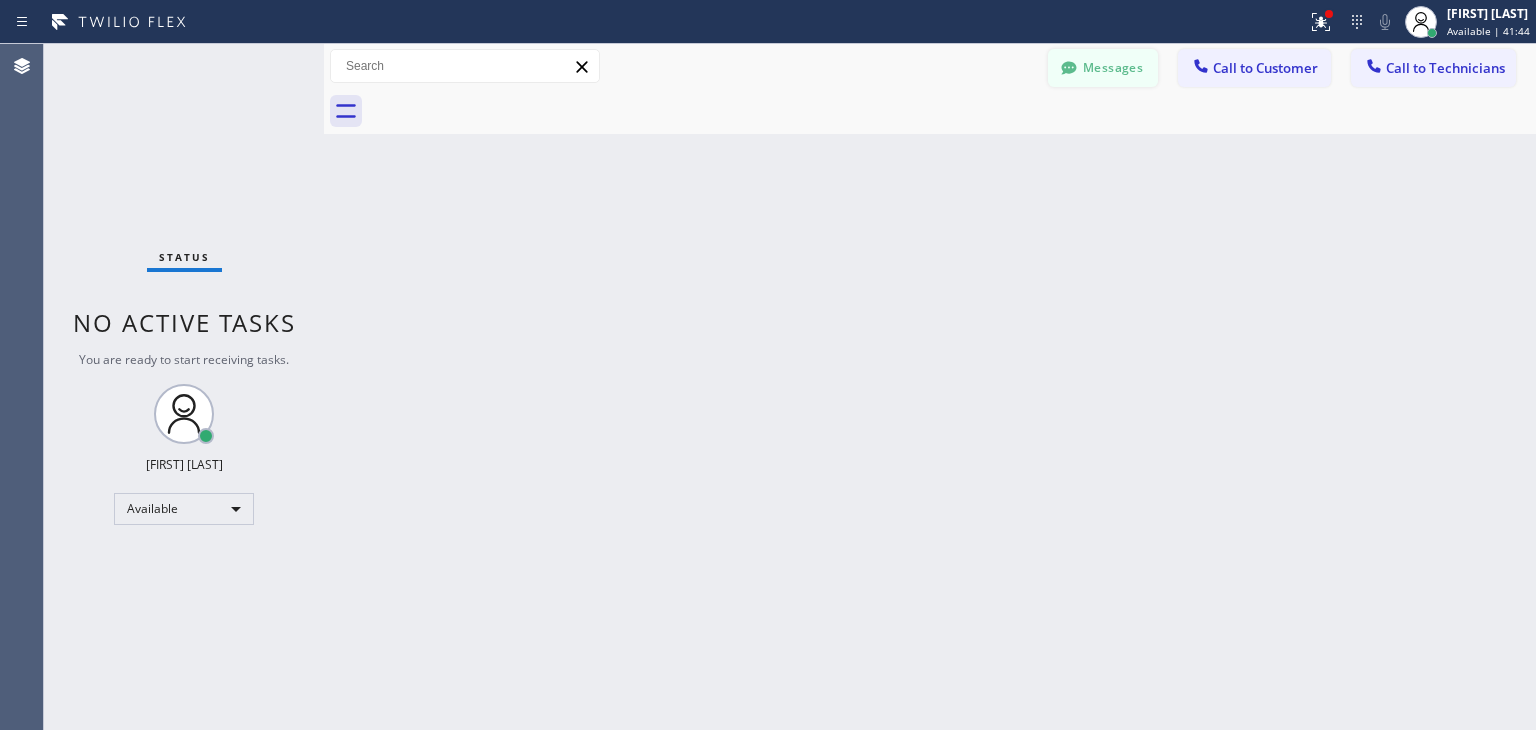 click on "Messages" at bounding box center (1103, 68) 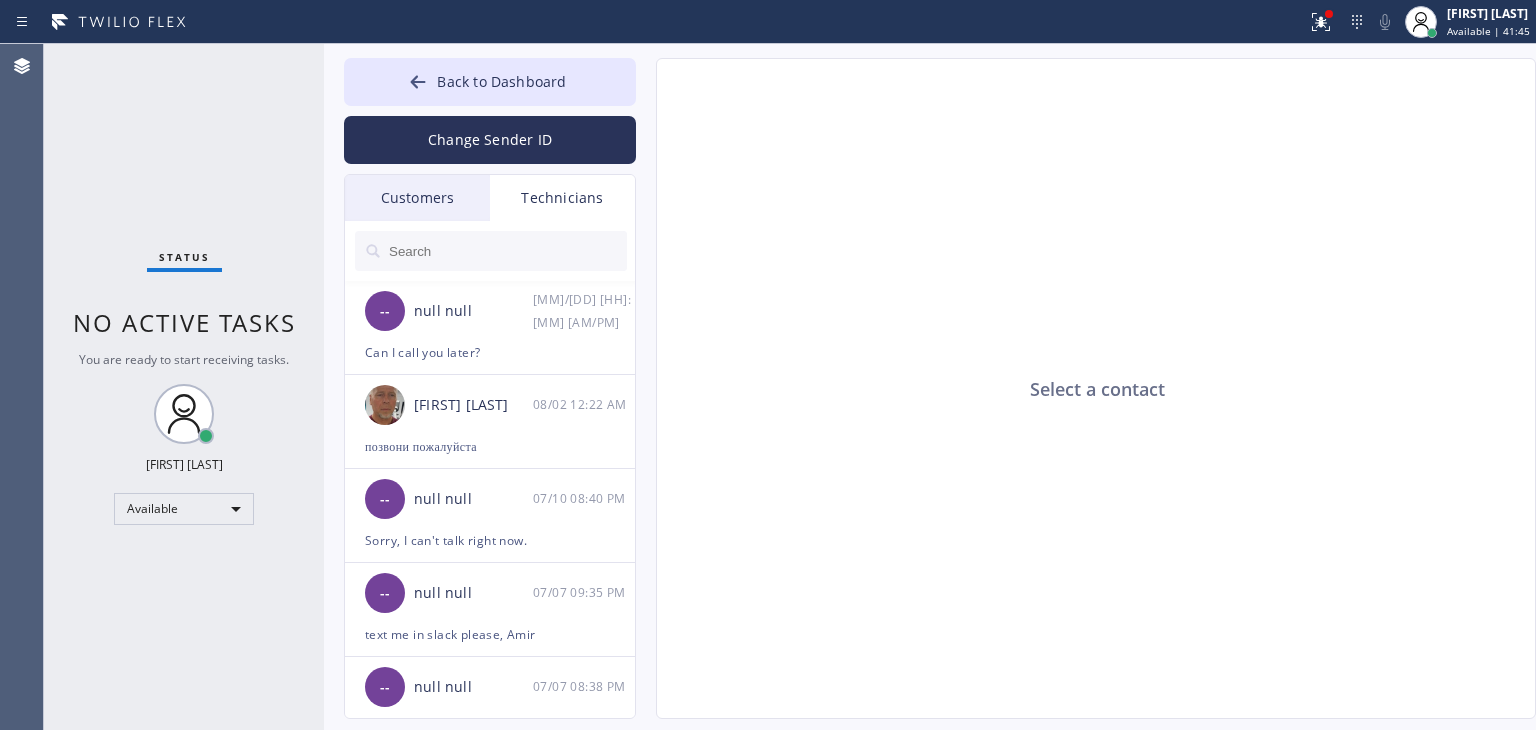 click on "Customers" at bounding box center (417, 198) 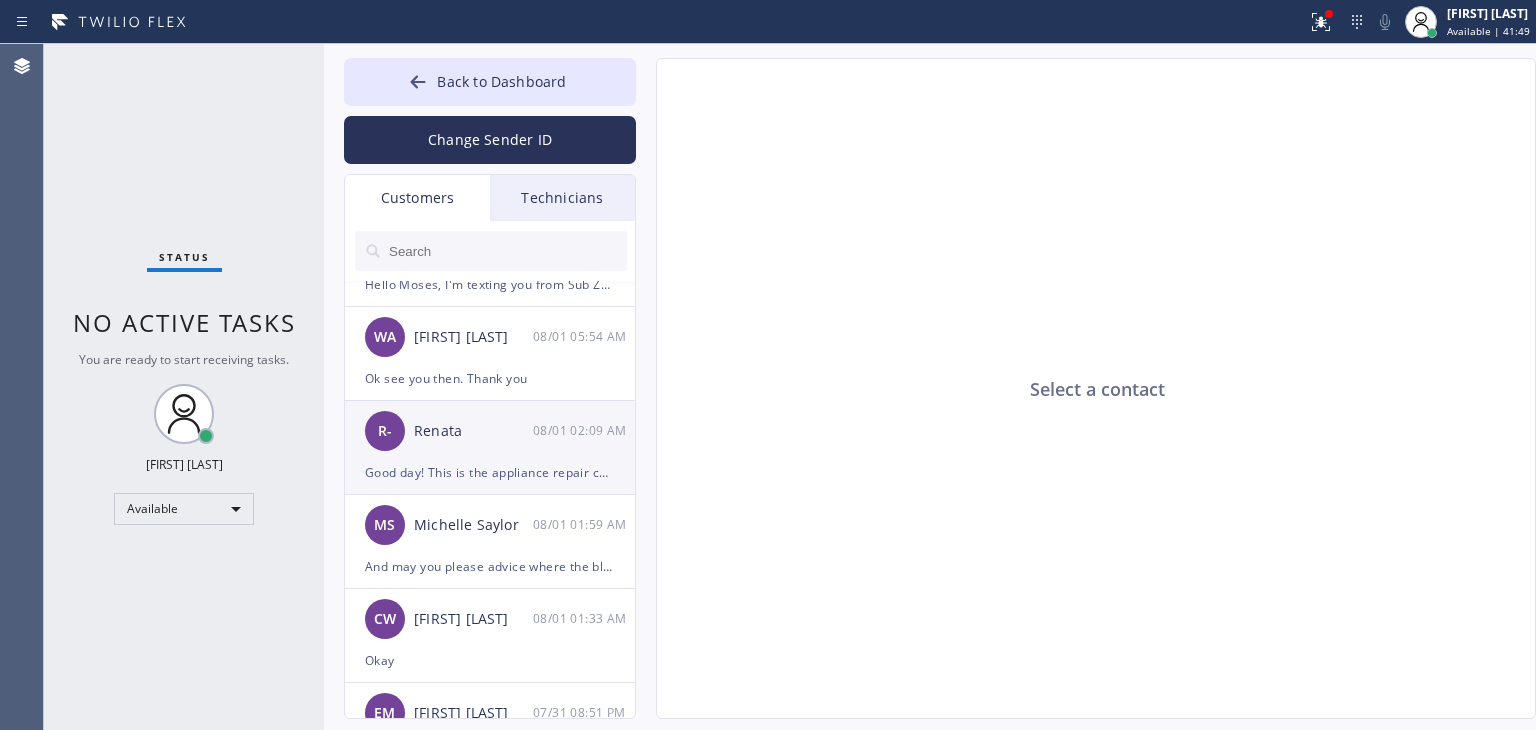 scroll, scrollTop: 271, scrollLeft: 0, axis: vertical 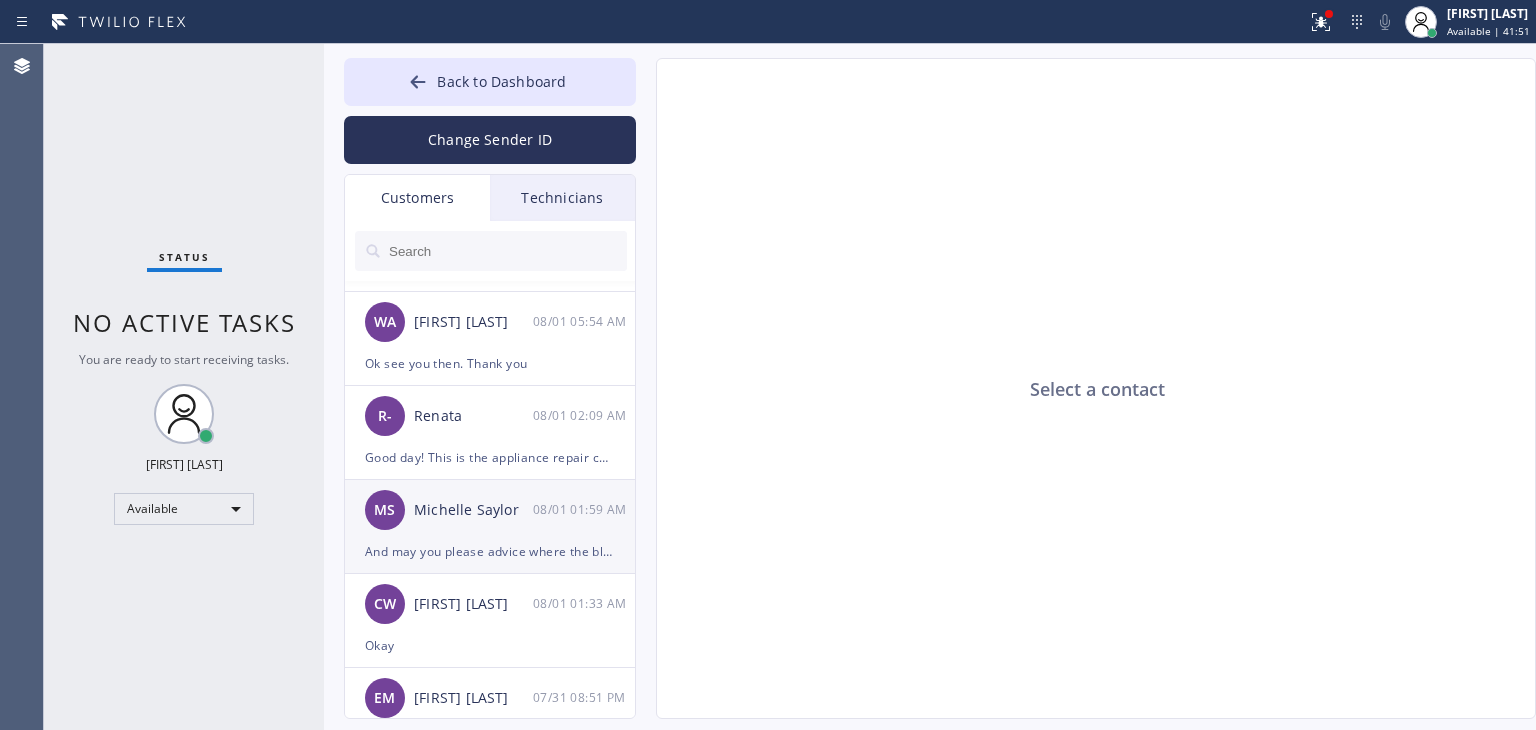 click on "And may you please advice where the blower motor is on your hood so we can be a bit more prepared" at bounding box center [490, 551] 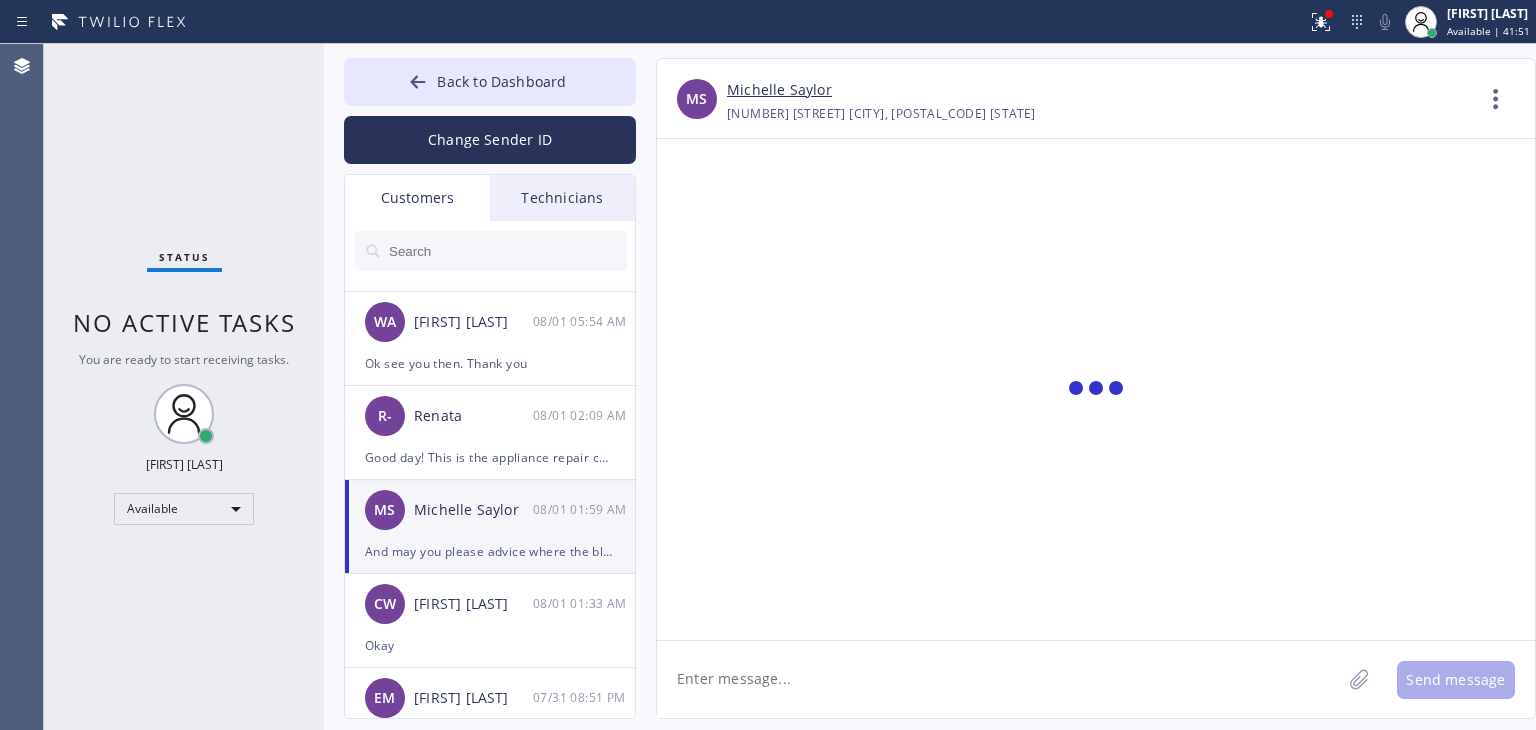 scroll, scrollTop: 388, scrollLeft: 0, axis: vertical 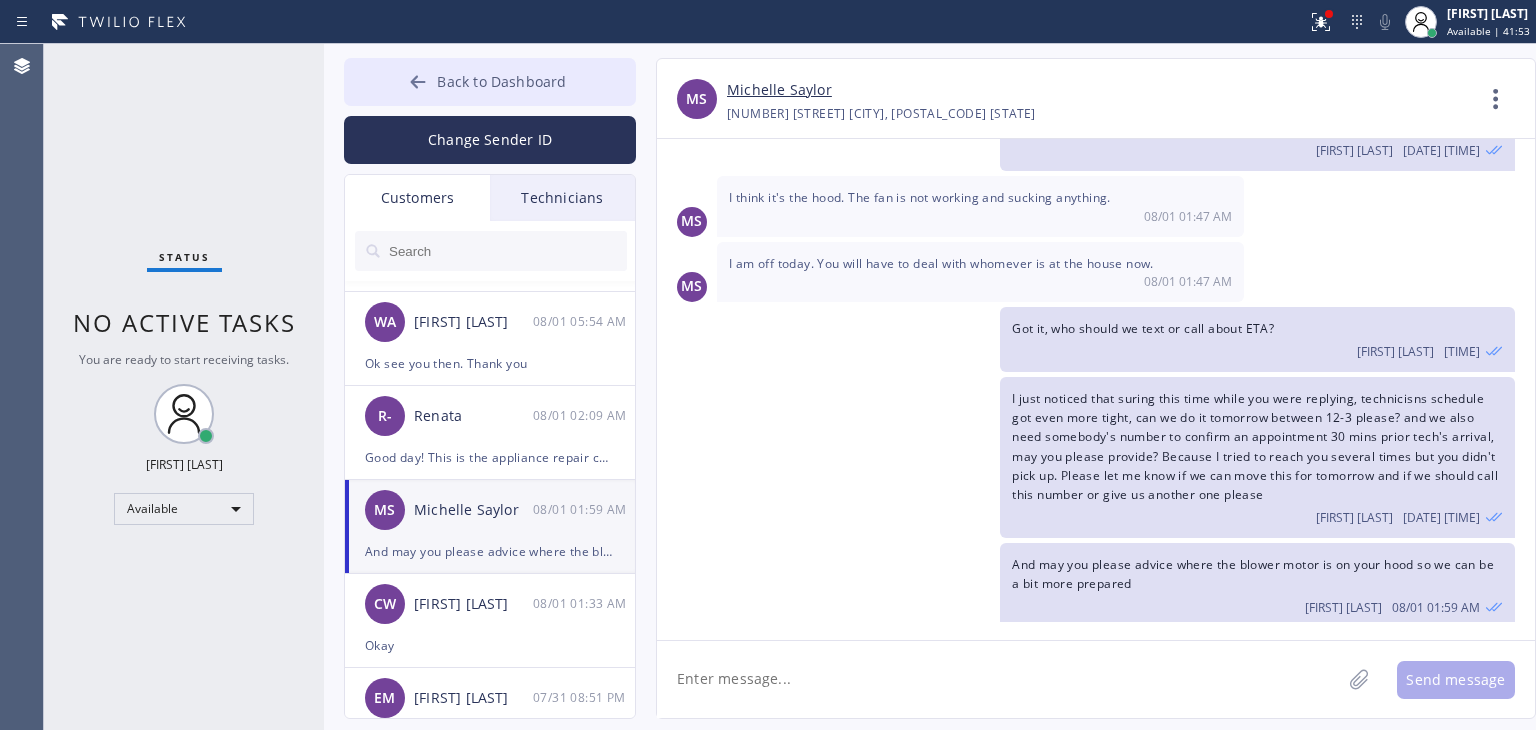 click on "Back to Dashboard" at bounding box center (490, 82) 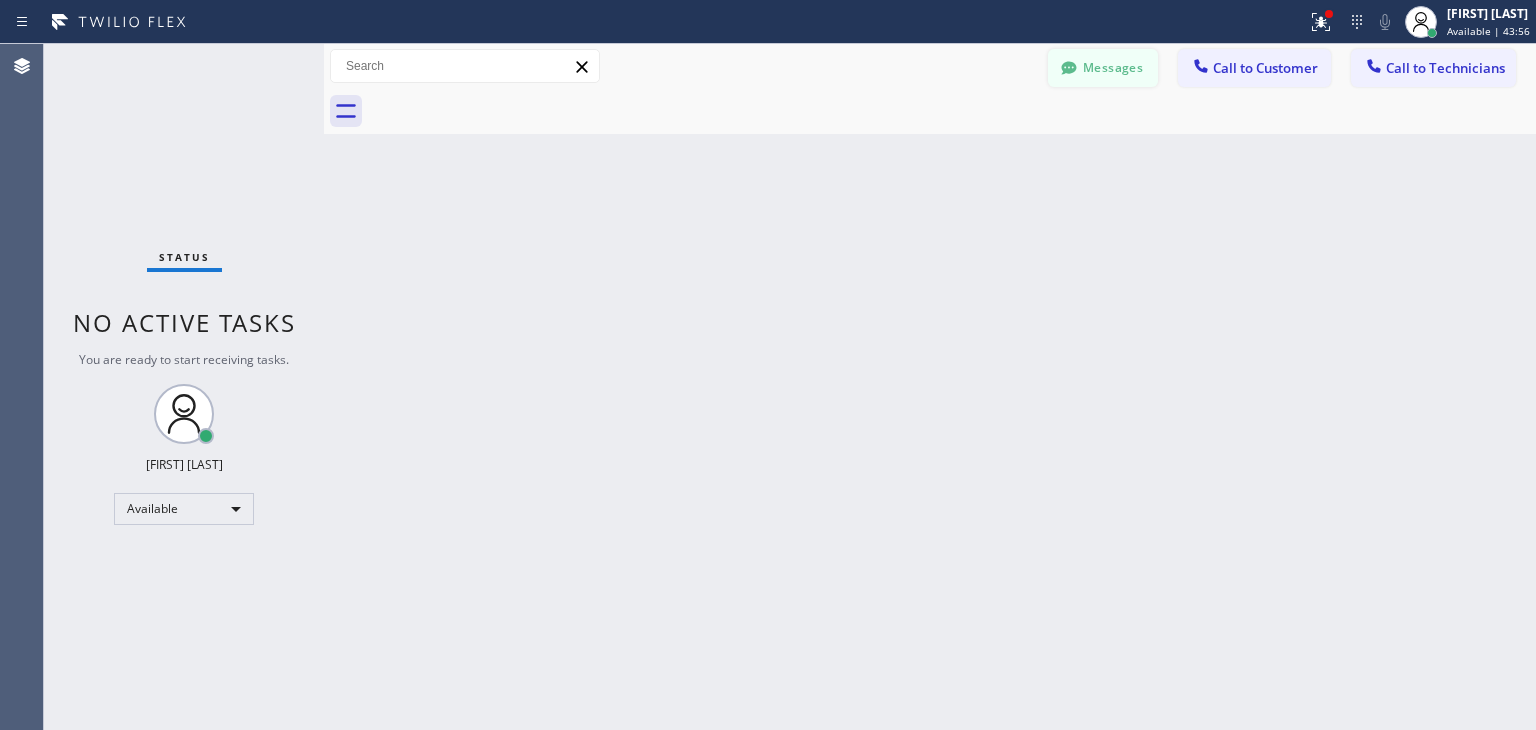 click on "Messages" at bounding box center [1103, 68] 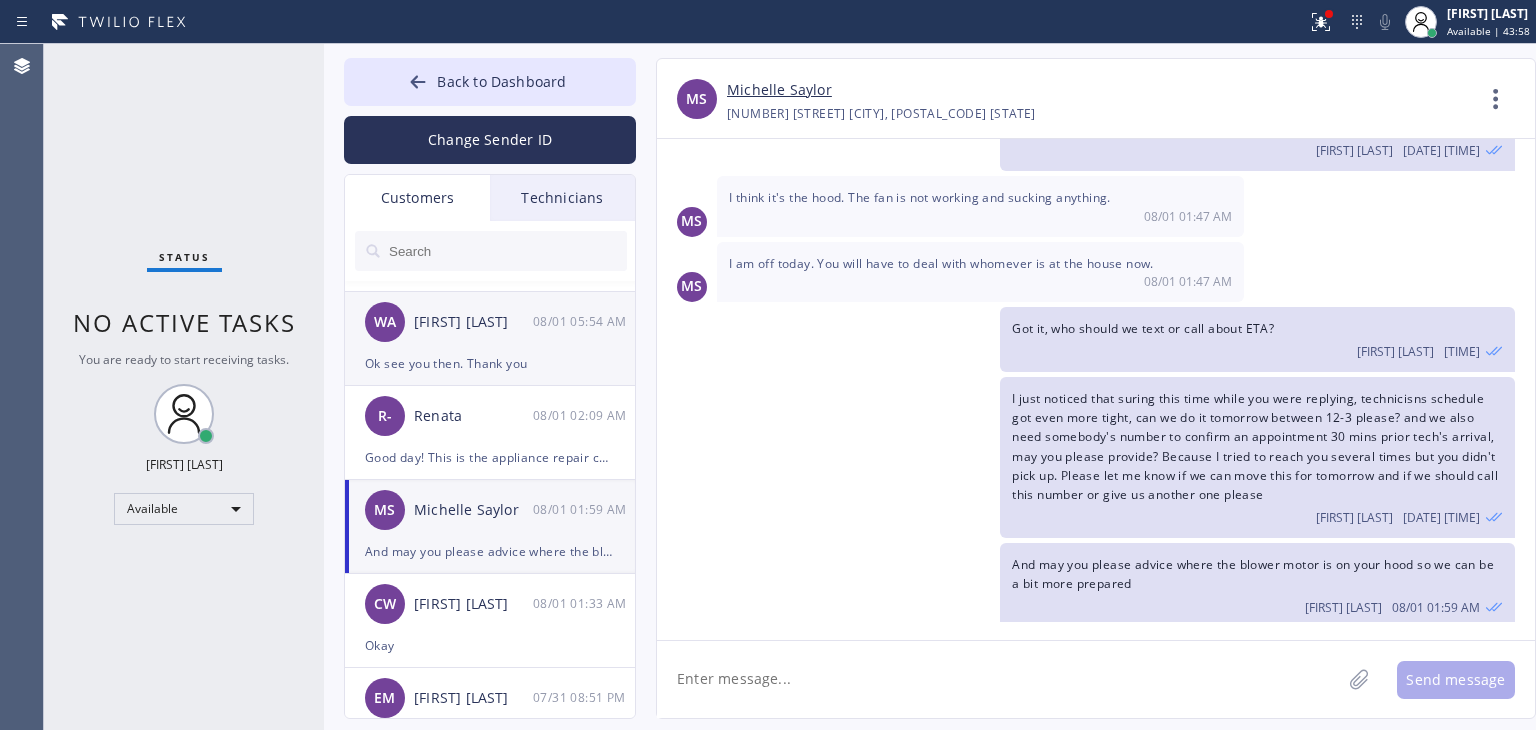 scroll, scrollTop: 0, scrollLeft: 0, axis: both 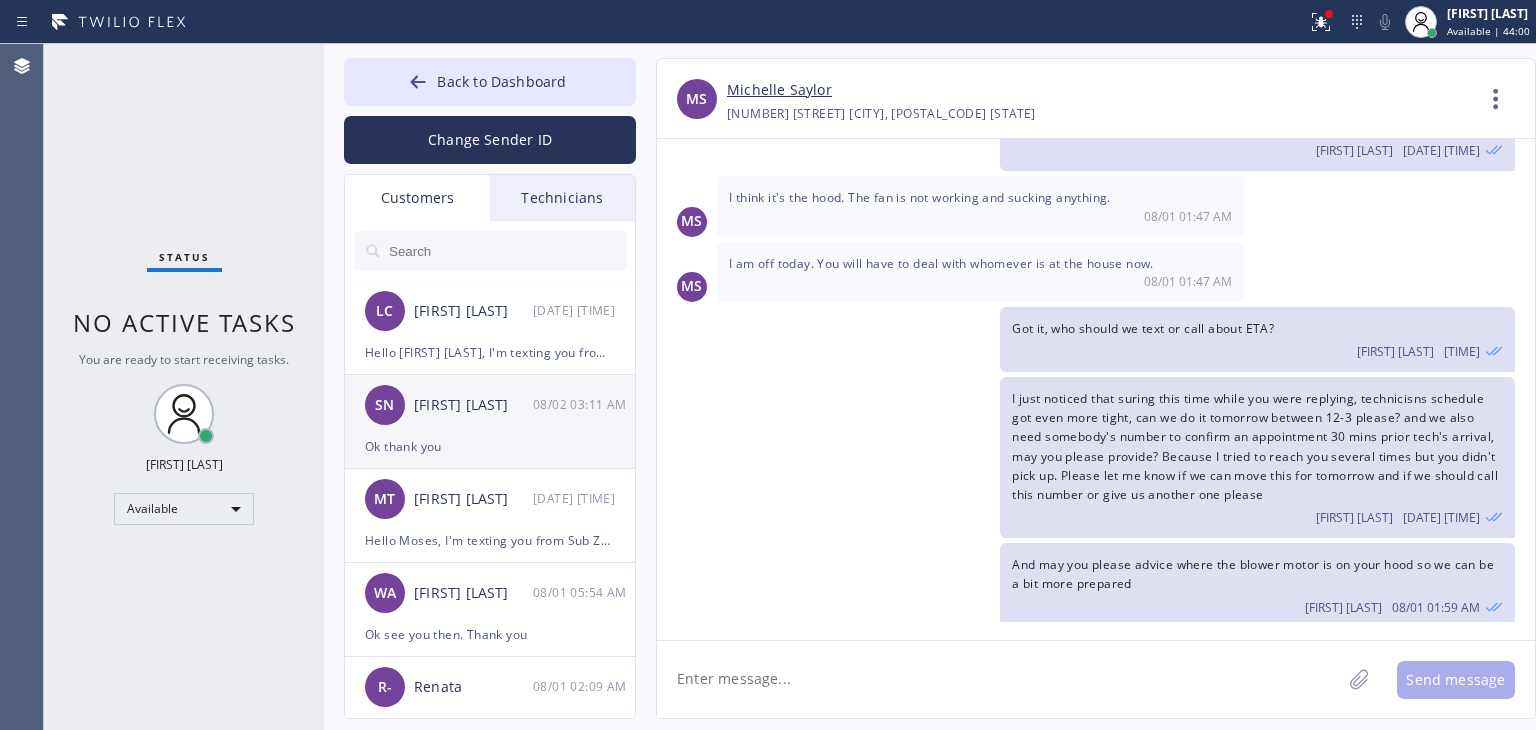 click on "SN Stella Nguyen 08/02 03:11 AM" at bounding box center [491, 405] 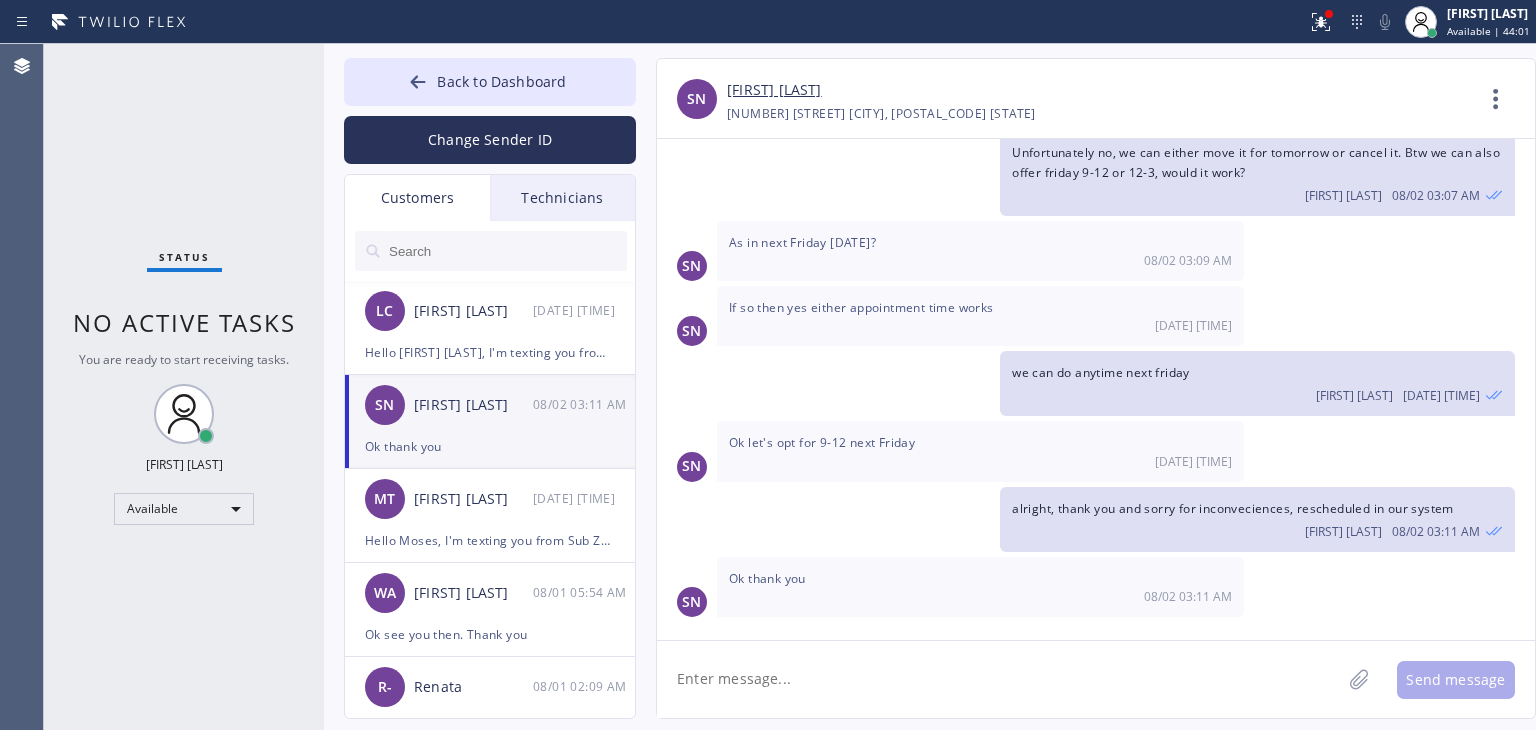 scroll, scrollTop: 276, scrollLeft: 0, axis: vertical 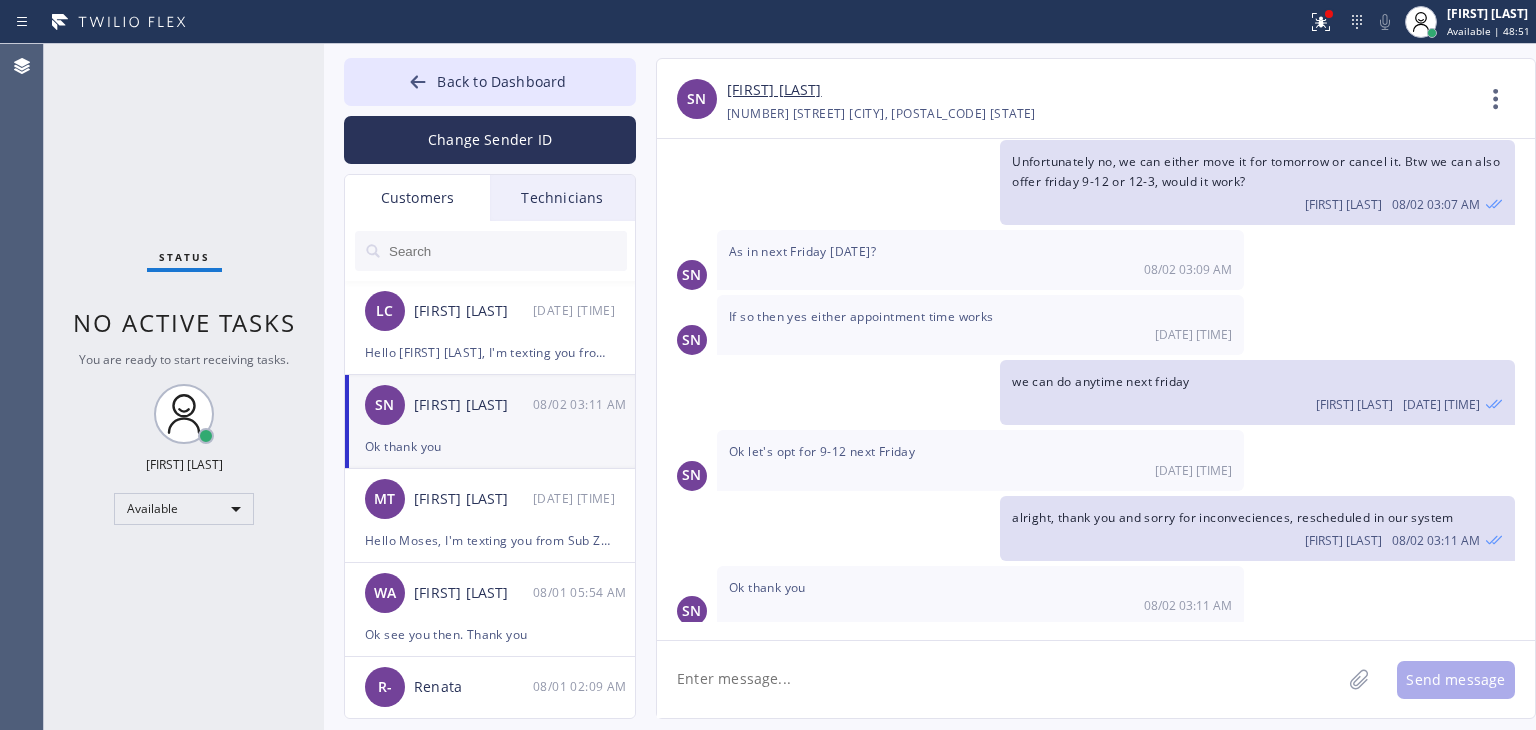 click on "Back to Dashboard Change Sender ID Customers Technicians LC Linda Cook 08/02 03:15 AM Hello Linda, I'm texting you from 5 Star Appliance Repair about your fridge, We got parts for it and I would like to schedule it's installation. We can come tomorrow 12-3. Would it work? SN Stella Nguyen 08/02 03:11 AM Ok thank you MT Moses Tung 08/02 02:51 AM Hello Moses, I'm texting you from Sub Zero Repair Professionals about your fridge. Our nearest technician to you is on a very time consuming parts installation appointment right now. He texted me that he might be a bit late. Would it be fine? He can come around 6-6:30 WA Will Abdallah 08/01 05:54 AM Ok see you then. Thank you R- Renata  08/01 02:09 AM Good day! This is the appliance repair company. Unfortunately our phone rep made a mistake. We don't have a tech that services your appliance in your area at the moment. We need to cancel your appointment. Our apologies. MS Michelle Saylor 08/01 01:59 AM CW Cindy Wong 08/01 01:33 AM Okay EM Elena Madriaga 07/31 08:51 PM" at bounding box center (930, 387) 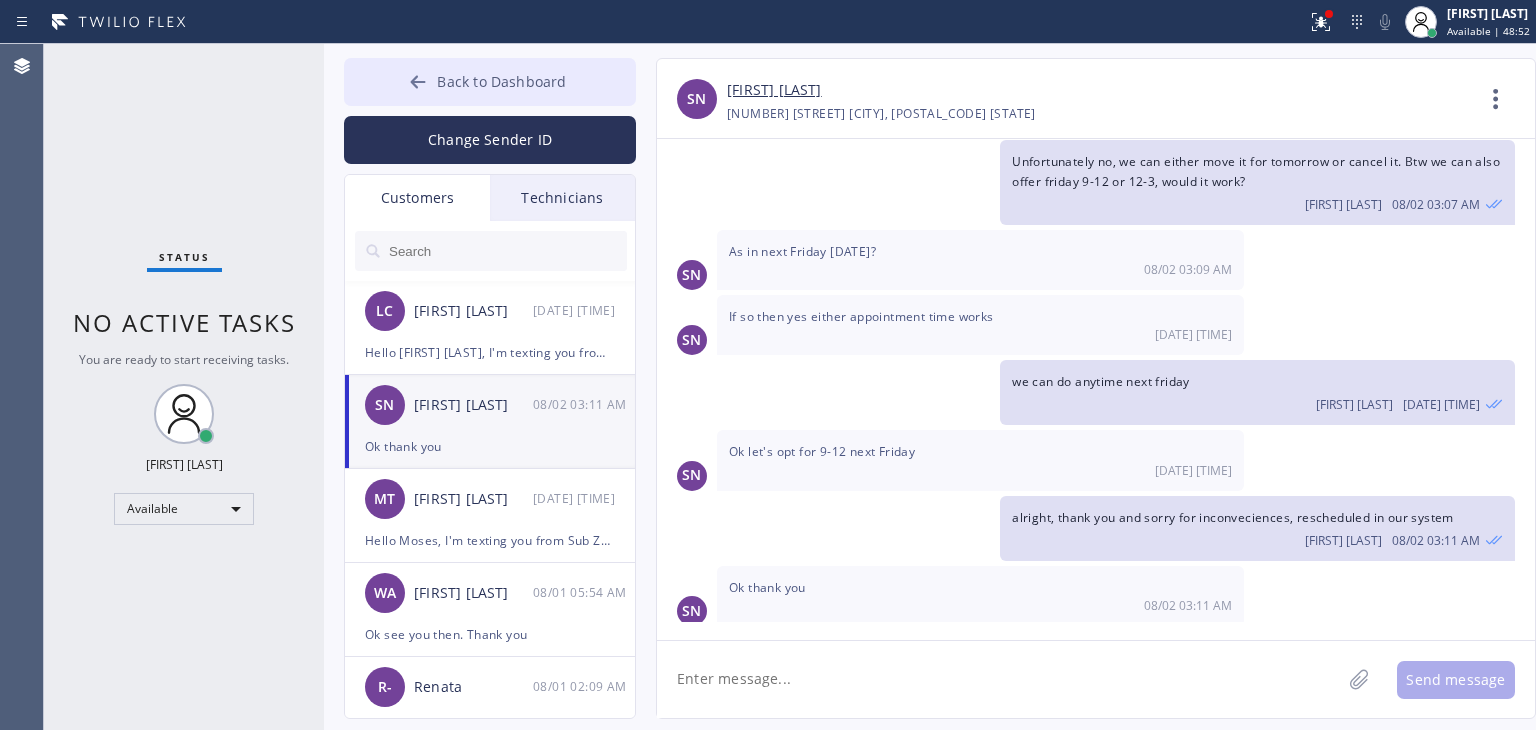 click on "Back to Dashboard" at bounding box center (490, 82) 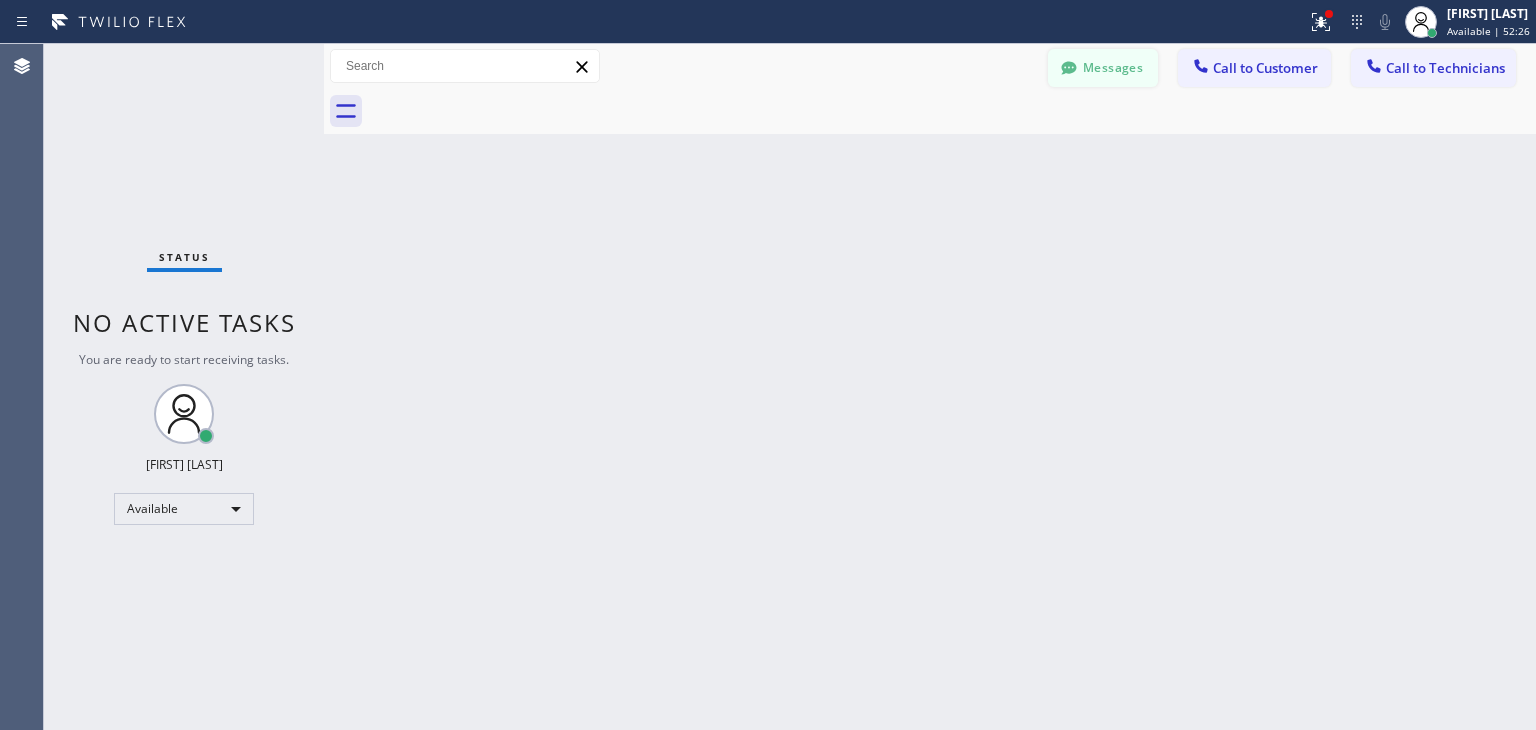 click on "Messages" at bounding box center (1103, 68) 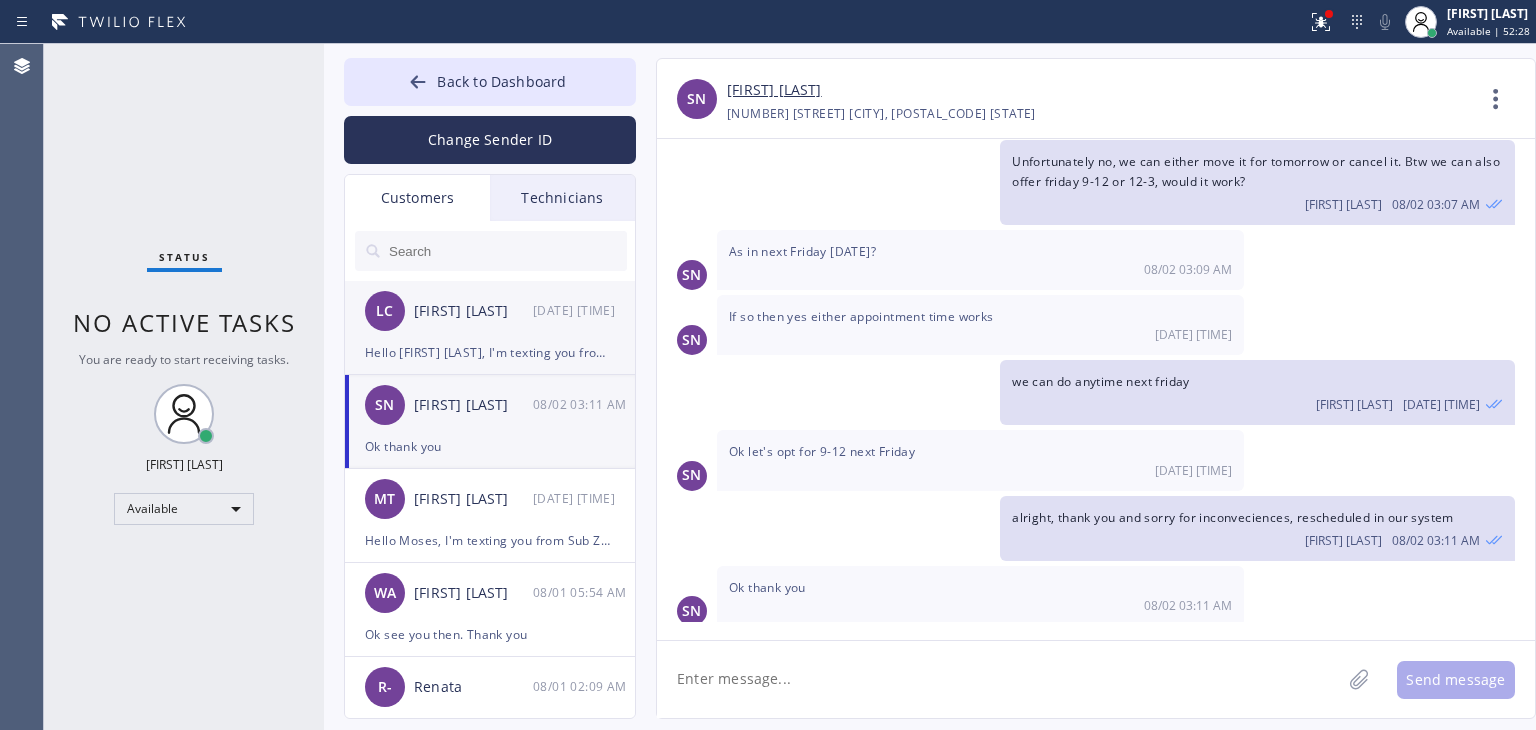 click on "[FIRST] [LAST]" at bounding box center (473, 311) 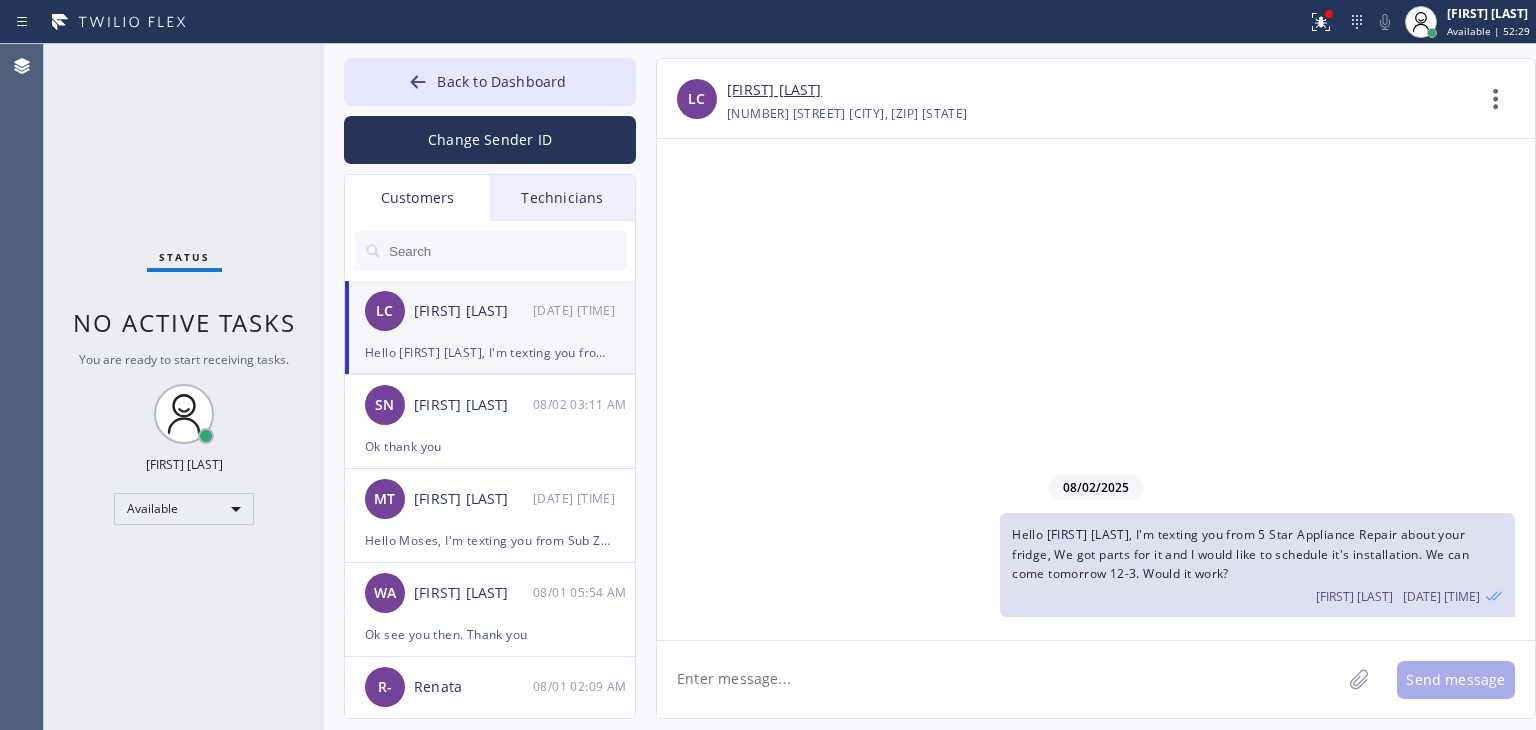 scroll, scrollTop: 0, scrollLeft: 0, axis: both 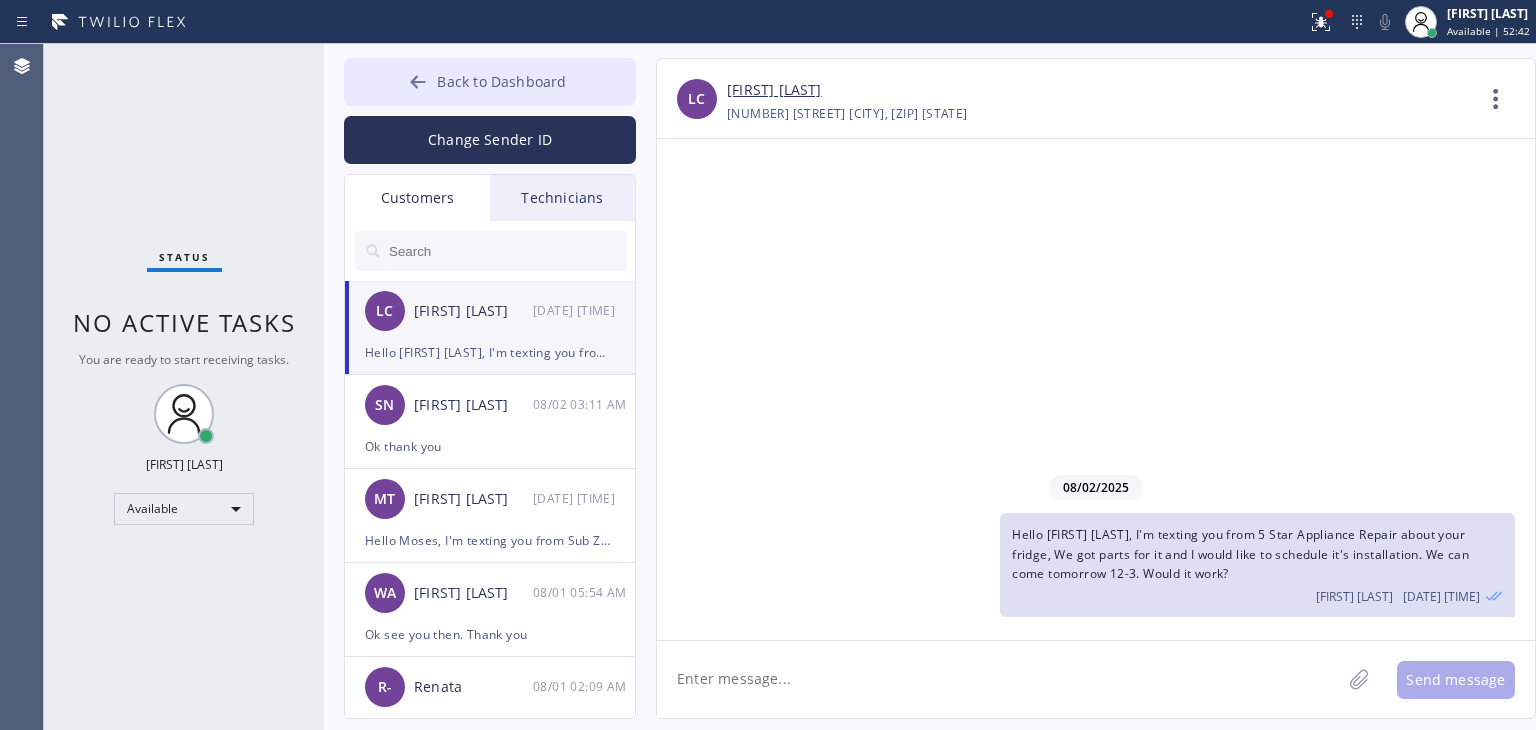 click on "Back to Dashboard" at bounding box center [501, 81] 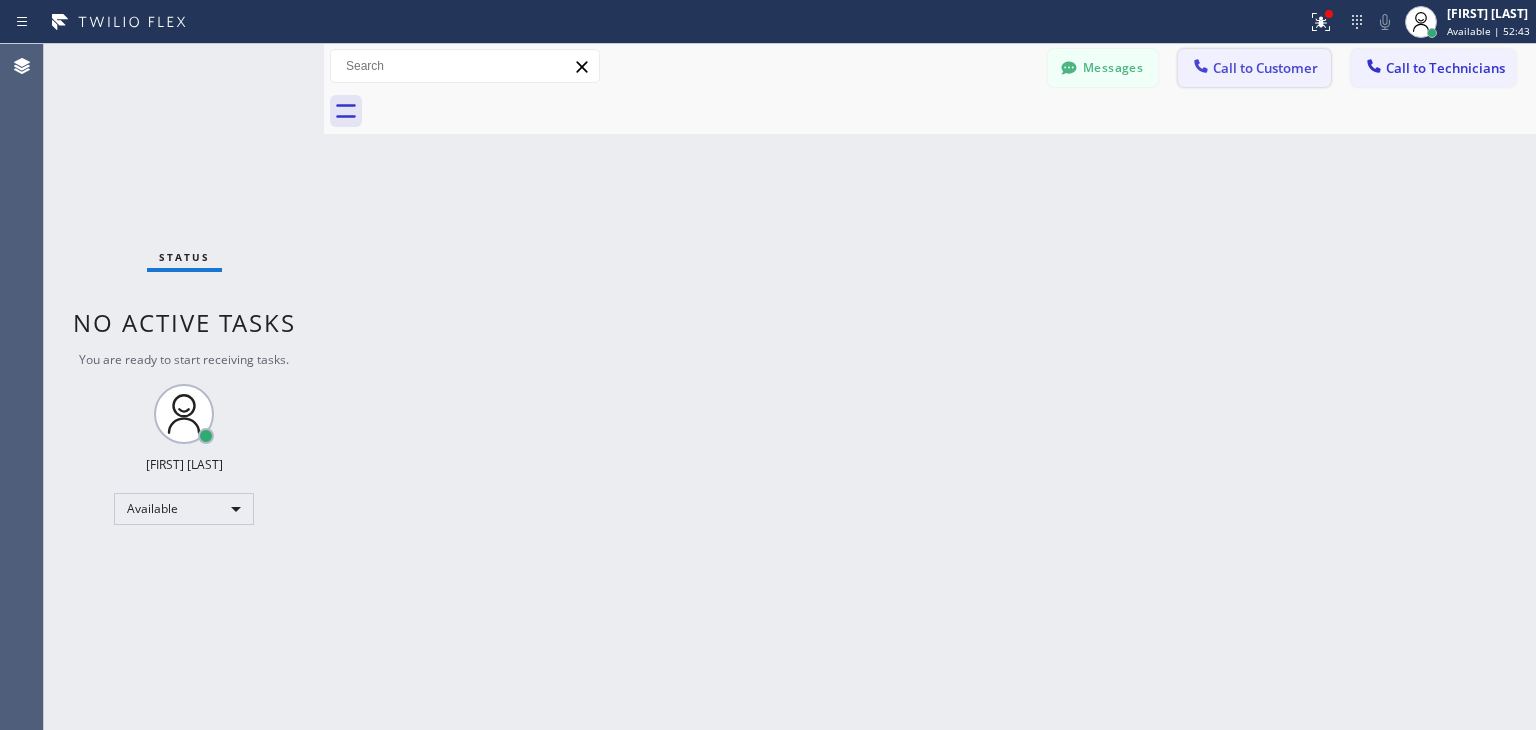 click on "Call to Customer" at bounding box center [1265, 68] 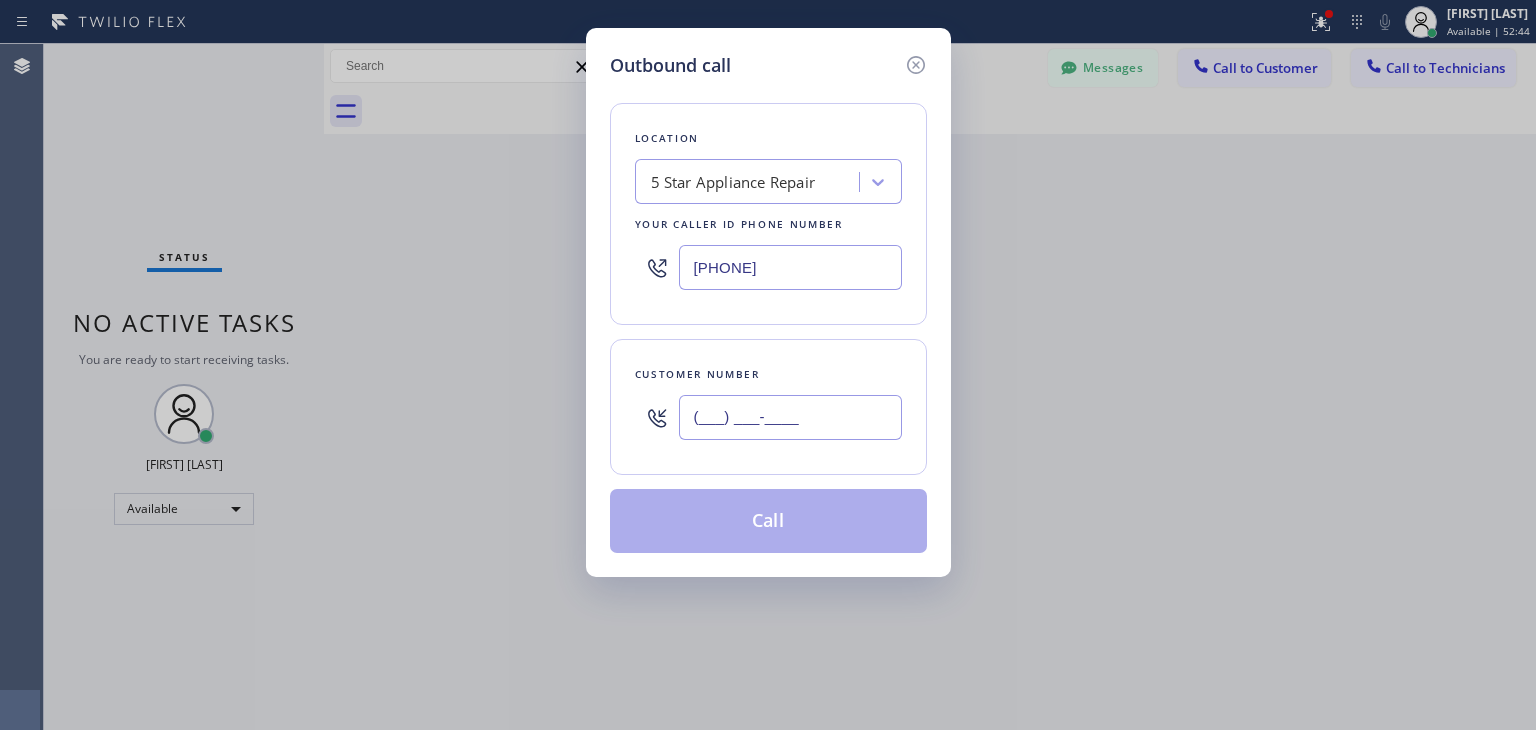 paste on "([PHONE])" 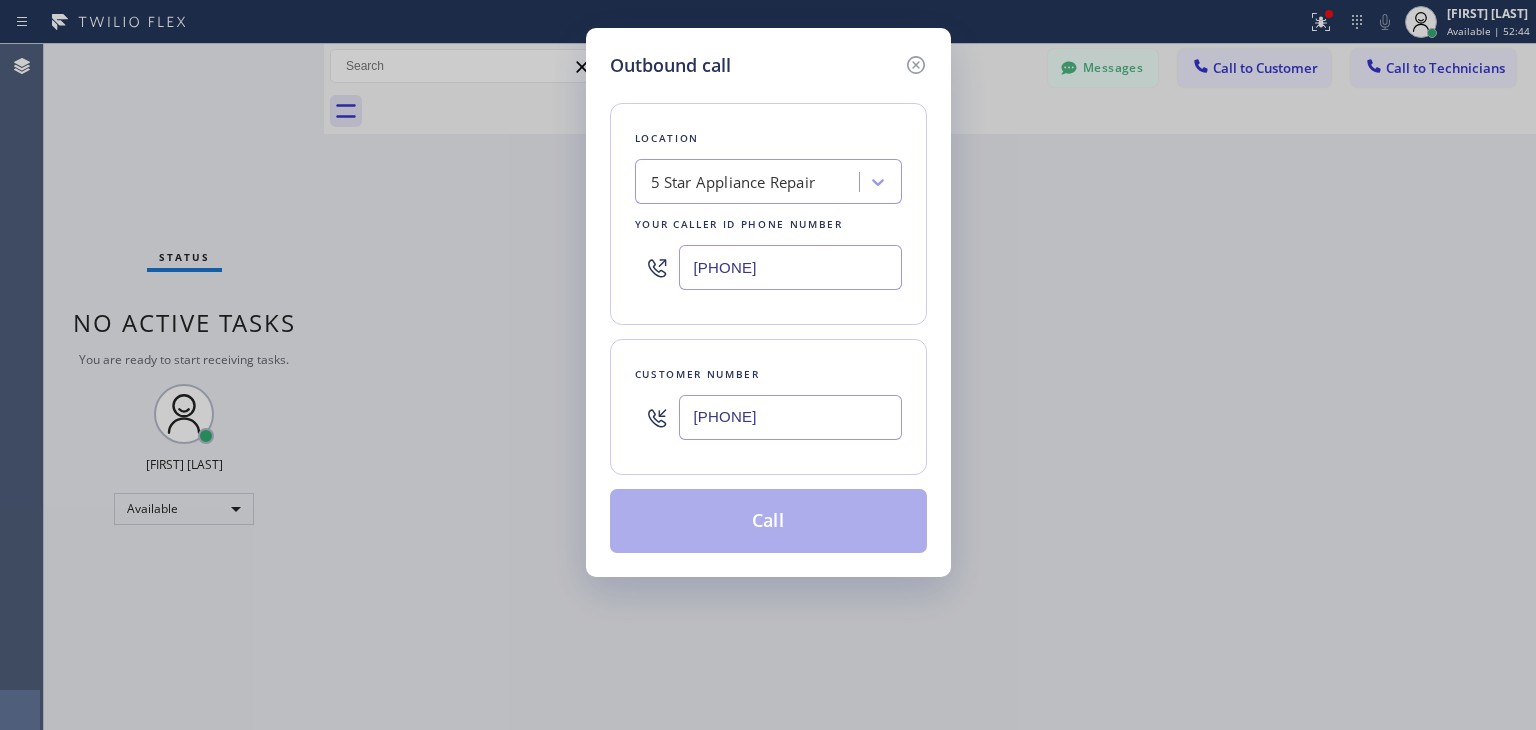 click on "([PHONE])" at bounding box center [790, 417] 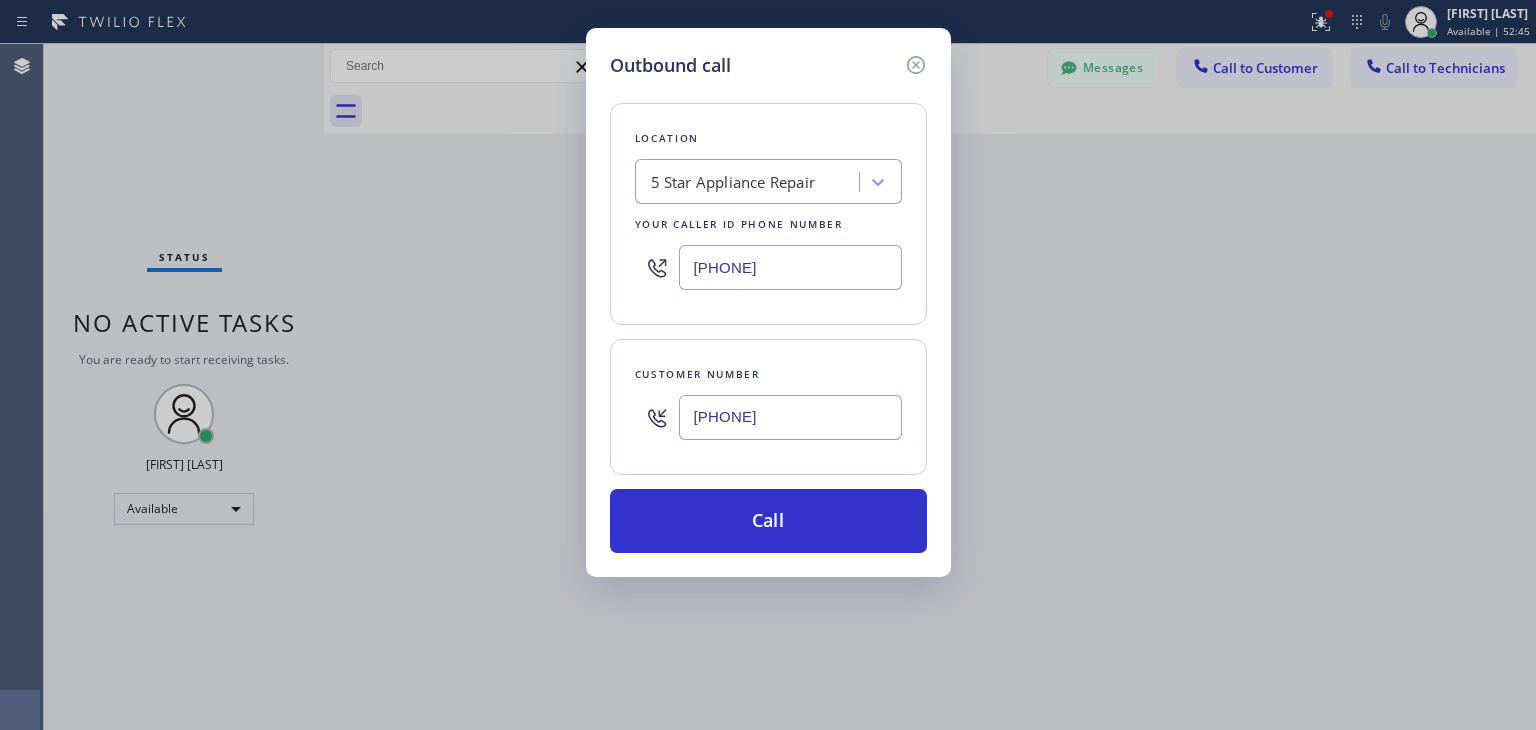 type on "([PHONE])" 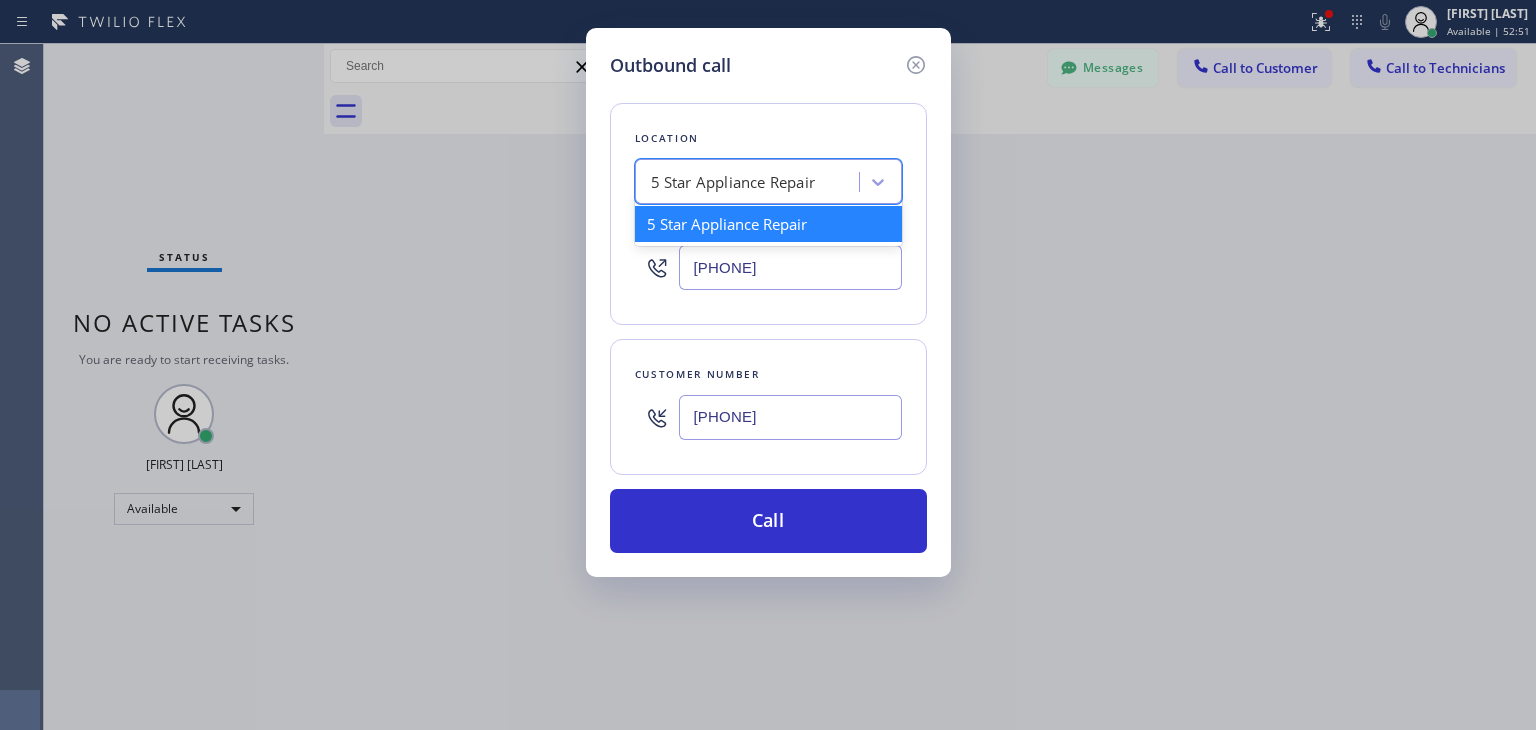 click on "5 Star Appliance Repair" at bounding box center (768, 181) 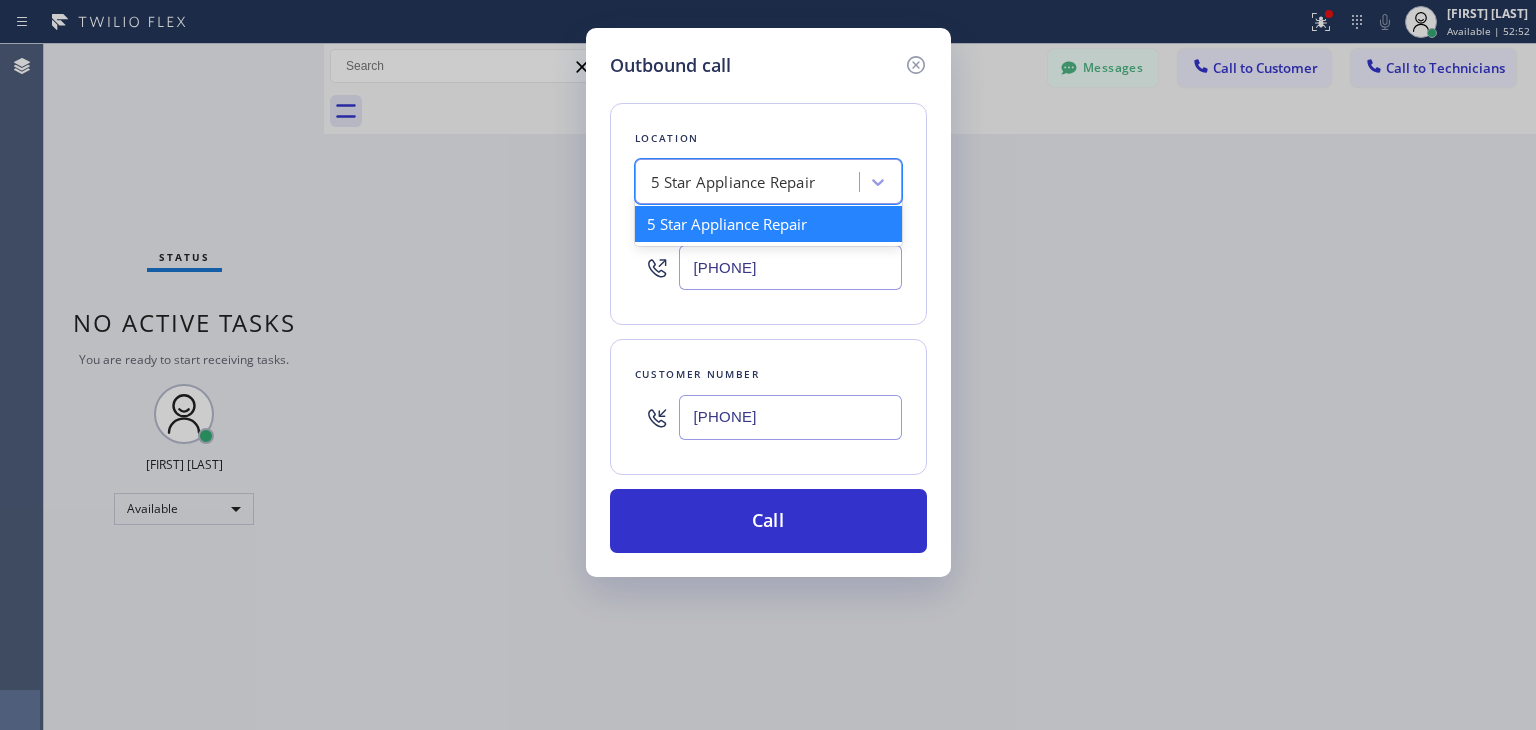 paste on "Home Alliance Ron" 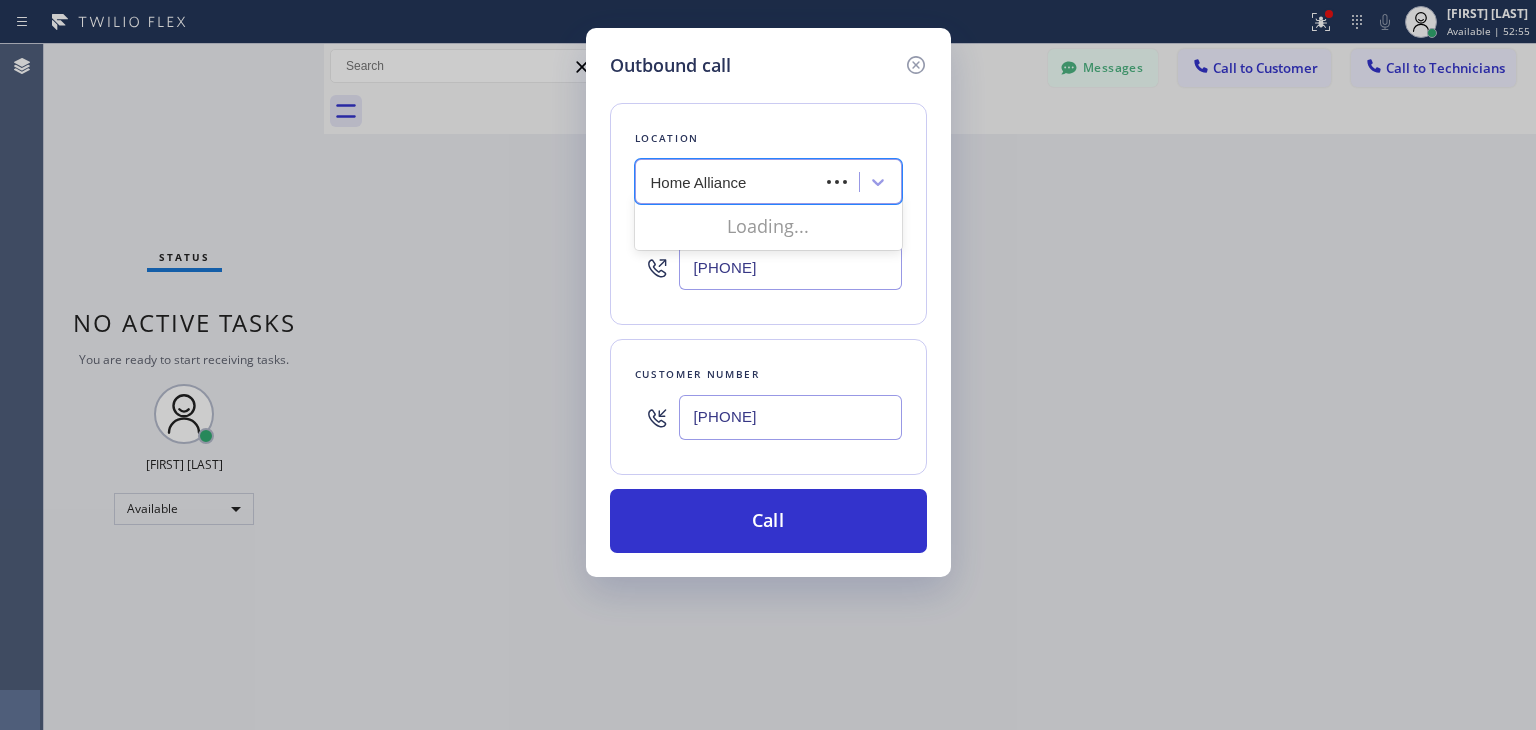 type on "Home Alliance" 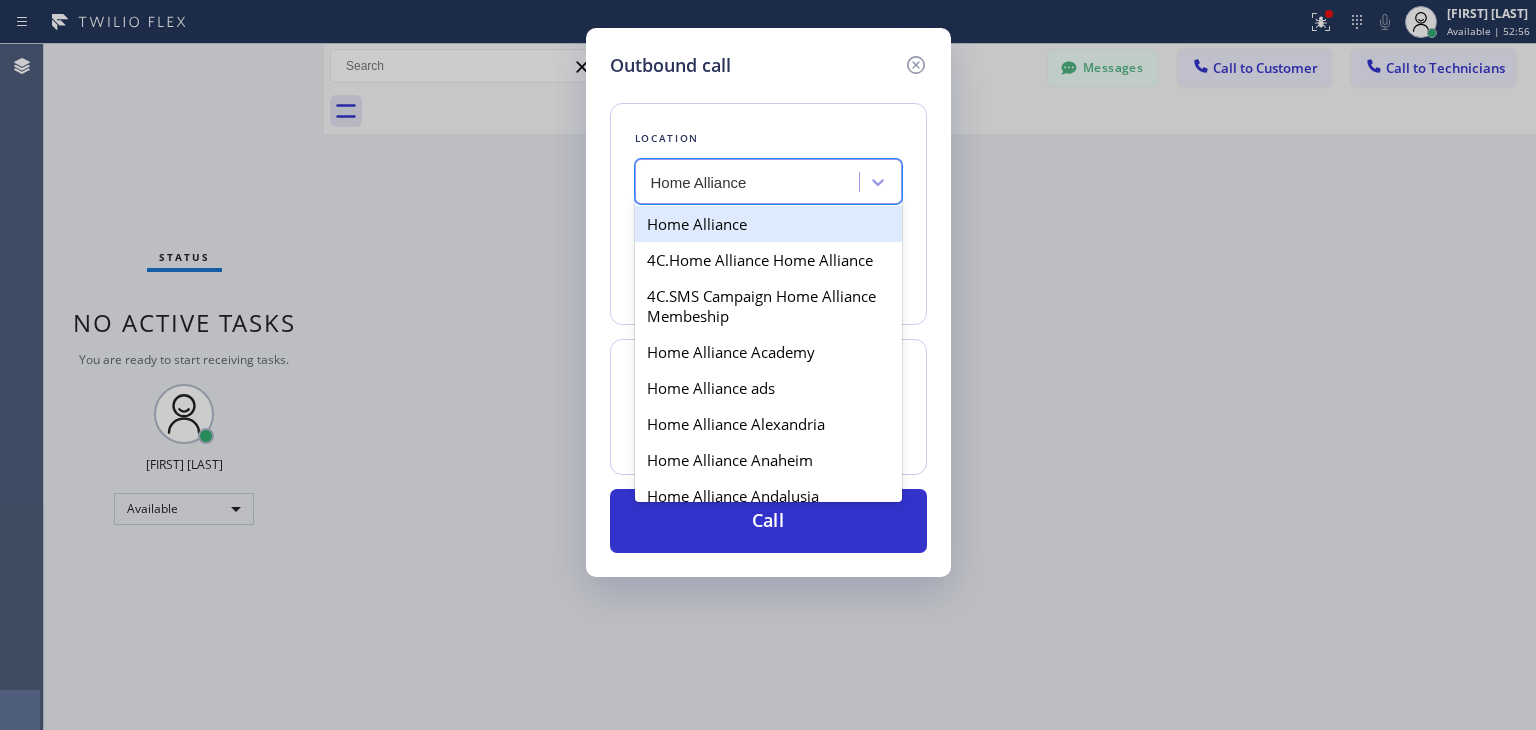 click on "Home Alliance" at bounding box center (768, 224) 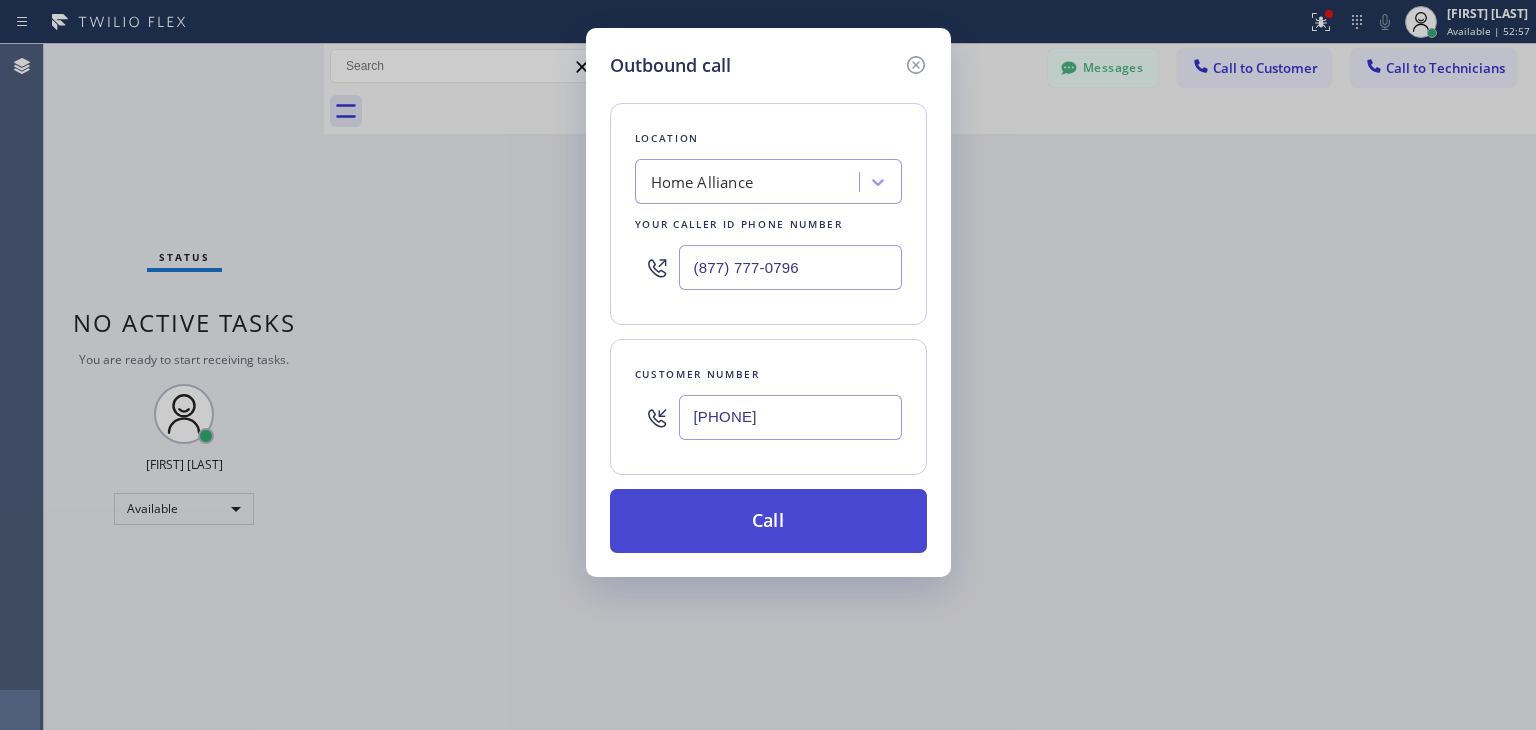 click on "Call" at bounding box center [768, 521] 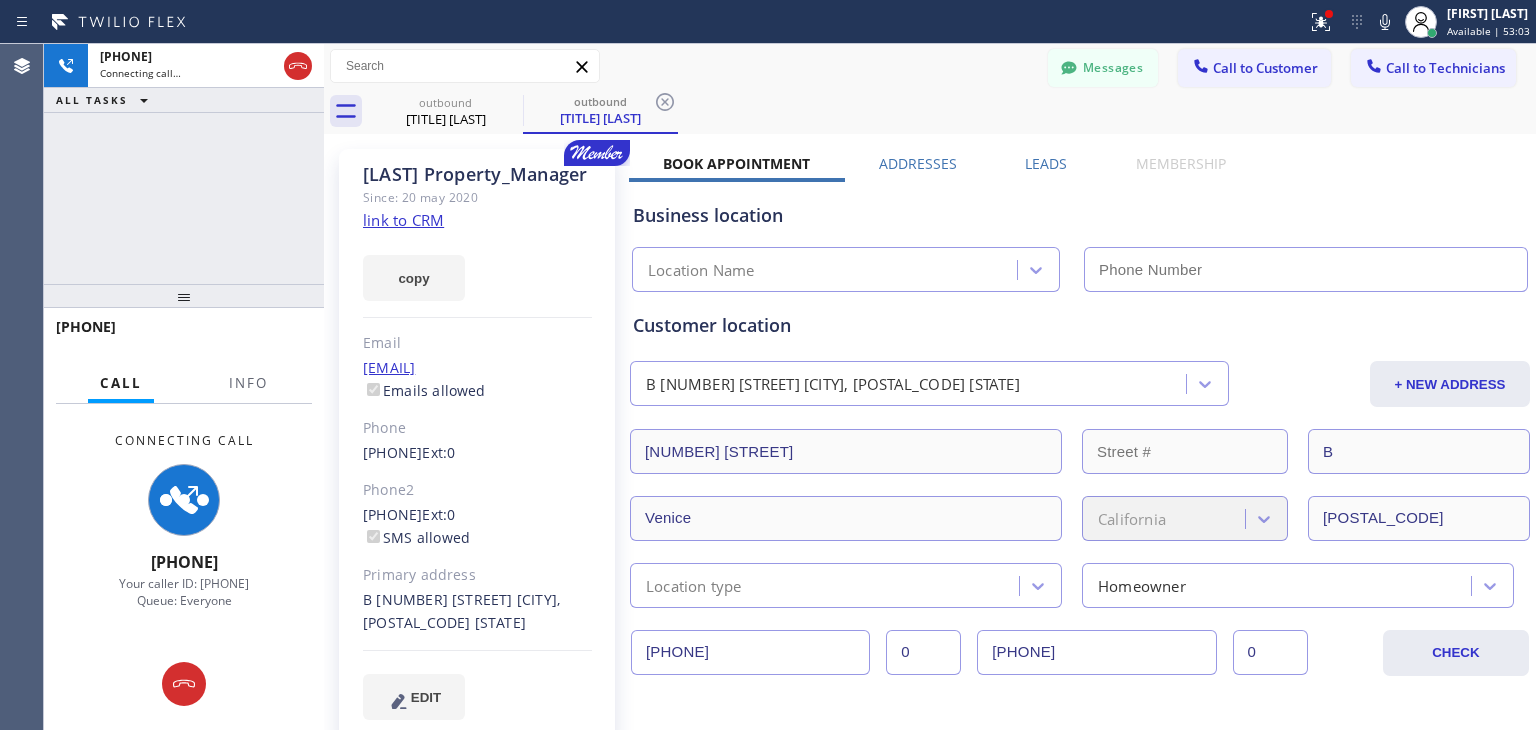 type on "(877) 777-0796" 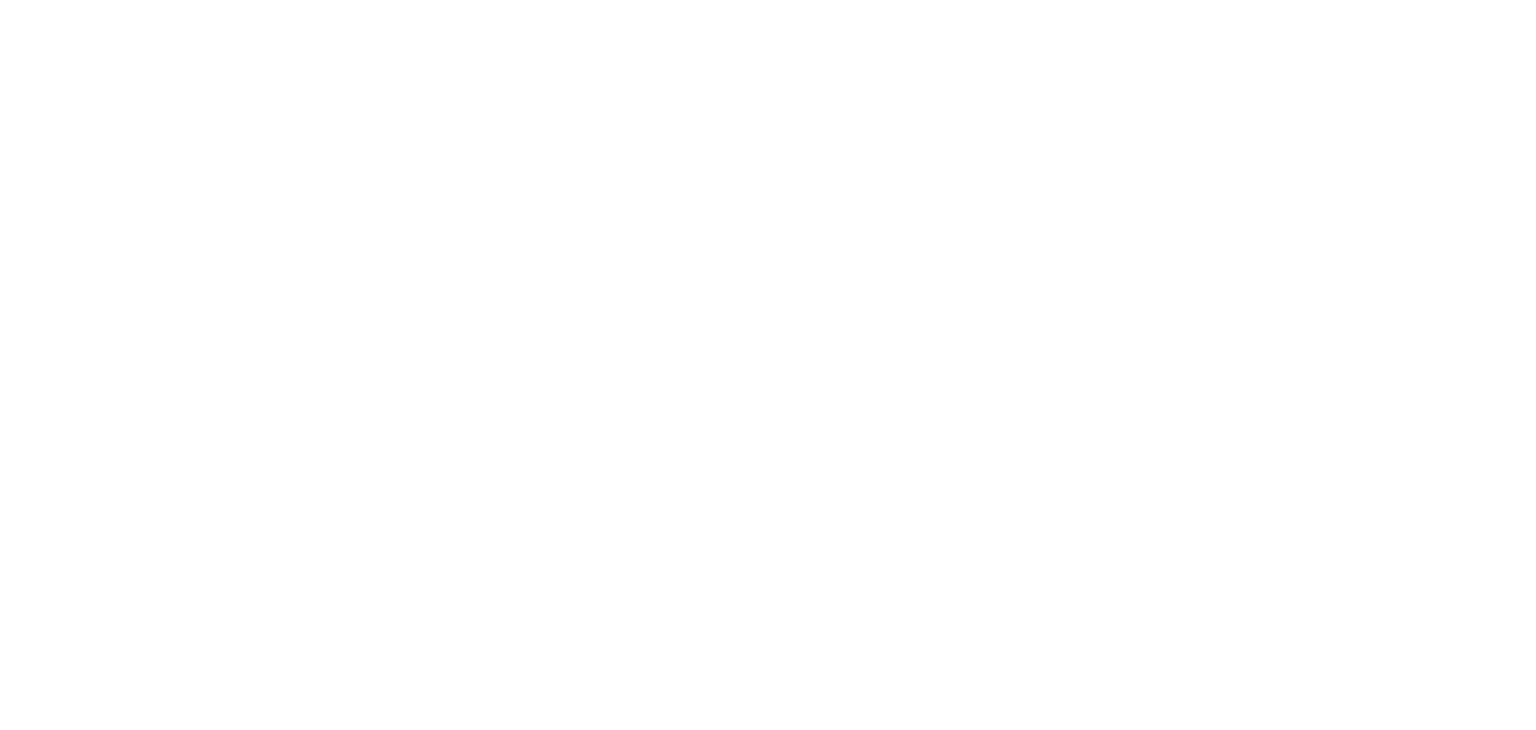 scroll, scrollTop: 0, scrollLeft: 0, axis: both 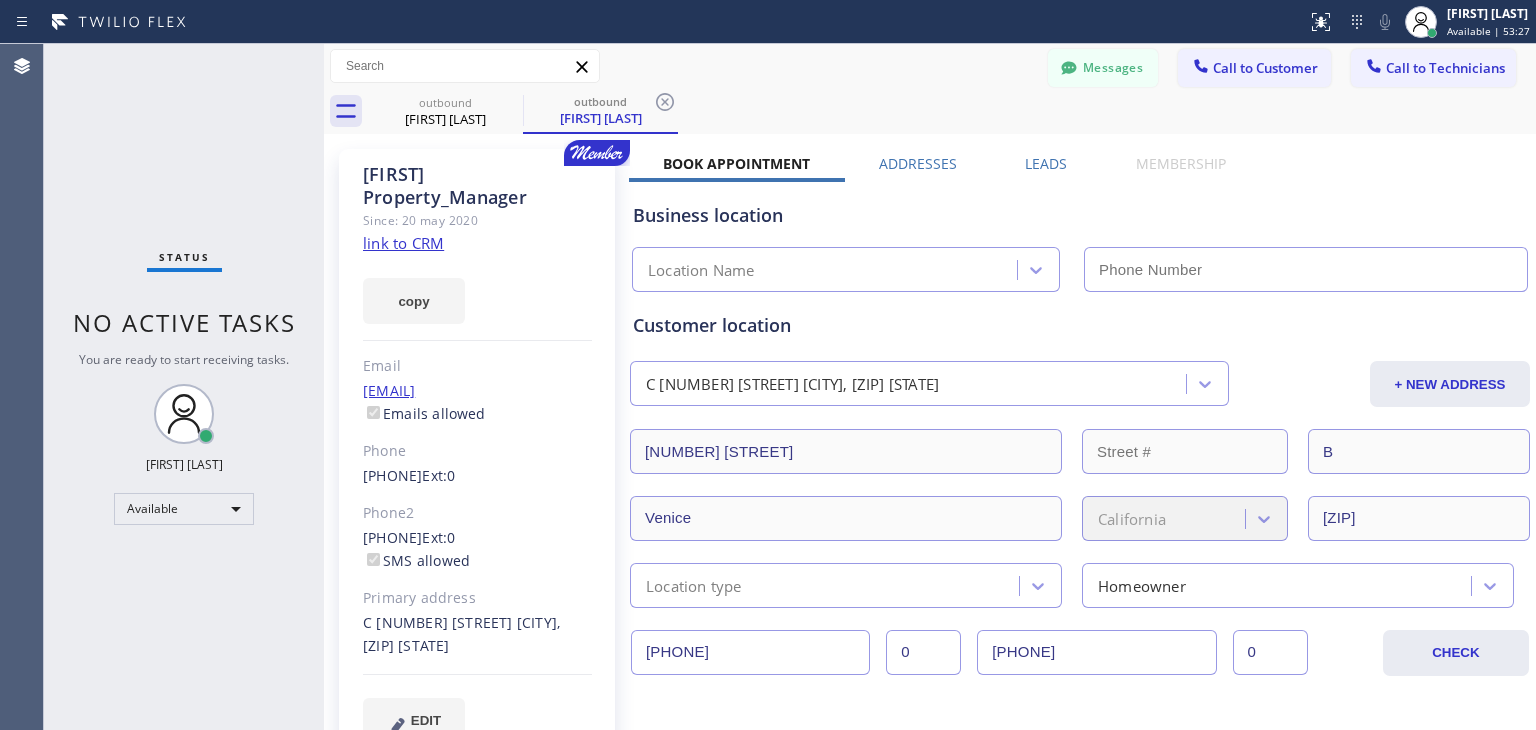 type on "(877) 777-0796" 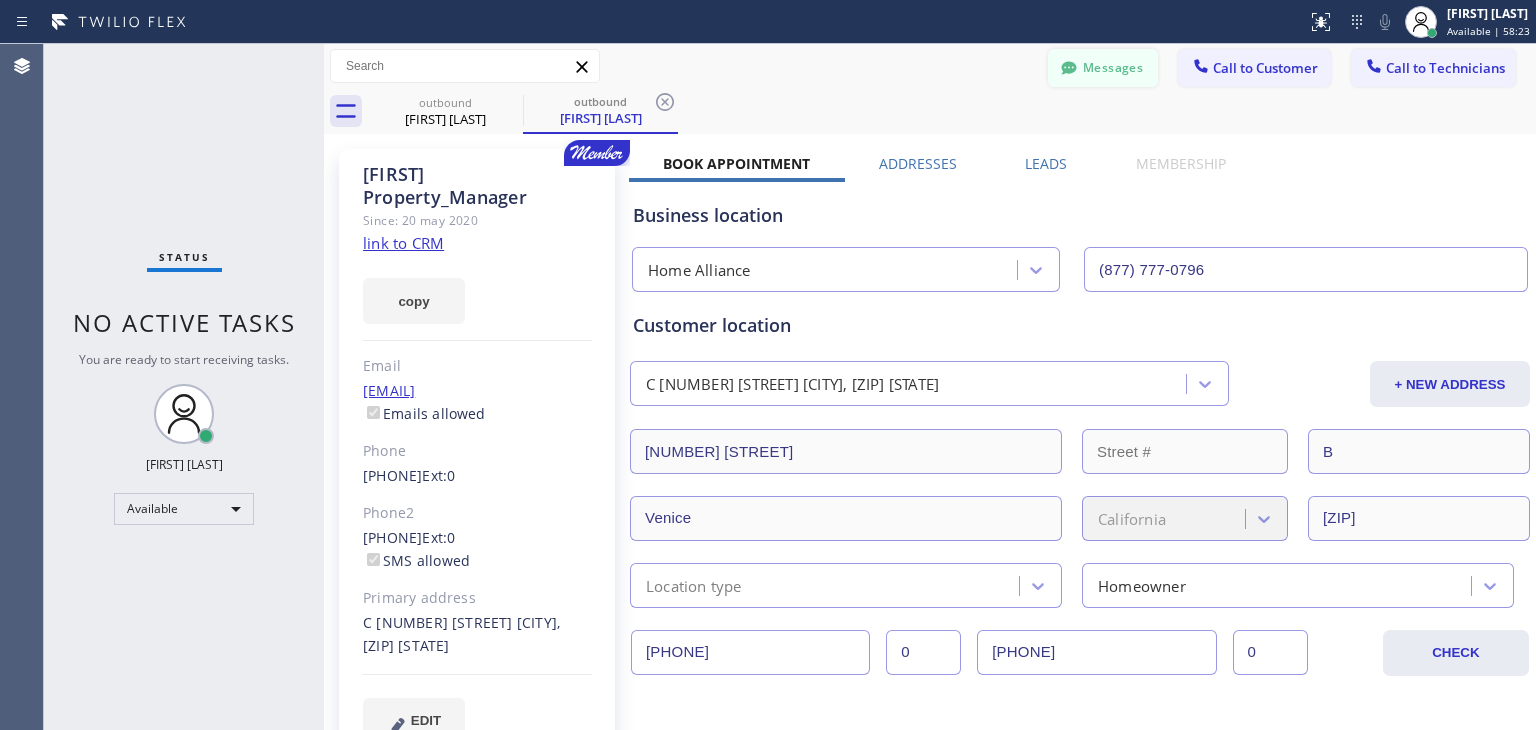 click on "Messages" at bounding box center (1103, 68) 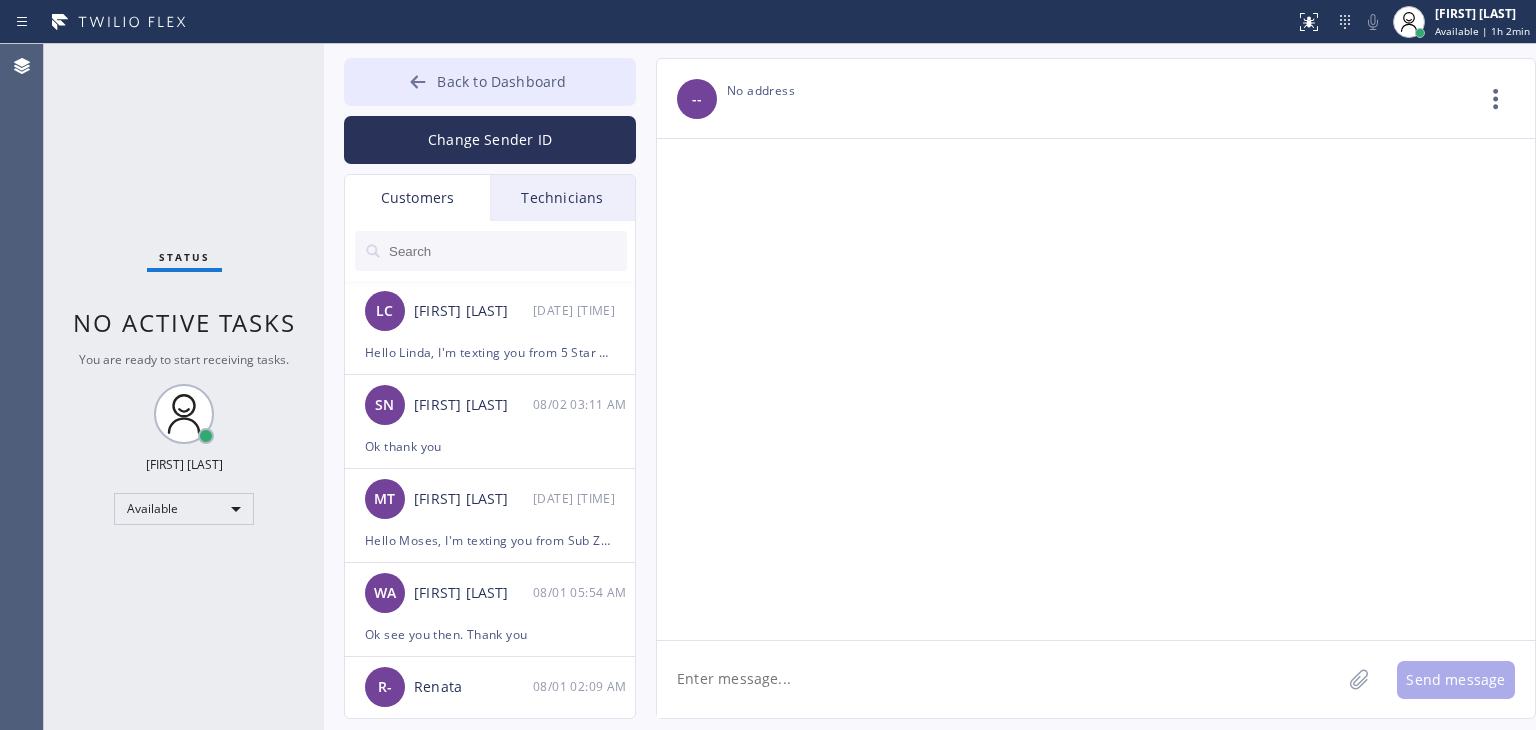 click on "Back to Dashboard" at bounding box center (501, 81) 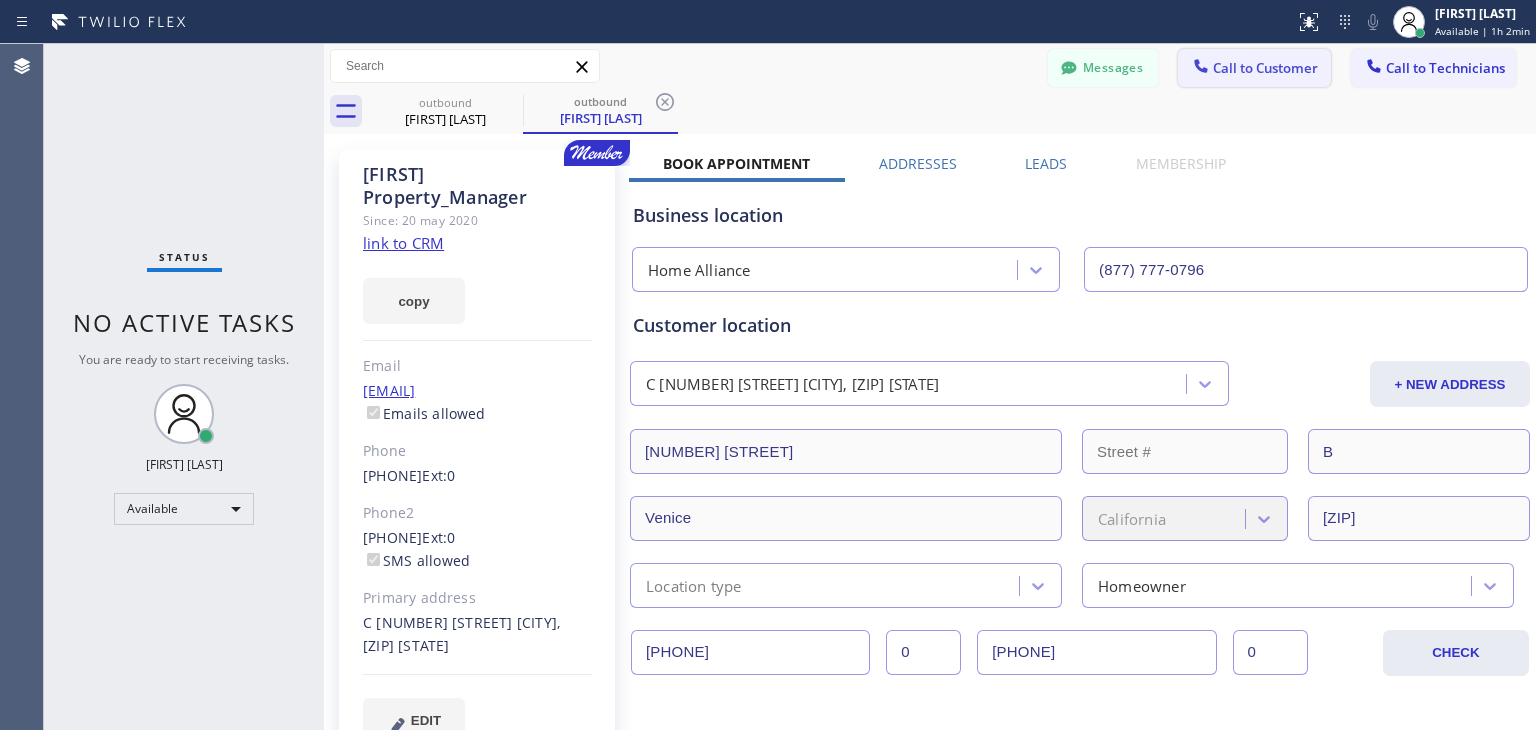click on "Call to Customer" at bounding box center (1265, 68) 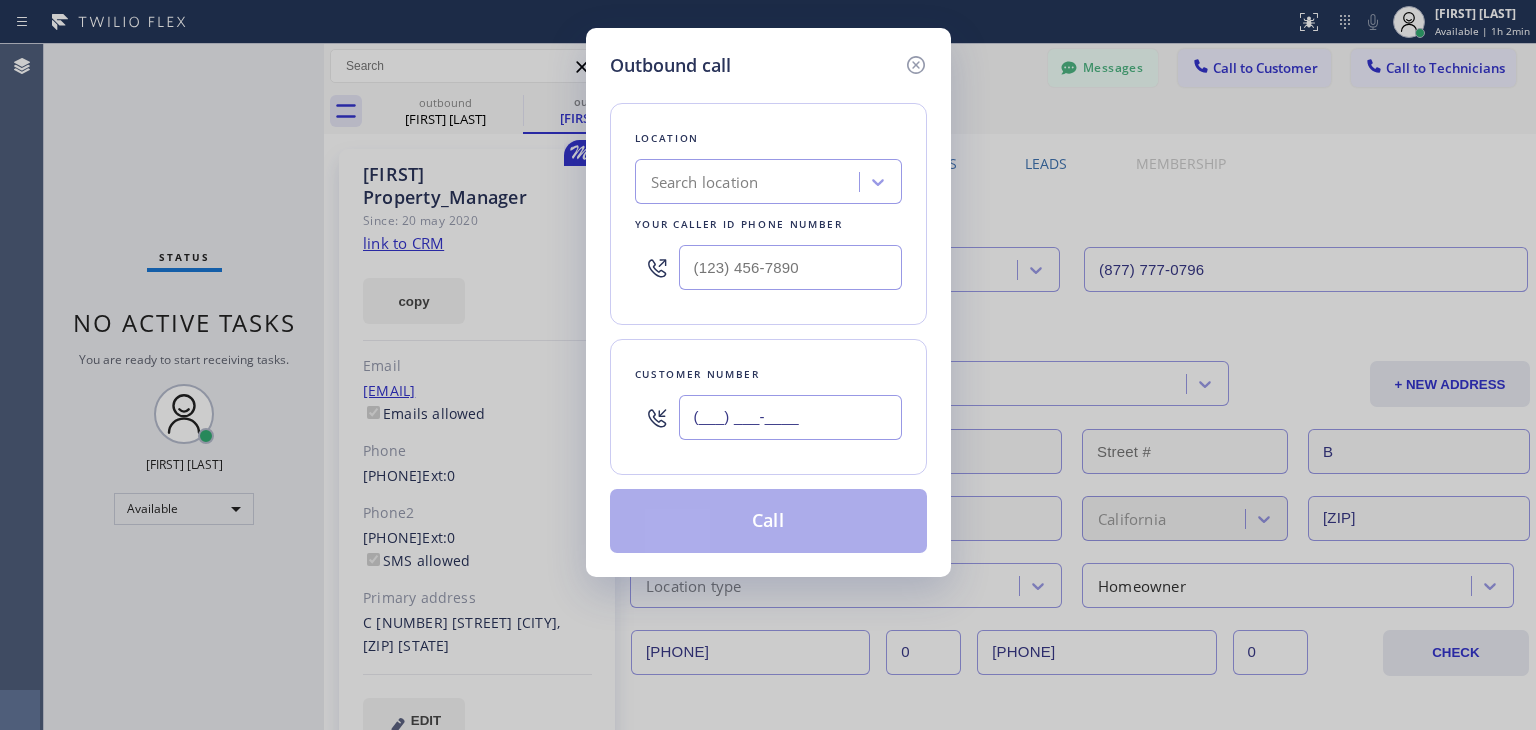 paste on "[PHONE]" 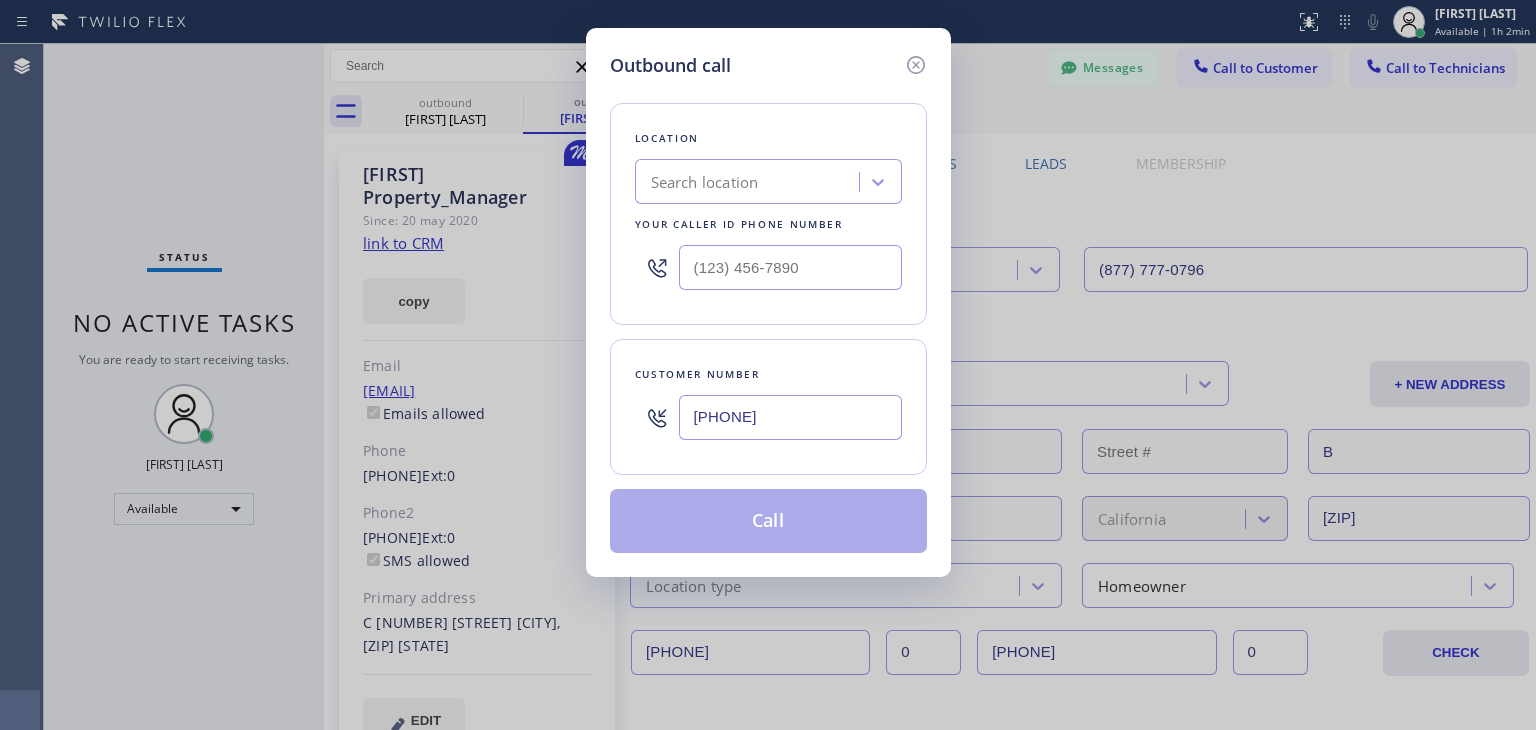 click on "[PHONE]" at bounding box center (790, 417) 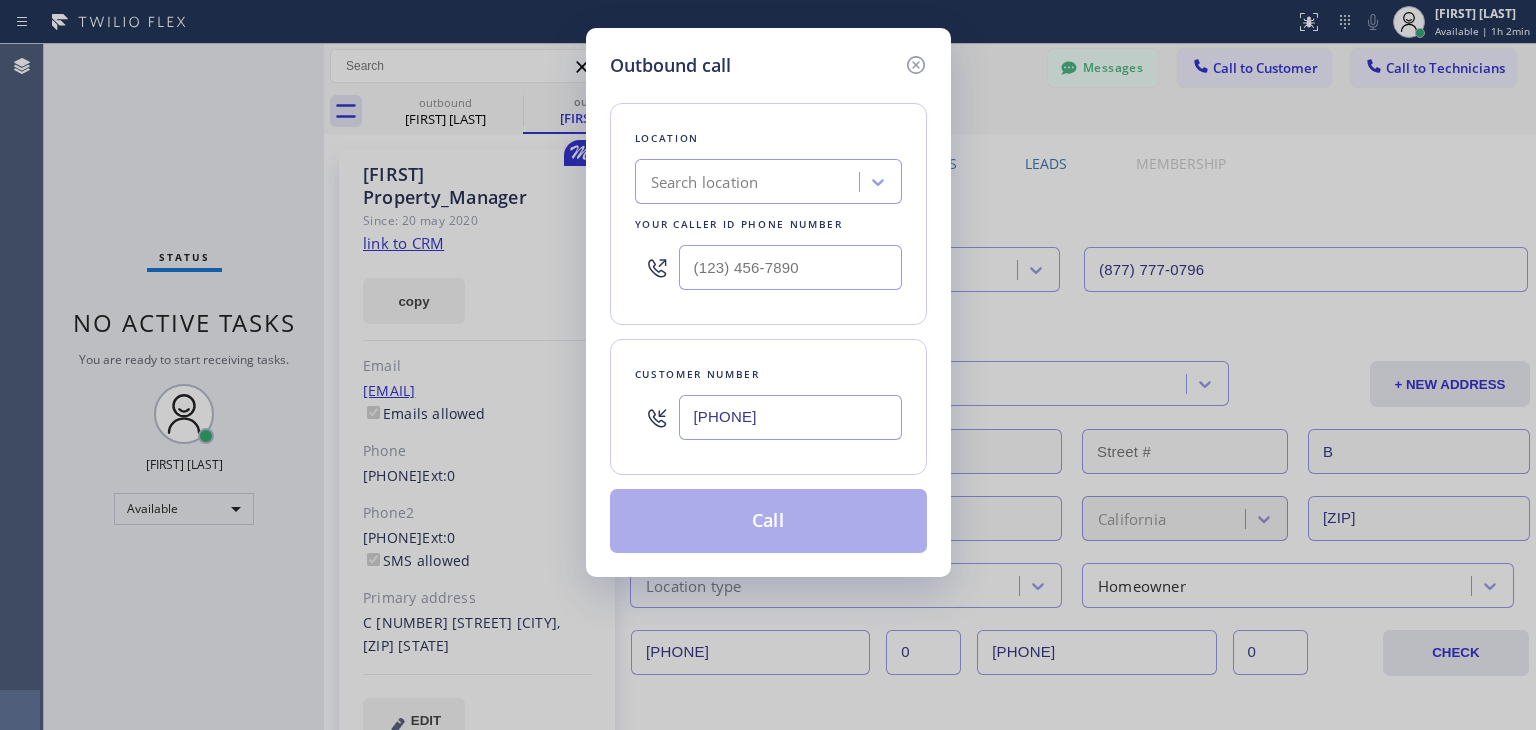 paste on "Home Alliance" 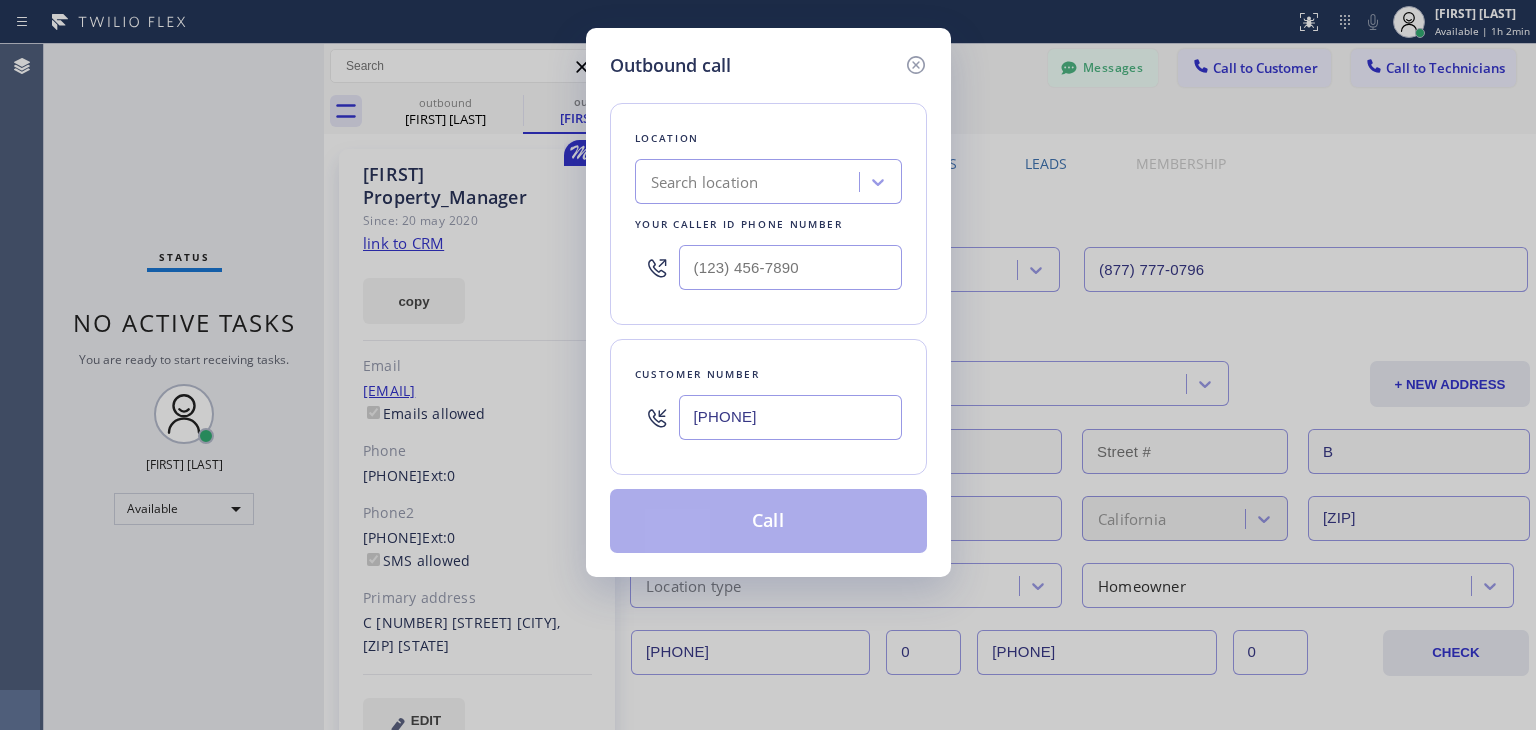 type on "Home Alliance" 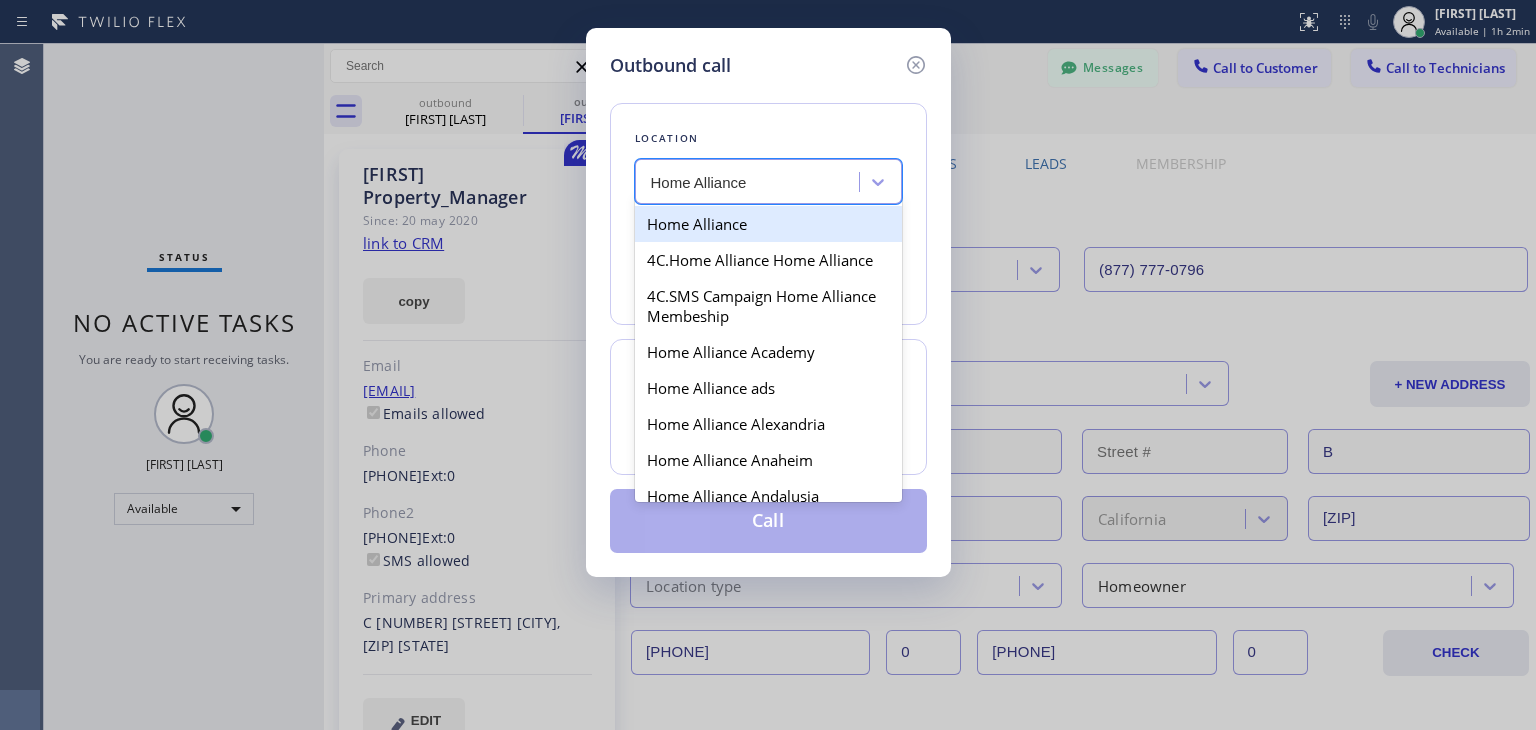 click on "Home Alliance" at bounding box center [768, 224] 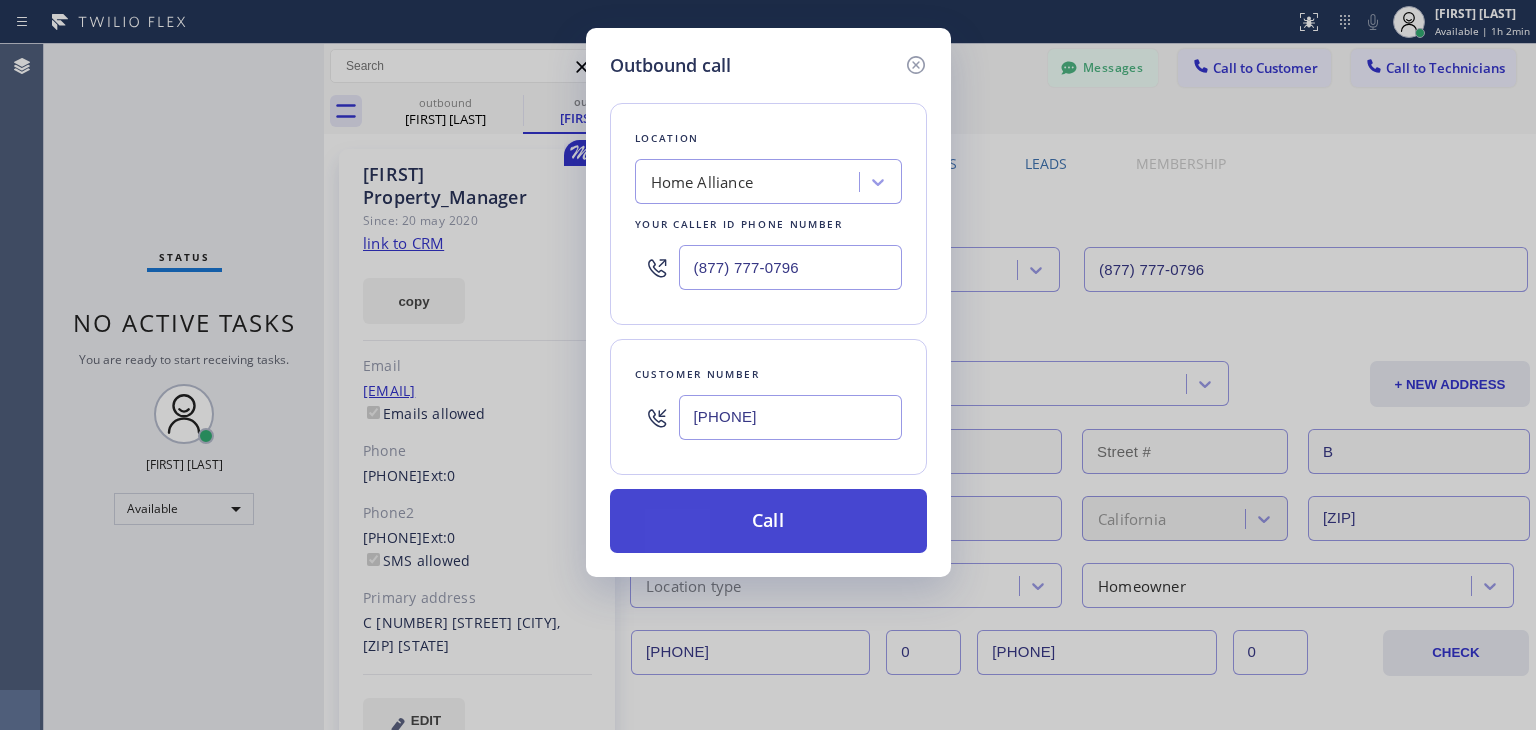 click on "Call" at bounding box center [768, 521] 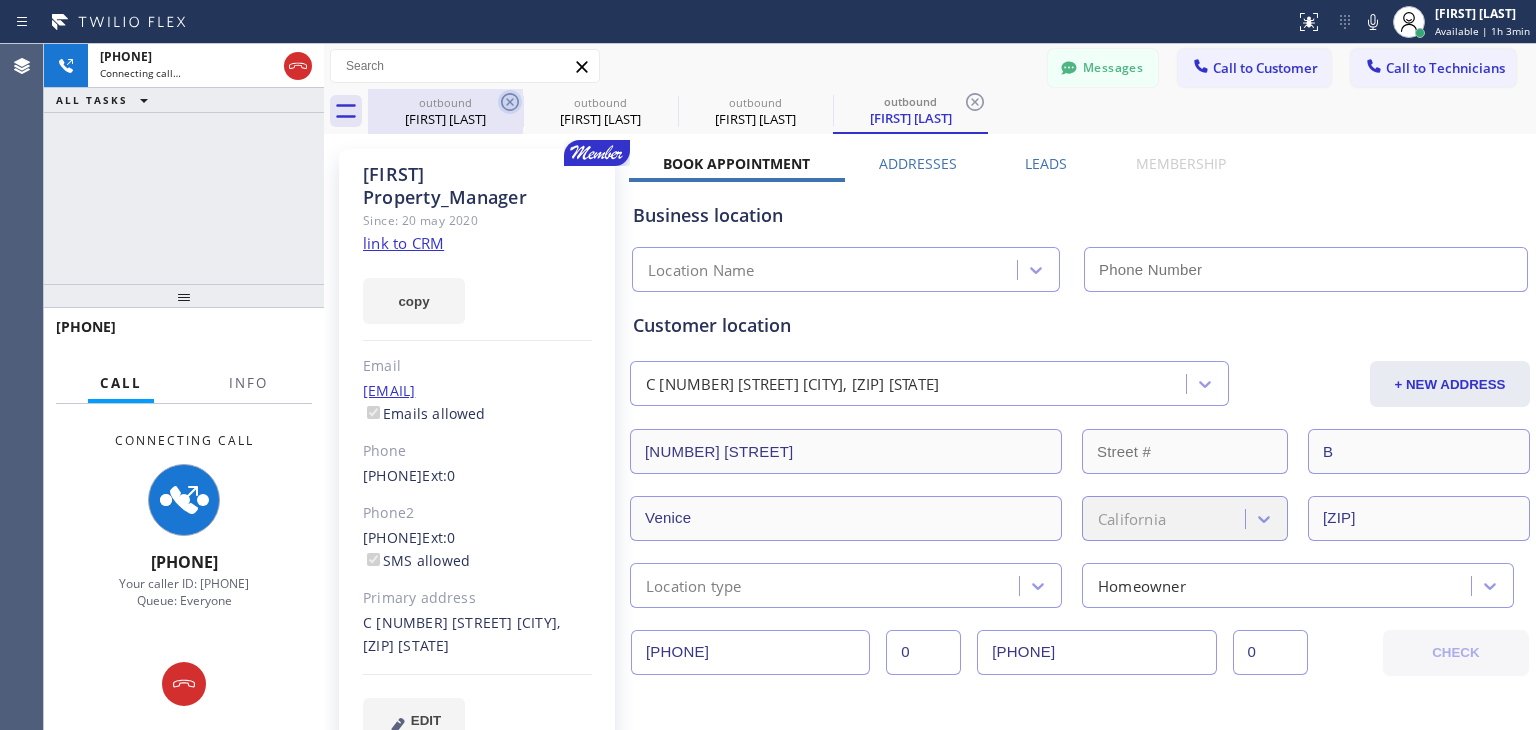 click 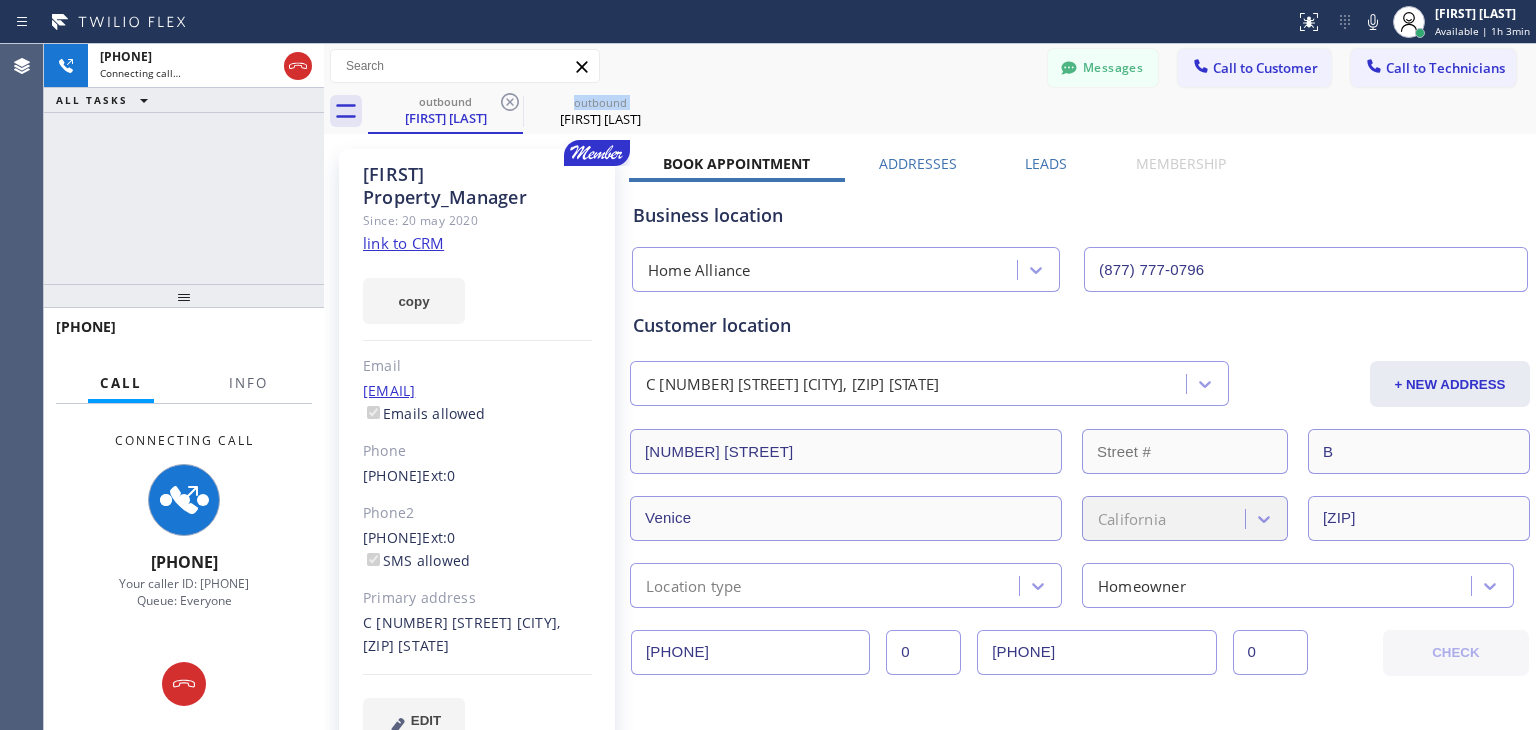 click 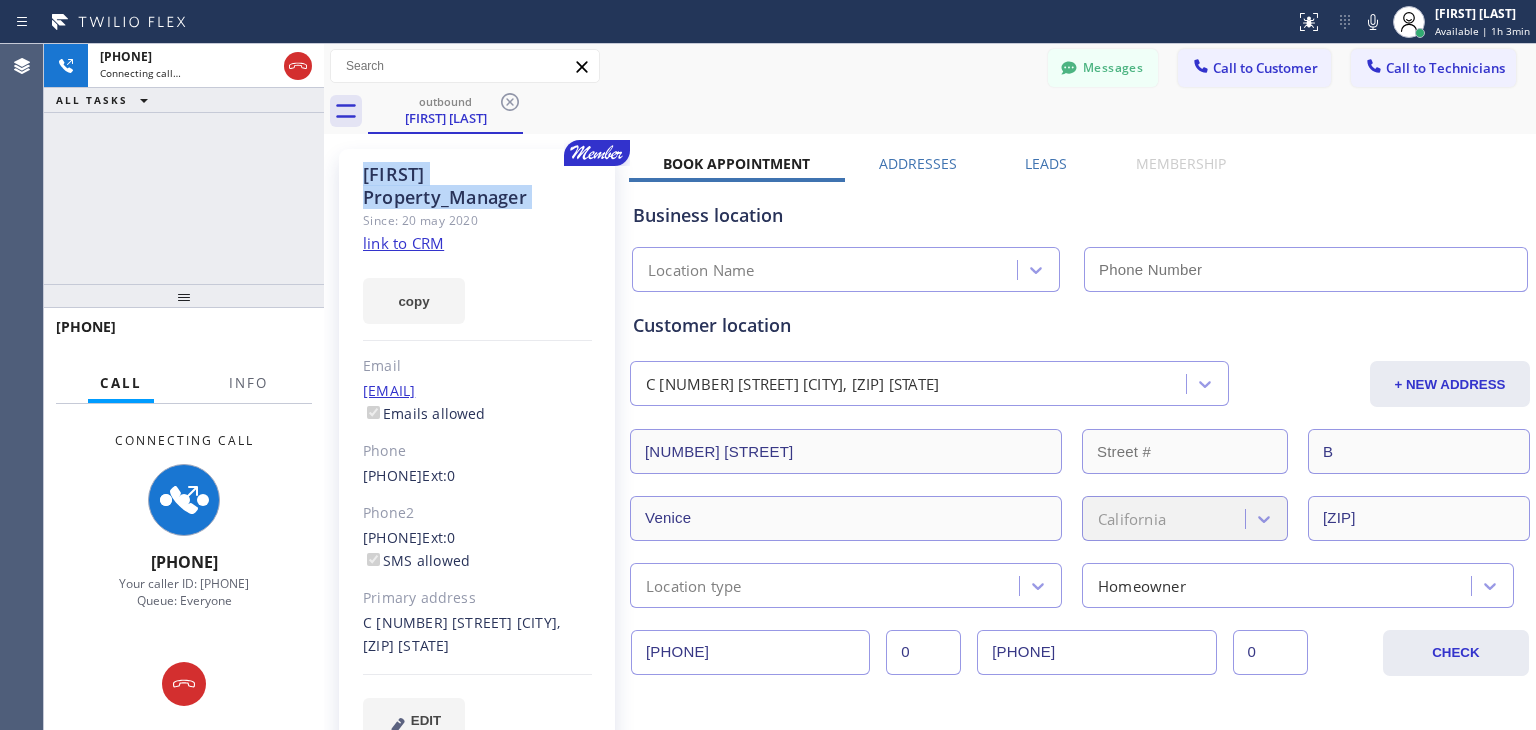 click 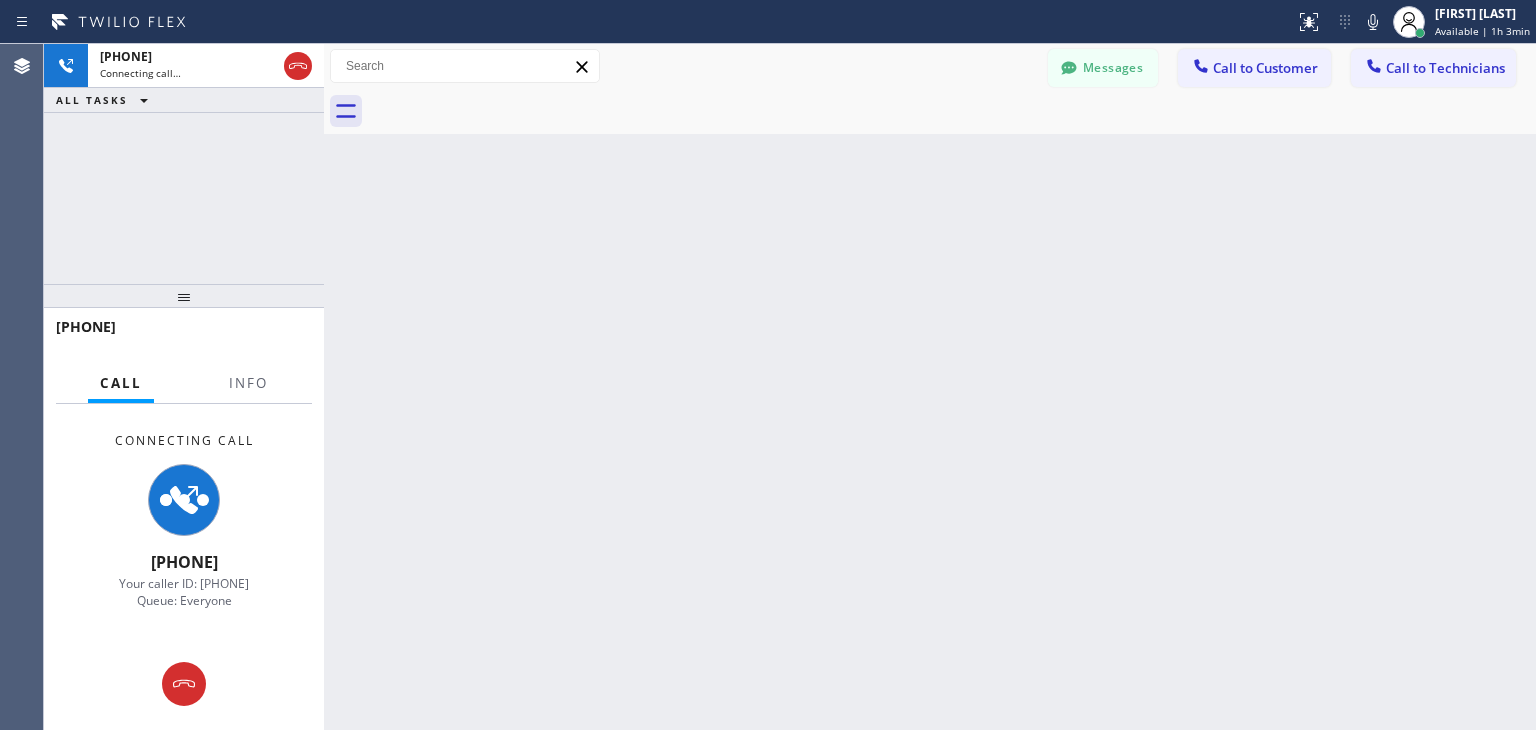 click at bounding box center (952, 111) 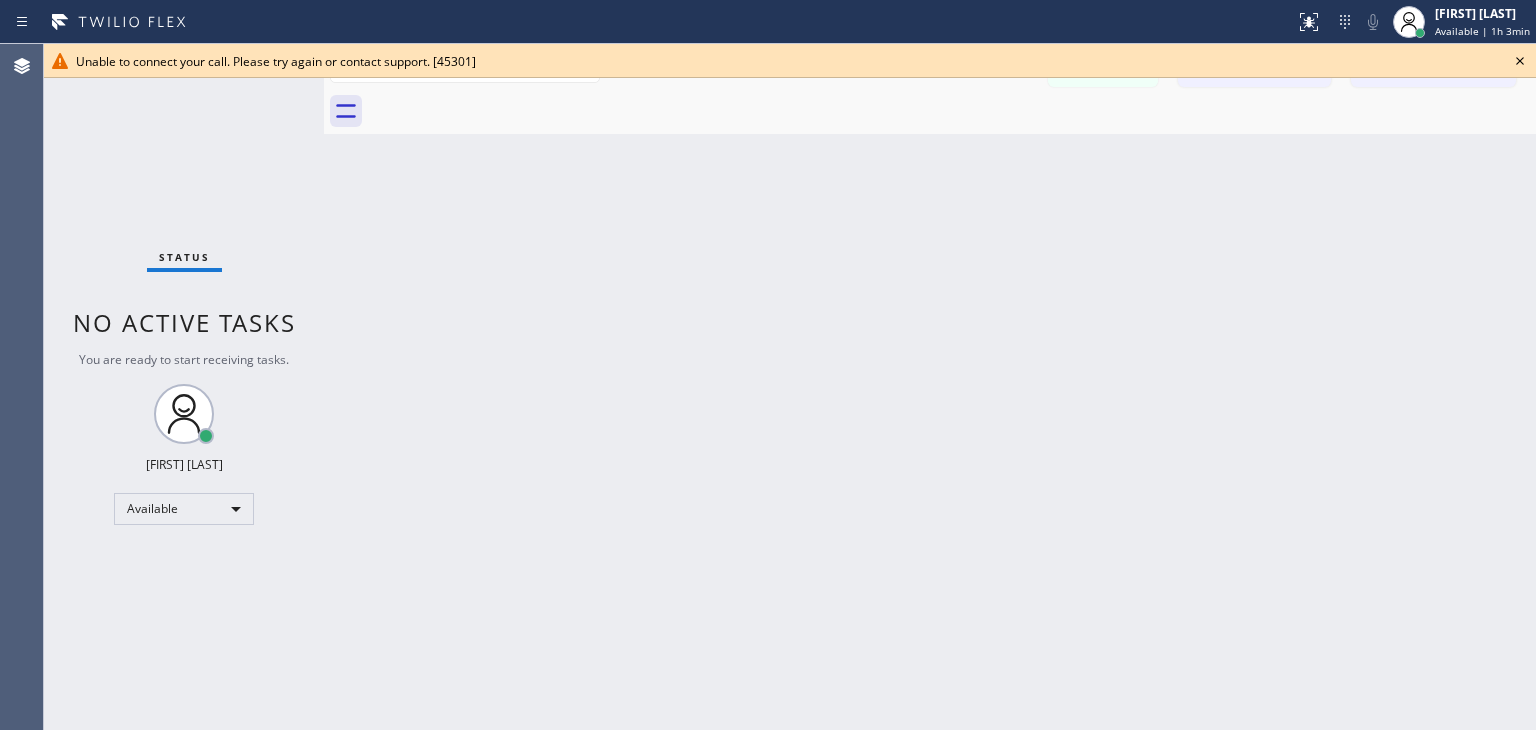 click 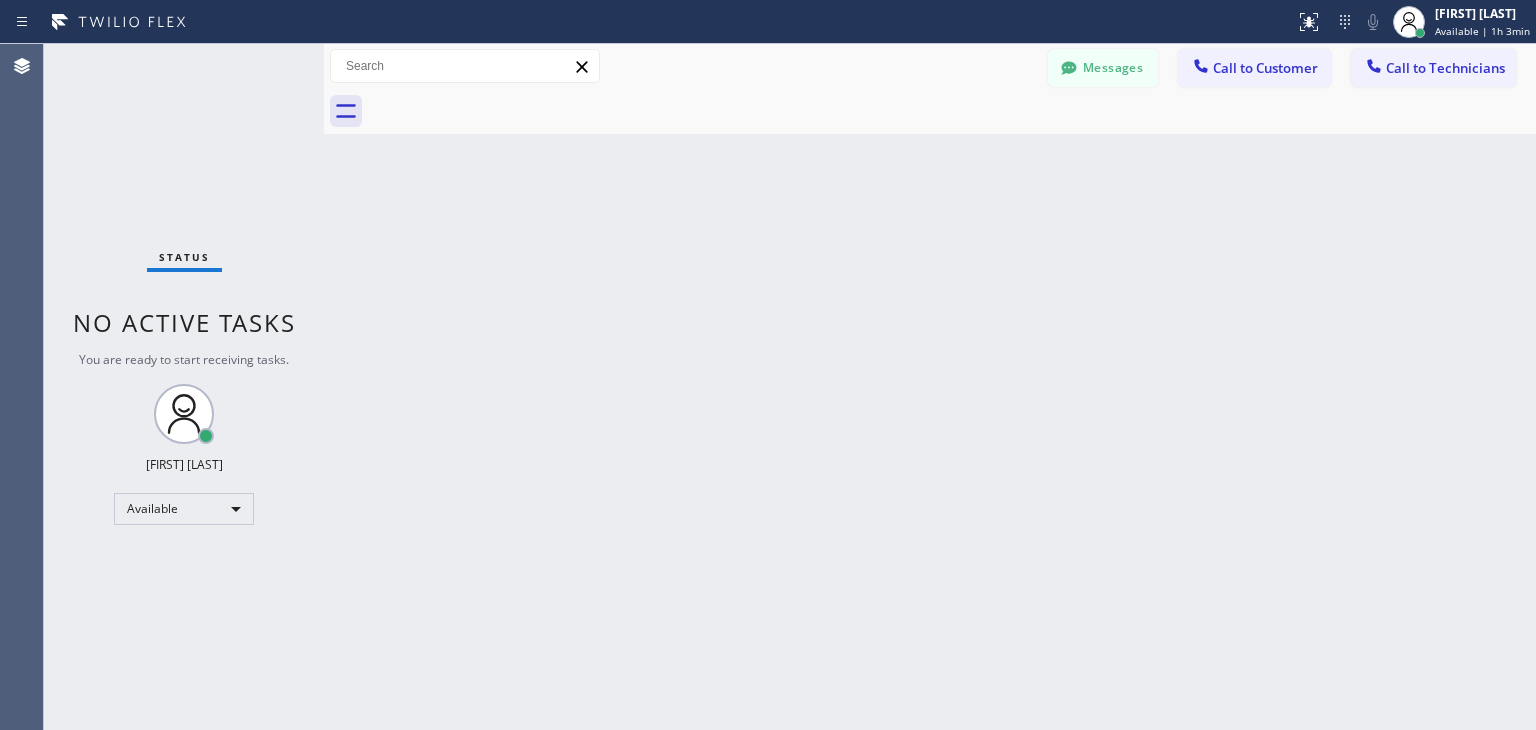 scroll, scrollTop: 0, scrollLeft: 0, axis: both 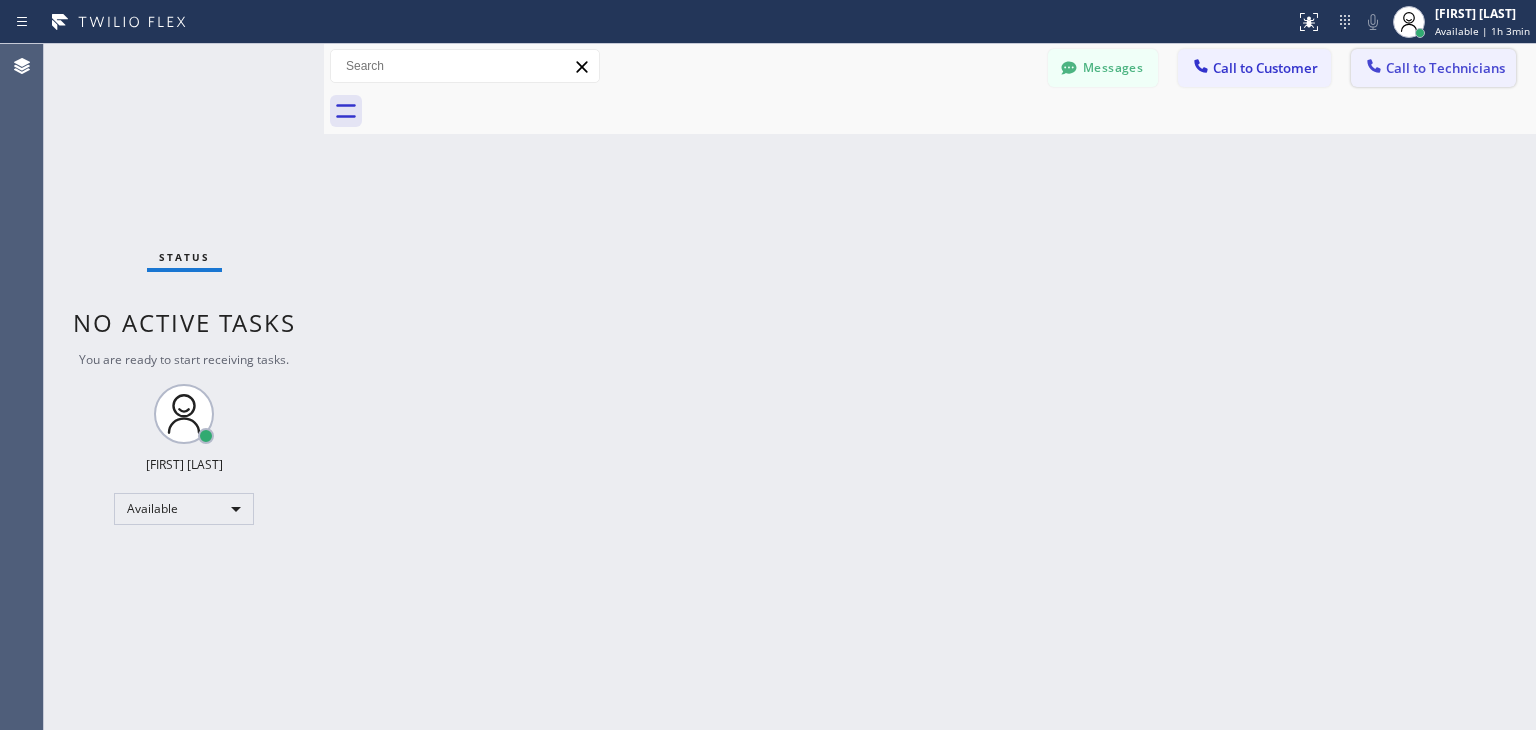 click on "Call to Technicians" at bounding box center (1433, 68) 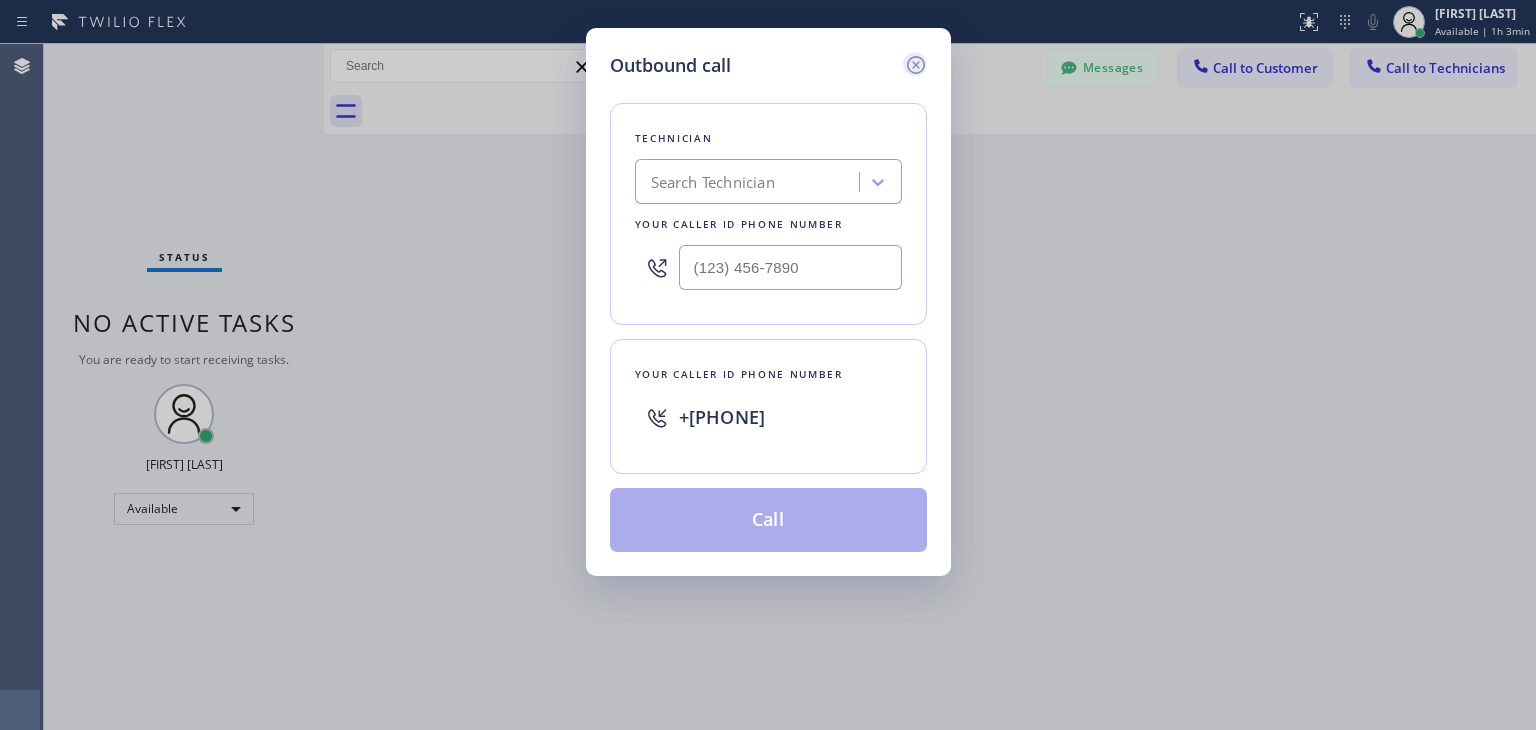 click 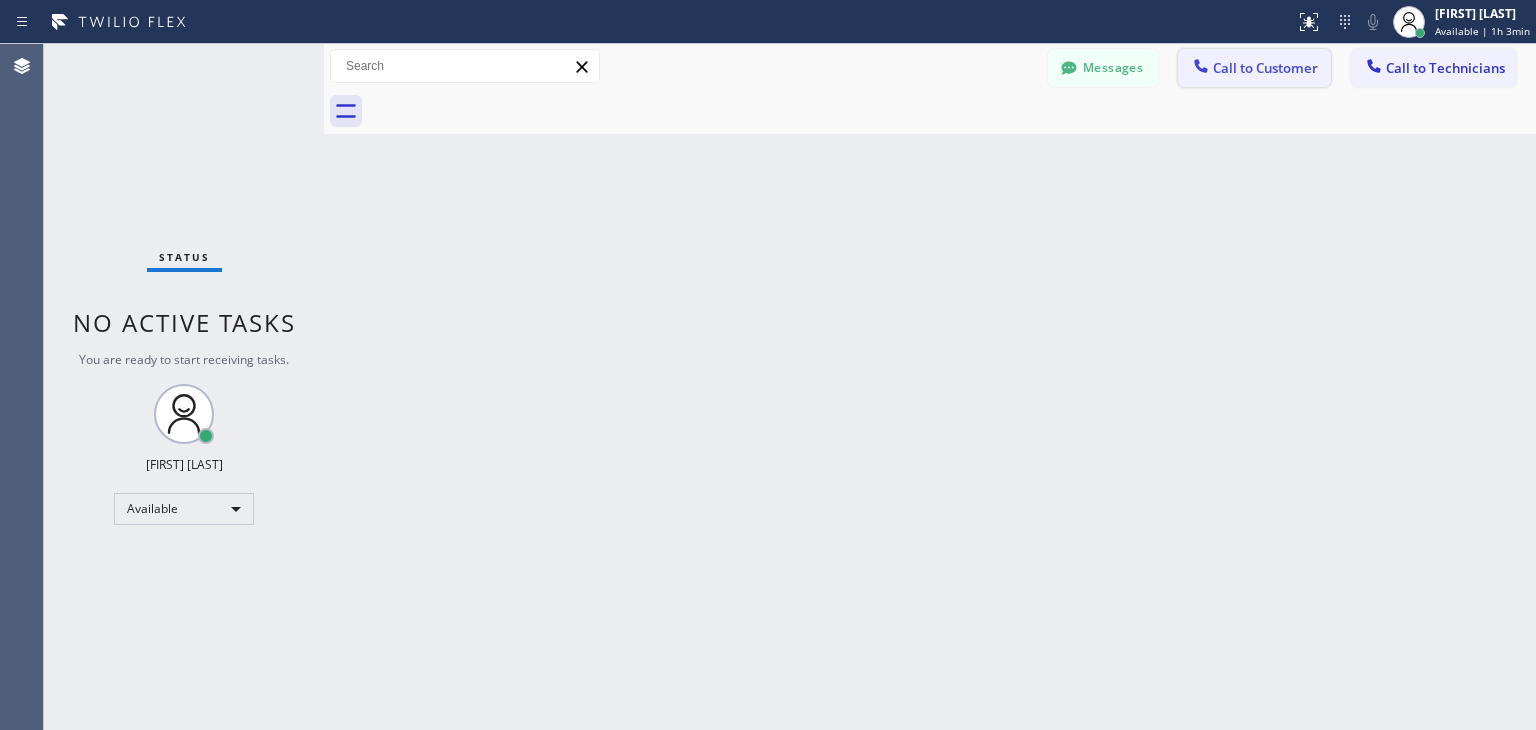 drag, startPoint x: 1119, startPoint y: 50, endPoint x: 1280, endPoint y: 54, distance: 161.04968 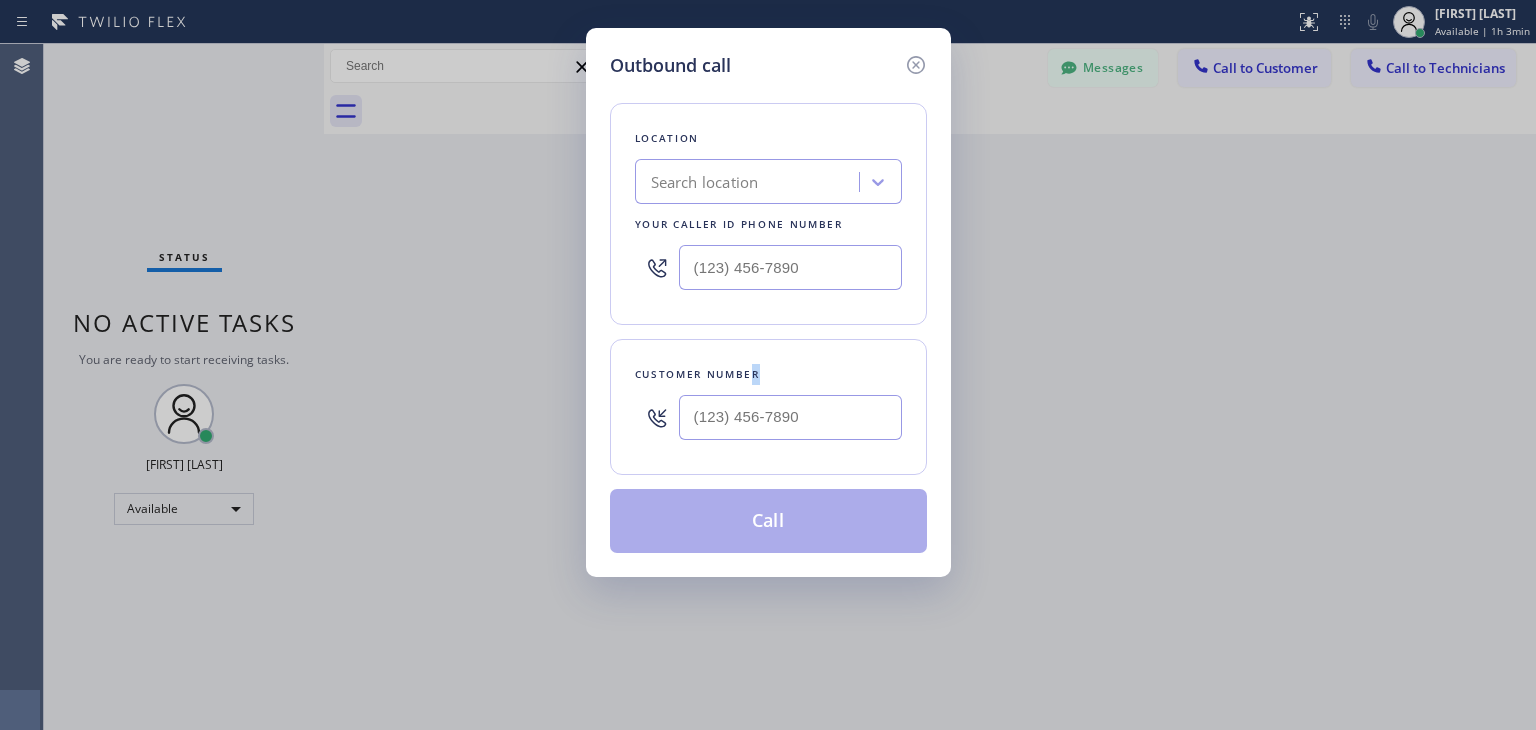 drag, startPoint x: 750, startPoint y: 379, endPoint x: 752, endPoint y: 401, distance: 22.090721 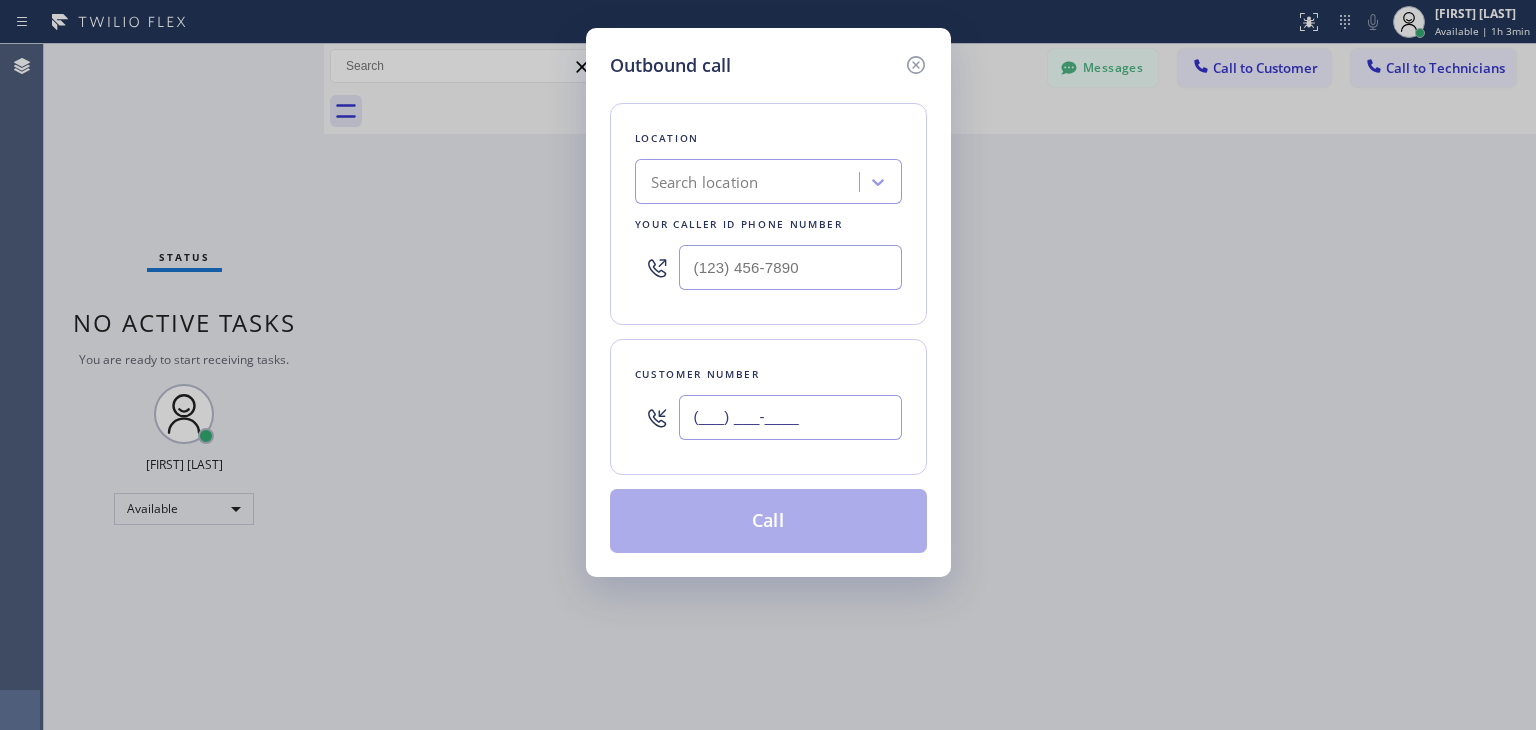 paste on "([PHONE])" 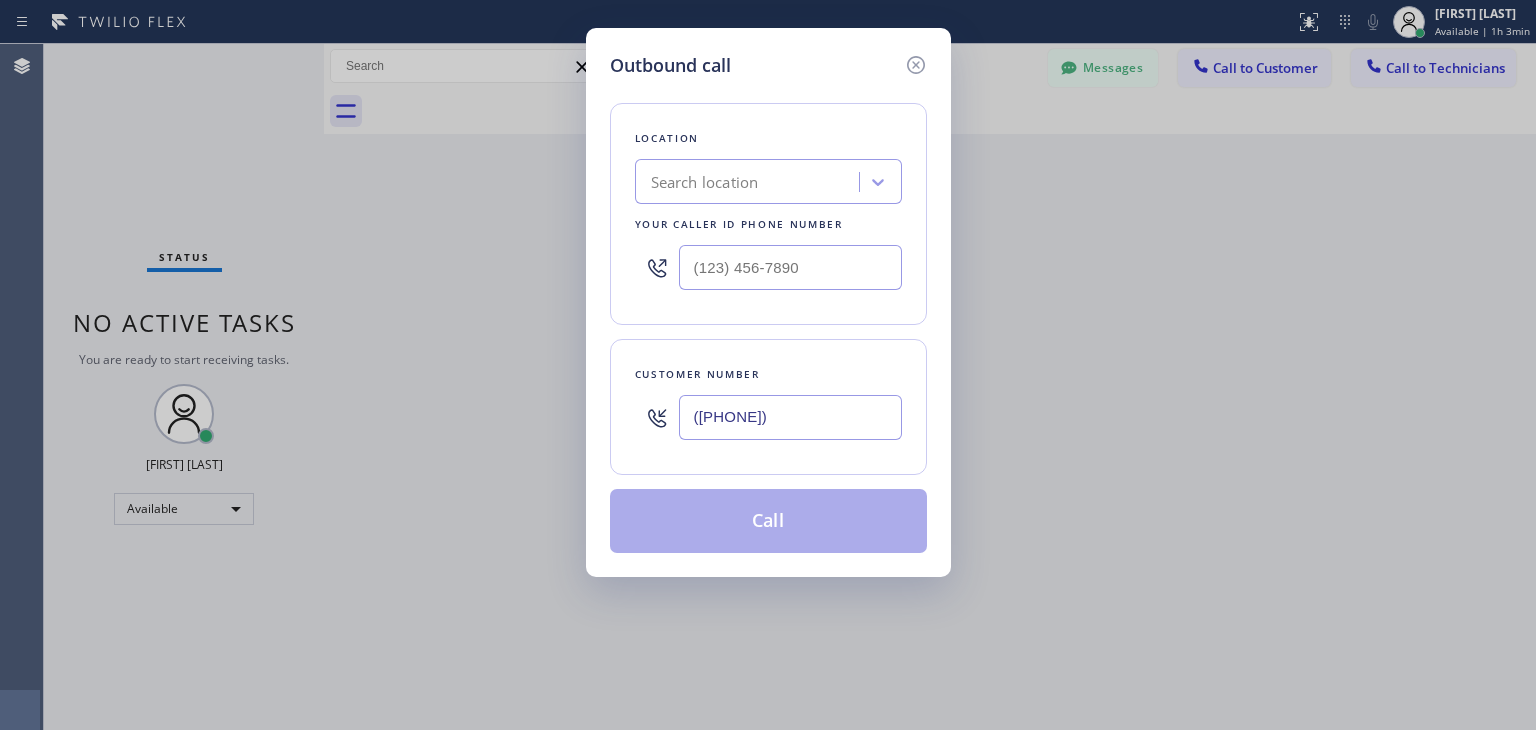 click on "([PHONE])" at bounding box center [790, 417] 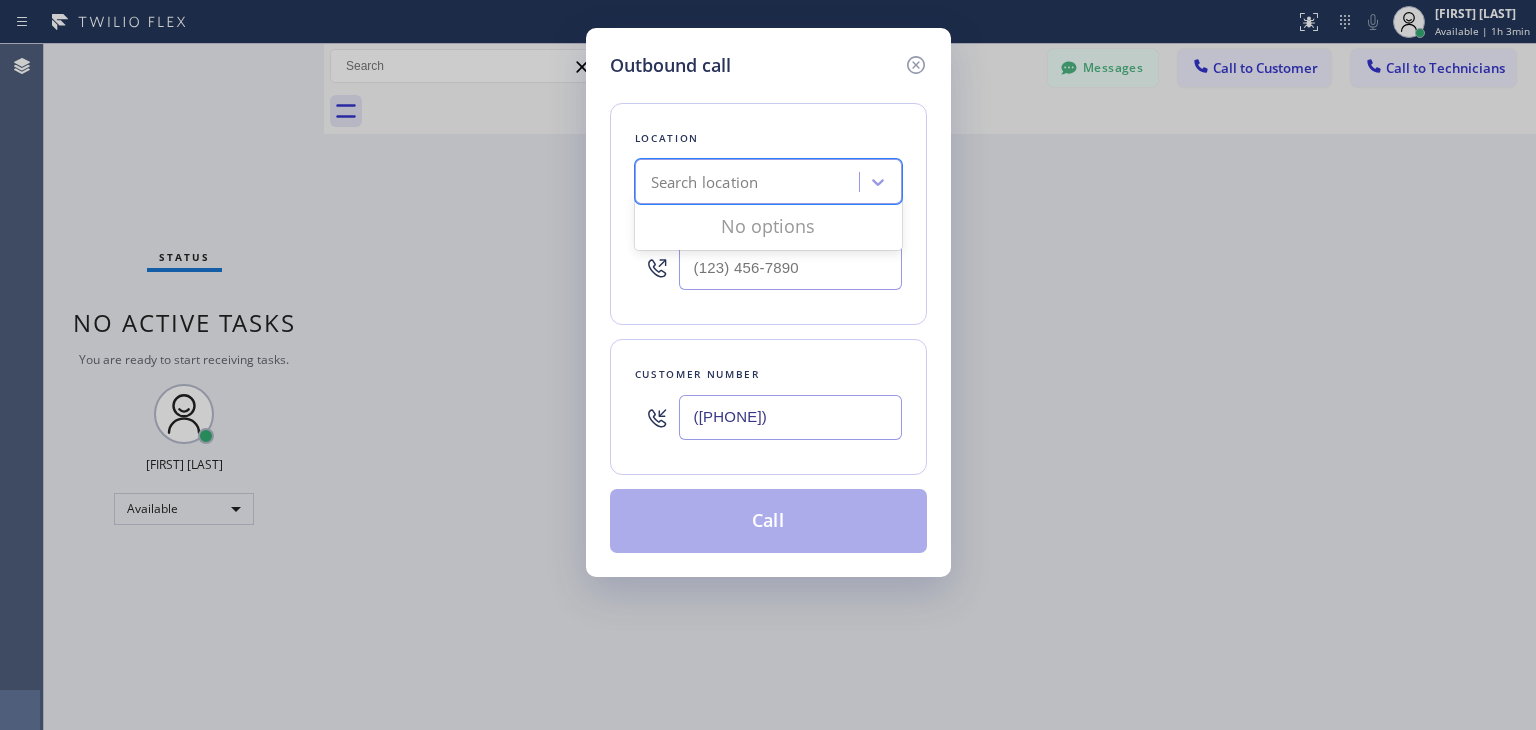 click on "Search location" at bounding box center (750, 182) 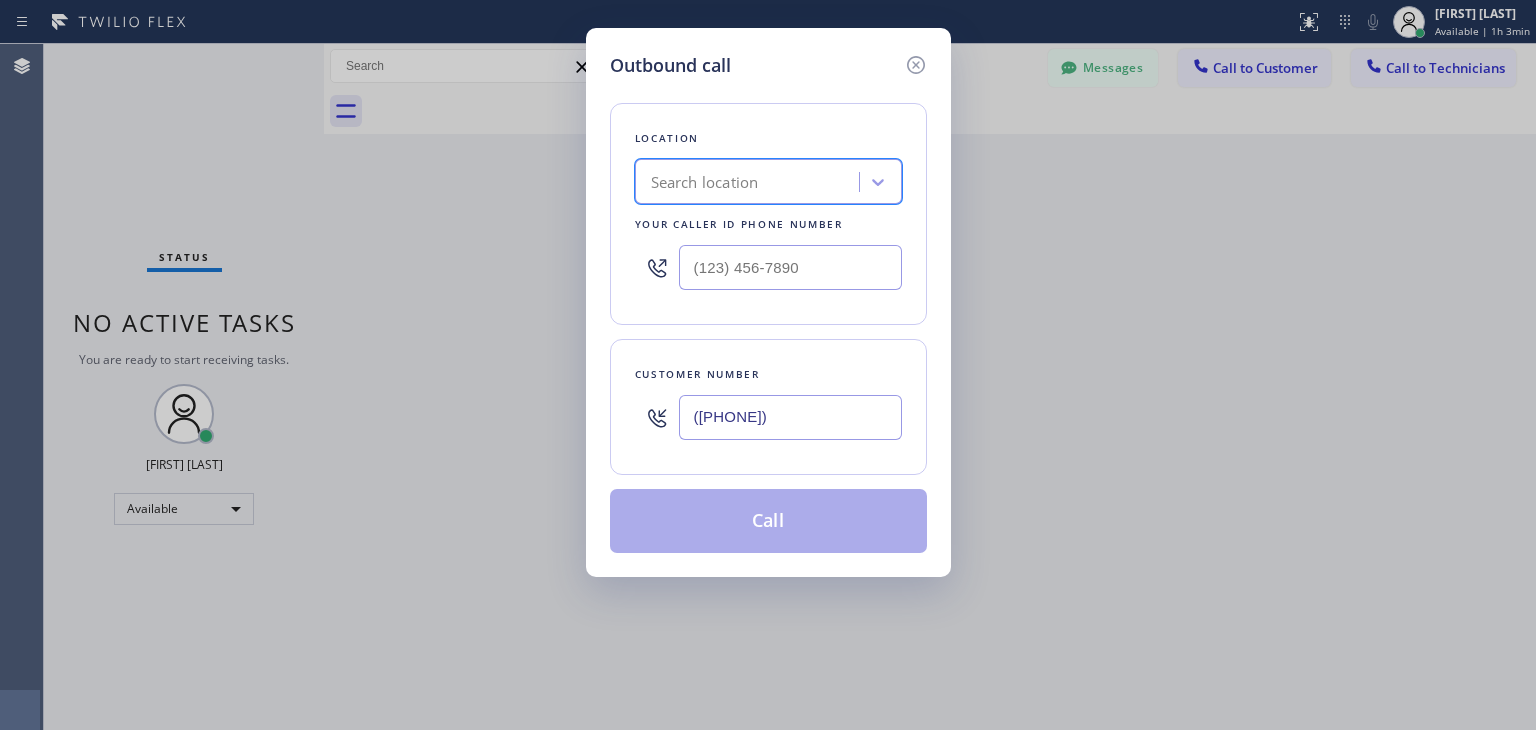 paste on "Home Alliance" 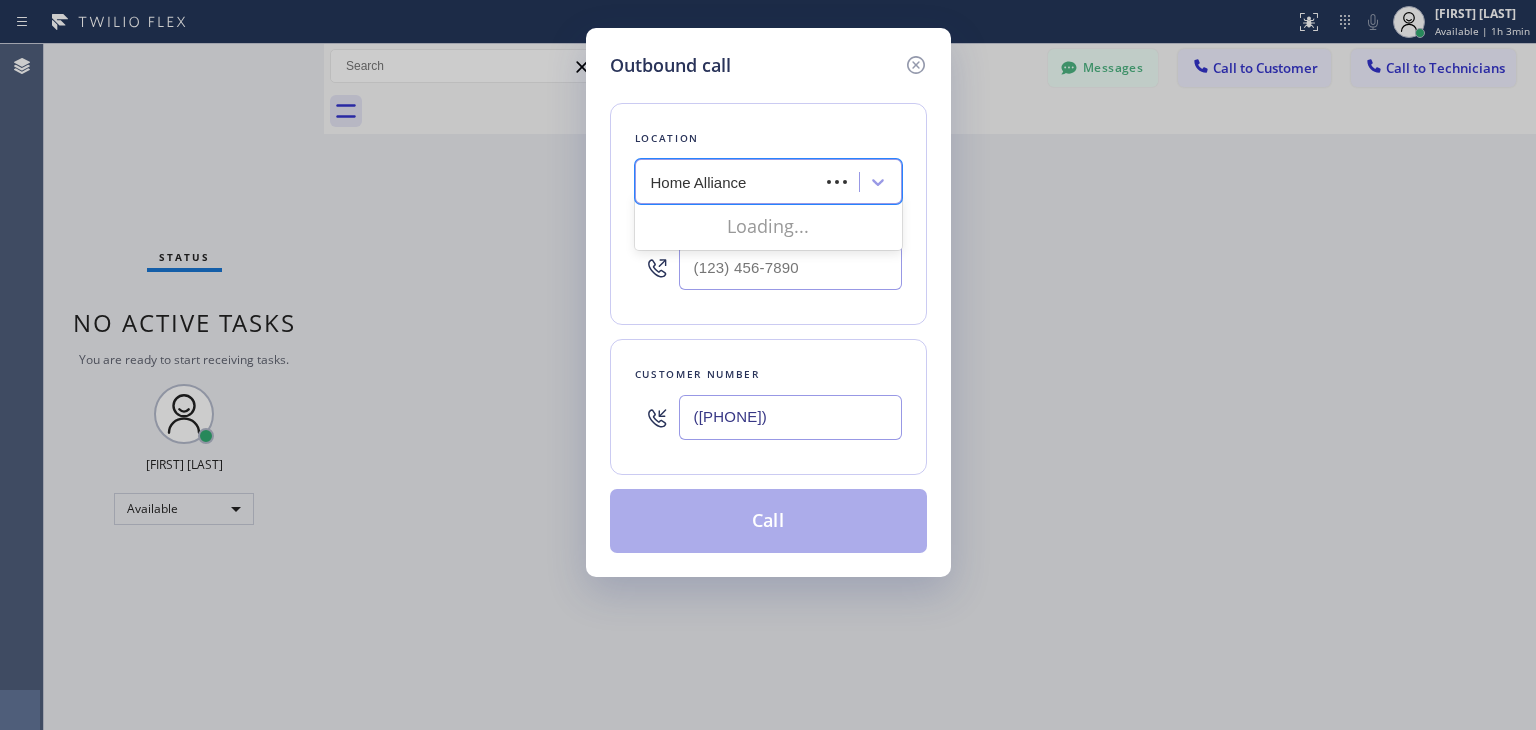 type on "Home Alliance" 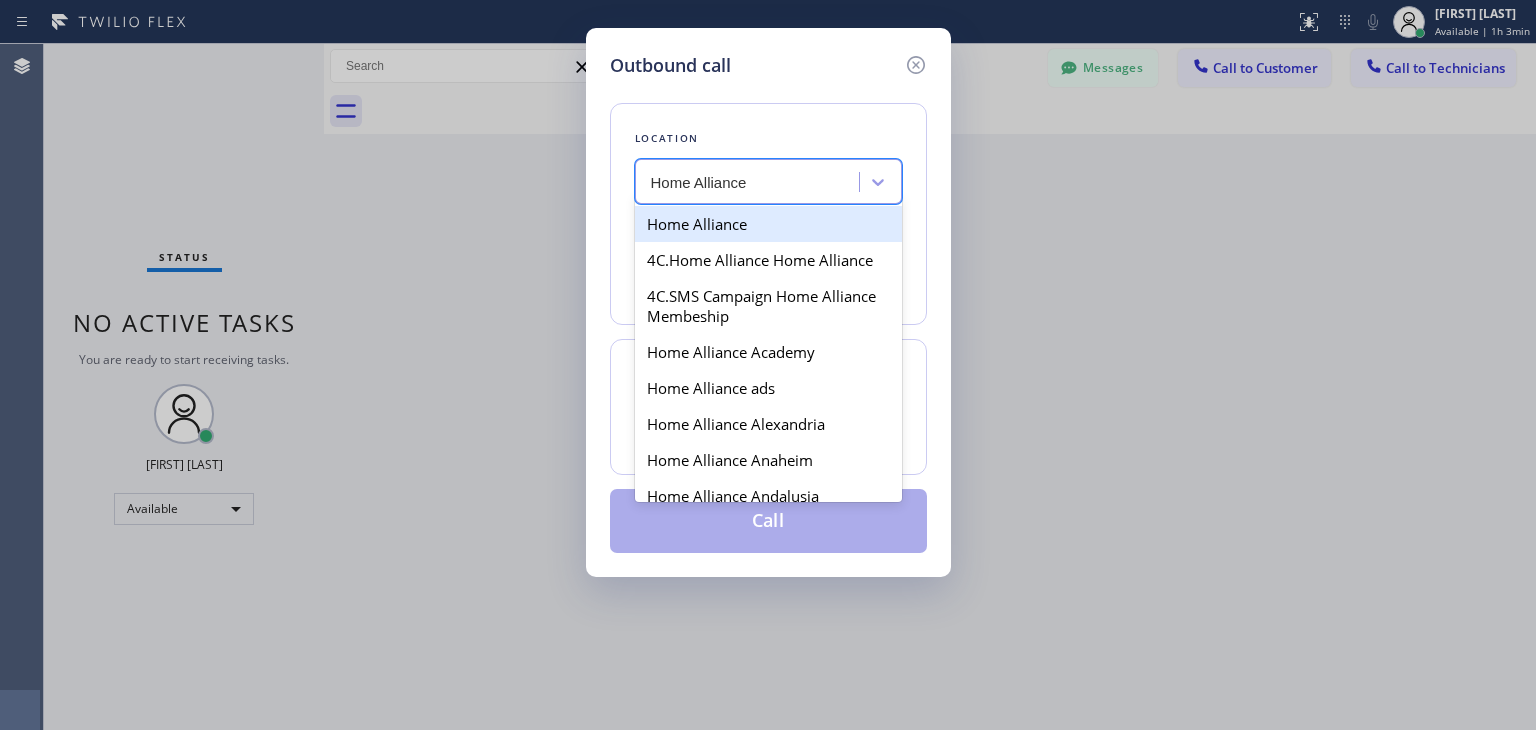 click on "Home Alliance" at bounding box center (768, 224) 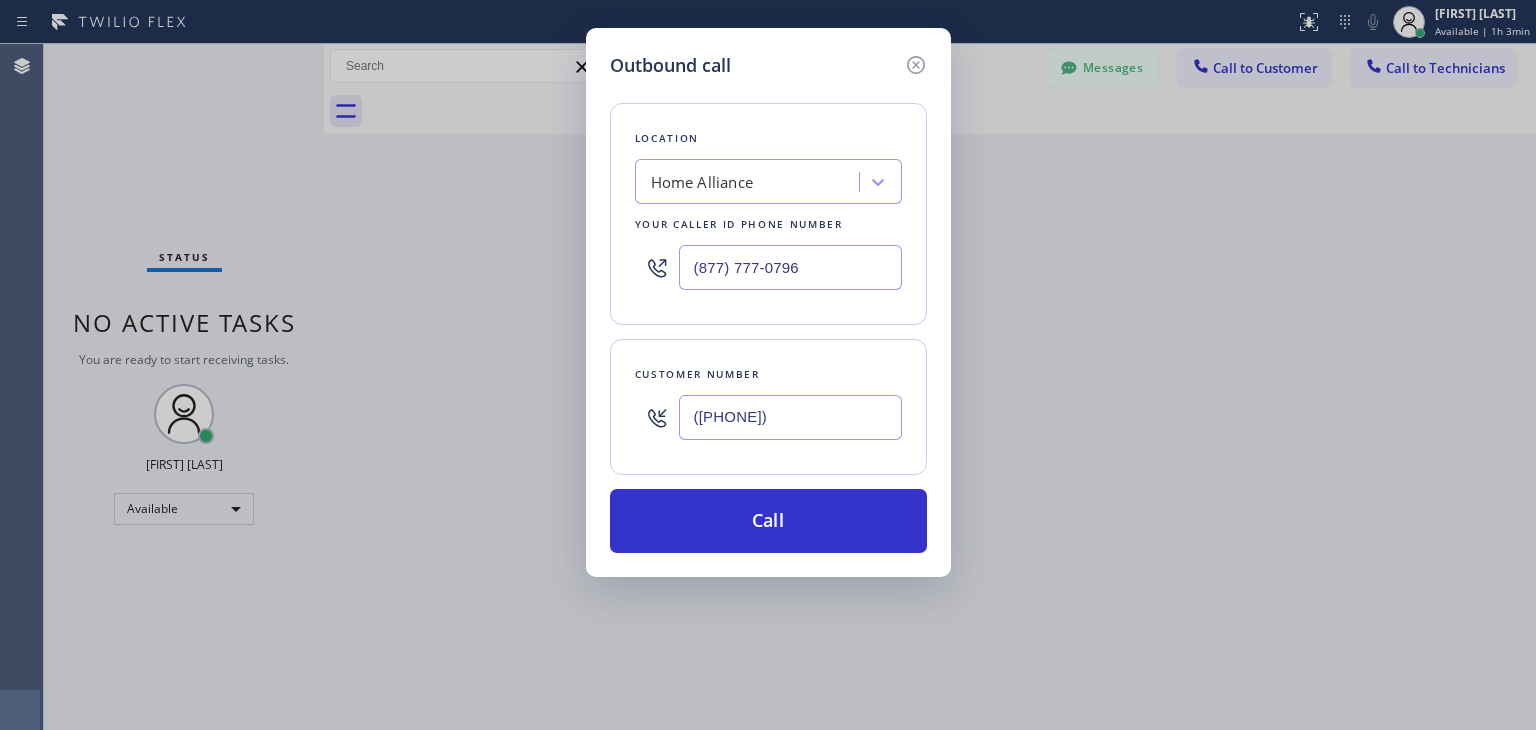 drag, startPoint x: 796, startPoint y: 450, endPoint x: 800, endPoint y: 484, distance: 34.234486 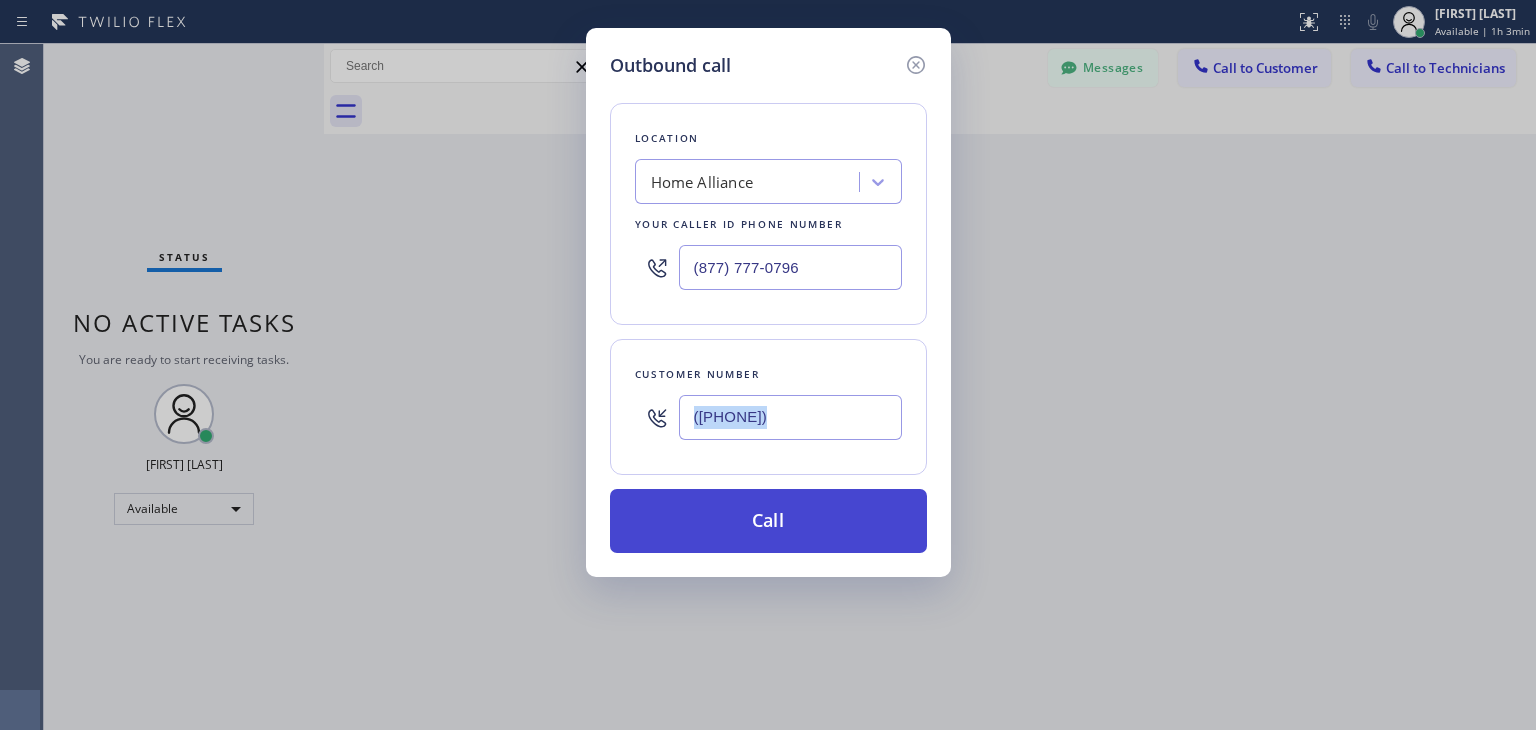 click on "Call" at bounding box center (768, 521) 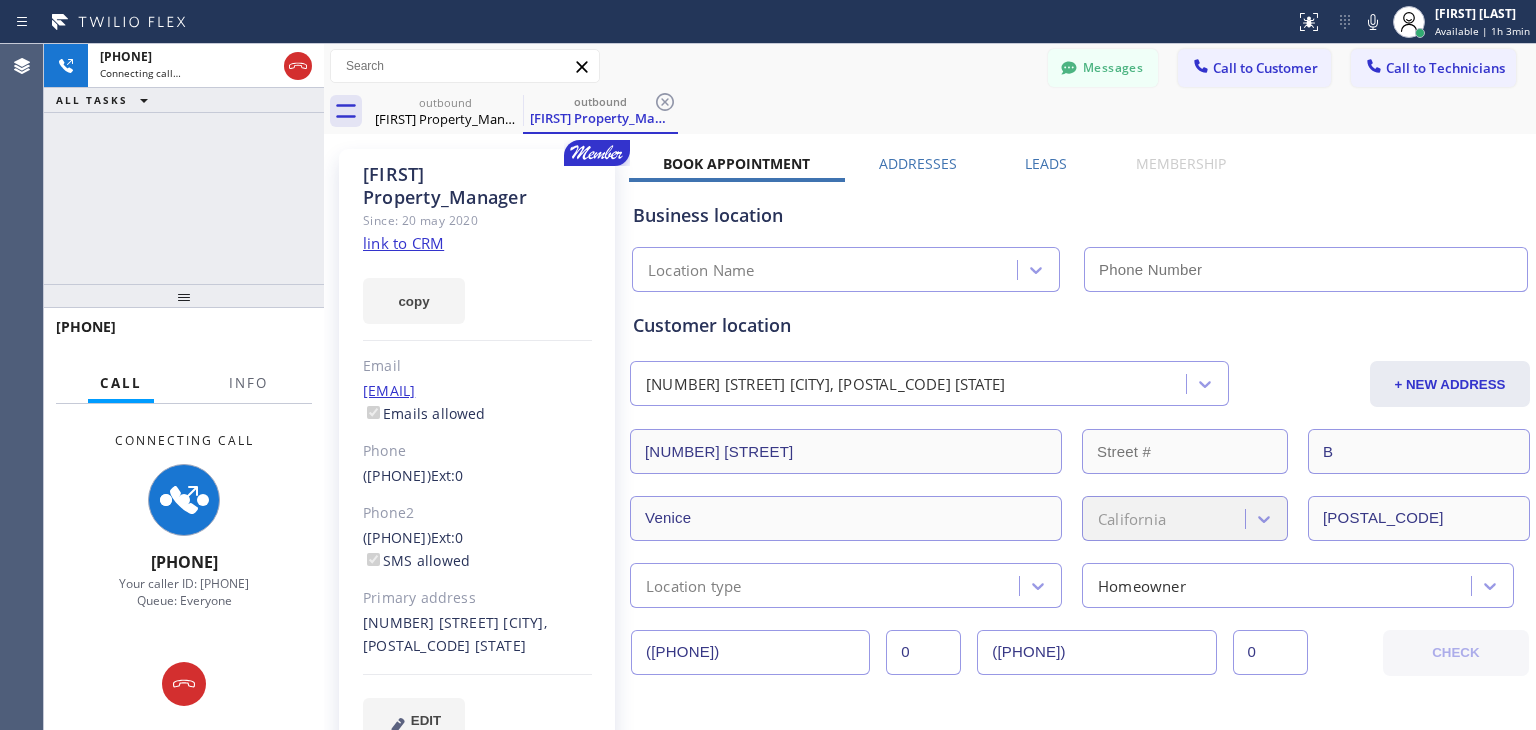 type on "(877) 777-0796" 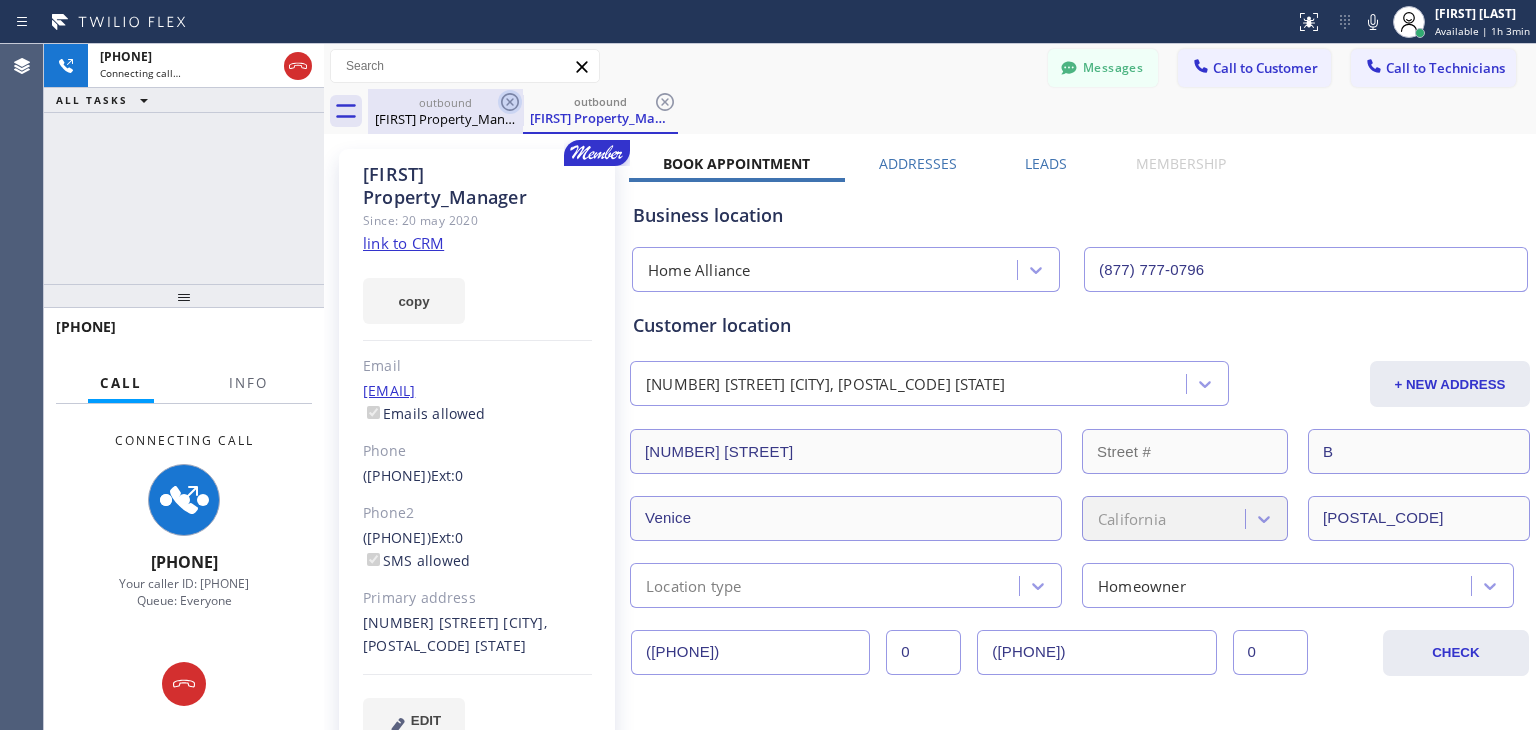 click 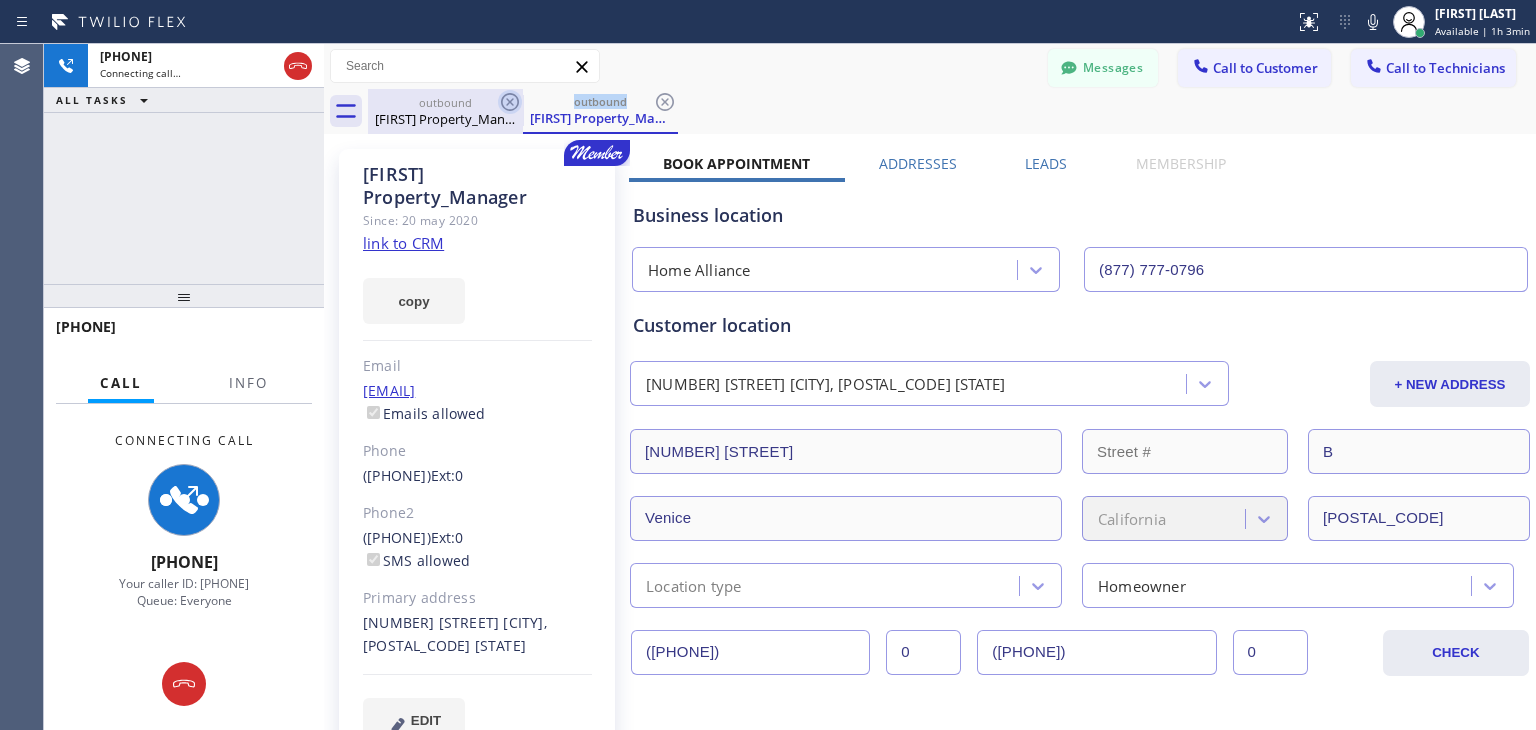 click 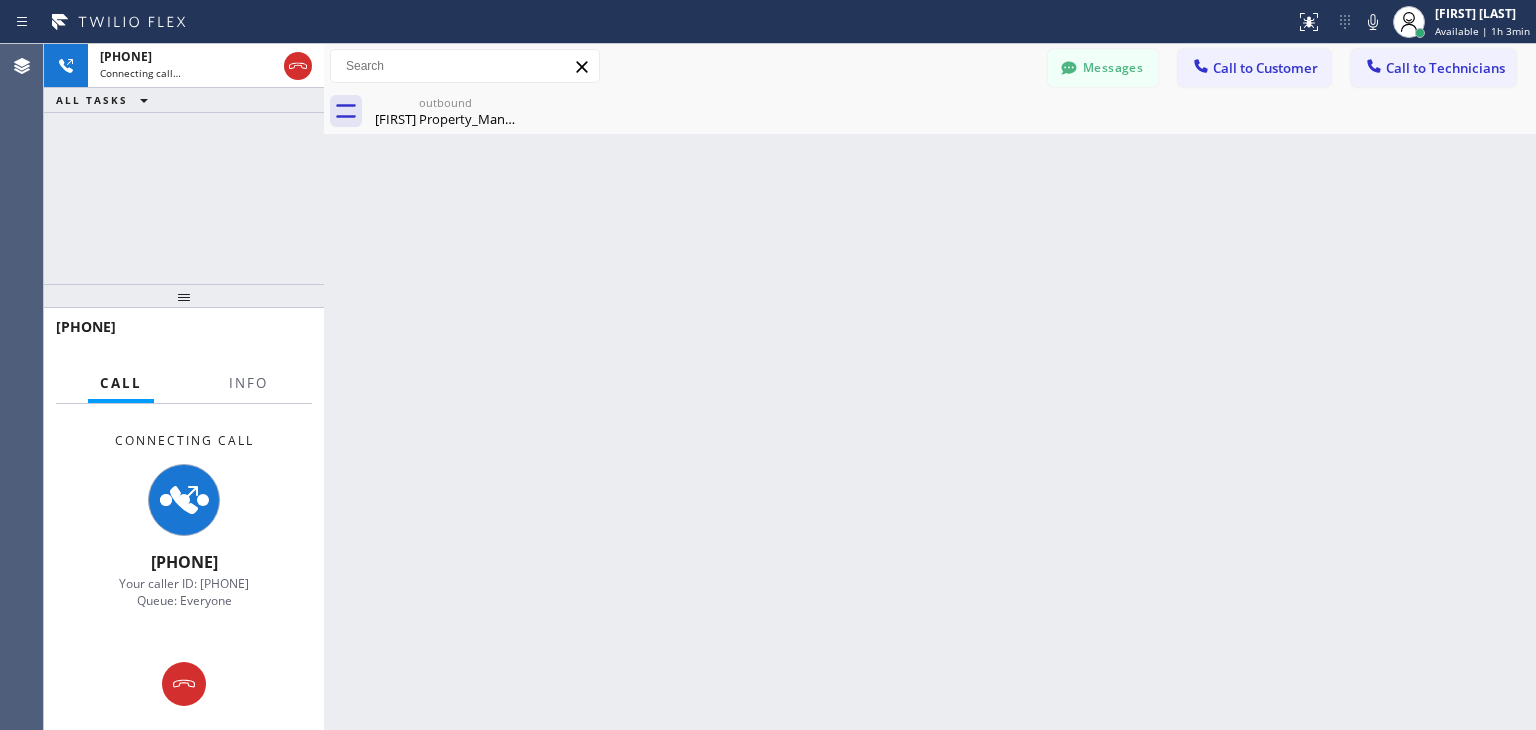 click 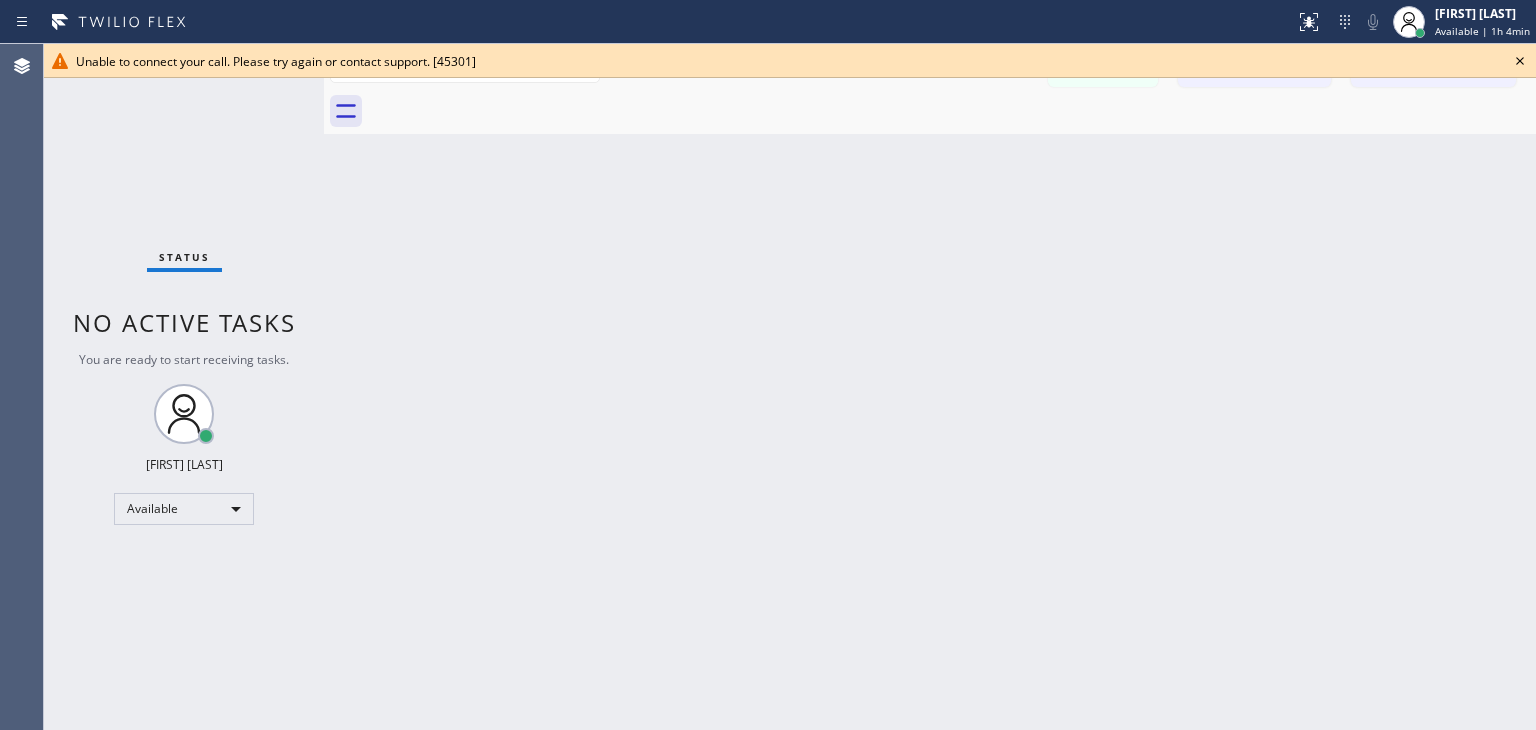 click 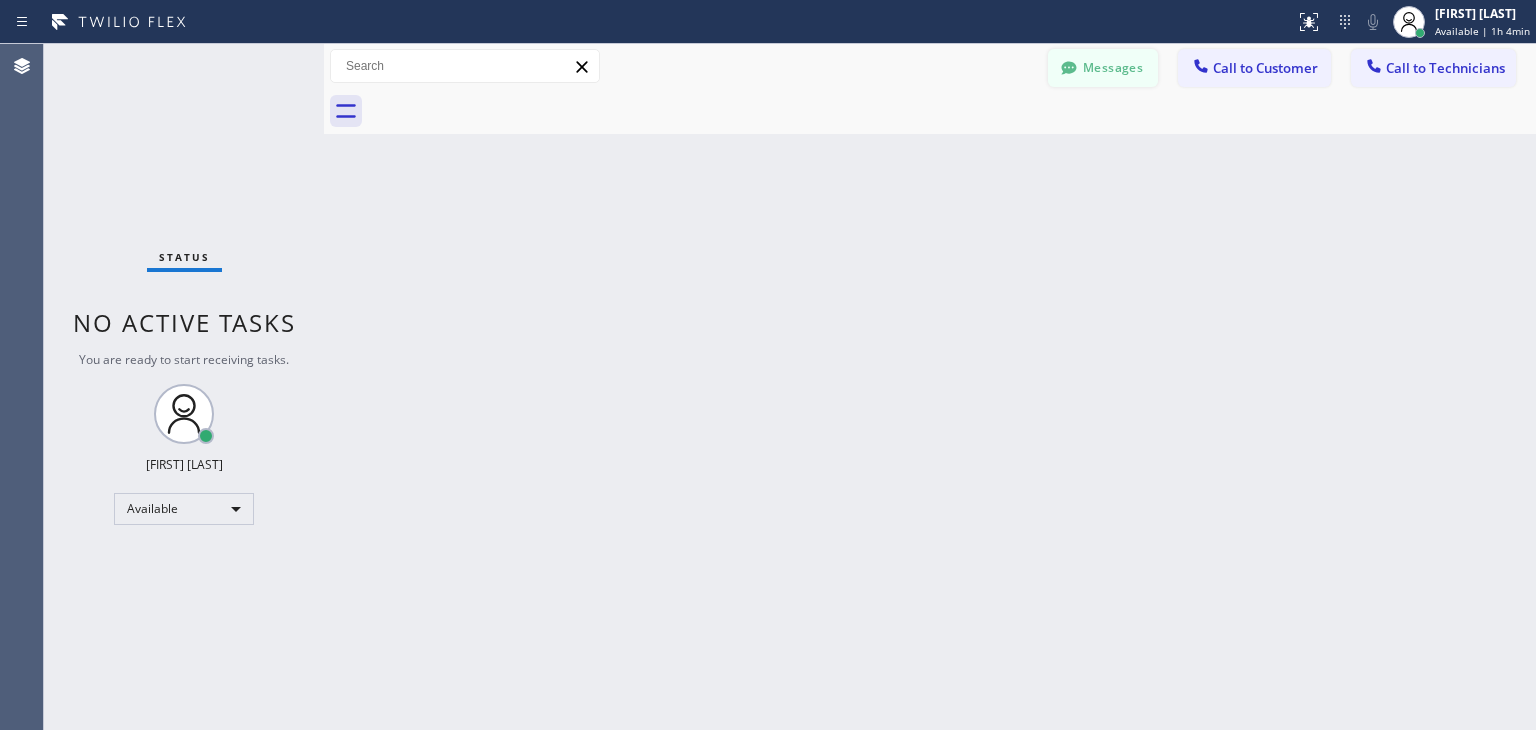 click 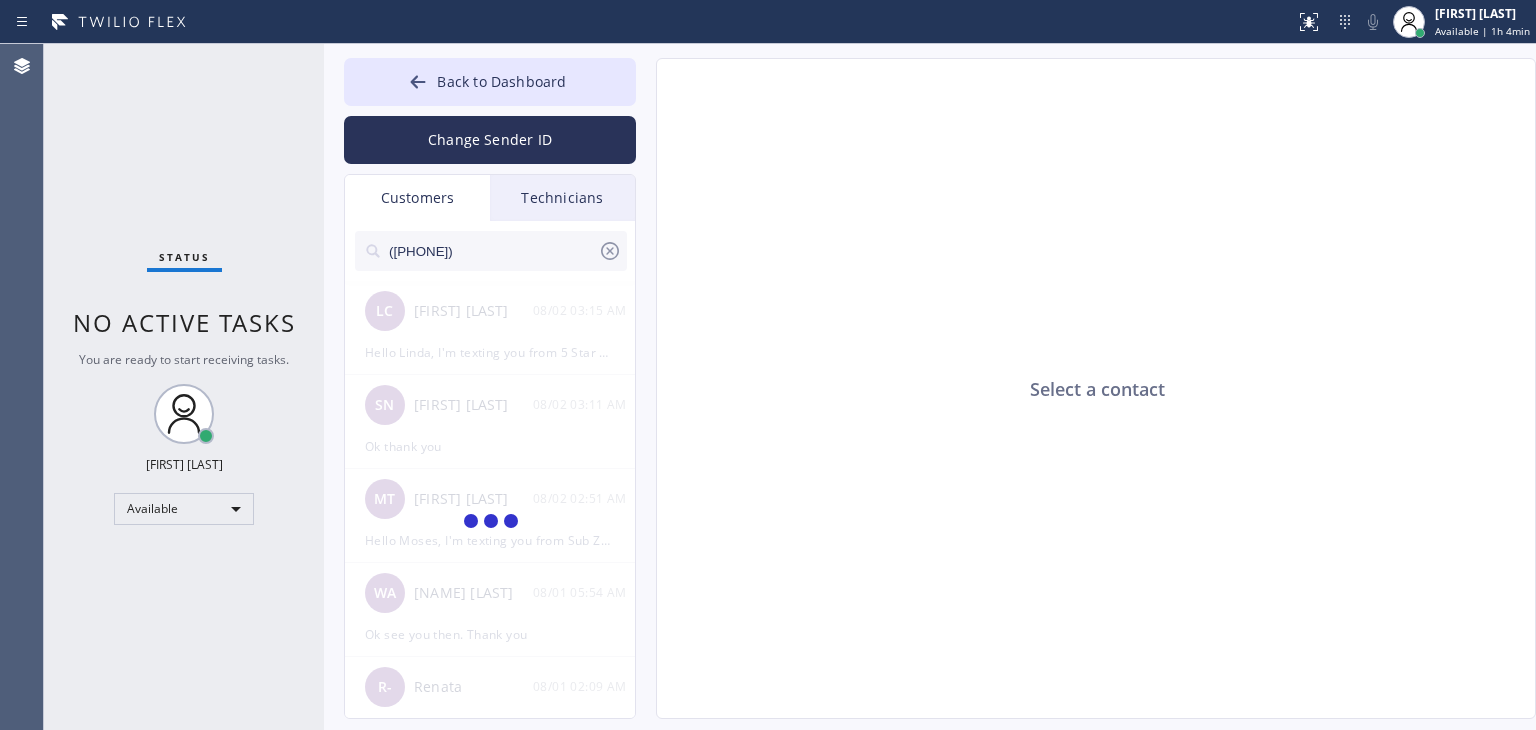 click on "([PHONE])" at bounding box center (492, 251) 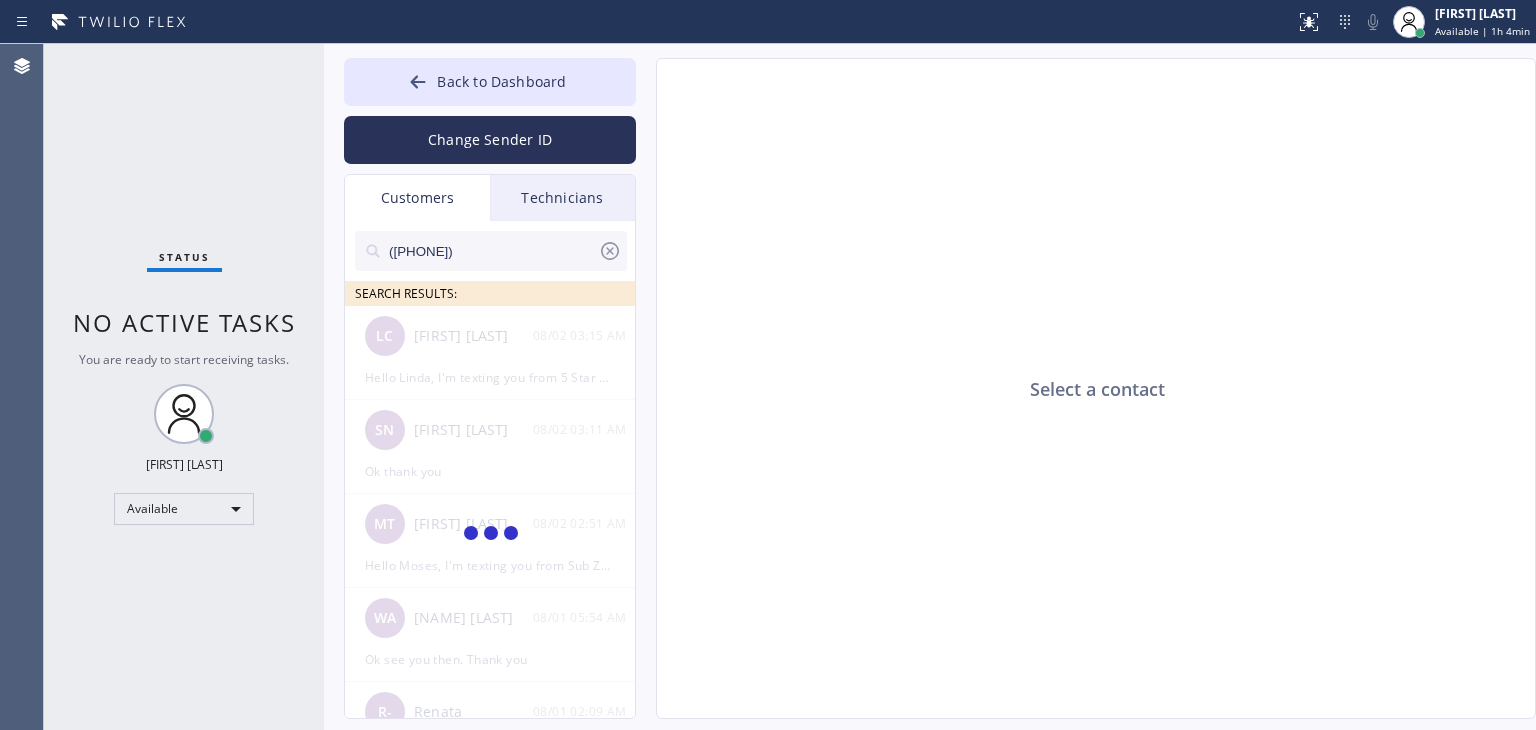 click on "([PHONE])" at bounding box center (492, 251) 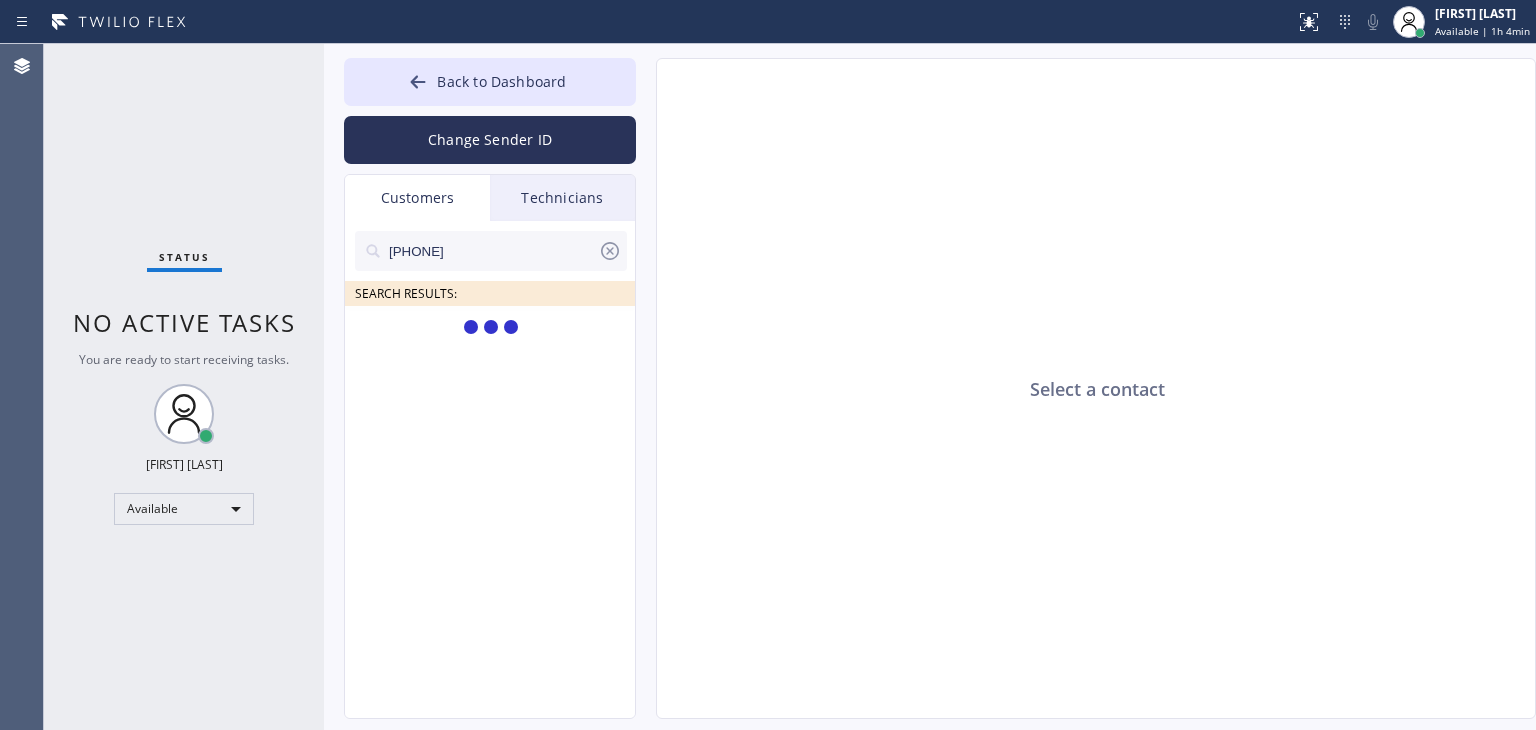 click on "[PHONE]" at bounding box center (492, 251) 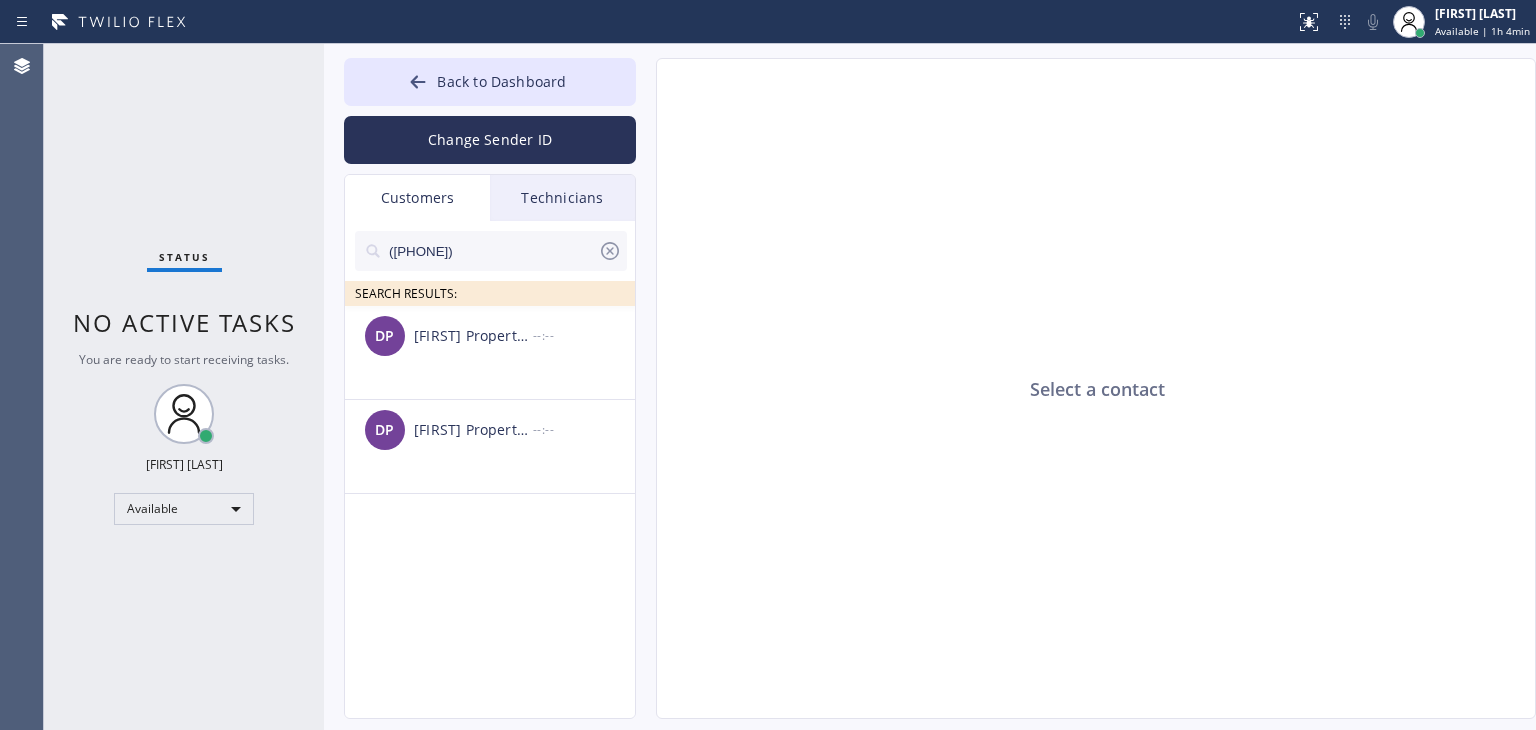 type on "([PHONE])" 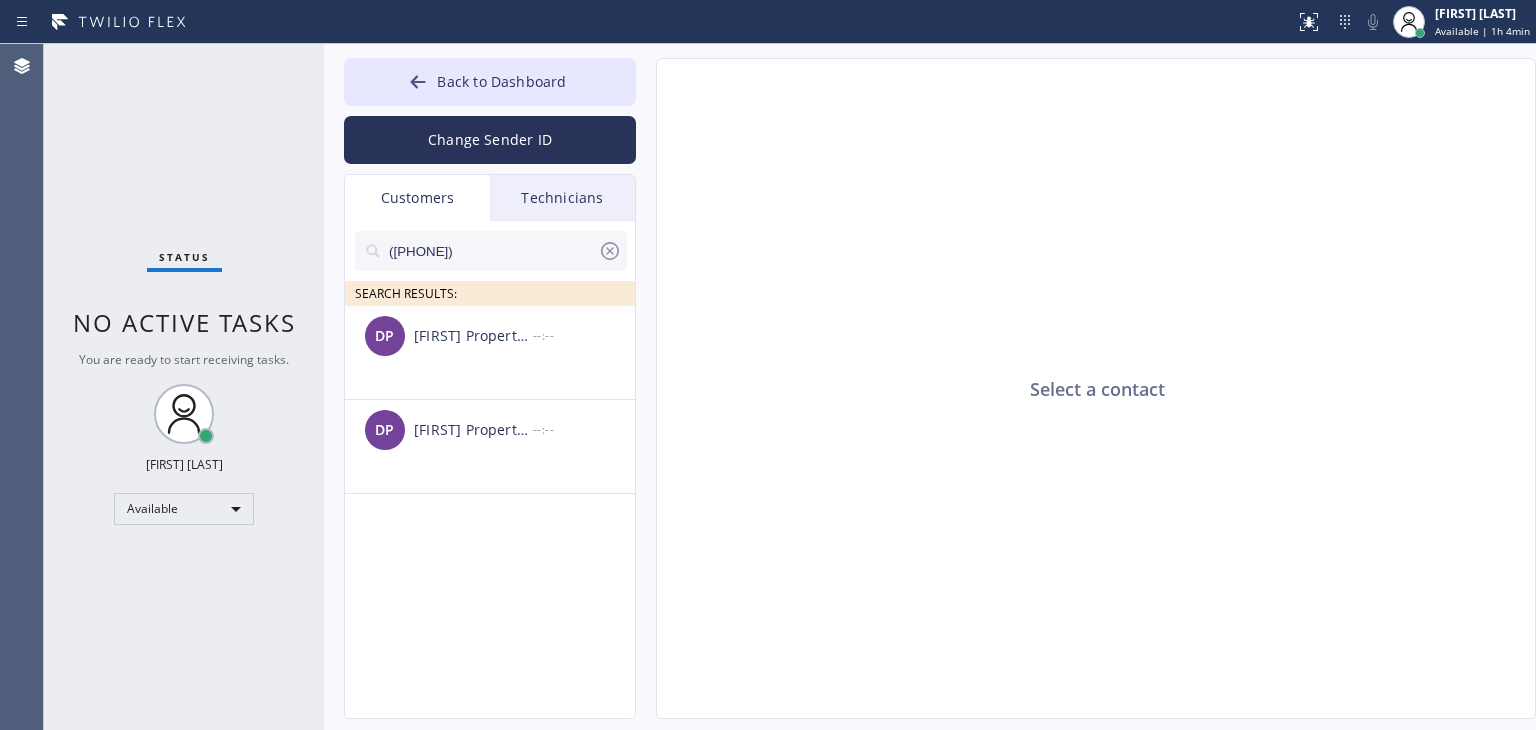 click on "[FIRST] Property_Manager" at bounding box center [473, 336] 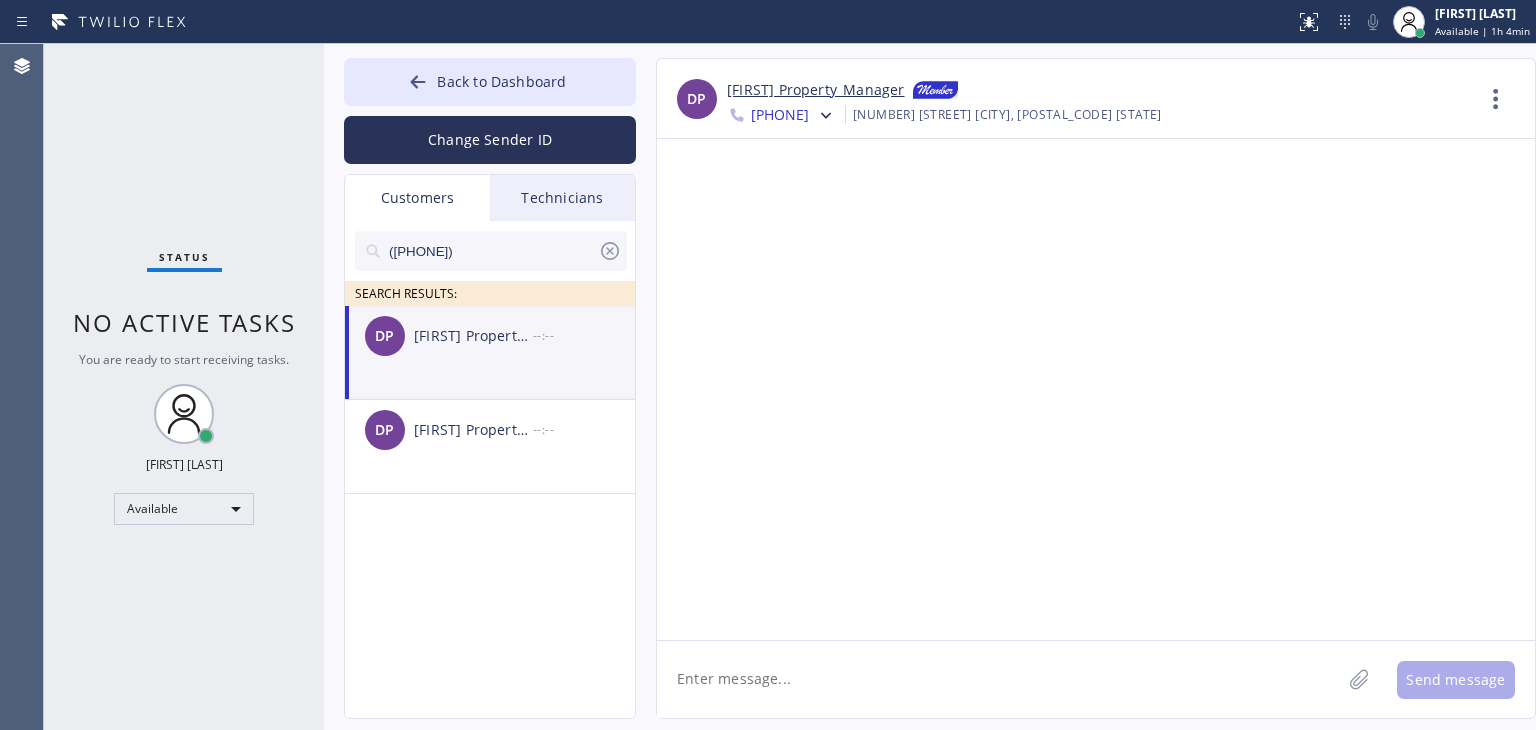 click 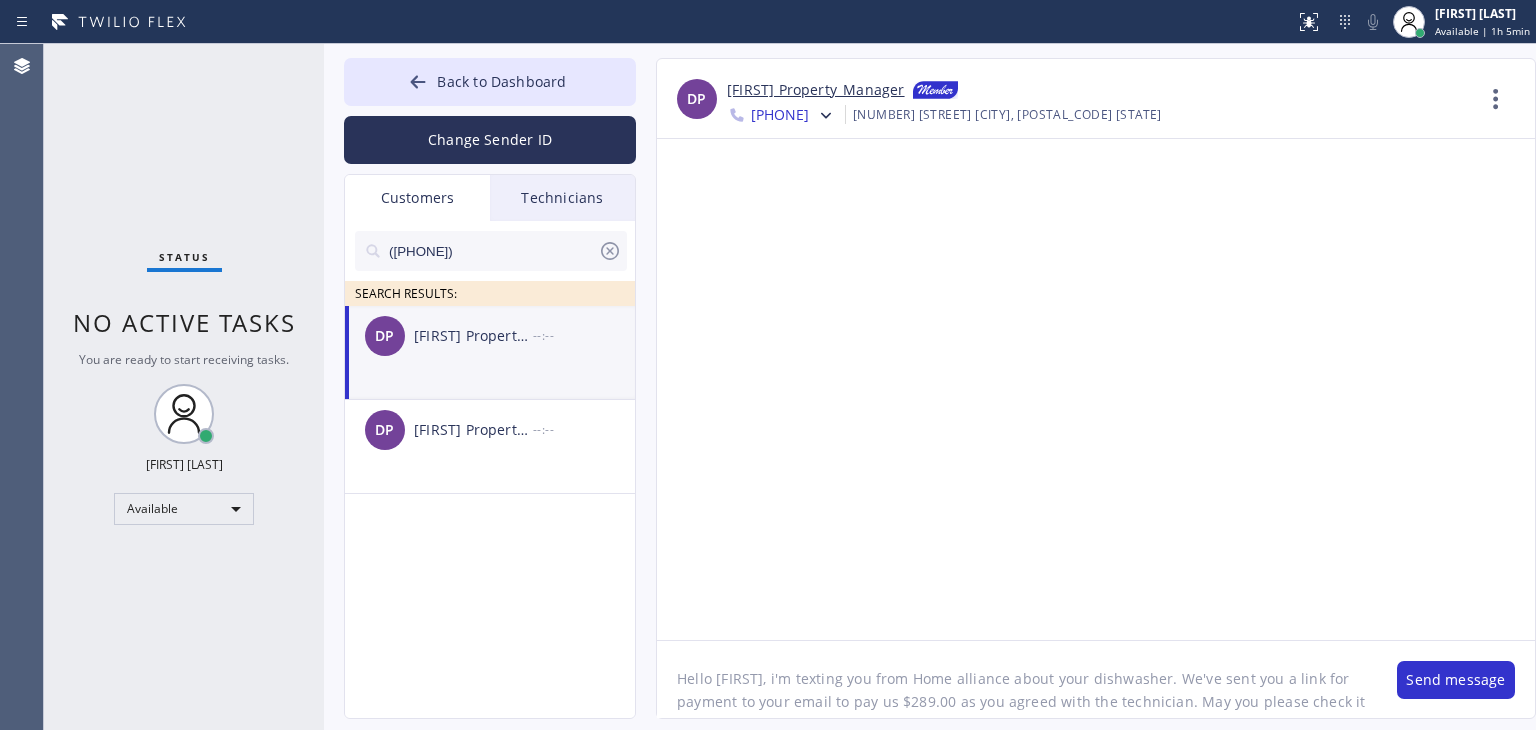 scroll, scrollTop: 16, scrollLeft: 0, axis: vertical 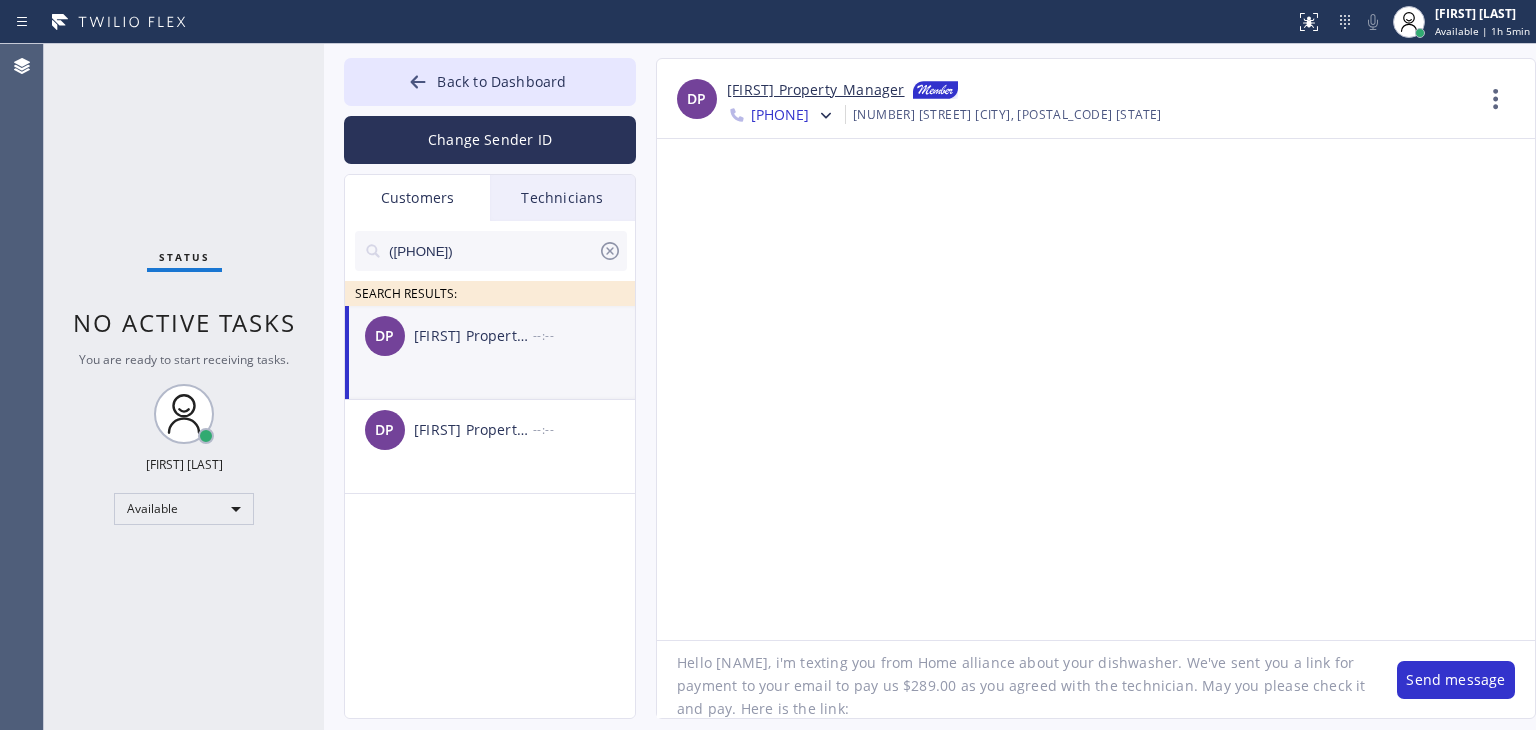 paste on ": https://swipesimple.com/links/lnk_3b99ae28646b880847e0e9e9e08fb30e" 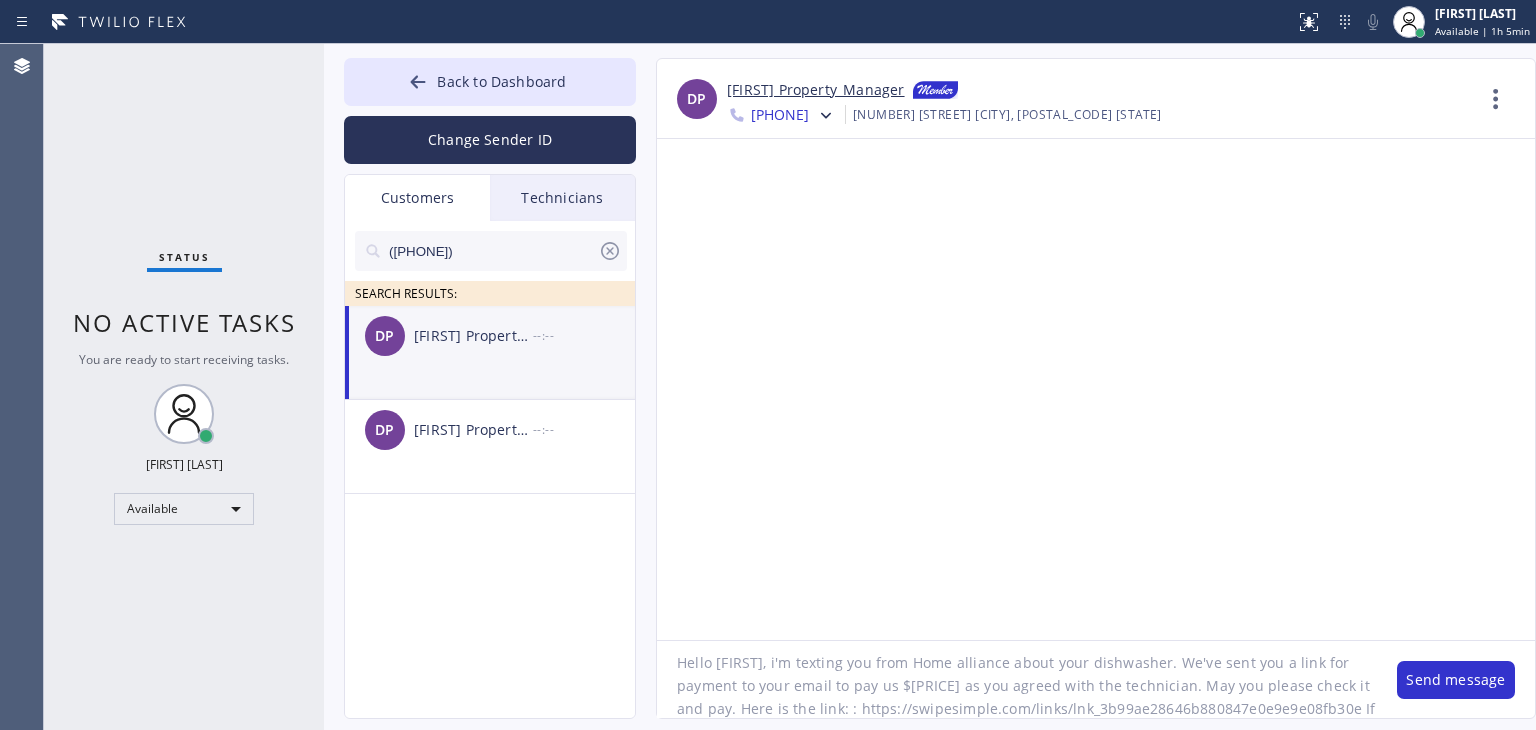 scroll, scrollTop: 40, scrollLeft: 0, axis: vertical 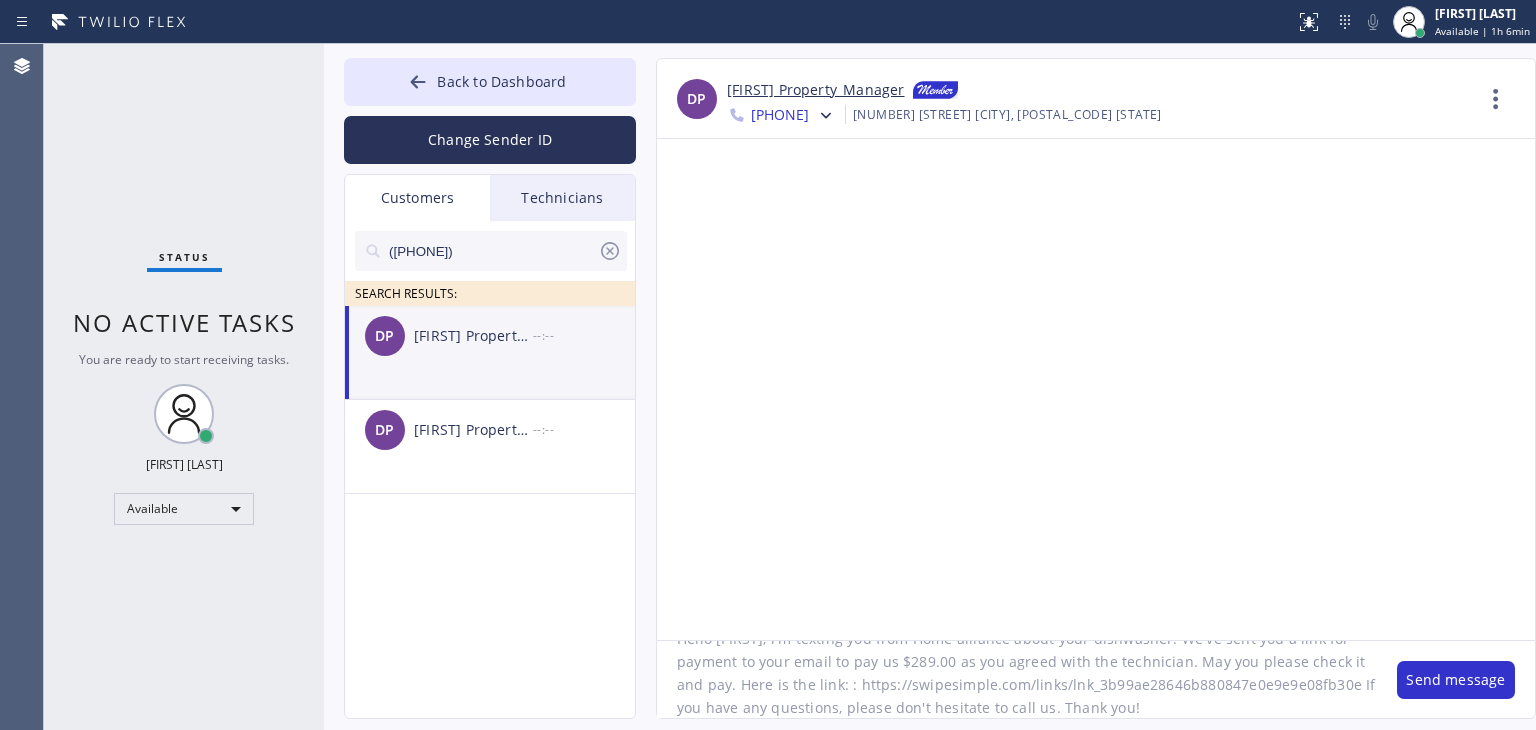 type on "Hello [FIRST], i'm texting you from Home alliance about your dishwasher. We've sent you a link for payment to your email to pay us $289.00 as you agreed with the technician. May you please check it and pay. Here is the link: : https://swipesimple.com/links/lnk_3b99ae28646b880847e0e9e9e08fb30e If you have any questions, please don't hesitate to call us. Thank you!" 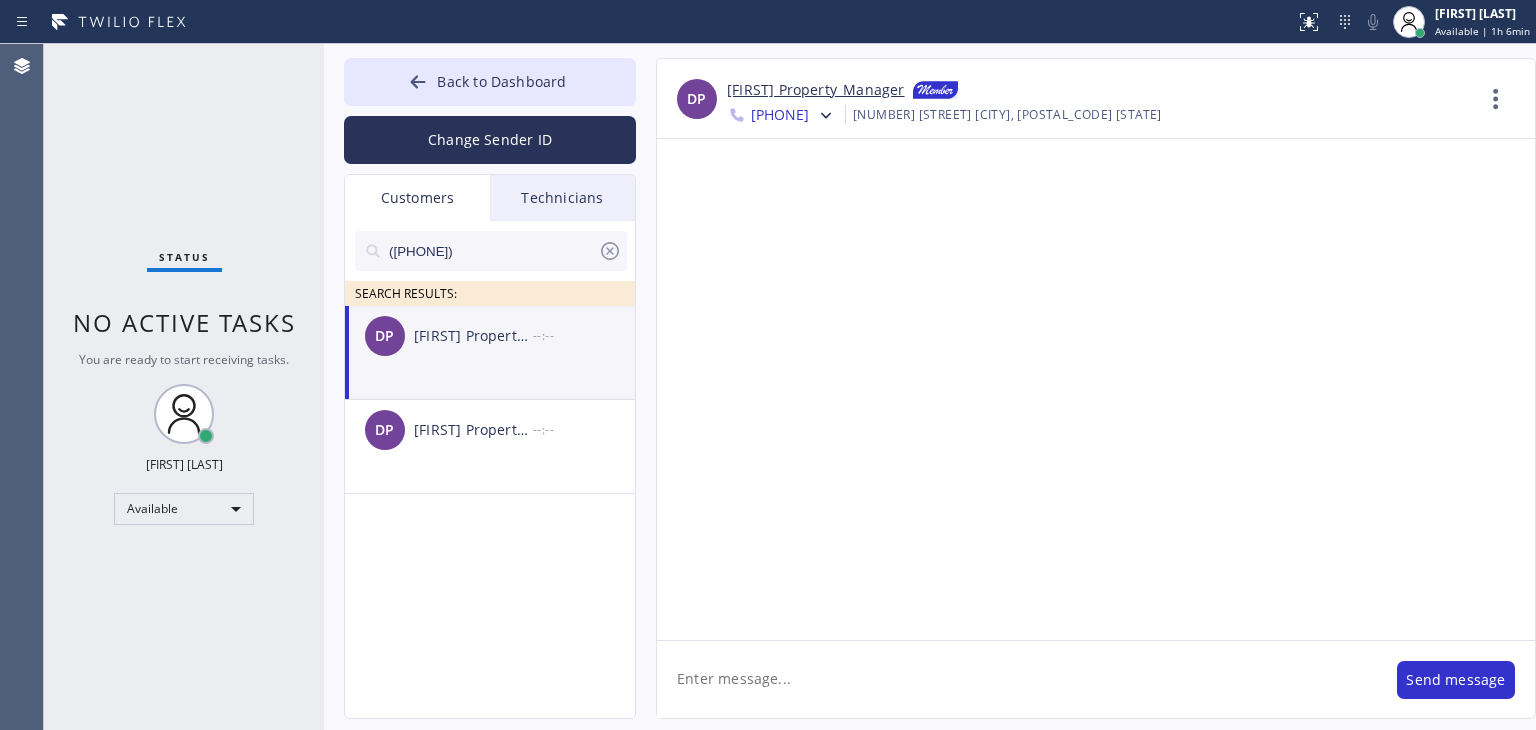 scroll, scrollTop: 0, scrollLeft: 0, axis: both 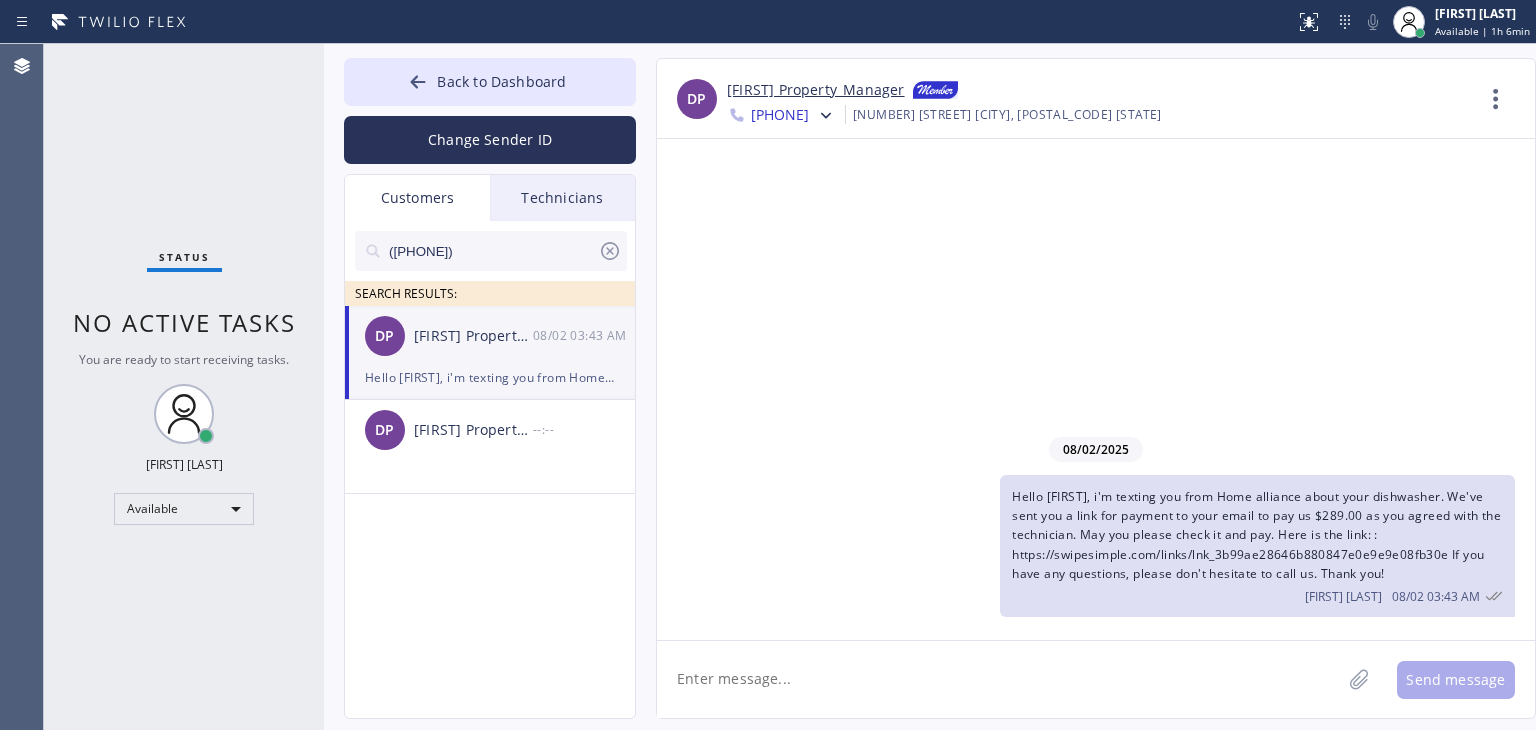 type 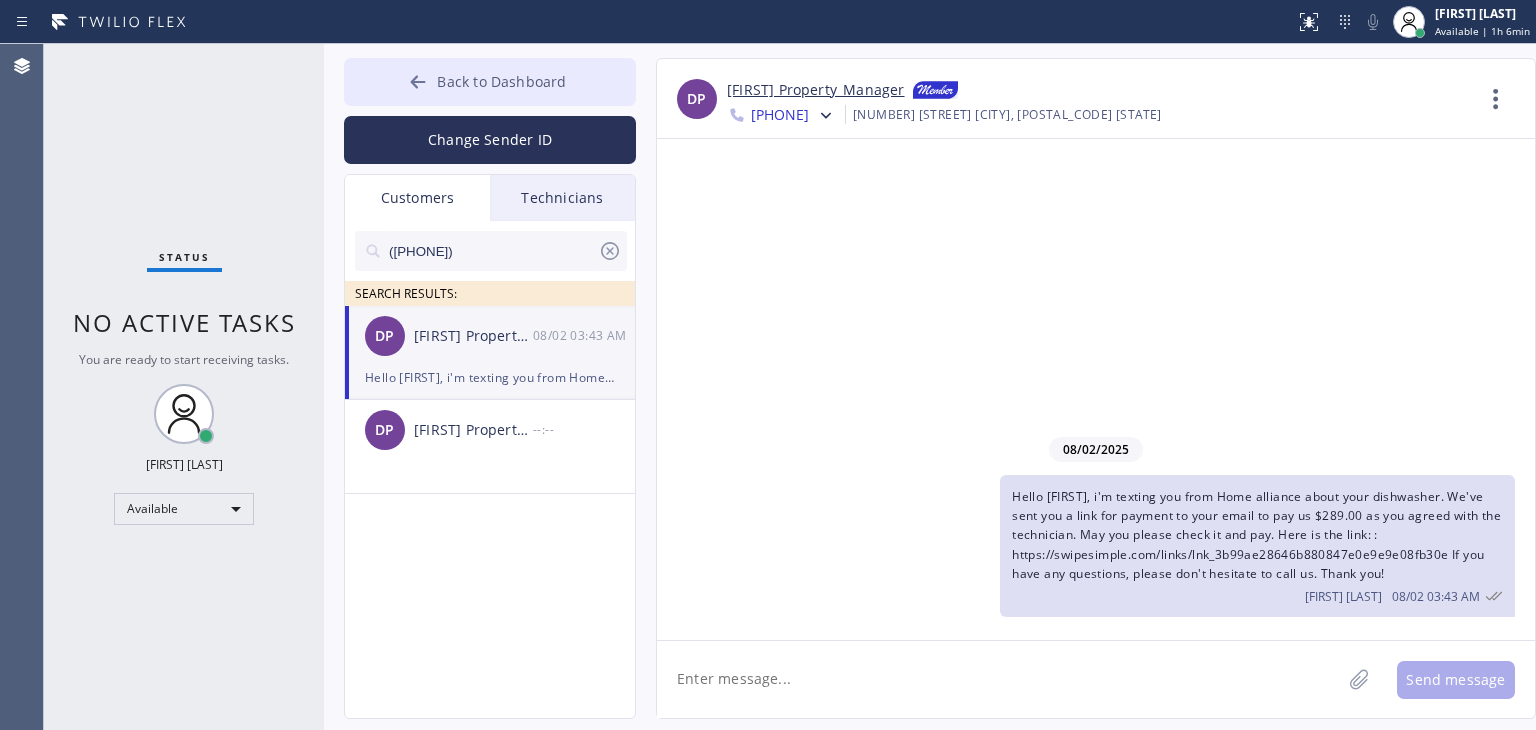 click on "Back to Dashboard" at bounding box center [501, 81] 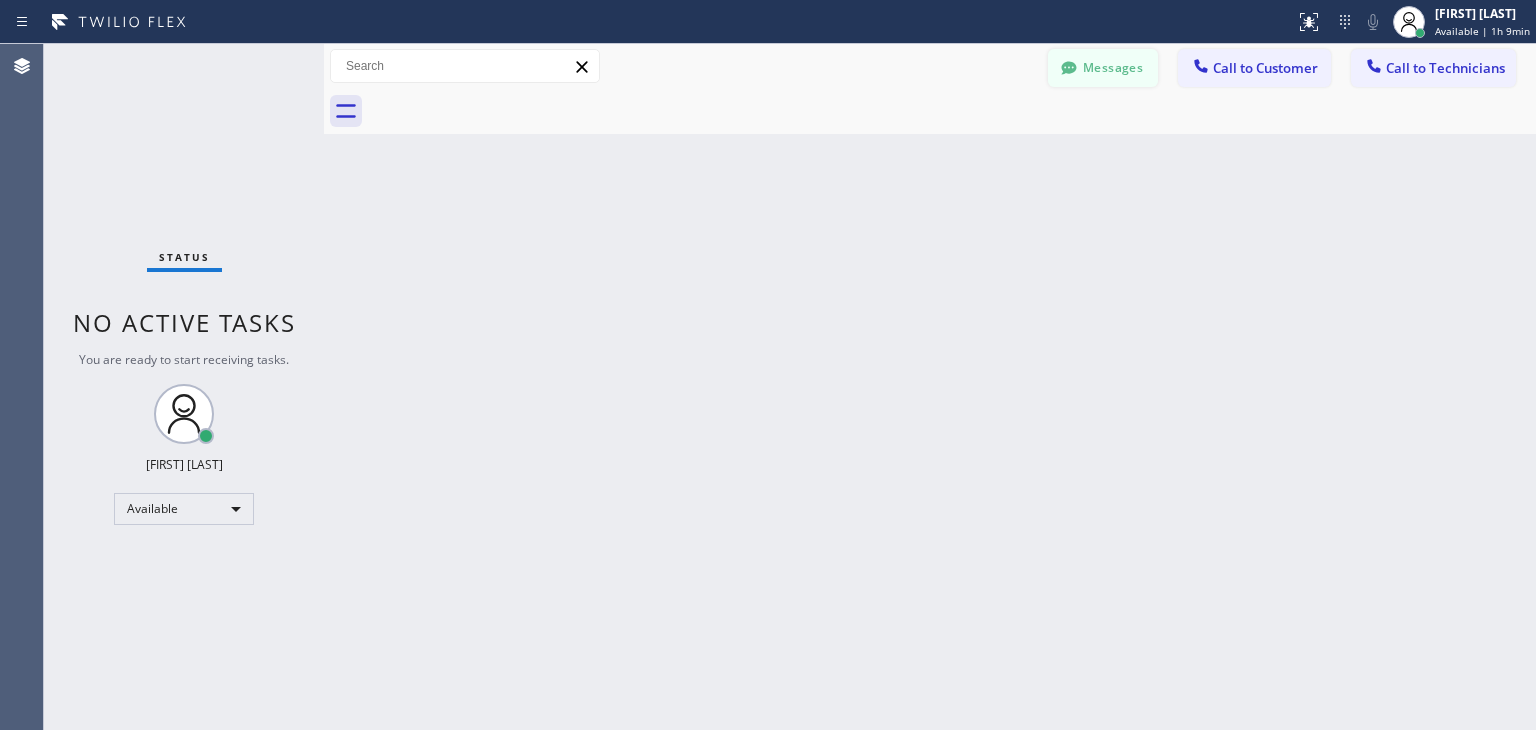 click on "Messages" at bounding box center (1103, 68) 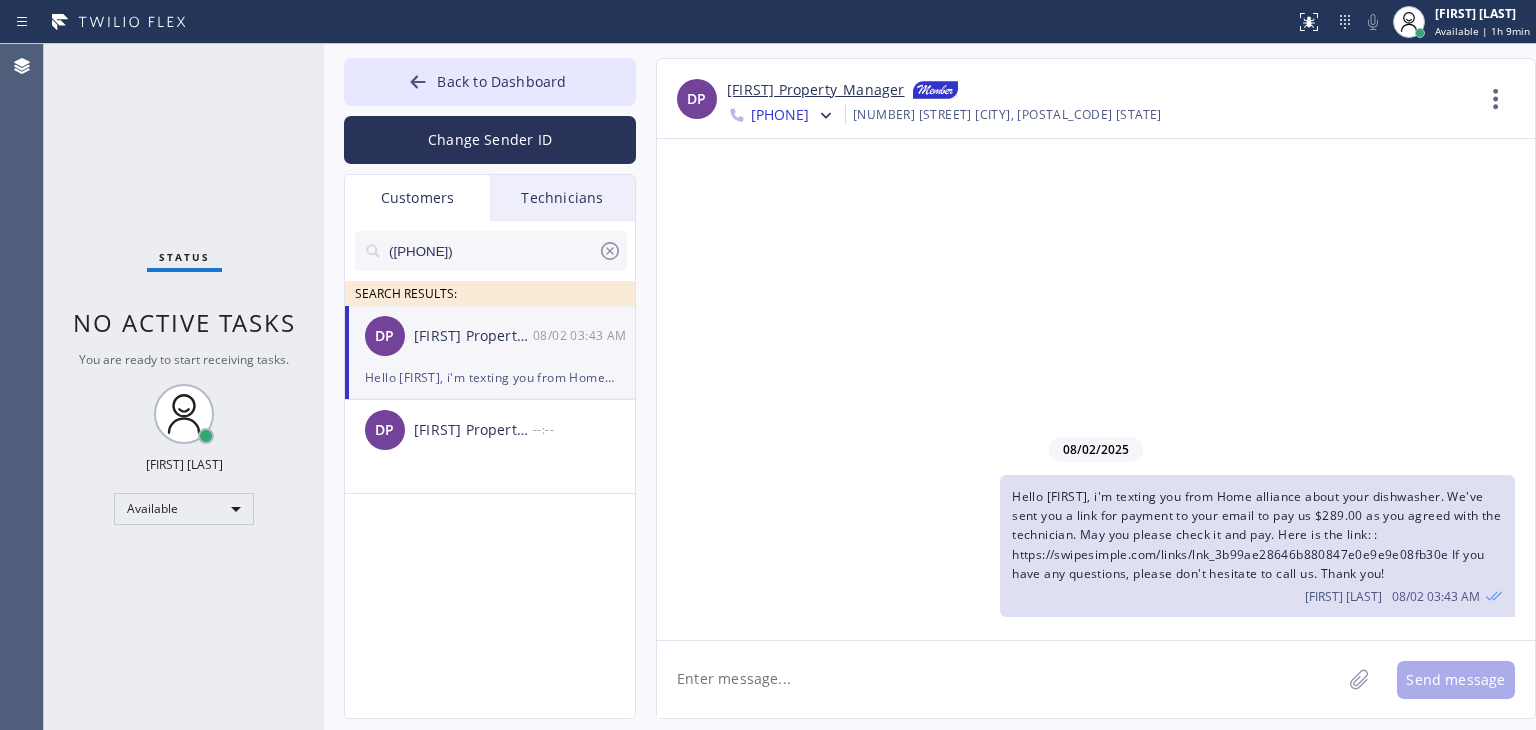 click 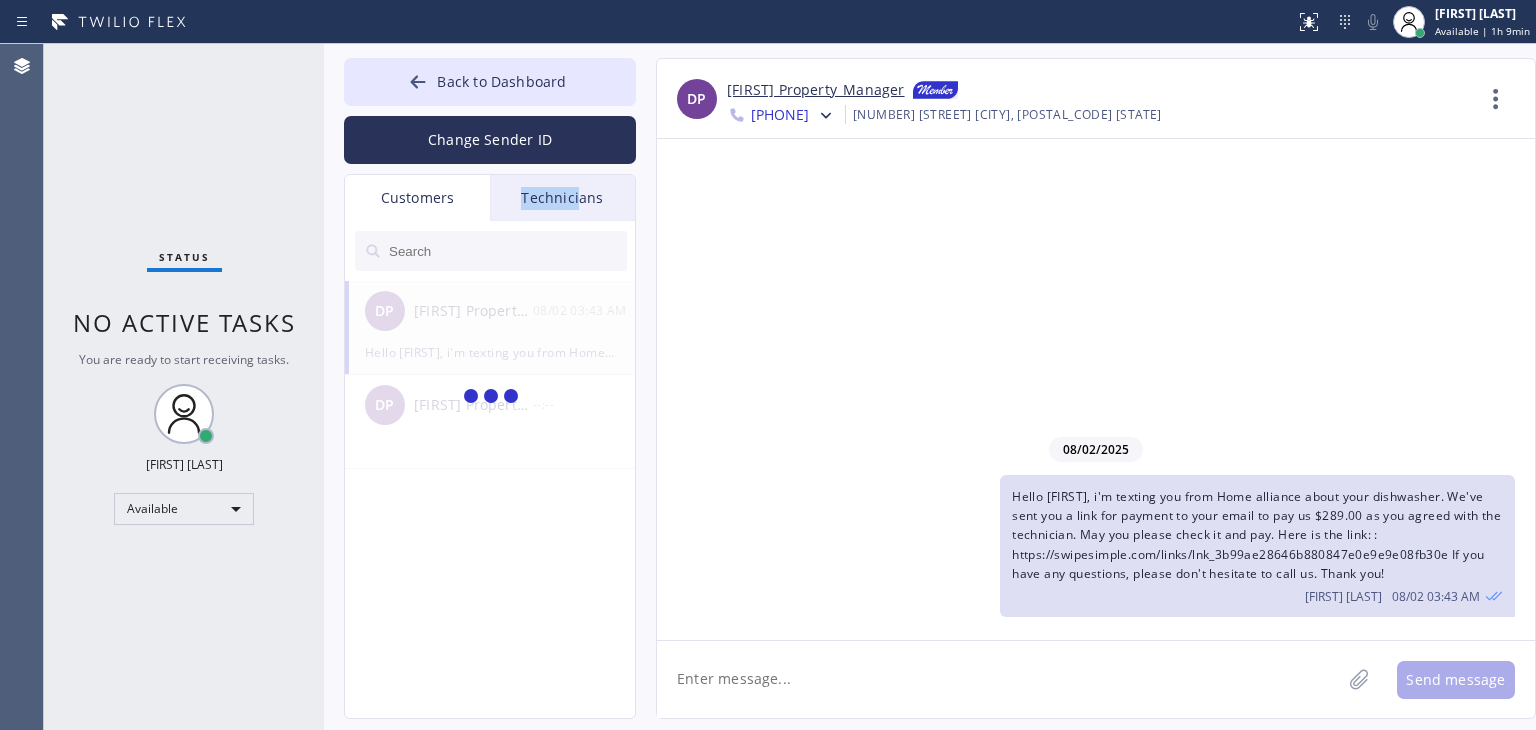 drag, startPoint x: 576, startPoint y: 209, endPoint x: 446, endPoint y: 212, distance: 130.0346 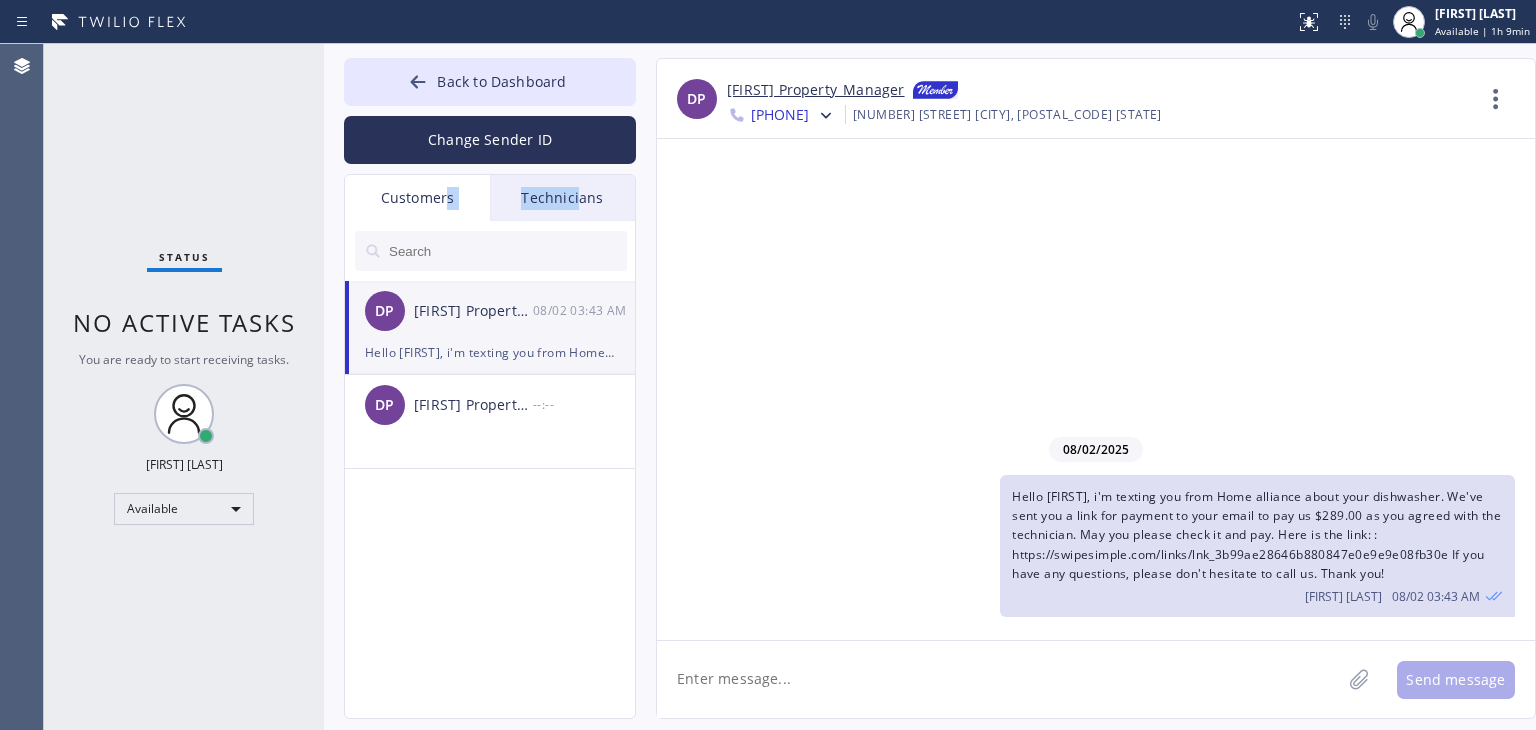 click on "Customers" at bounding box center (417, 198) 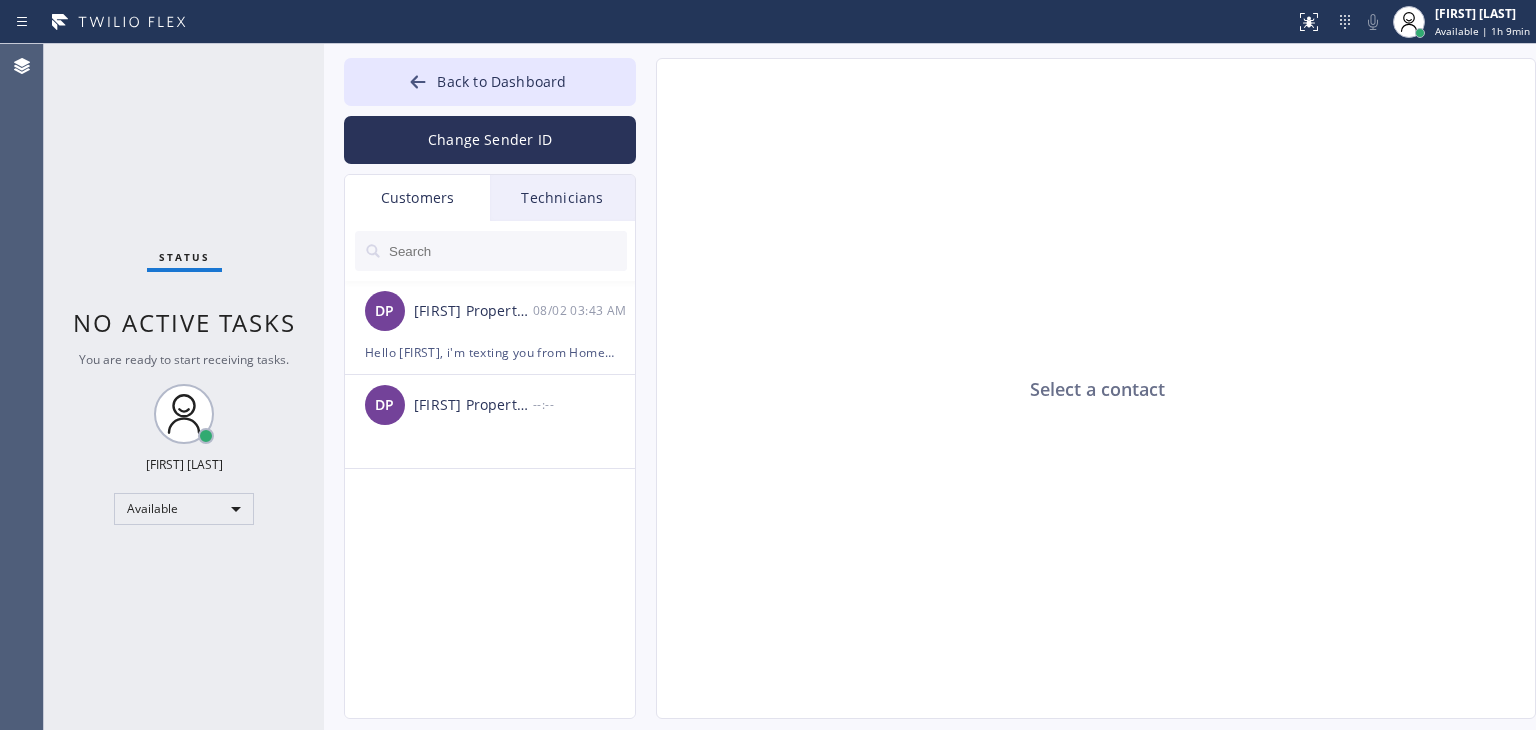 click on "Customers" at bounding box center [417, 198] 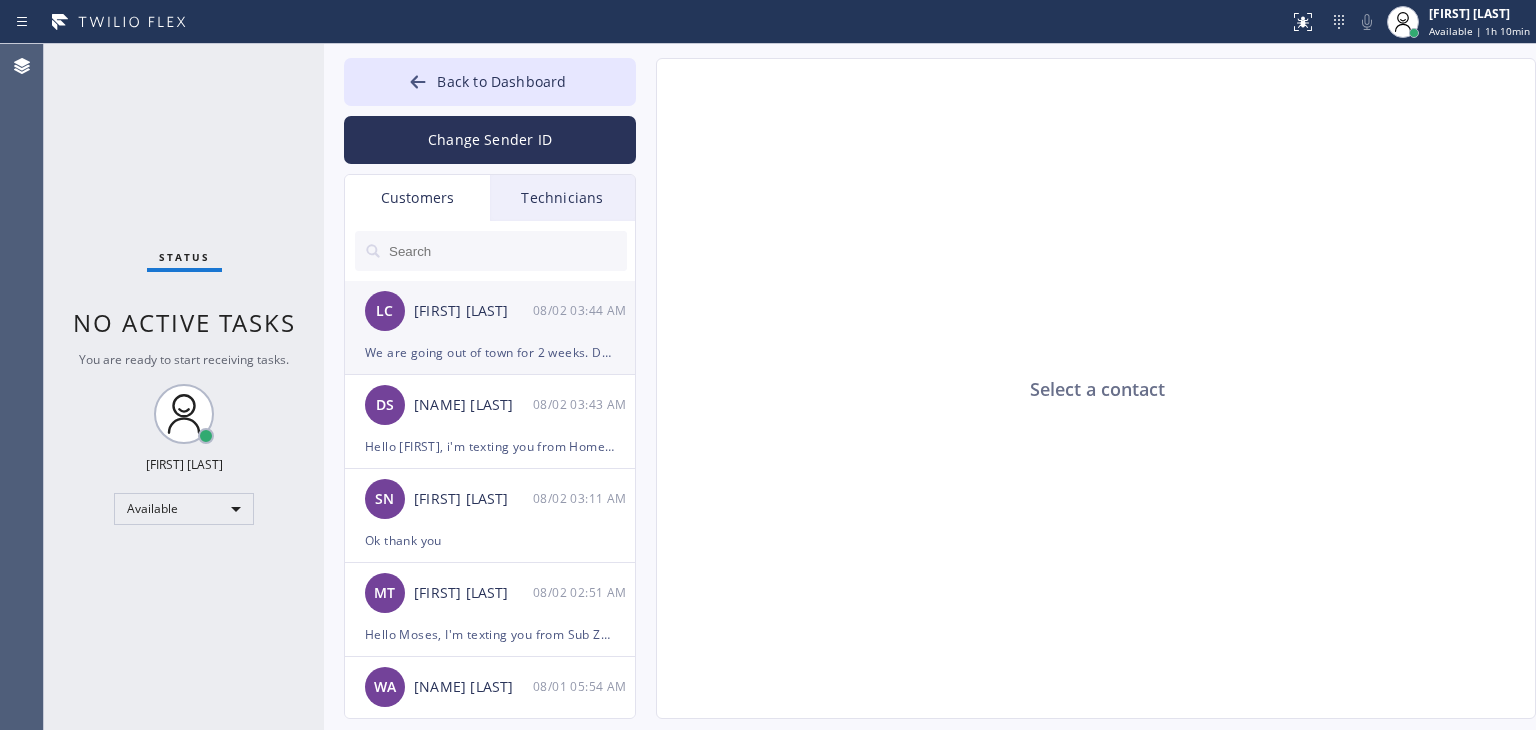 click on "[NAME] [LAST] [DATE] [TIME]" at bounding box center [491, 311] 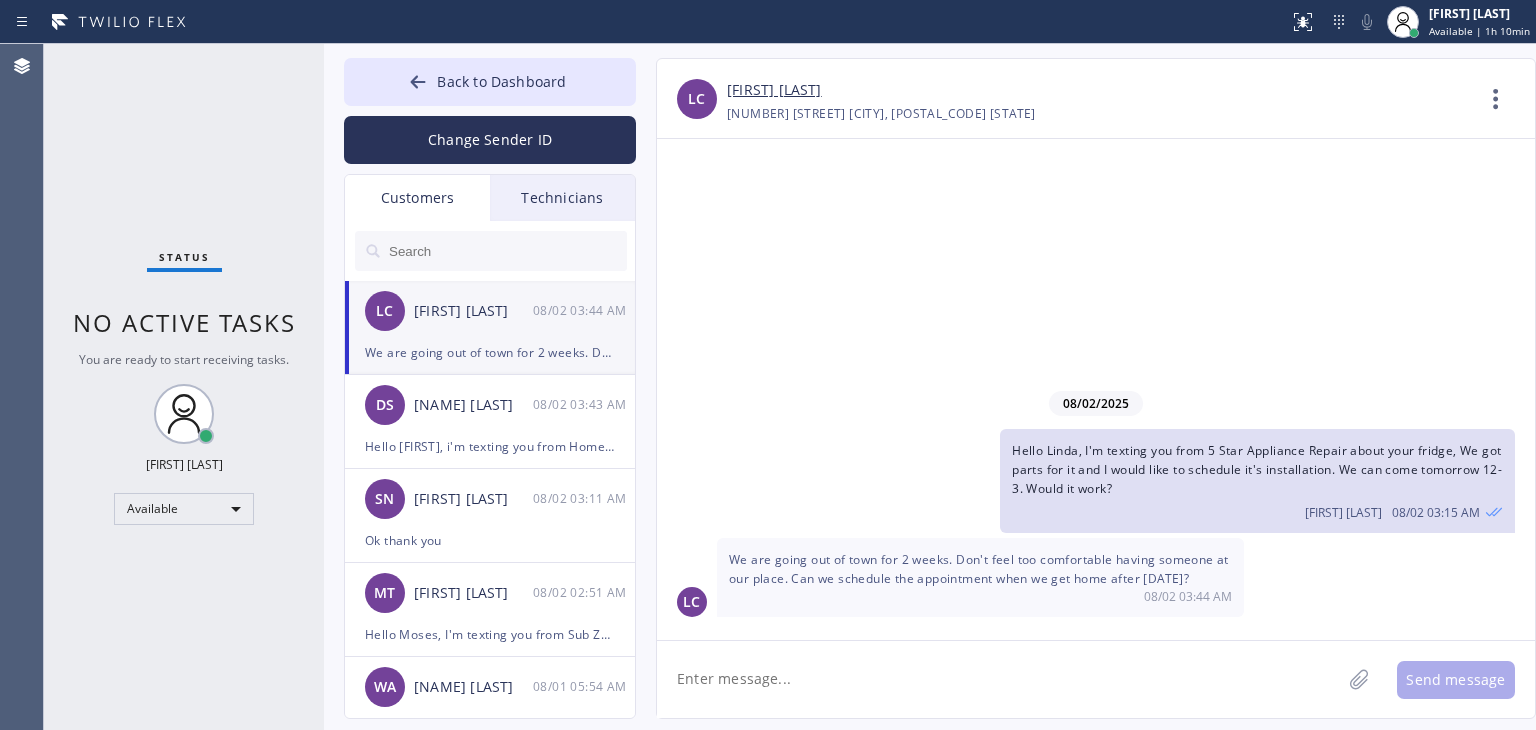 click 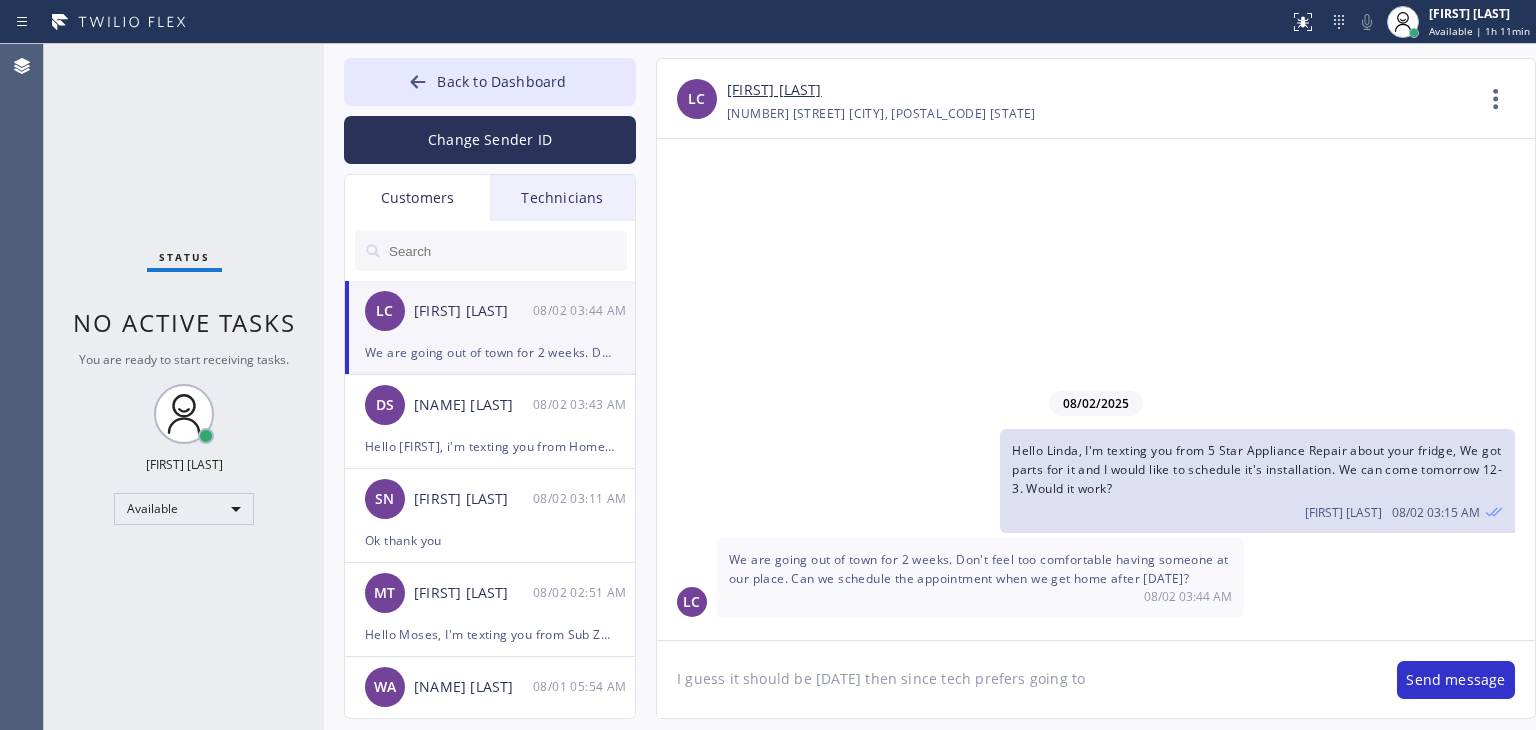 click on "[NUMBER] [STREET] [CITY], [POSTAL_CODE] [STATE]" at bounding box center [881, 113] 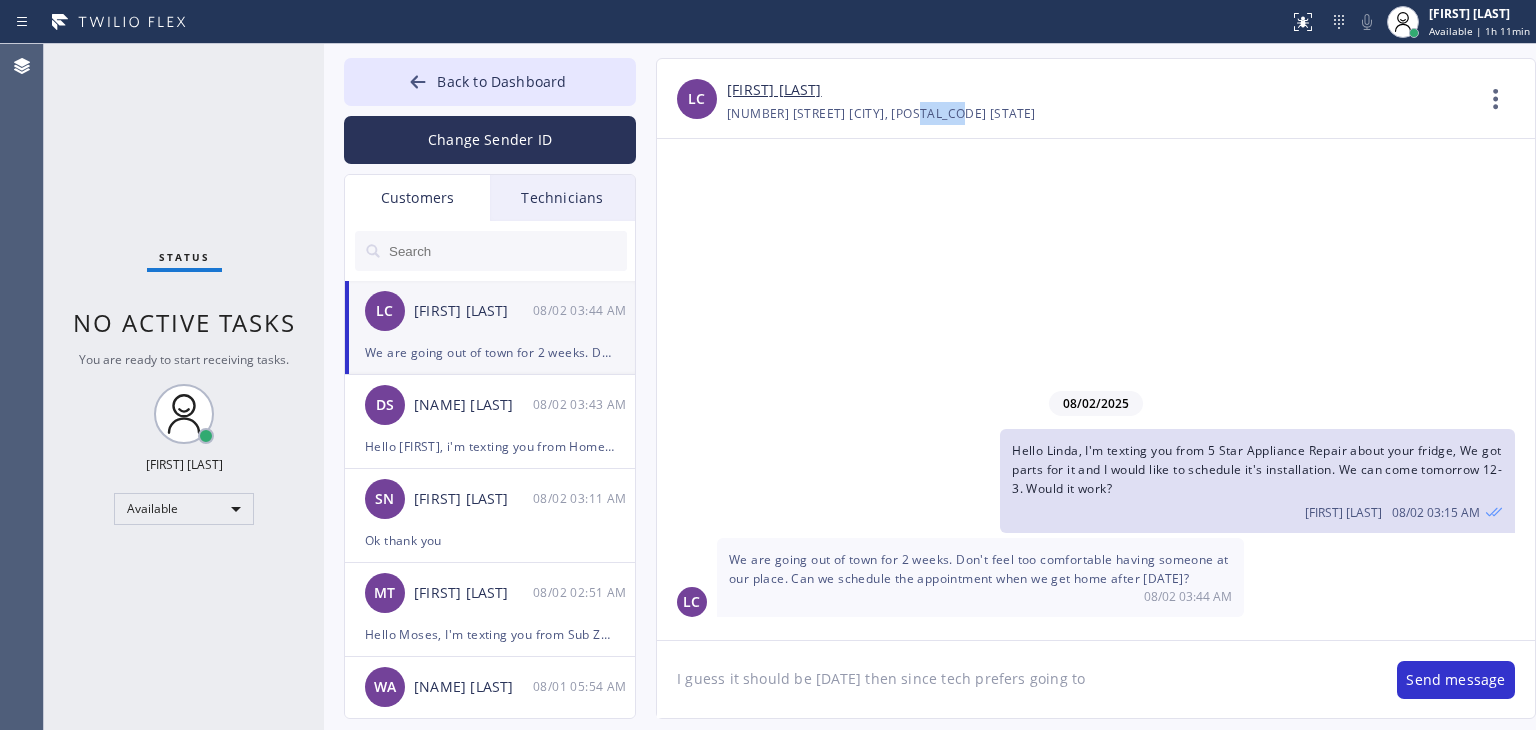 click on "[NUMBER] [STREET] [CITY], [POSTAL_CODE] [STATE]" at bounding box center (881, 113) 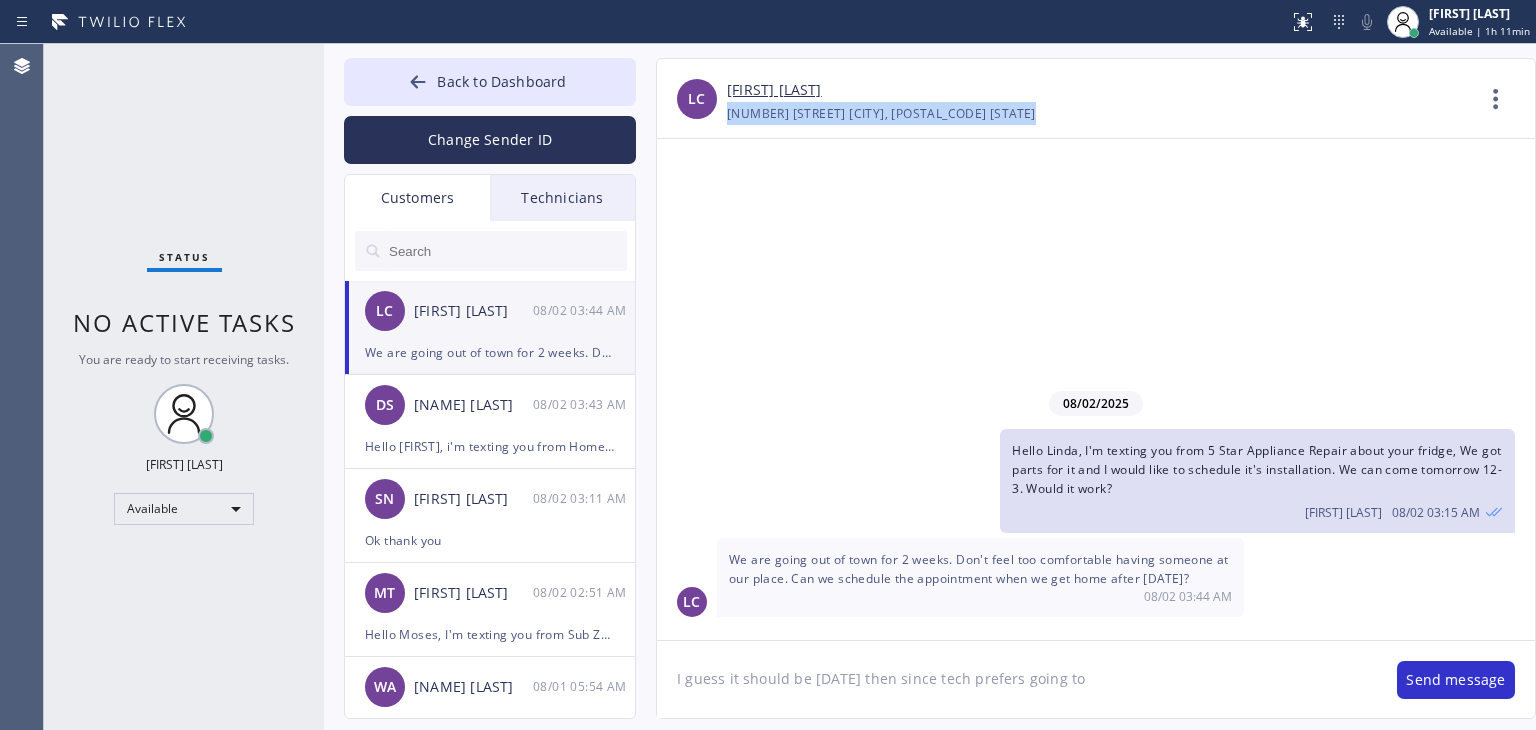 click on "[NUMBER] [STREET] [CITY], [POSTAL_CODE] [STATE]" at bounding box center [881, 113] 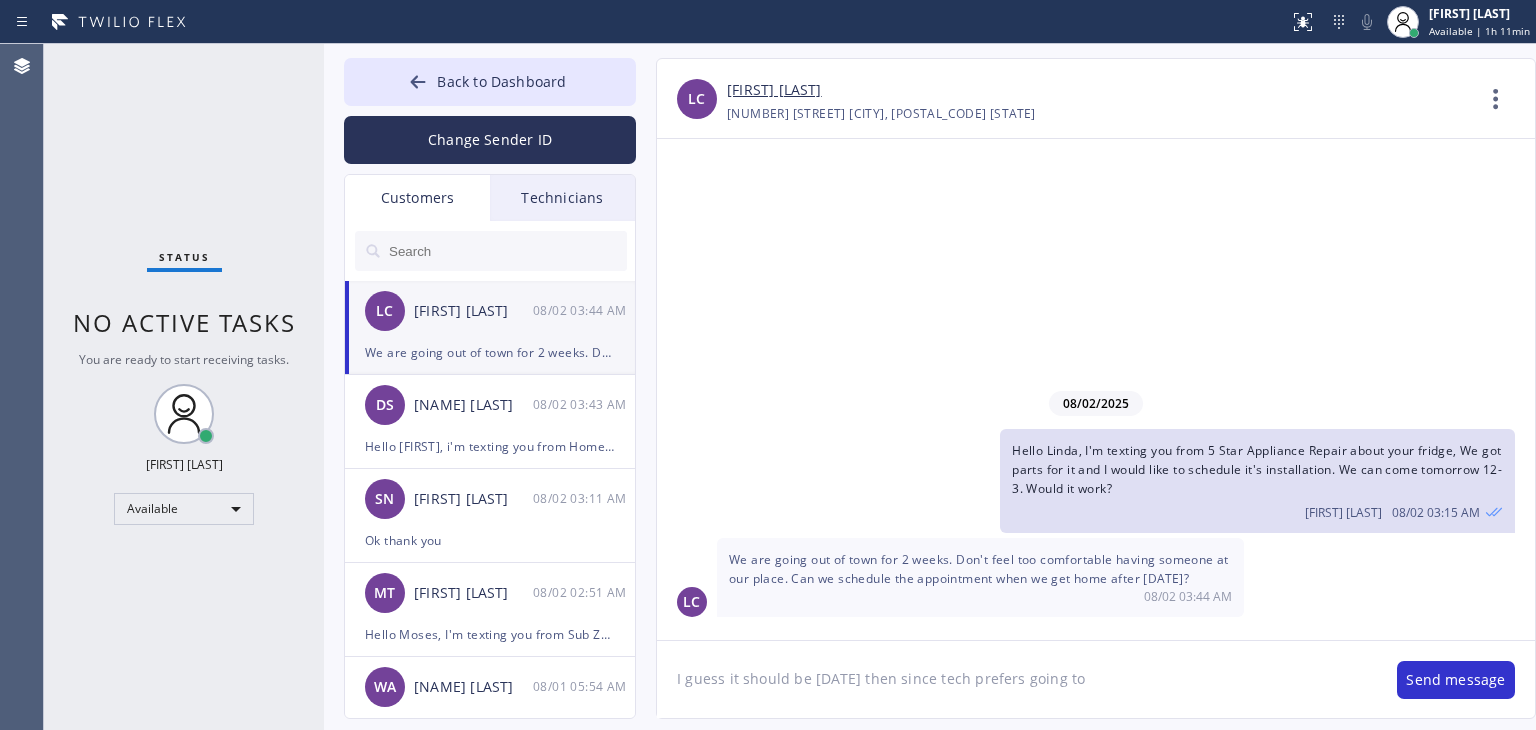 click on "I guess it should be [DATE] then since tech prefers going to" 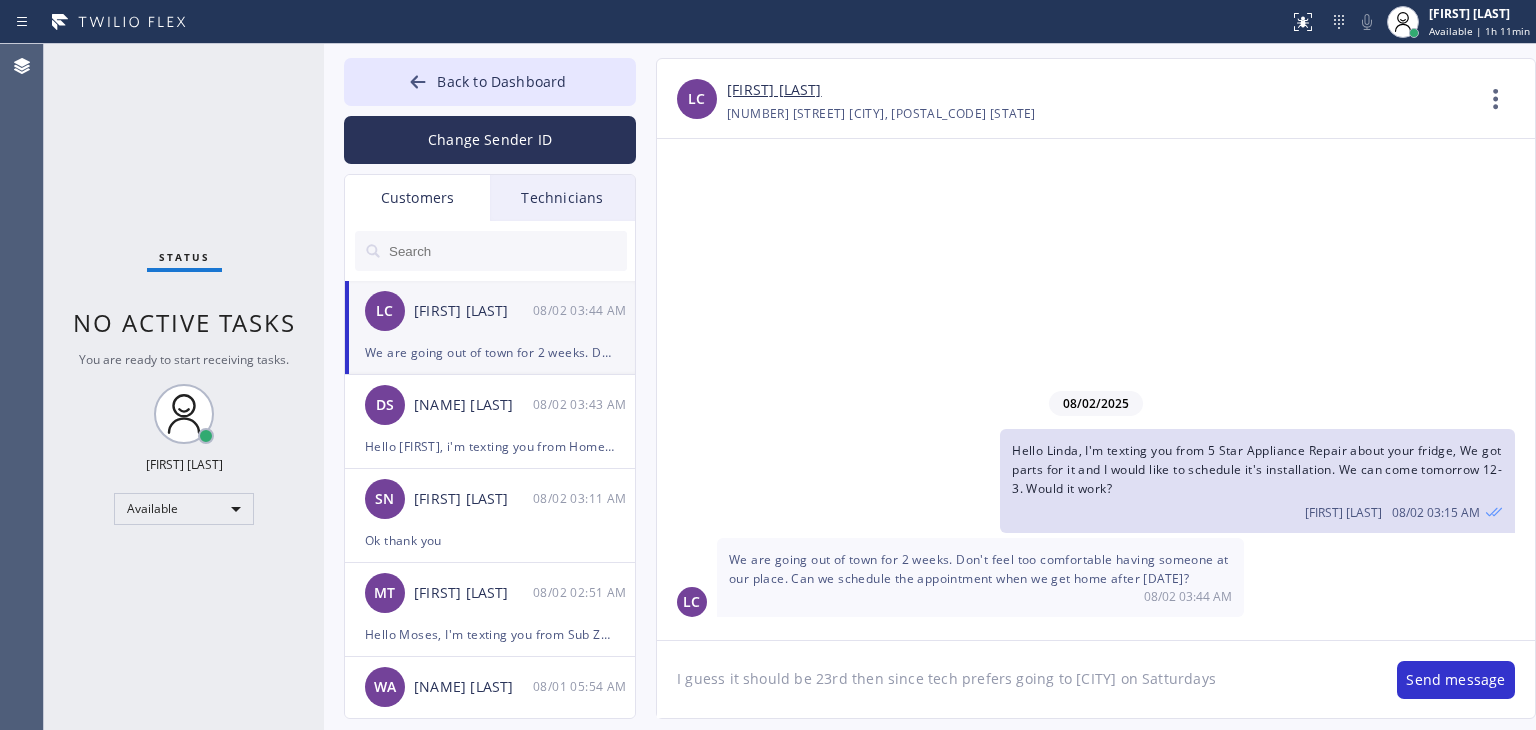 click on "I guess it should be 23rd then since tech prefers going to [CITY] on Satturdays" 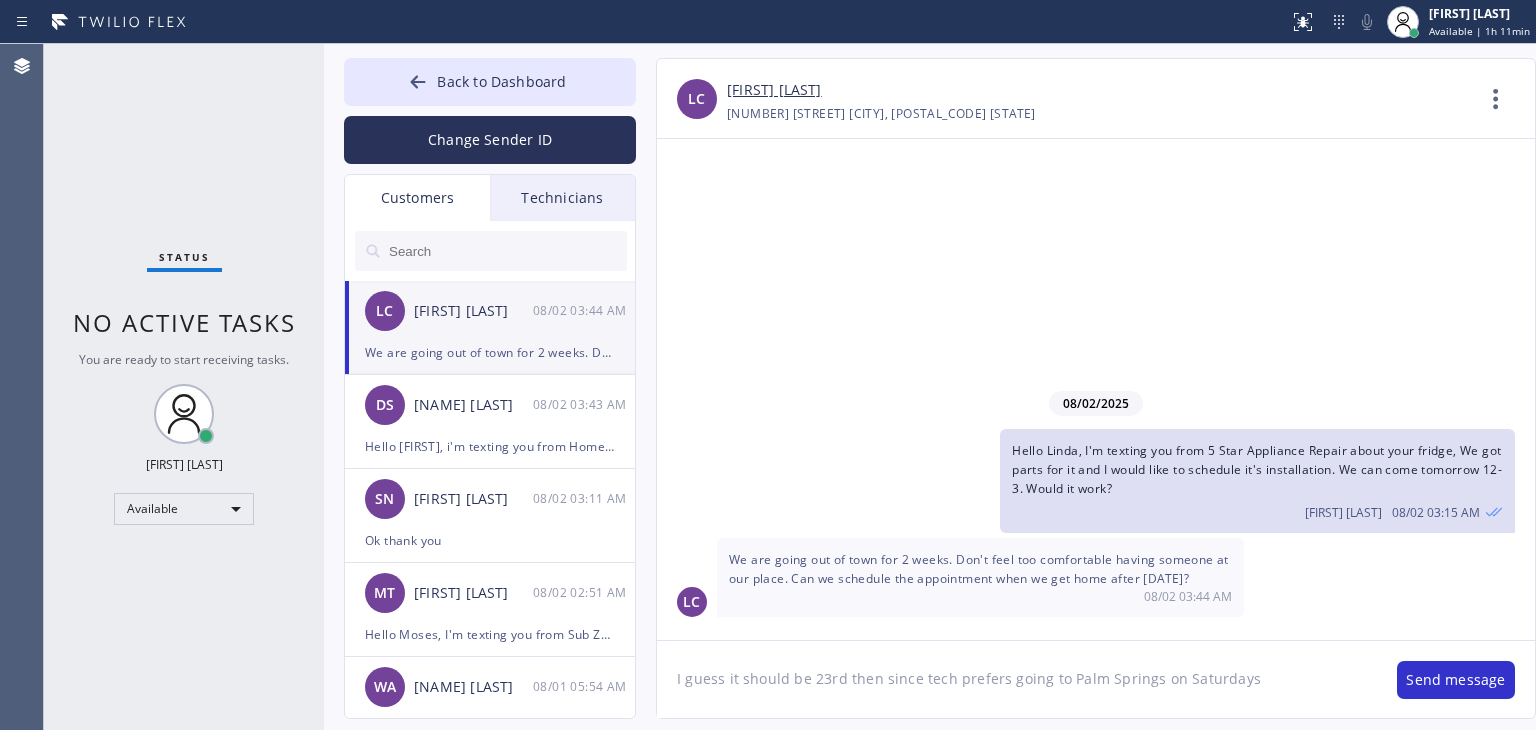 click on "I guess it should be 23rd then since tech prefers going to Palm Springs on Saturdays" 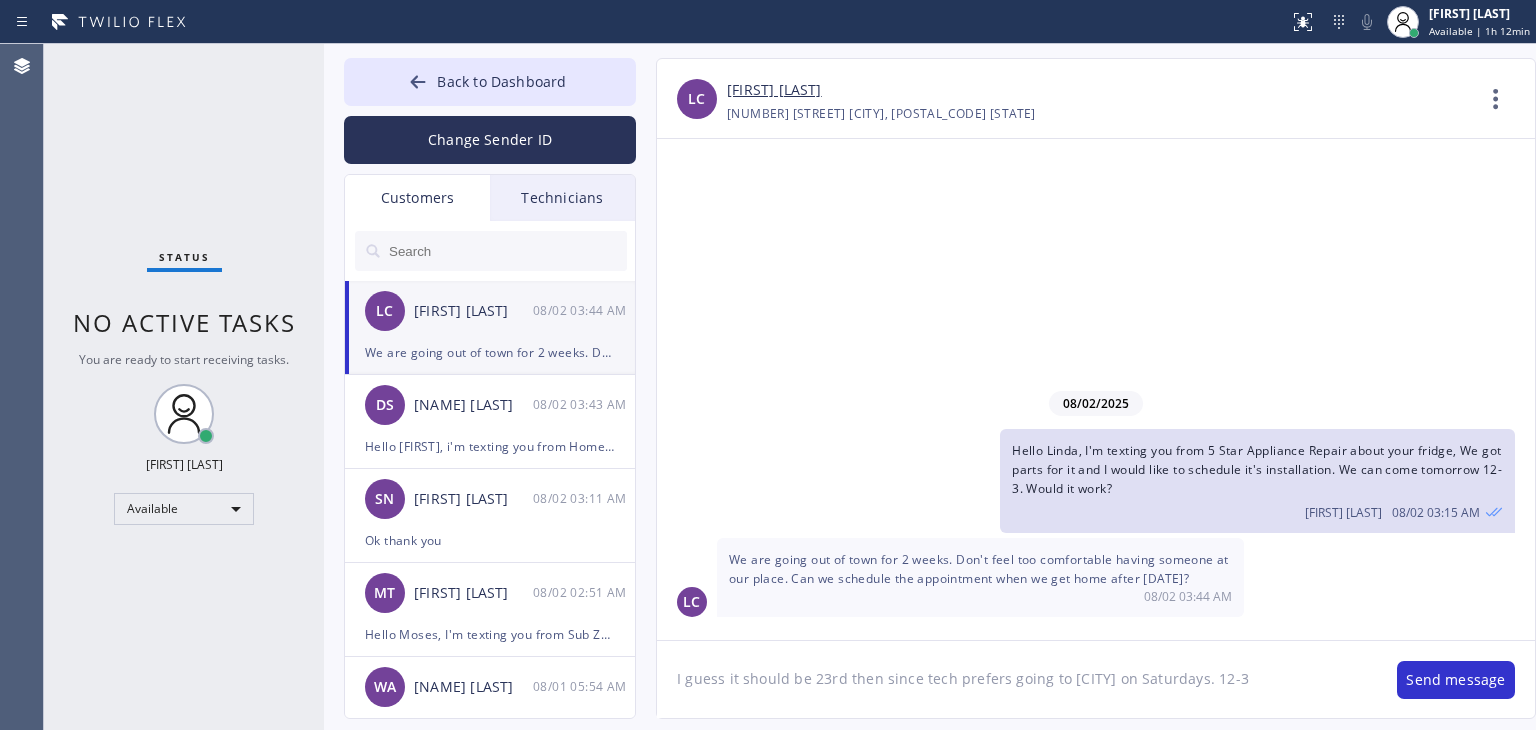 click on "I guess it should be 23rd then since tech prefers going to [CITY] on Saturdays. 12-3" 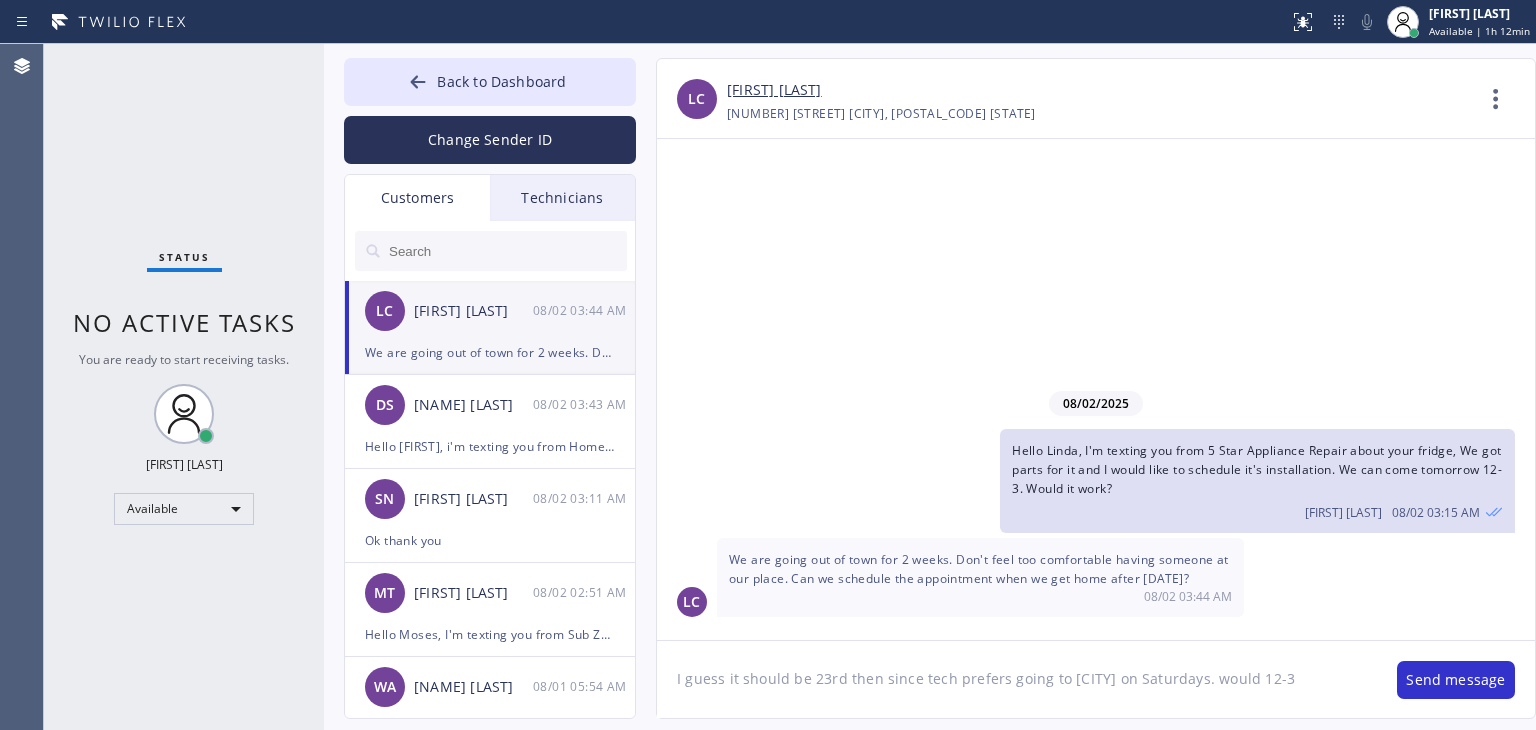 click on "I guess it should be 23rd then since tech prefers going to [CITY] on Saturdays. would 12-3" 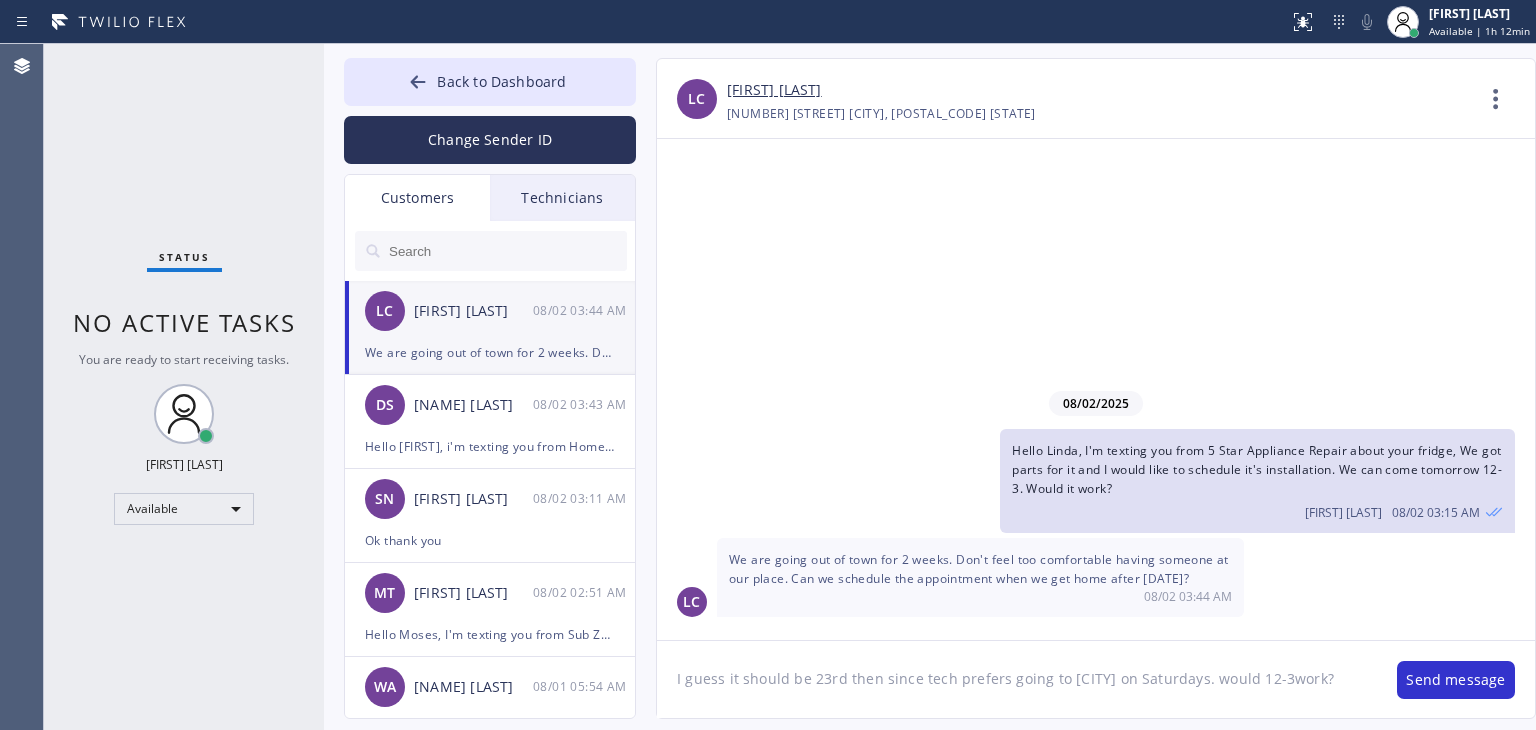 click on "I guess it should be 23rd then since tech prefers going to [CITY] on Saturdays. would 12-3work?" 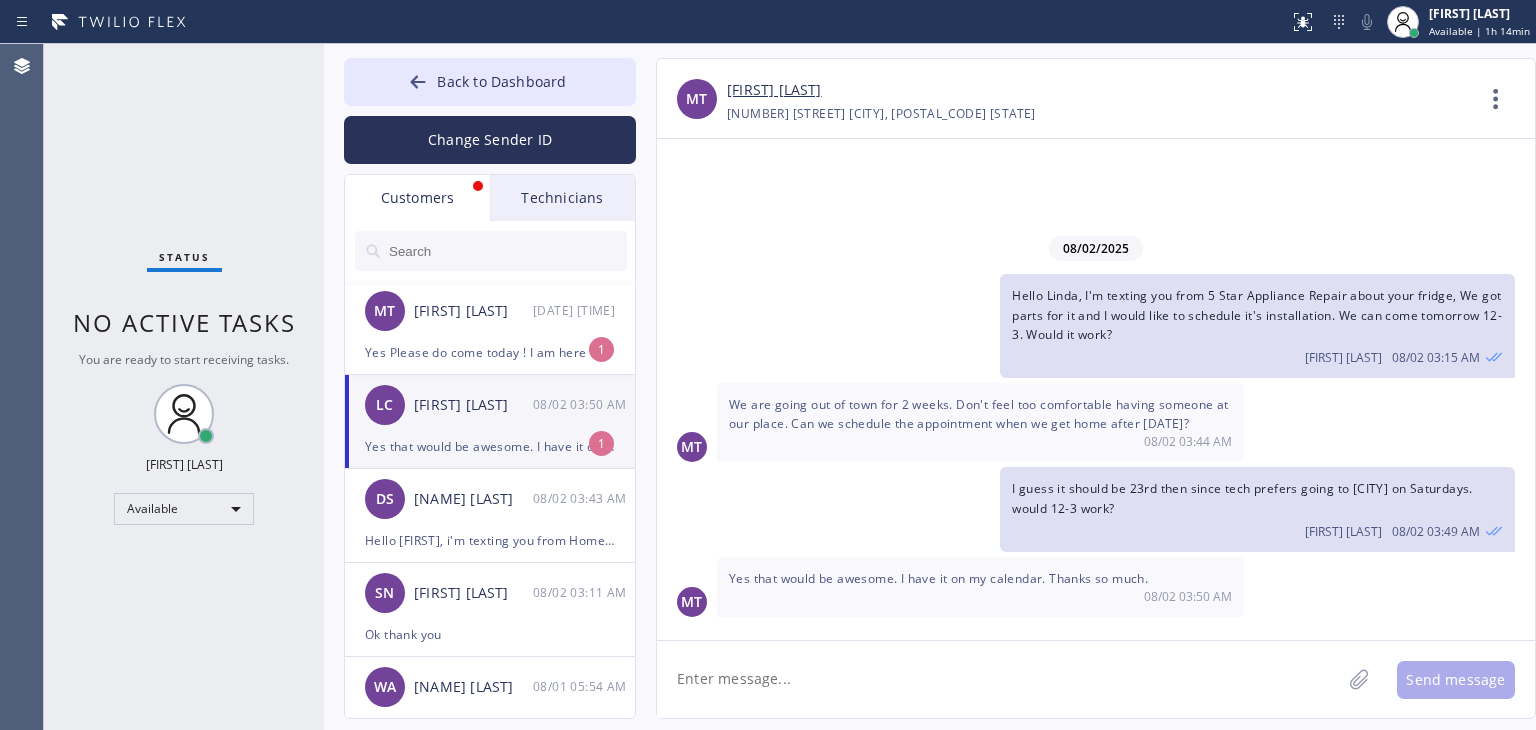 click on "[DATE] Hello [FIRST], I'm texting you from 5 Star Appliance Repair about your fridge, We got parts for it and I would like to schedule it's installation. We can come tomorrow 12-3. Would it work? [FIRST] [LAST] [DATE] [TIME] MT We are going out of town for 2 weeks. Don't feel too comfortable having someone at our place. Can we schedule the appointment when we get home after August 17? [DATE] [TIME] AM MT I guess it should be 23rd then since tech prefers going to [CITY] on Saturdays. would 12-3 work? [FIRST] [LAST] [DATE] [TIME] AM MT Yes that would be awesome. I have it on my calendar. Thanks so much. [DATE] [TIME] AM" at bounding box center [1096, 389] 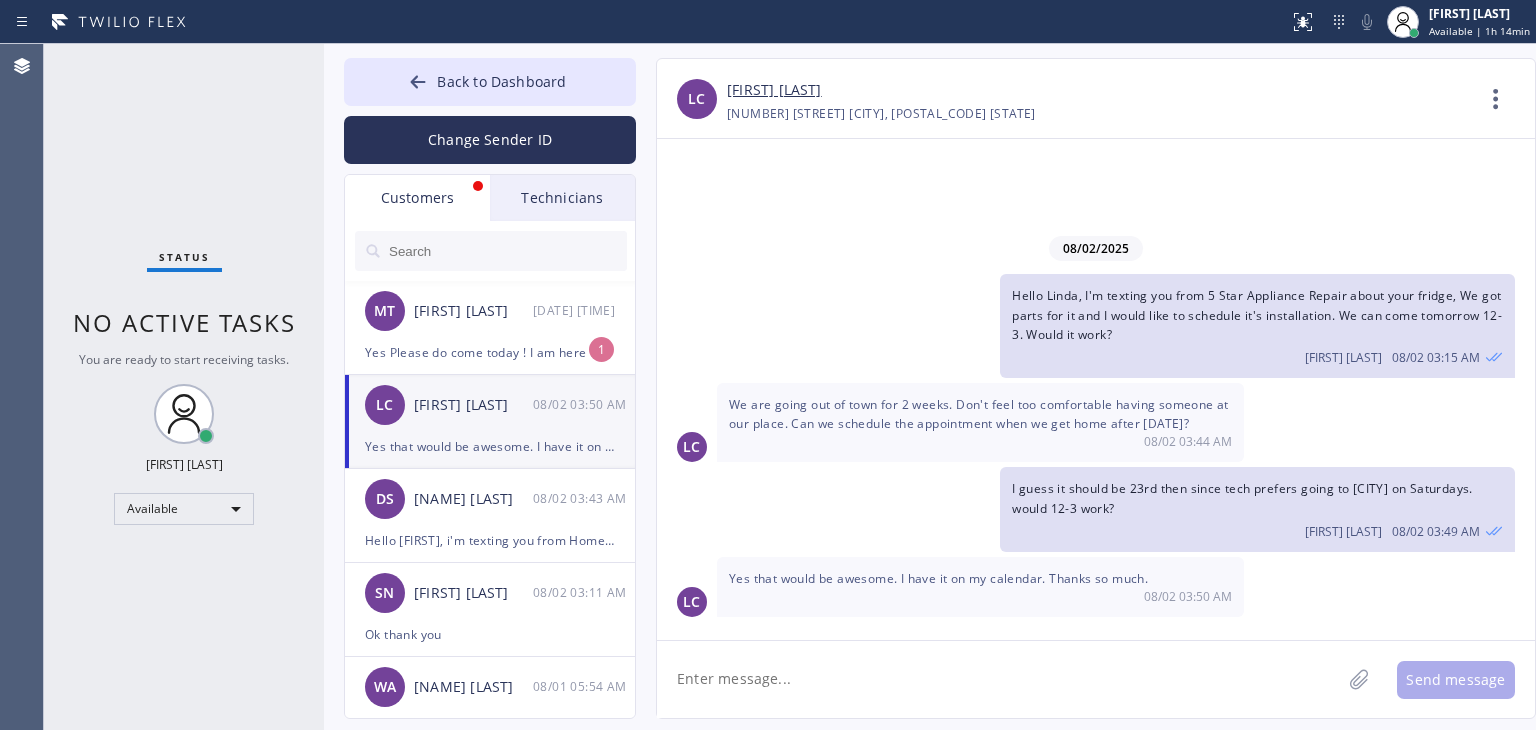 click 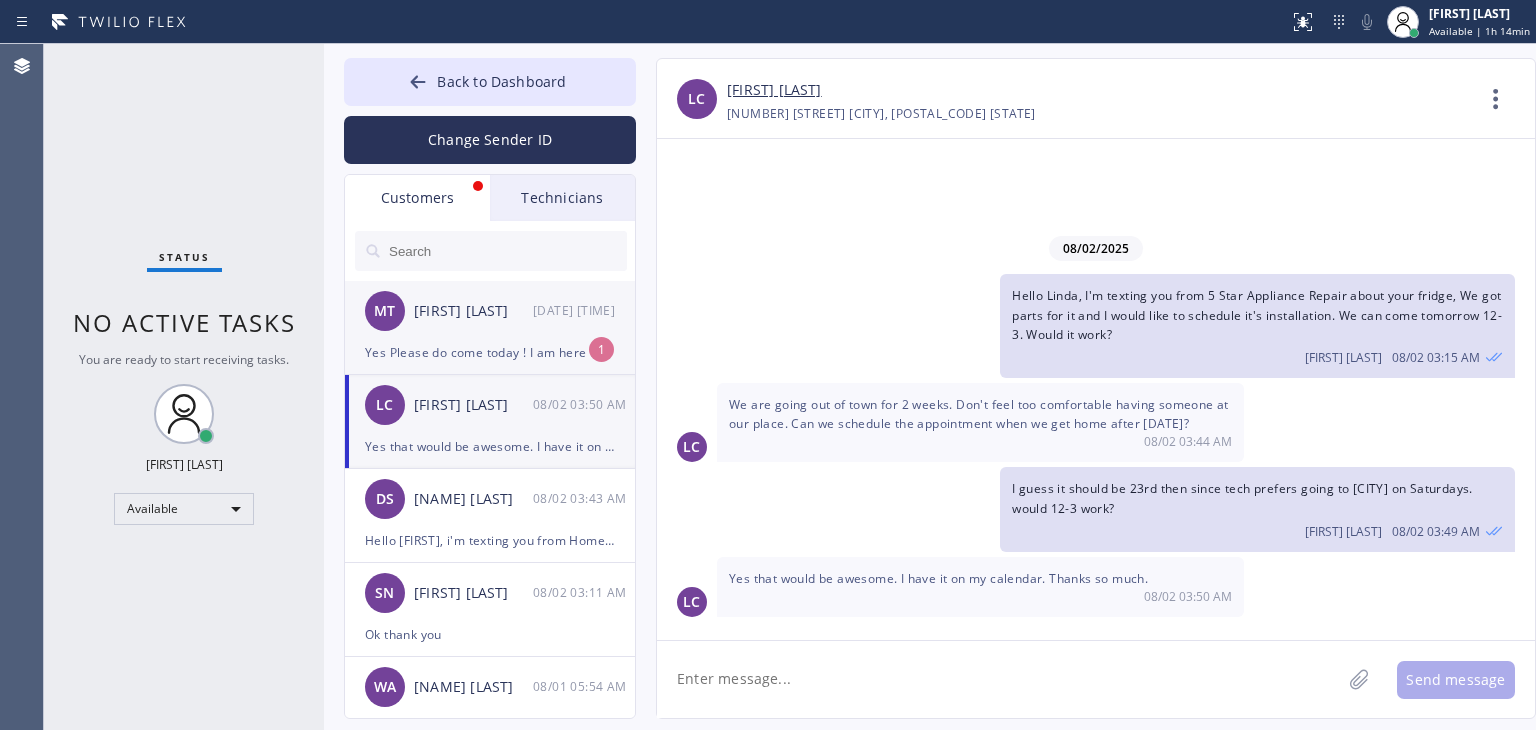 click on "Yes
Please do come today !
I am here waiting 6 to 6:30pm
Thanks" at bounding box center [490, 352] 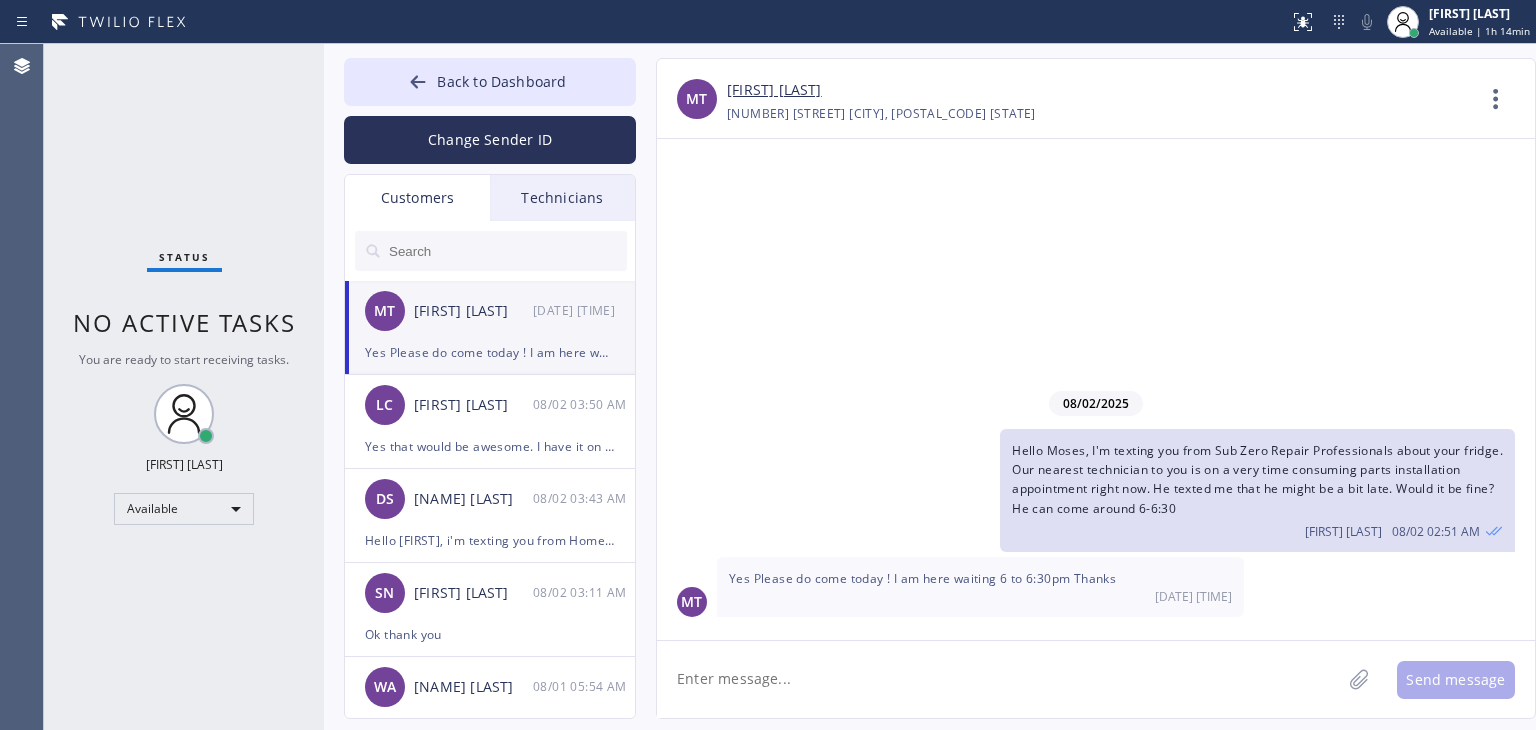 click 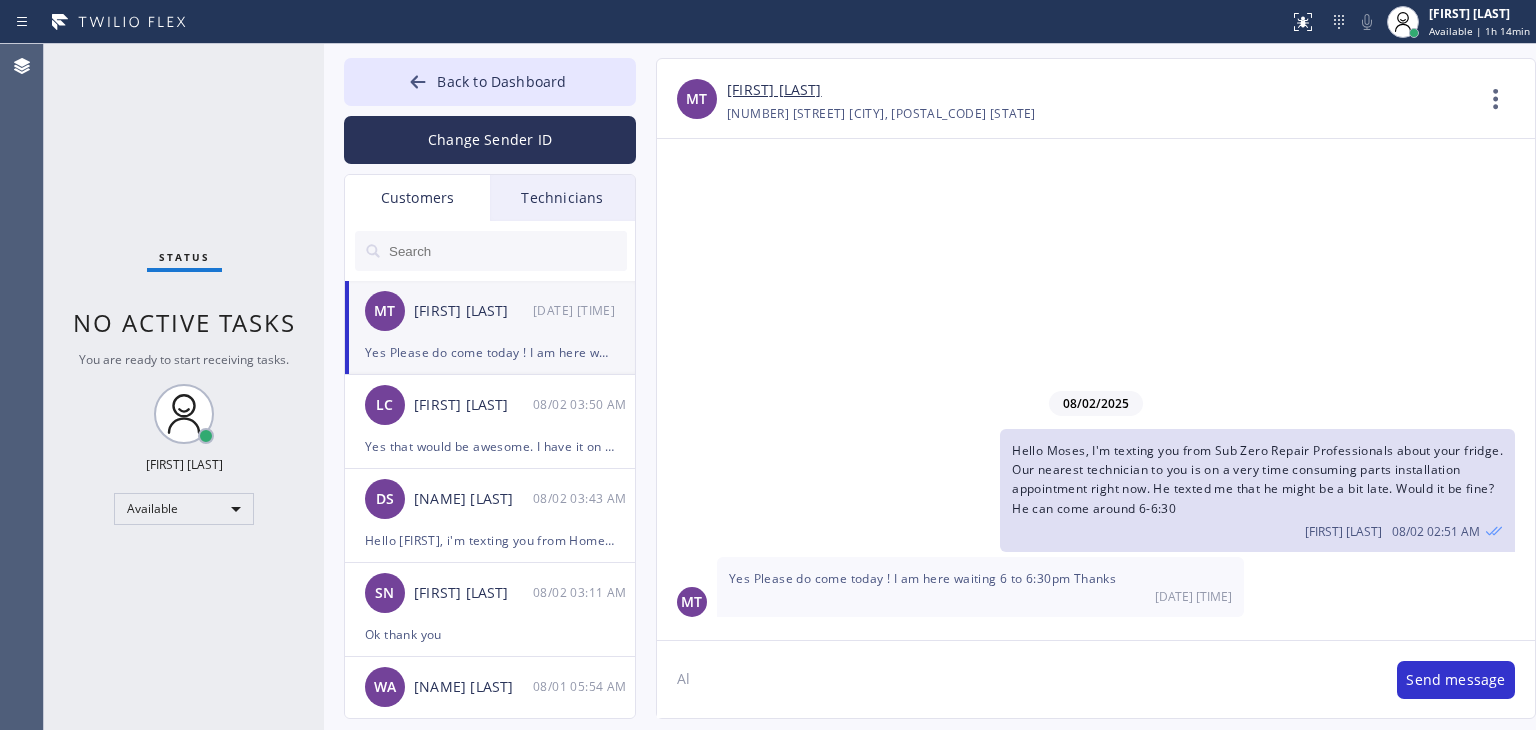 type on "A" 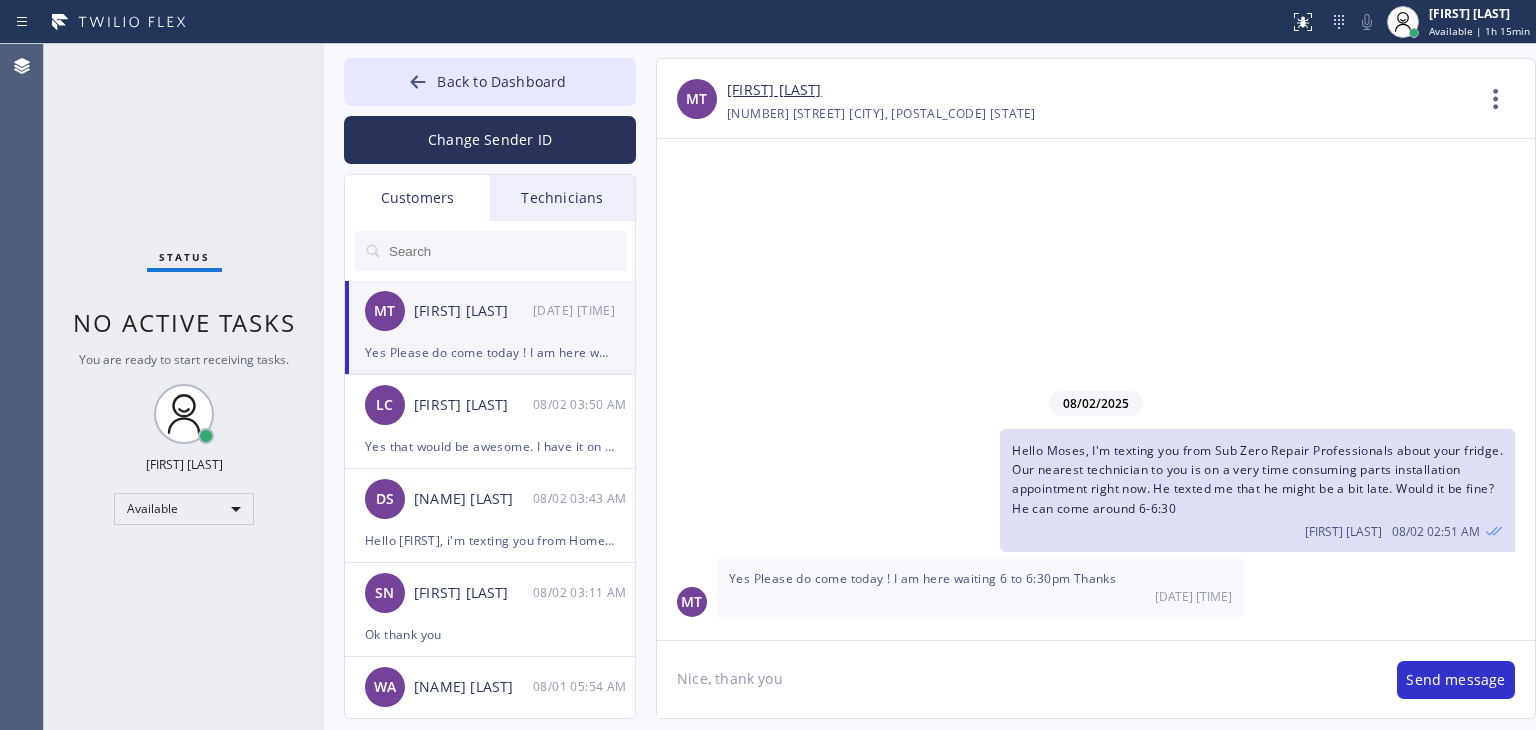 type on "Nice, thank you!" 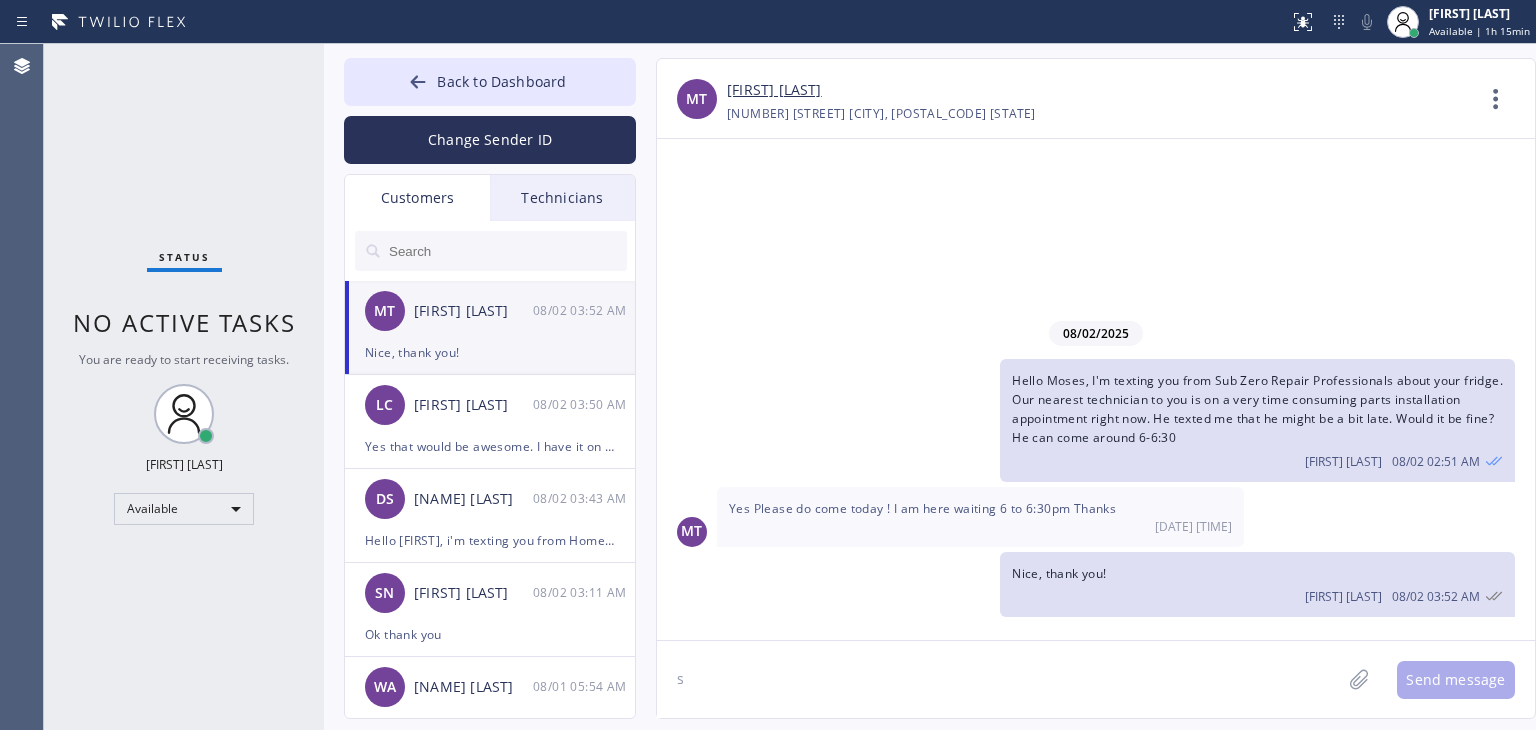 click on "s" 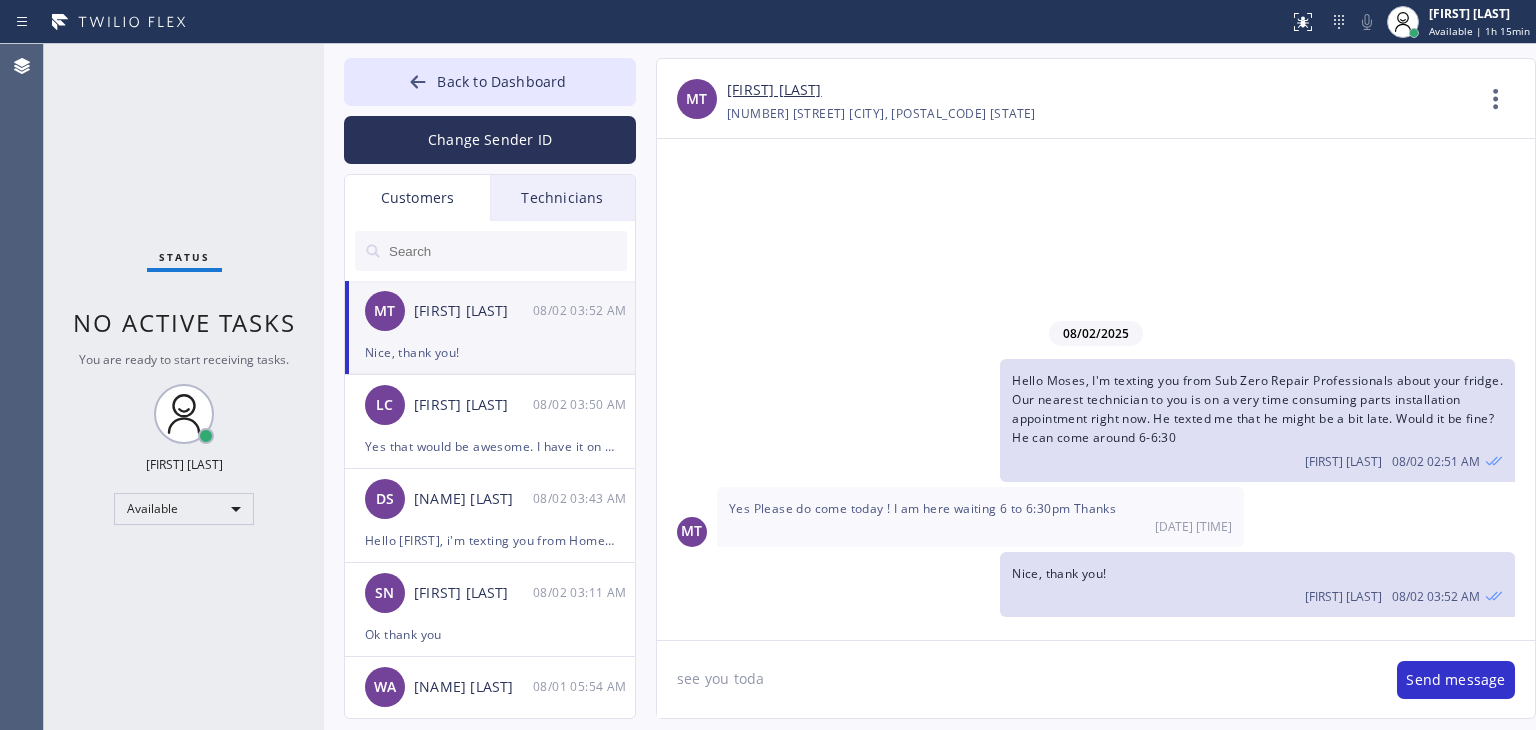 type on "see you today" 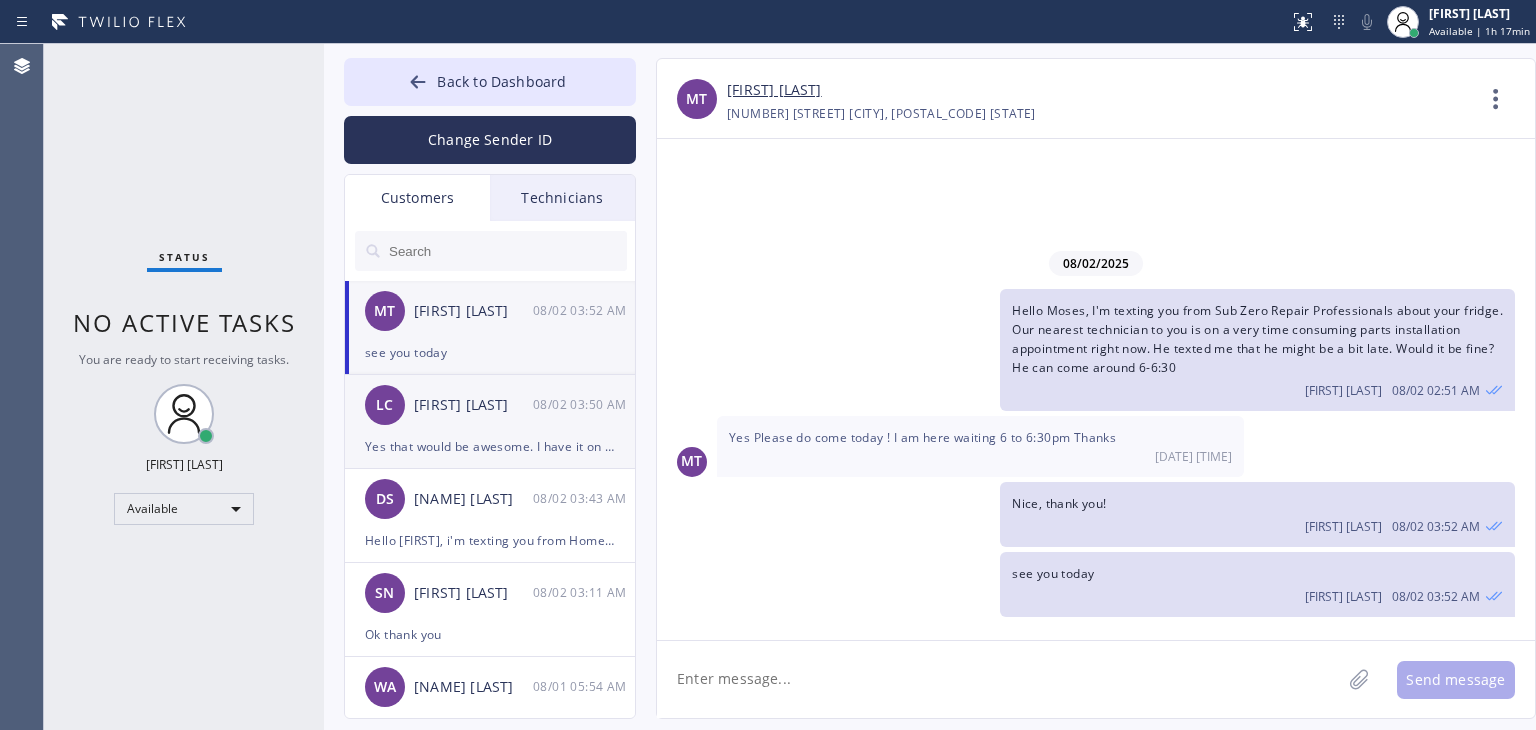 click on "LC [FIRST] [LAST] [DATE] [TIME]" at bounding box center (491, 405) 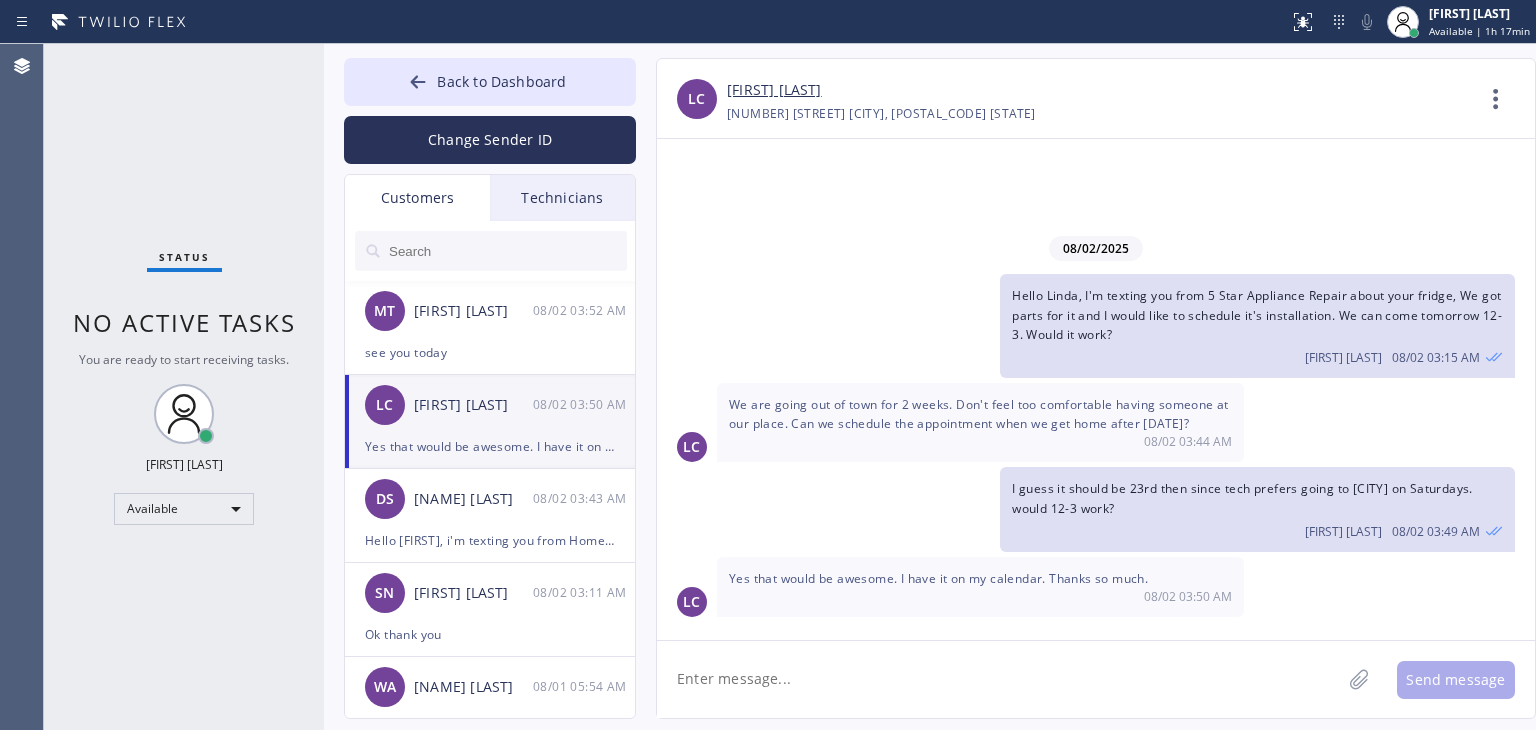 click 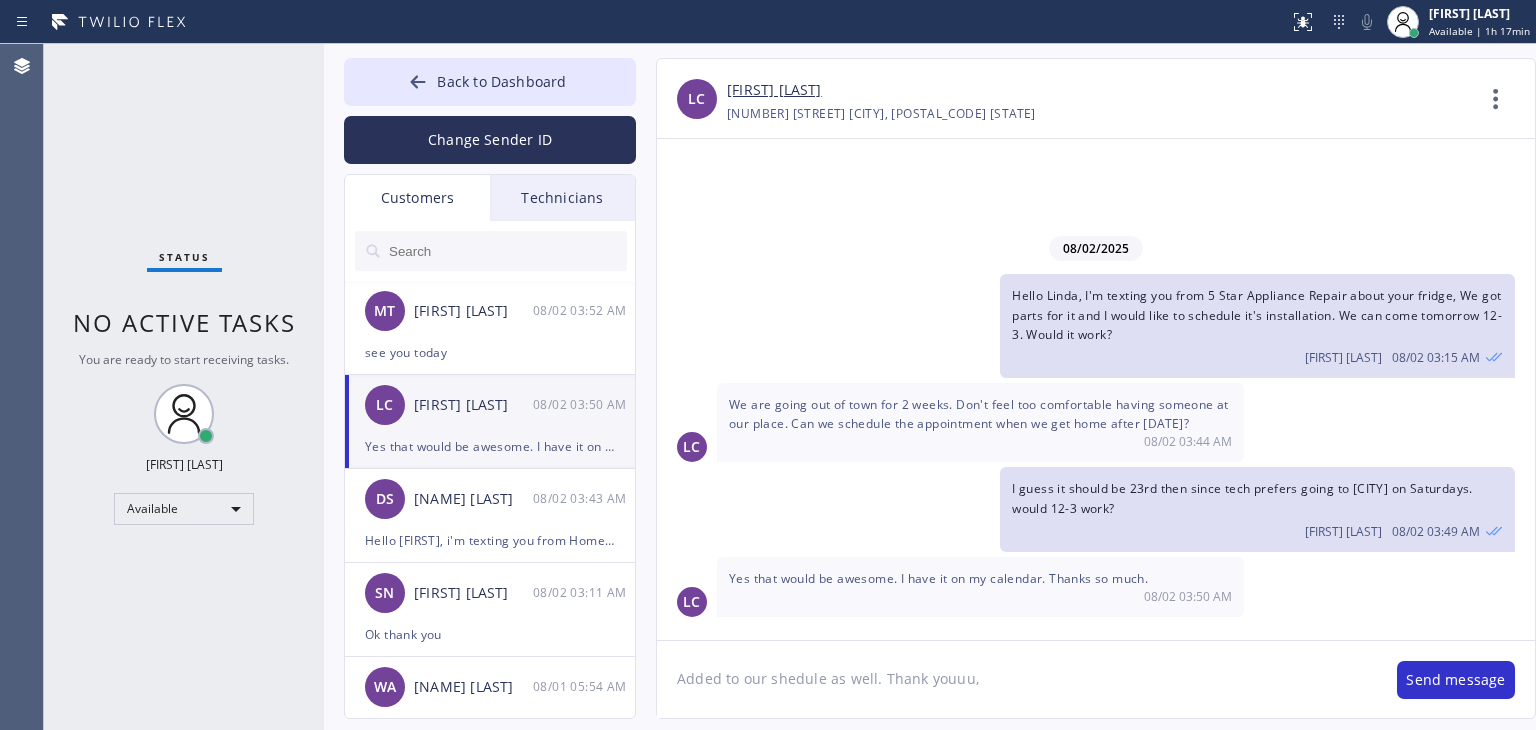 type on "Added to our shedule as well. Thank youuu" 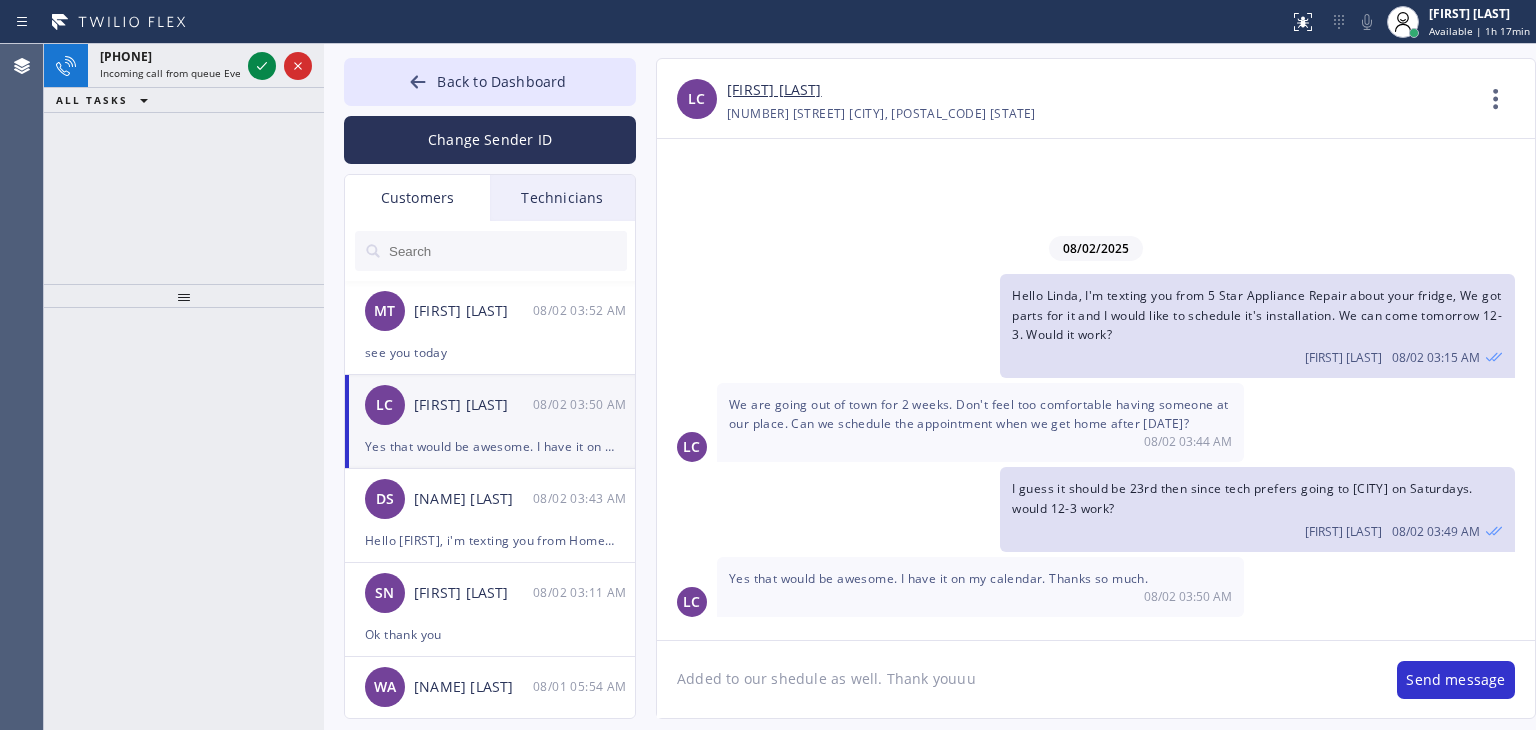 type 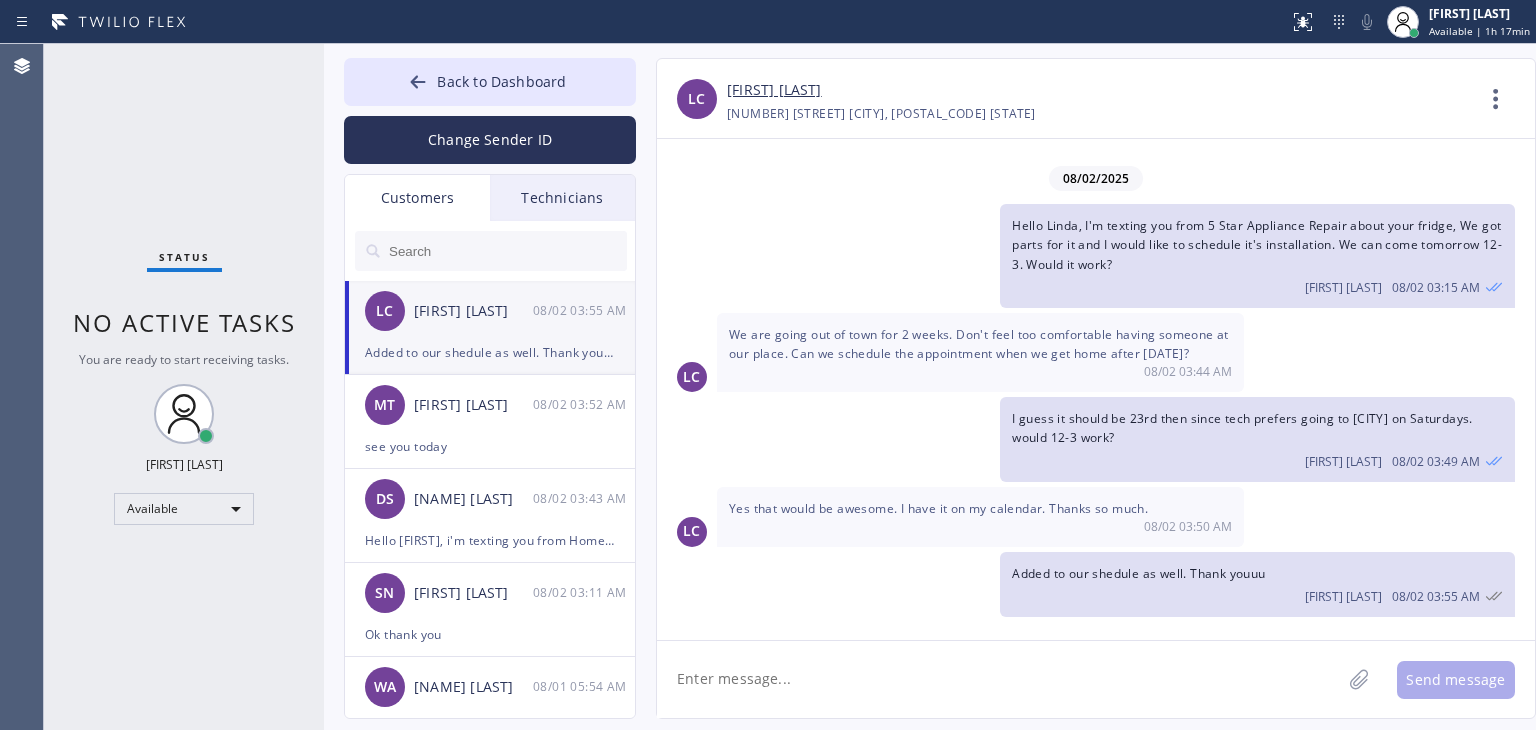 click on "[FIRST] [LAST]" at bounding box center (774, 90) 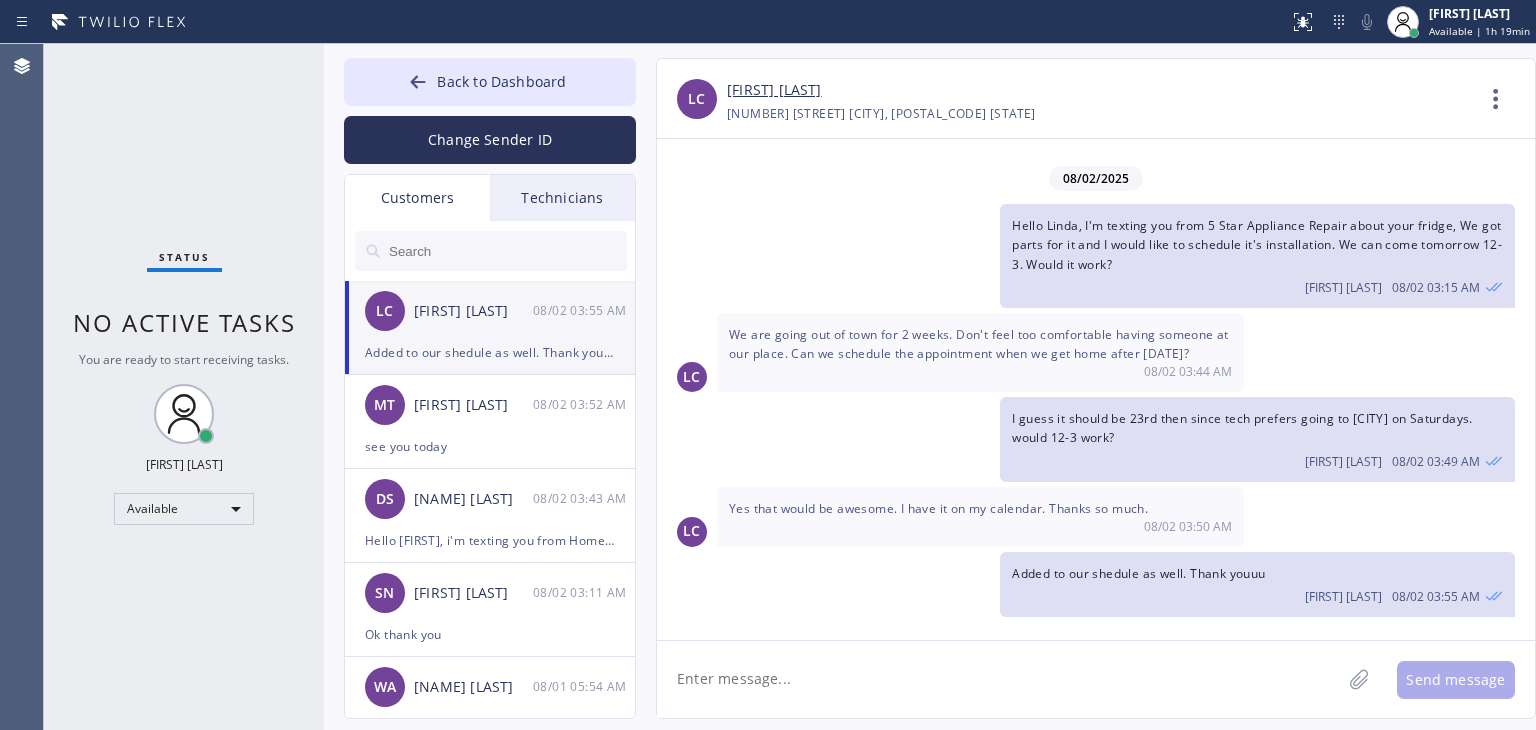 click on "08/02 03:44 AM" at bounding box center (980, 371) 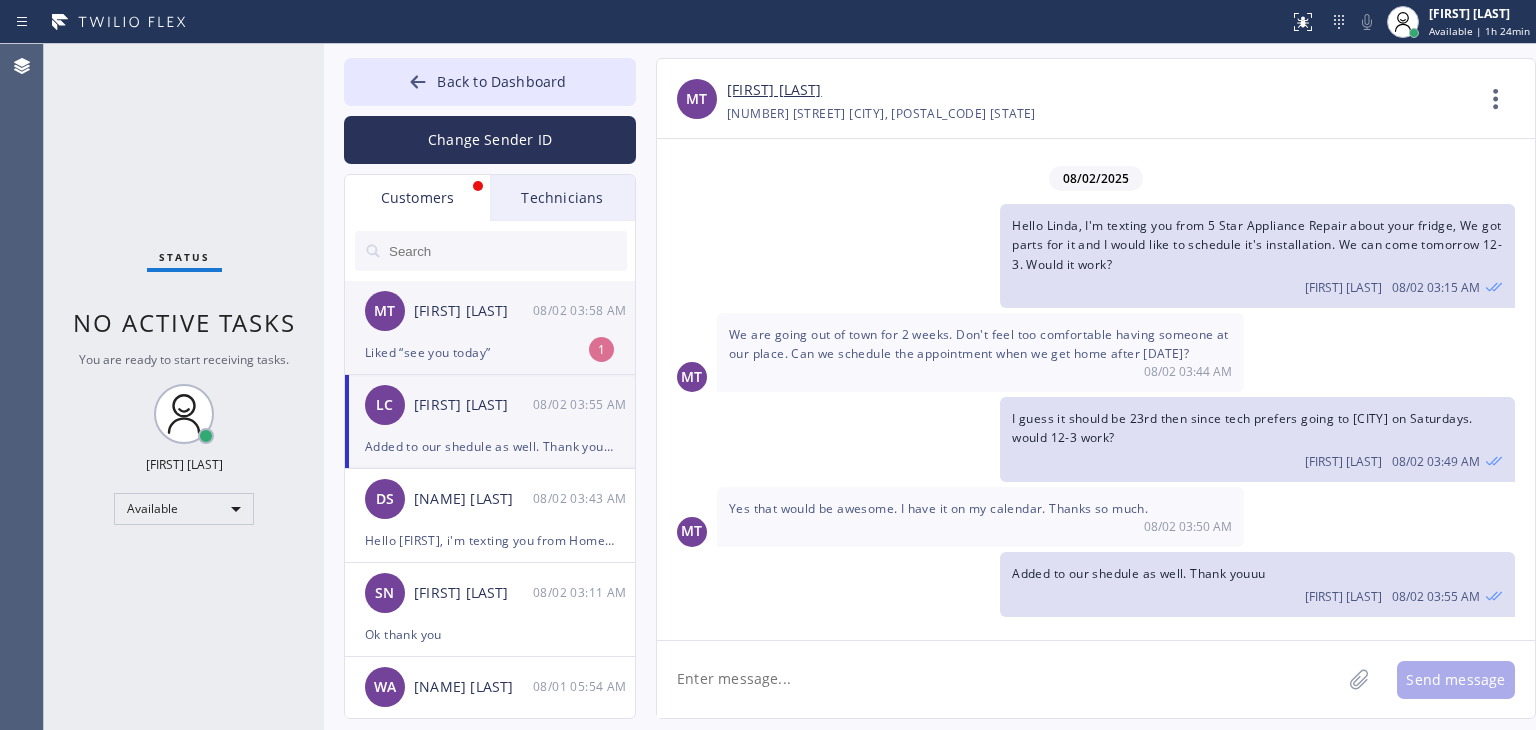 click on "Liked “see you today”" at bounding box center (490, 352) 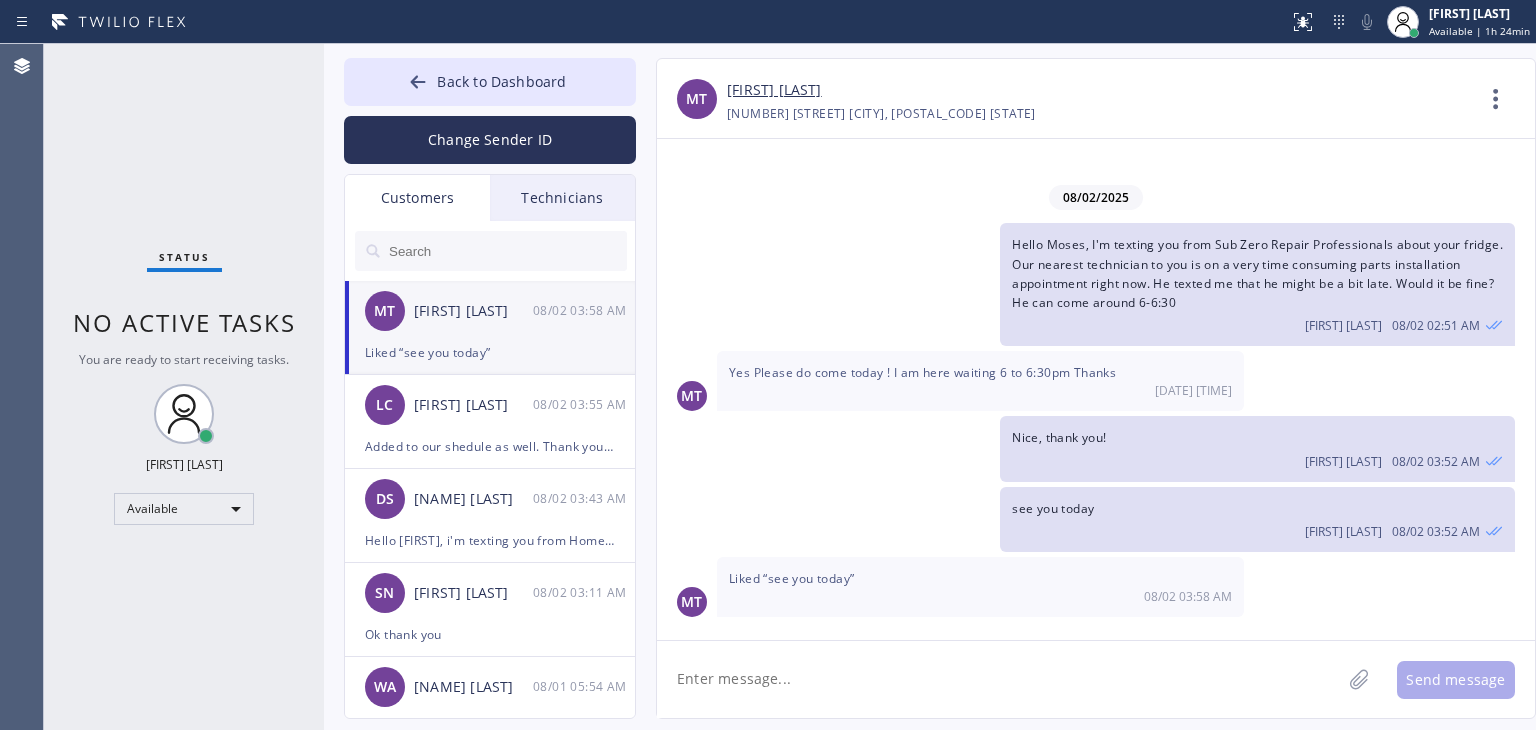 click on "Back to Dashboard Change Sender ID Customers Technicians MT Moses Tung 08/02 03:58 AM Liked “see you today” LC Linda Cook 08/02 03:55 AM Added to our shedule as well. Thank youuu DS Douglas Stockley 08/02 03:43 AM Hello [FIRST], i'm texting you from Home alliance about your dishwasher. We've sent you a link for payment to your email to pay us $289.00 as you agreed with the technician. May you please check it and pay. Here is the link: : https://swipesimple.com/links/lnk_3b99ae28646b880847e0e9e9e08fb30e If you have any questions, please don't hesitate to call us. Thank you! SN Stella Nguyen 08/02 03:11 AM Ok thank you WA Will Abdallah 08/01 05:54 AM Ok see you then. Thank you R- Renata 08/01 02:09 AM Good day! This is the appliance repair company. Unfortunately our phone rep made a mistake. We don't have a tech that services your appliance in your area at the moment. We need to cancel your appointment. Our apologies. MS Michelle Saylor 08/01 01:59 AM CW Cindy Wong 08/01 01:33 AM Okay EM Elena Madriaga MD" at bounding box center (930, 387) 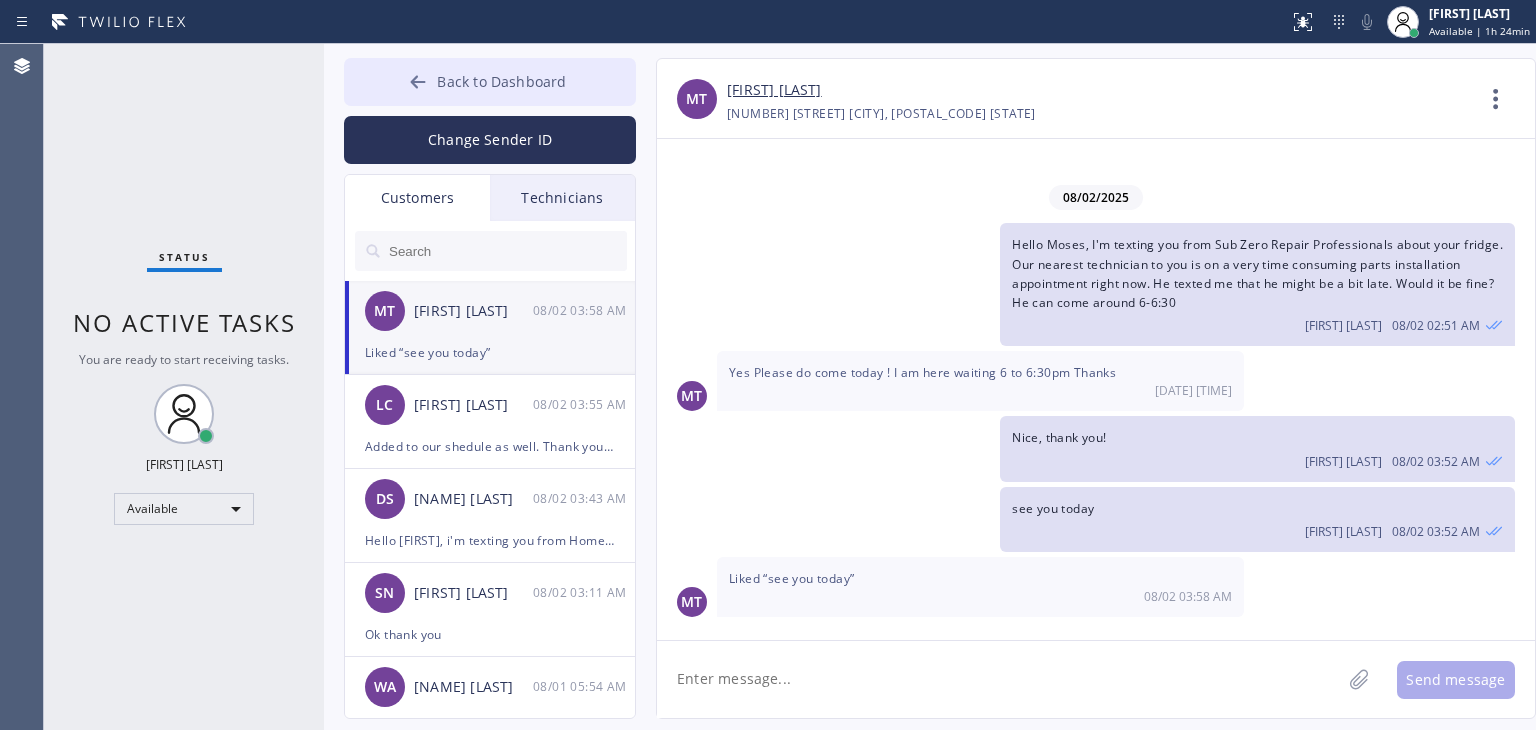 click 